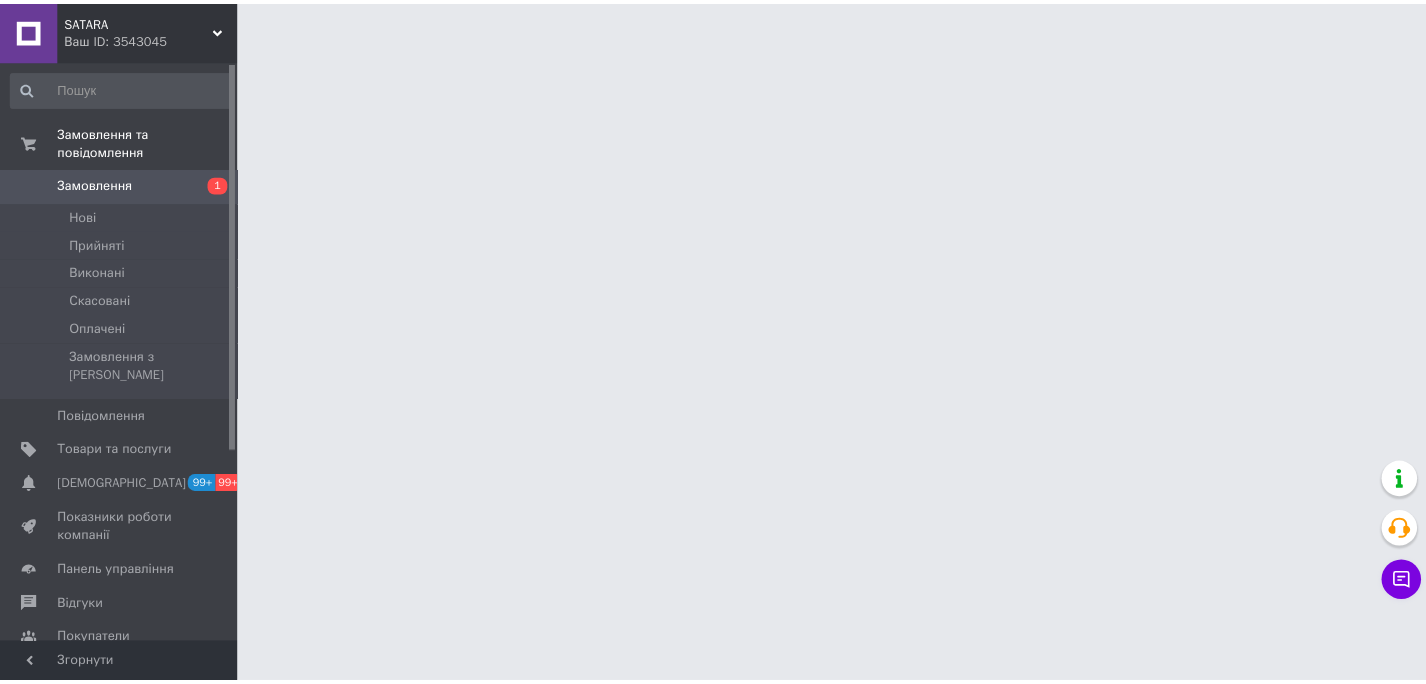 scroll, scrollTop: 0, scrollLeft: 0, axis: both 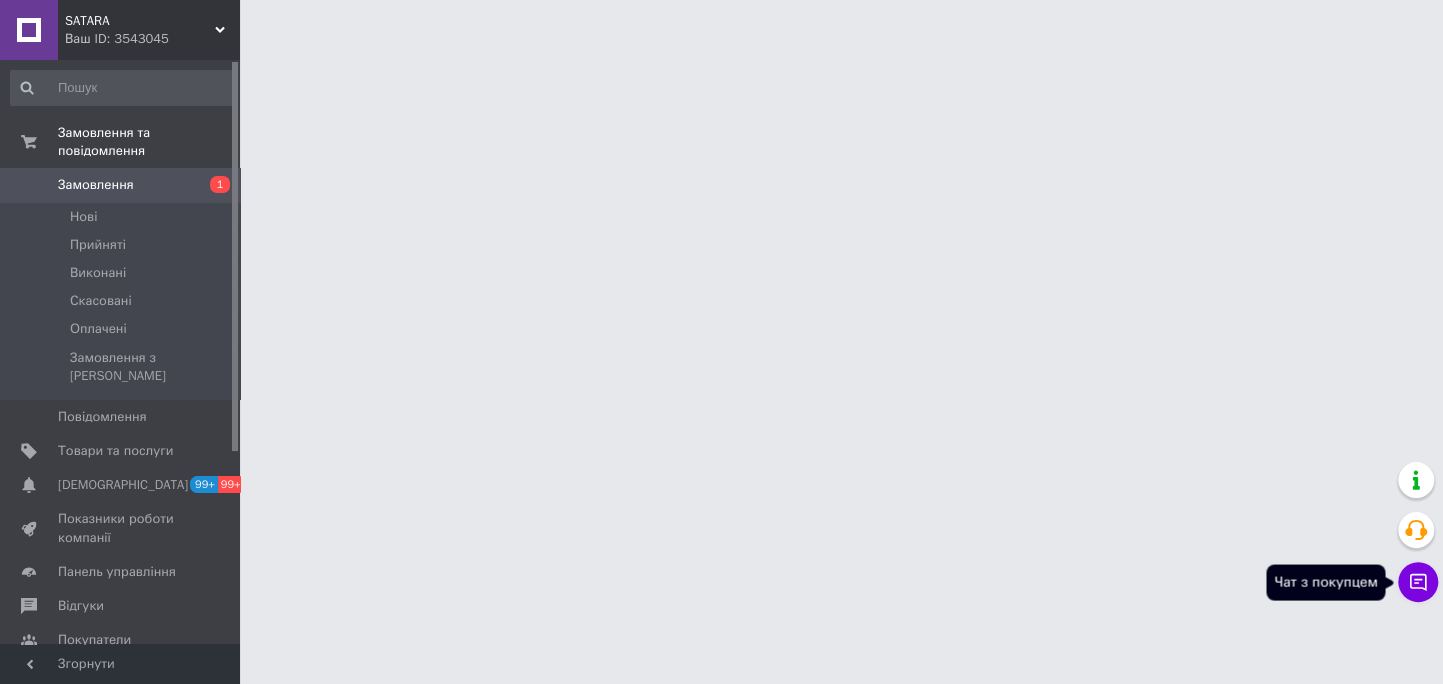 click 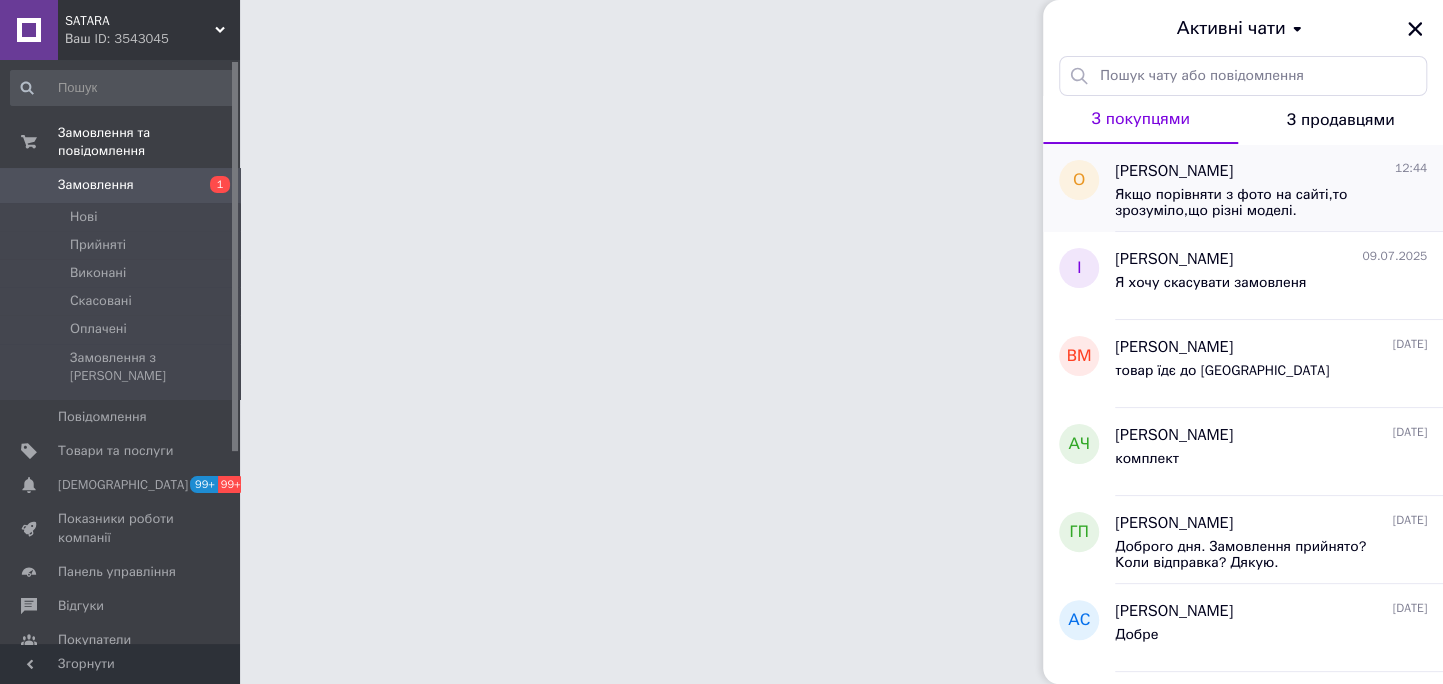 click on "олег 12:44" at bounding box center [1271, 171] 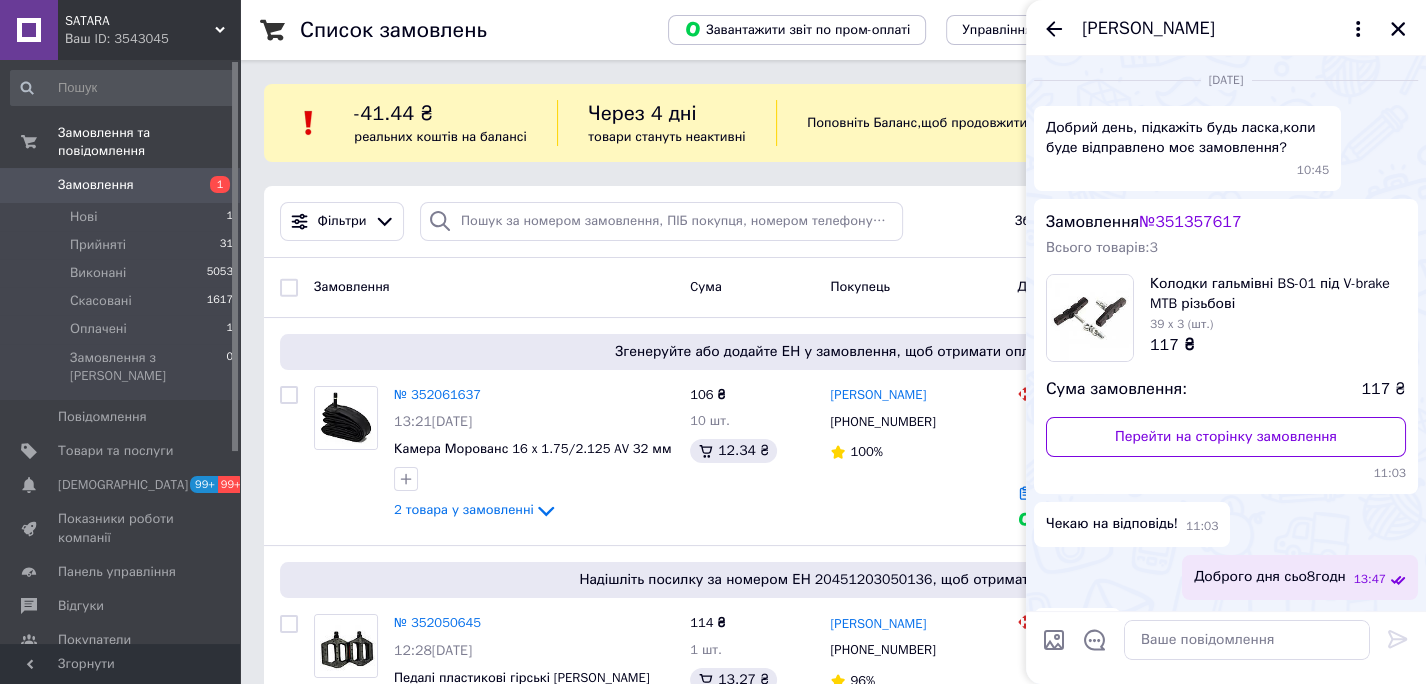 scroll, scrollTop: 0, scrollLeft: 0, axis: both 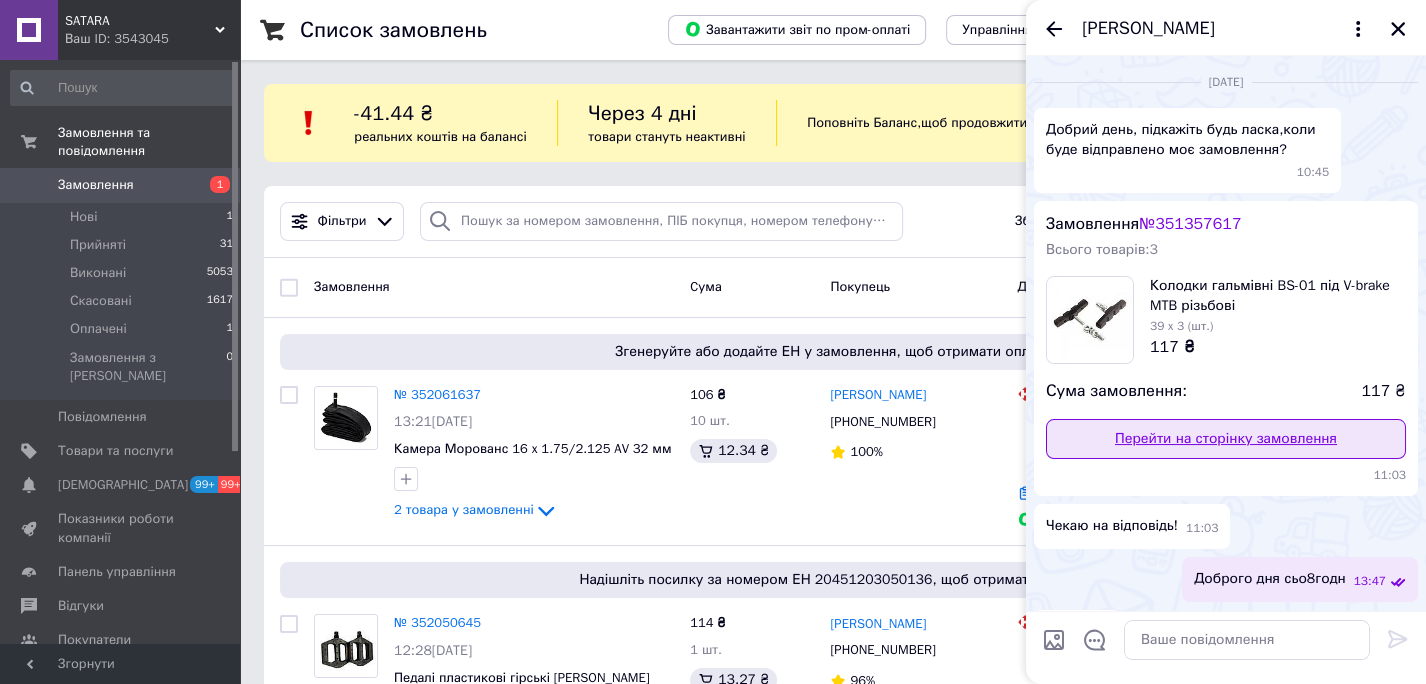 click on "Перейти на сторінку замовлення" at bounding box center [1226, 439] 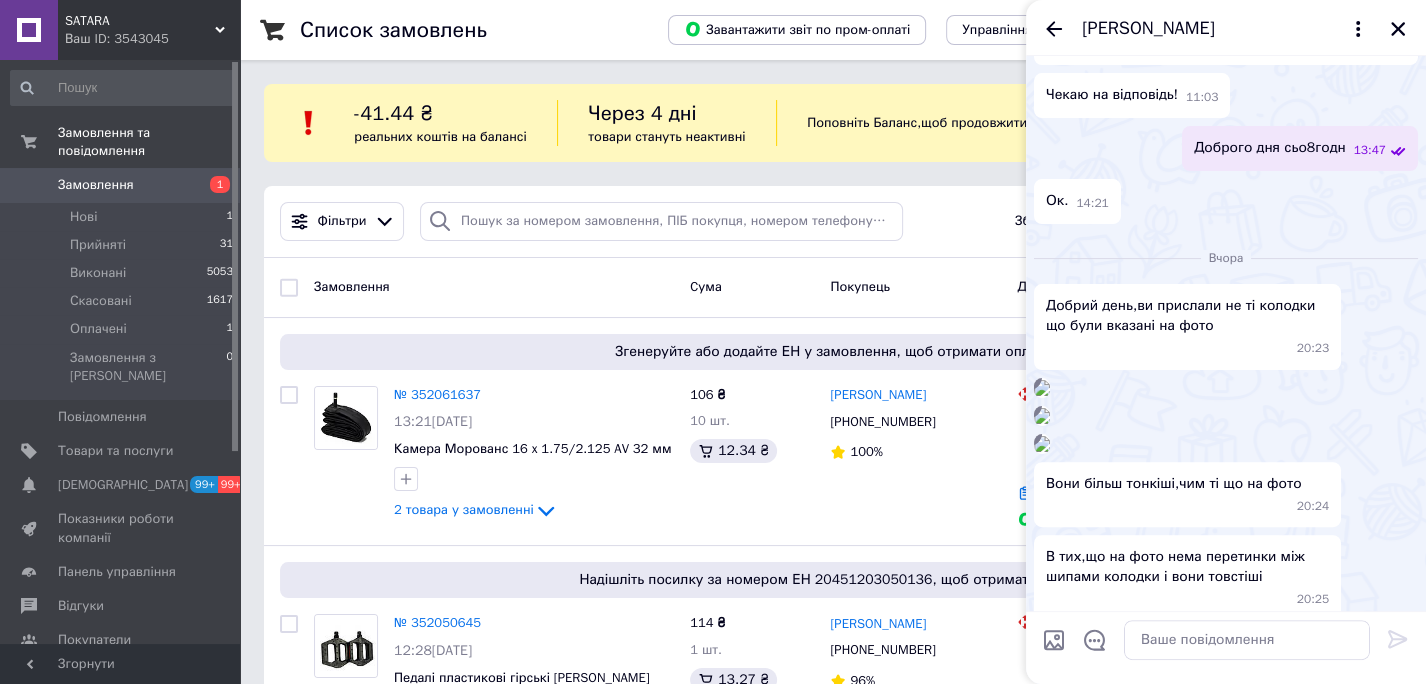 scroll, scrollTop: 666, scrollLeft: 0, axis: vertical 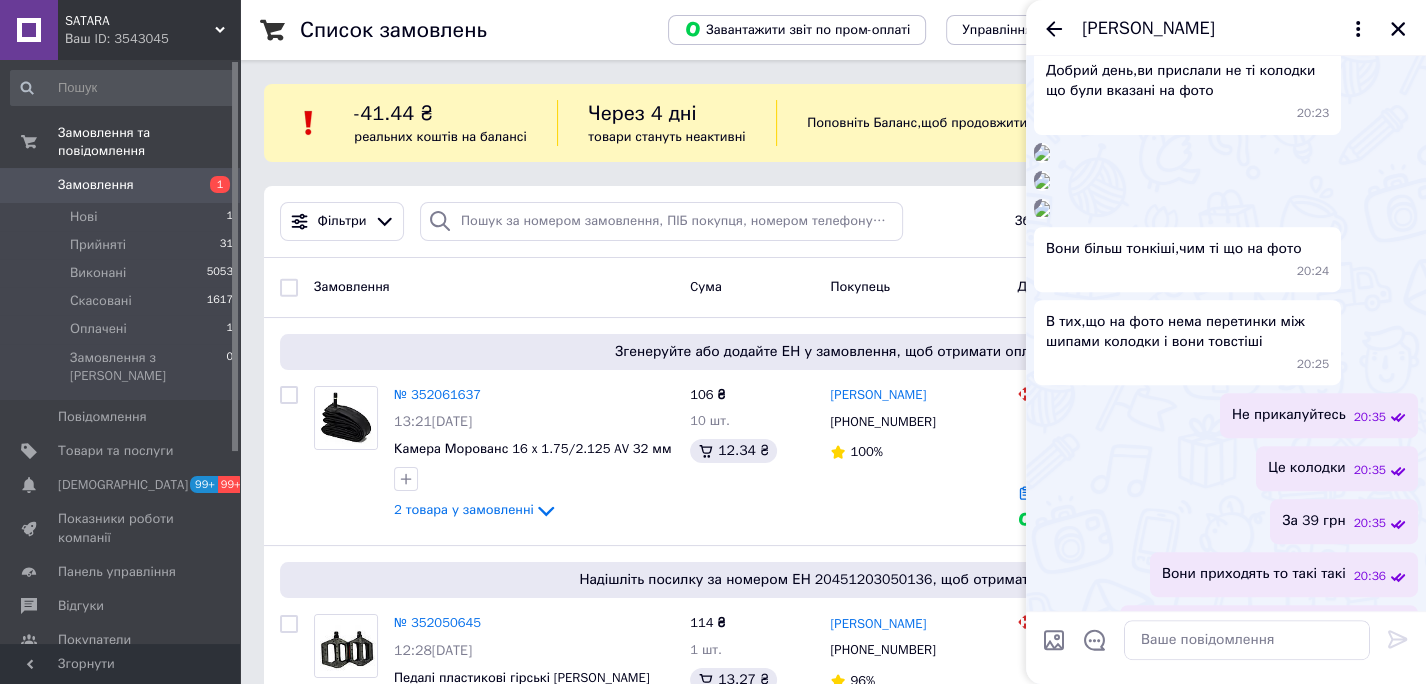 click at bounding box center [1042, 181] 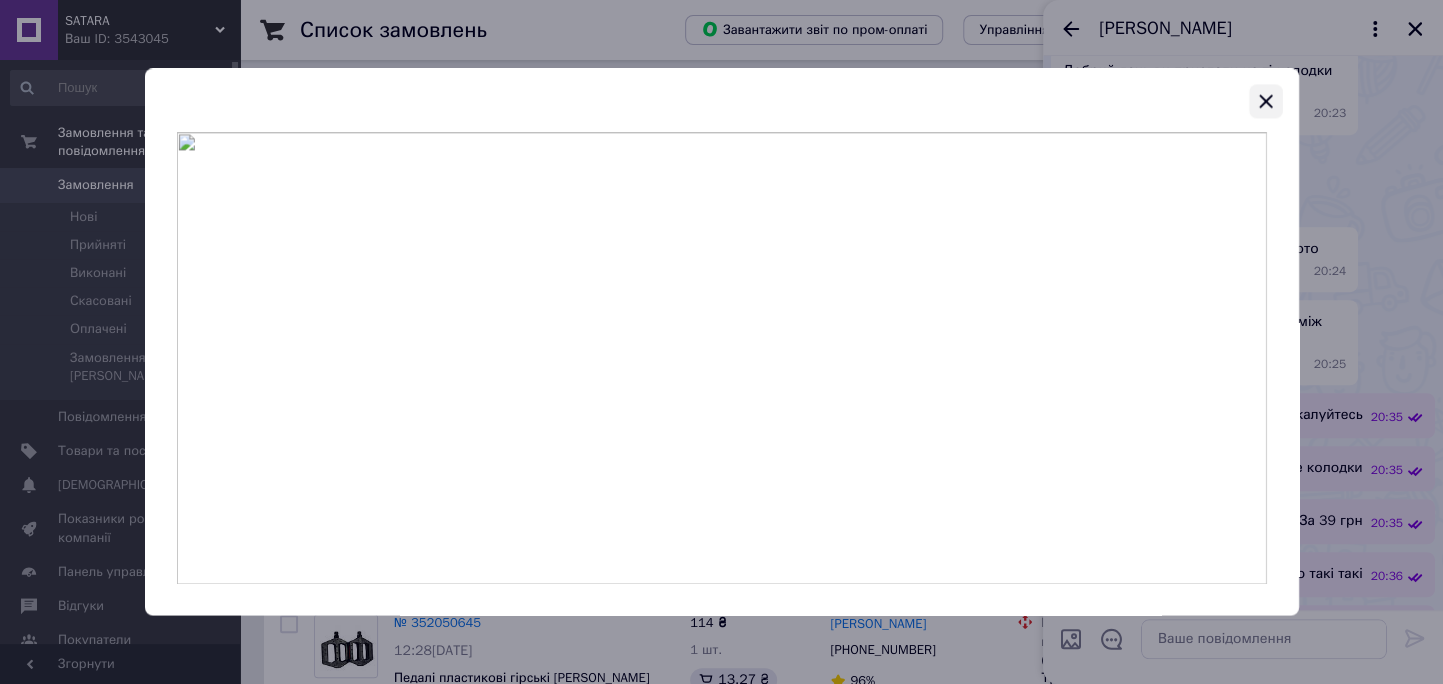 click 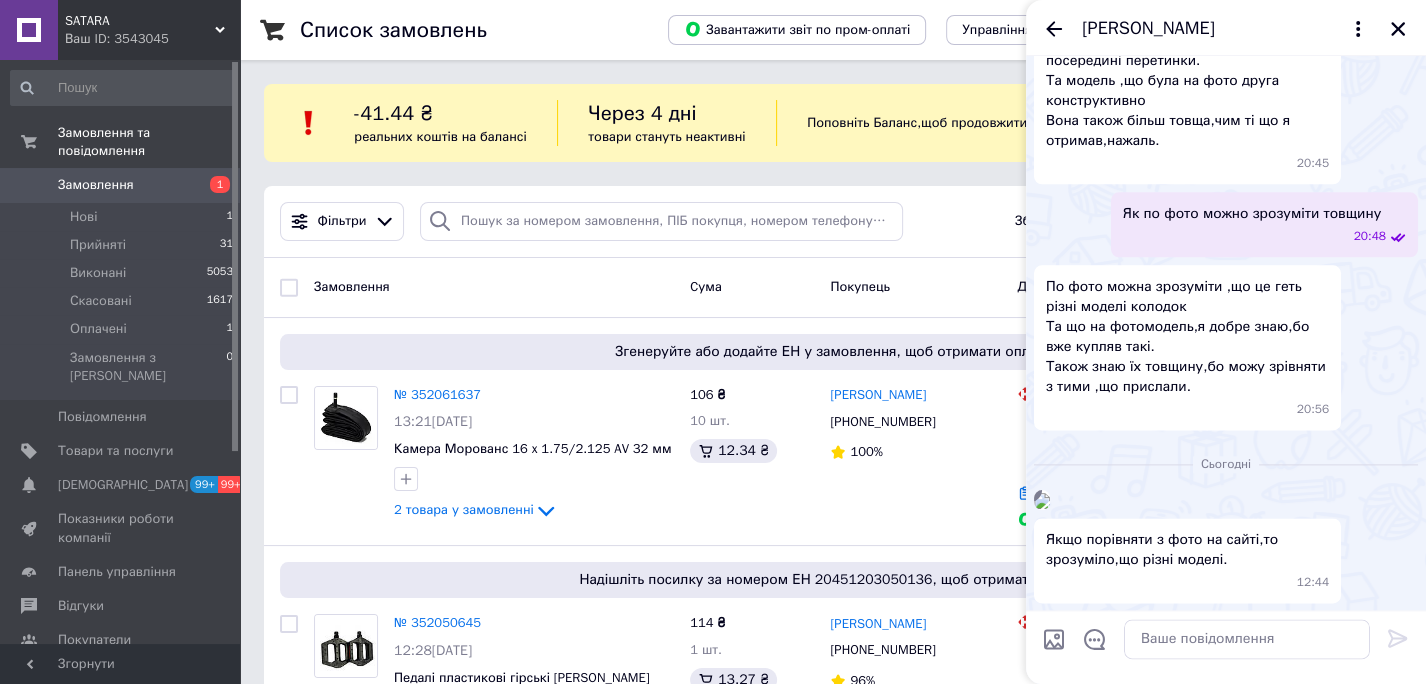 scroll, scrollTop: 3630, scrollLeft: 0, axis: vertical 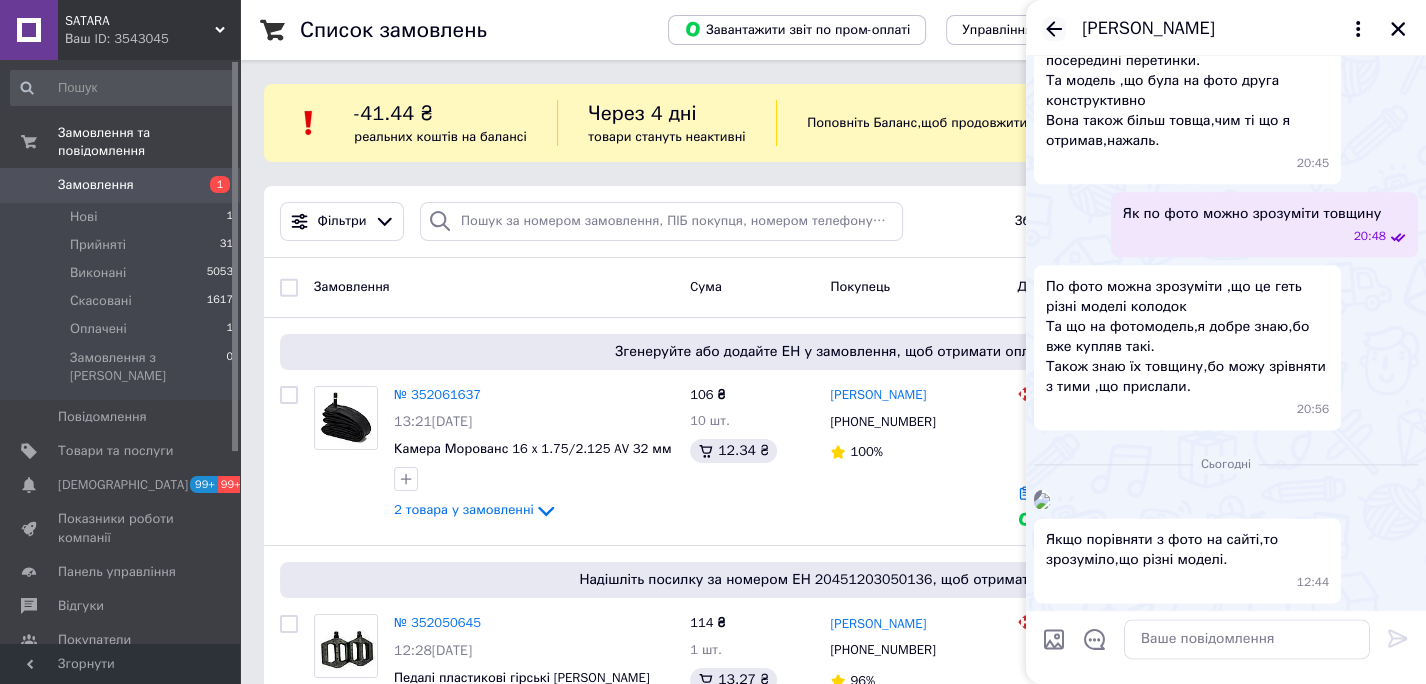 click 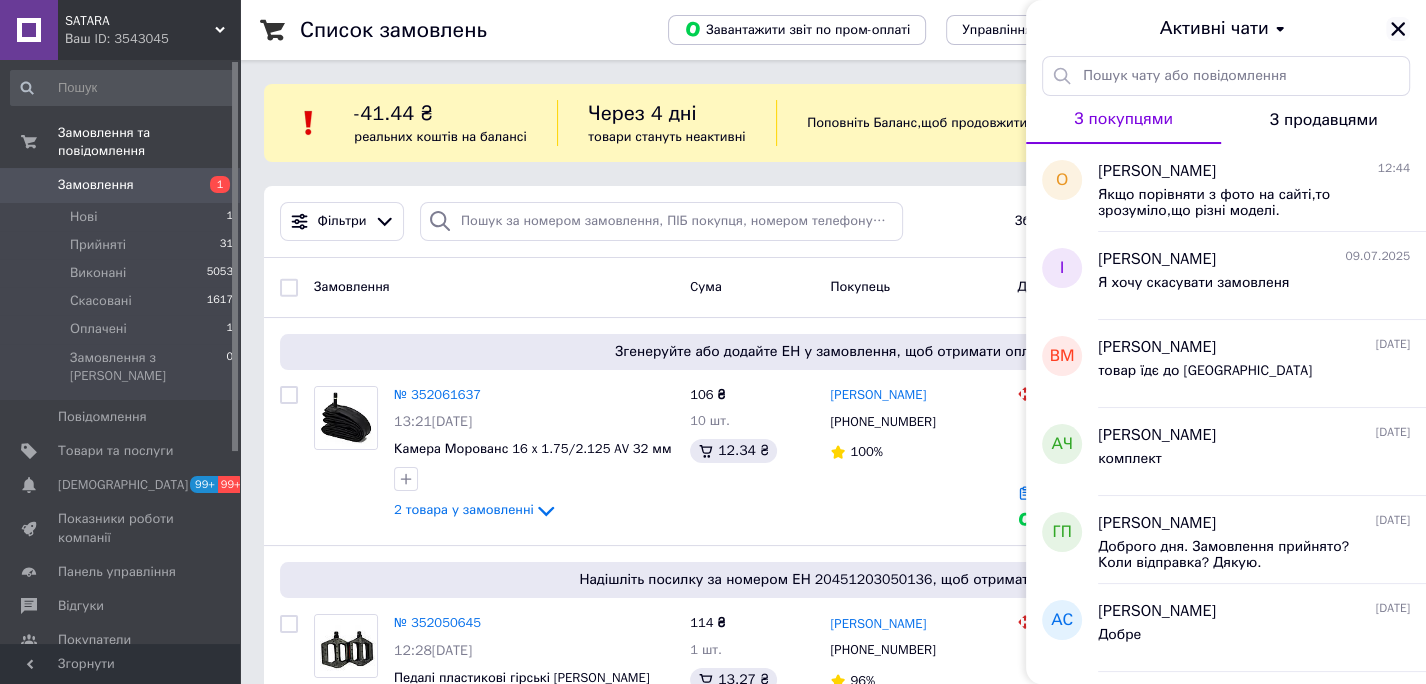click 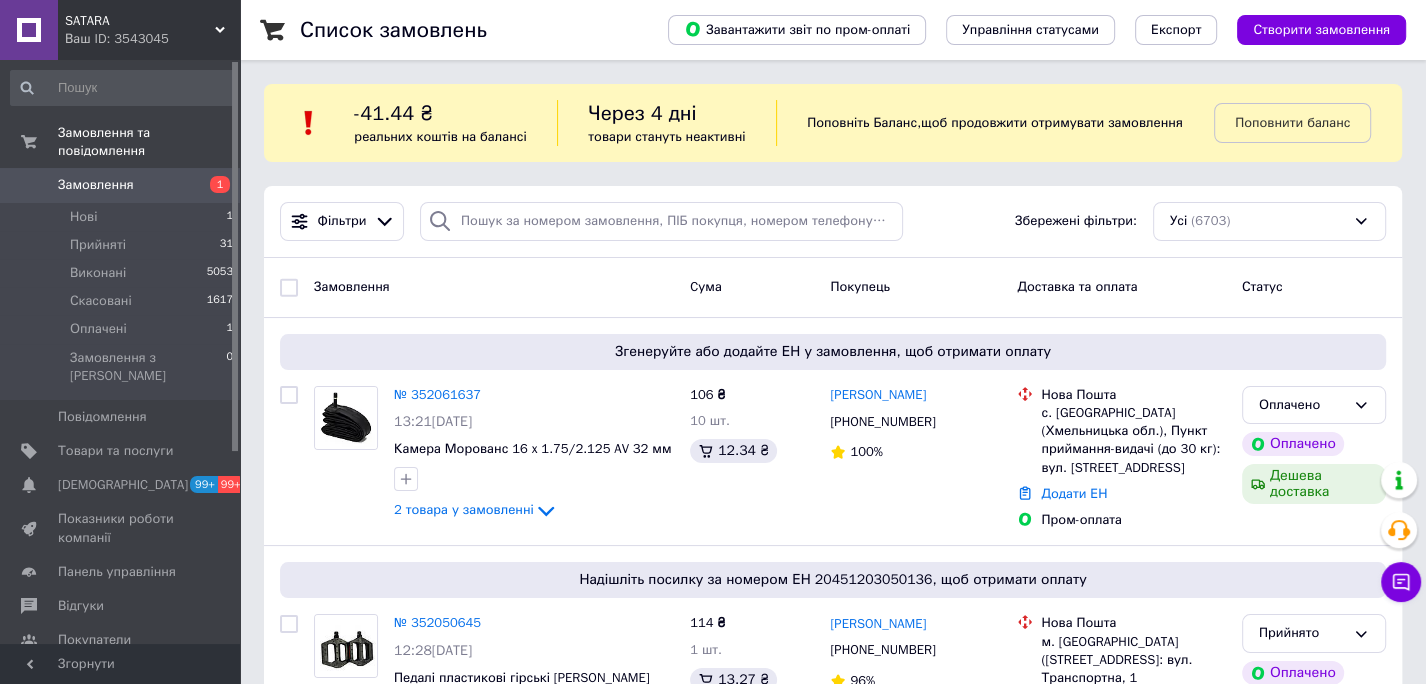 click on "SATARA" at bounding box center (140, 21) 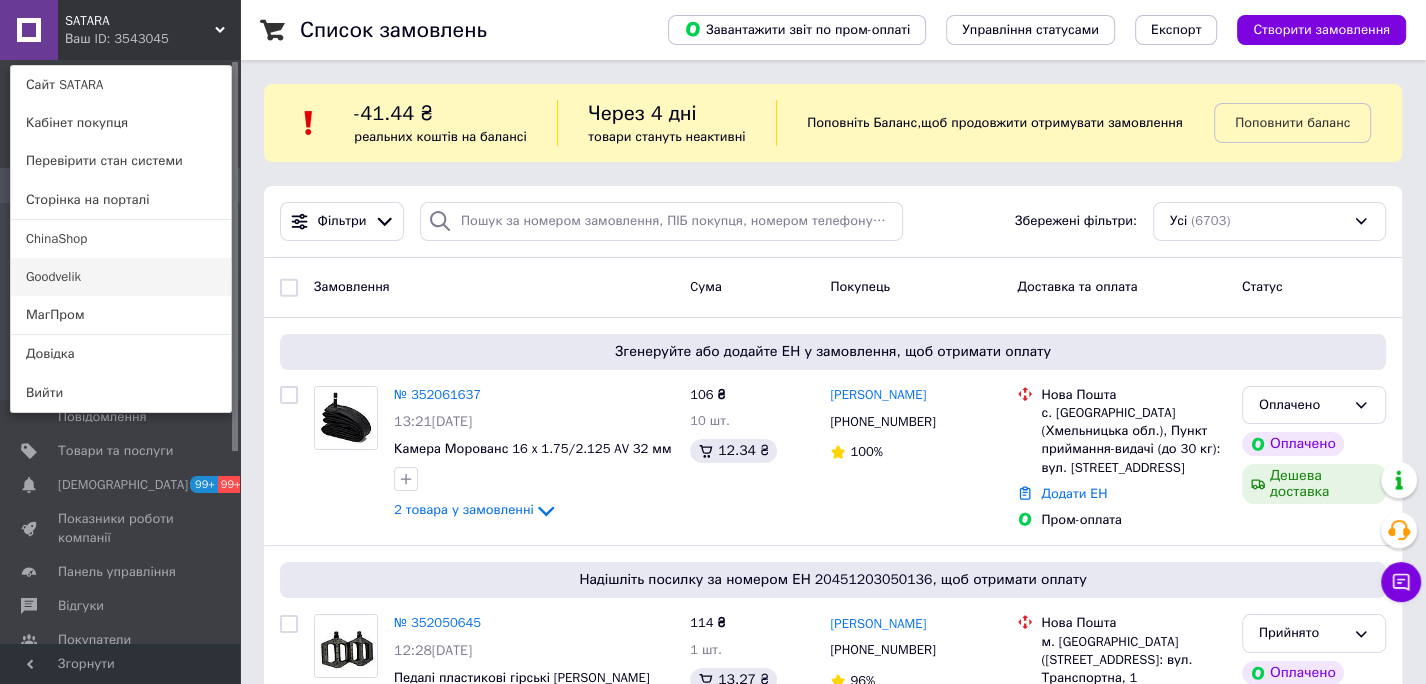 click on "Goodvelik" at bounding box center (121, 277) 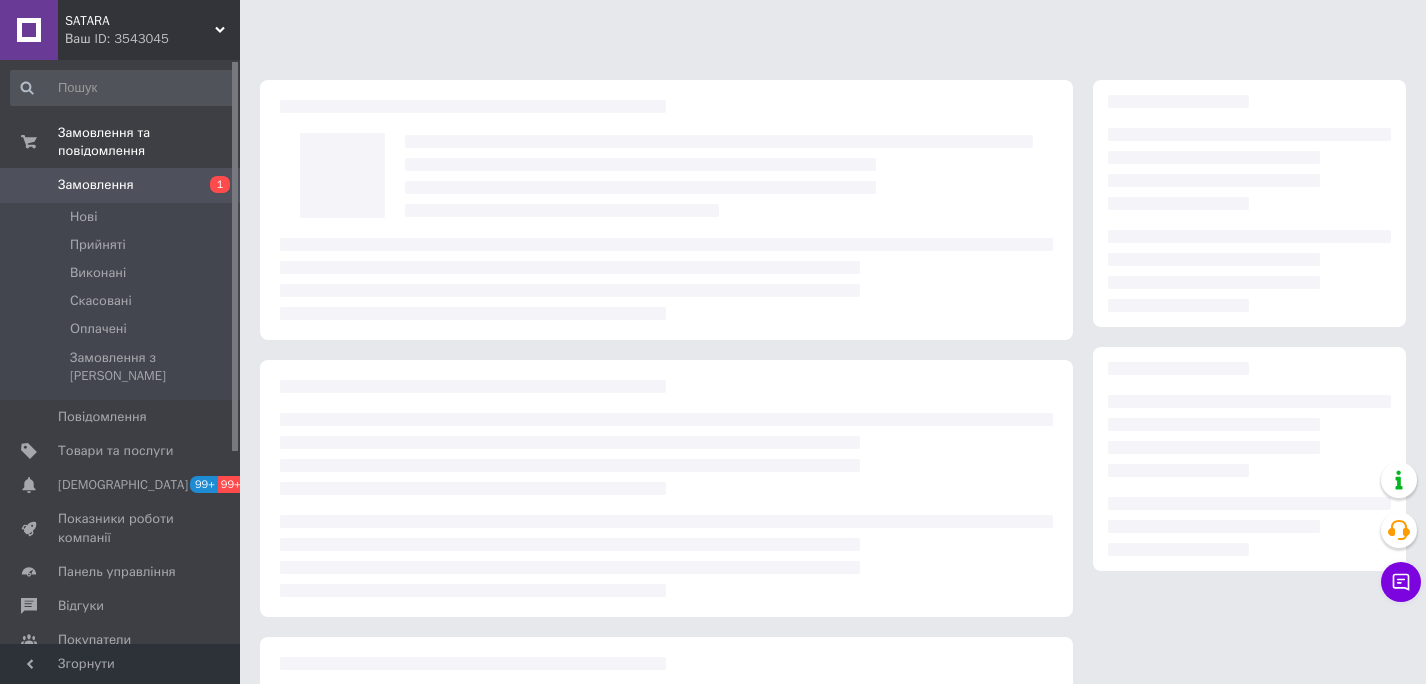 scroll, scrollTop: 0, scrollLeft: 0, axis: both 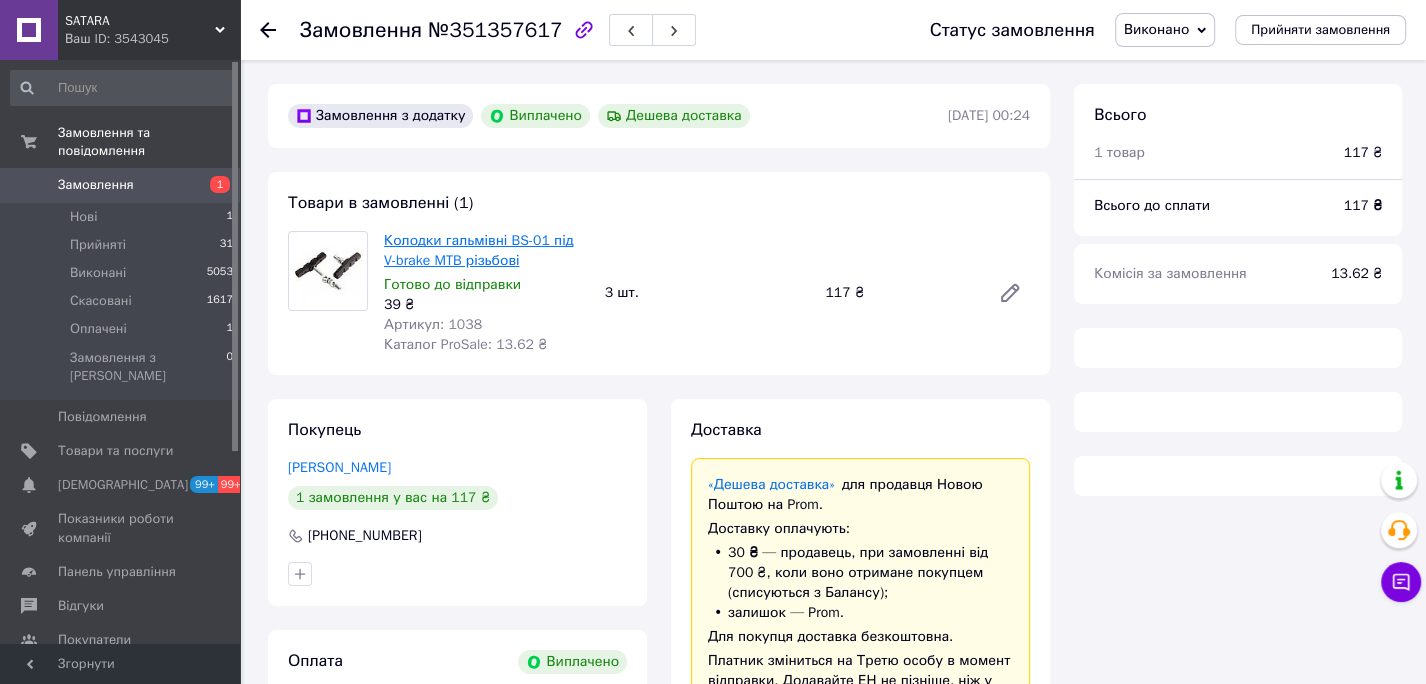 click on "Колодки гальмівні BS-01 під V-brake MTB різьбові" at bounding box center (478, 250) 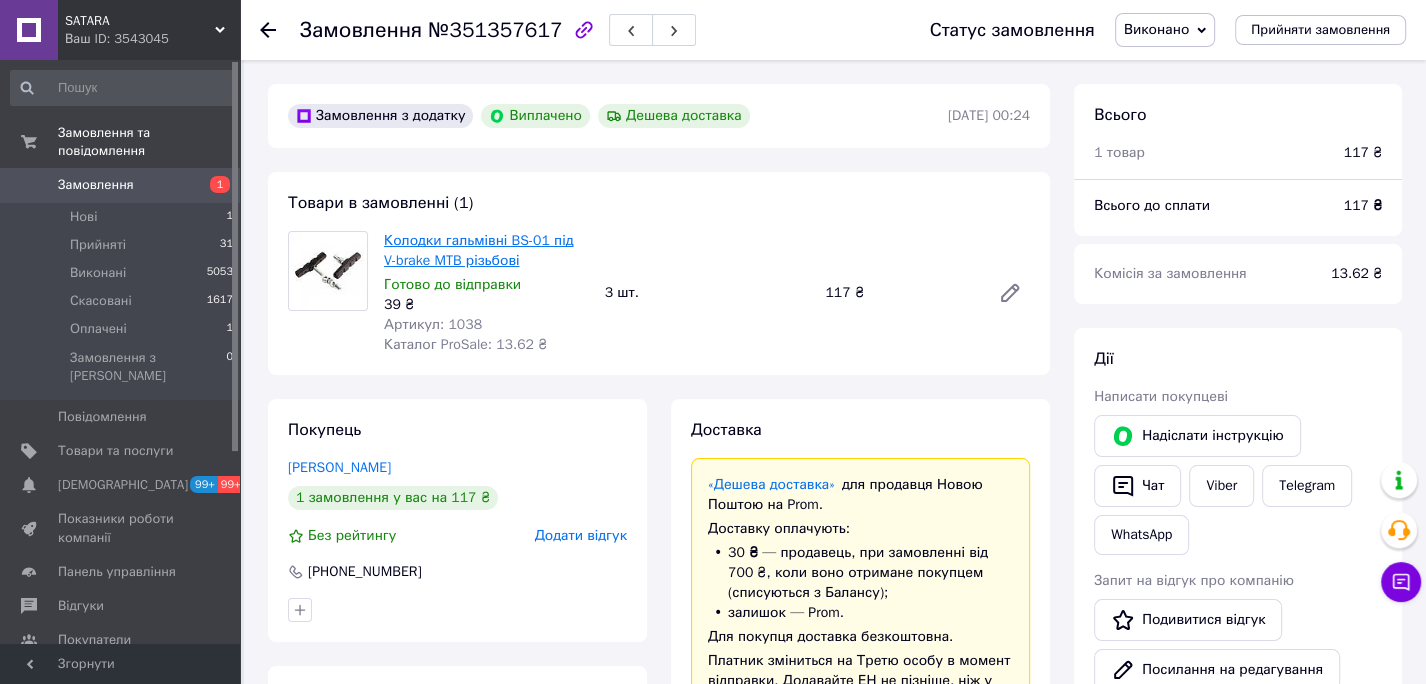 scroll, scrollTop: 144, scrollLeft: 0, axis: vertical 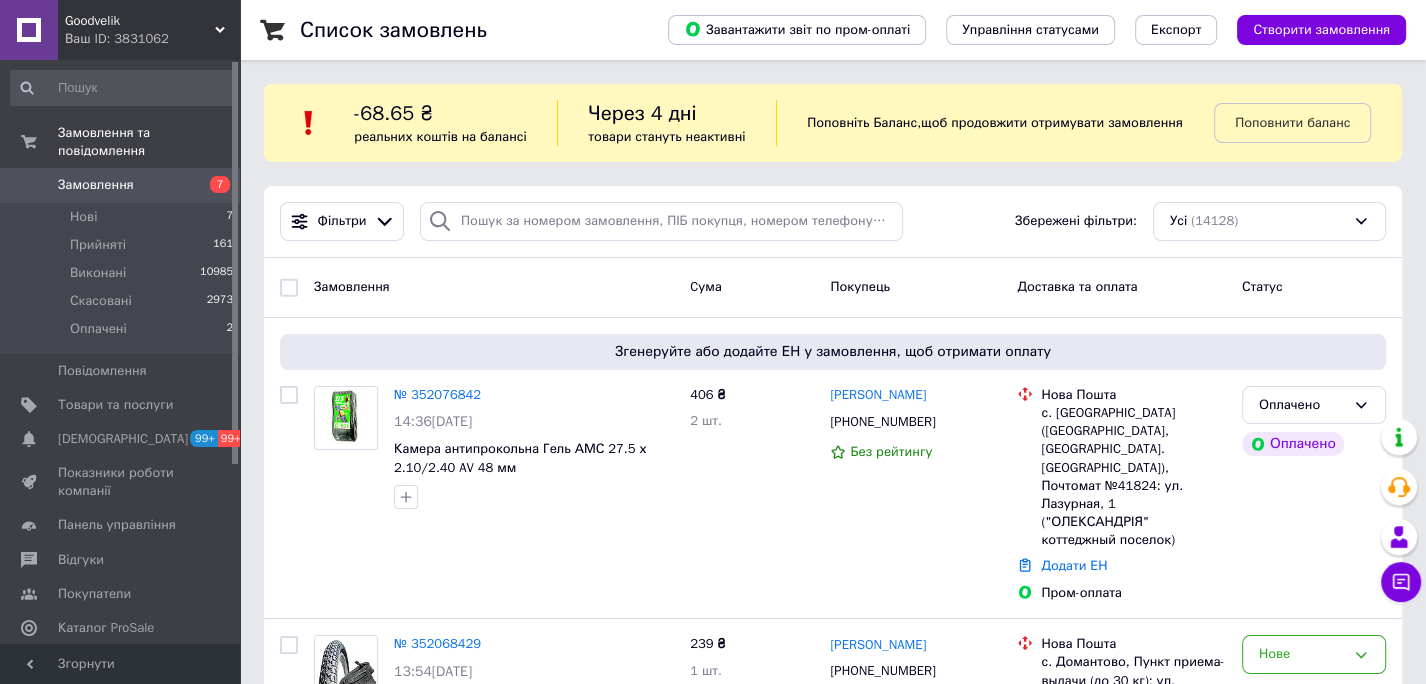 click on "Створити замовлення" at bounding box center (1321, 30) 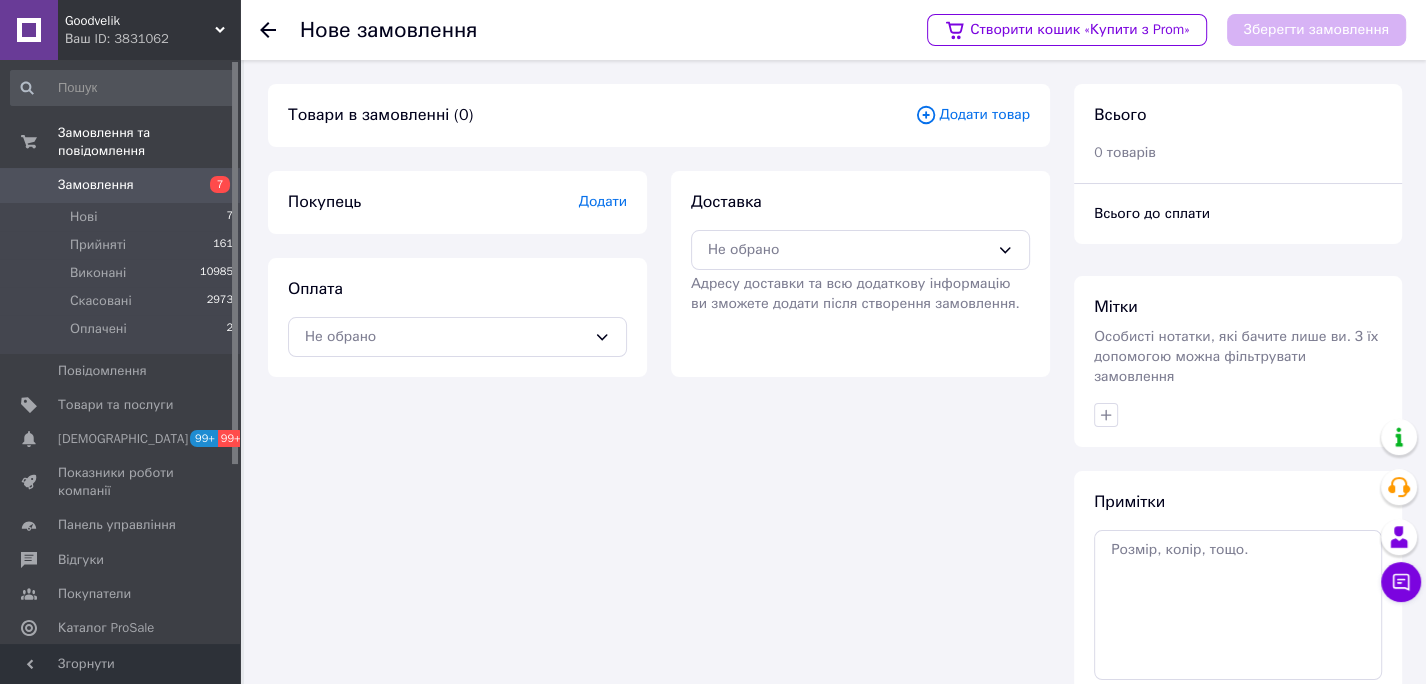 click on "Додати товар" at bounding box center [972, 115] 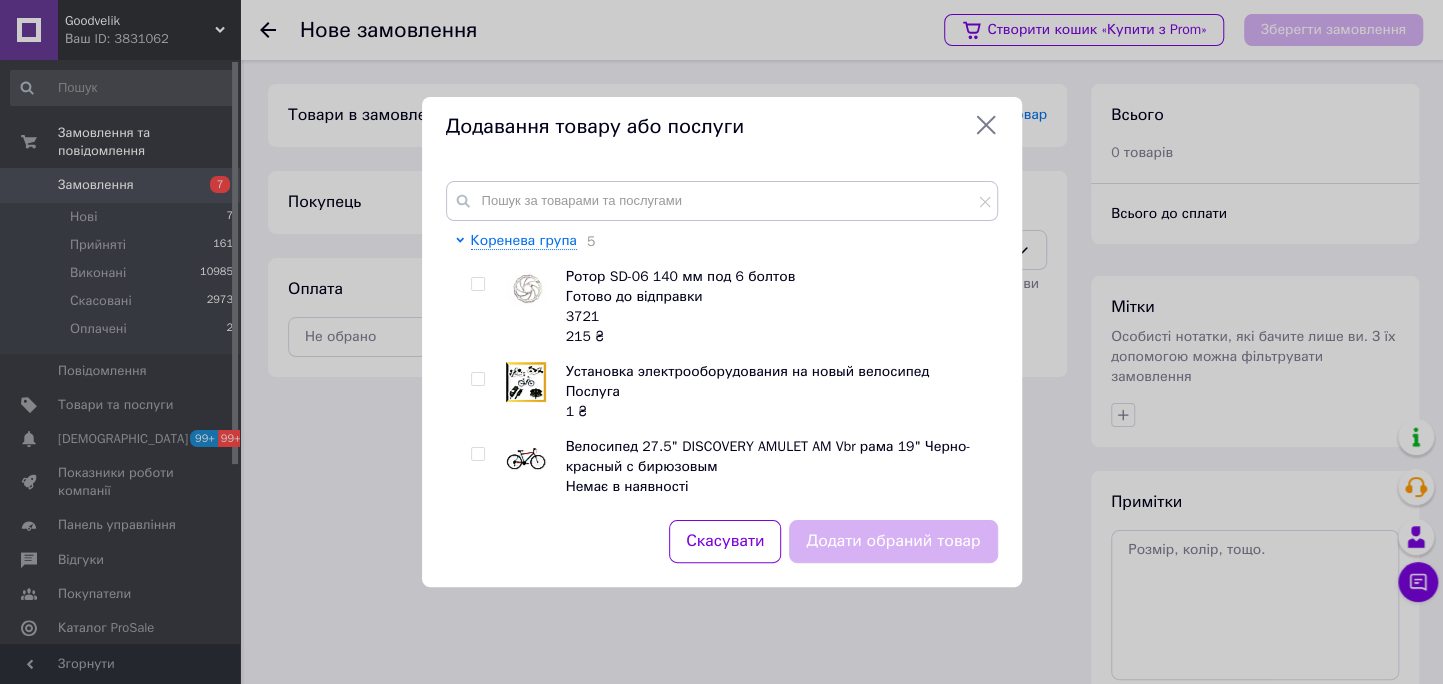 click on "Коренева група 5 Ротор SD-06 140 мм под 6 болтов Готово до відправки 3721 215   ₴ Установка электрооборудования на новый велосипед Послуга 1   ₴ Велосипед 27.5" DISCOVERY AMULET AM Vbr рама 19" Черно-красный с бирюзовым Немає в наявності OPS-DIS-27.5-003 5 499   ₴ Велосипед CROSSRIDE SHARK 26" MTB рама 14" Черно-серый Немає в наявності 1548-5 5 555   ₴ Шестерня с подшипником для редукторного мотора 42 зубa Готово до відправки 2956 237   ₴ Колесные запчасти  Трансмисия Вилки и амартизаторы Рулевое управление Тормоза Седла и штыри Колеса на планетарных втулках Камеры для тачек и мото техники  6 Инструмент 16 2 6" at bounding box center (722, 338) 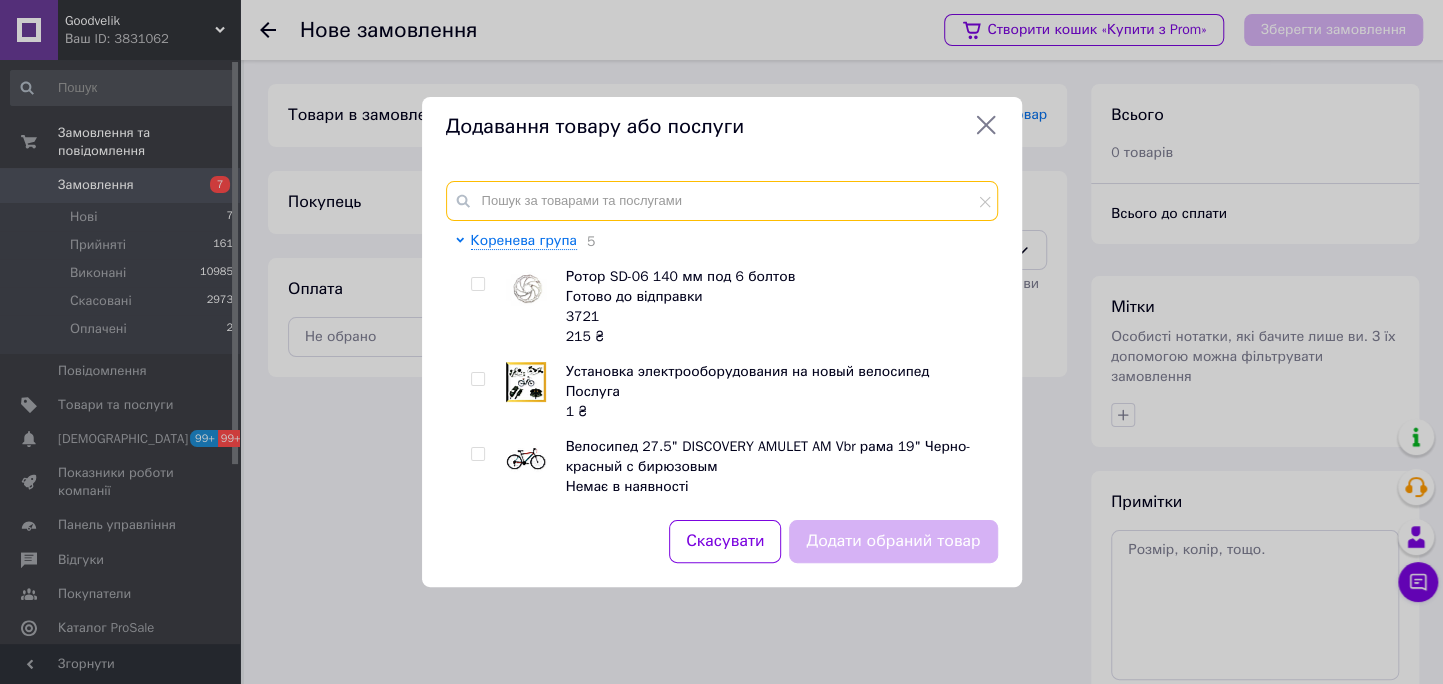 click at bounding box center (722, 201) 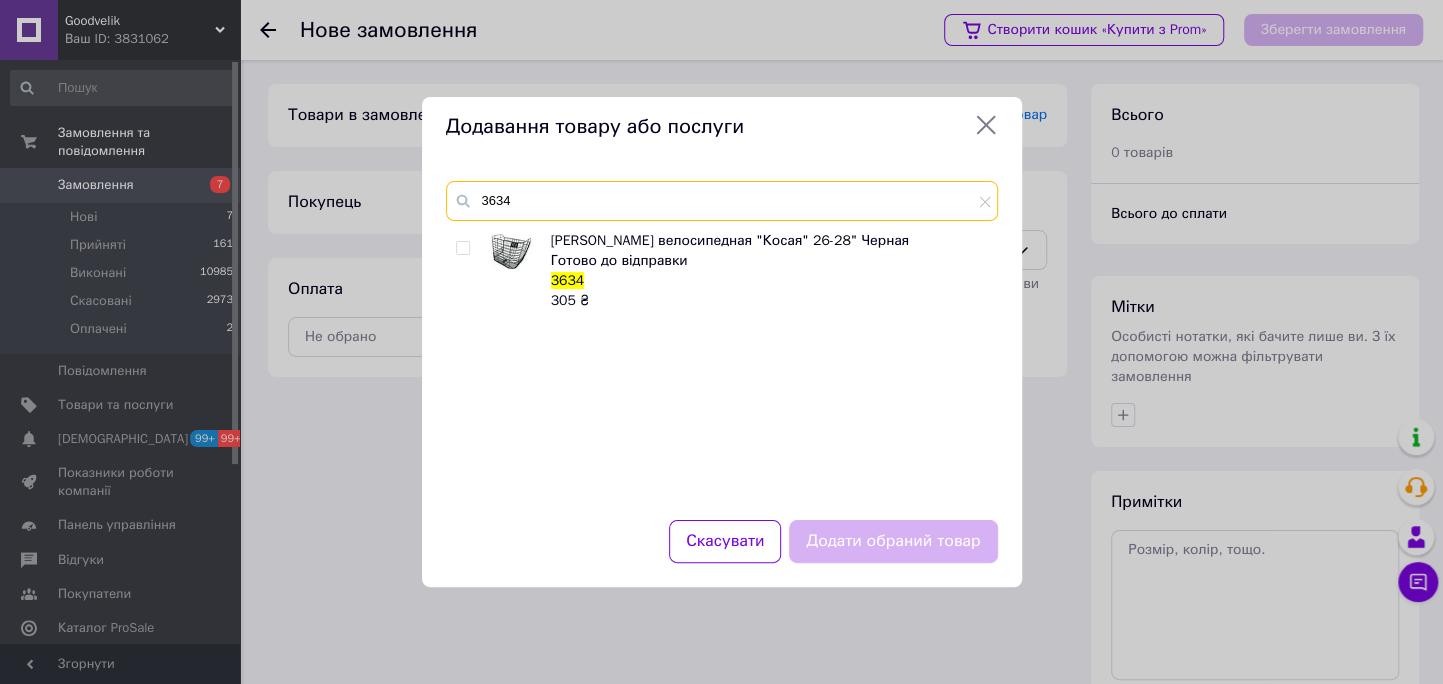 type on "3634" 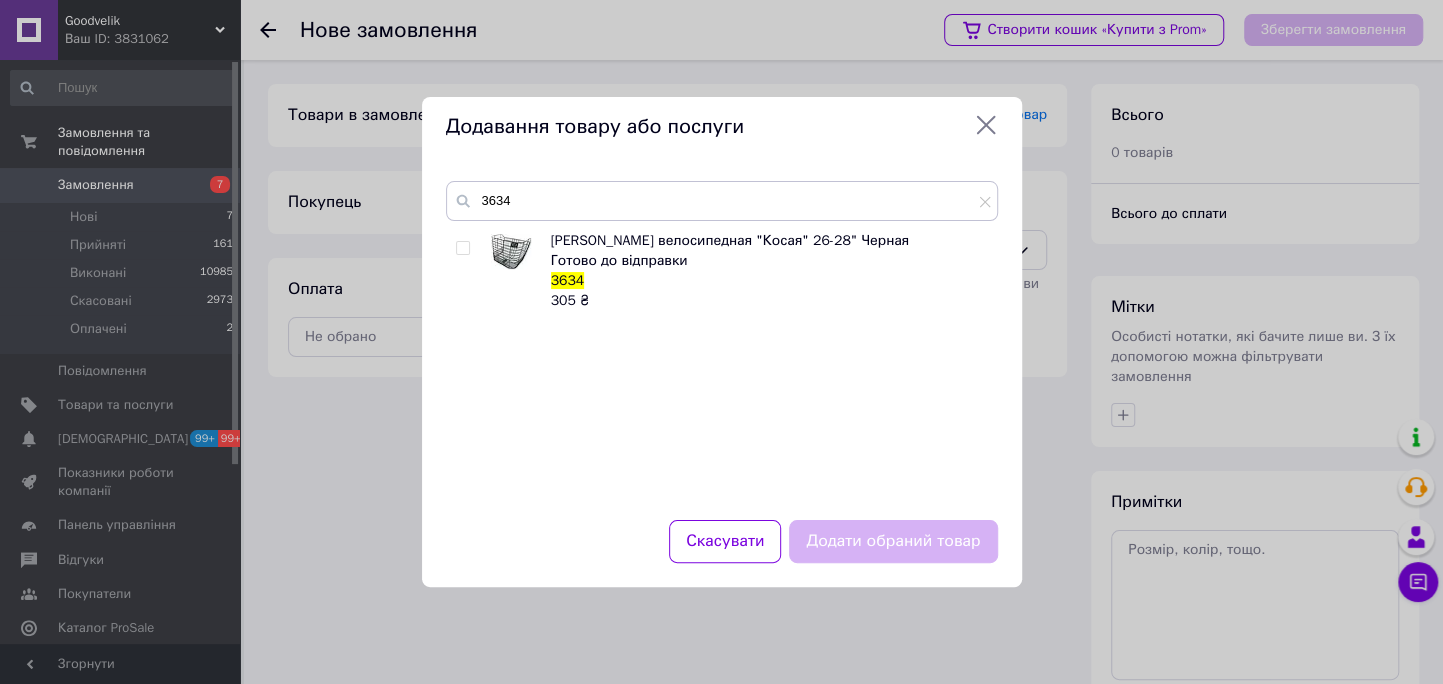 click at bounding box center (466, 271) 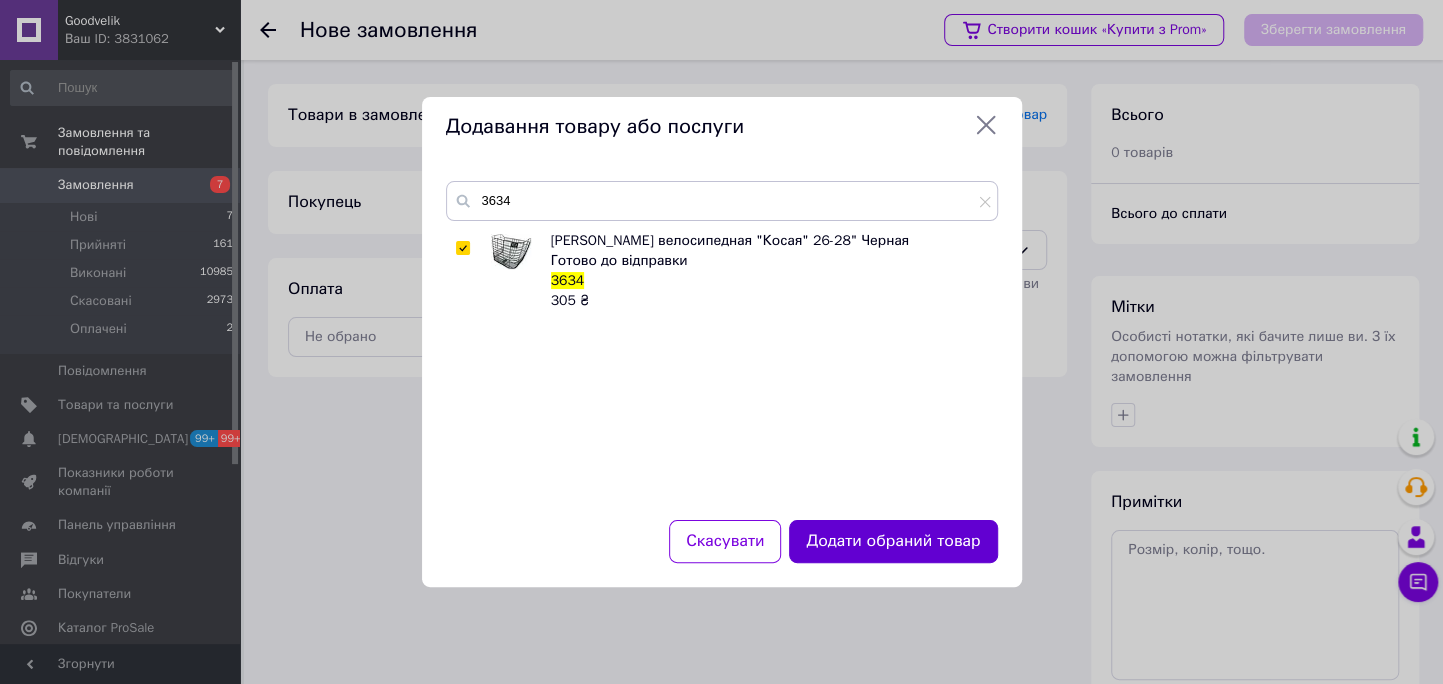 click on "Додати обраний товар" at bounding box center (893, 541) 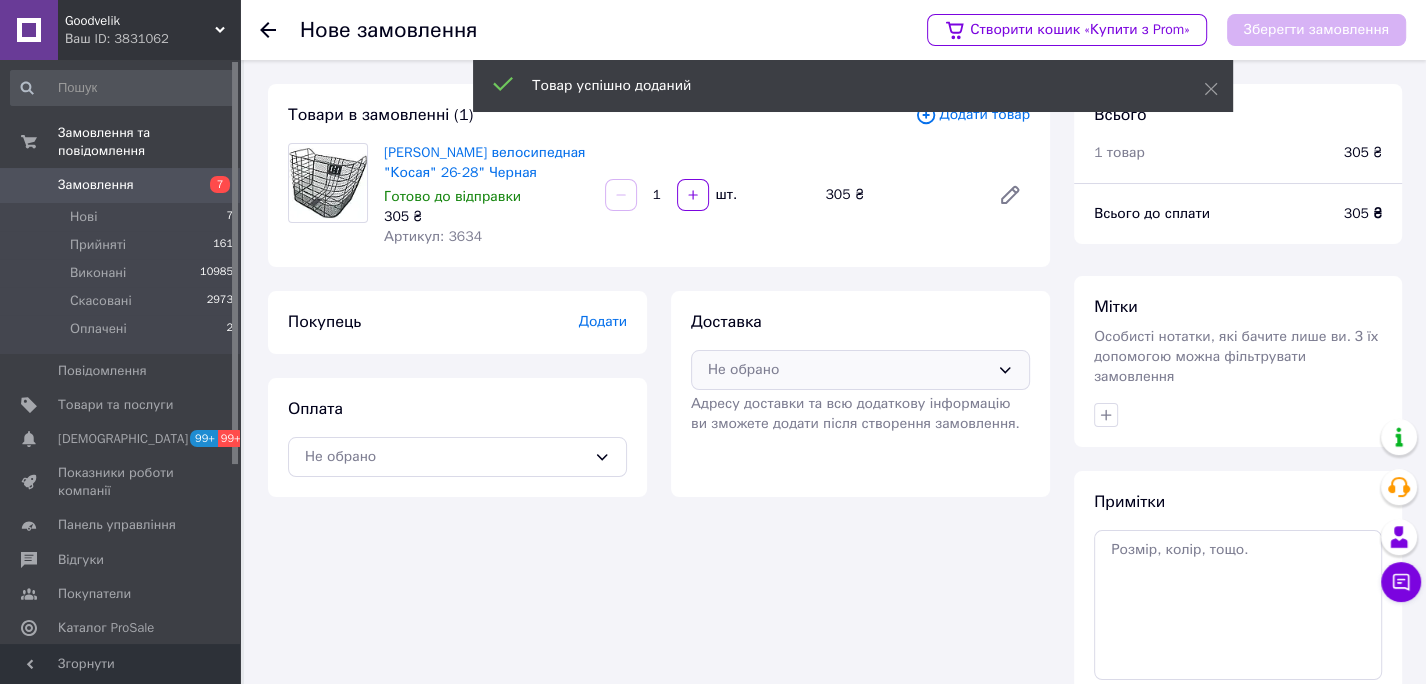 click on "Не обрано" at bounding box center (848, 370) 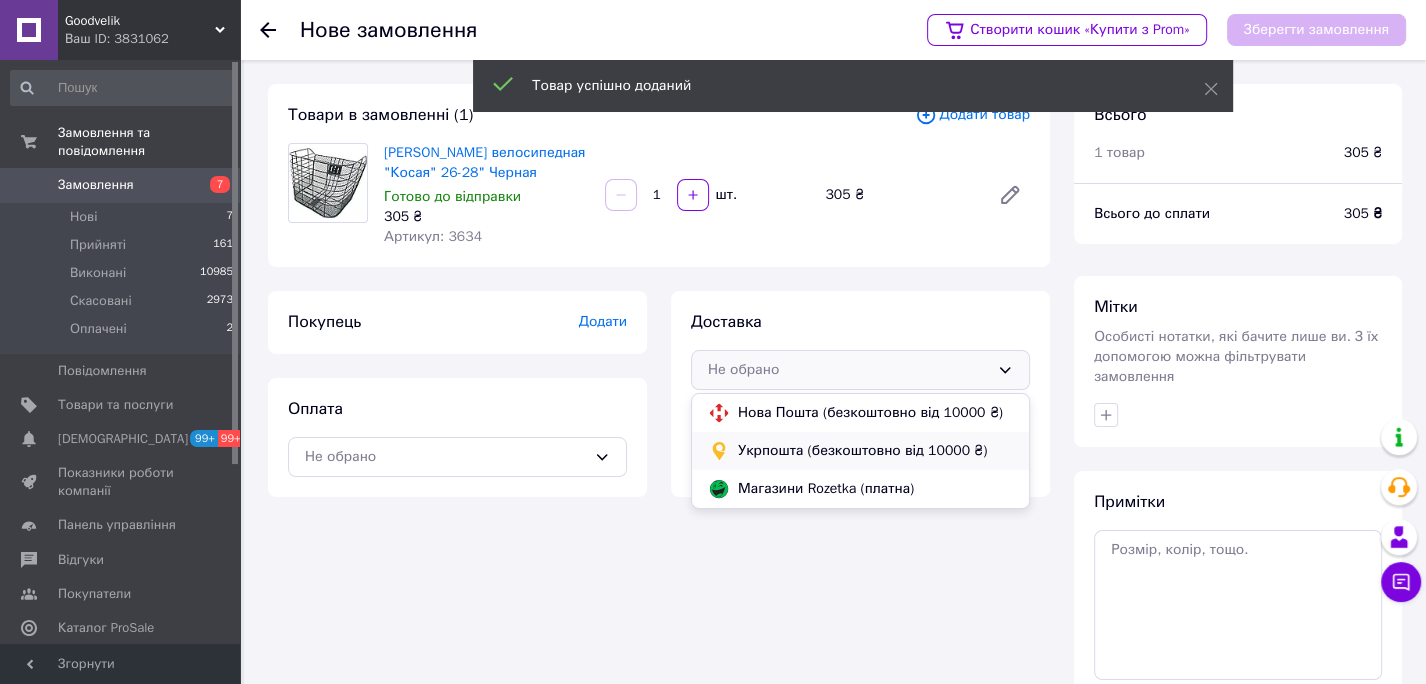 click on "Укрпошта (безкоштовно від 10000 ₴)" at bounding box center [875, 451] 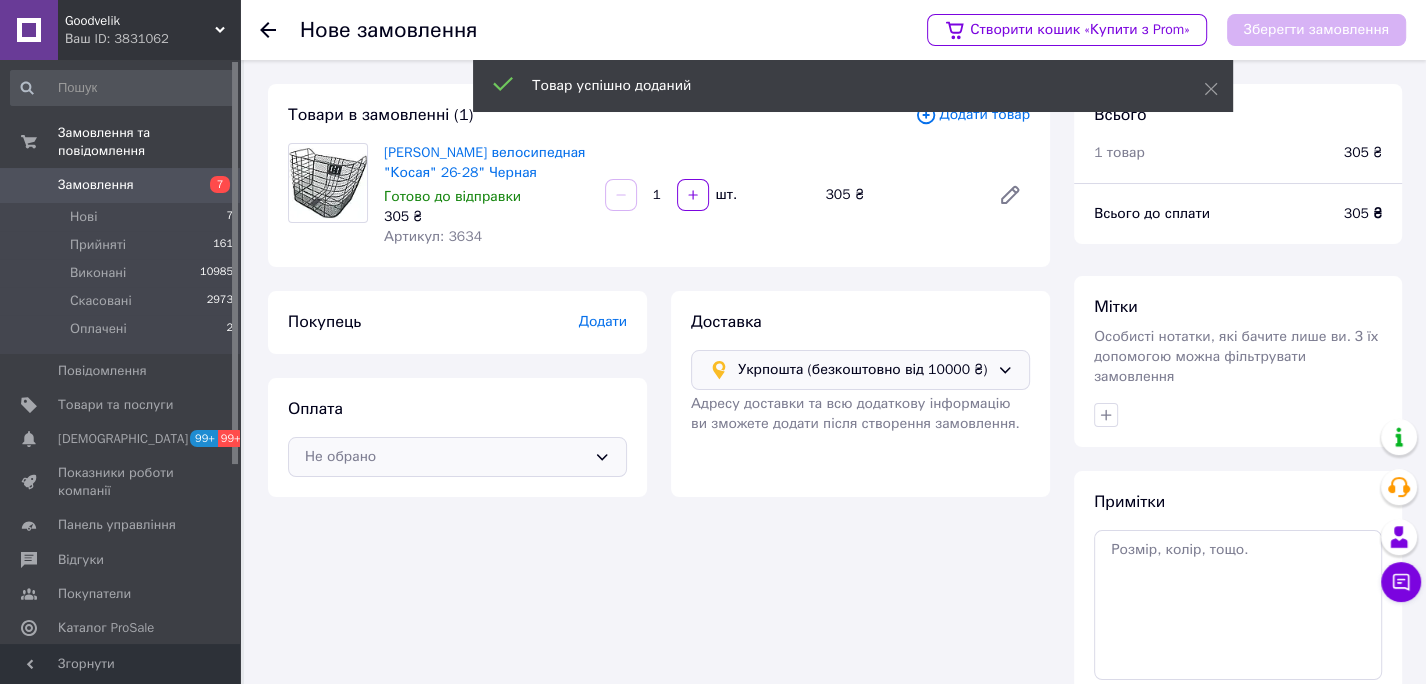 click on "Не обрано" at bounding box center (445, 457) 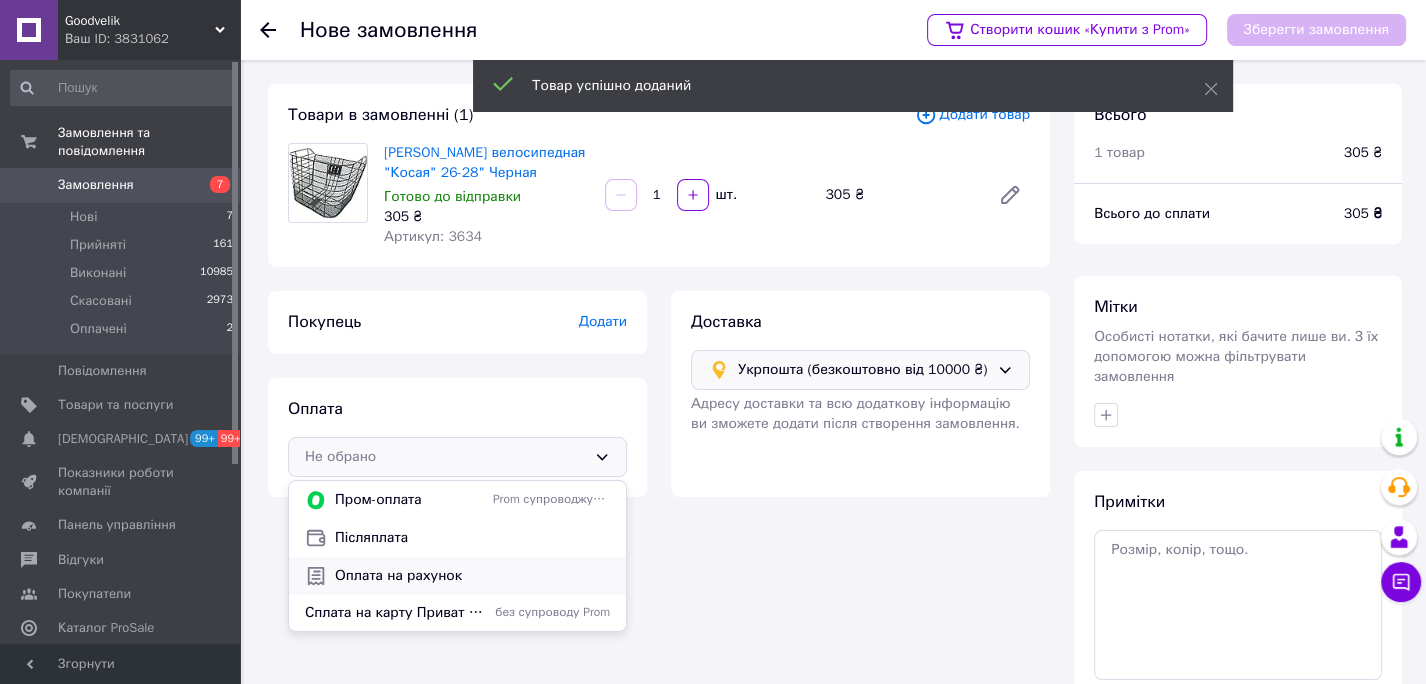 click on "Оплата на рахунок" at bounding box center [472, 576] 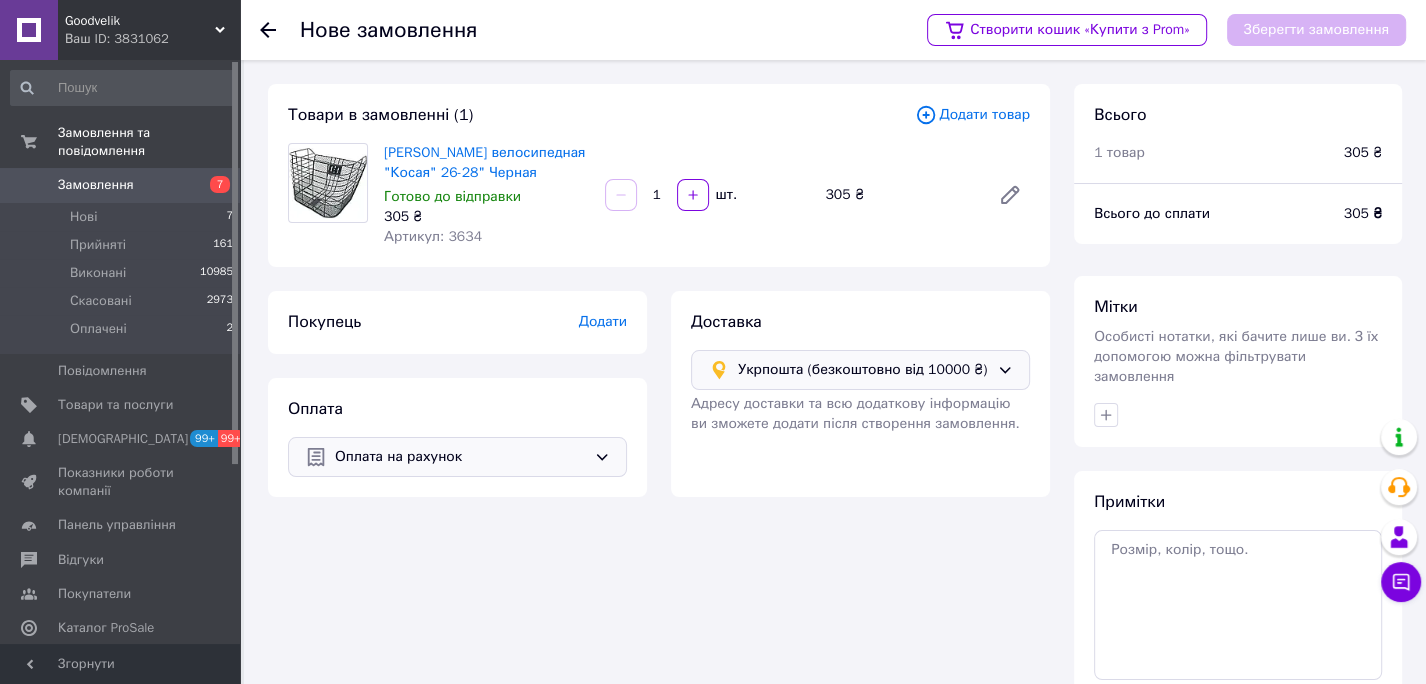 click on "Покупець Додати" at bounding box center (457, 322) 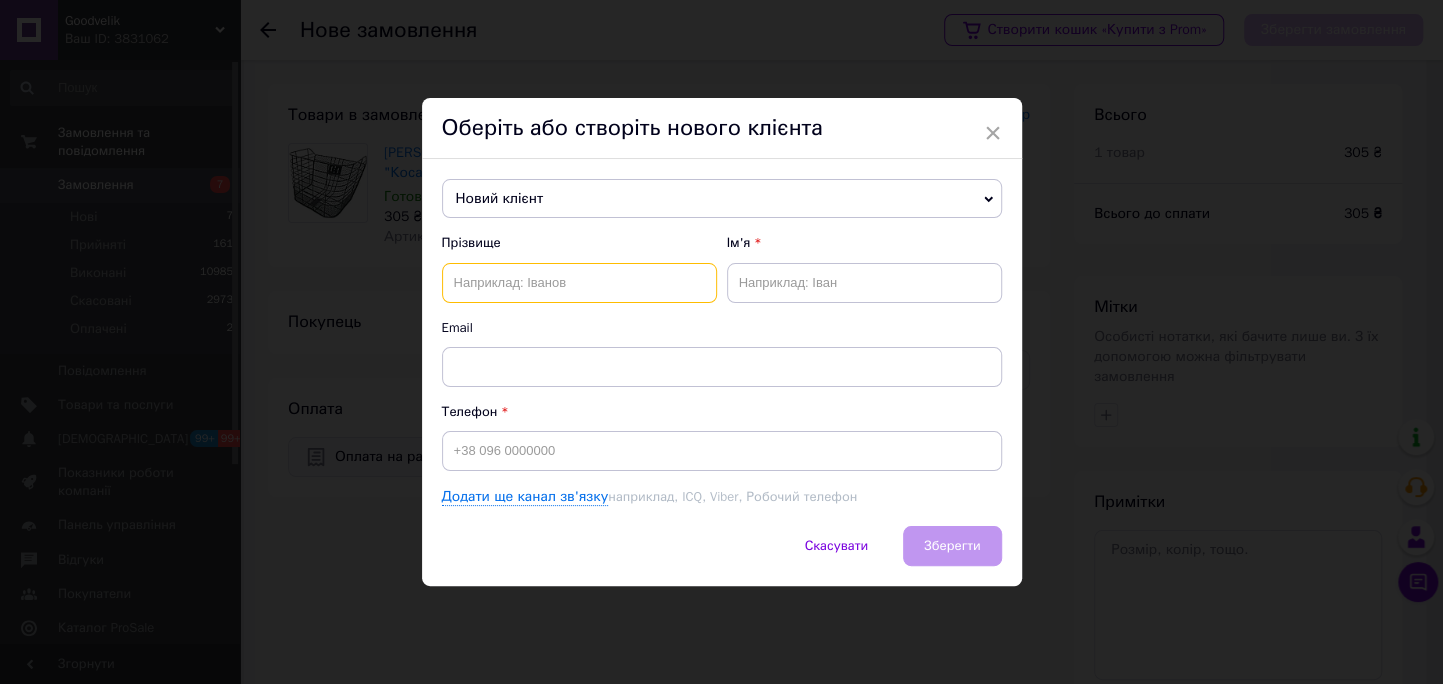 click at bounding box center (579, 283) 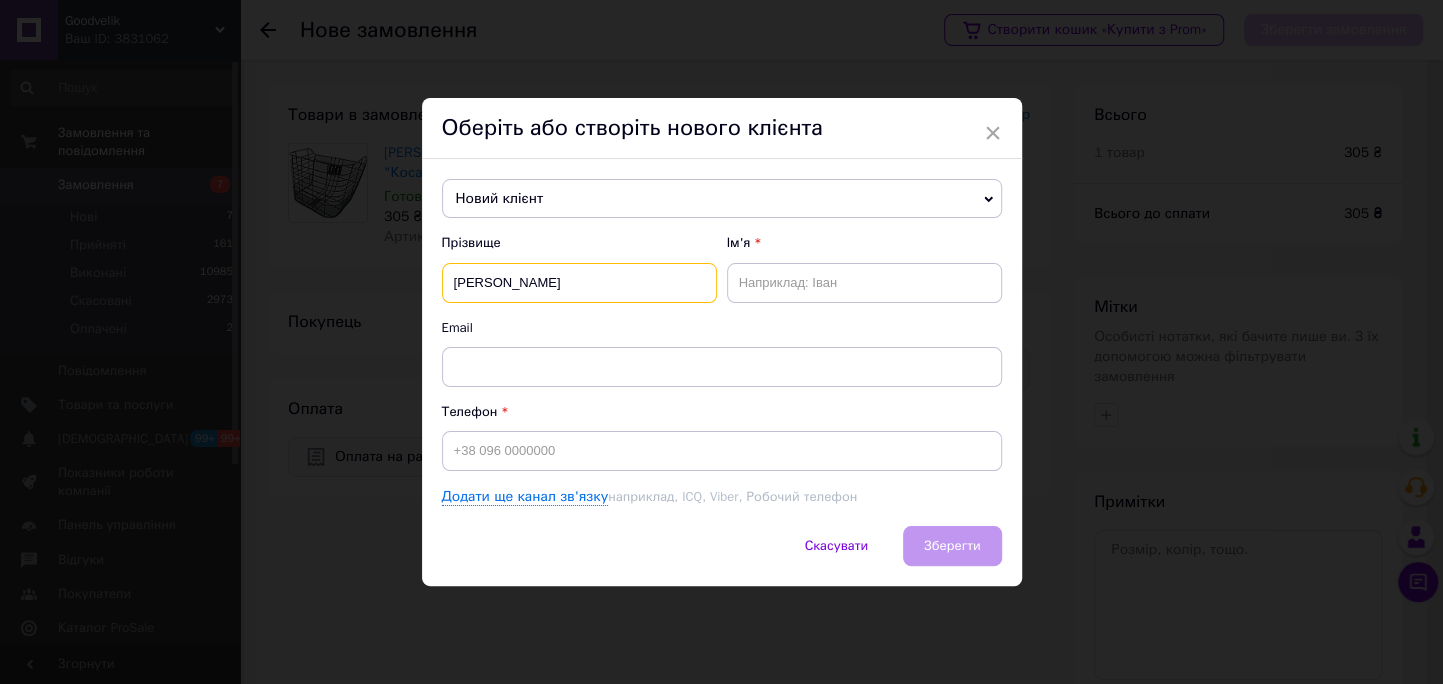 drag, startPoint x: 500, startPoint y: 279, endPoint x: 595, endPoint y: 281, distance: 95.02105 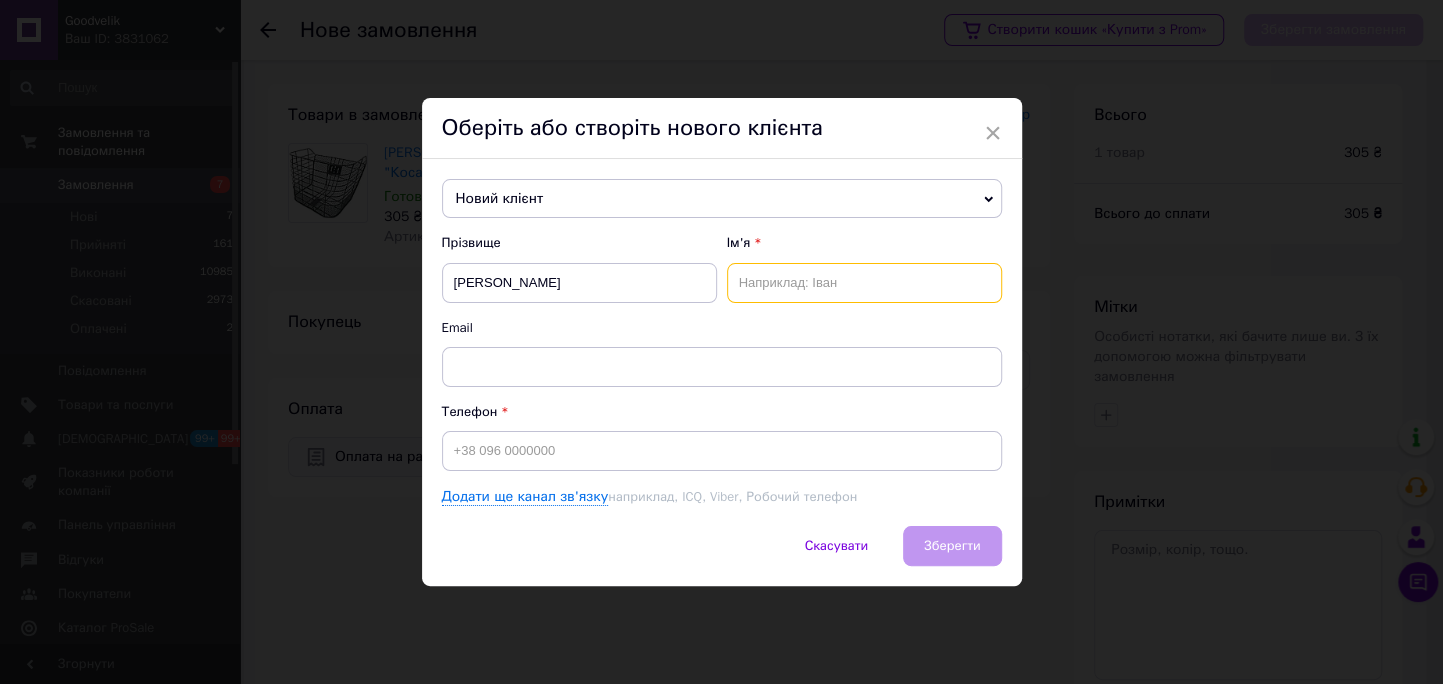 click at bounding box center [864, 283] 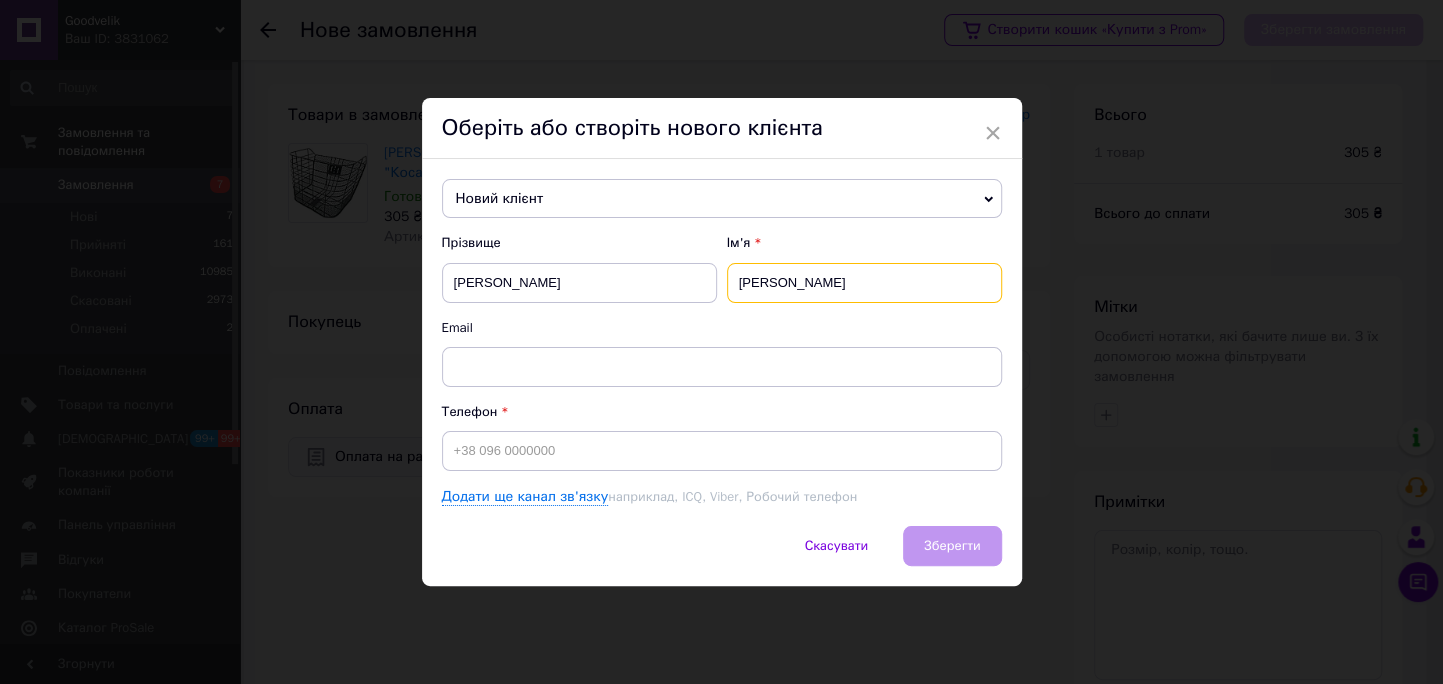 type on "Василь" 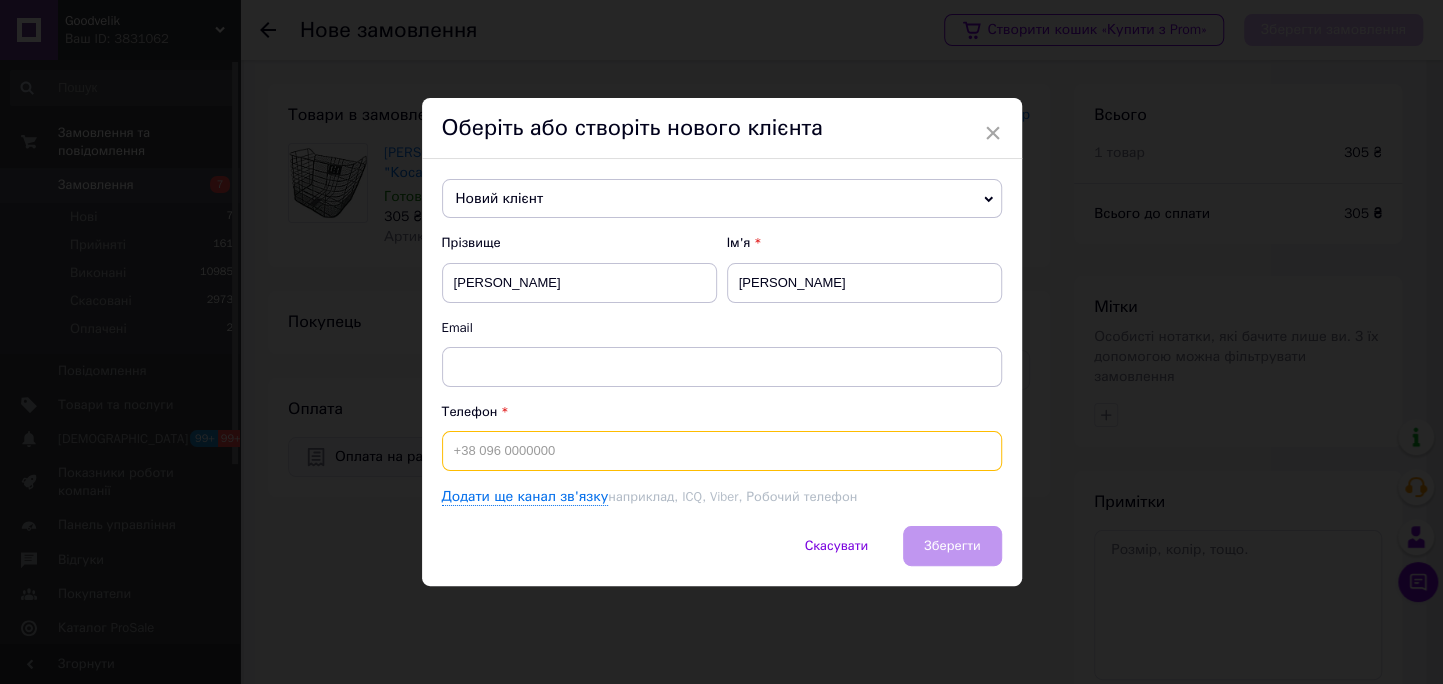 click at bounding box center [722, 451] 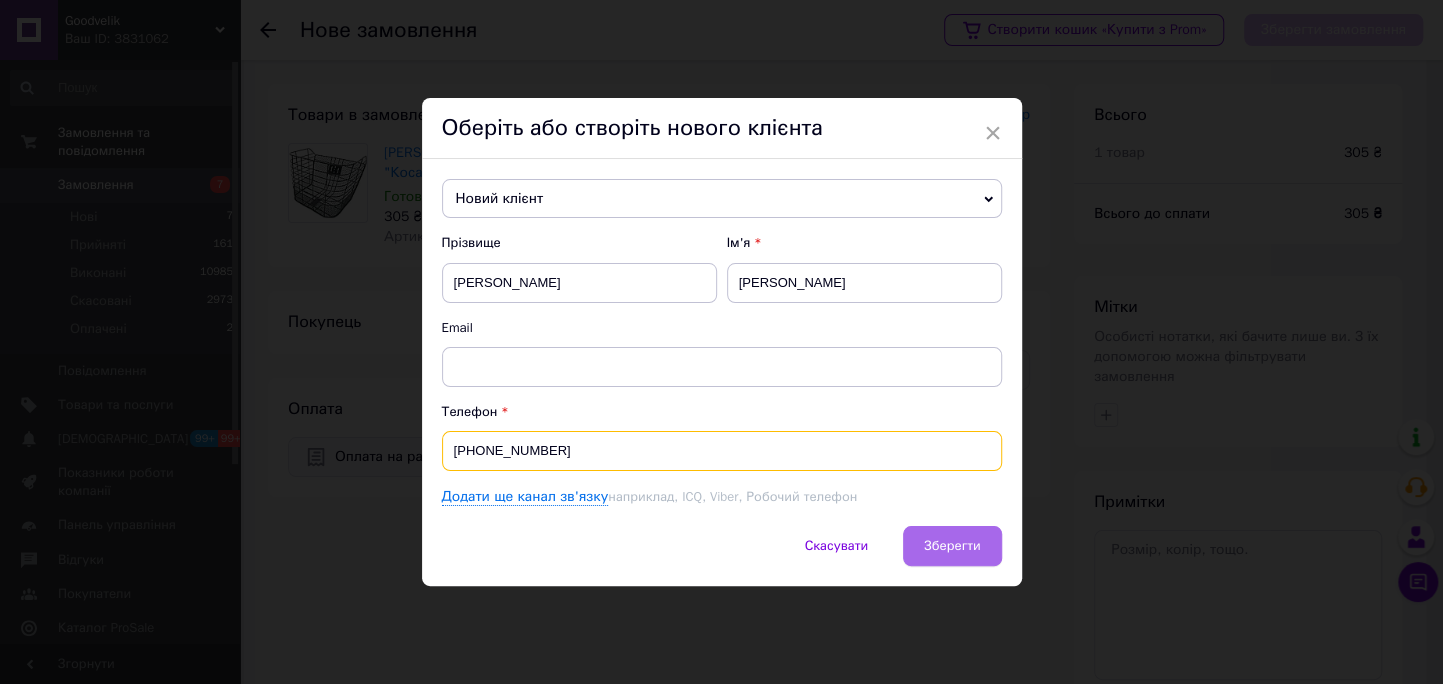 type on "+380680313873" 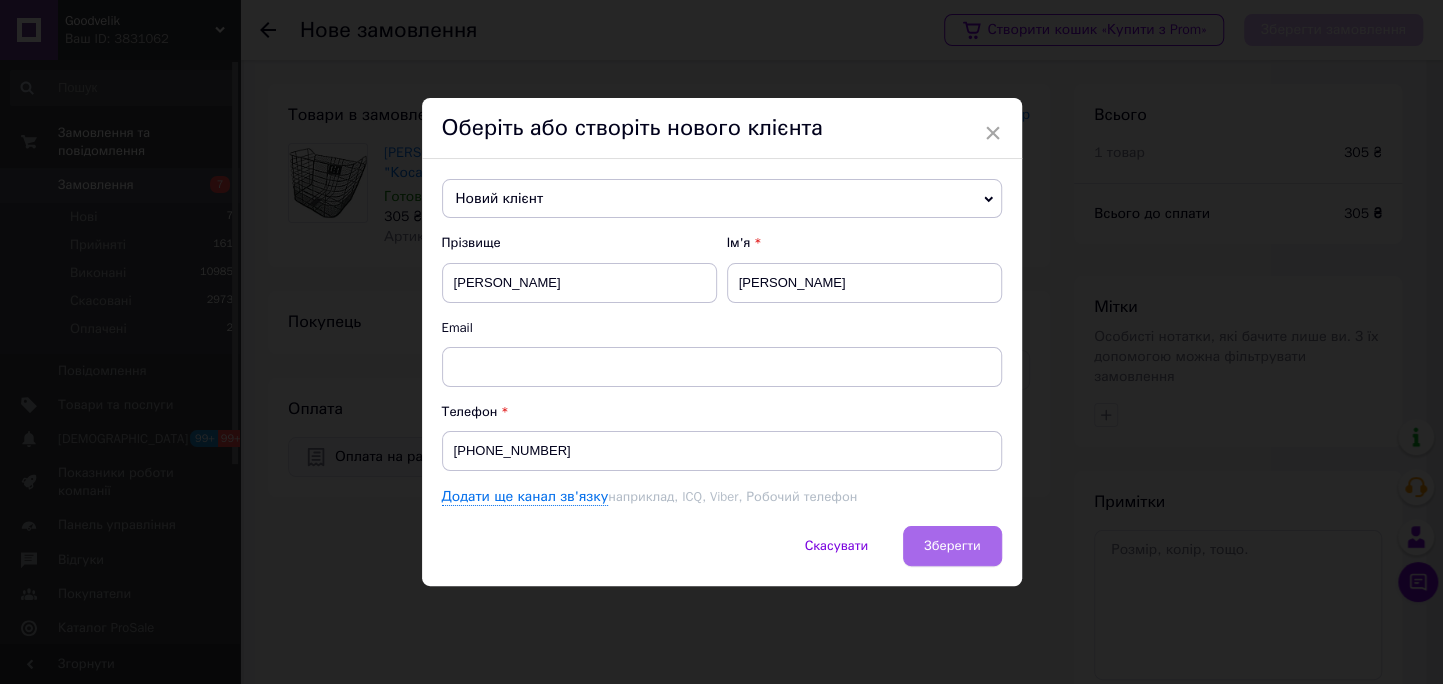 click on "Зберегти" at bounding box center (952, 546) 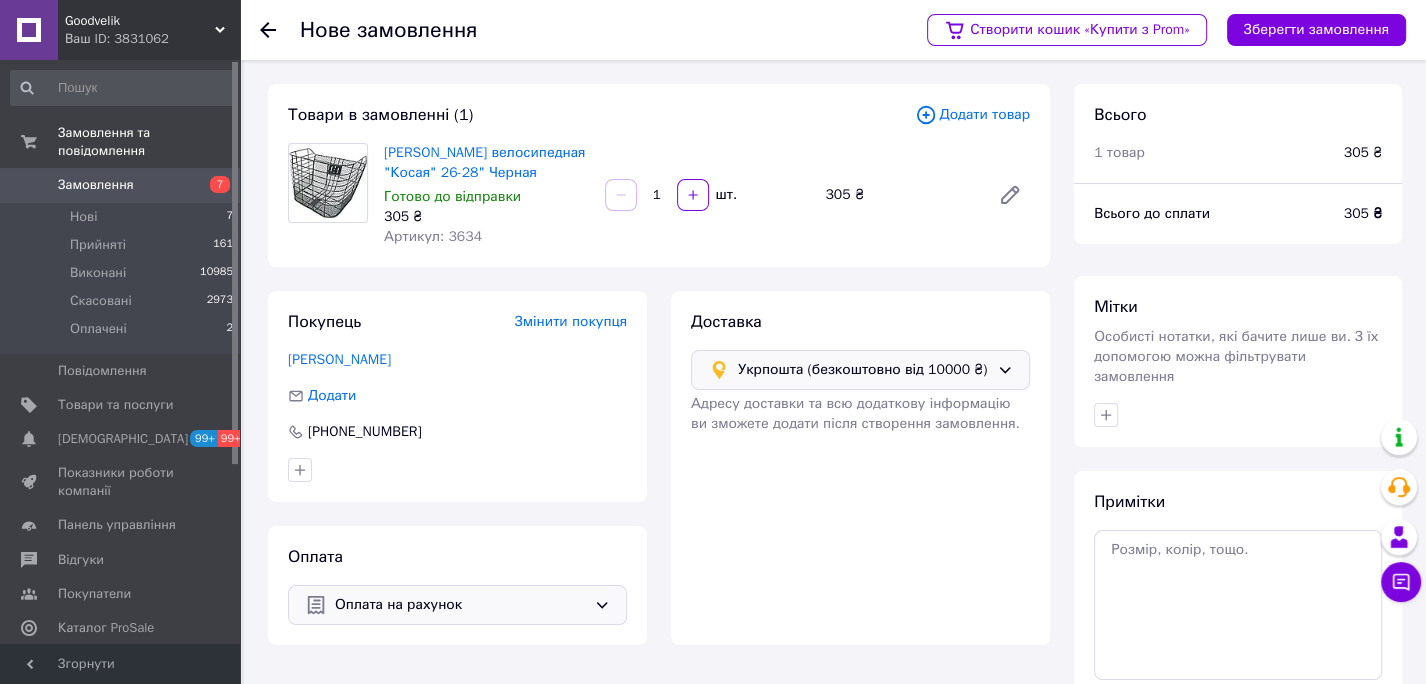 click on "Створити кошик «Купити з Prom» Зберегти замовлення" at bounding box center [1156, 30] 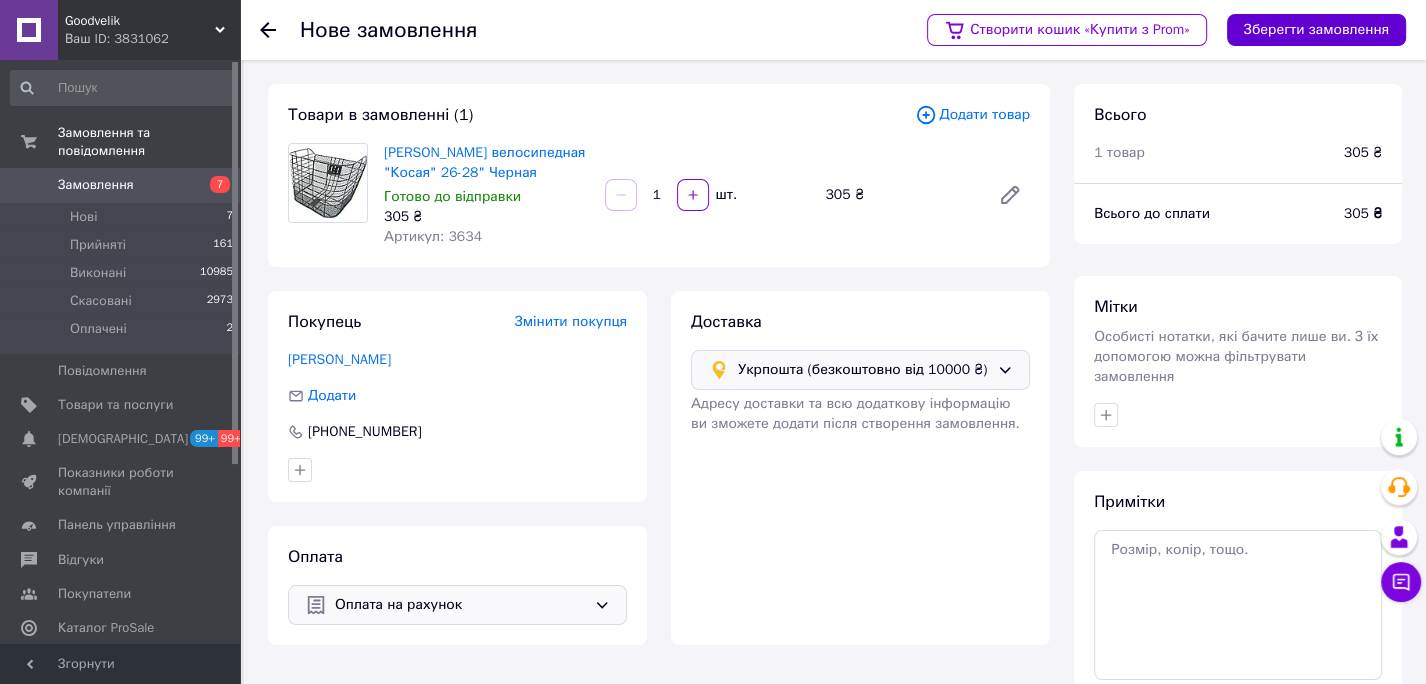 click on "Зберегти замовлення" at bounding box center (1316, 30) 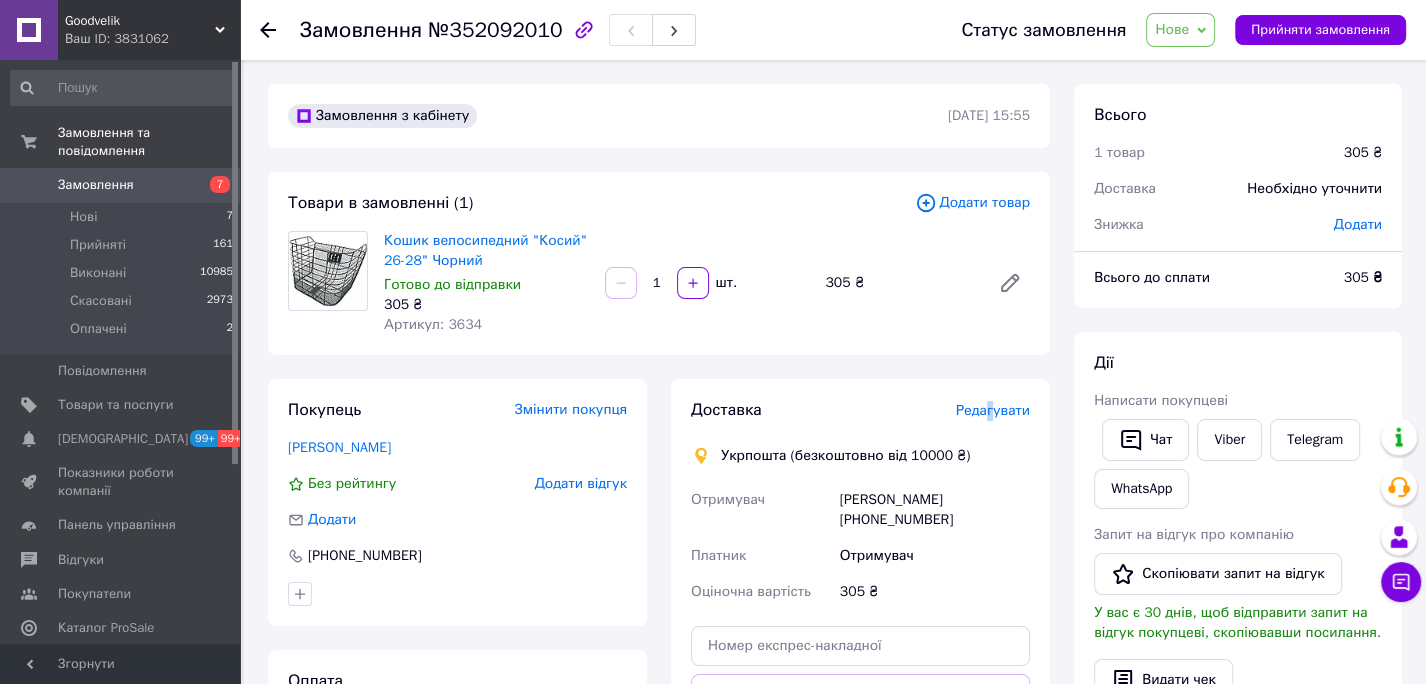 click on "Редагувати" at bounding box center (993, 410) 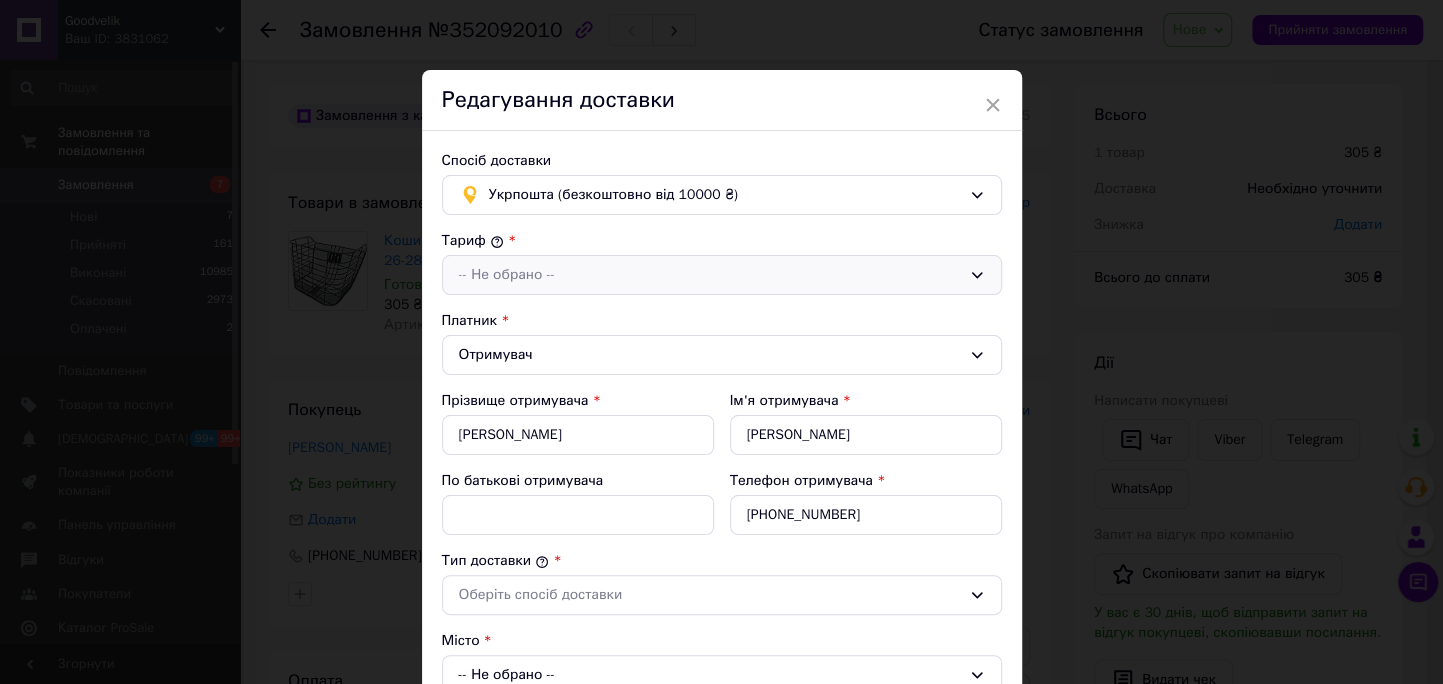 click on "-- Не обрано --" at bounding box center (710, 275) 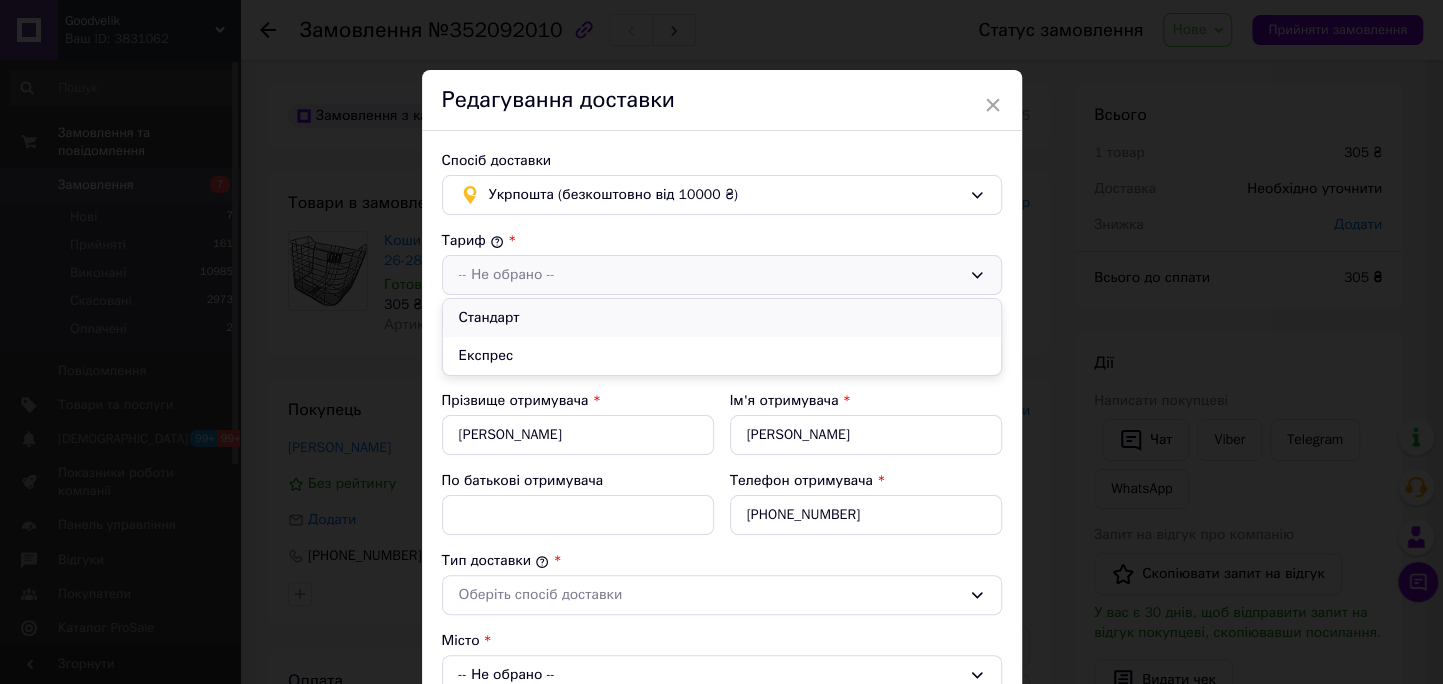 click on "Стандарт" at bounding box center [722, 318] 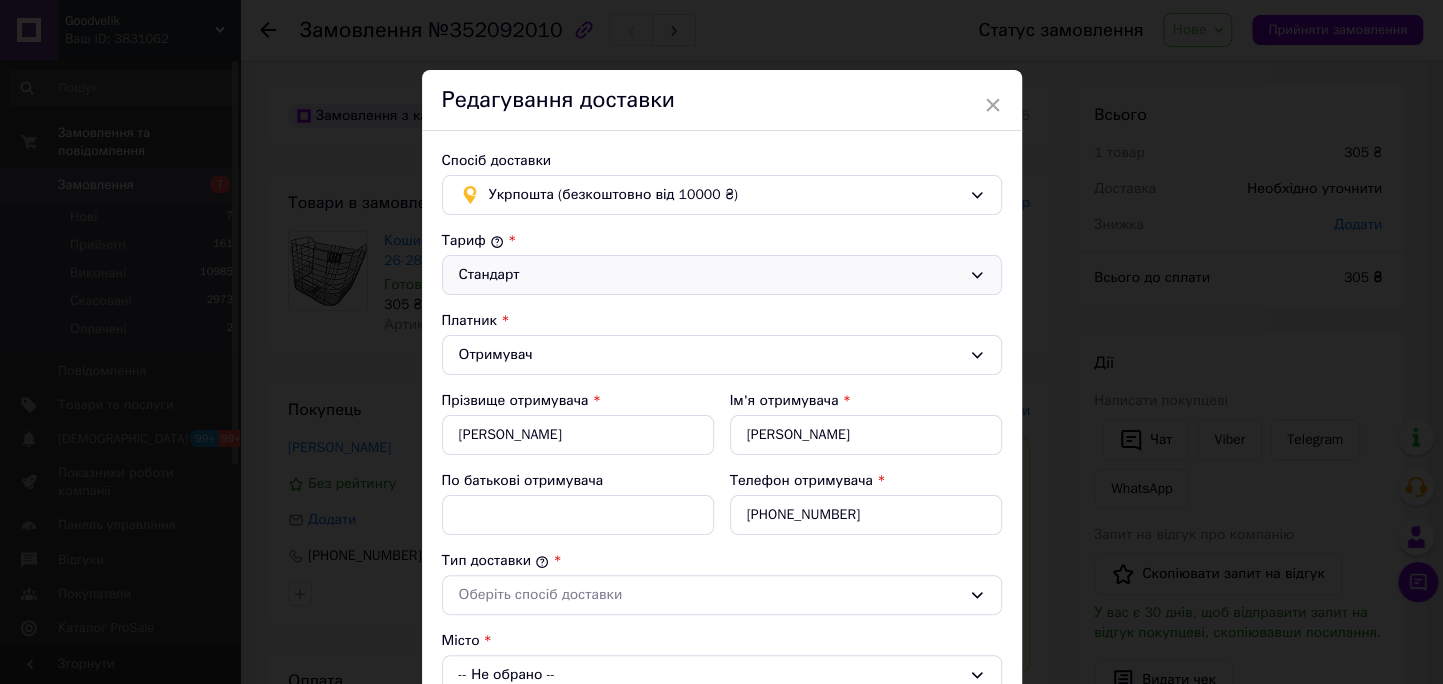 scroll, scrollTop: 222, scrollLeft: 0, axis: vertical 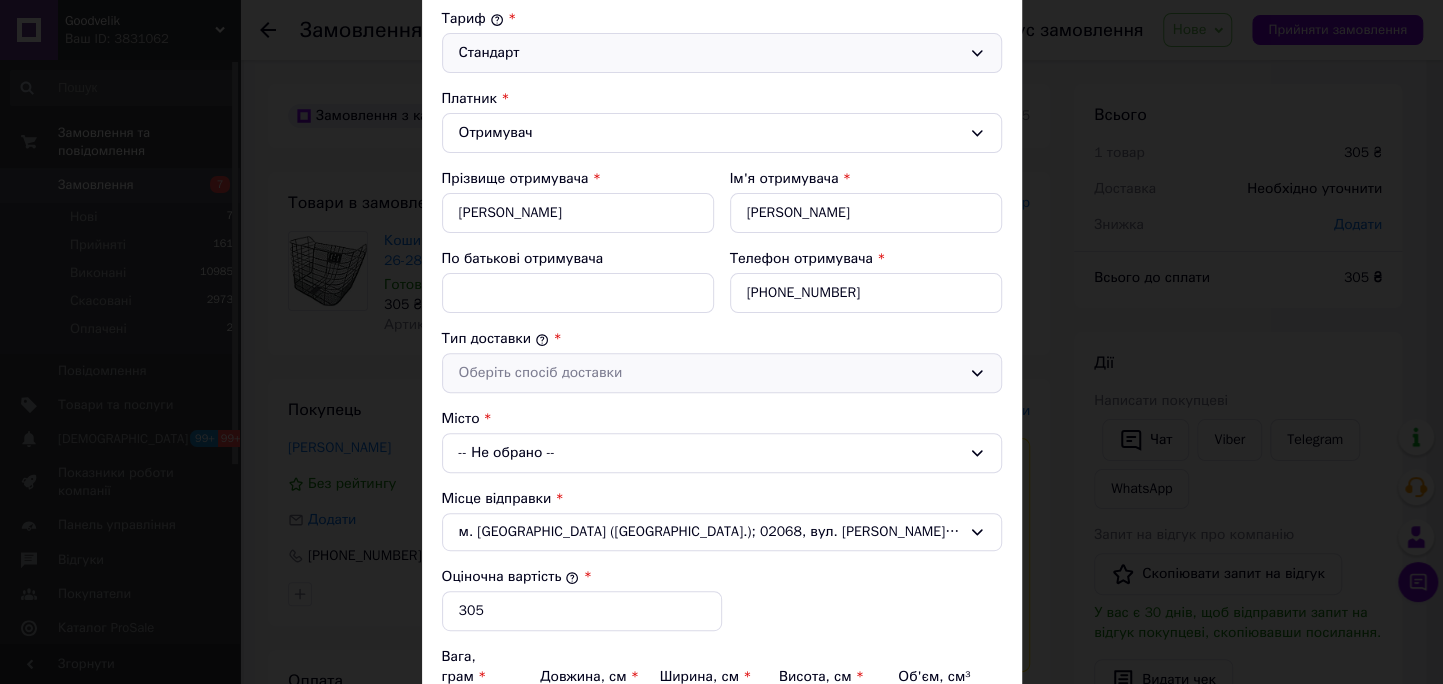 click on "Оберіть спосіб доставки" at bounding box center [710, 373] 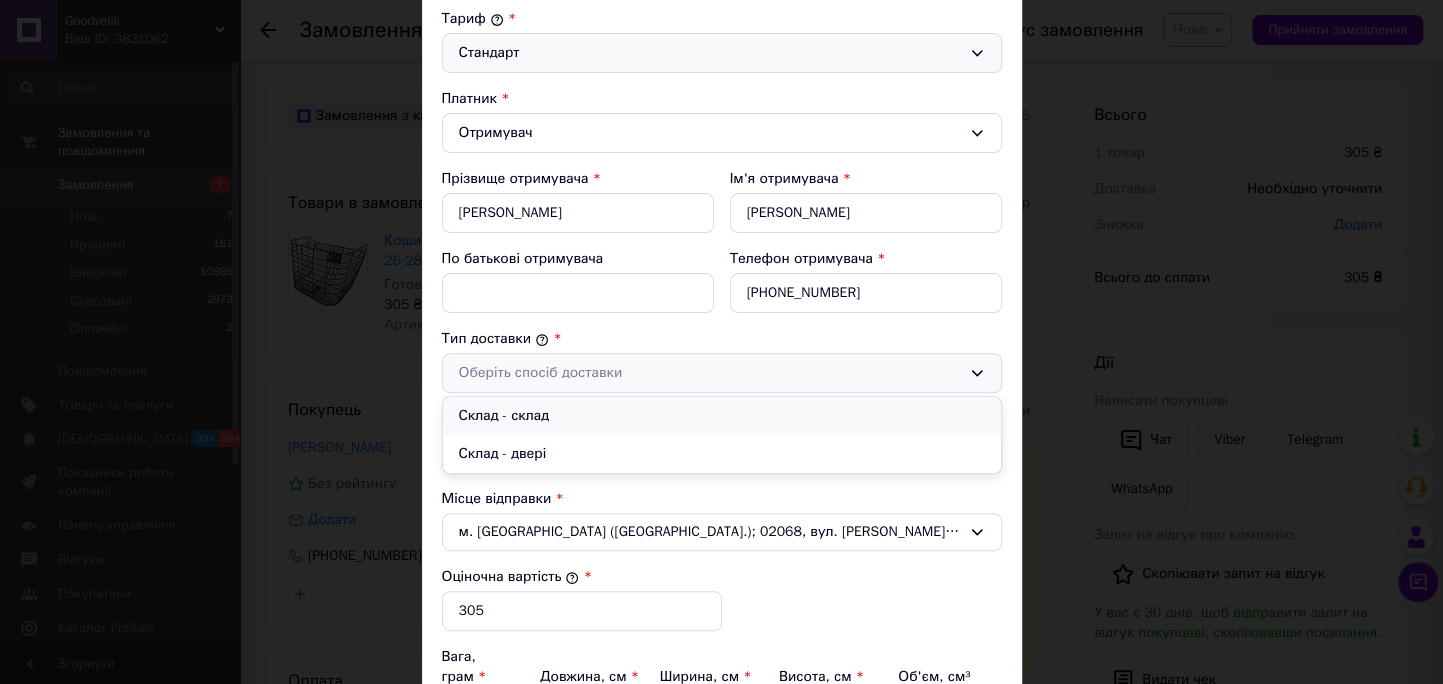 click on "Склад - склад" at bounding box center (722, 416) 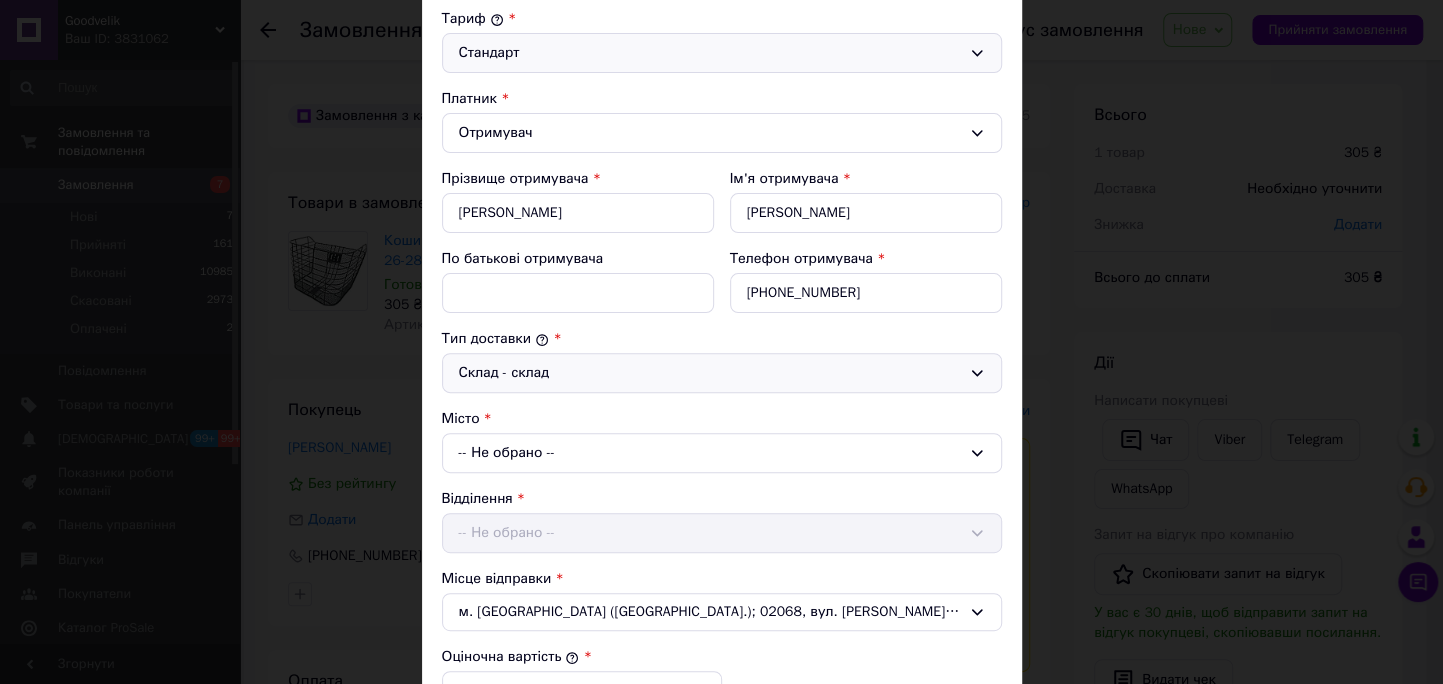 click on "-- Не обрано --" at bounding box center (722, 453) 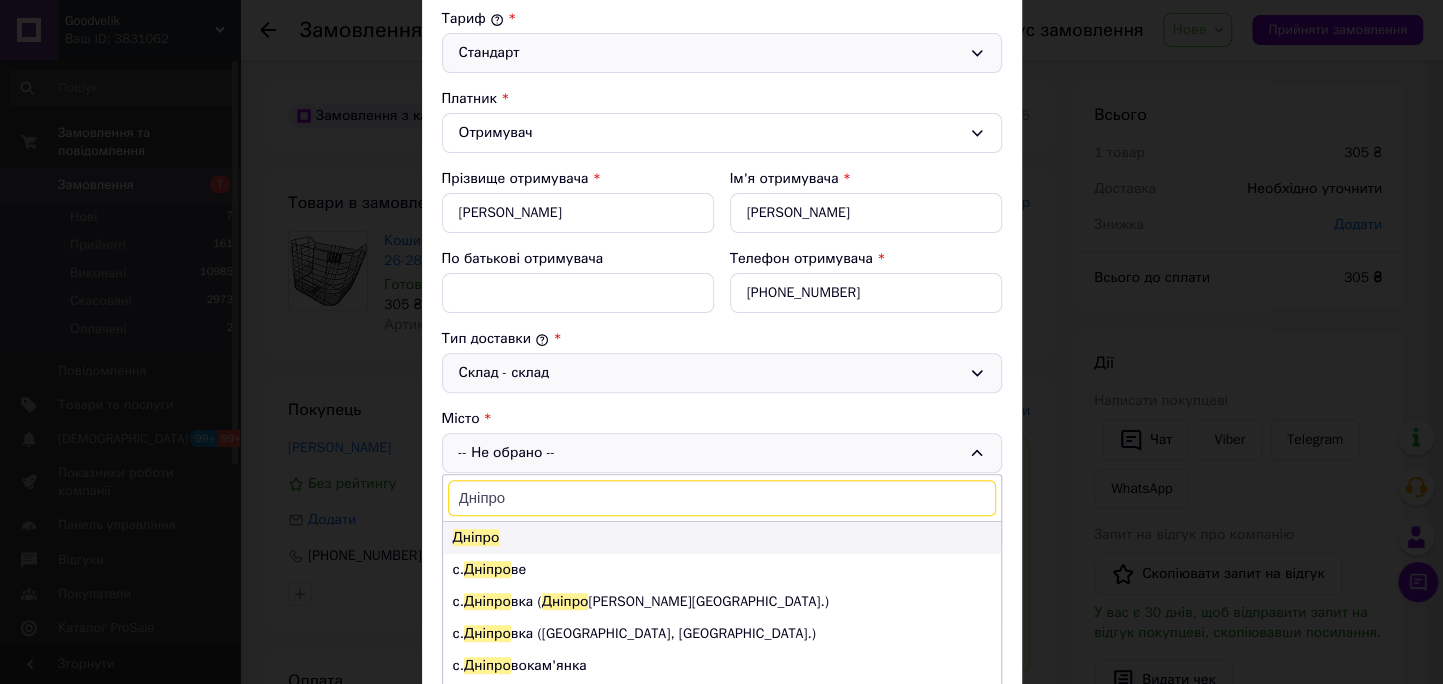 type on "Дніпро" 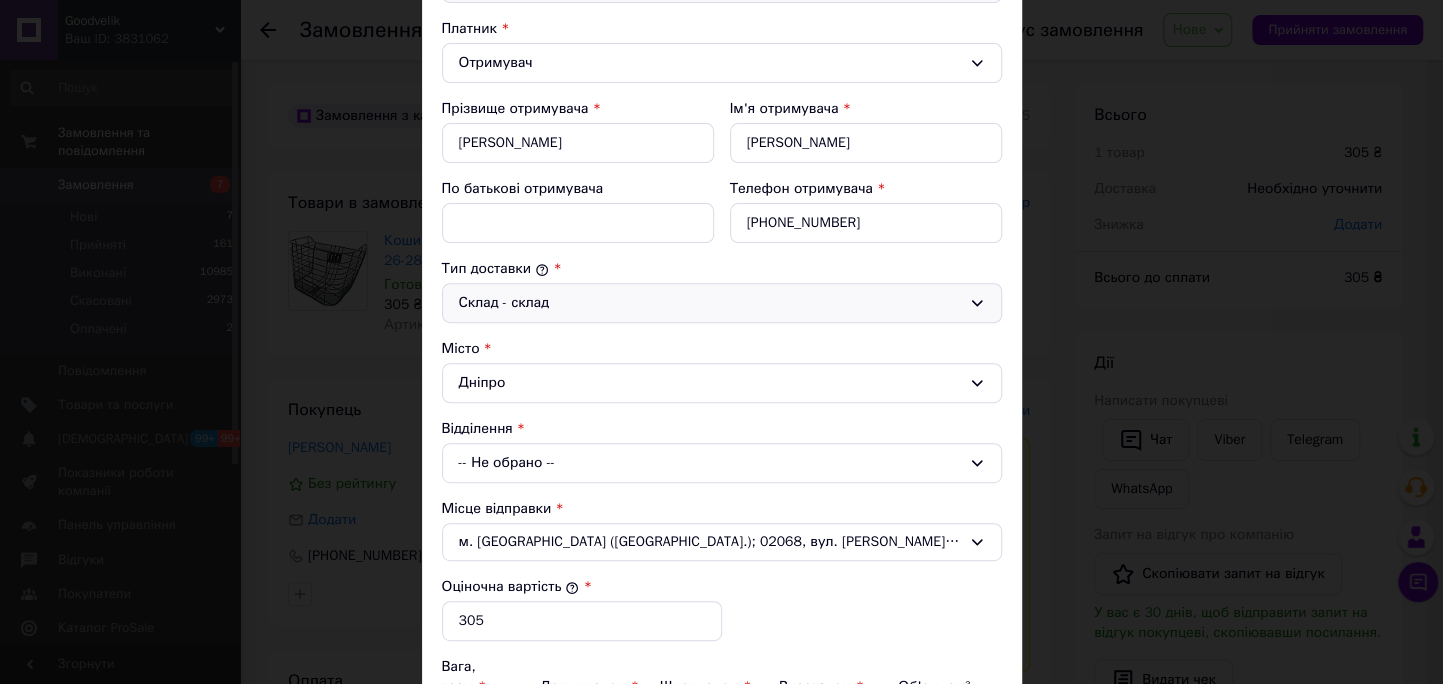 scroll, scrollTop: 294, scrollLeft: 0, axis: vertical 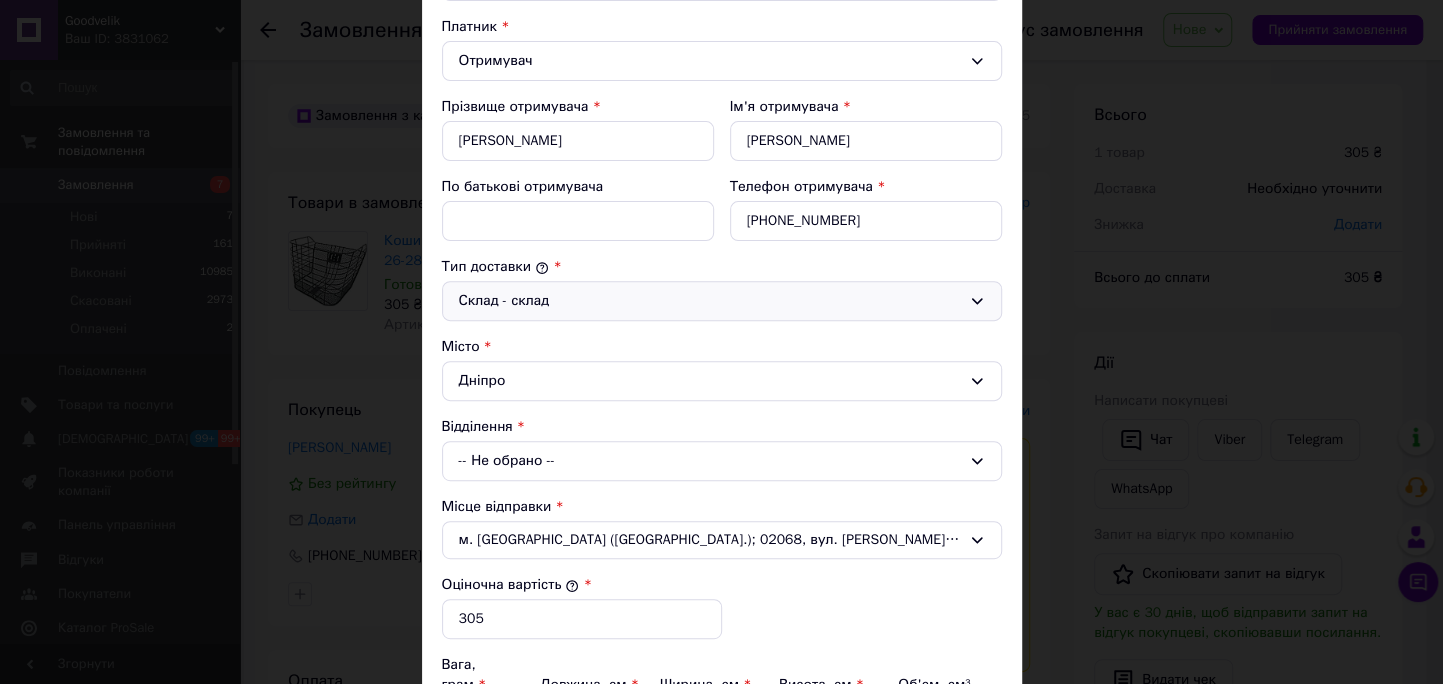 click on "-- Не обрано --" at bounding box center (722, 461) 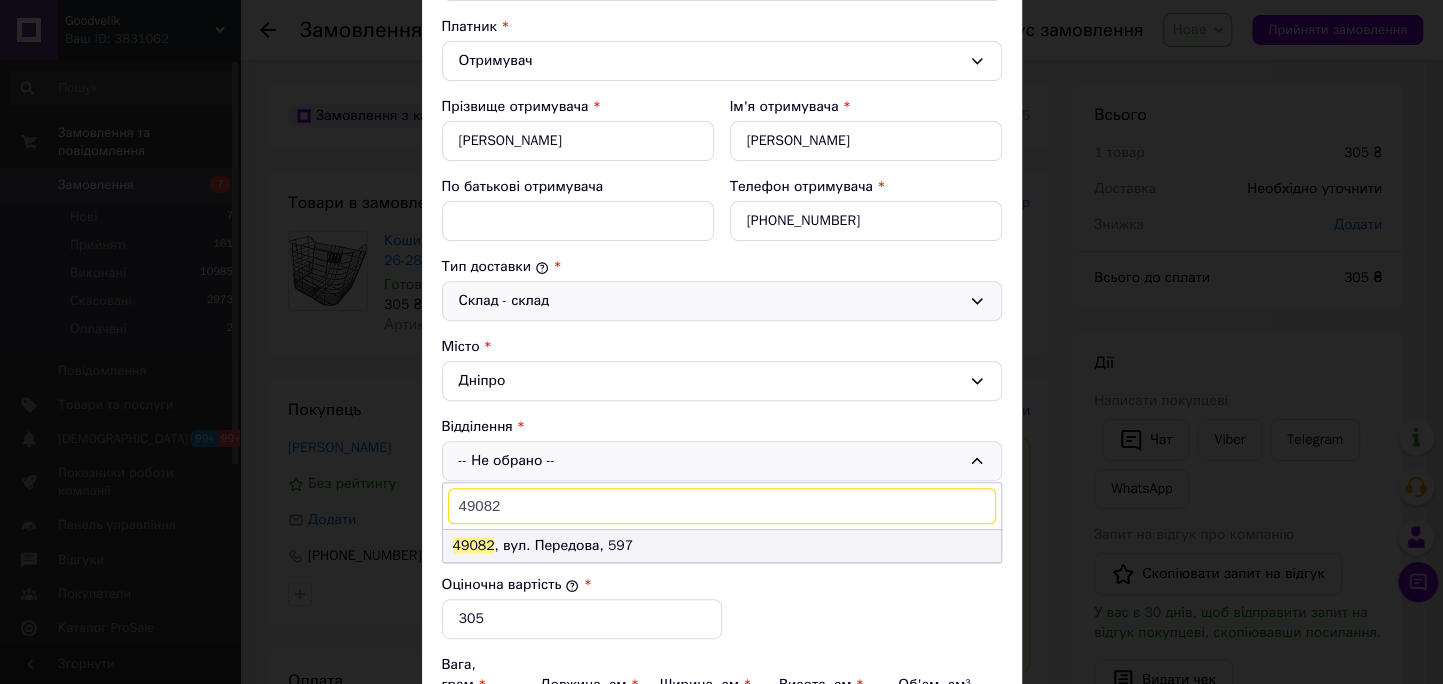 type on "49082" 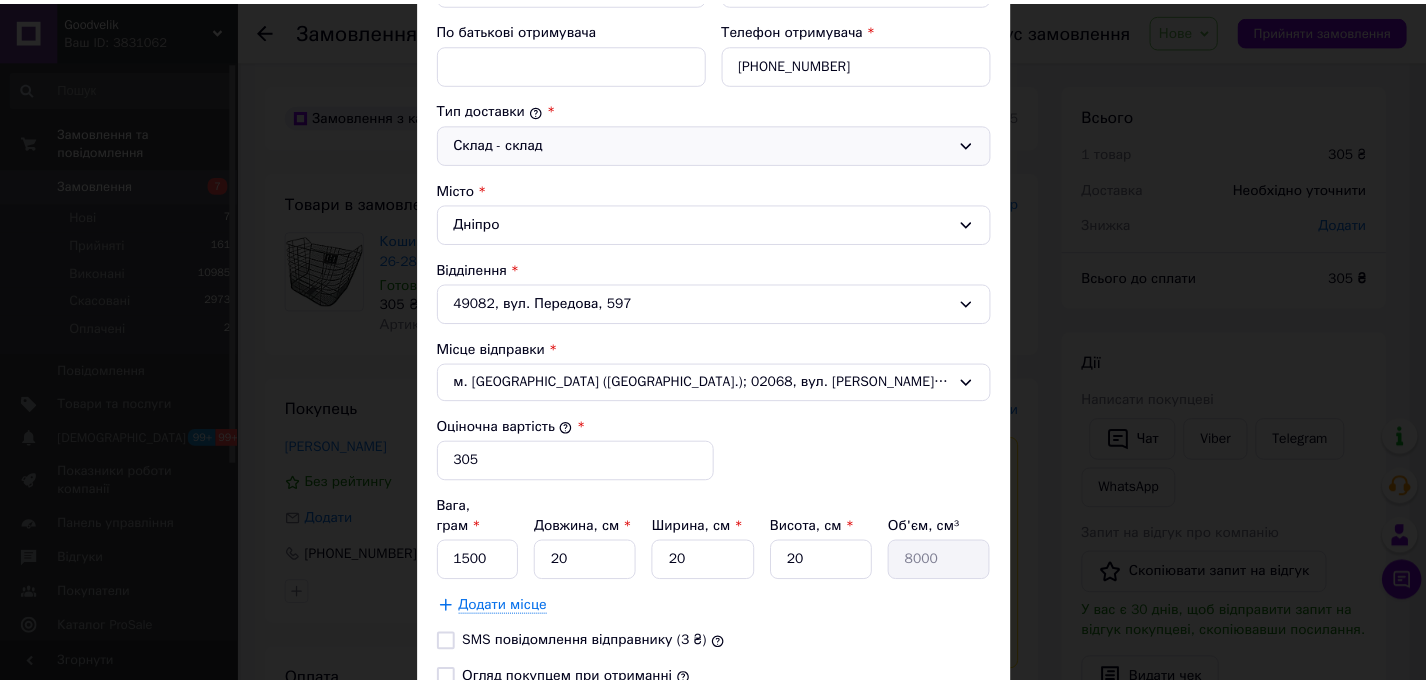 scroll, scrollTop: 635, scrollLeft: 0, axis: vertical 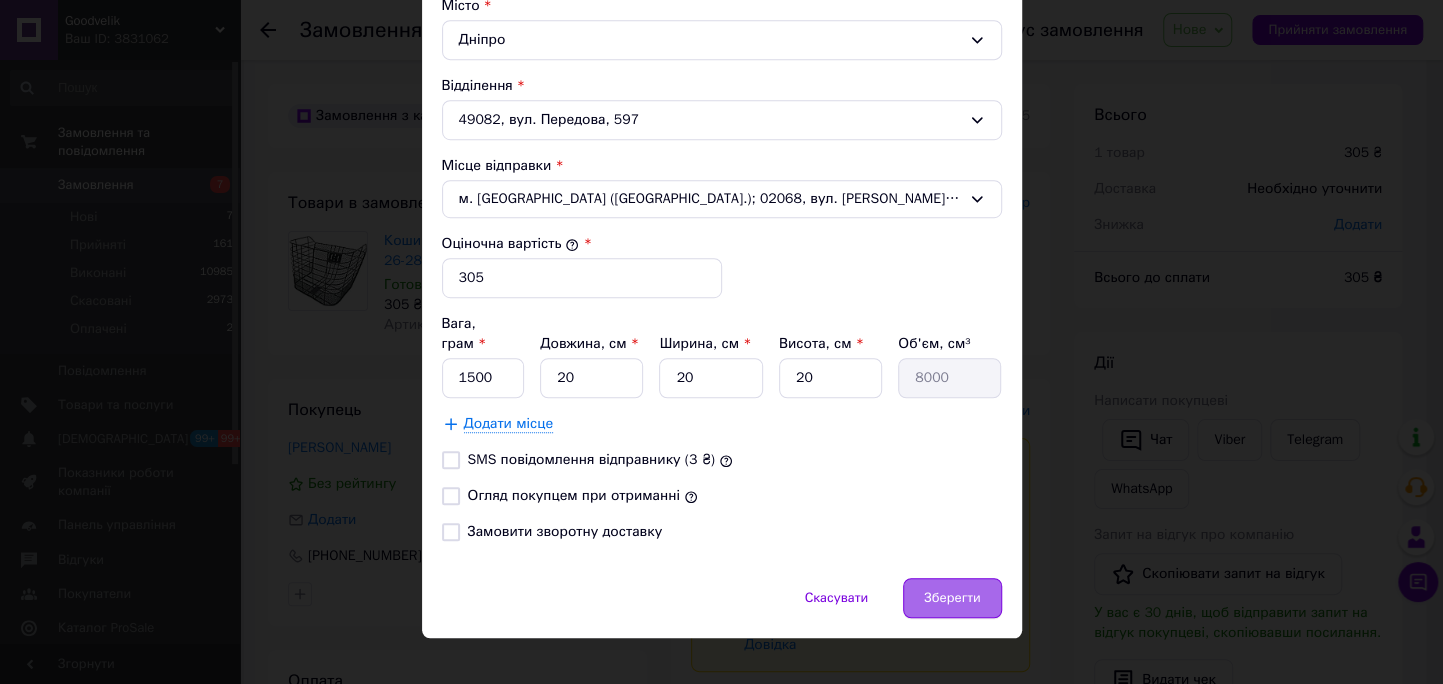 click on "Зберегти" at bounding box center (952, 598) 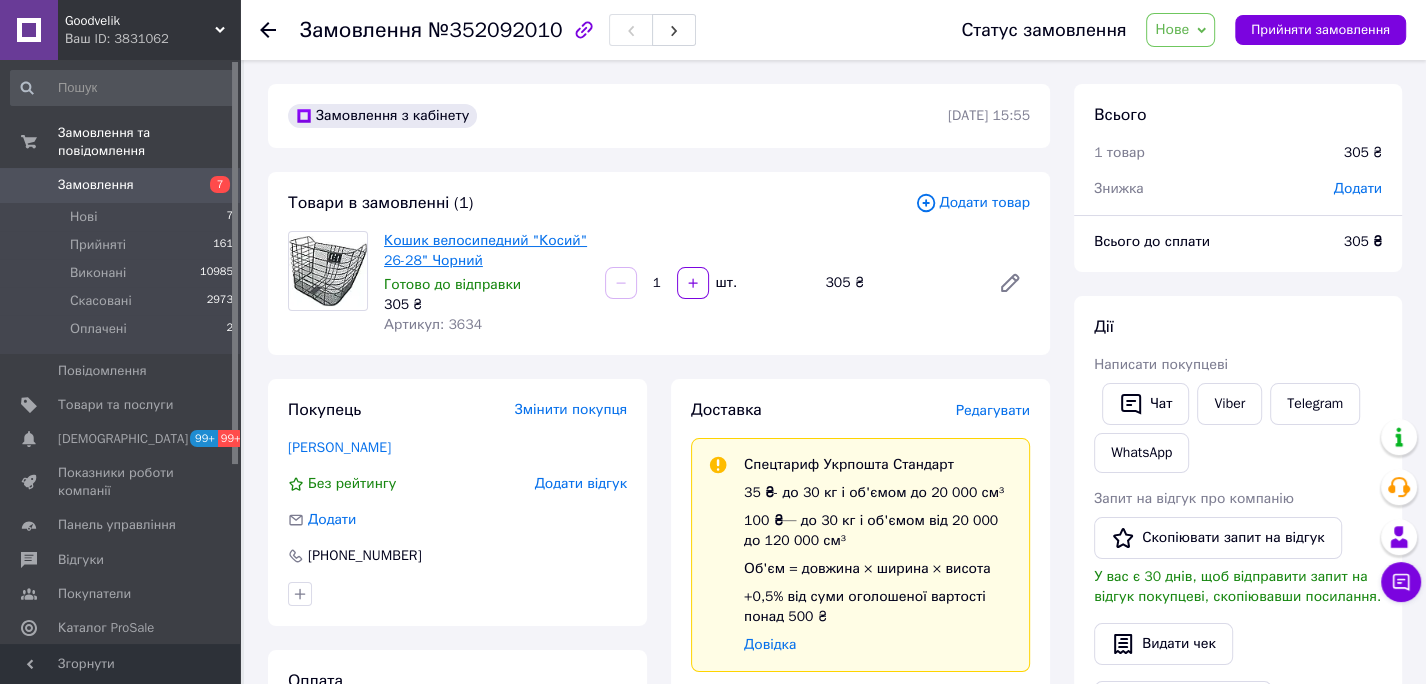 click on "Кошик велосипедний "Косий" 26-28" Чорний" at bounding box center [485, 250] 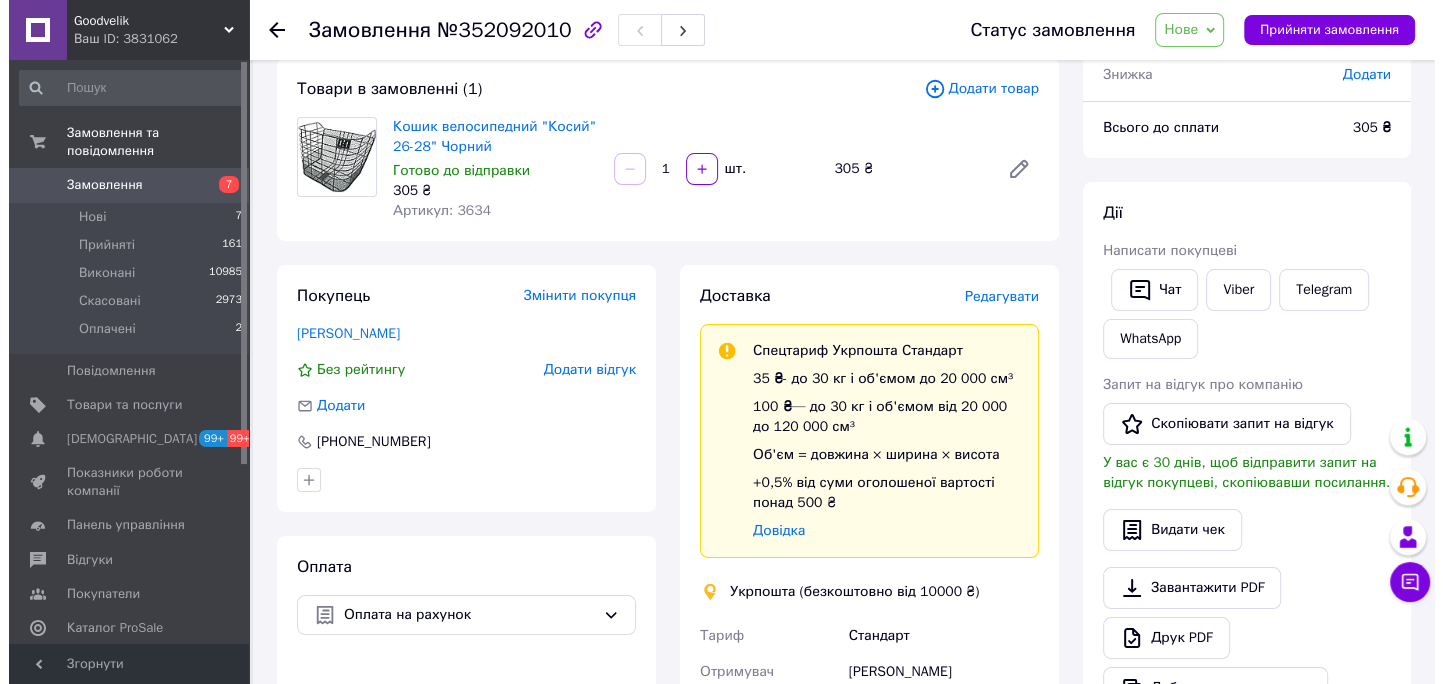 scroll, scrollTop: 115, scrollLeft: 0, axis: vertical 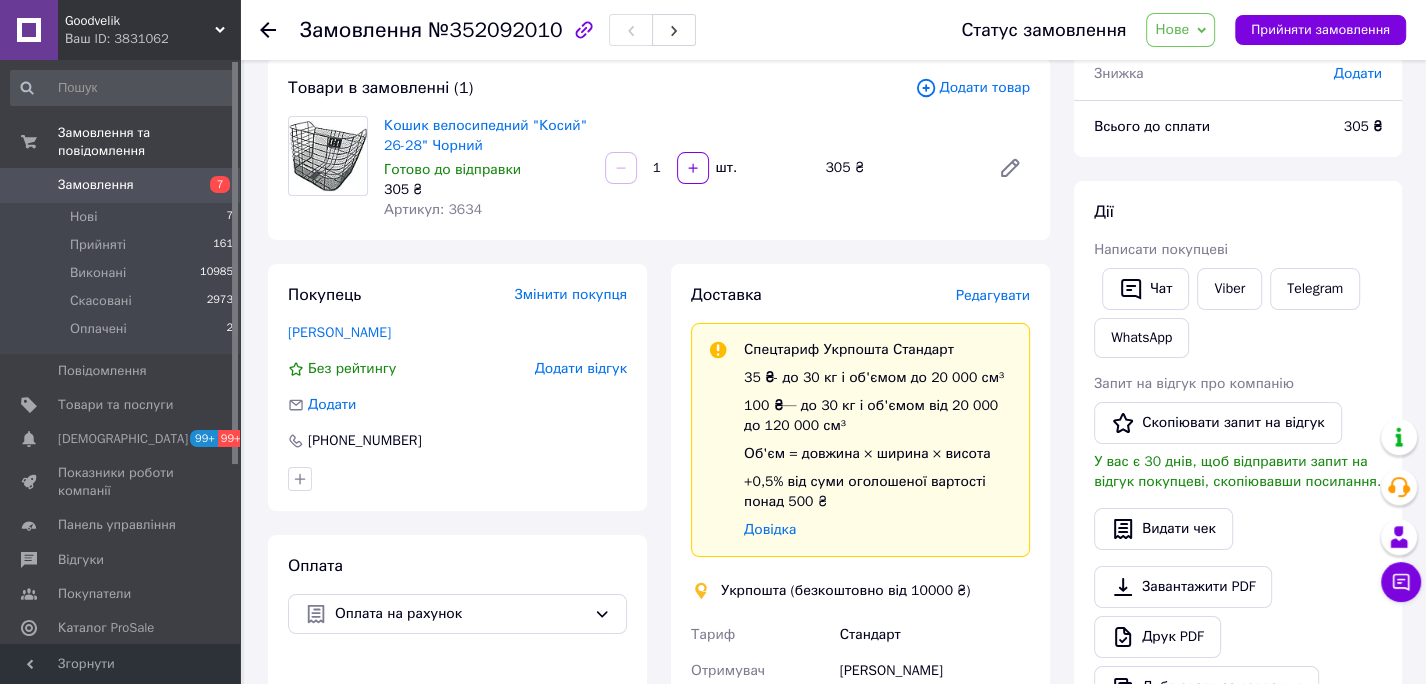click on "Редагувати" at bounding box center (993, 295) 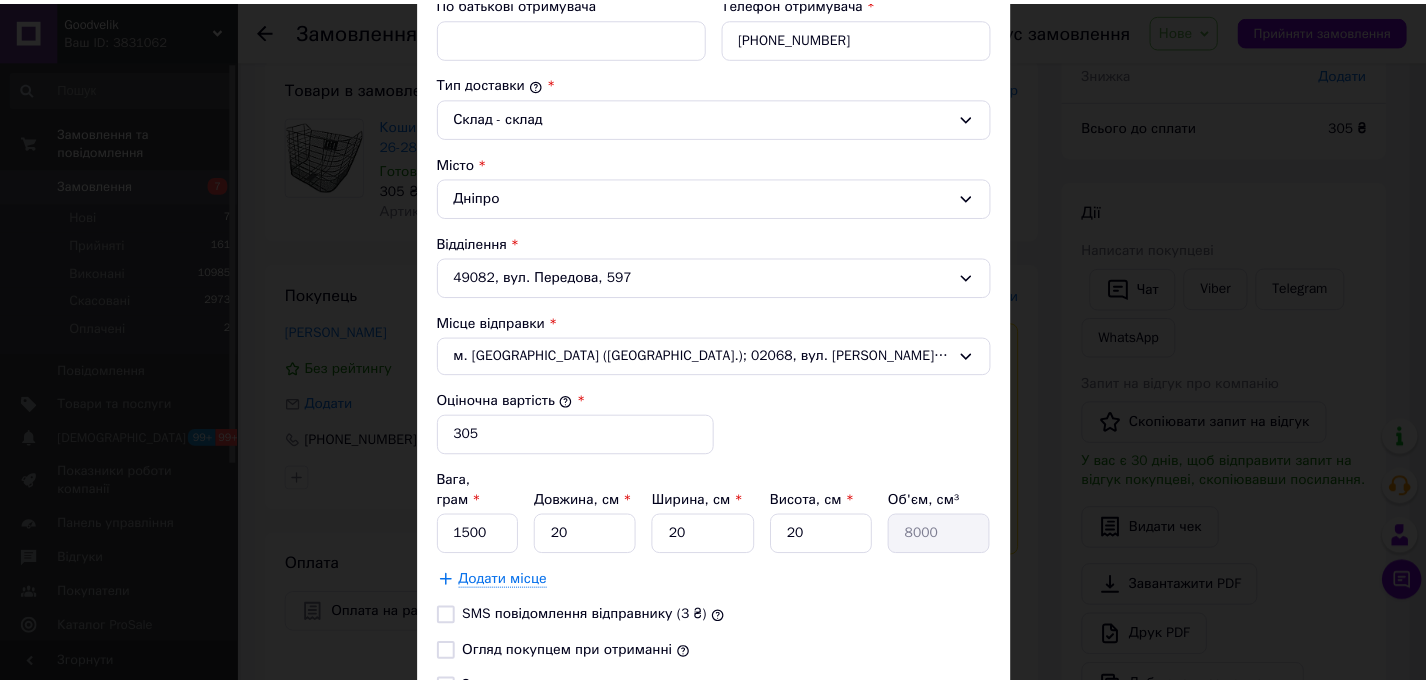 scroll, scrollTop: 635, scrollLeft: 0, axis: vertical 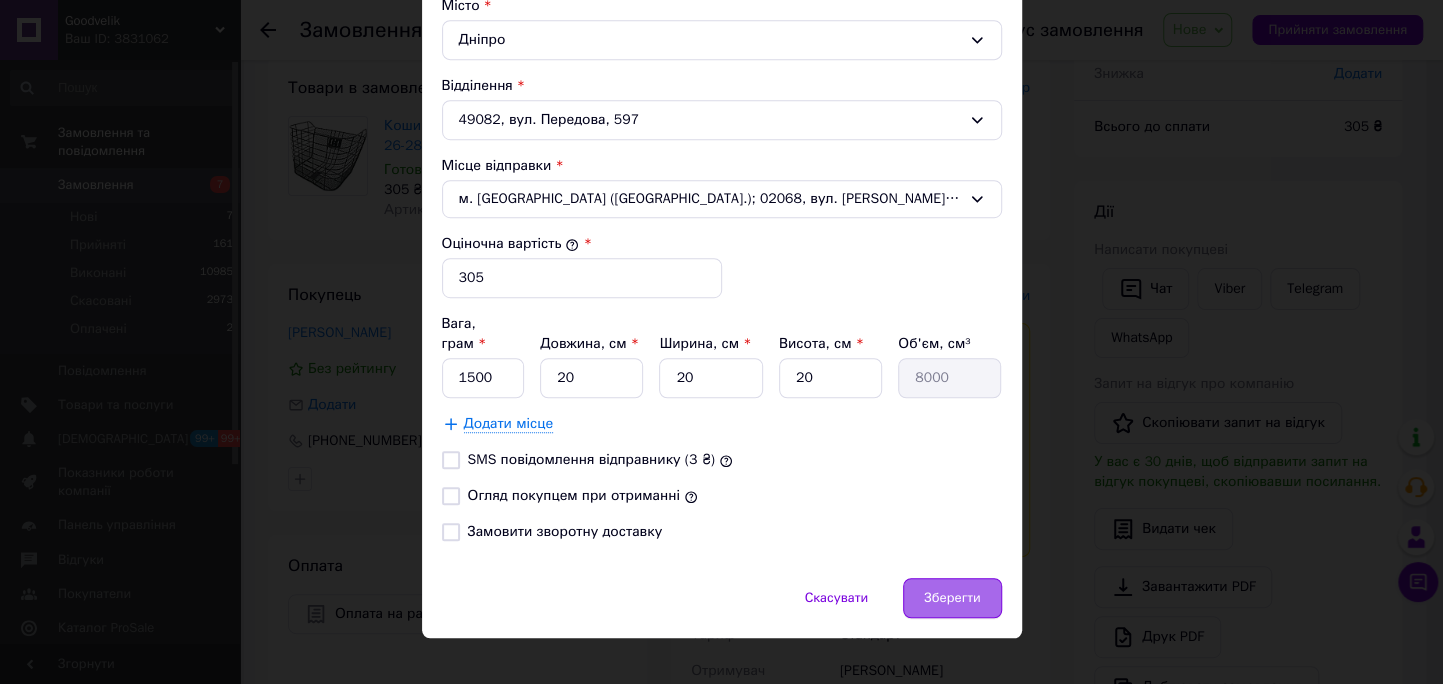 click on "Зберегти" at bounding box center [952, 598] 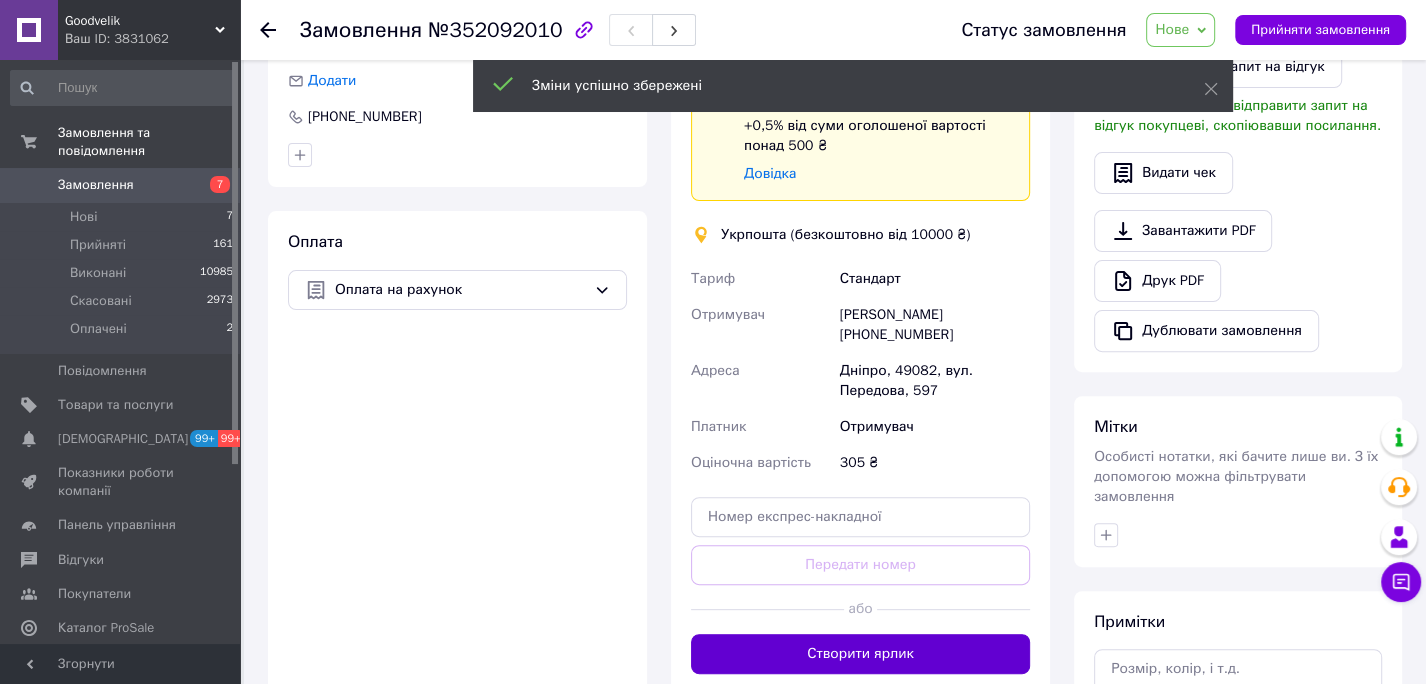 click on "Створити ярлик" at bounding box center [860, 654] 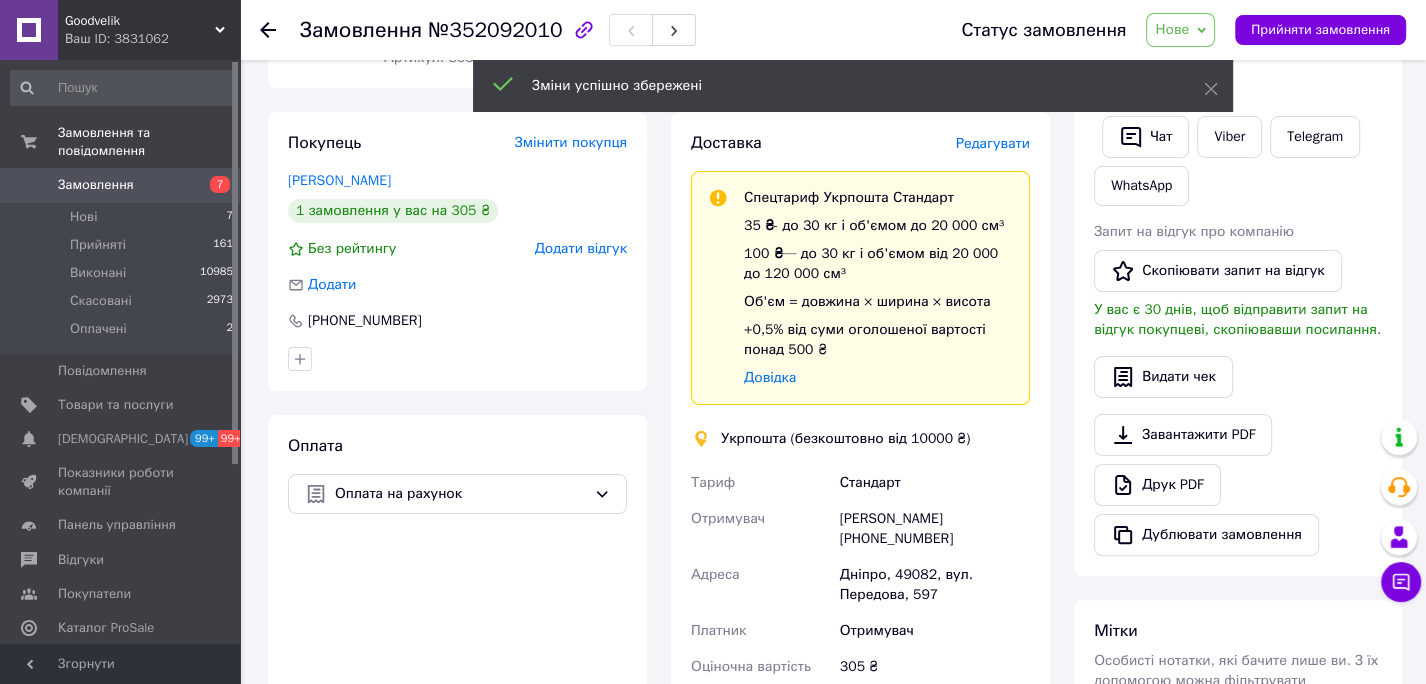 scroll, scrollTop: 266, scrollLeft: 0, axis: vertical 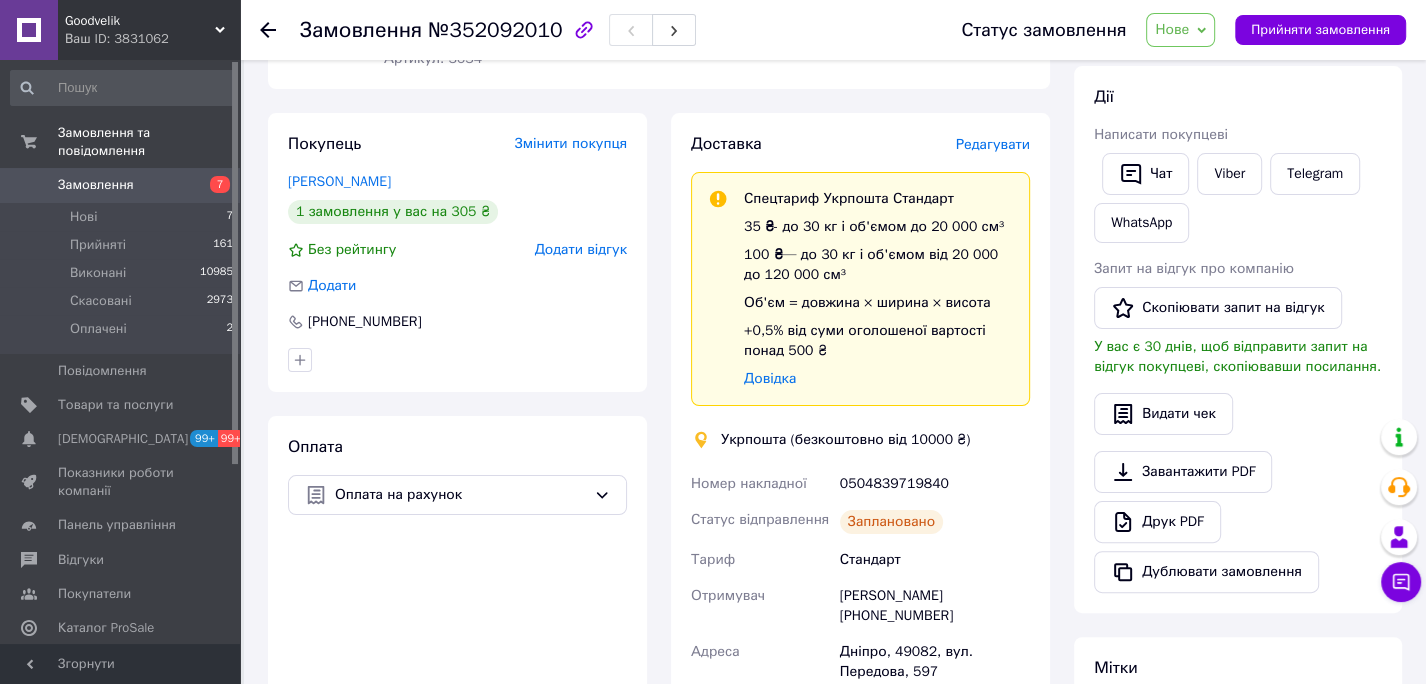 click on "0504839719840" at bounding box center [935, 484] 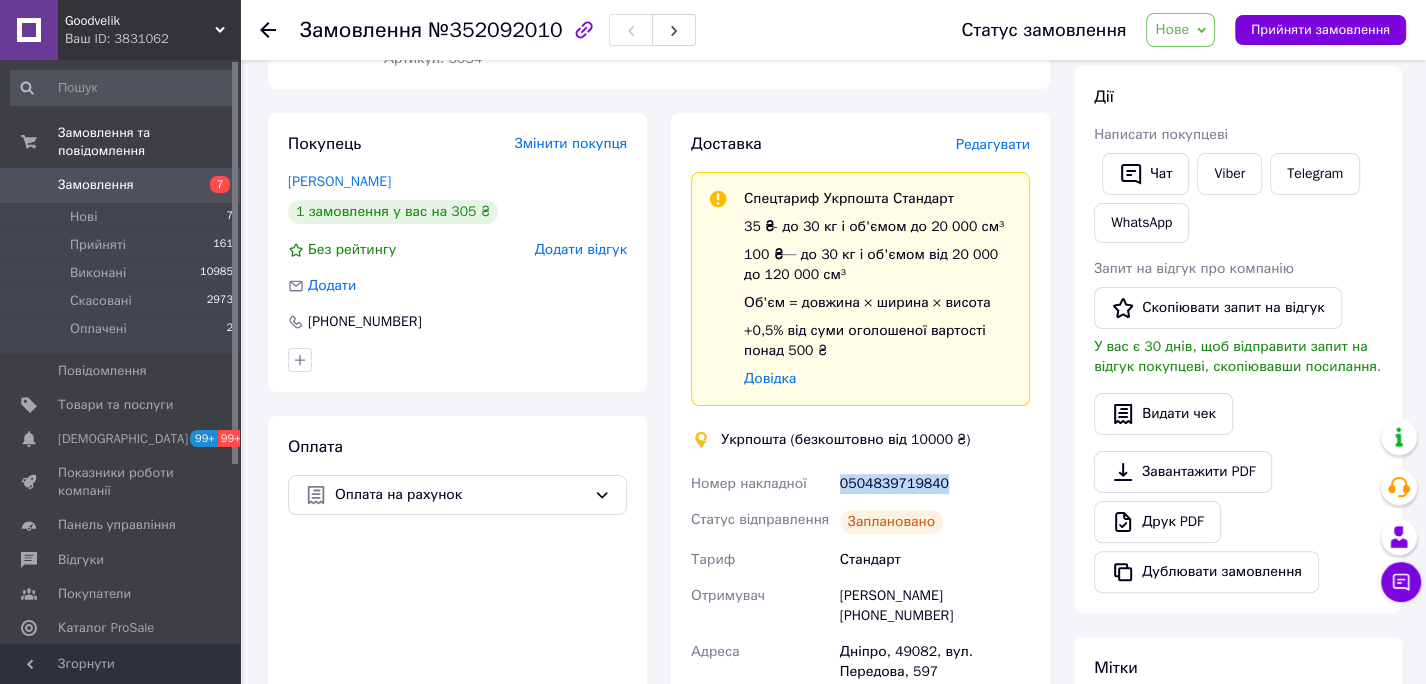 click on "0504839719840" at bounding box center (935, 484) 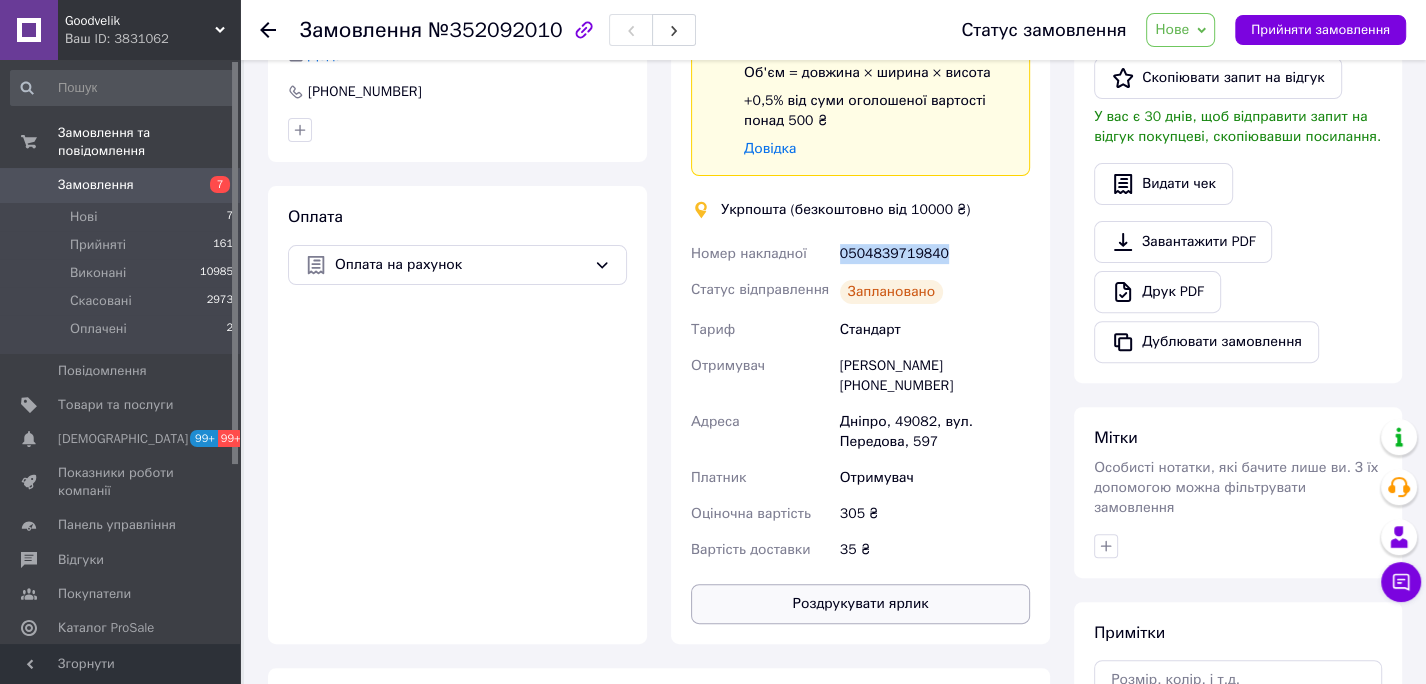 scroll, scrollTop: 576, scrollLeft: 0, axis: vertical 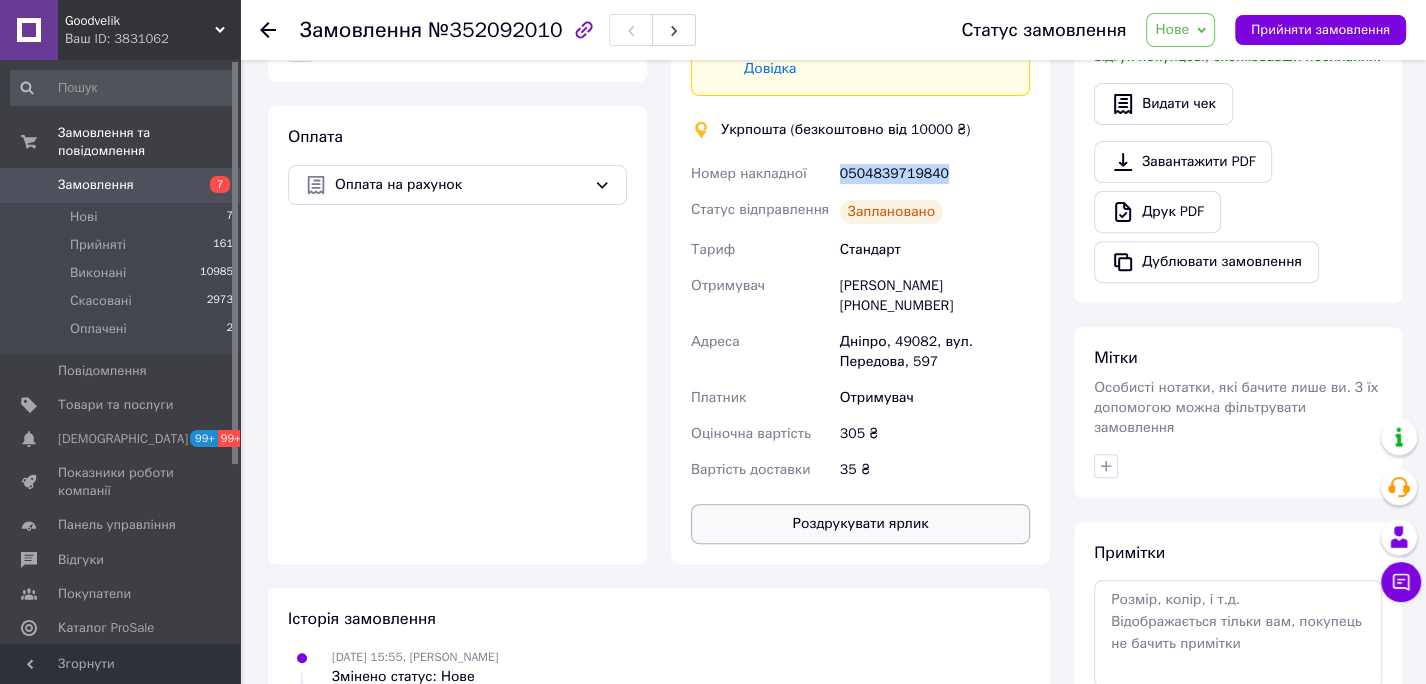 click on "Роздрукувати ярлик" at bounding box center [860, 524] 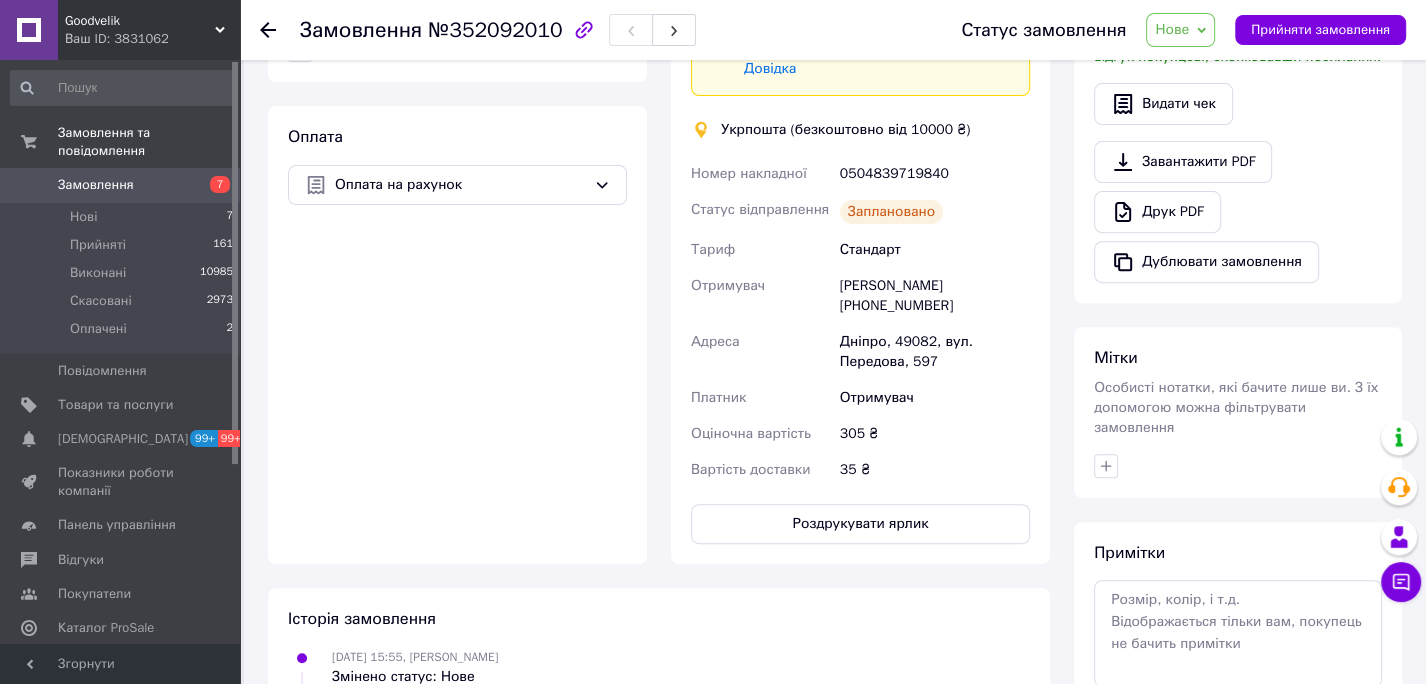 click on "Завантажити PDF   Друк PDF   Дублювати замовлення" at bounding box center (1238, 212) 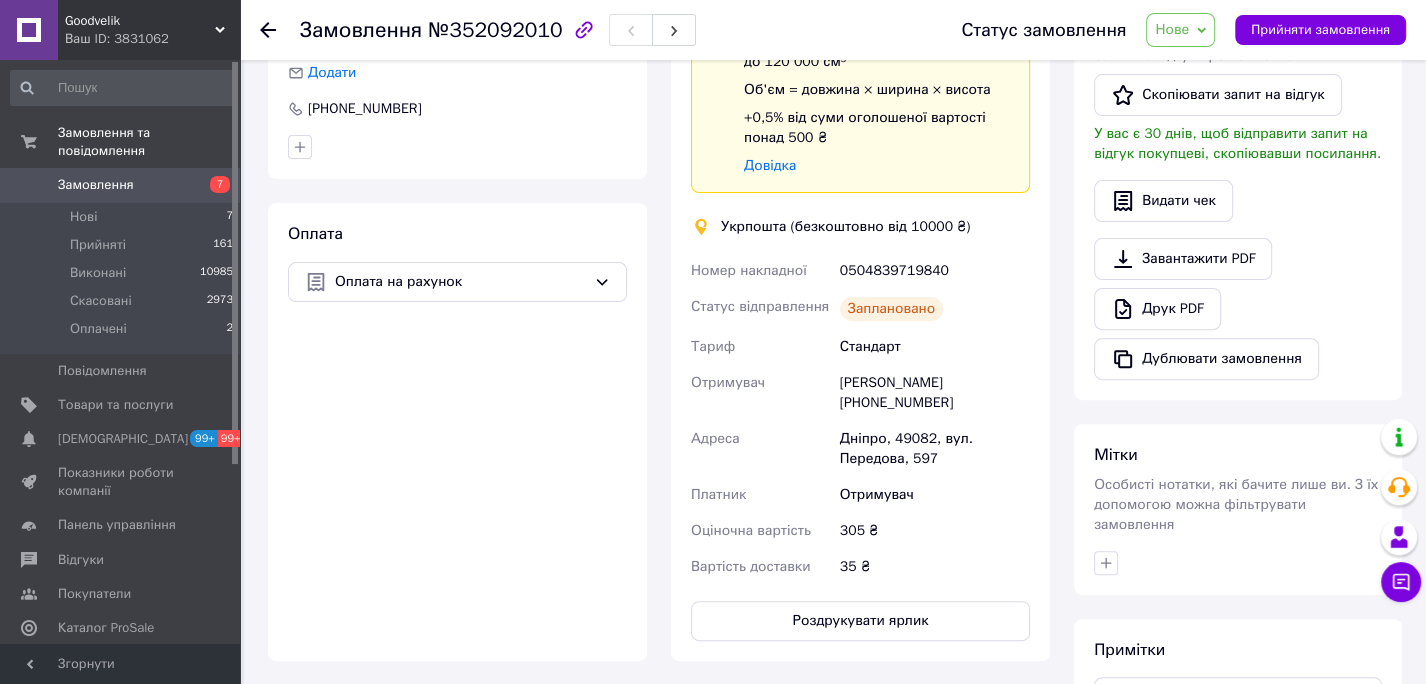 scroll, scrollTop: 478, scrollLeft: 0, axis: vertical 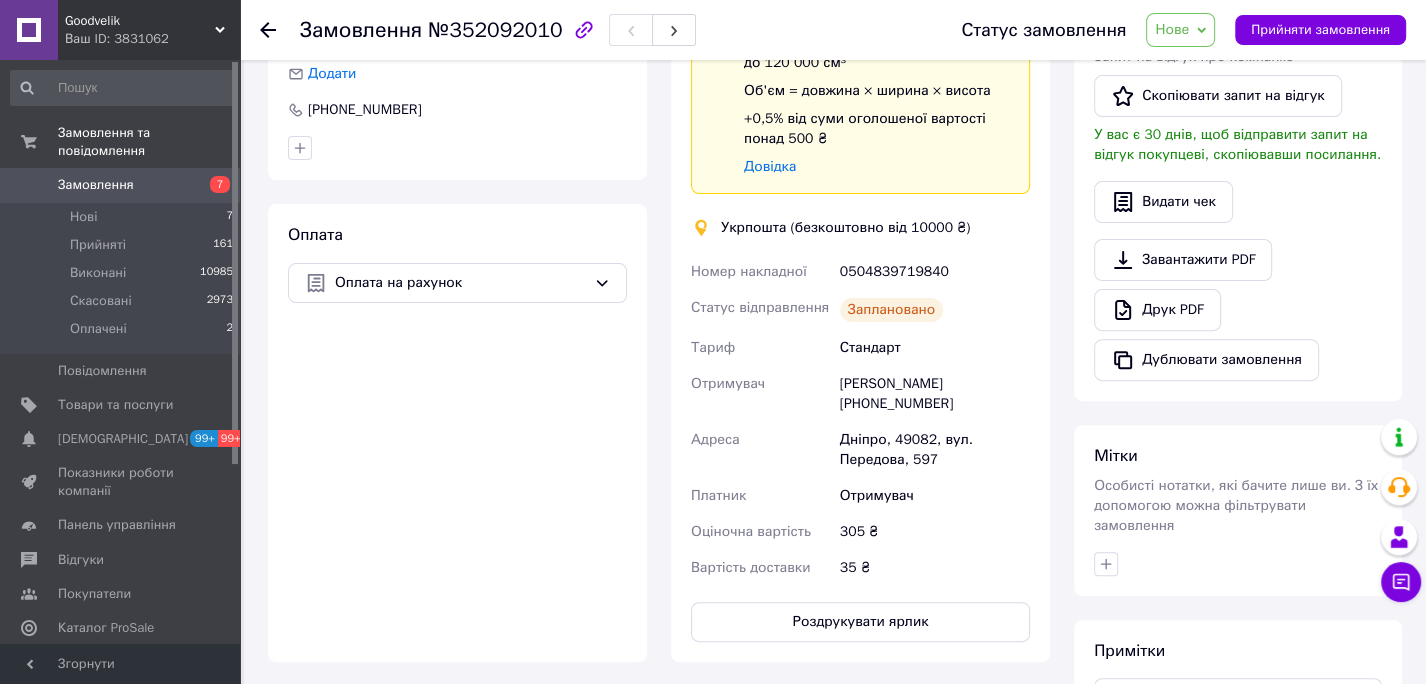 click on "0504839719840" at bounding box center (935, 272) 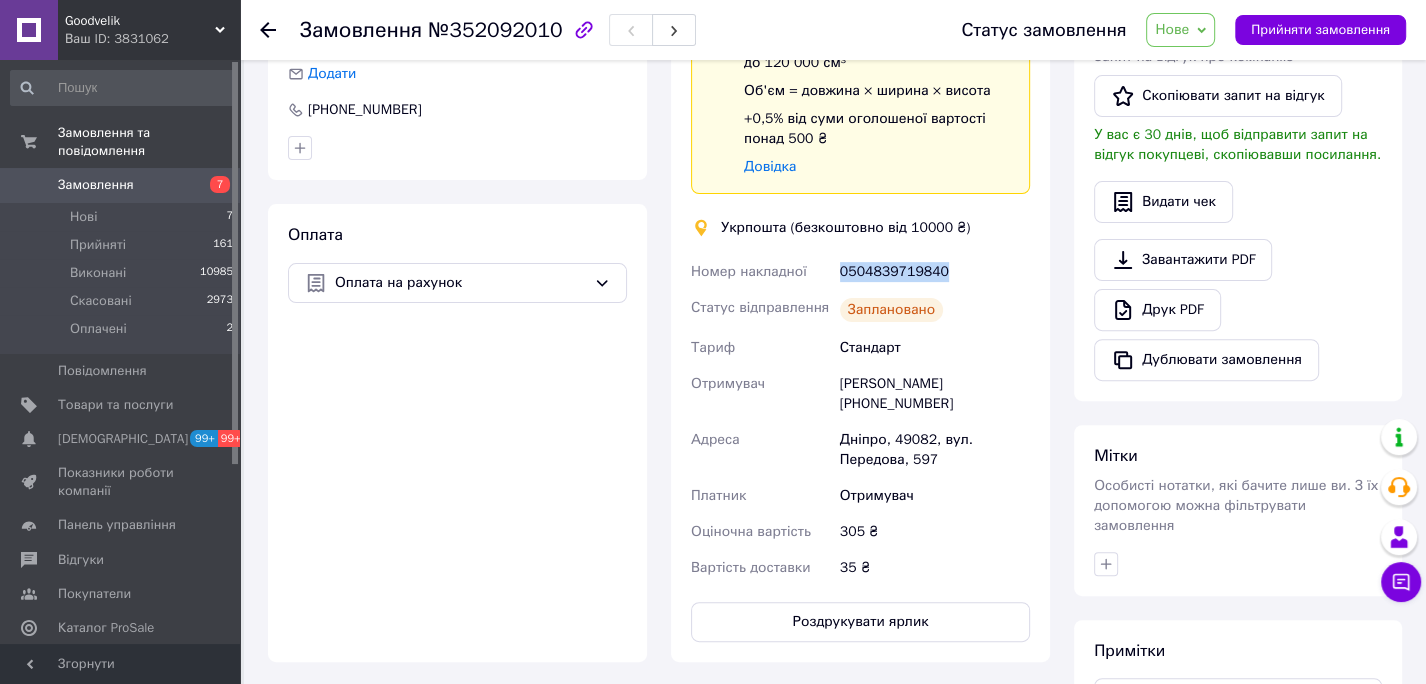 click on "0504839719840" at bounding box center (935, 272) 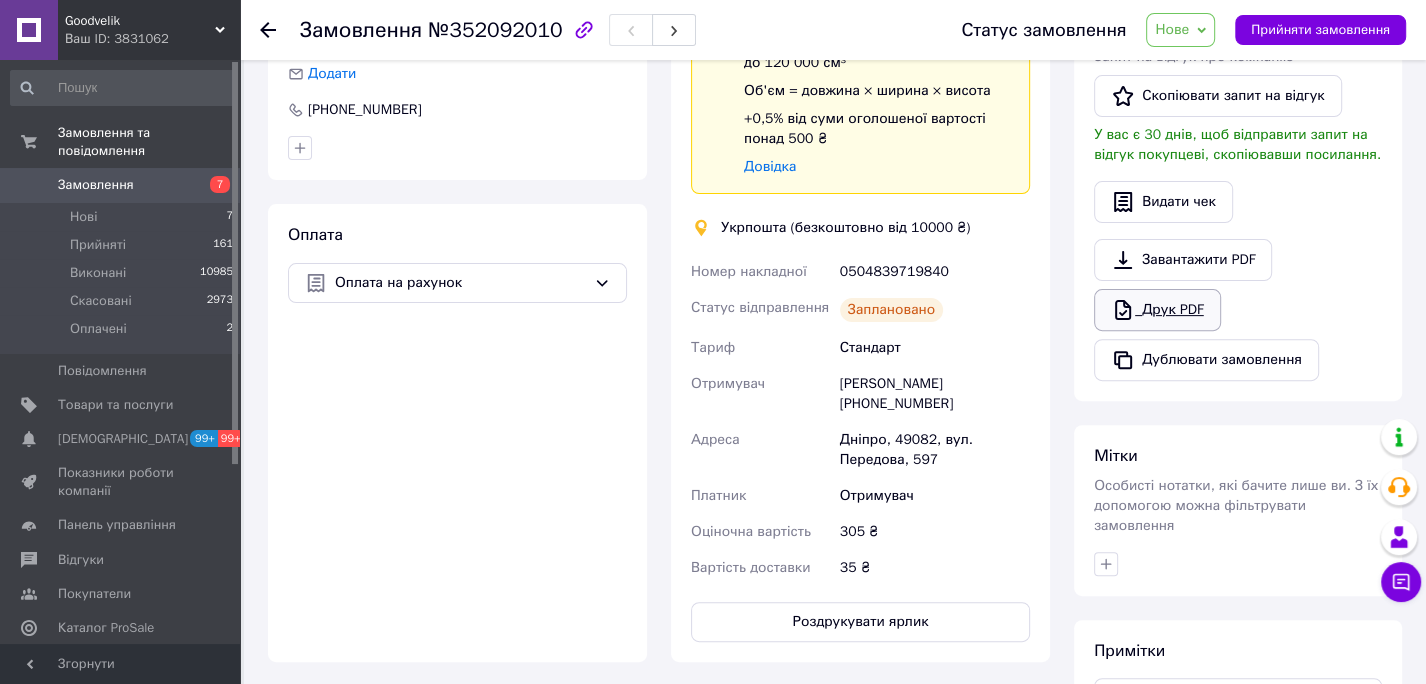drag, startPoint x: 1391, startPoint y: 325, endPoint x: 1168, endPoint y: 325, distance: 223 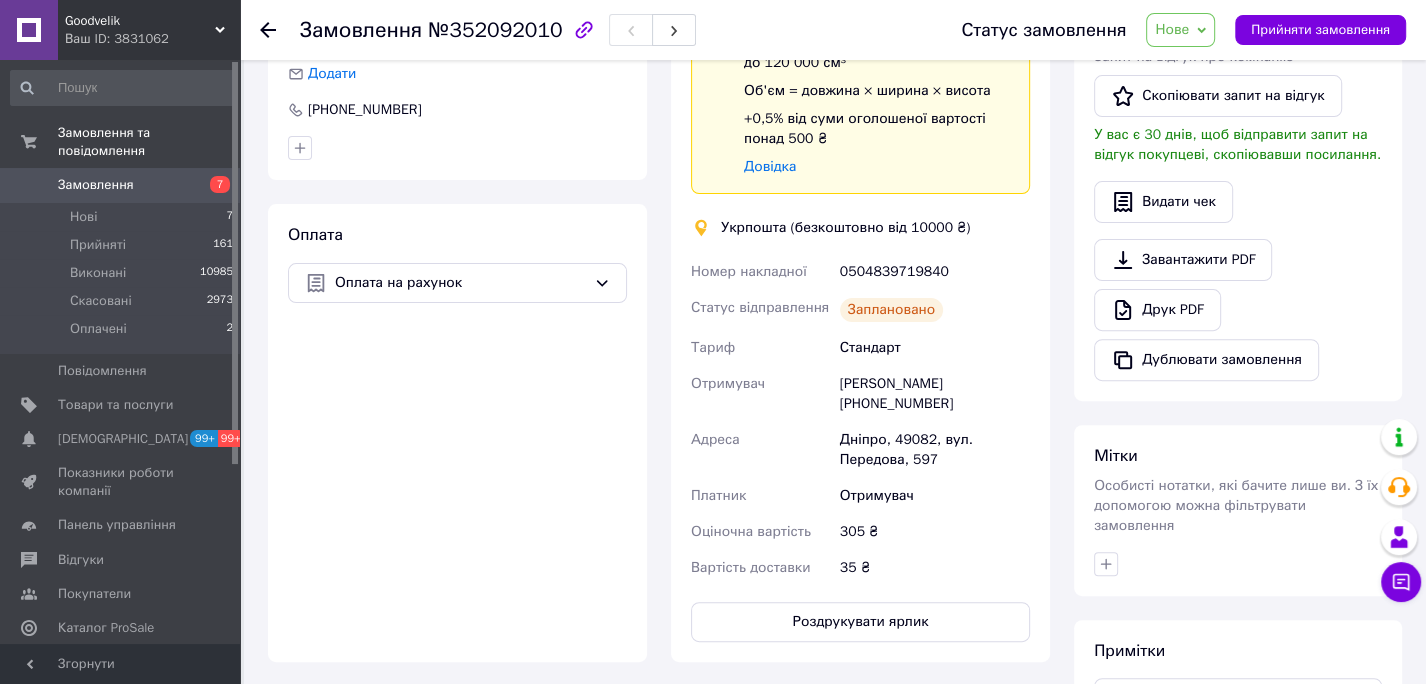 scroll, scrollTop: 0, scrollLeft: 0, axis: both 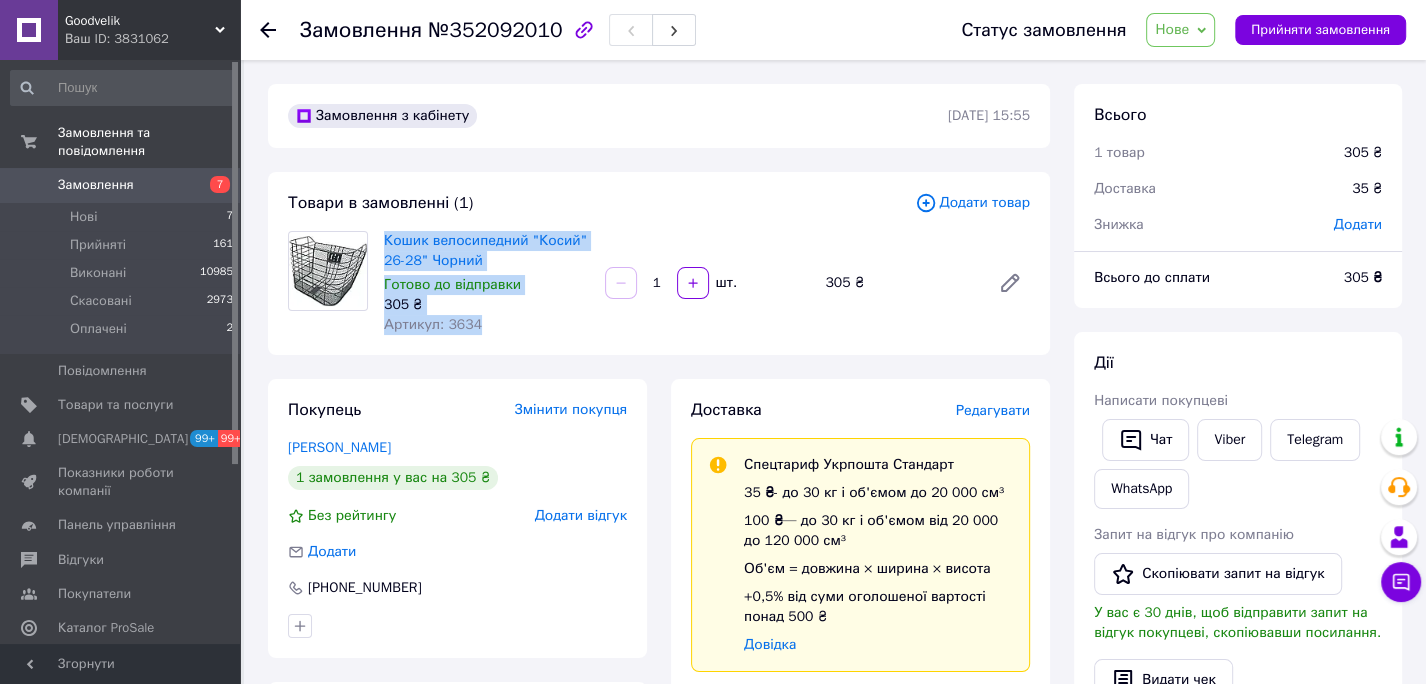 drag, startPoint x: 379, startPoint y: 239, endPoint x: 510, endPoint y: 321, distance: 154.54773 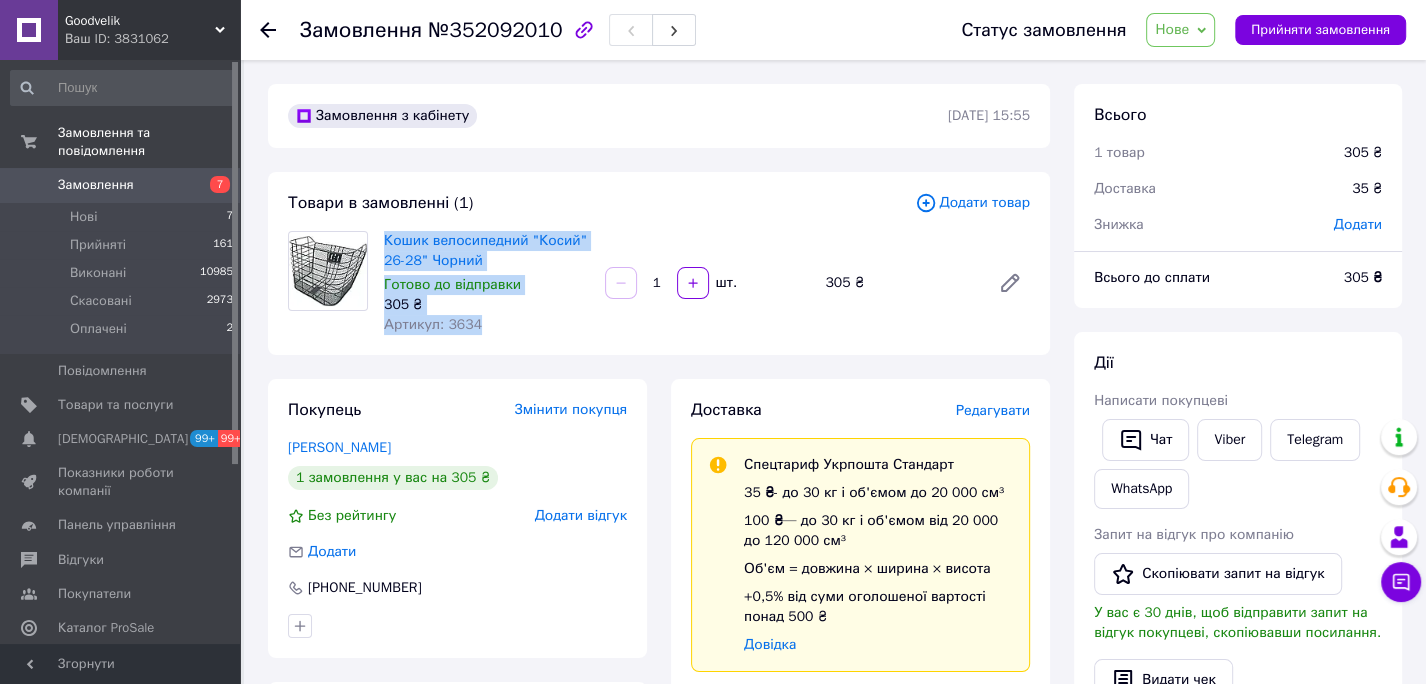 copy on "Кошик велосипедний "Косий" 26-28" Чорний Готово до відправки 305 ₴ Артикул: 3634" 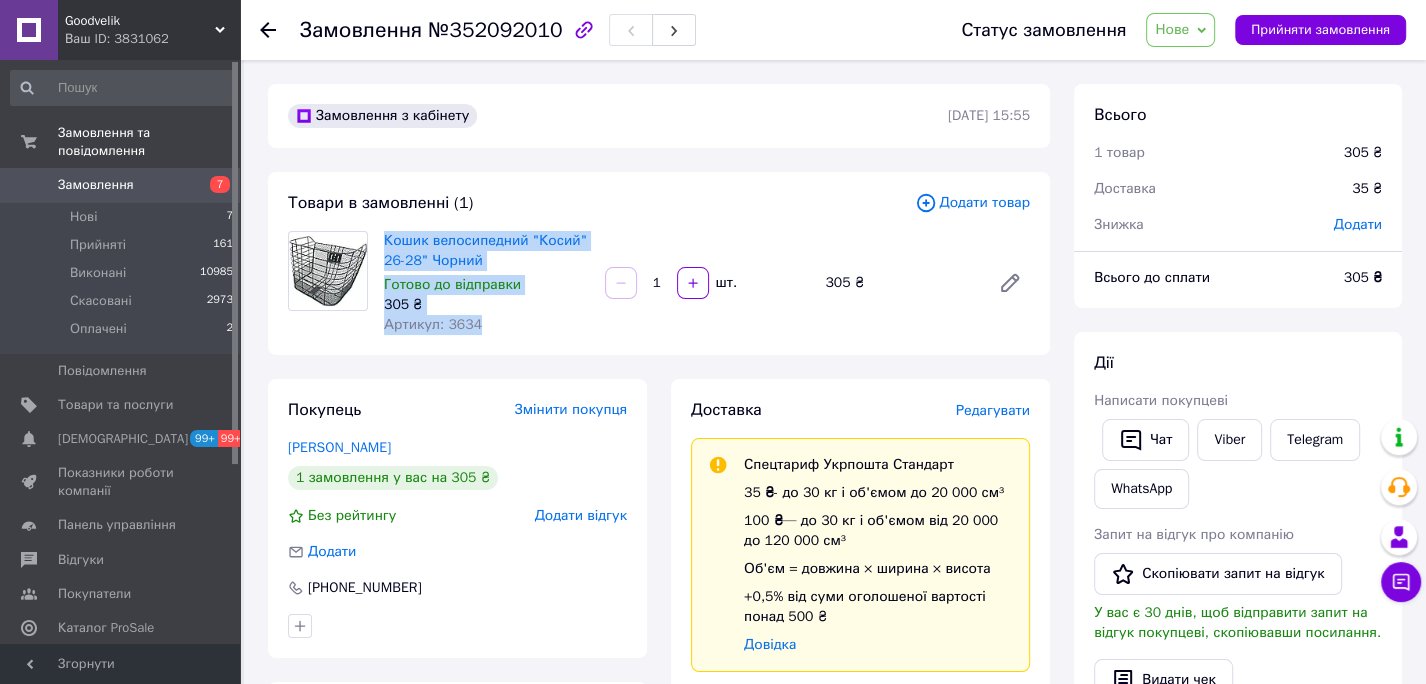 click on "Нове" at bounding box center [1172, 29] 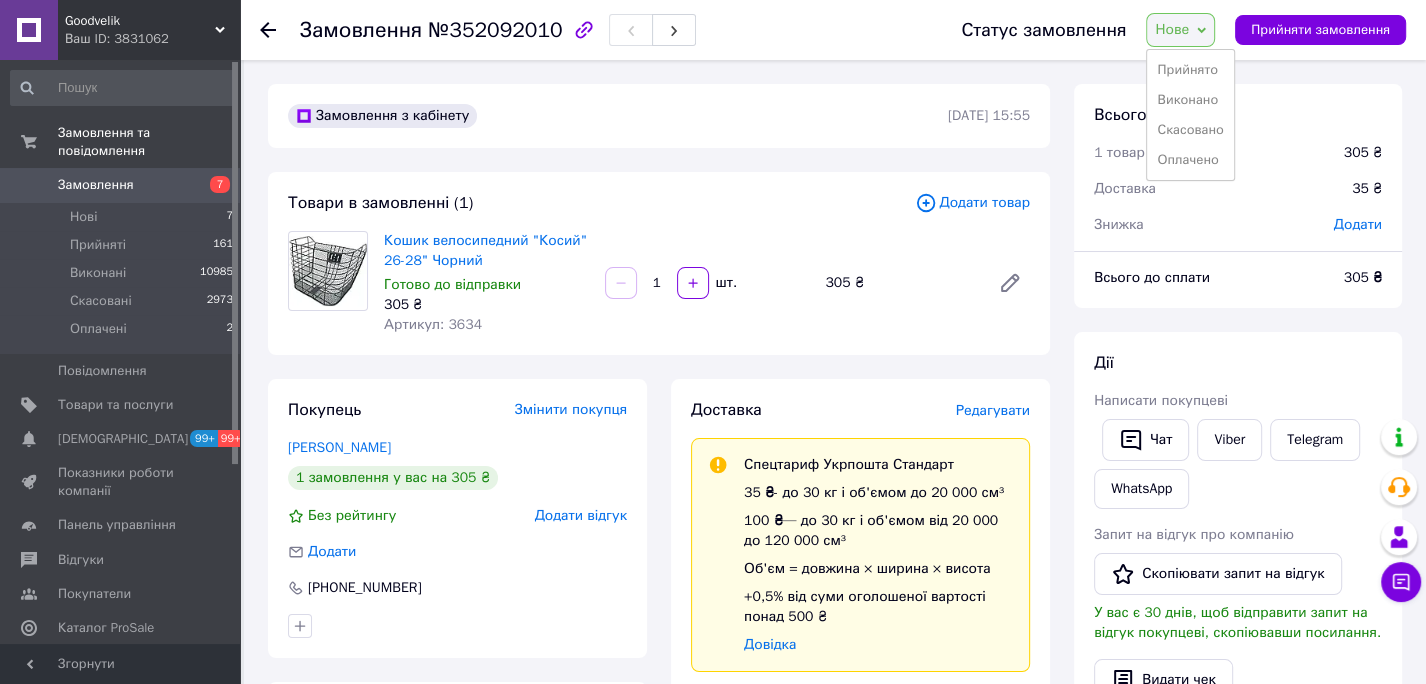 click on "Прийнято" at bounding box center [1190, 70] 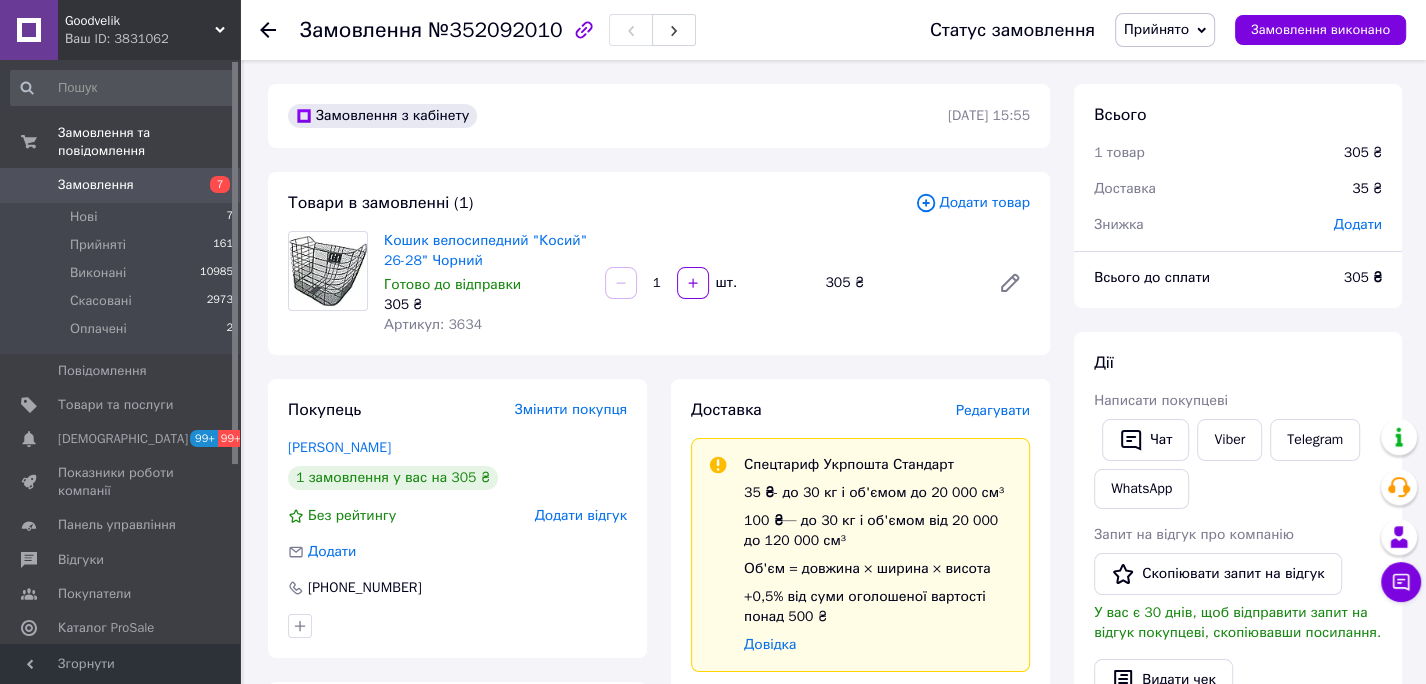 click on "Замовлення" at bounding box center (96, 185) 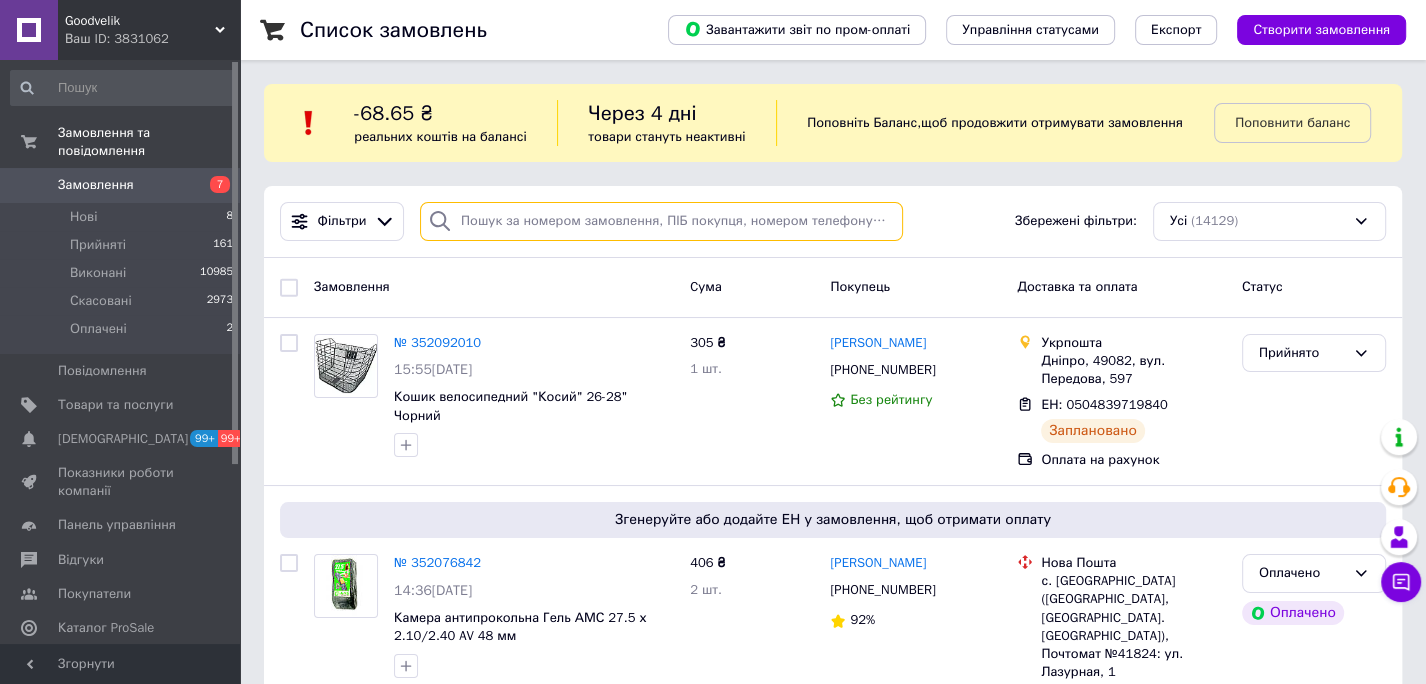 click at bounding box center (661, 221) 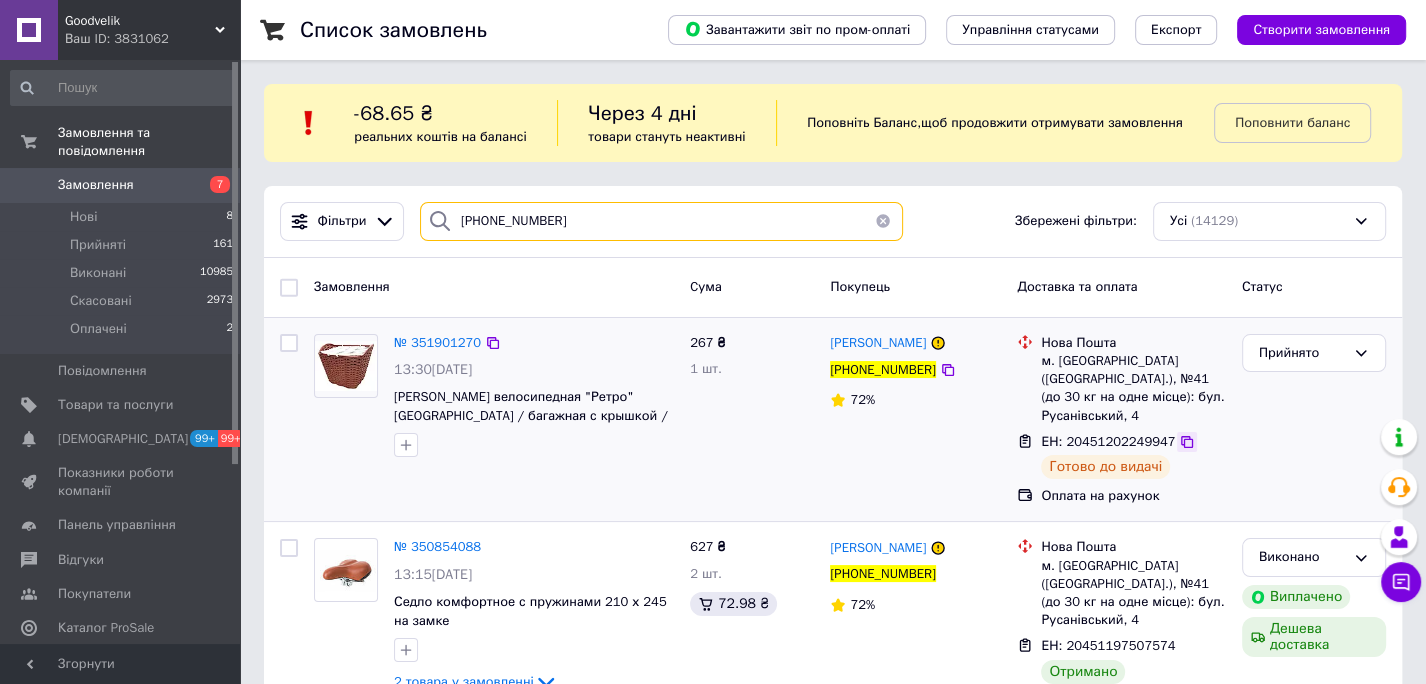 type on "+380934224466" 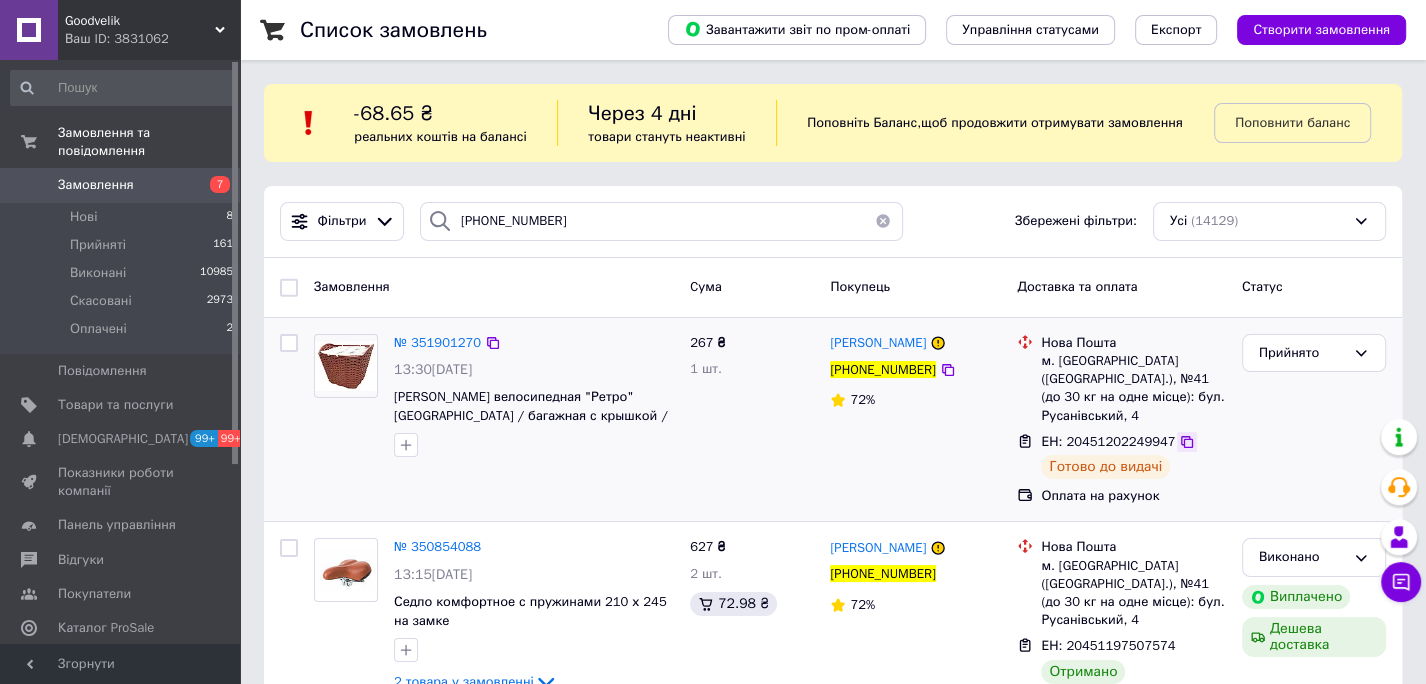 click 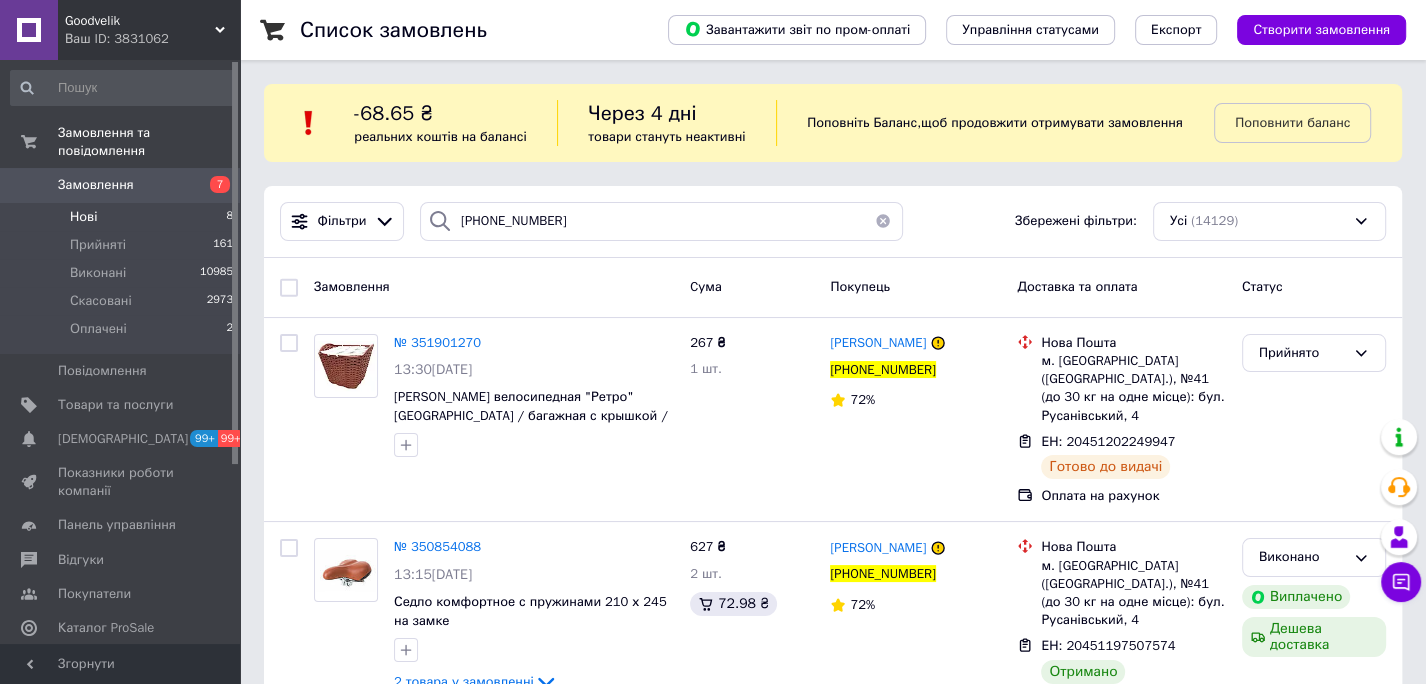 click on "Нові 8" at bounding box center [122, 217] 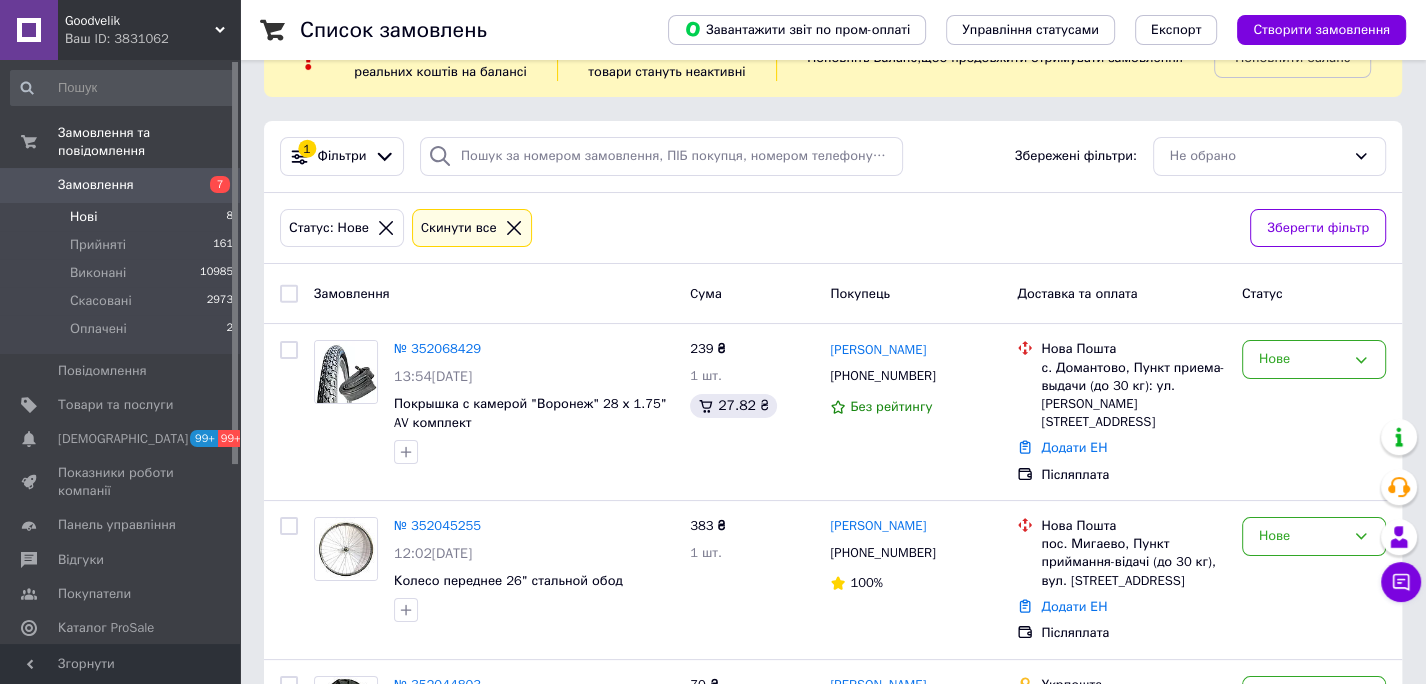 scroll, scrollTop: 0, scrollLeft: 0, axis: both 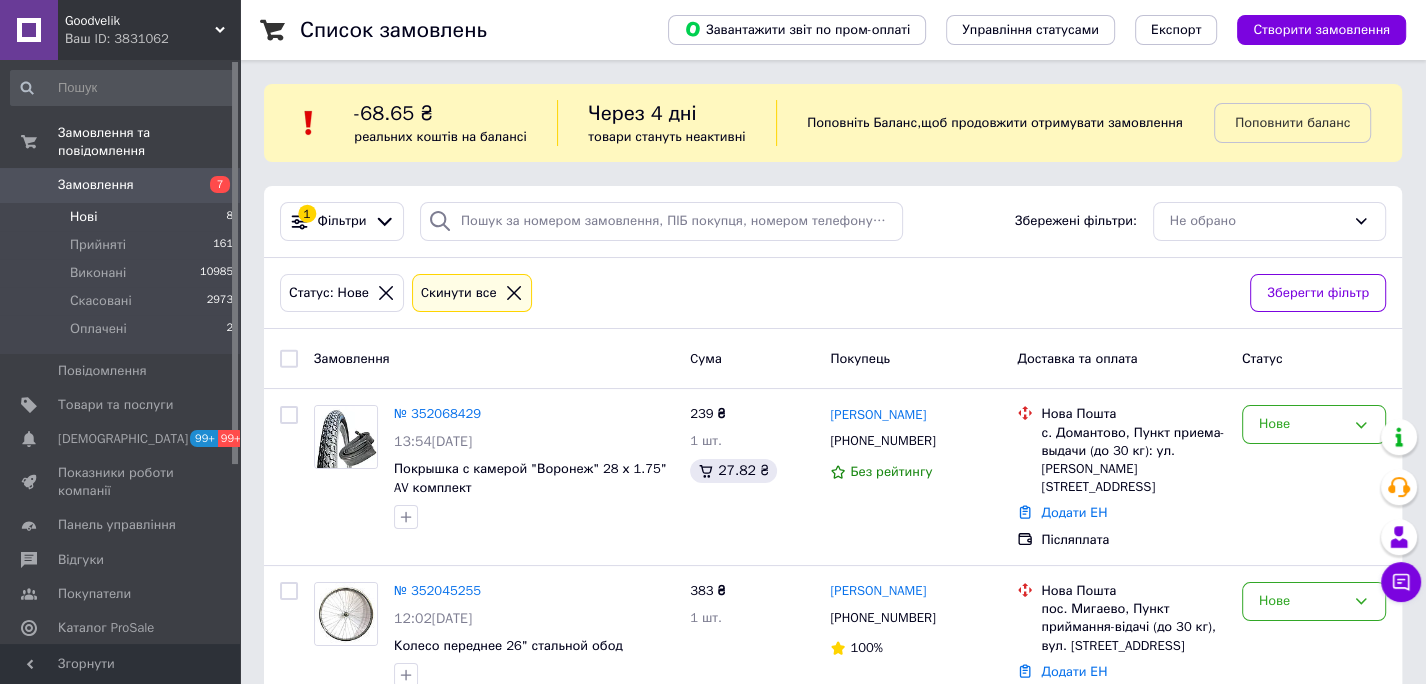 click on "Нові 8" at bounding box center (122, 217) 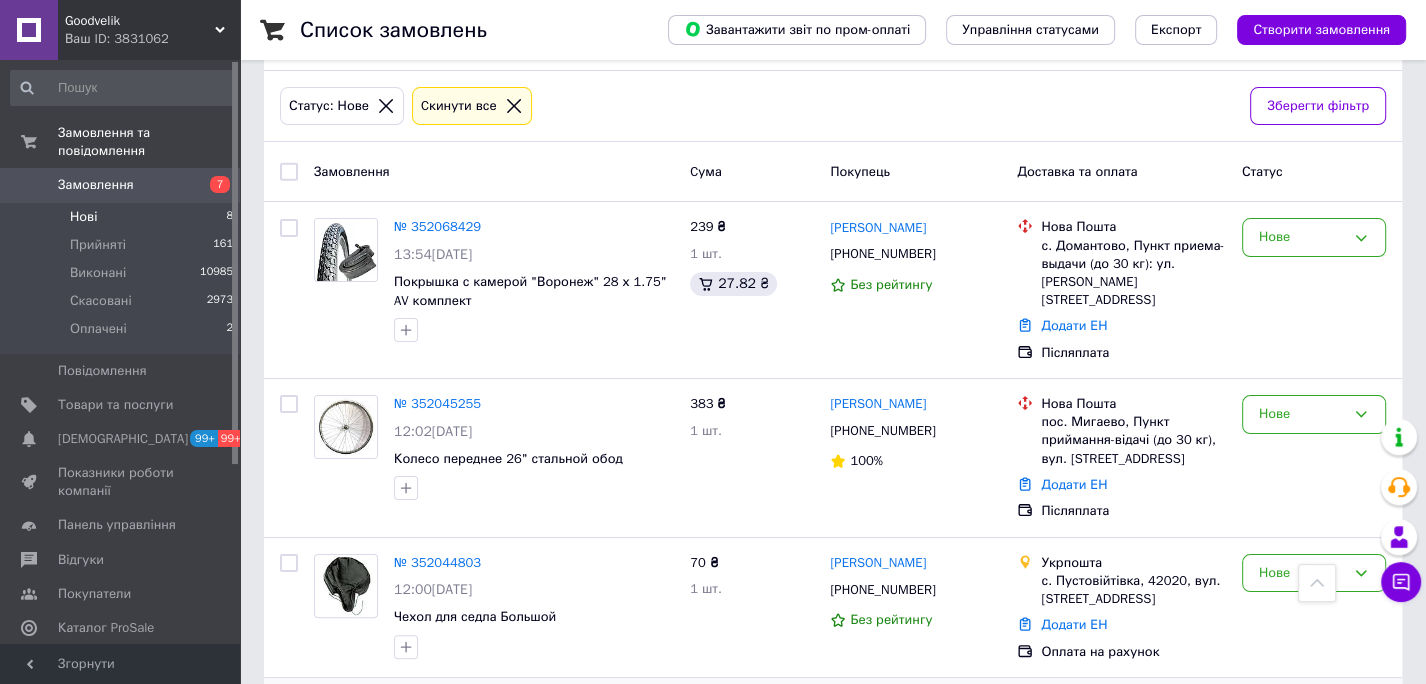 scroll, scrollTop: 0, scrollLeft: 0, axis: both 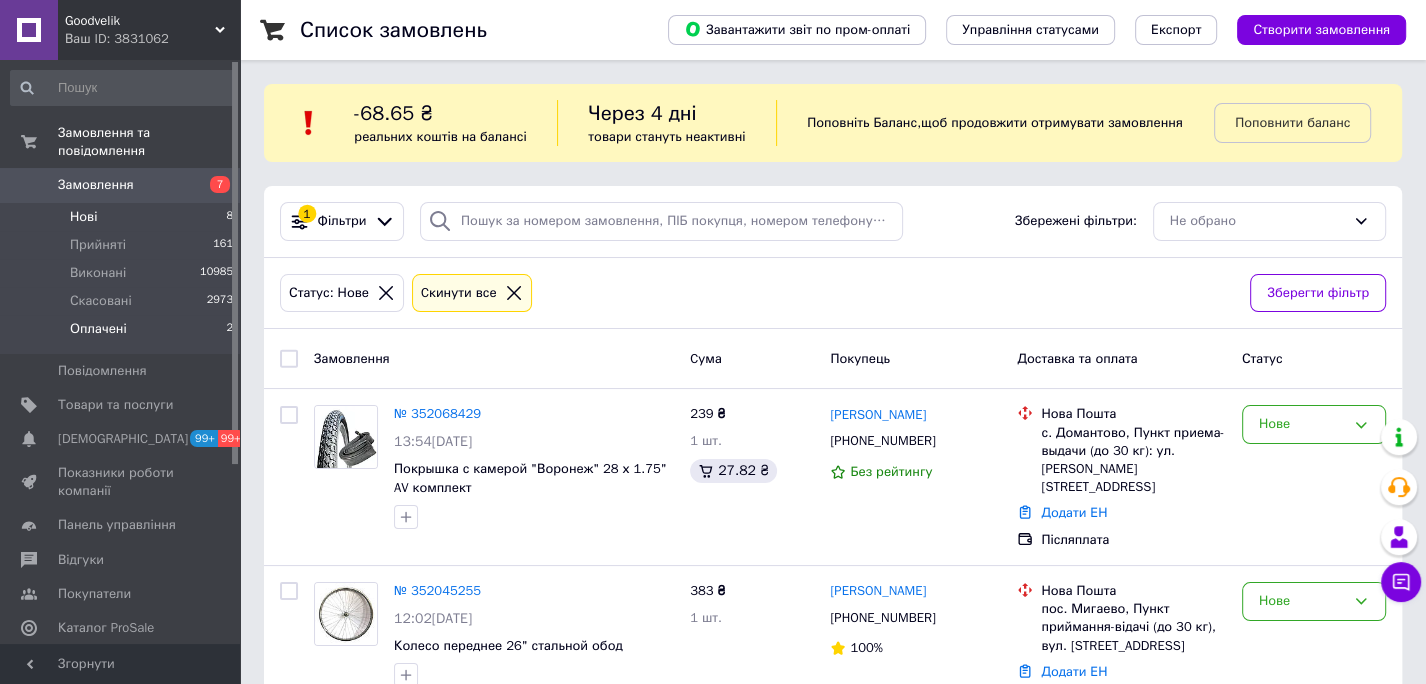 click on "Оплачені" at bounding box center [98, 329] 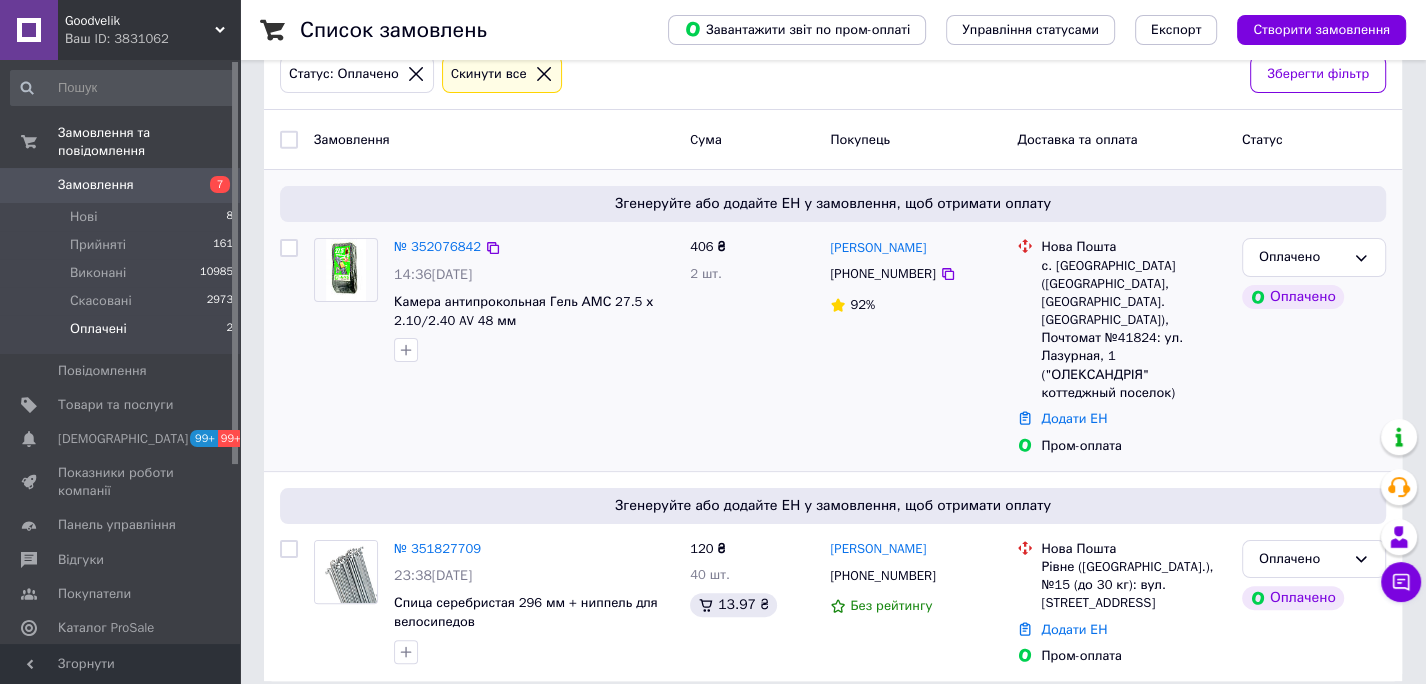 scroll, scrollTop: 0, scrollLeft: 0, axis: both 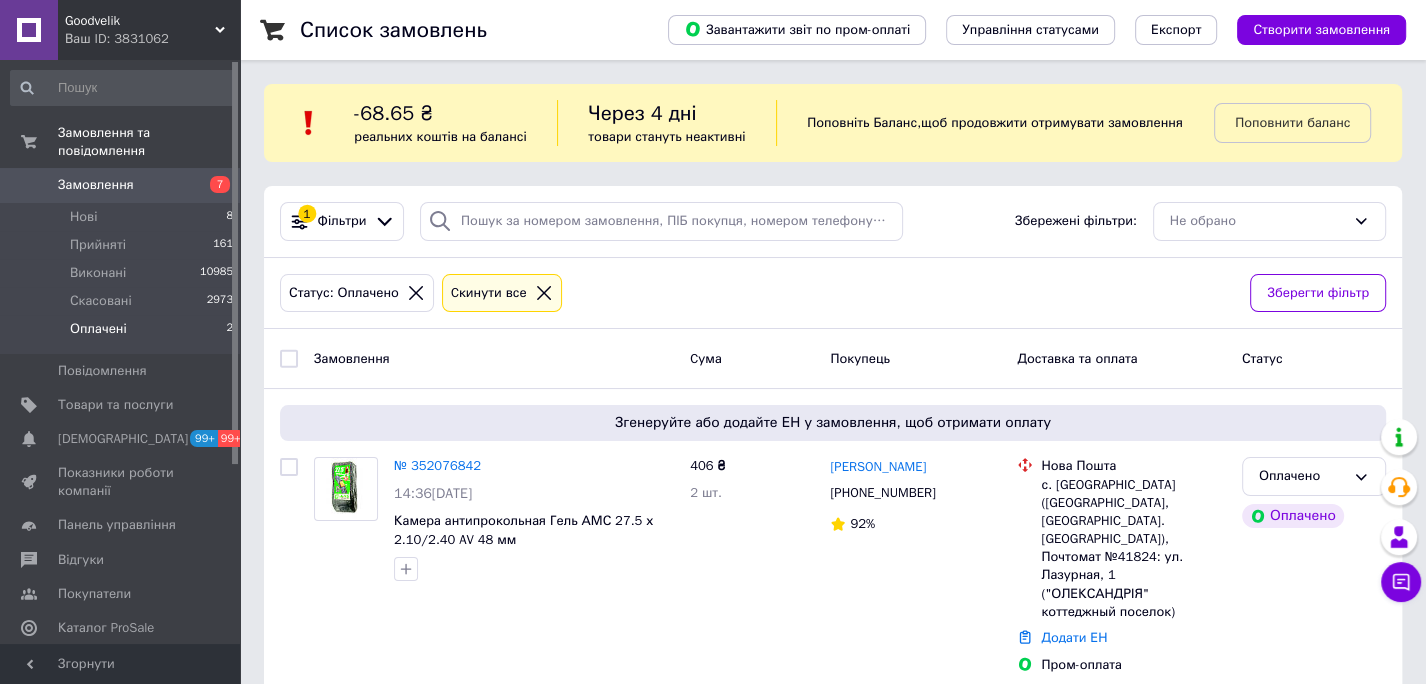 click on "Ваш ID: 3831062" at bounding box center (152, 39) 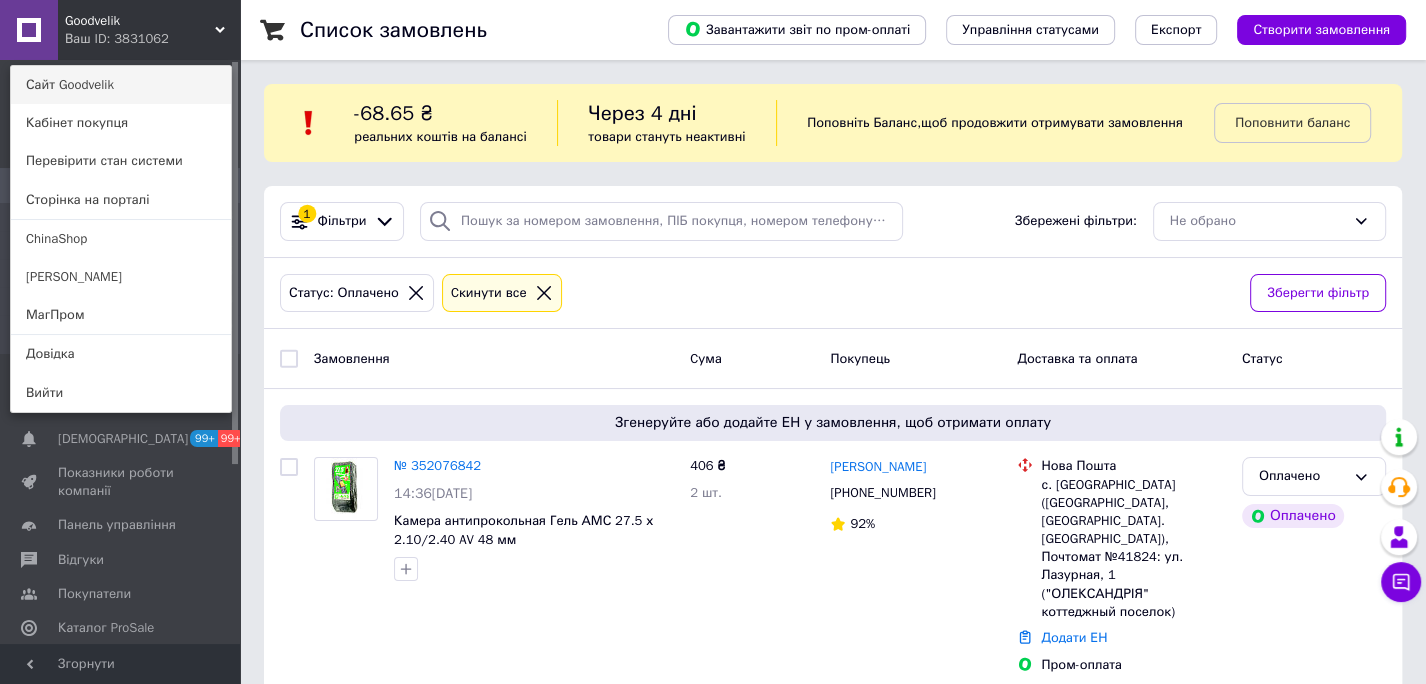 click on "Сайт Goodvelik" at bounding box center (121, 85) 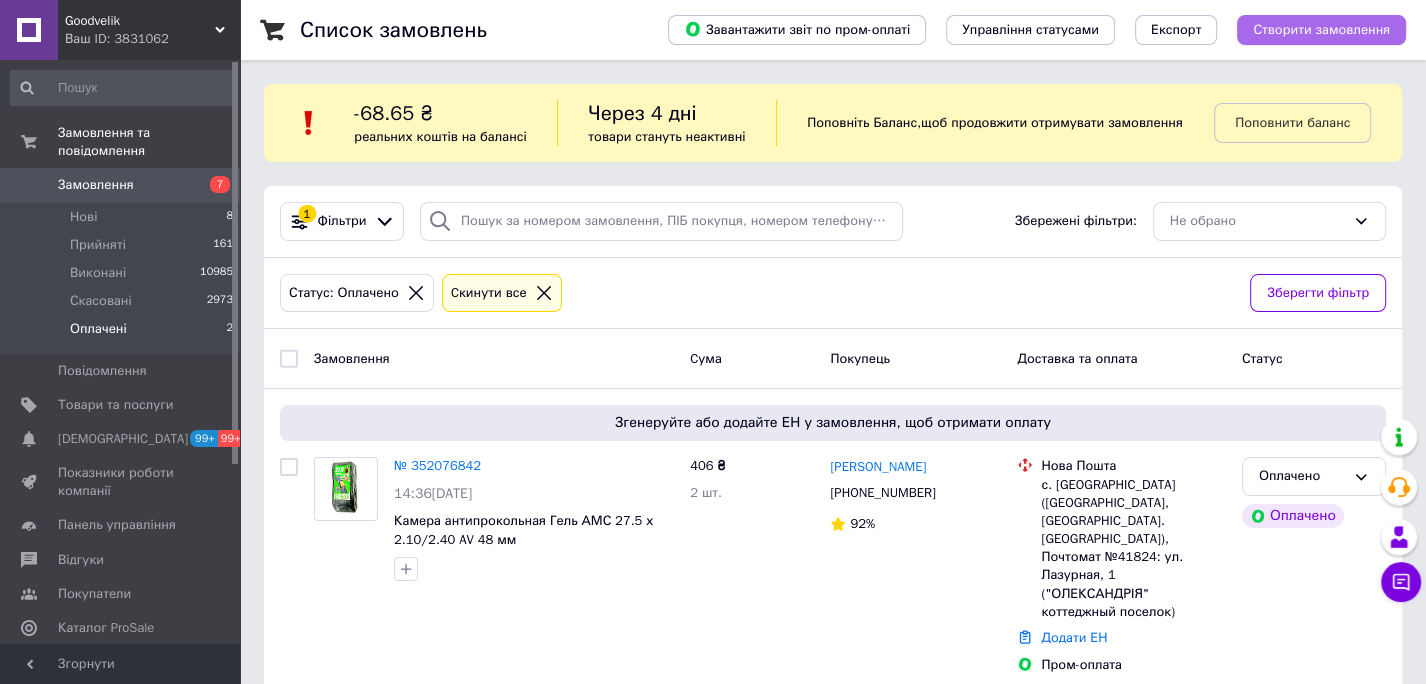 click on "Створити замовлення" at bounding box center (1321, 30) 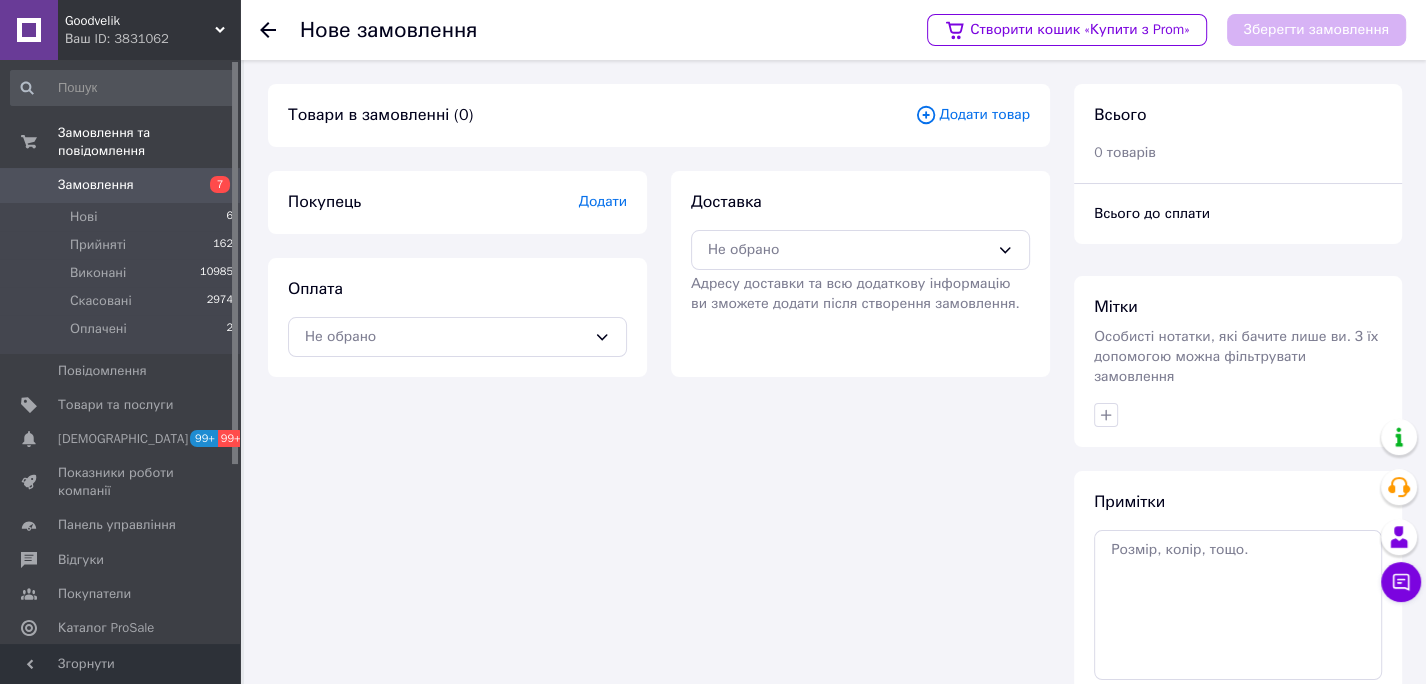 click on "Додати товар" at bounding box center [972, 115] 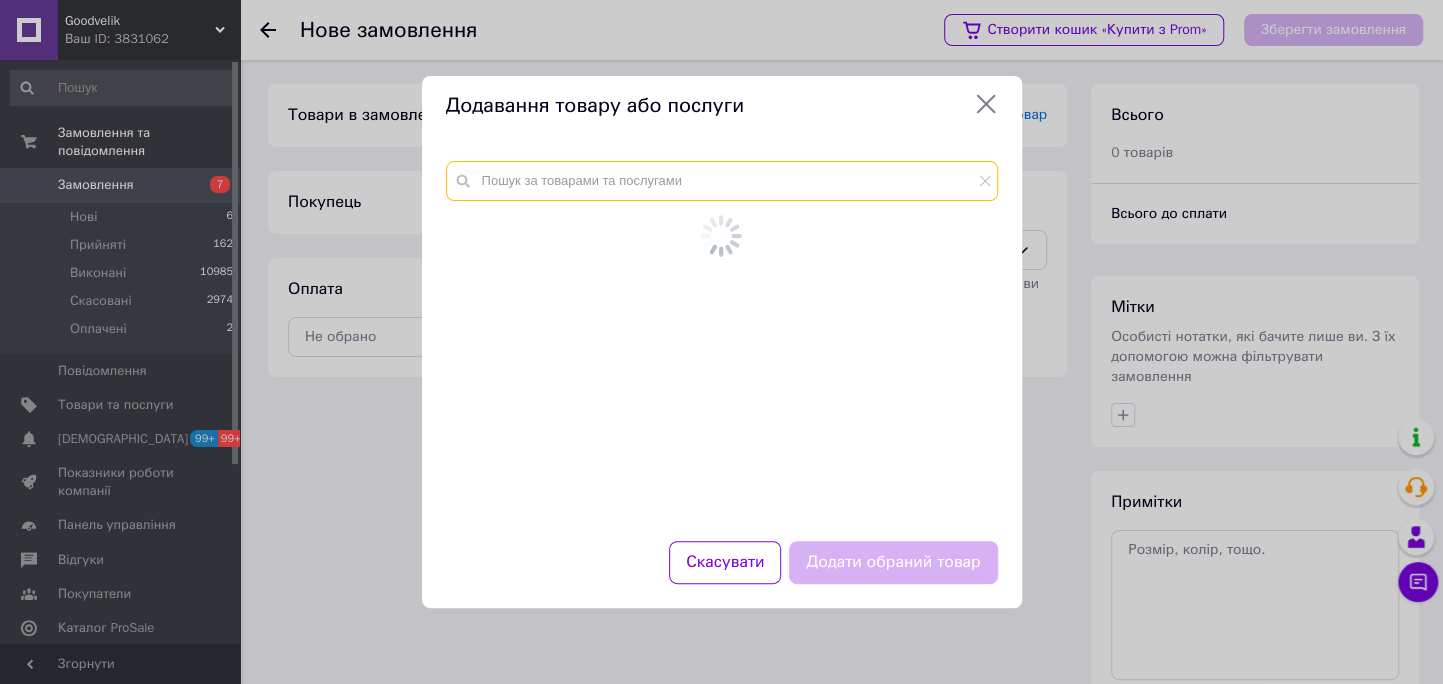 click at bounding box center (722, 181) 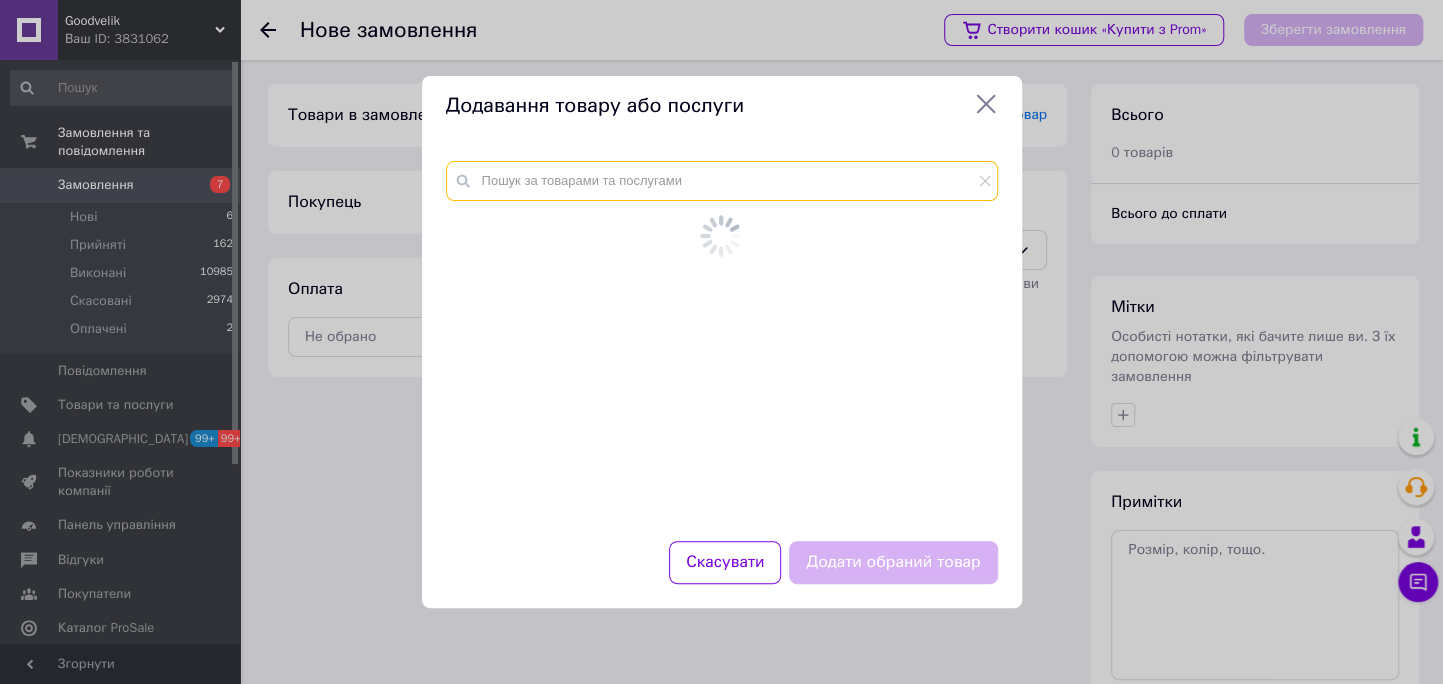 paste on "4143" 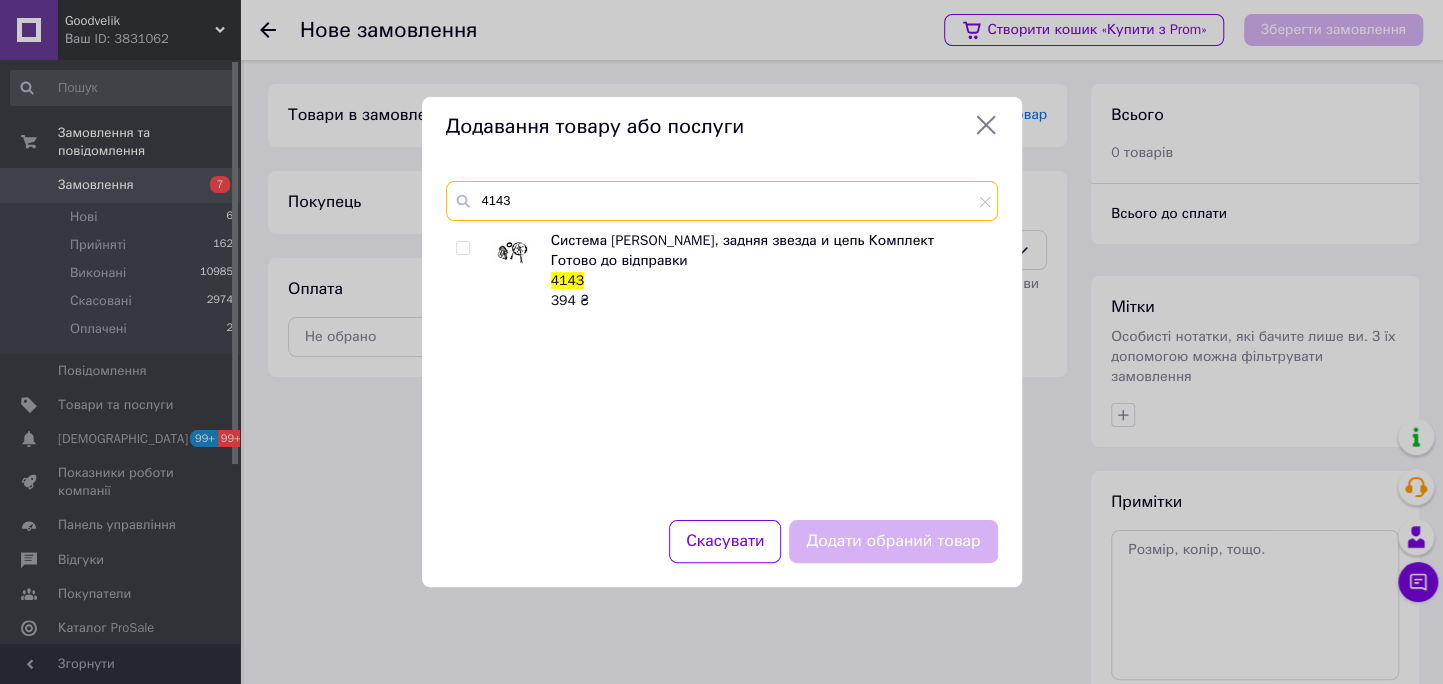 type on "4143" 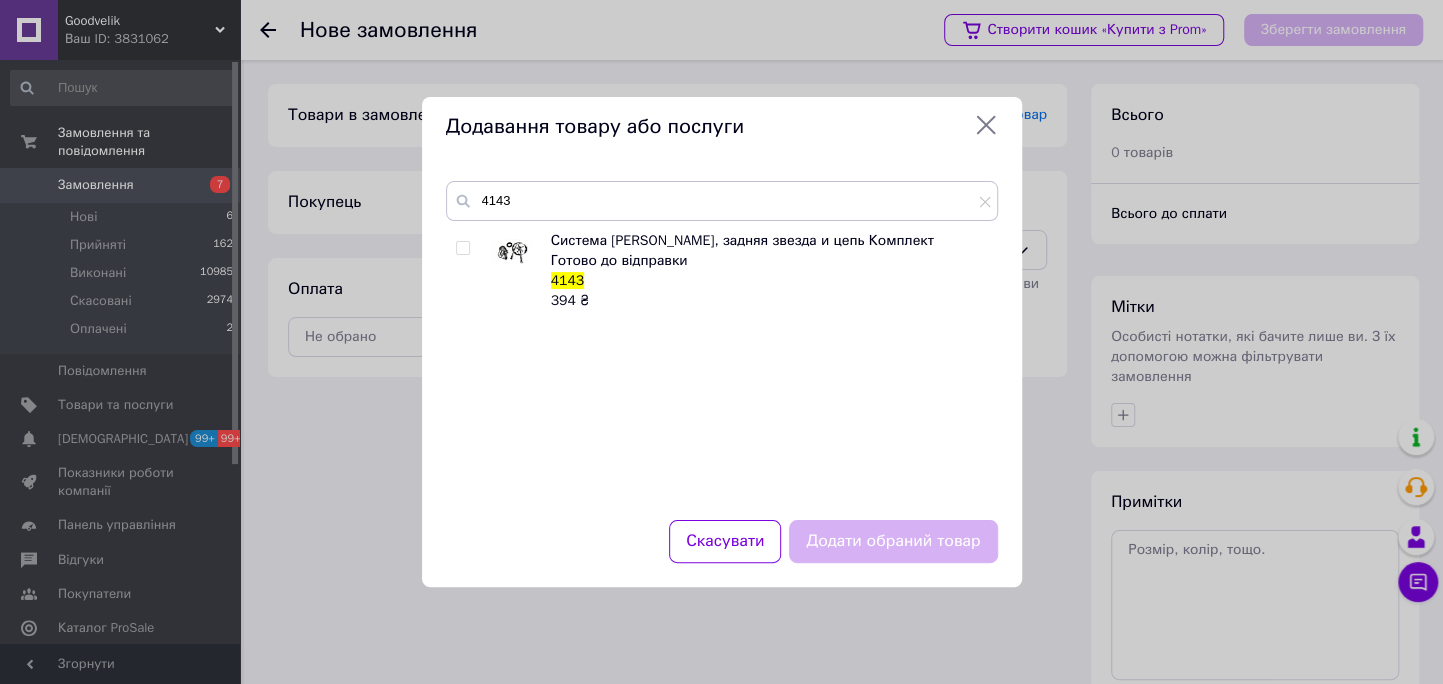 click at bounding box center [462, 248] 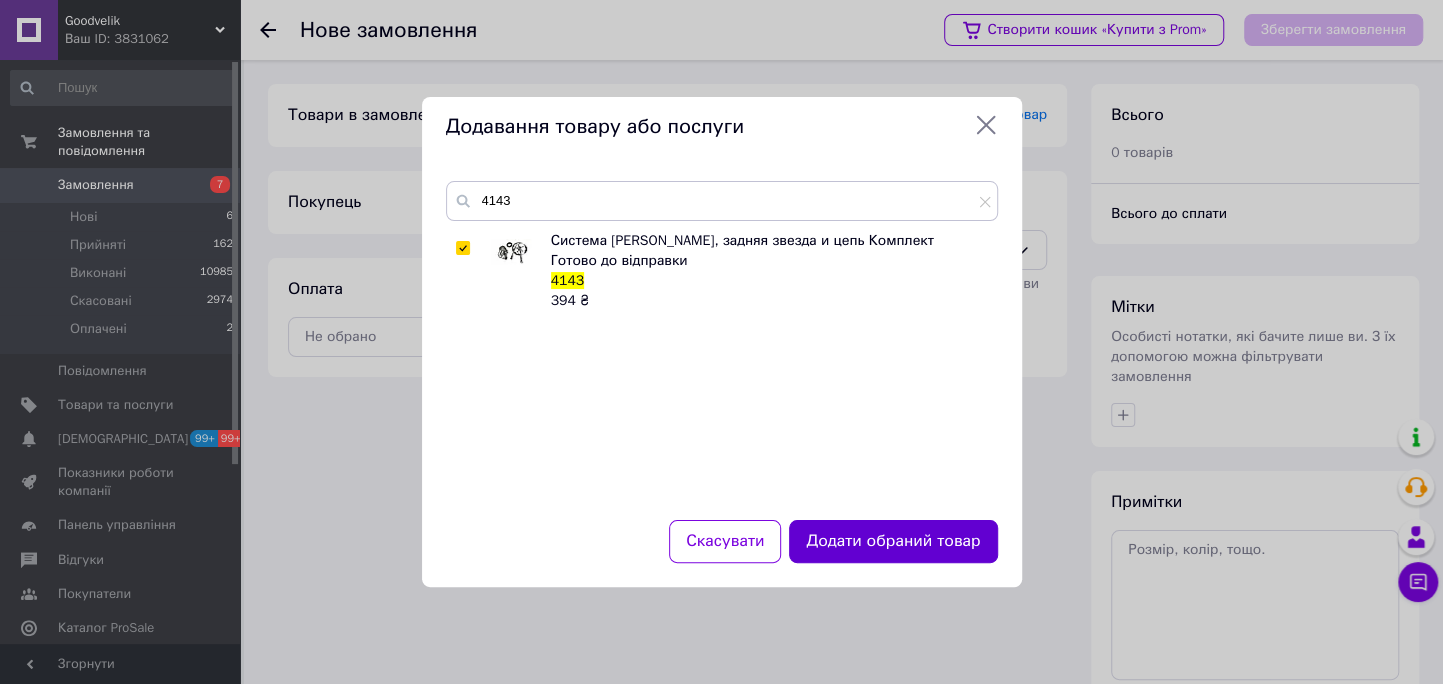 click on "Додати обраний товар" at bounding box center [893, 541] 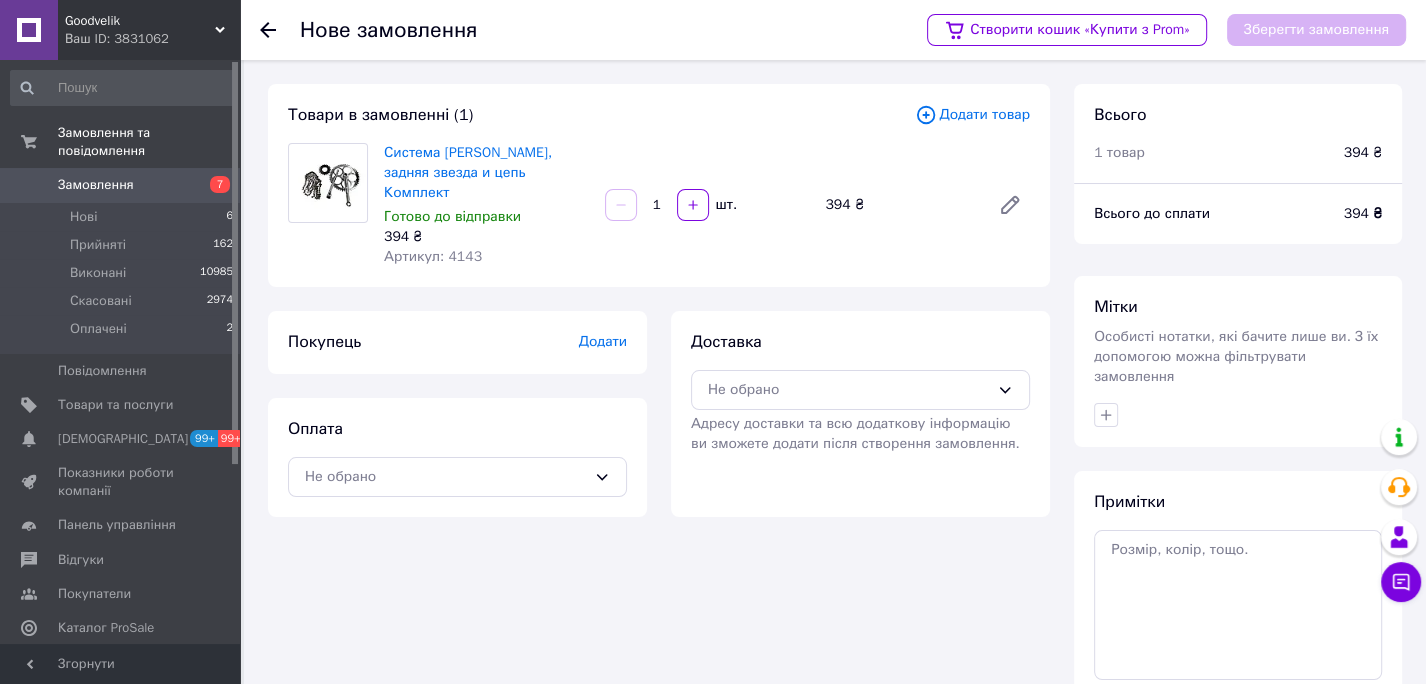 click on "Додати товар" at bounding box center [972, 115] 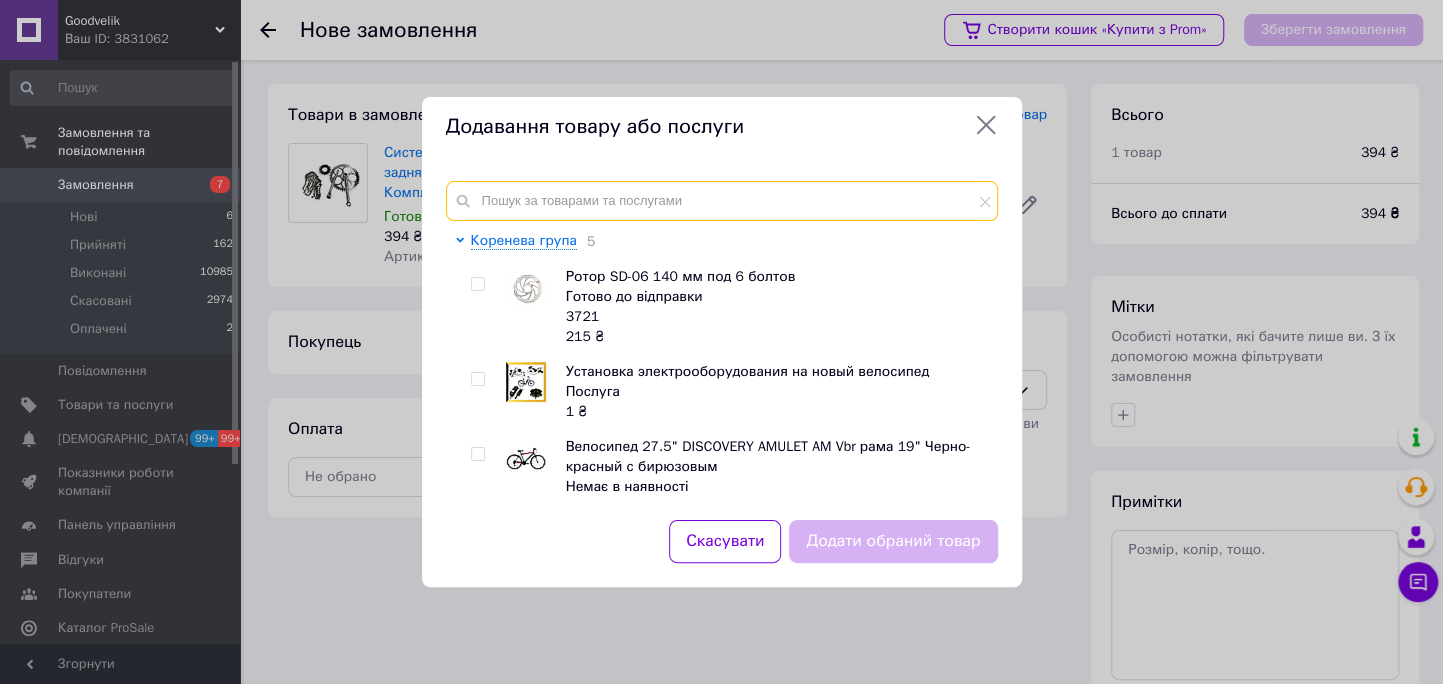 click at bounding box center [722, 201] 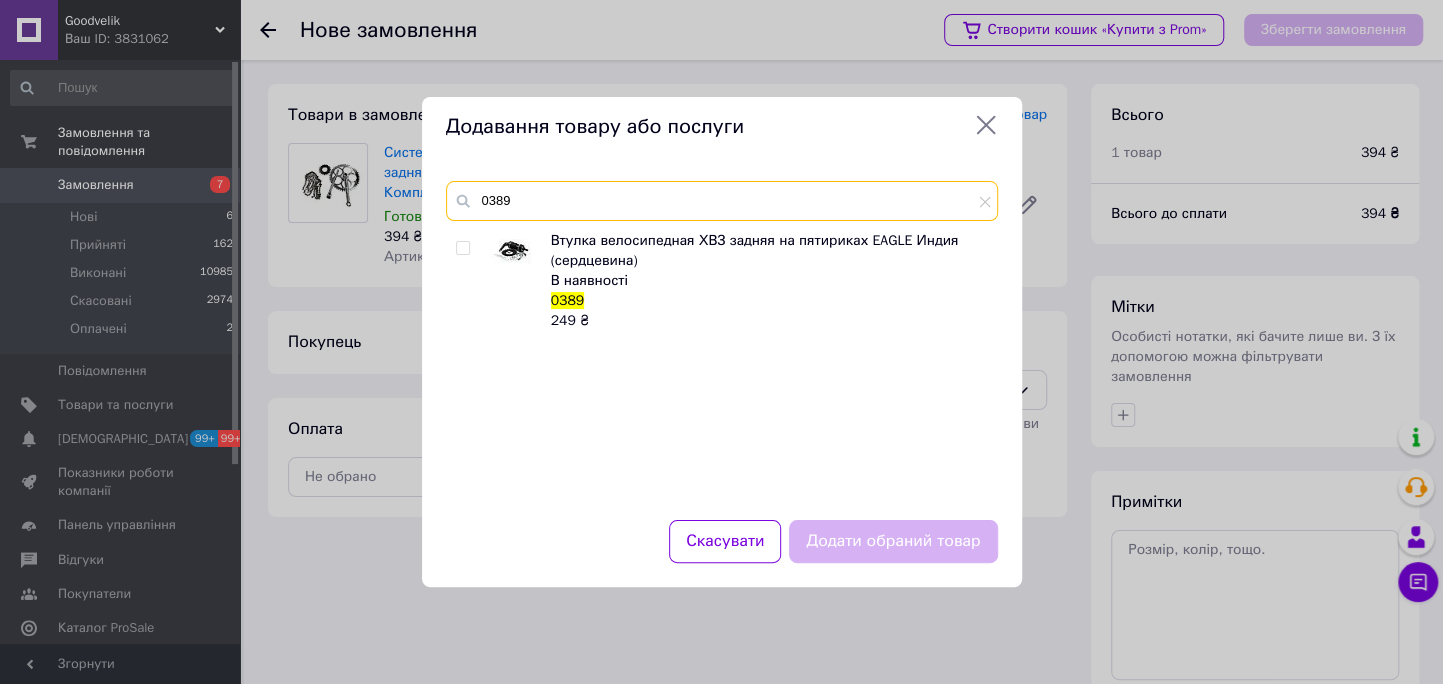 type on "0389" 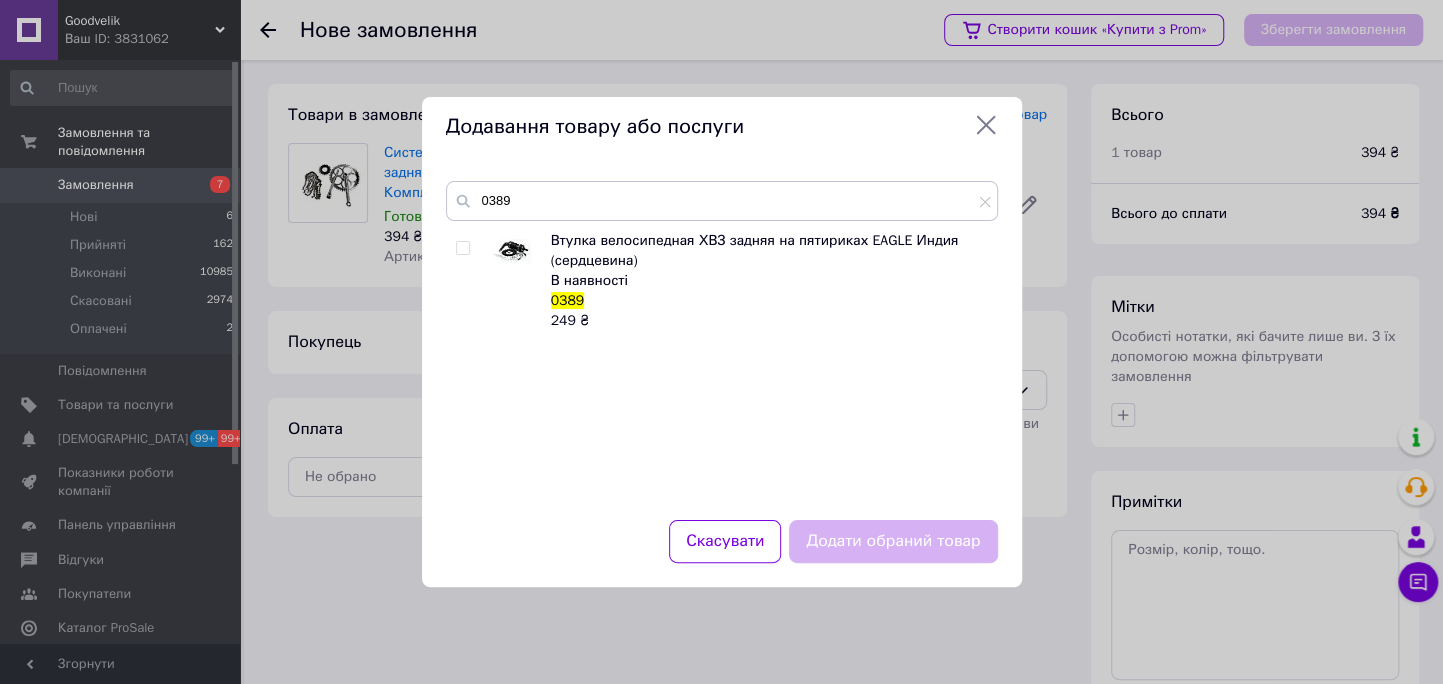 click at bounding box center (462, 248) 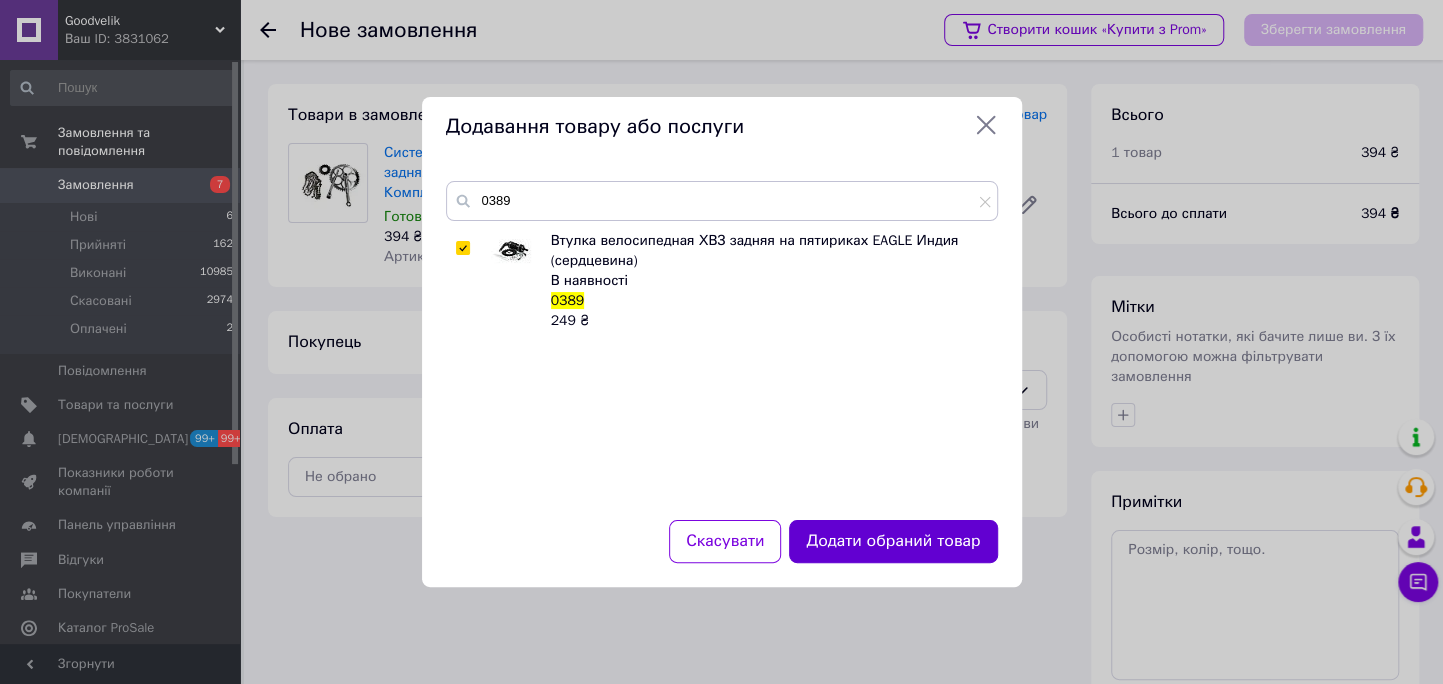 click on "Додати обраний товар" at bounding box center [893, 541] 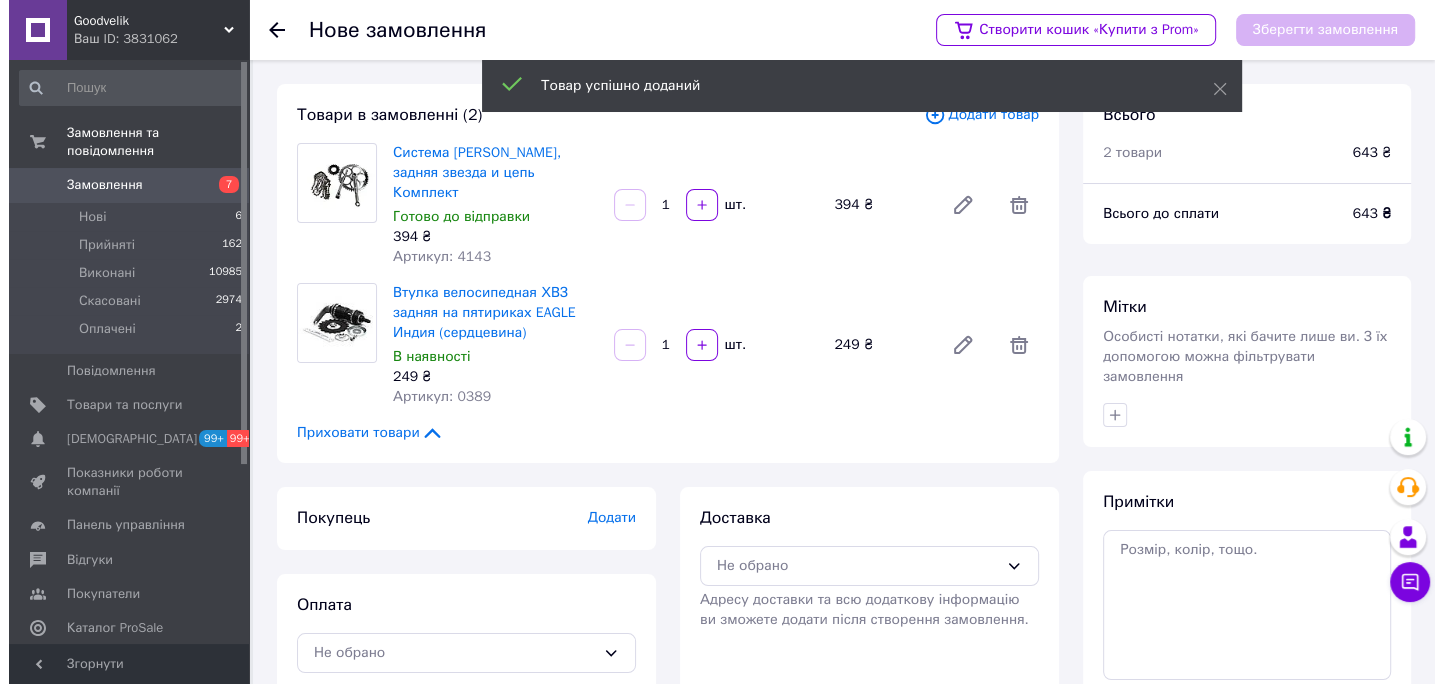scroll, scrollTop: 138, scrollLeft: 0, axis: vertical 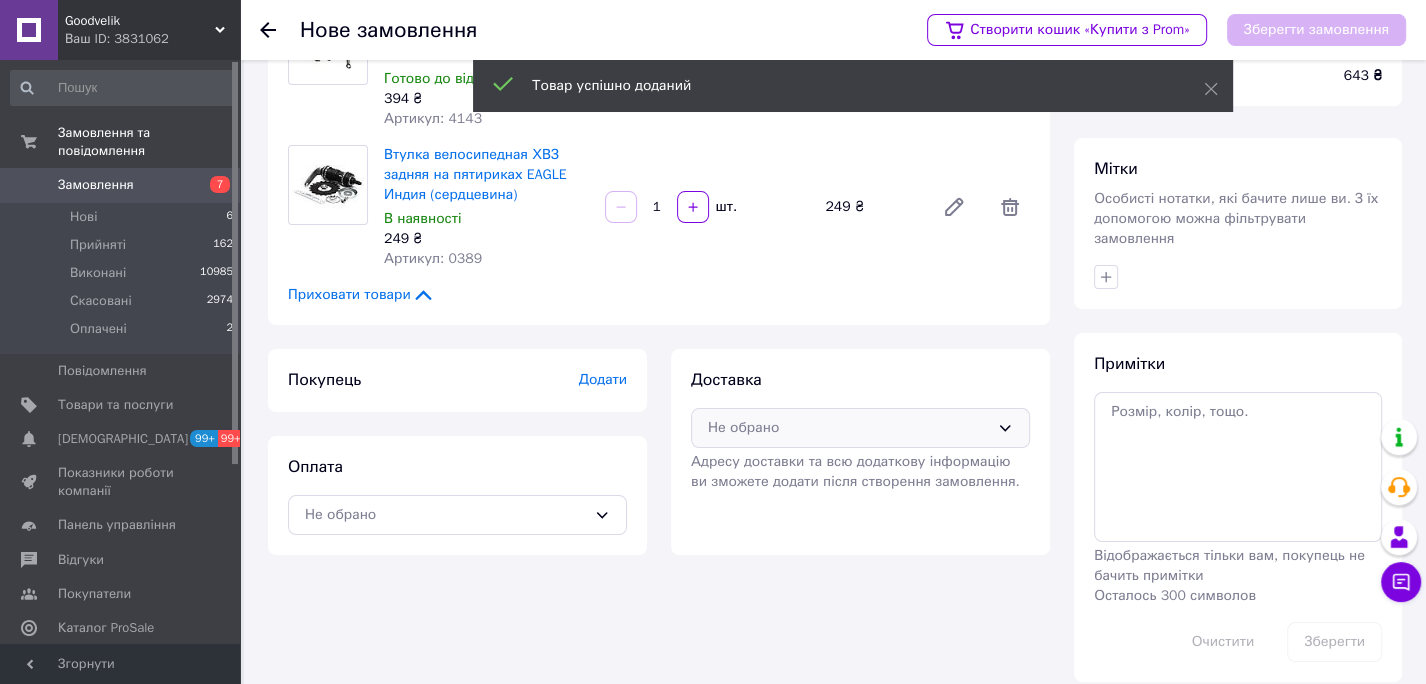 click on "Не обрано" at bounding box center (848, 428) 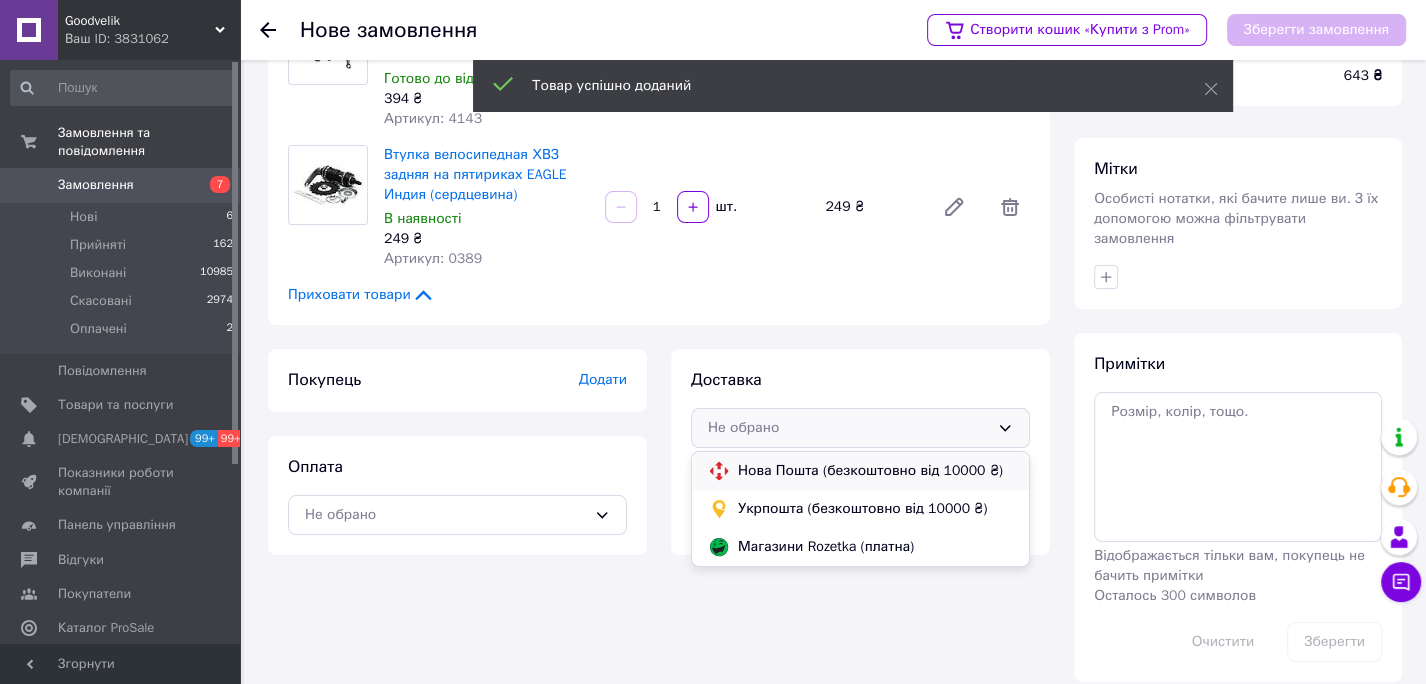 click on "Нова Пошта (безкоштовно від 10000 ₴)" at bounding box center (860, 471) 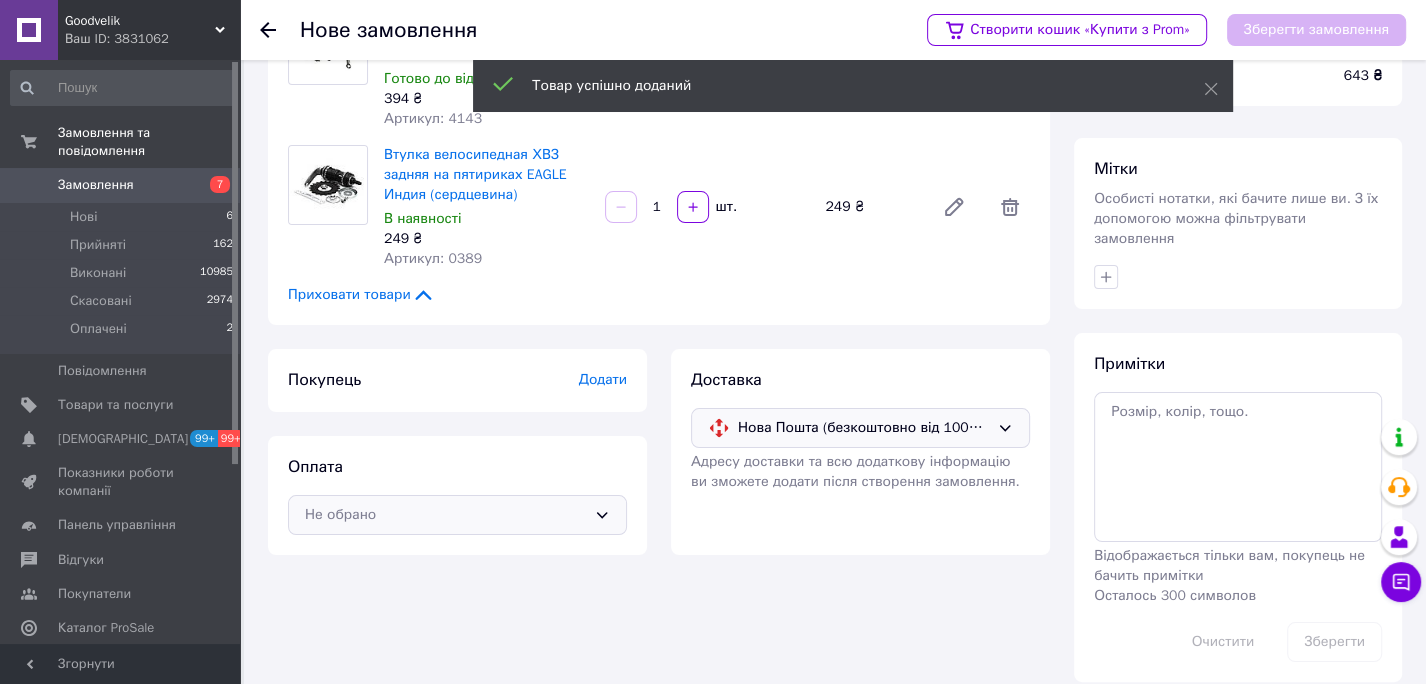drag, startPoint x: 442, startPoint y: 466, endPoint x: 436, endPoint y: 489, distance: 23.769728 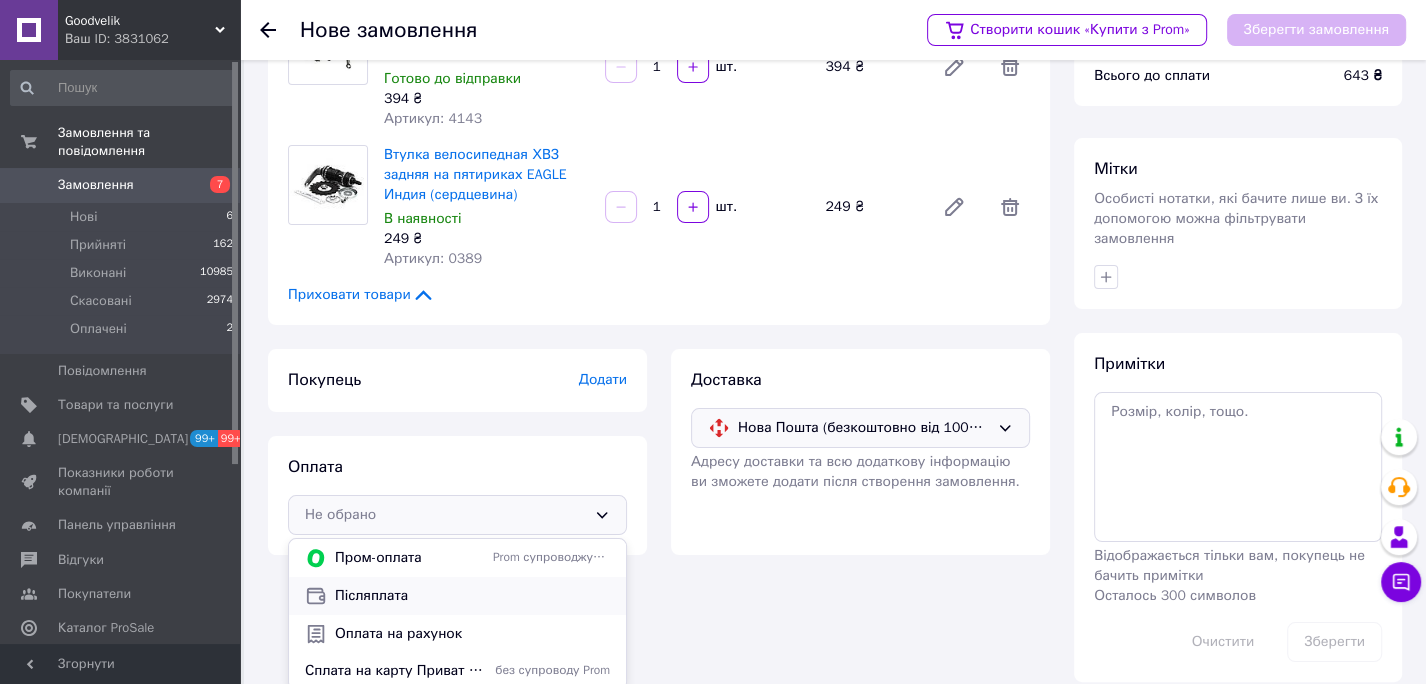 click on "Післяплата" at bounding box center [472, 596] 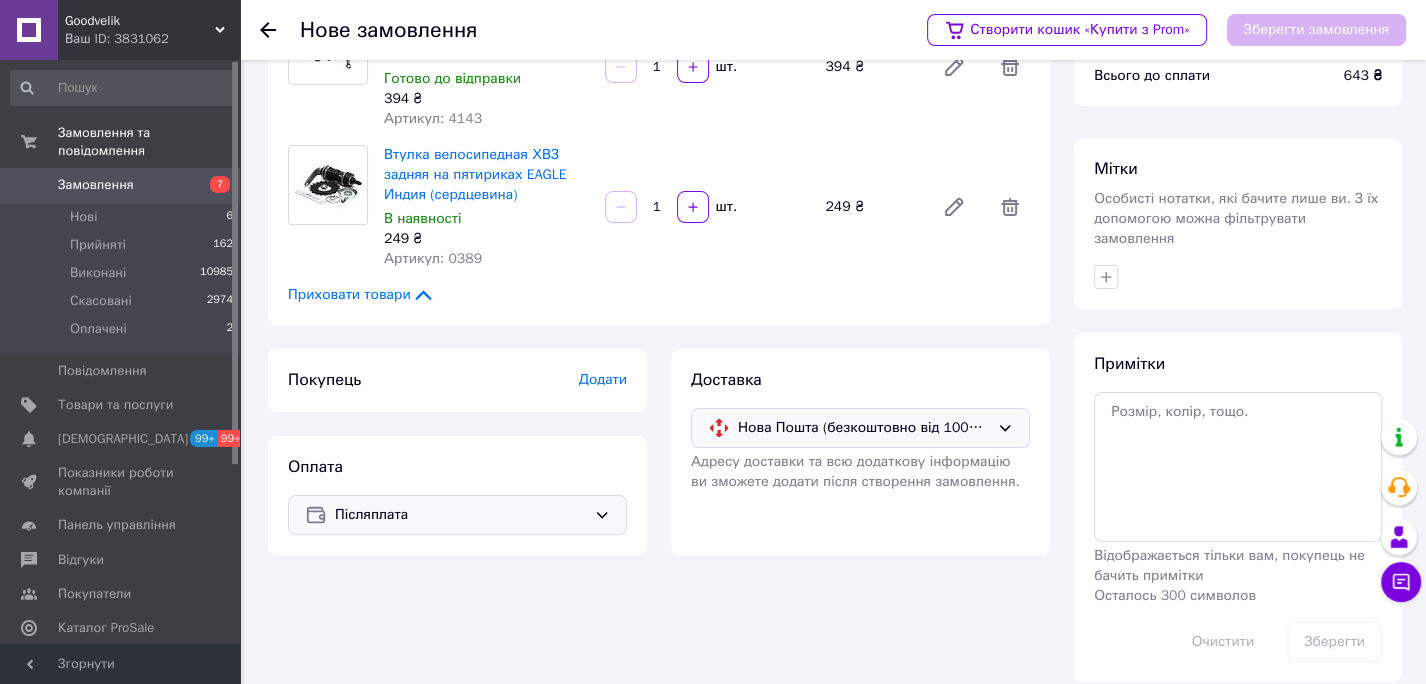 click on "Додати" at bounding box center [603, 379] 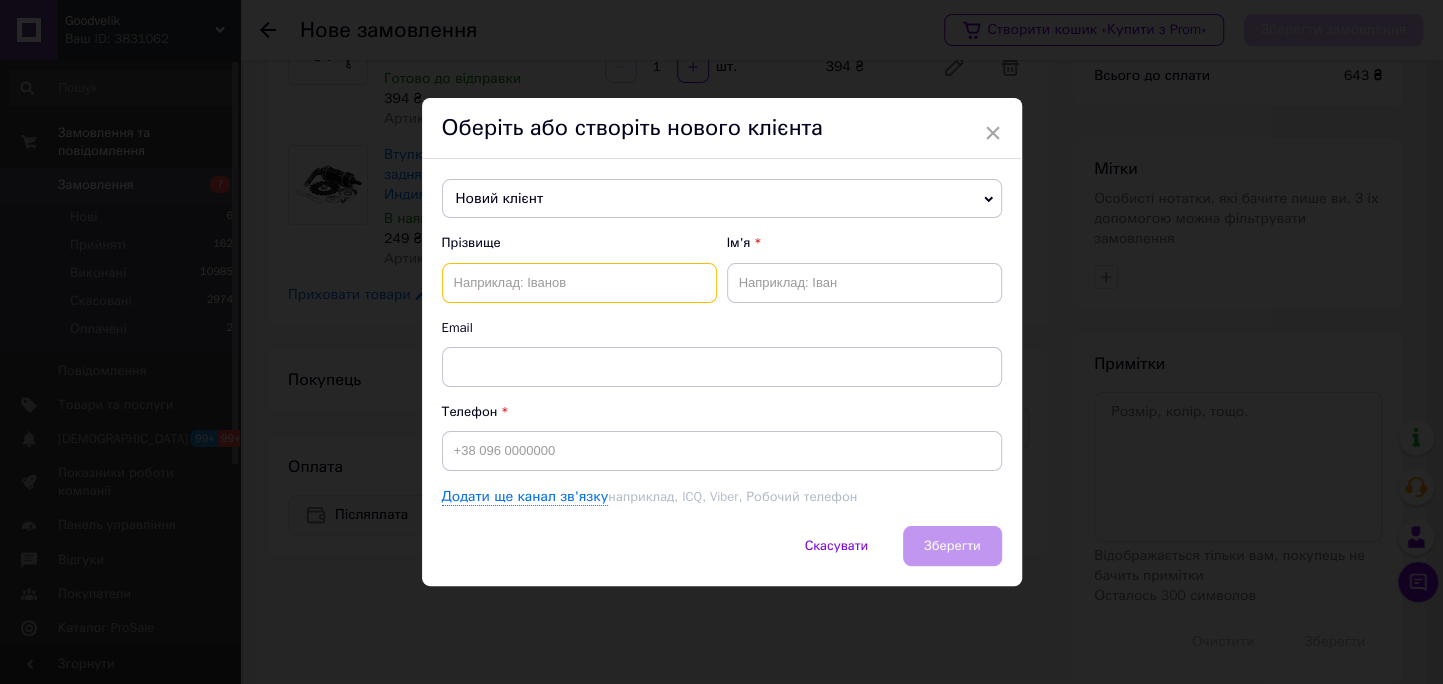 click at bounding box center (579, 283) 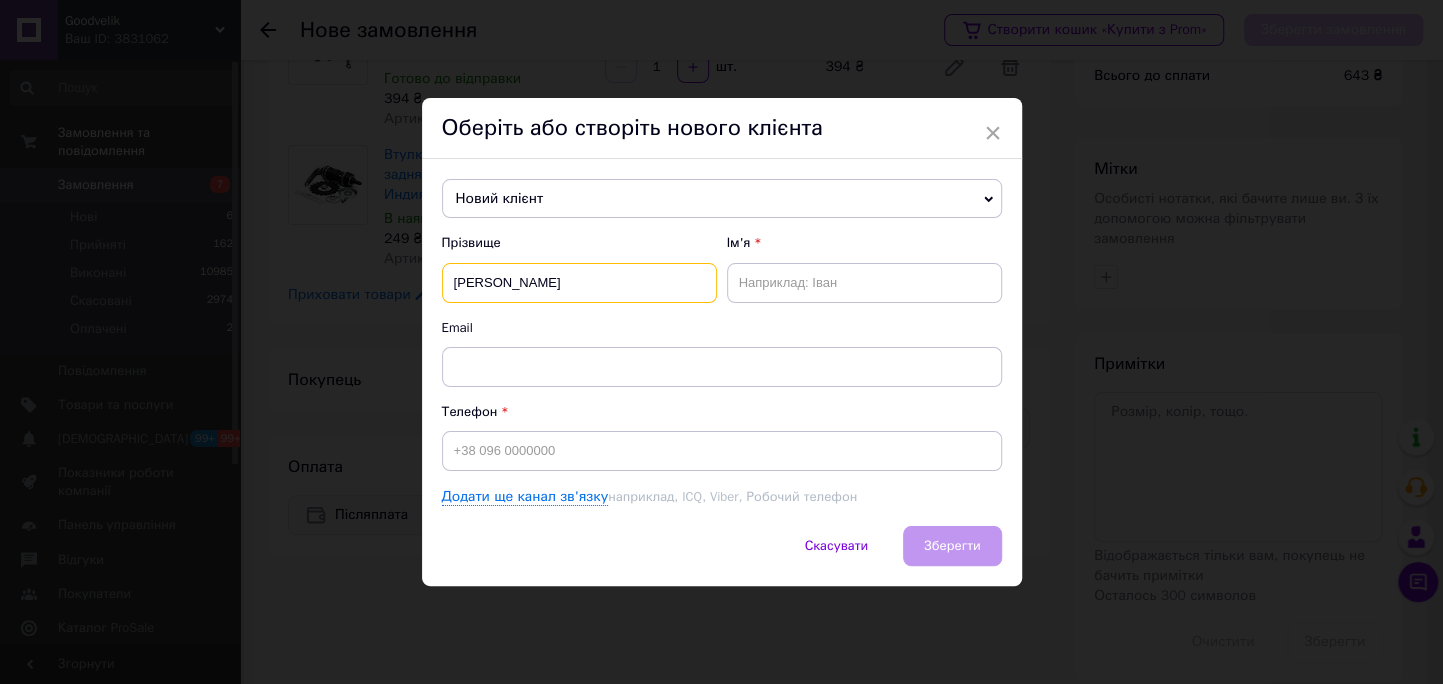 type on "Лодченко" 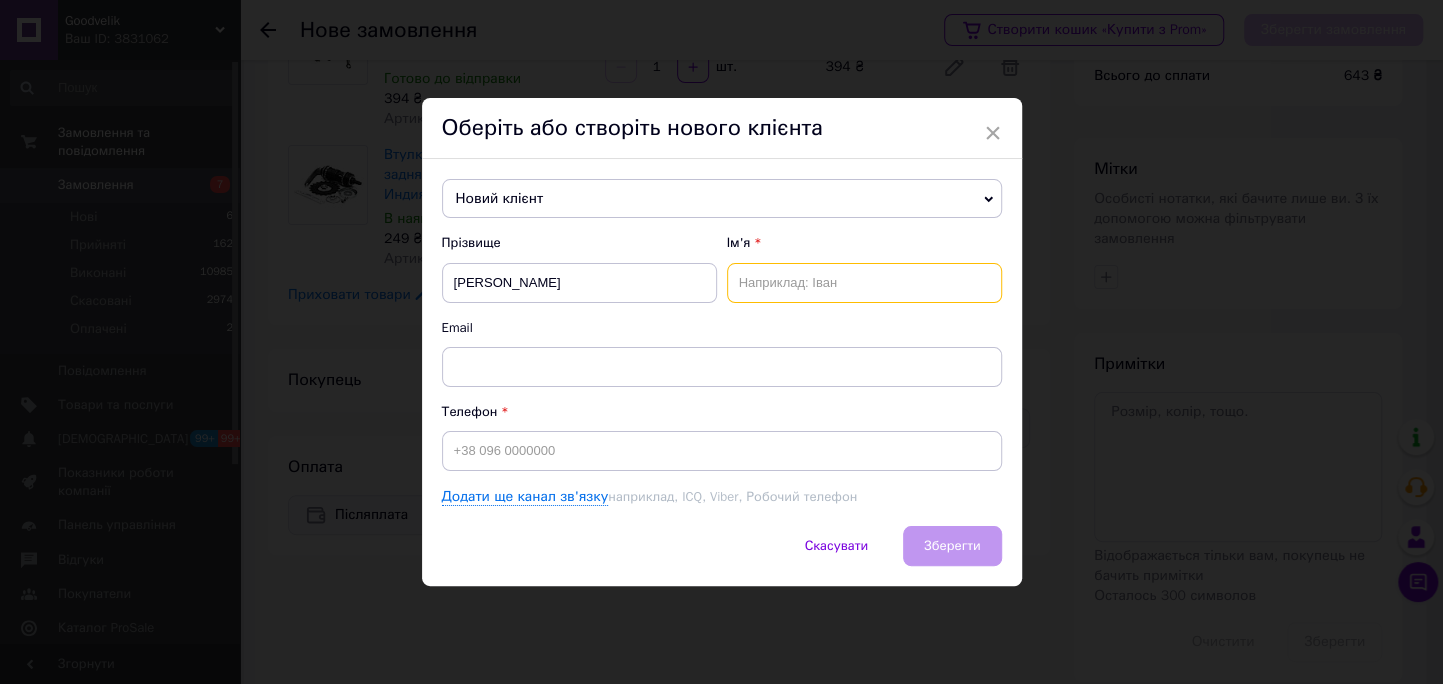 click at bounding box center (864, 283) 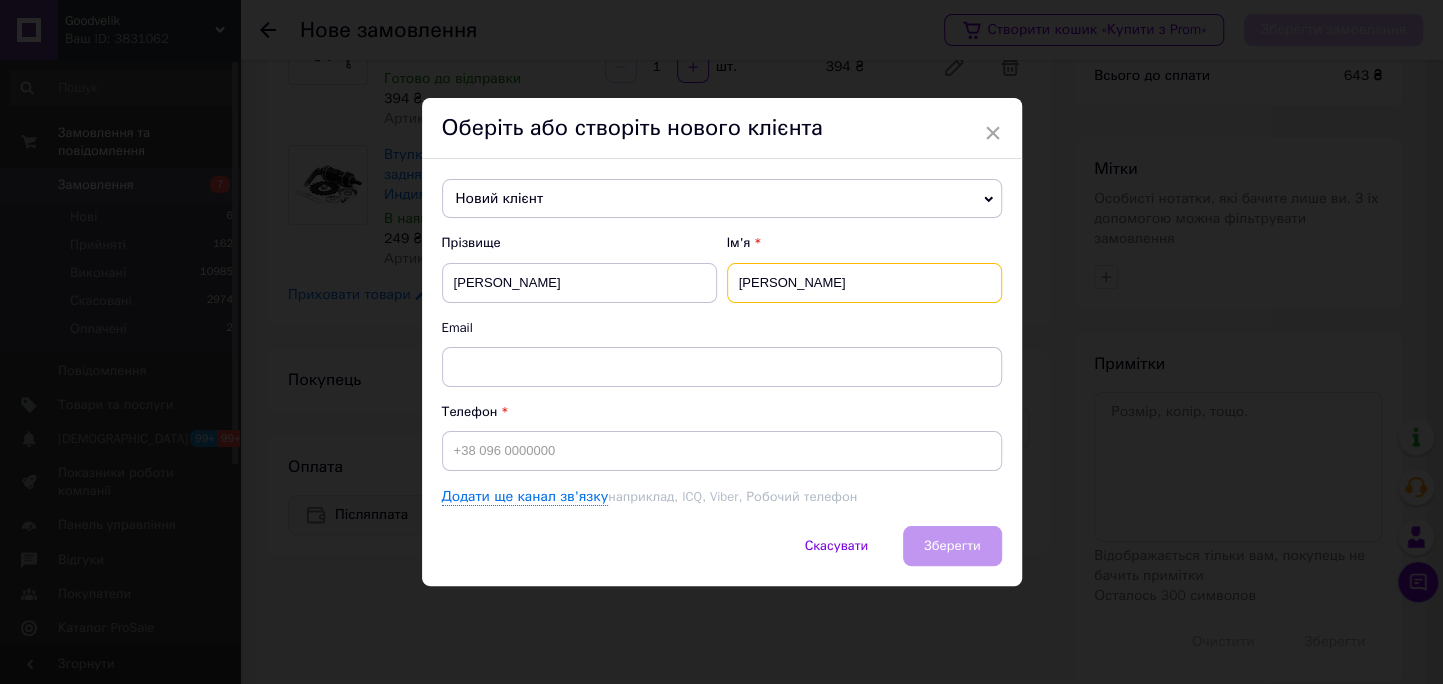 type on "Олександр" 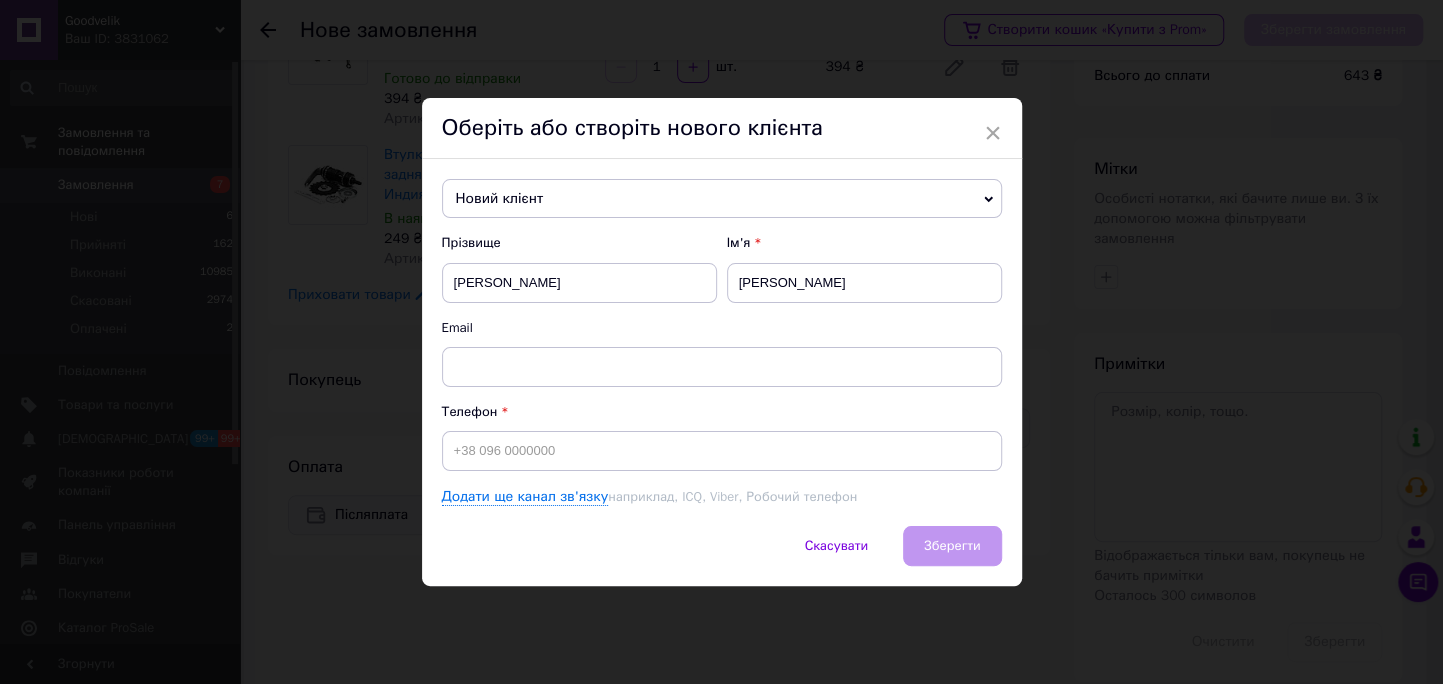 drag, startPoint x: 626, startPoint y: 473, endPoint x: 632, endPoint y: 464, distance: 10.816654 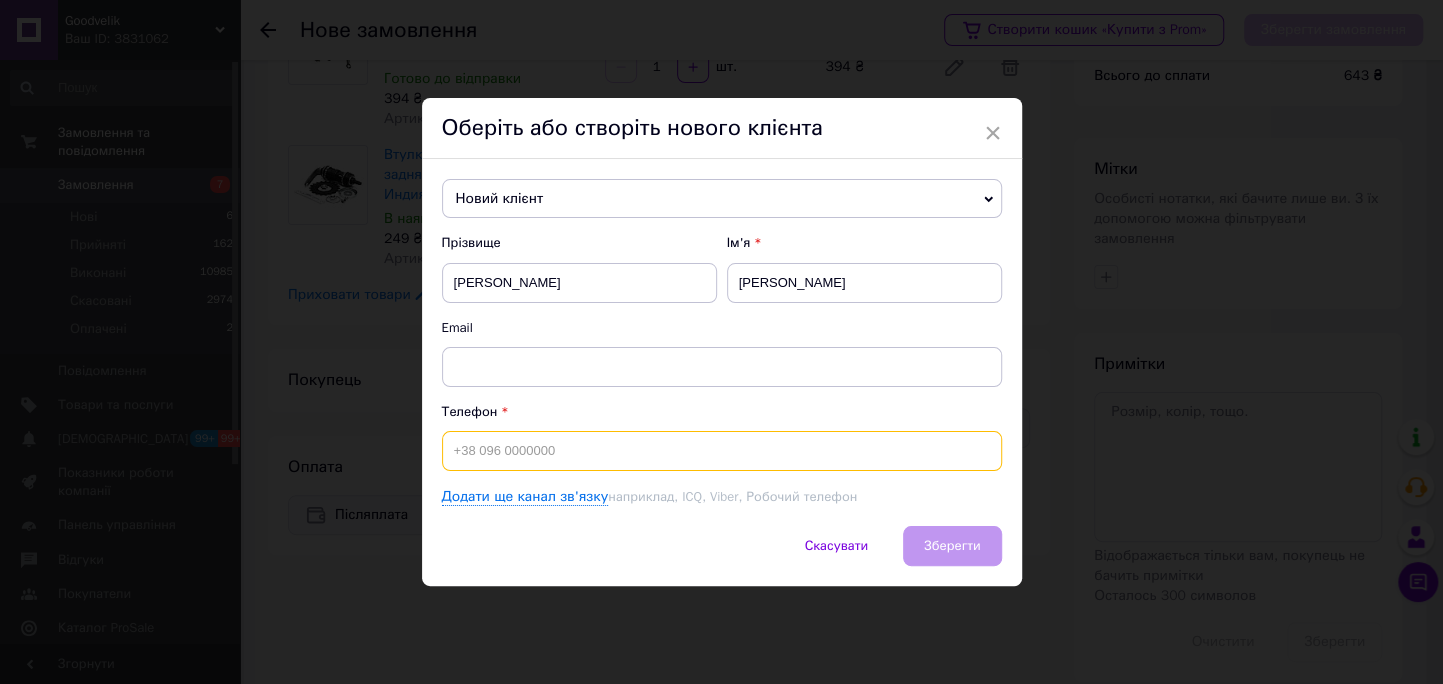 click at bounding box center [722, 451] 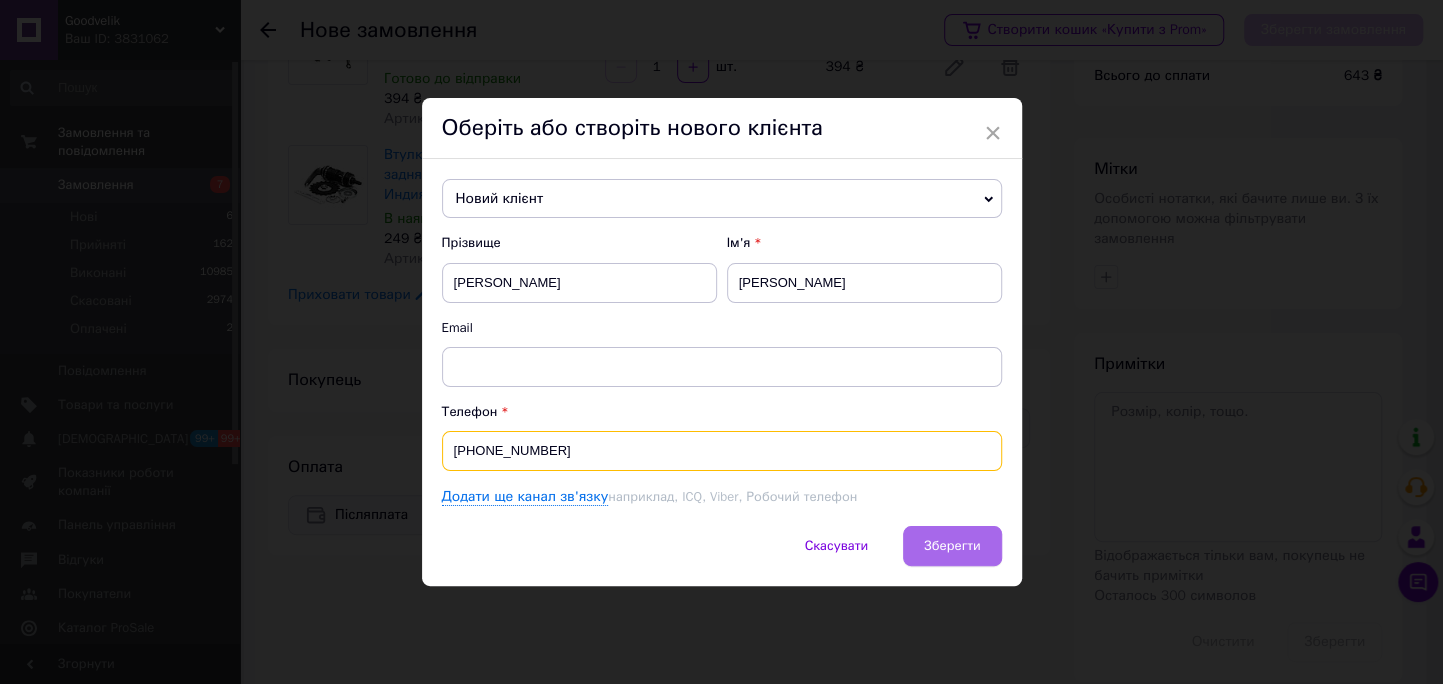 type on "+380967528081" 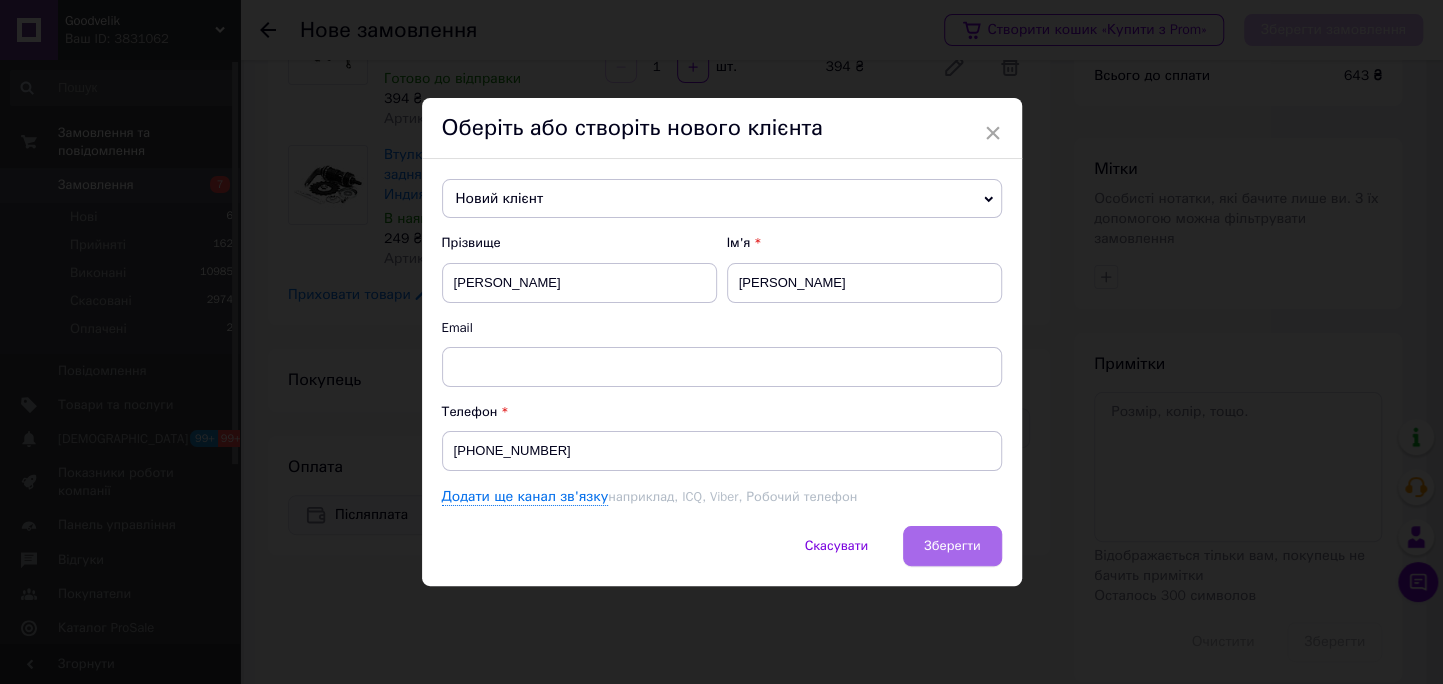 click on "Зберегти" at bounding box center [952, 545] 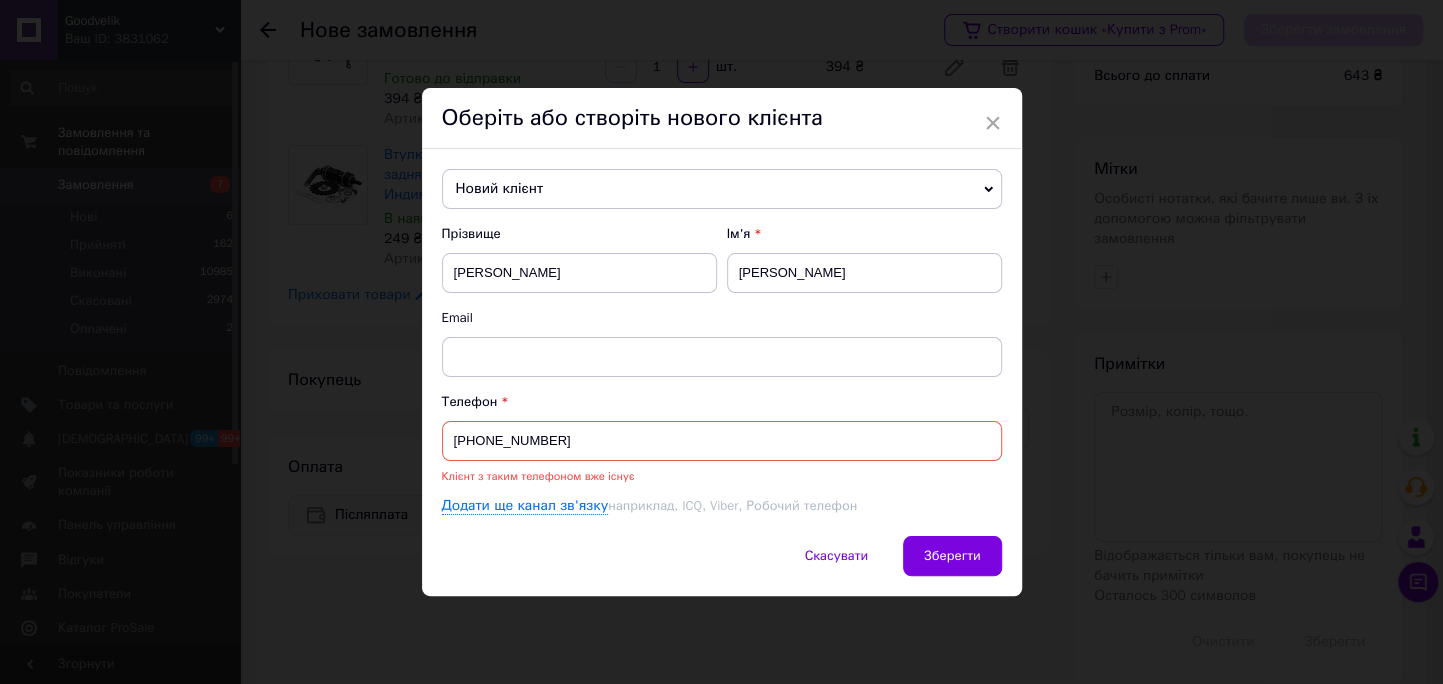 click on "Телефон +380967528081 Клієнт з таким телефоном вже існує" at bounding box center [722, 439] 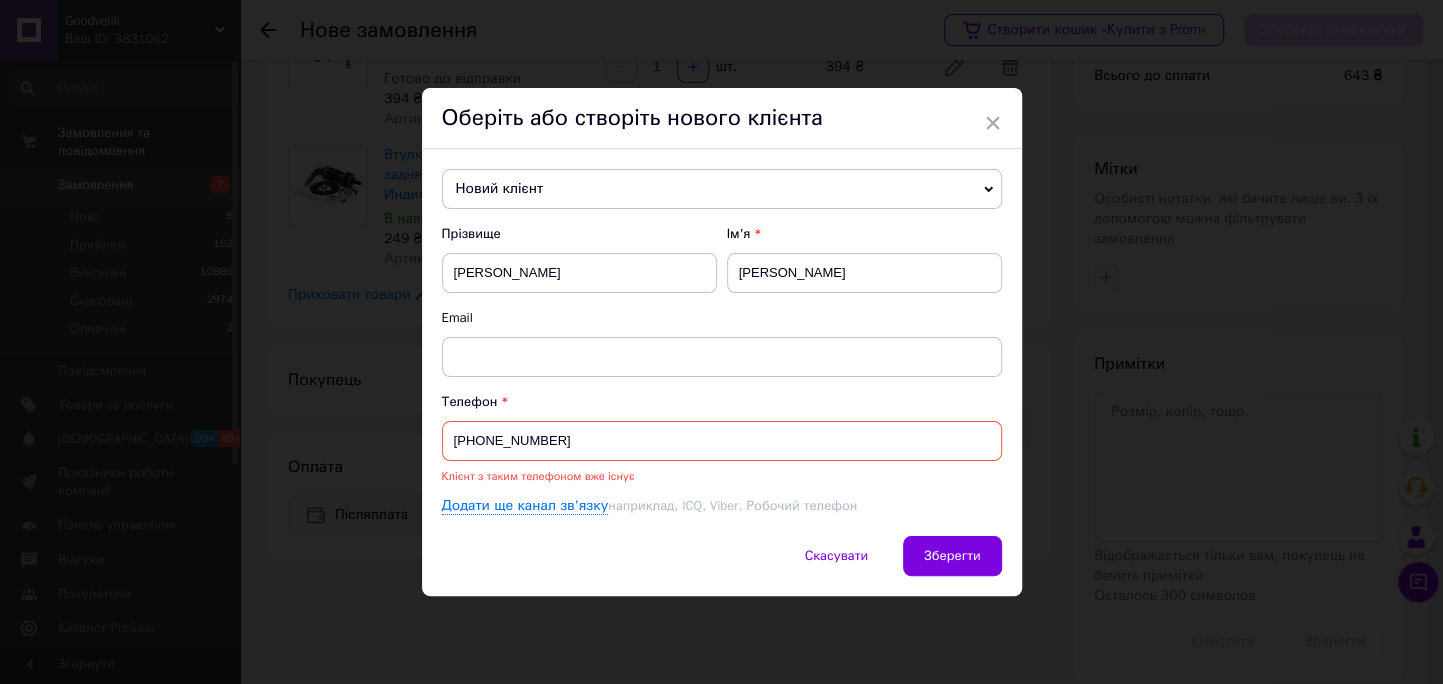 click on "+380967528081" at bounding box center [722, 441] 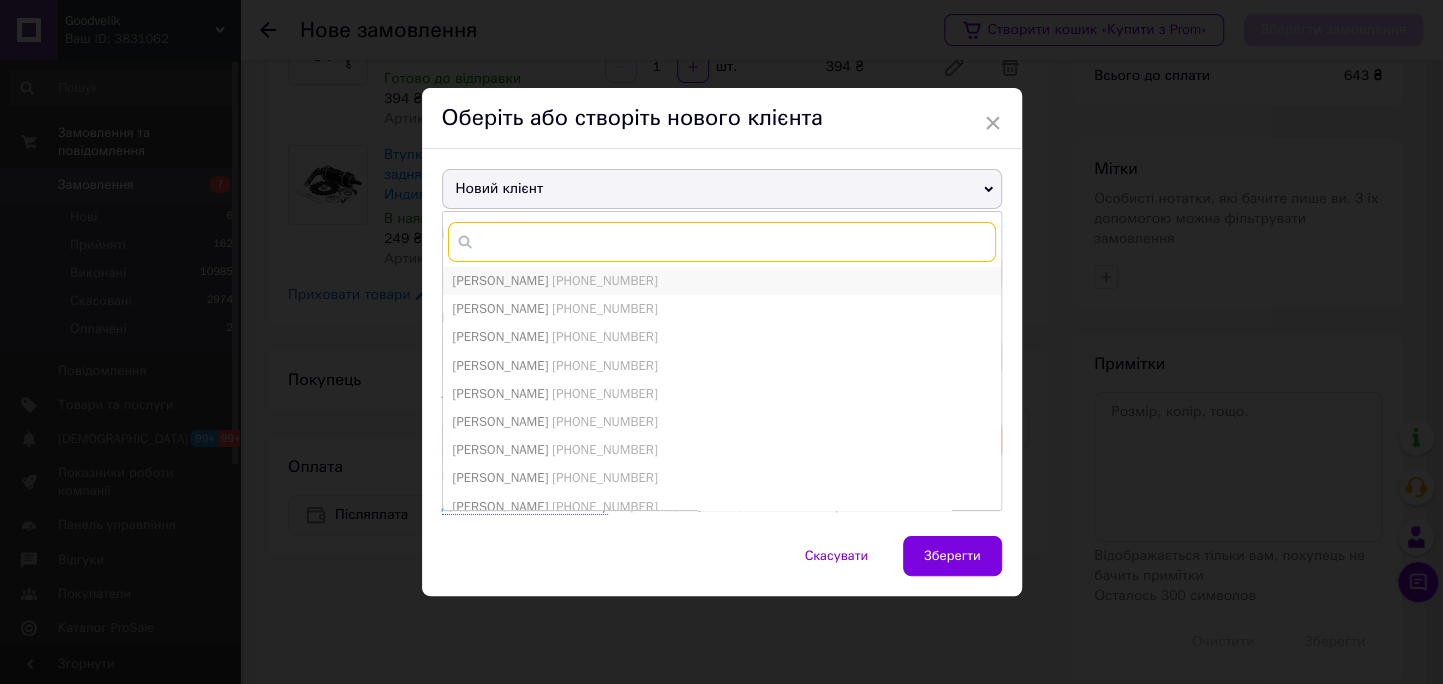 paste on "+380967528081" 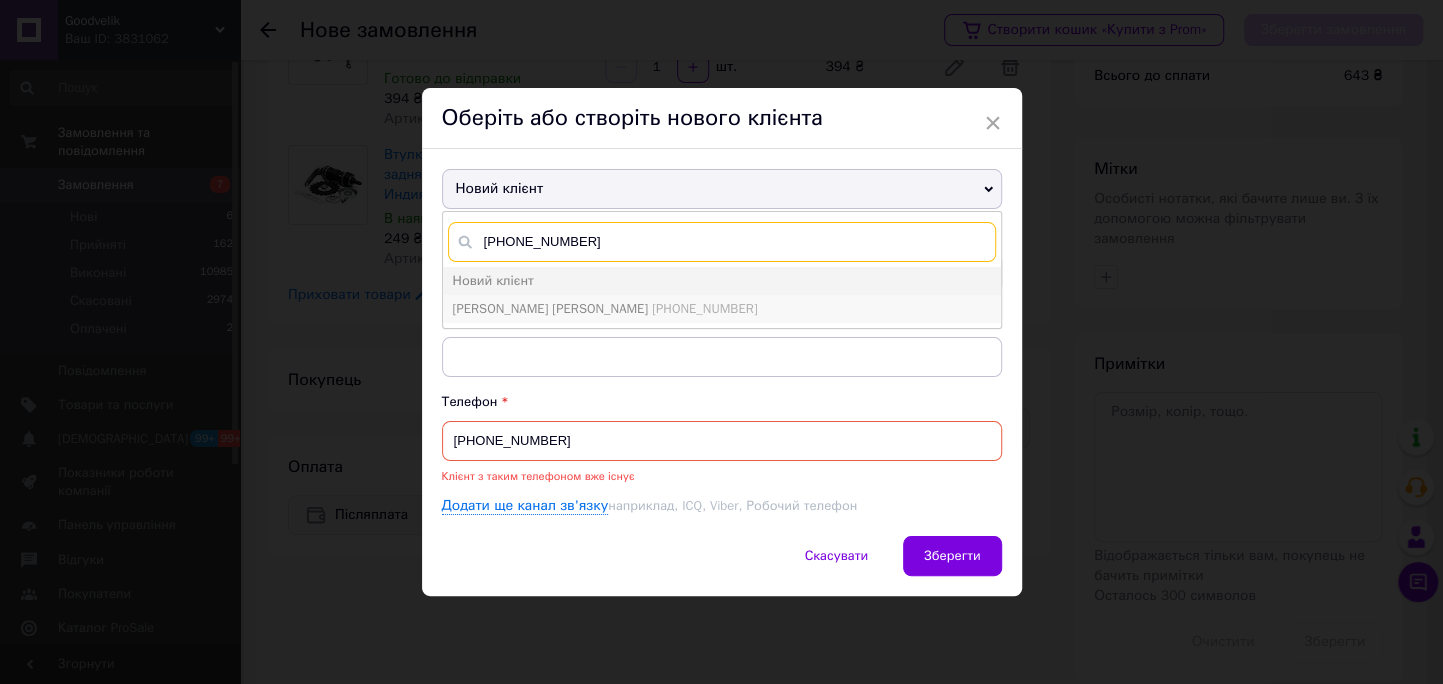 type on "+380967528081" 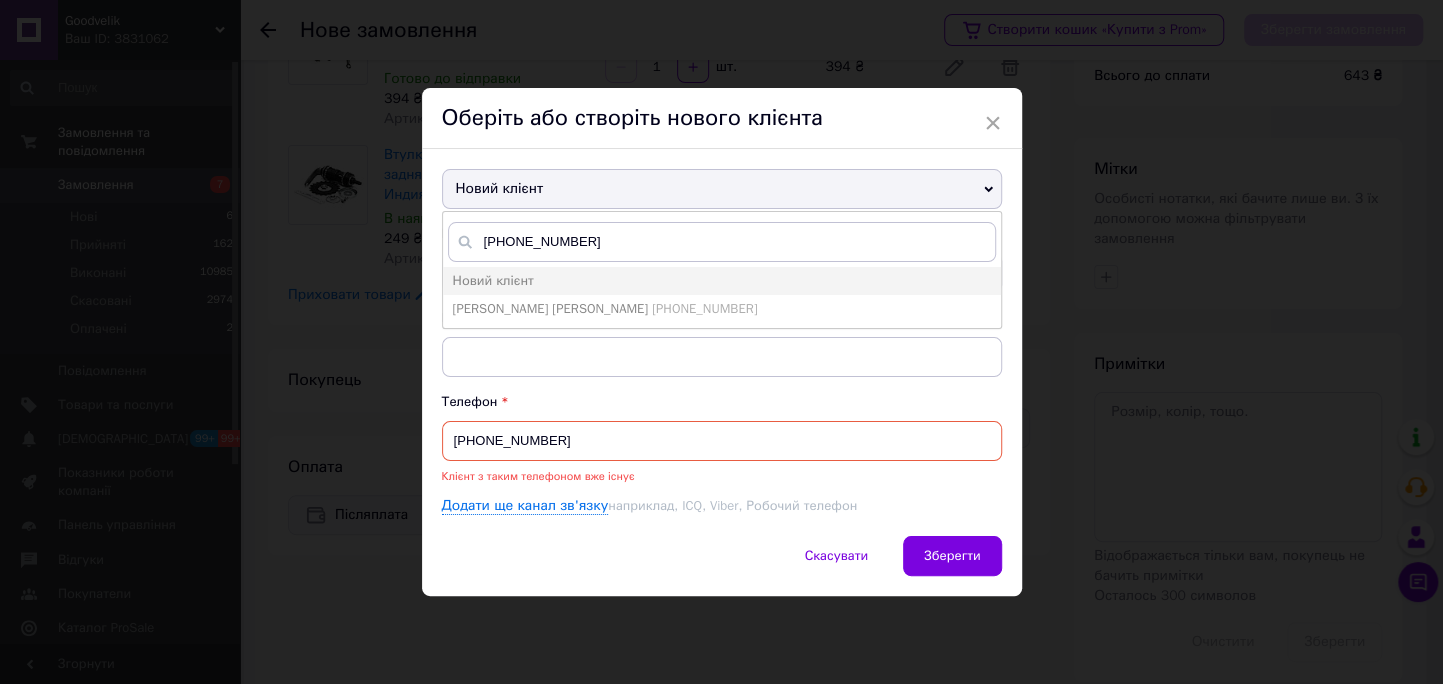 click on "+380967528081" at bounding box center [704, 308] 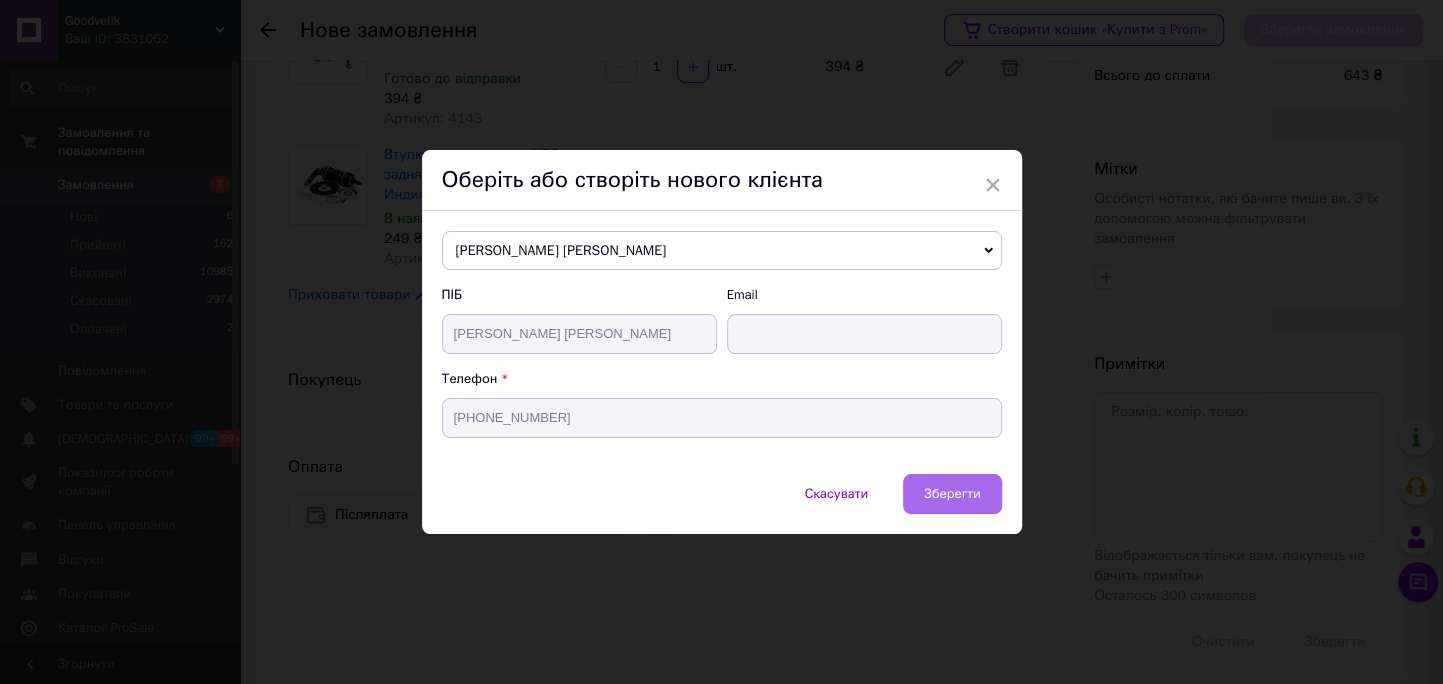 click on "Зберегти" at bounding box center [952, 493] 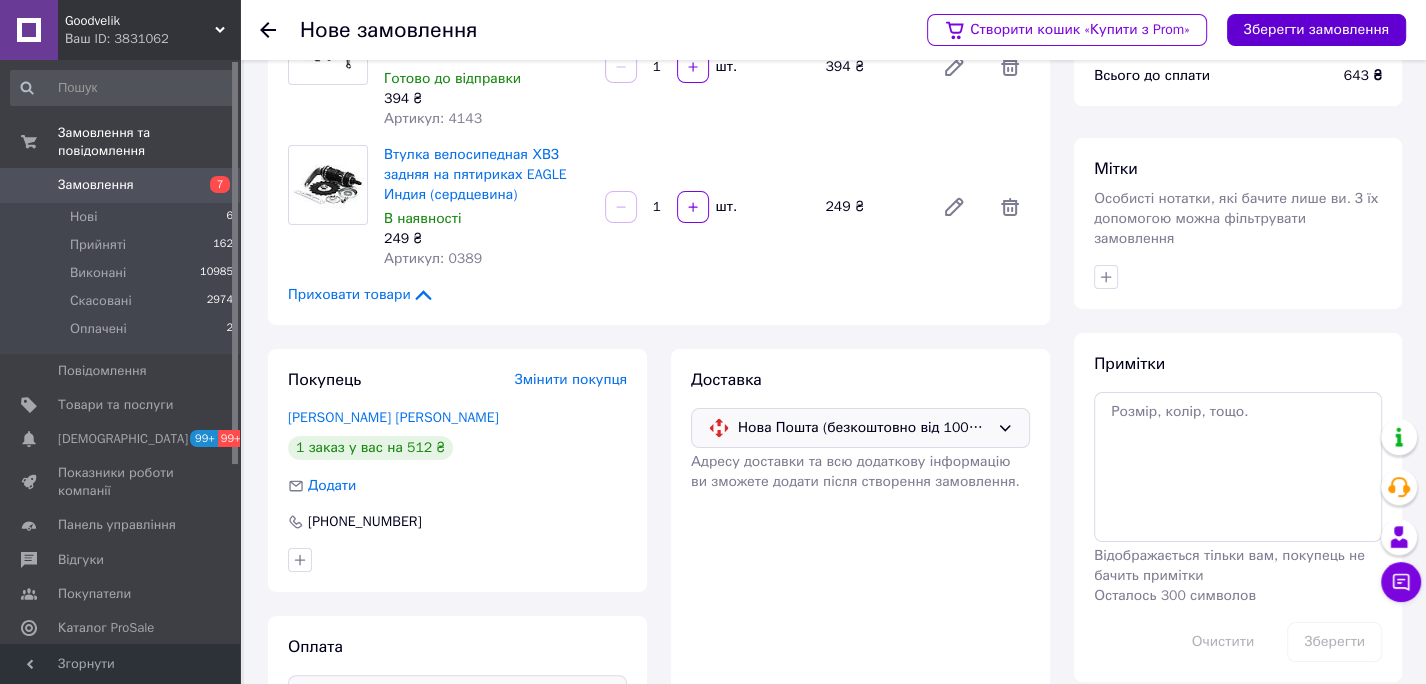 click on "Зберегти замовлення" at bounding box center [1316, 30] 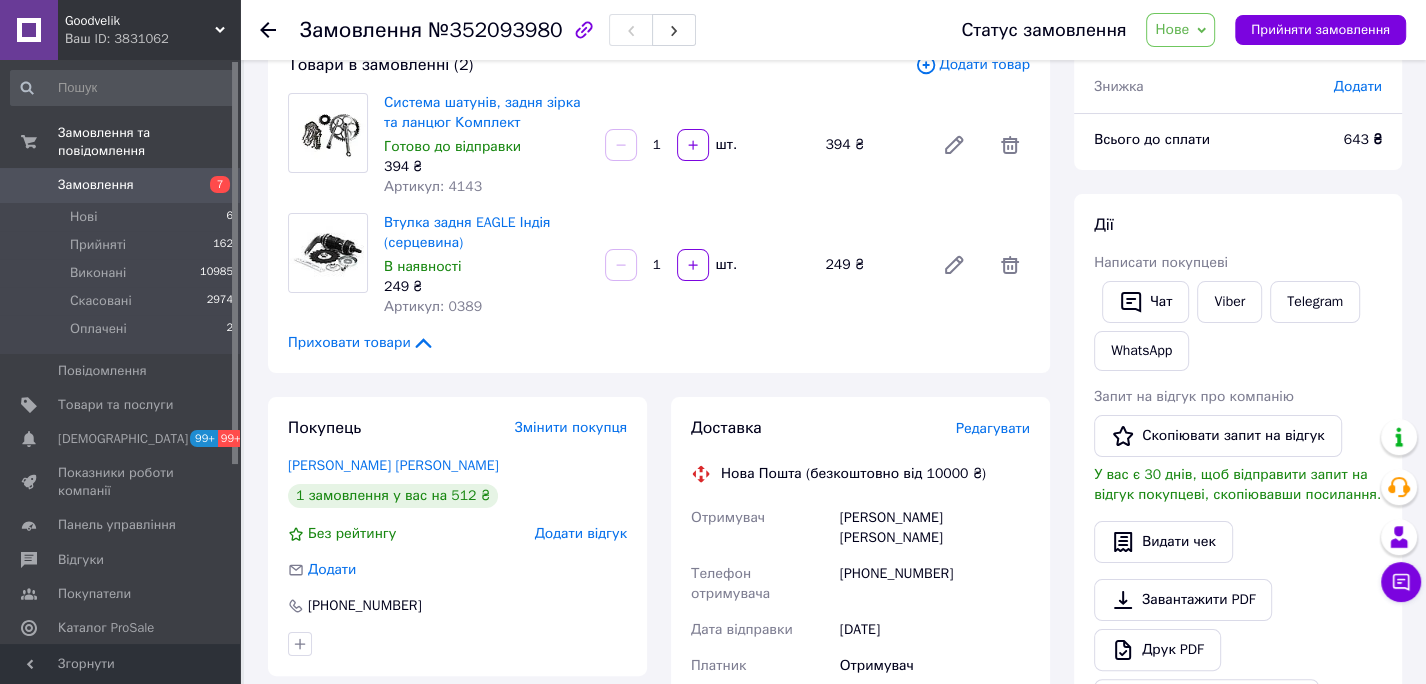 click on "Редагувати" at bounding box center (993, 428) 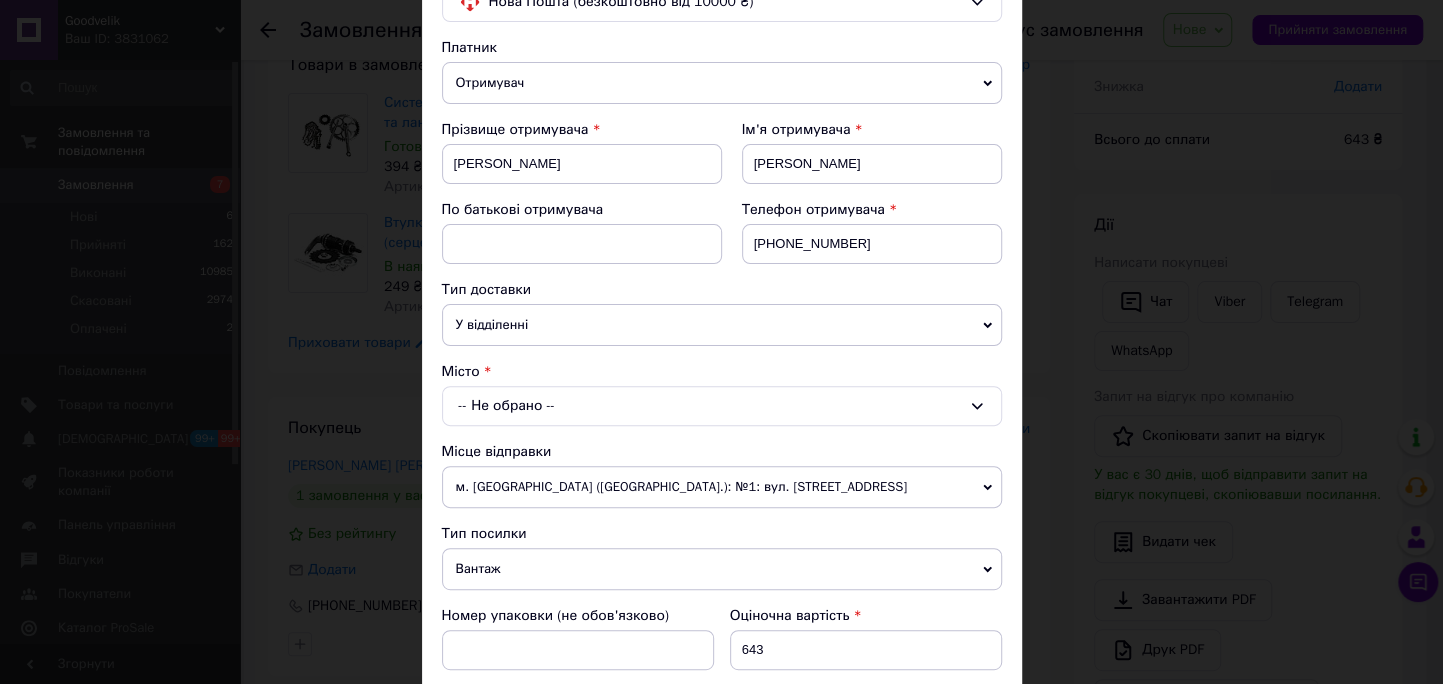 scroll, scrollTop: 222, scrollLeft: 0, axis: vertical 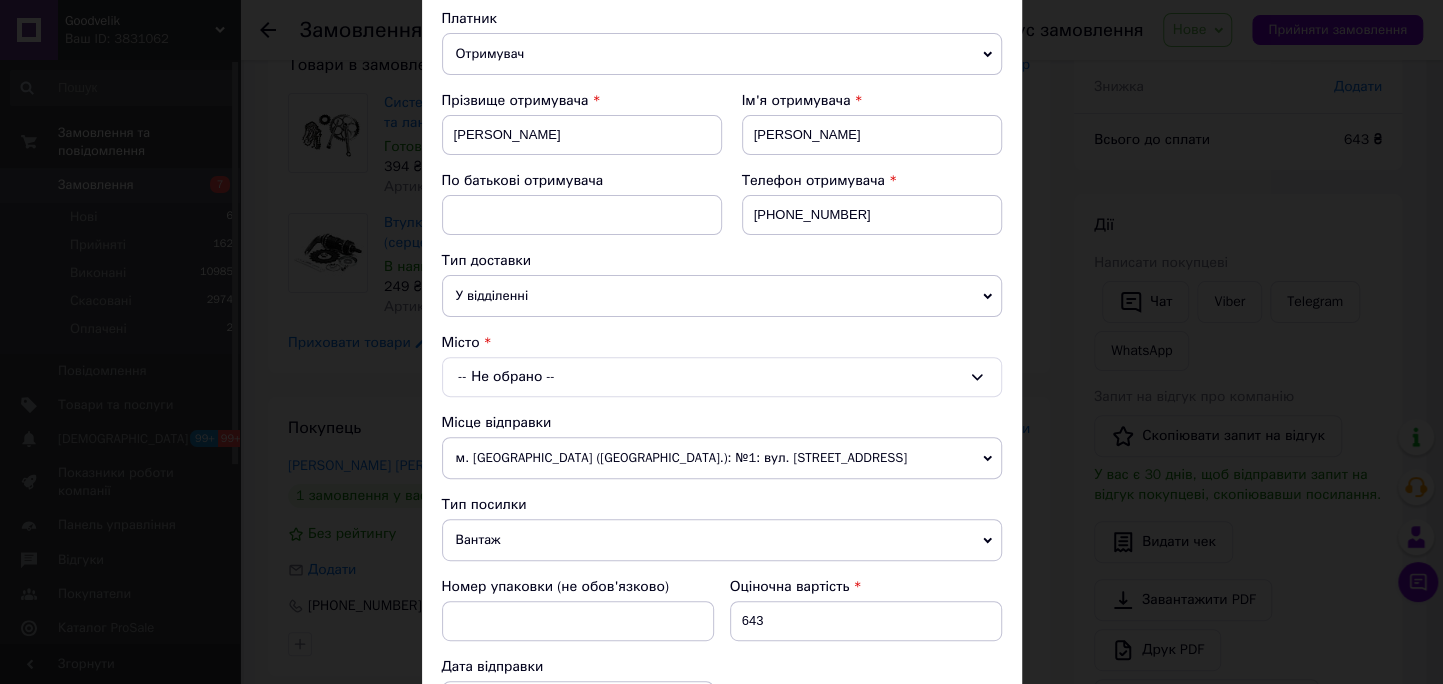 click on "-- Не обрано --" at bounding box center [722, 377] 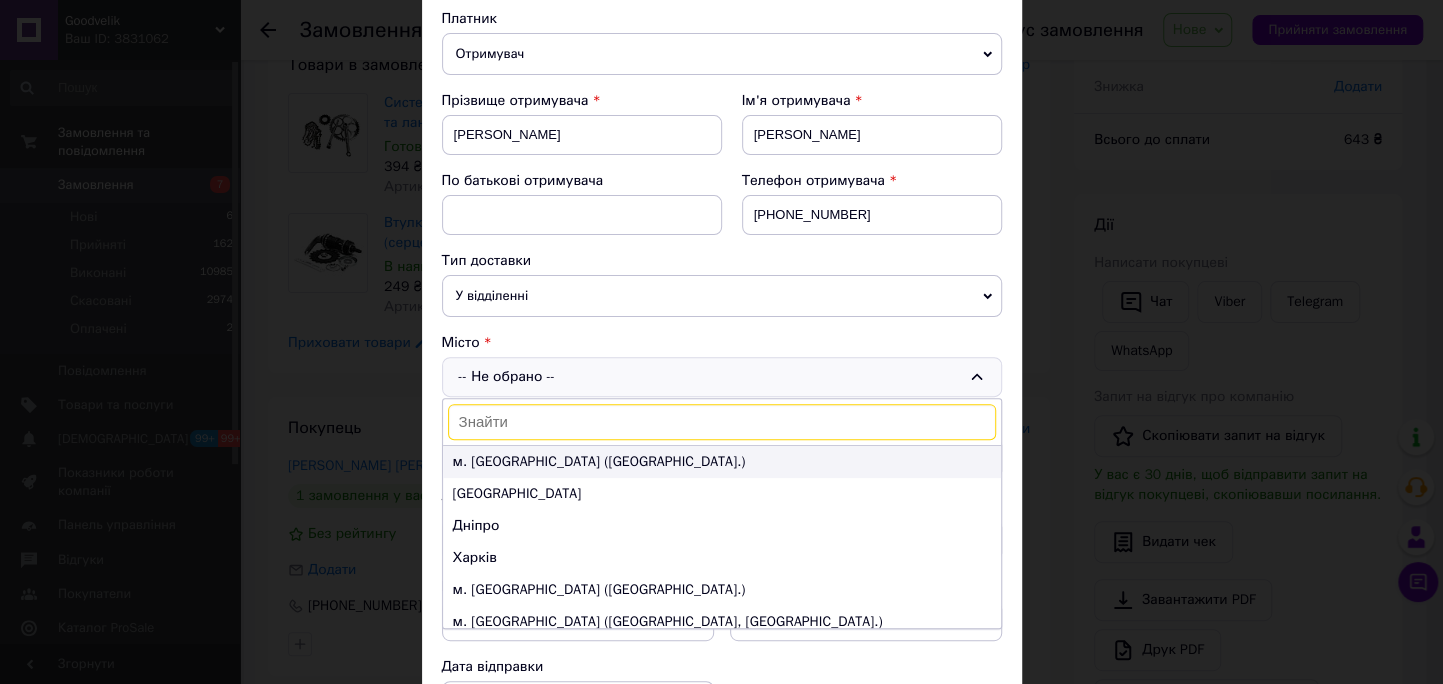 click on "м. Київ (Київська обл.)" at bounding box center (722, 462) 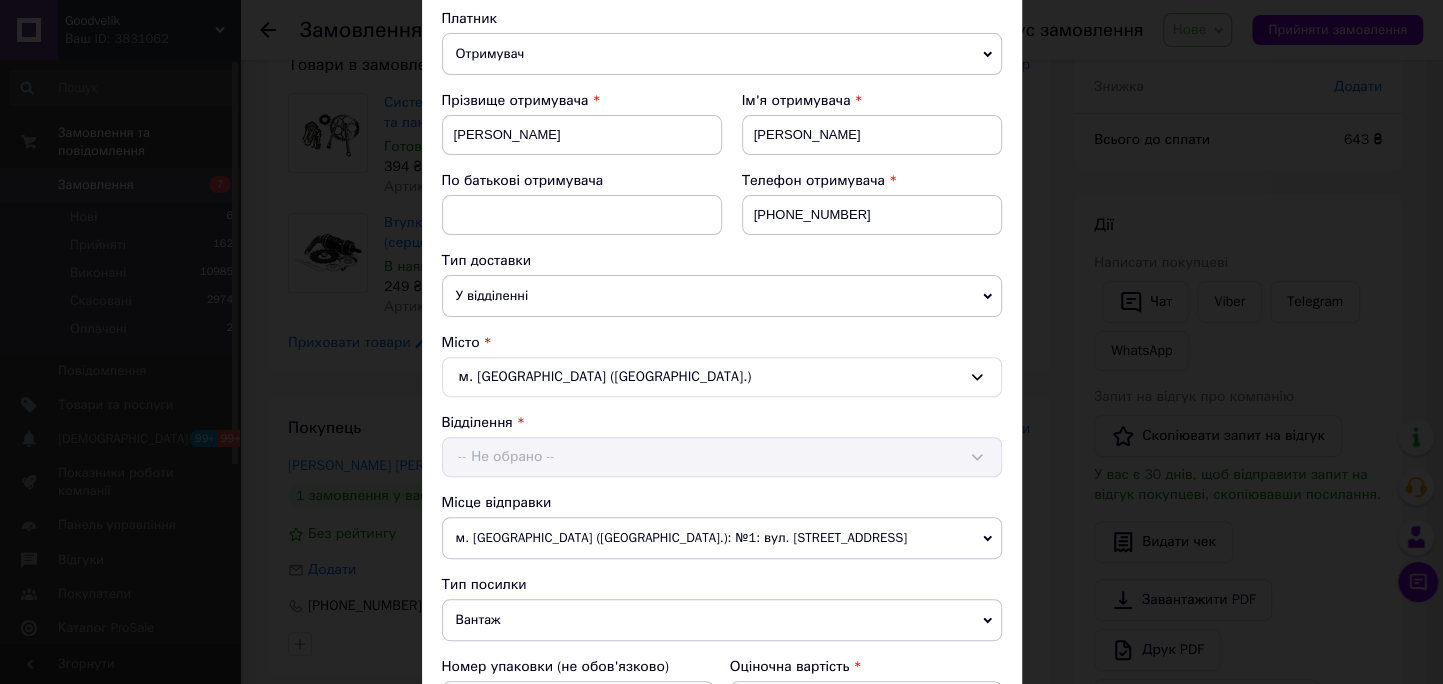 click on "Платник Отримувач Відправник Прізвище отримувача Лодченко Ім'я отримувача Олександр По батькові отримувача Телефон отримувача +380967528081 Тип доставки У відділенні Кур'єром В поштоматі Місто м. Київ (Київська обл.) Відділення -- Не обрано -- Місце відправки м. Конотоп (Сумська обл.): №1: вул. Батуринська, 22а Немає збігів. Спробуйте змінити умови пошуку Додати ще місце відправки Тип посилки Вантаж Документи Номер упаковки (не обов'язково) Оціночна вартість 643 Дата відправки 10.07.2025 < 2025 > < Июль > Пн Вт Ср Чт Пт Сб Вс 30 1 2 3 4 5 6 7 8 9 10 11 12 13 14 15 16 17 18 19 20 21 22 23 24 25 26 27 28 29 30 31 1 2 3 4 5" at bounding box center [722, 591] 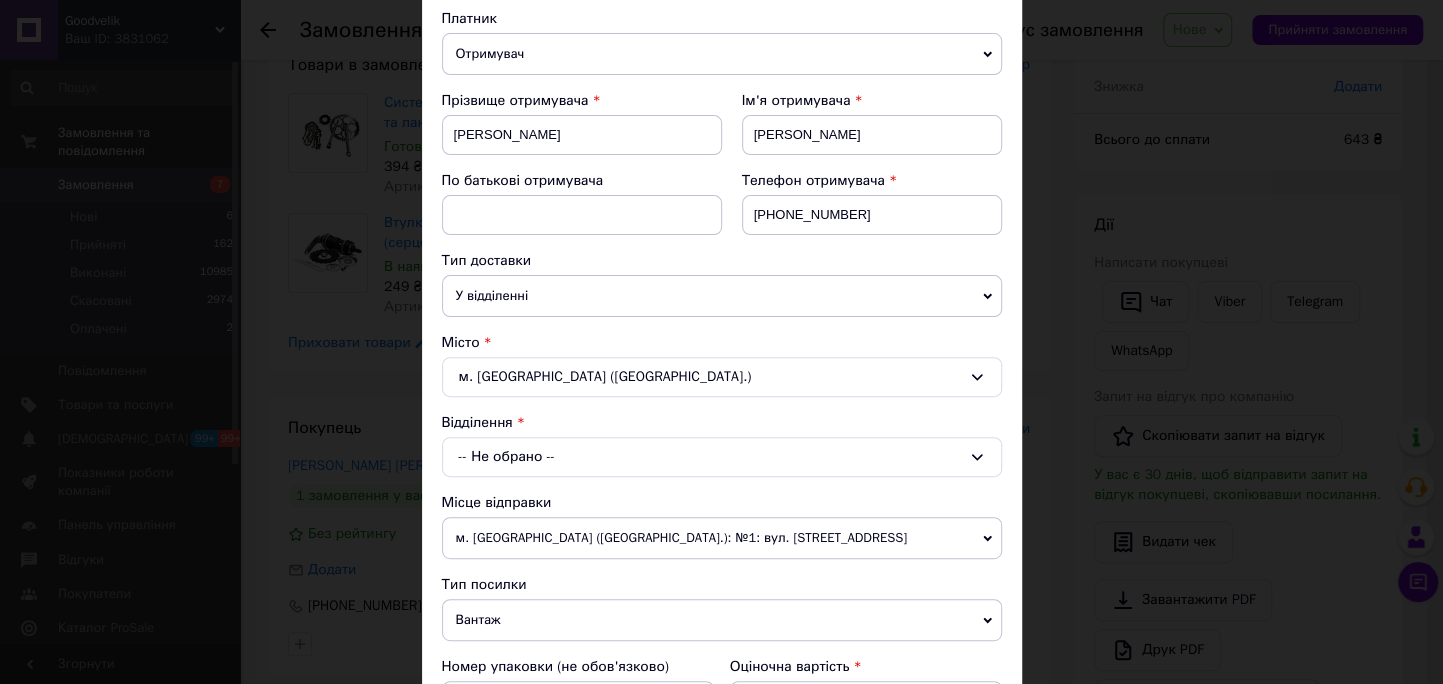 click on "-- Не обрано --" at bounding box center (722, 457) 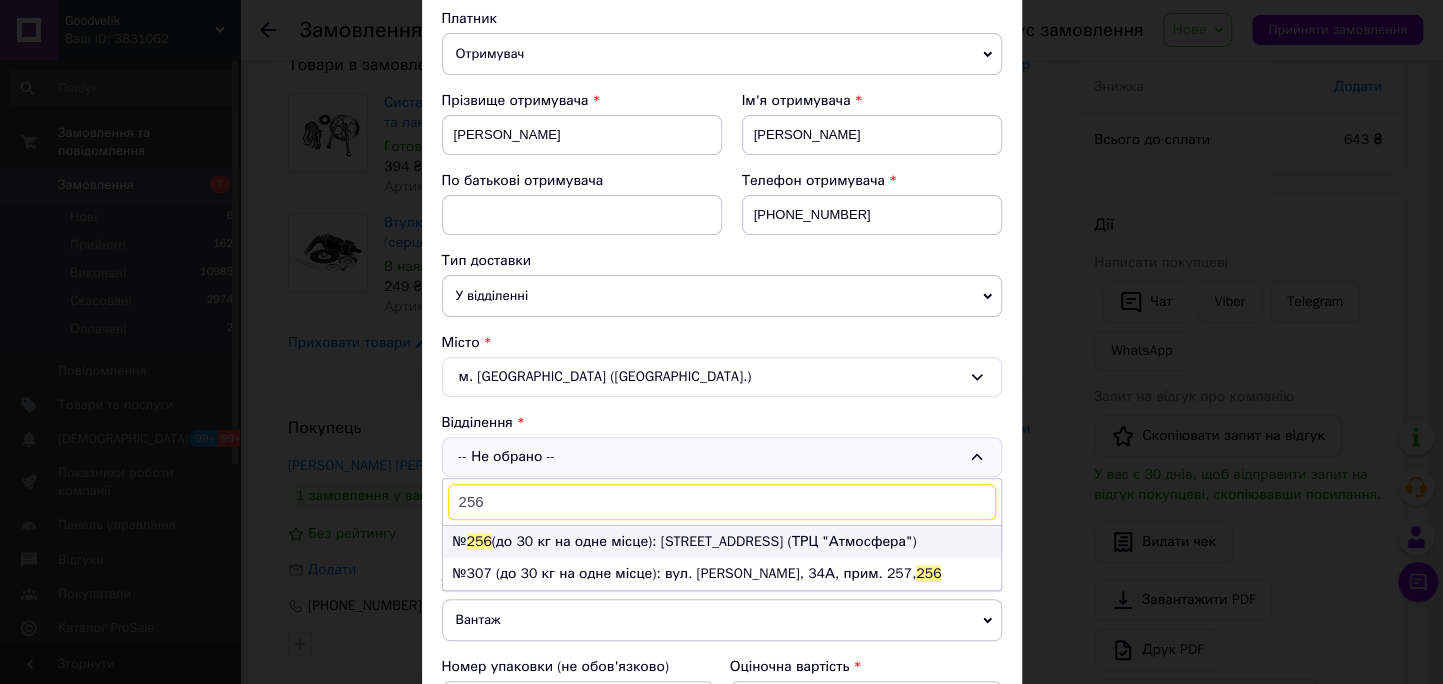 type on "256" 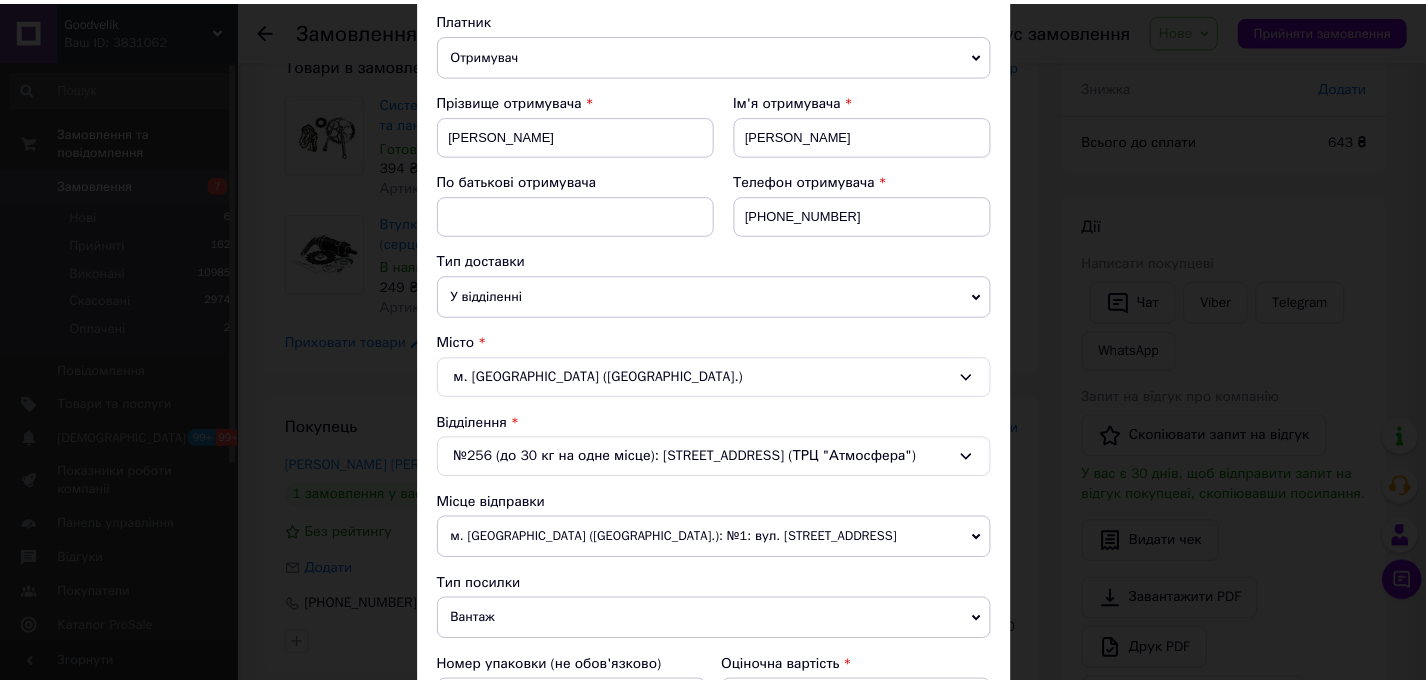scroll, scrollTop: 838, scrollLeft: 0, axis: vertical 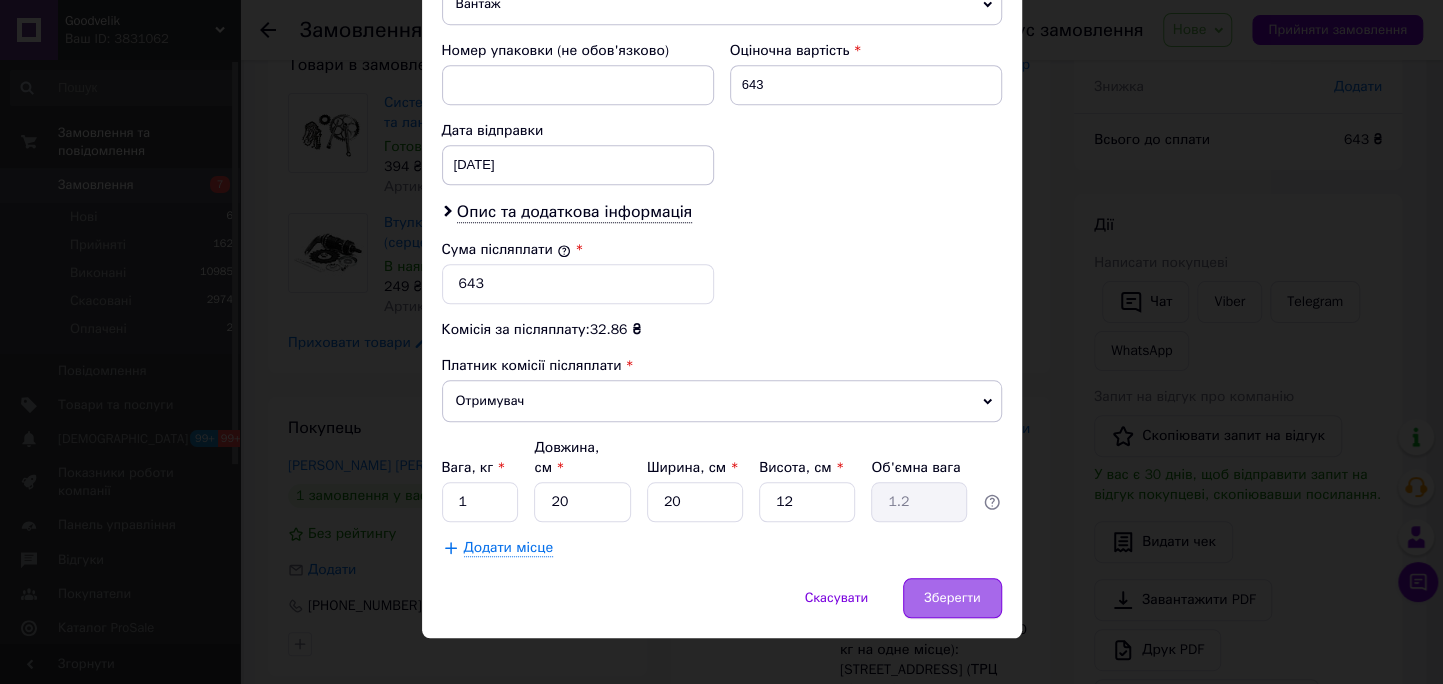 click on "Зберегти" at bounding box center [952, 598] 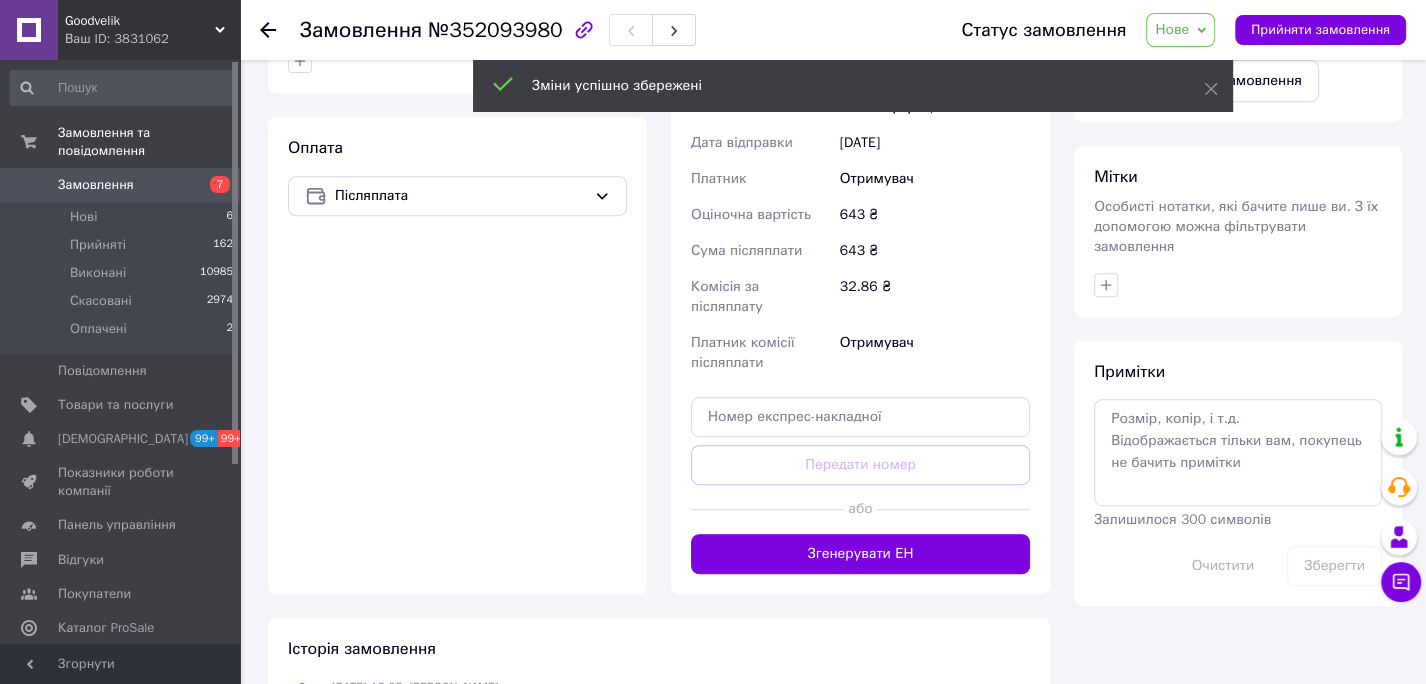 scroll, scrollTop: 360, scrollLeft: 0, axis: vertical 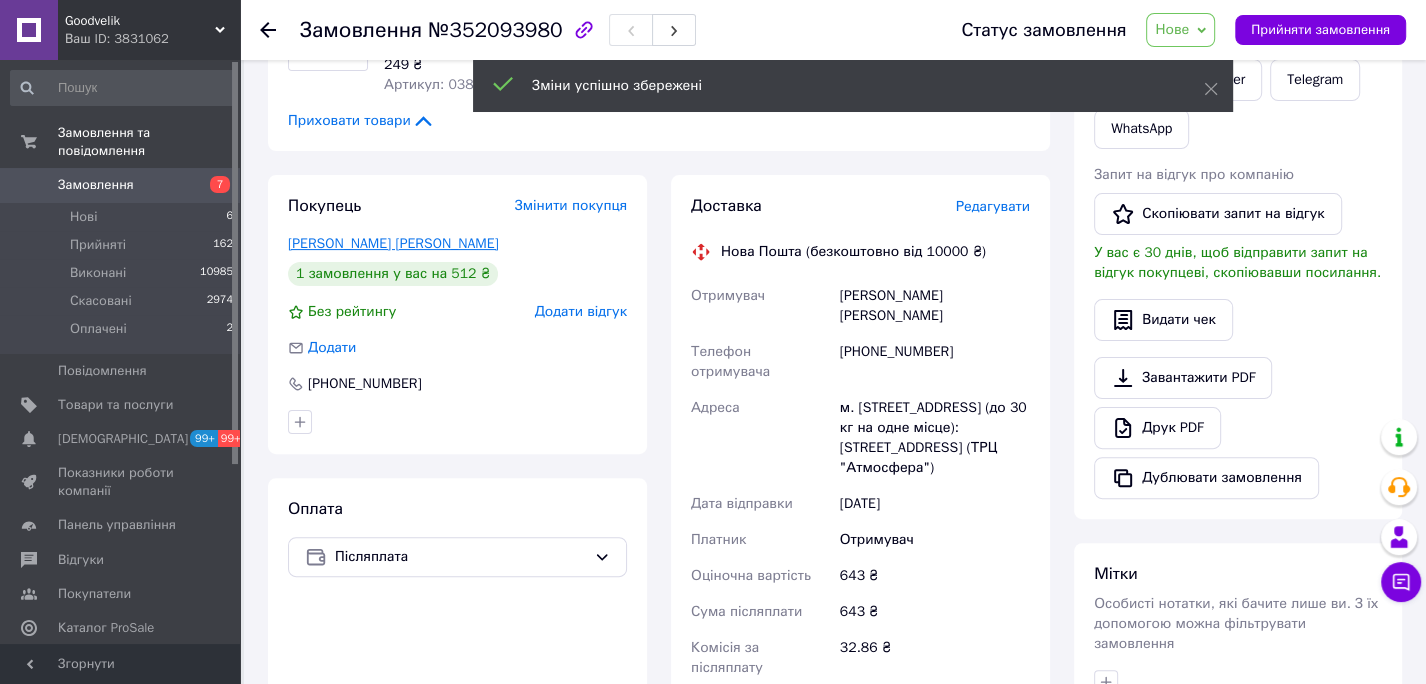 click on "Лодченко Олександр" at bounding box center [393, 243] 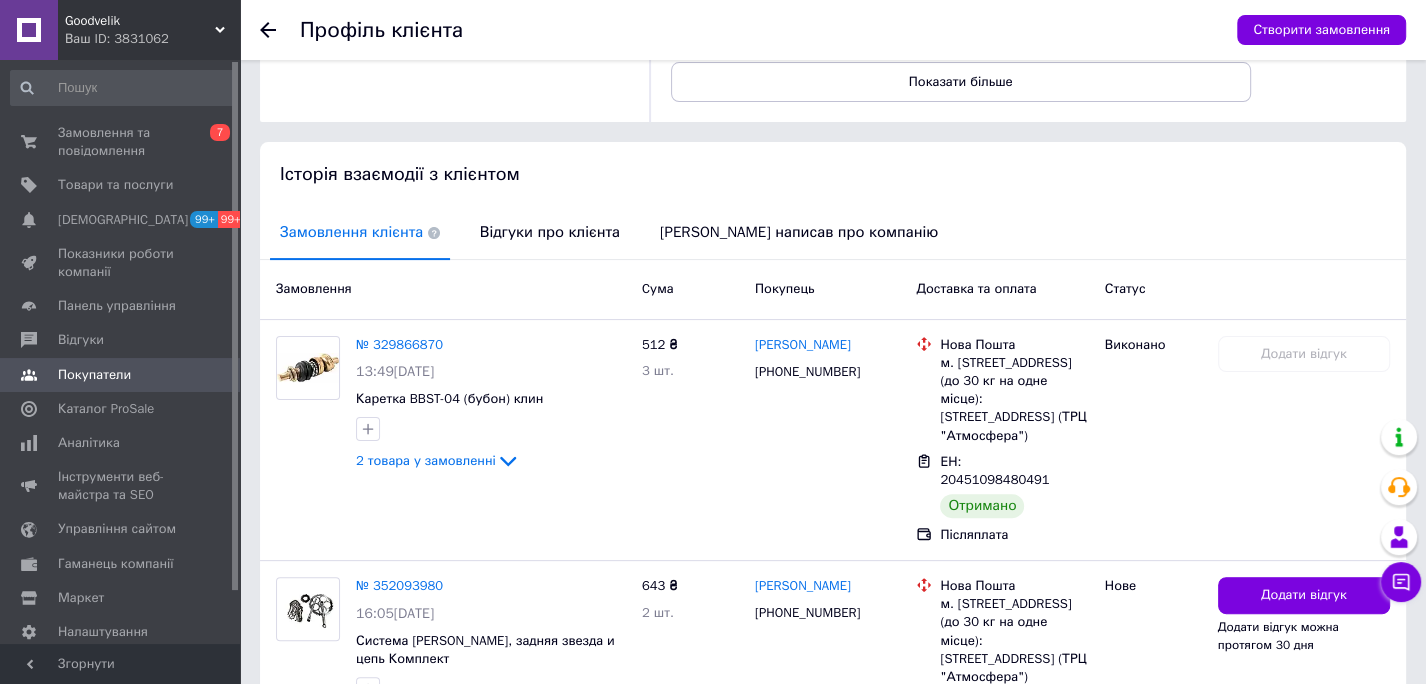 scroll, scrollTop: 420, scrollLeft: 0, axis: vertical 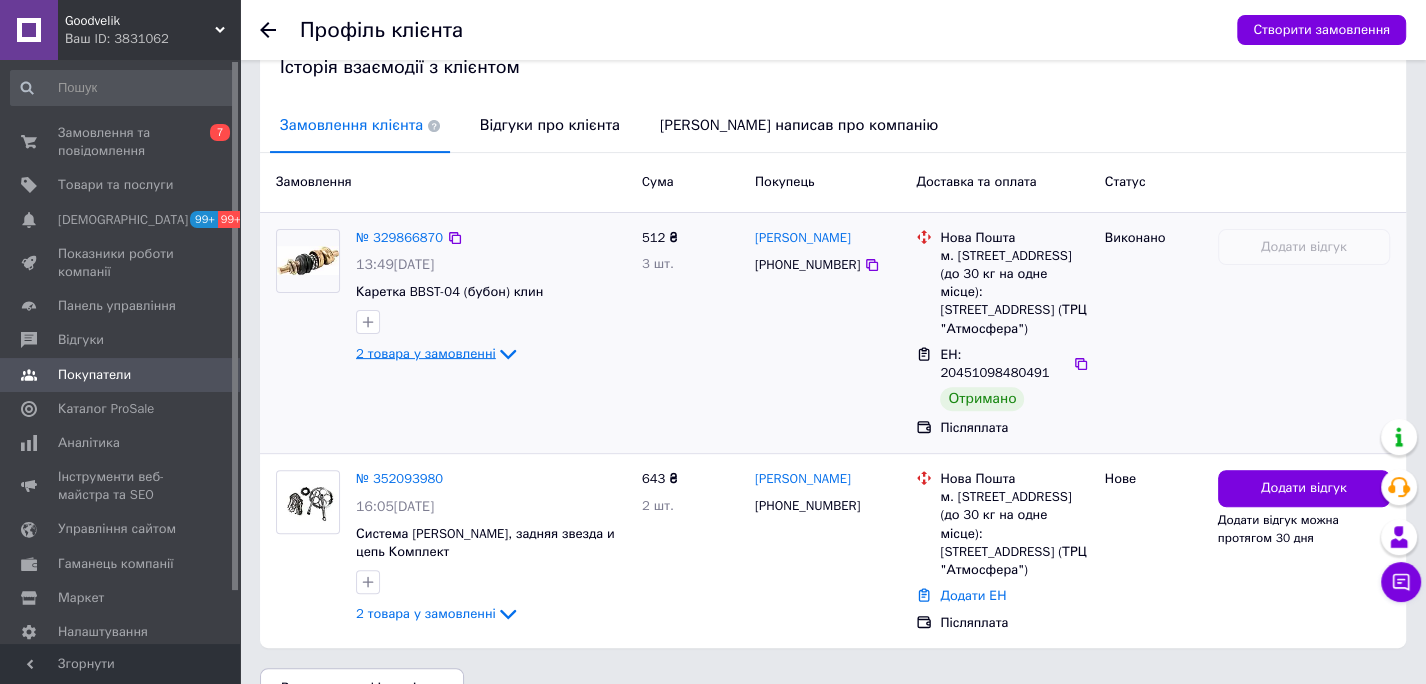 click on "2 товара у замовленні" at bounding box center [426, 352] 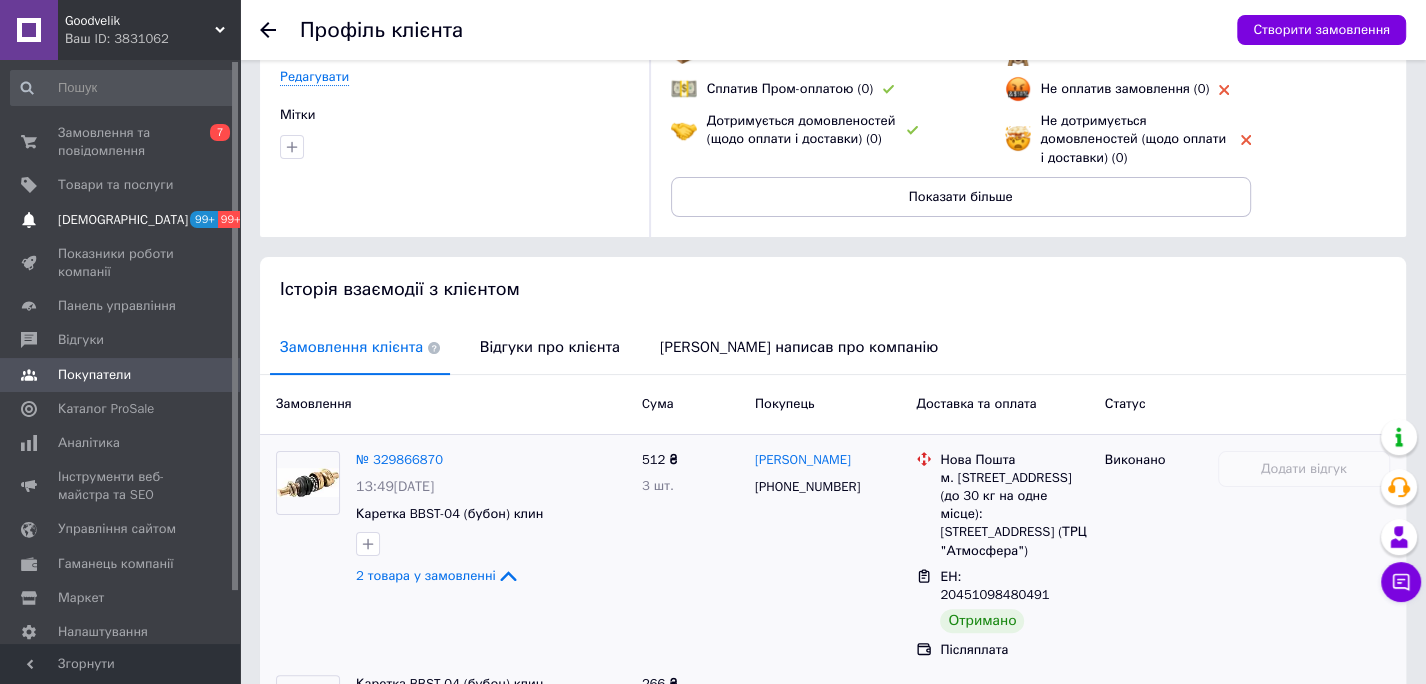 scroll, scrollTop: 0, scrollLeft: 0, axis: both 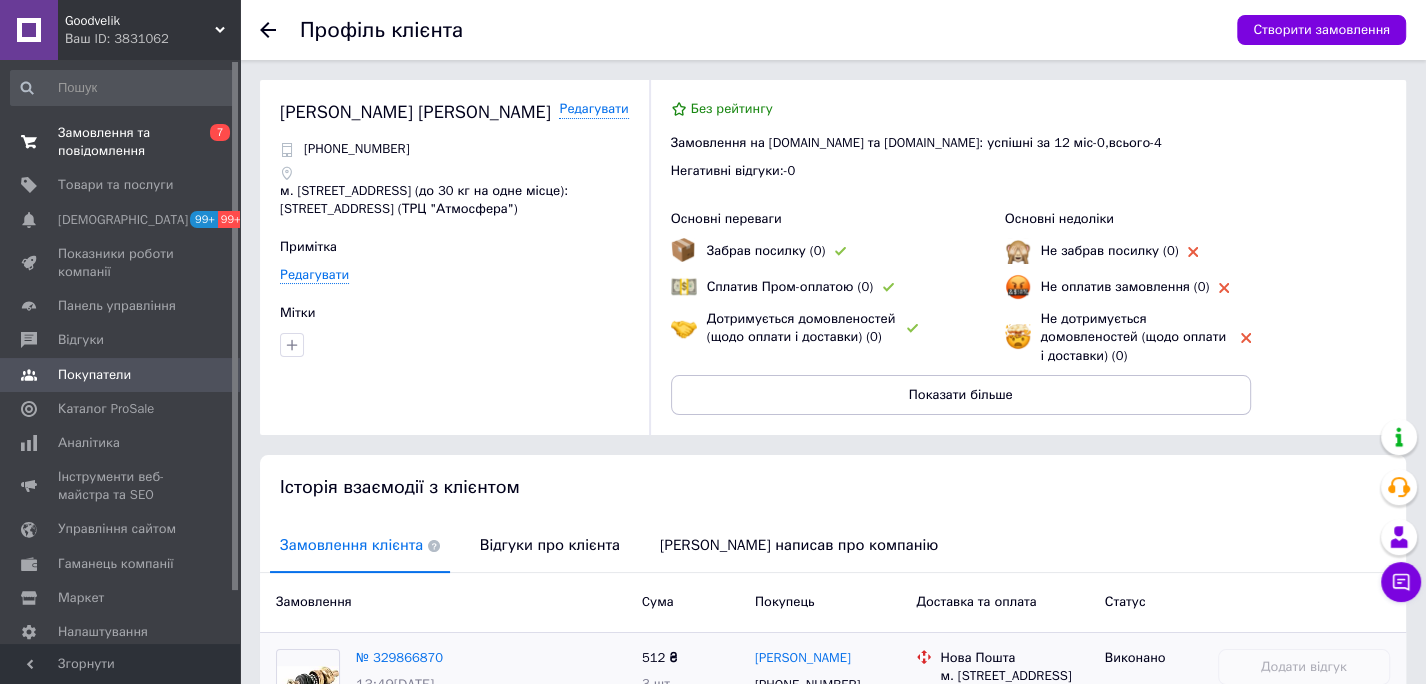 click on "Замовлення та повідомлення 0 7" at bounding box center [122, 142] 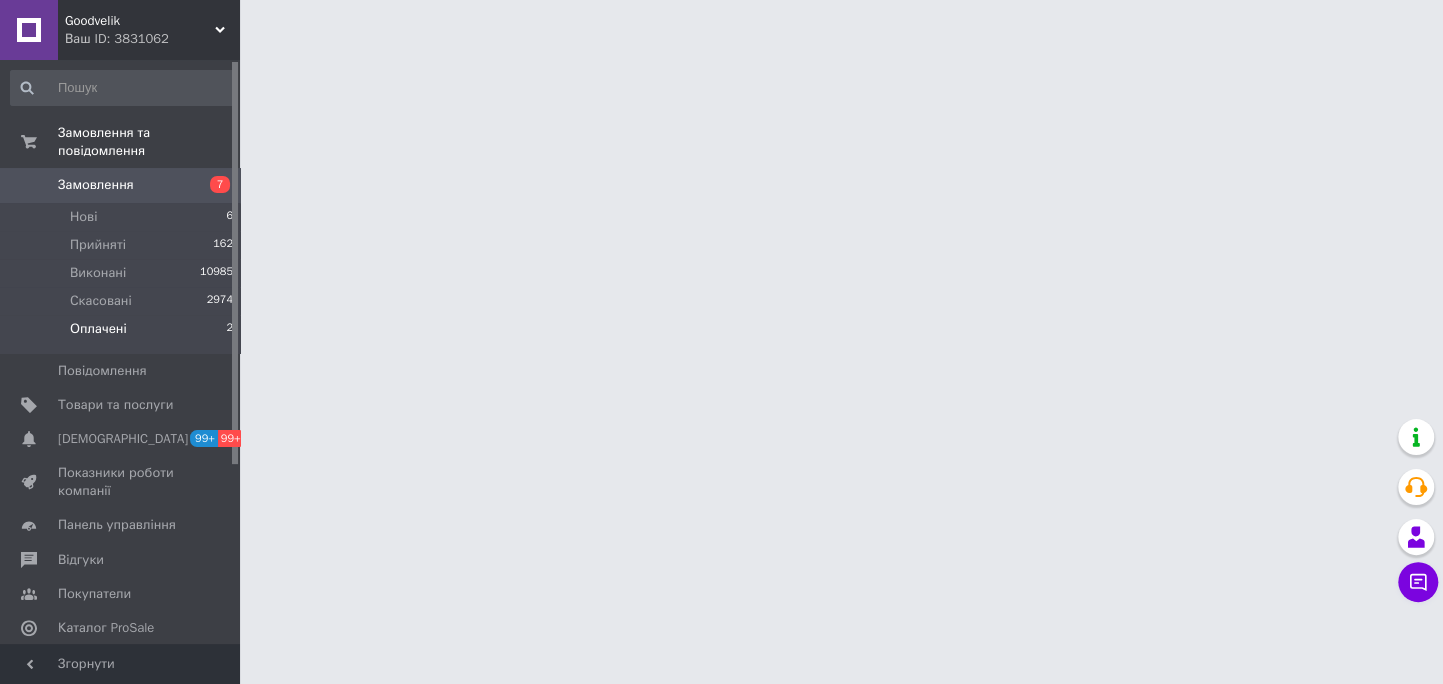 click on "Оплачені 2" at bounding box center (122, 334) 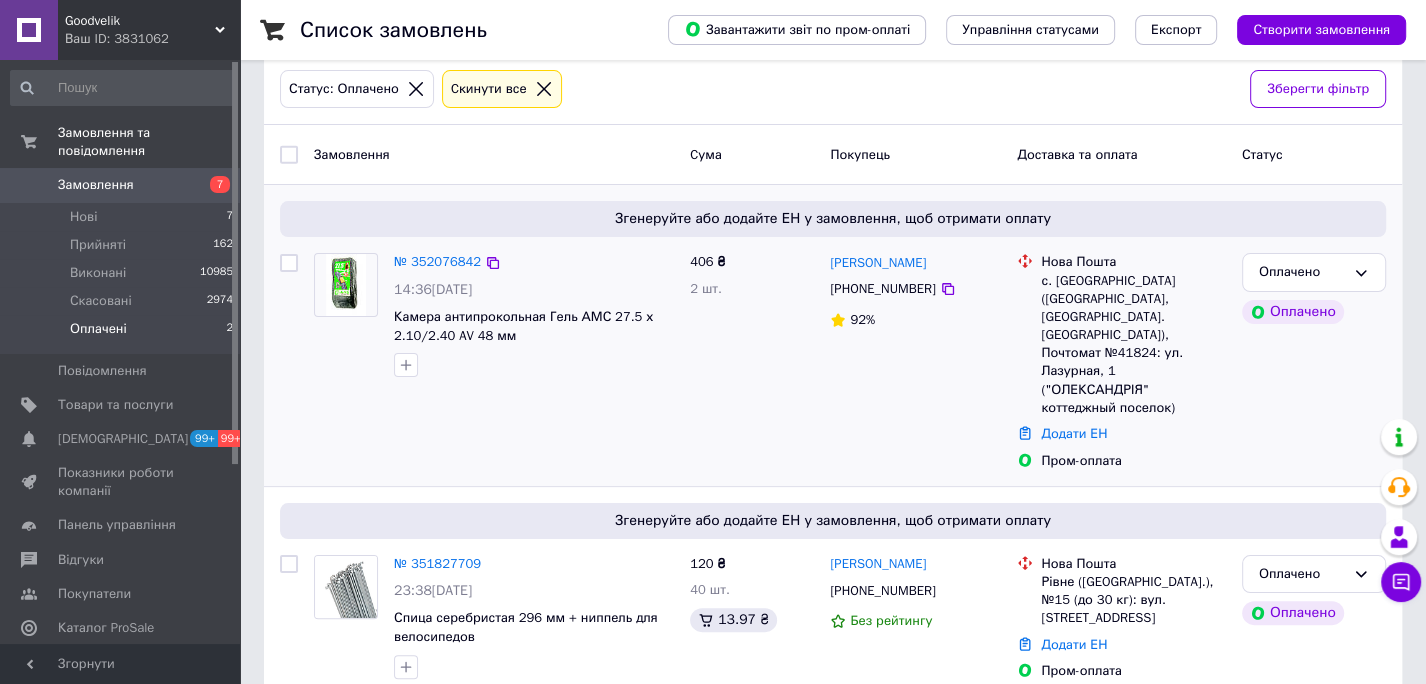 scroll, scrollTop: 219, scrollLeft: 0, axis: vertical 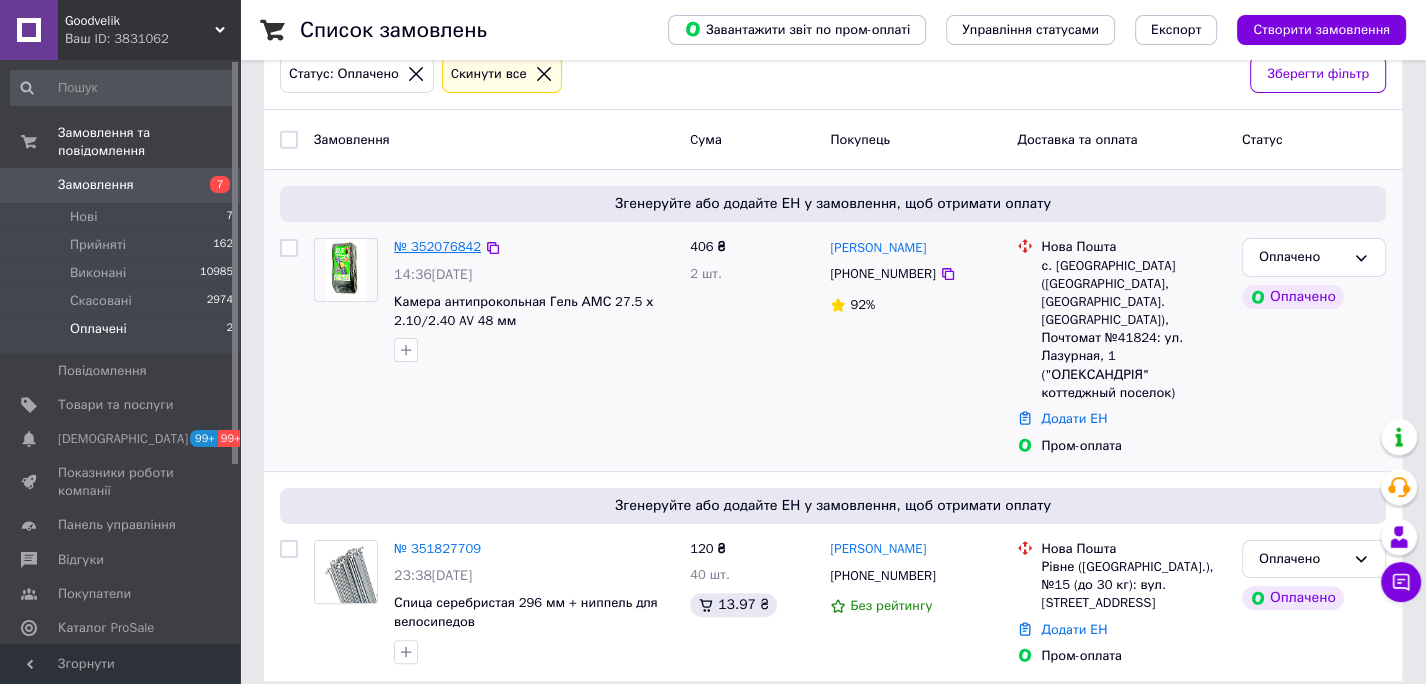 click on "№ 352076842" at bounding box center (437, 246) 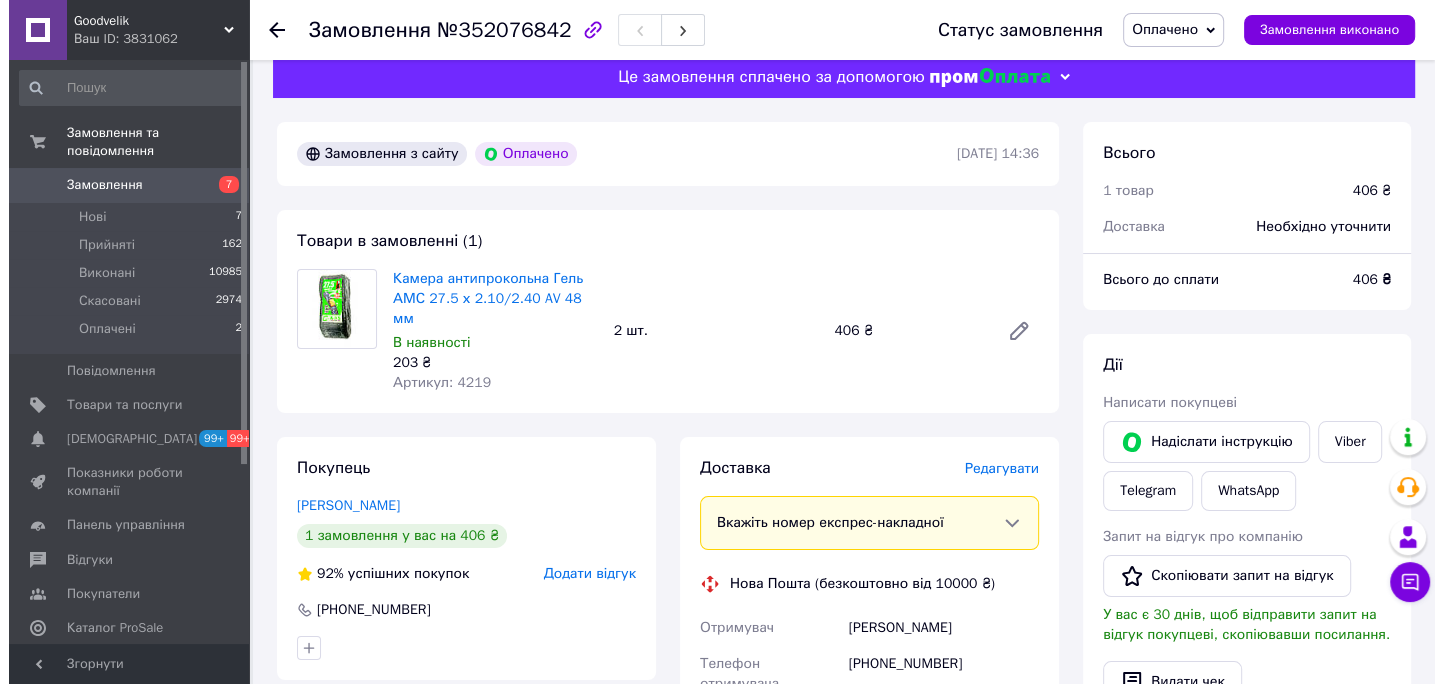 scroll, scrollTop: 0, scrollLeft: 0, axis: both 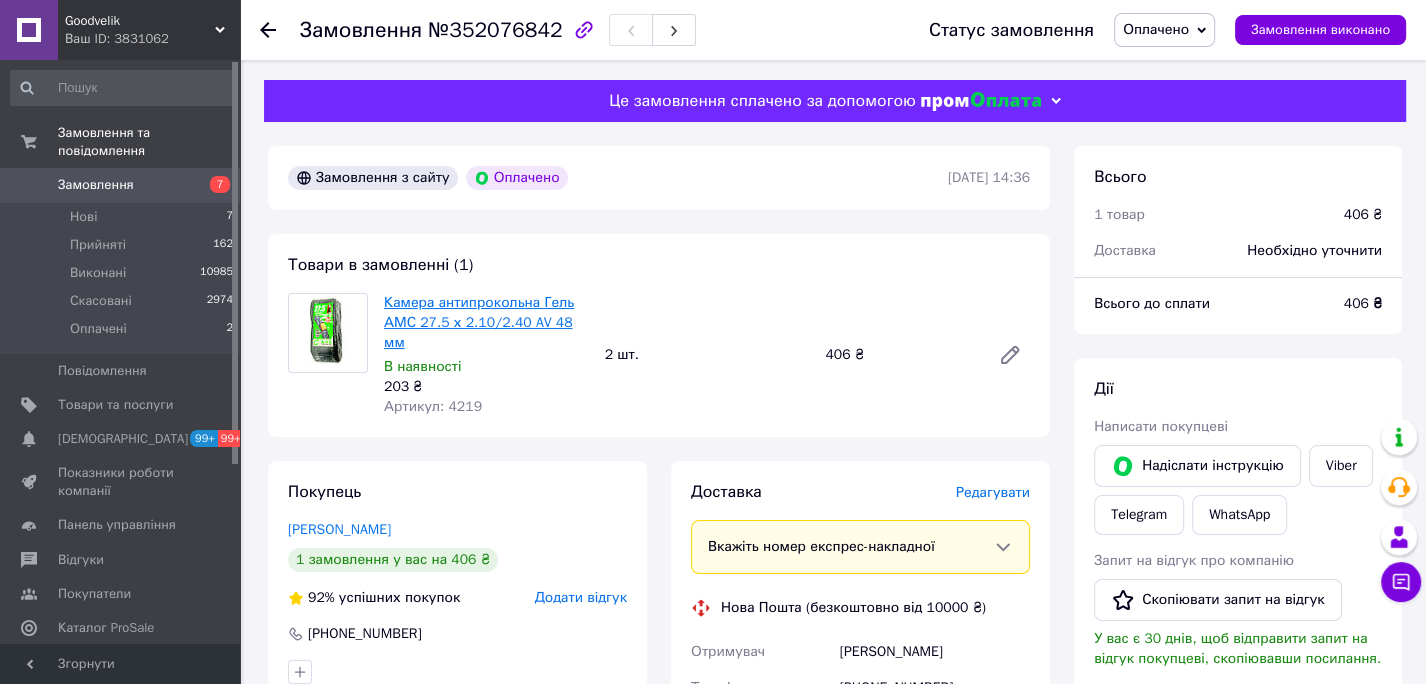 click on "Камера антипрокольна Гель АМС 27.5 х 2.10/2.40 AV 48 мм" at bounding box center (479, 322) 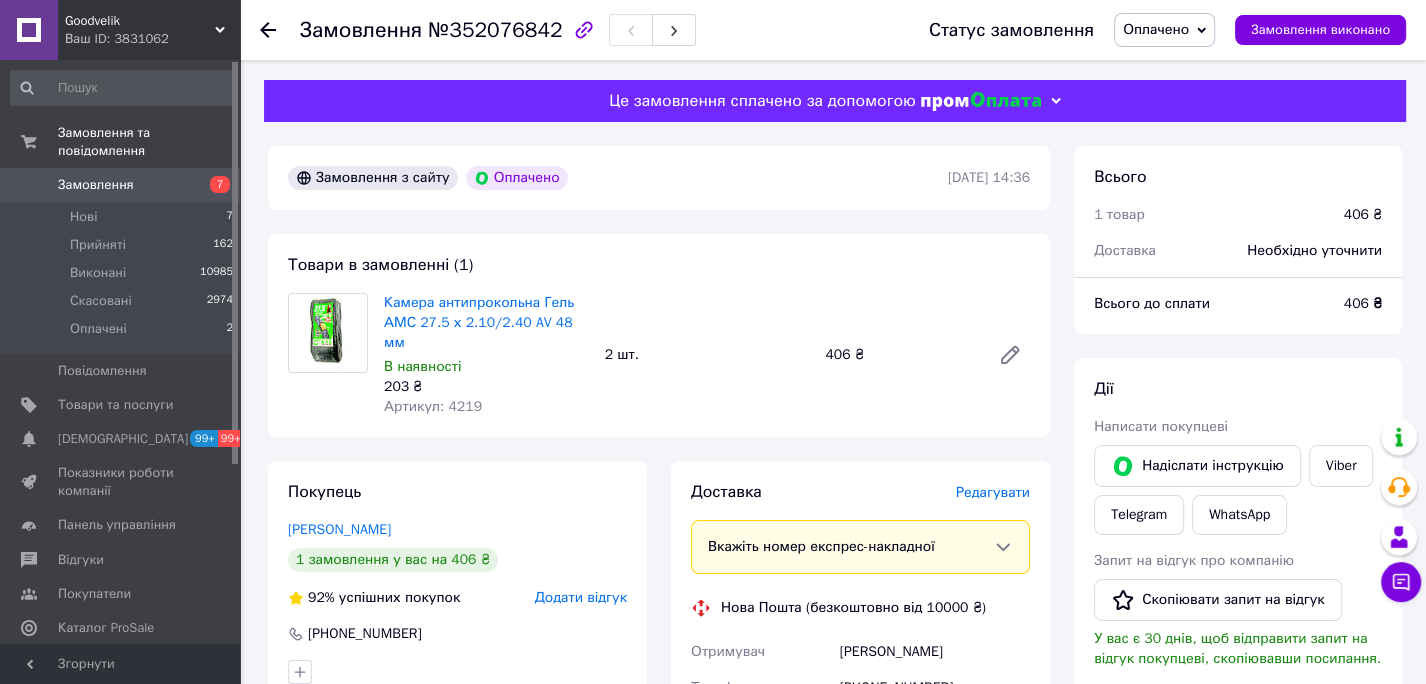 click on "Редагувати" at bounding box center (993, 492) 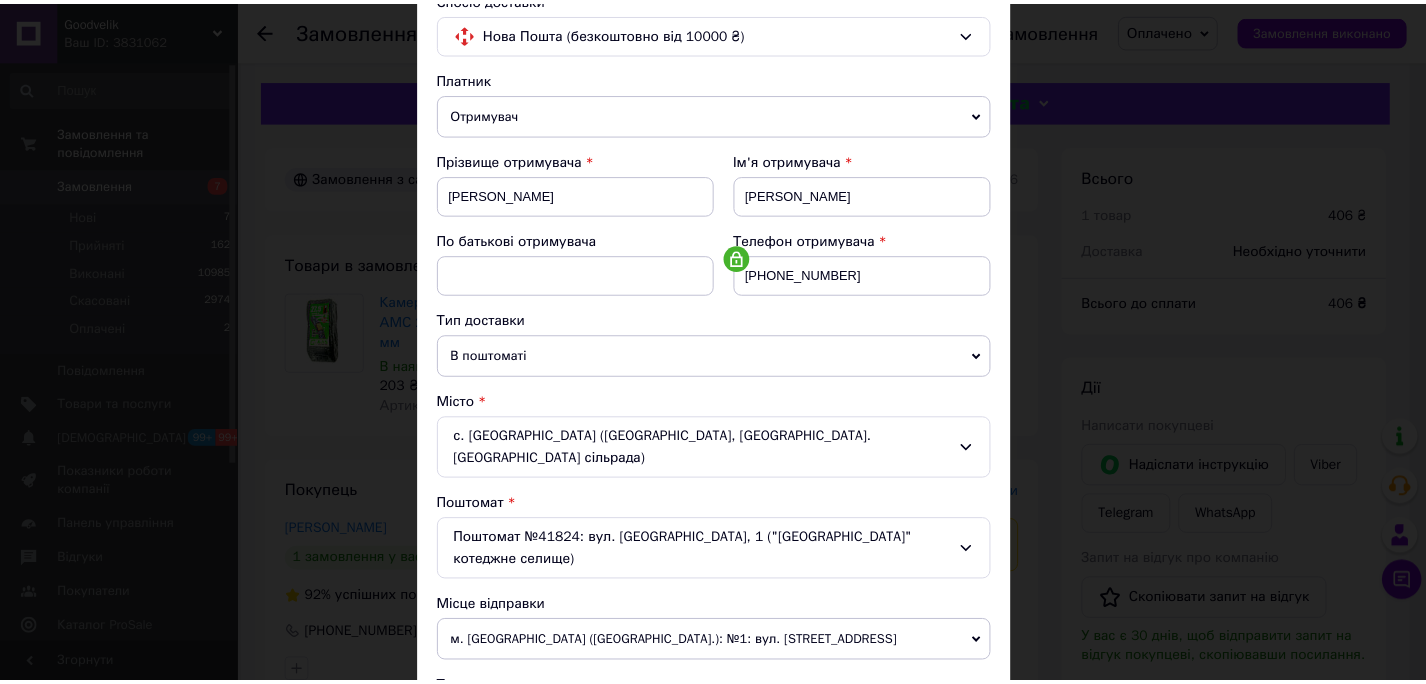 scroll, scrollTop: 640, scrollLeft: 0, axis: vertical 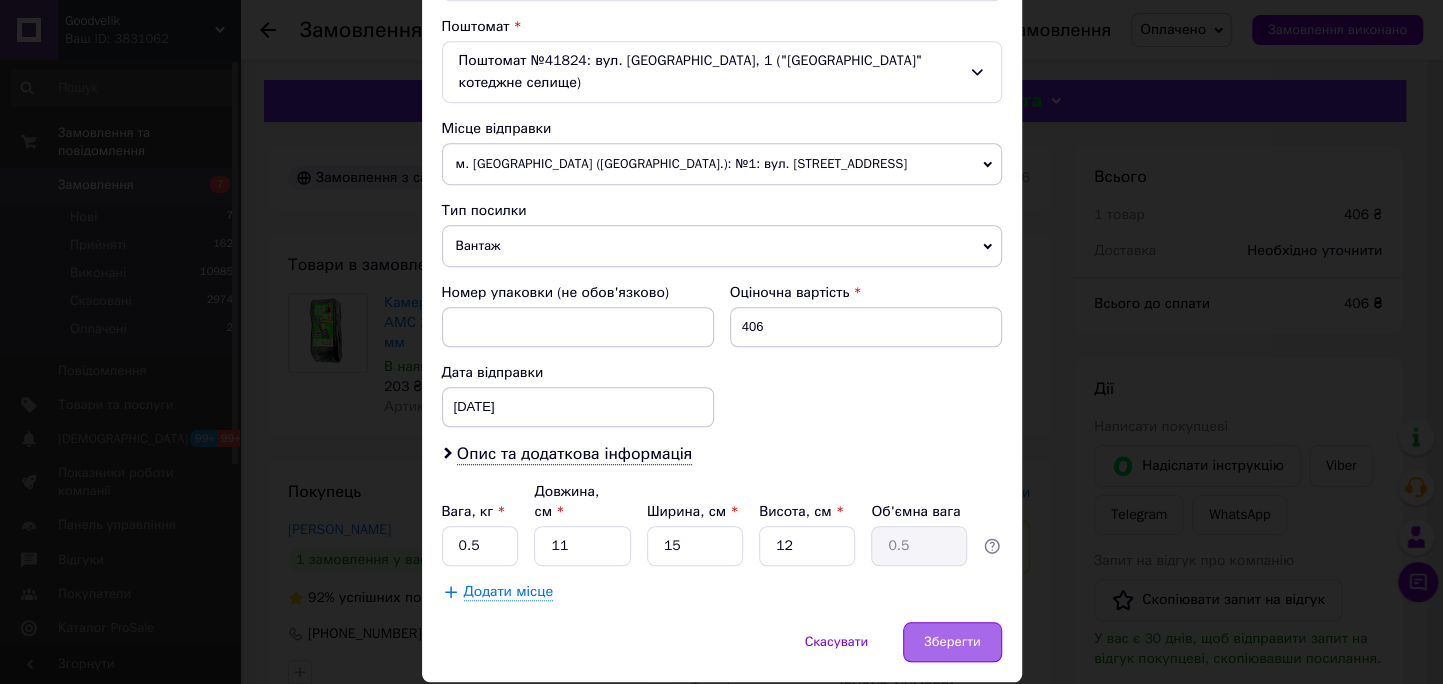click on "Зберегти" at bounding box center (952, 642) 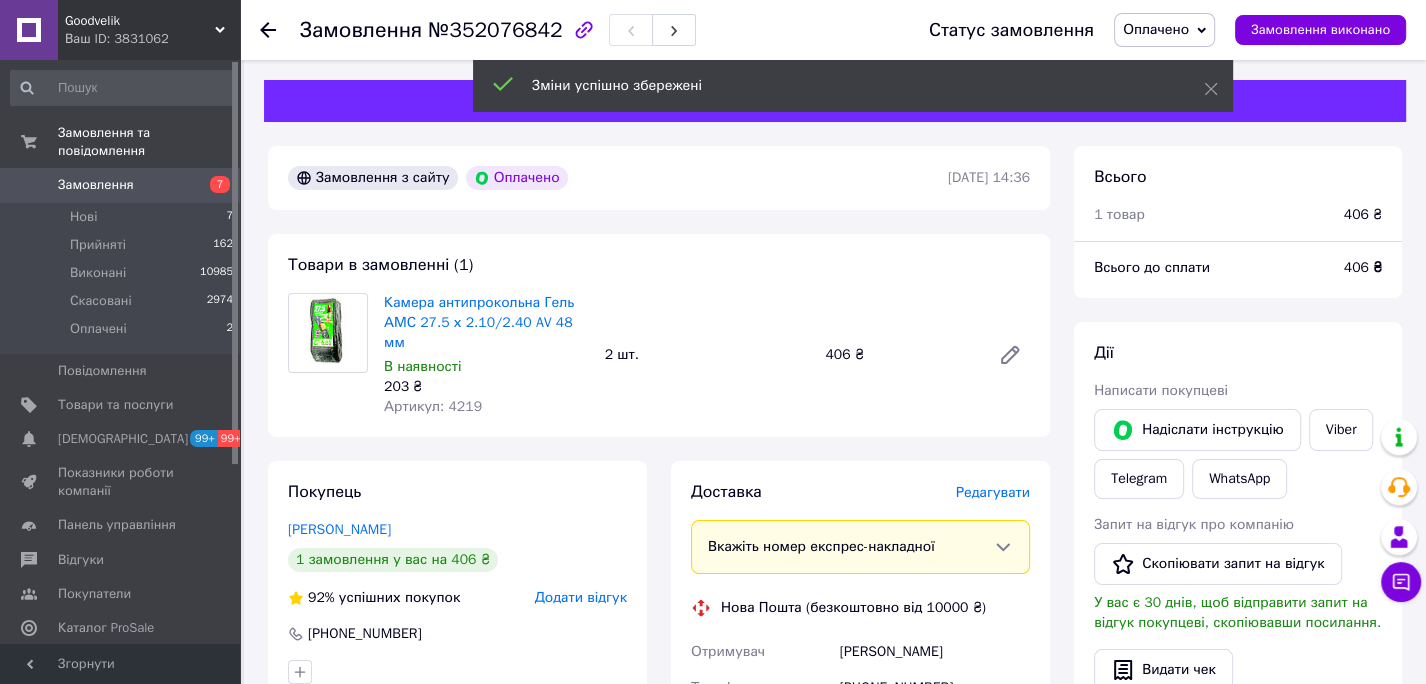 scroll, scrollTop: 666, scrollLeft: 0, axis: vertical 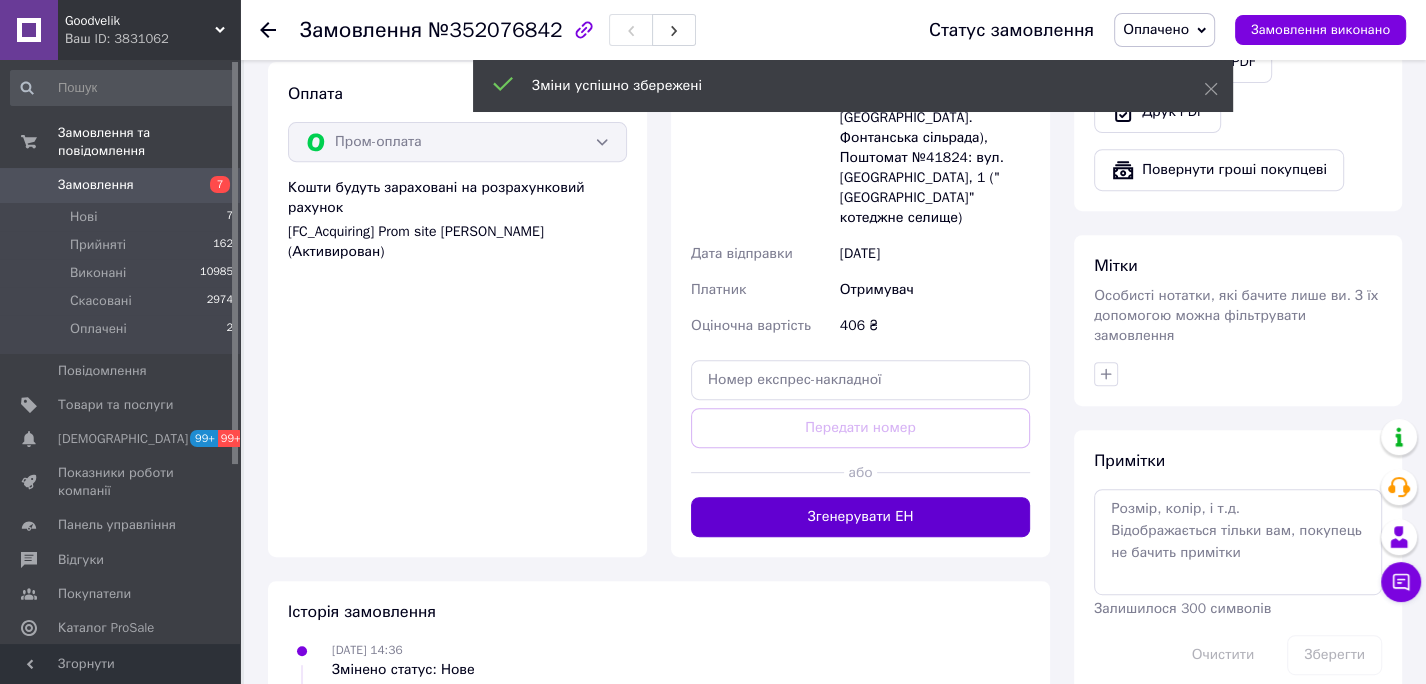 click on "Згенерувати ЕН" at bounding box center [860, 517] 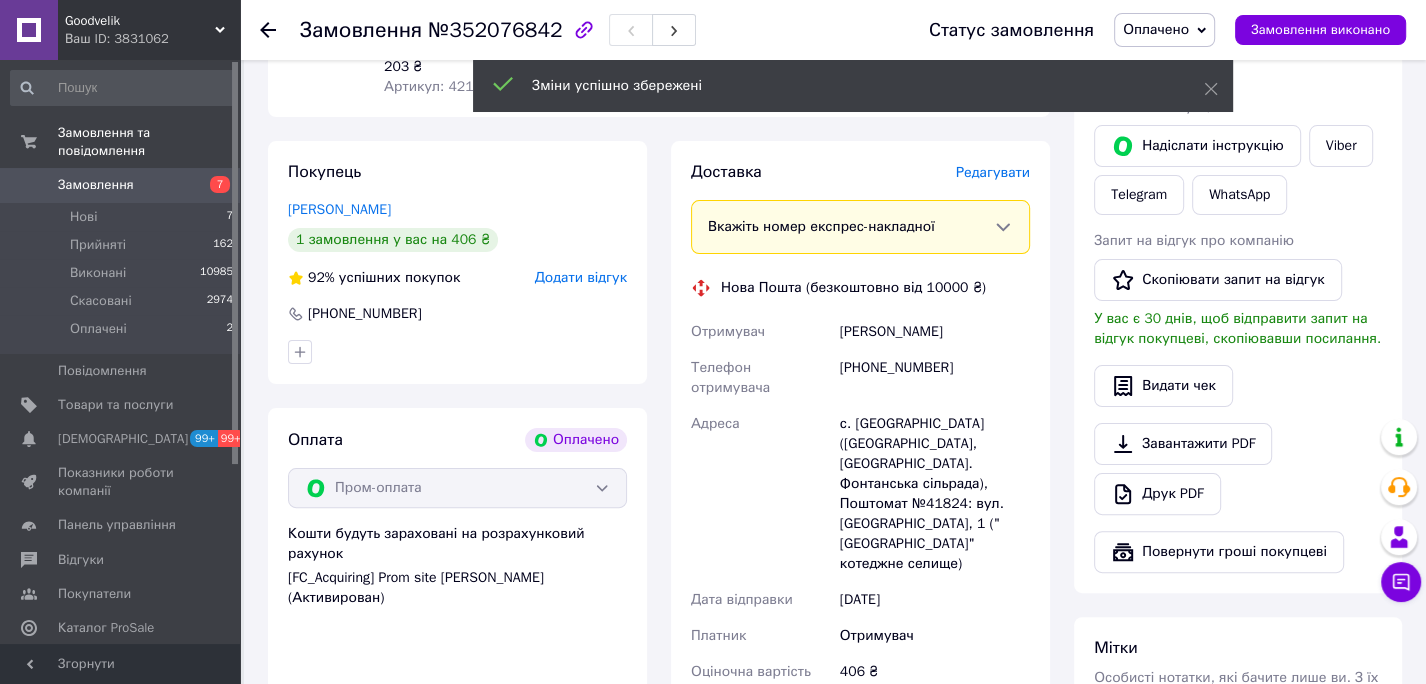 scroll, scrollTop: 222, scrollLeft: 0, axis: vertical 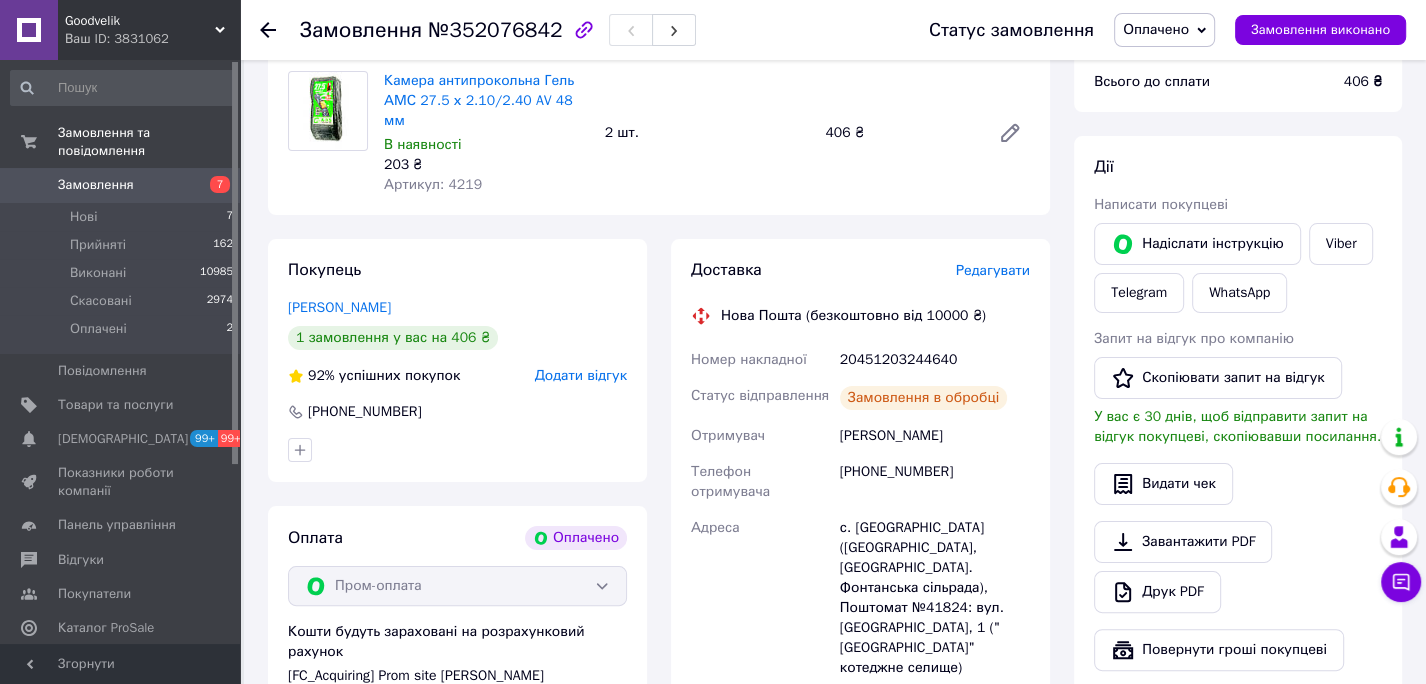 click on "20451203244640" at bounding box center (935, 360) 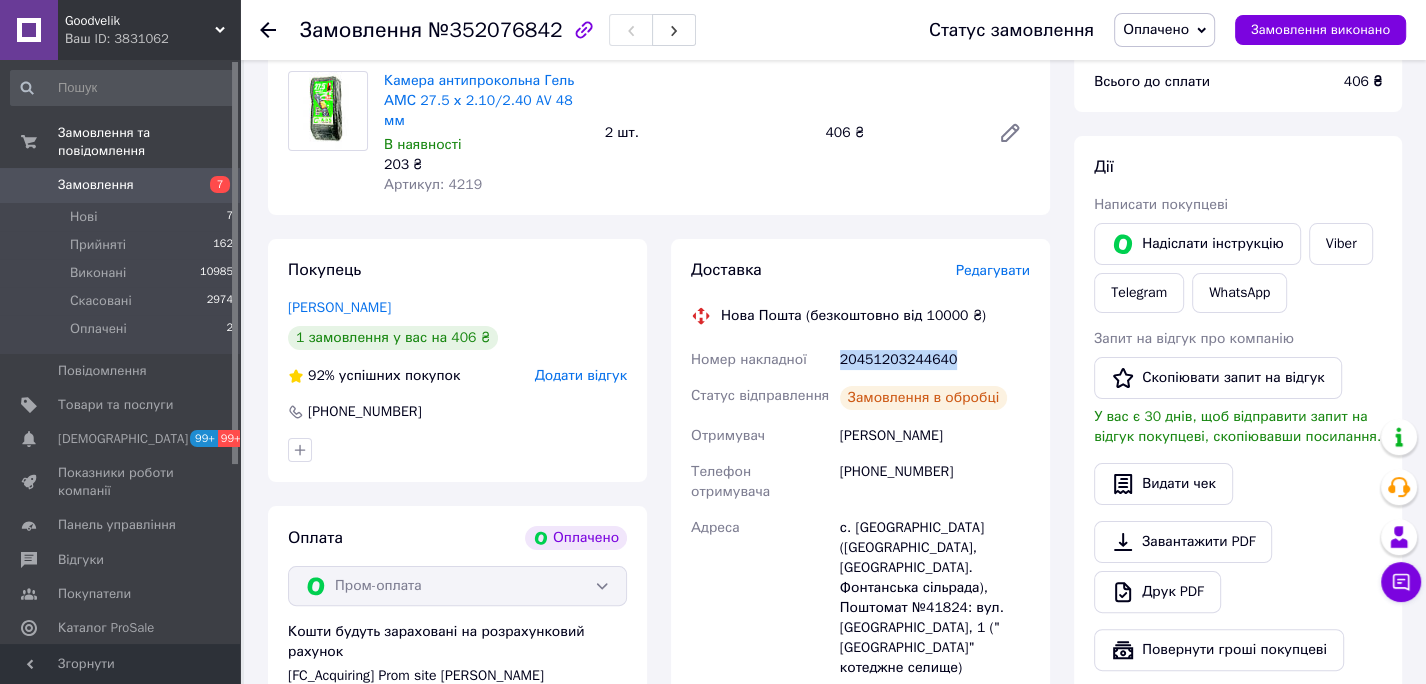 click on "20451203244640" at bounding box center [935, 360] 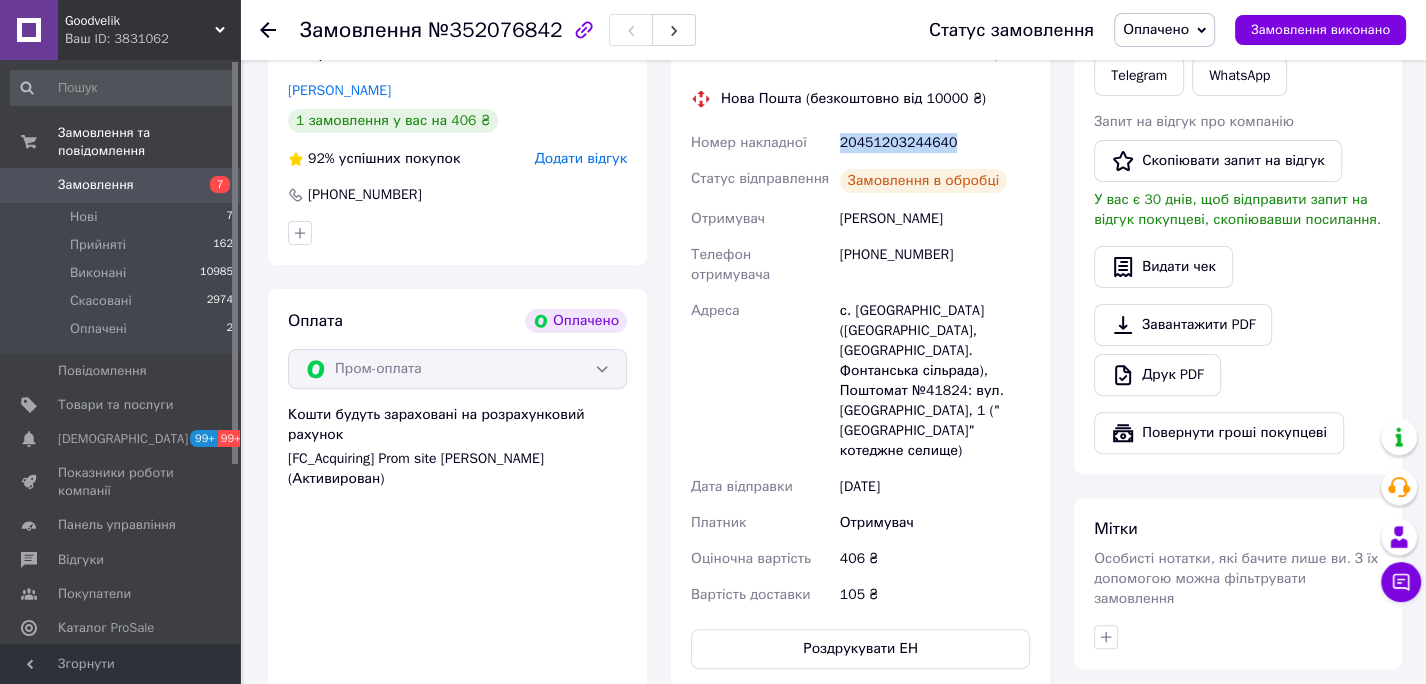 scroll, scrollTop: 480, scrollLeft: 0, axis: vertical 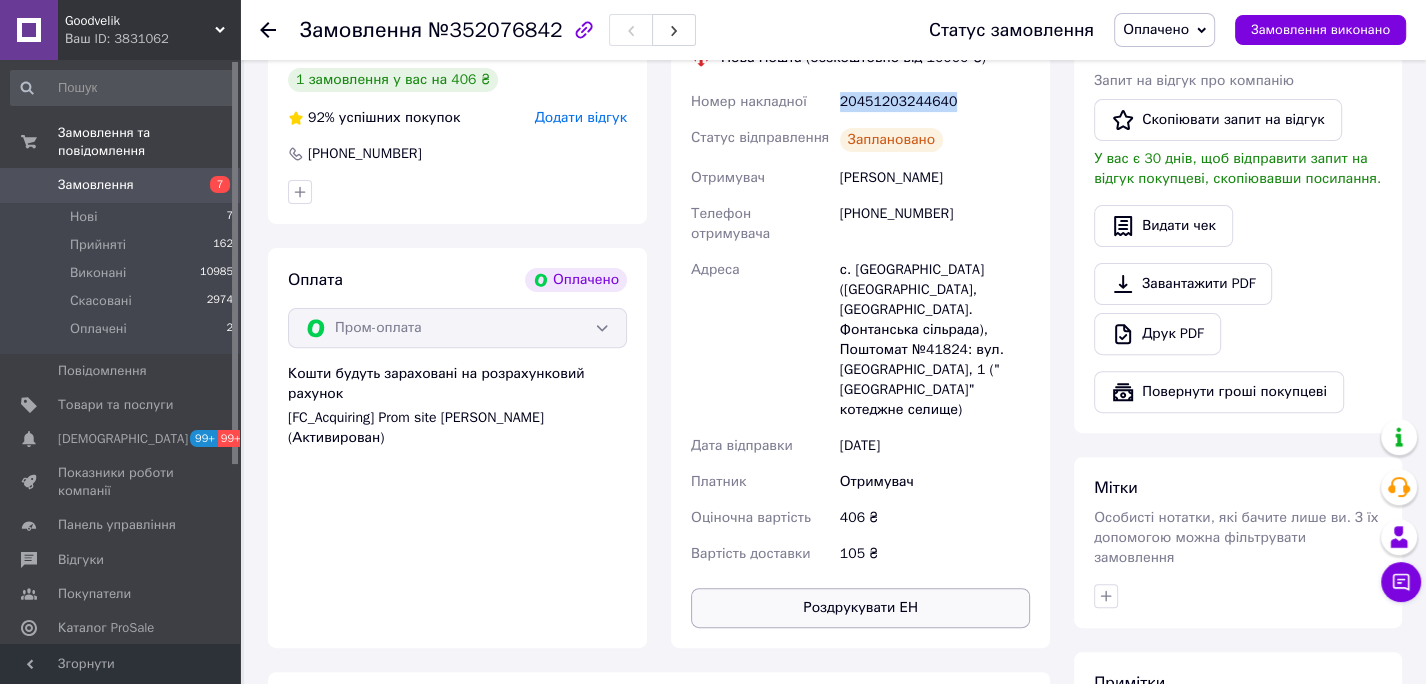 click on "Роздрукувати ЕН" at bounding box center (860, 608) 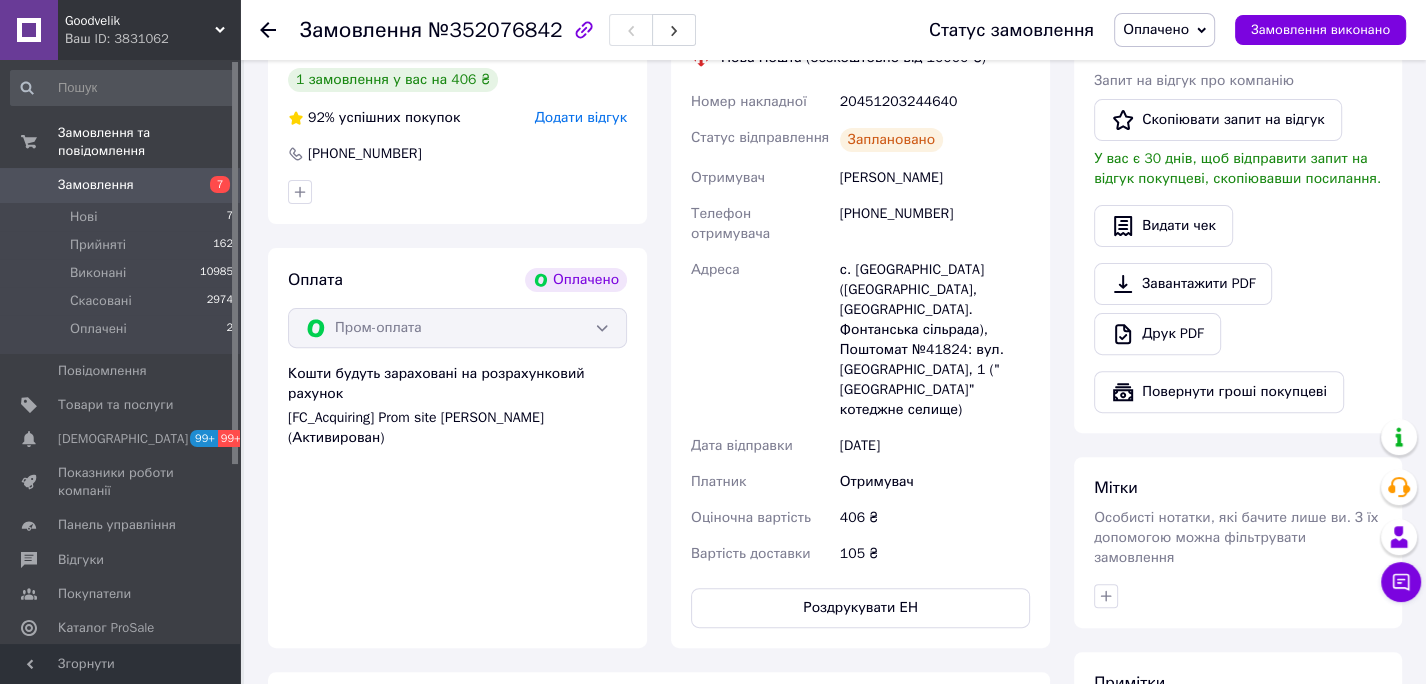 click on "Завантажити PDF   Друк PDF" at bounding box center [1238, 309] 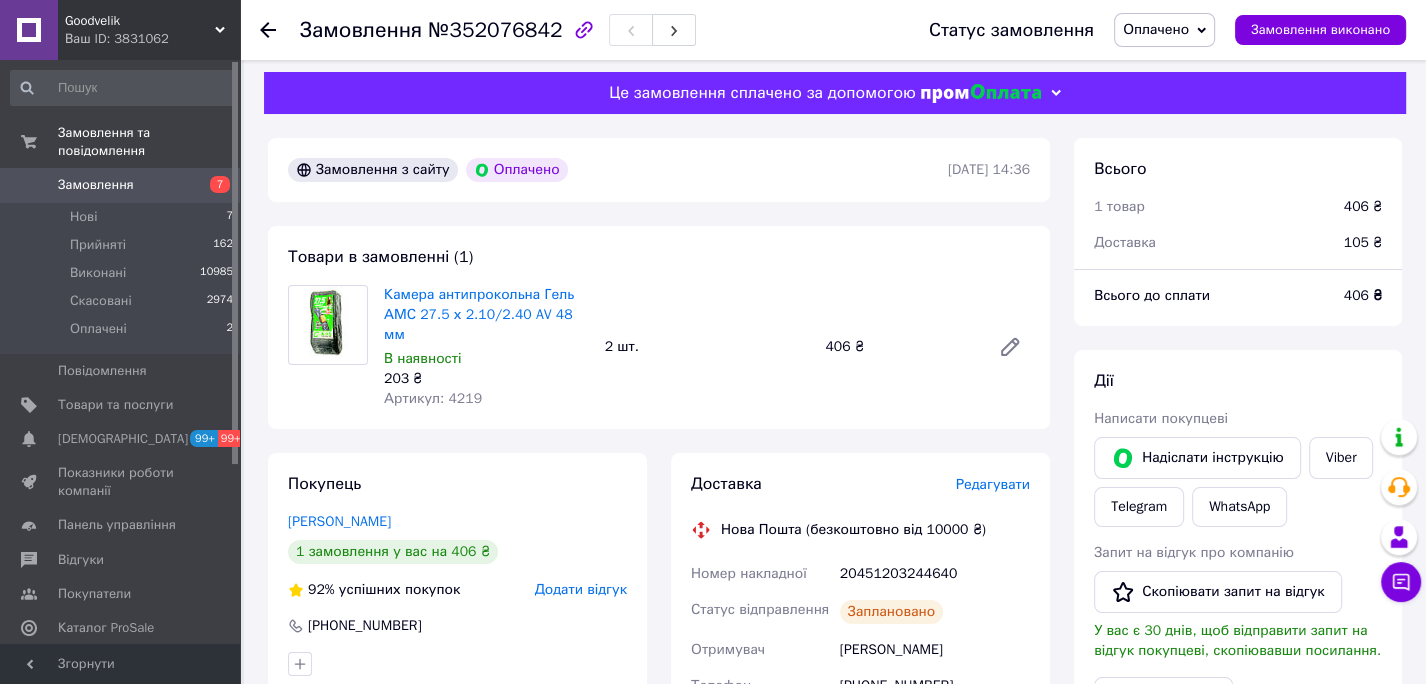 scroll, scrollTop: 0, scrollLeft: 0, axis: both 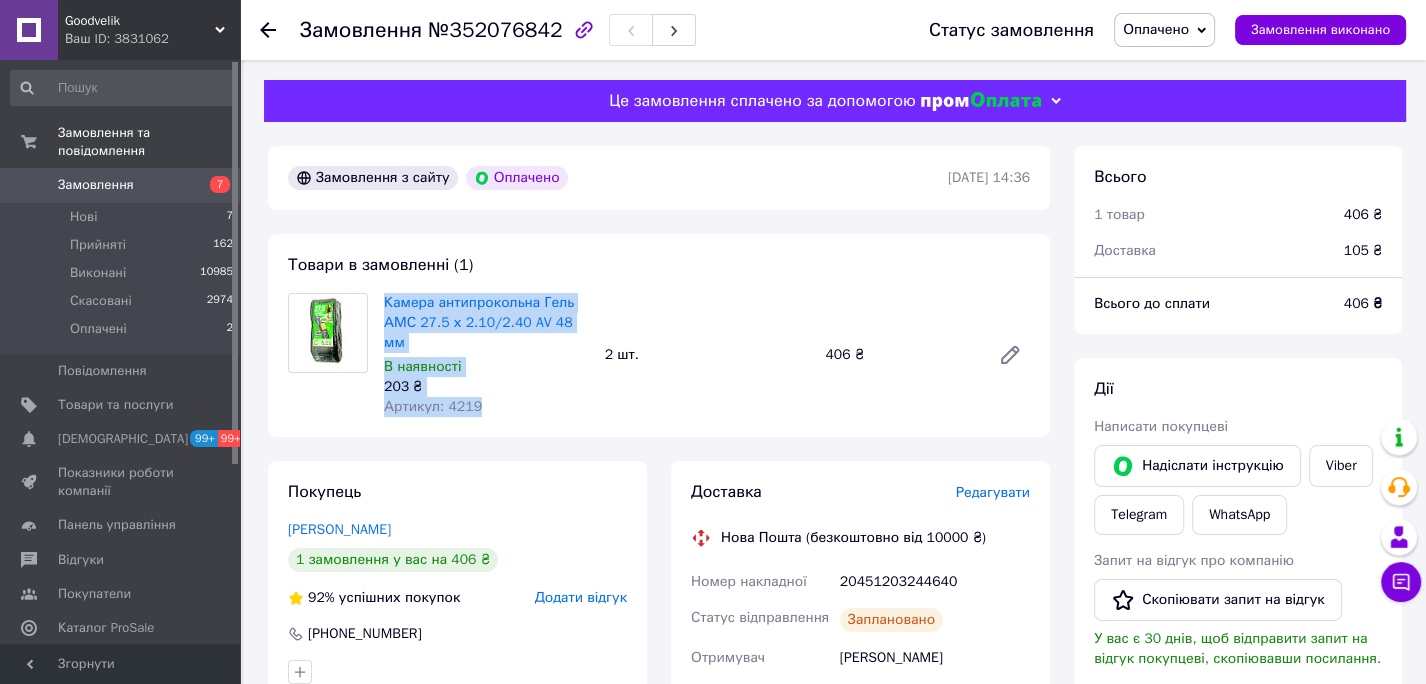 drag, startPoint x: 379, startPoint y: 296, endPoint x: 494, endPoint y: 382, distance: 143.60014 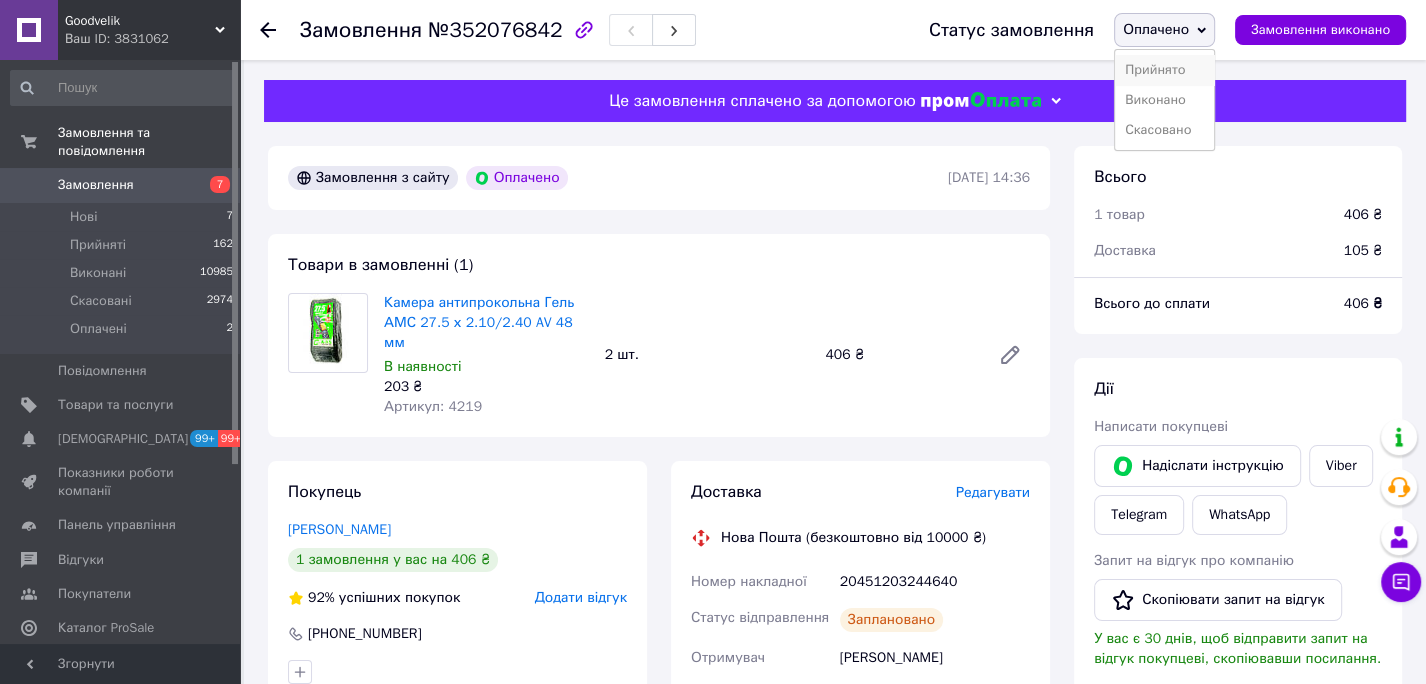 click on "Прийнято" at bounding box center [1164, 70] 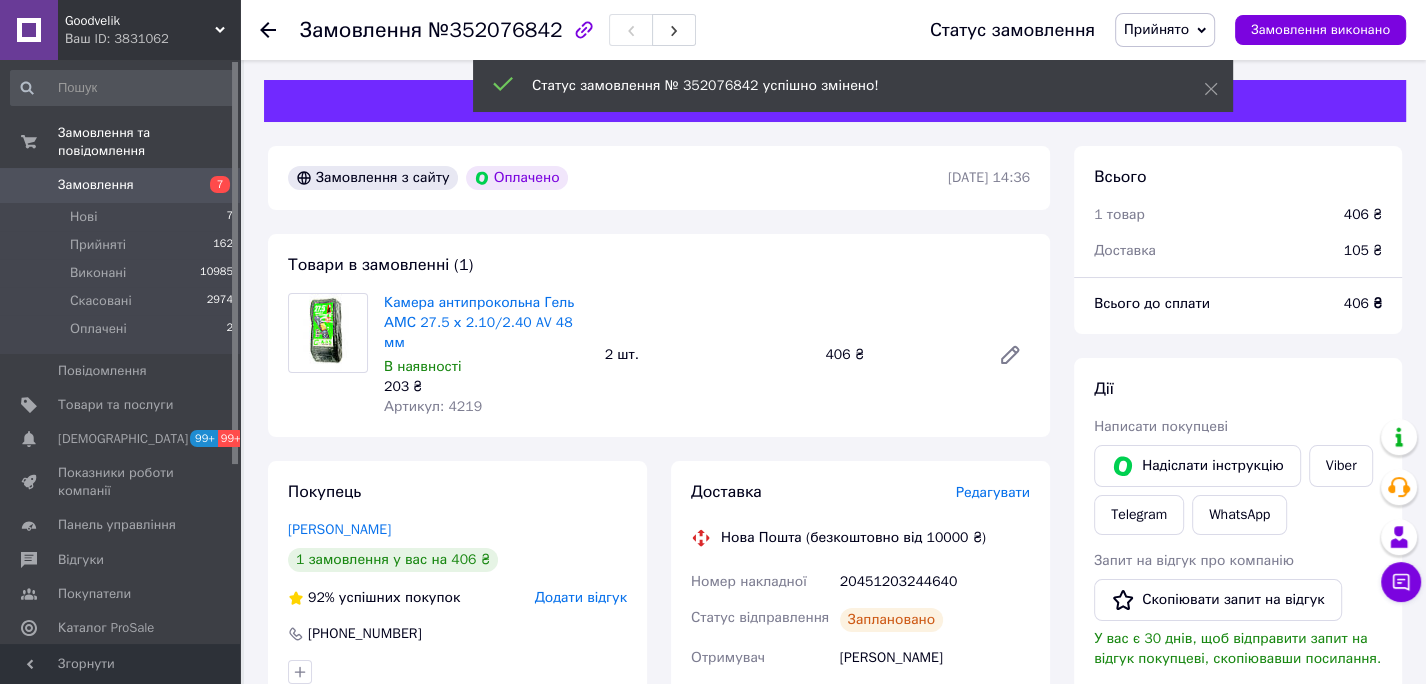 click on "Нові 7" at bounding box center (122, 217) 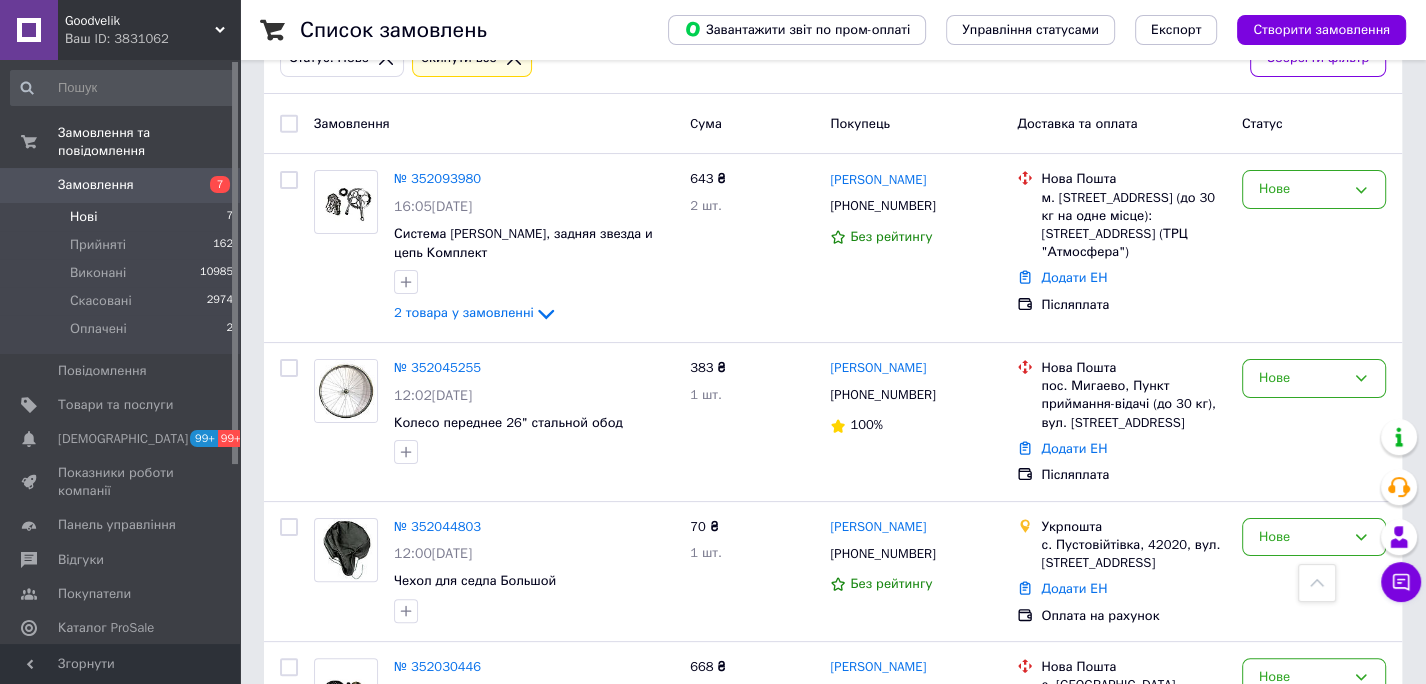 scroll, scrollTop: 222, scrollLeft: 0, axis: vertical 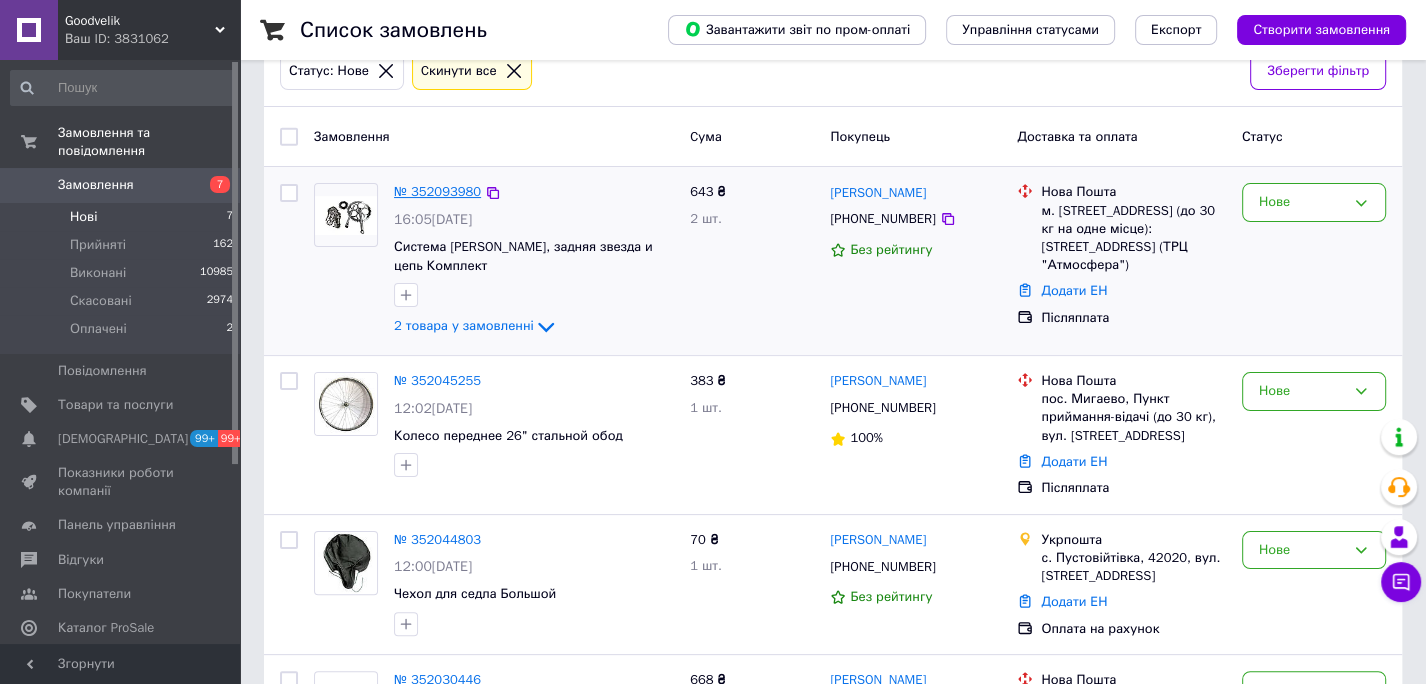 click on "№ 352093980" at bounding box center [437, 191] 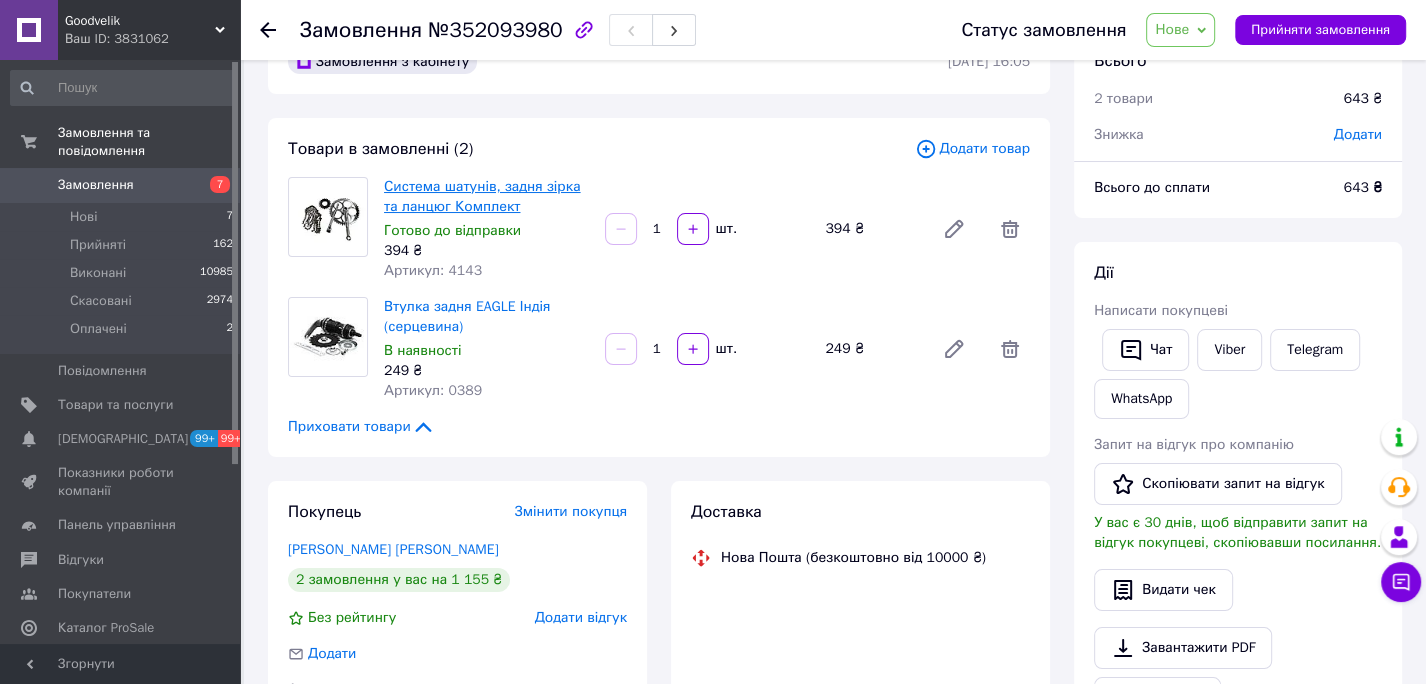 scroll, scrollTop: 53, scrollLeft: 0, axis: vertical 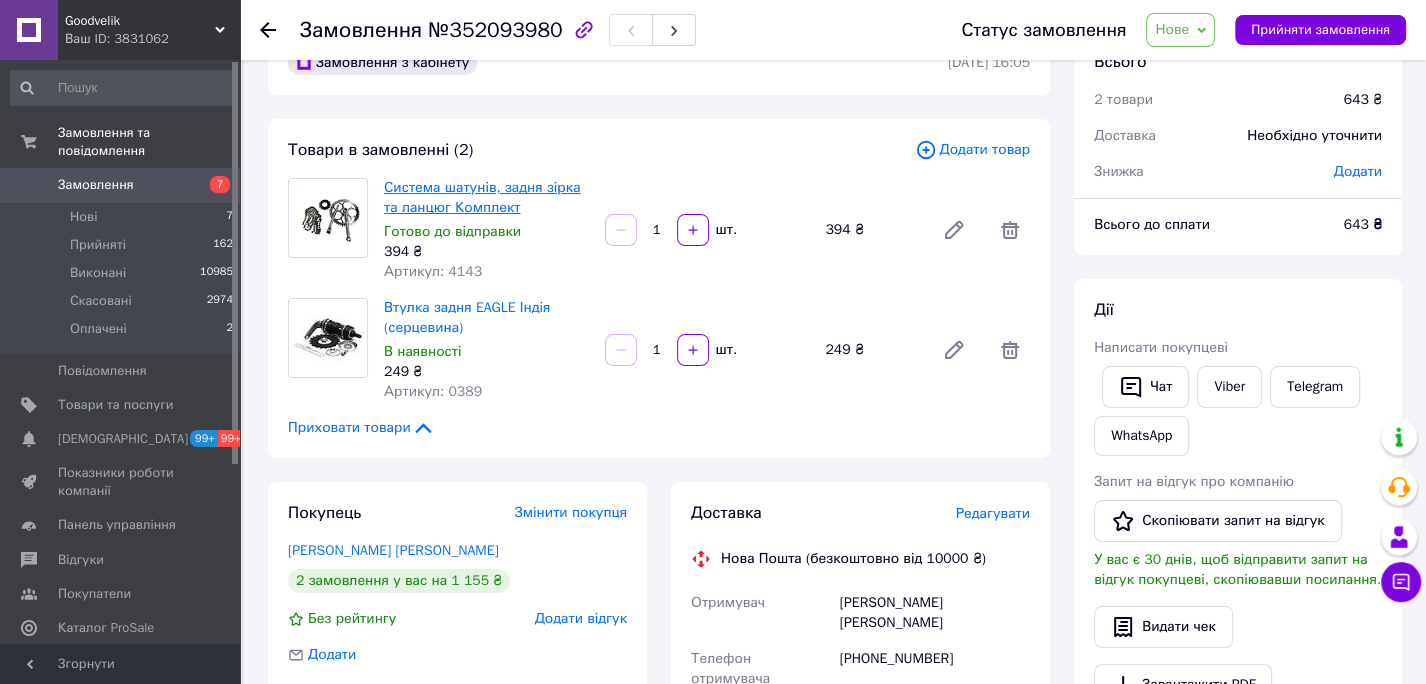 click on "Система шатунів, задня зірка та ланцюг Комплект" at bounding box center (482, 197) 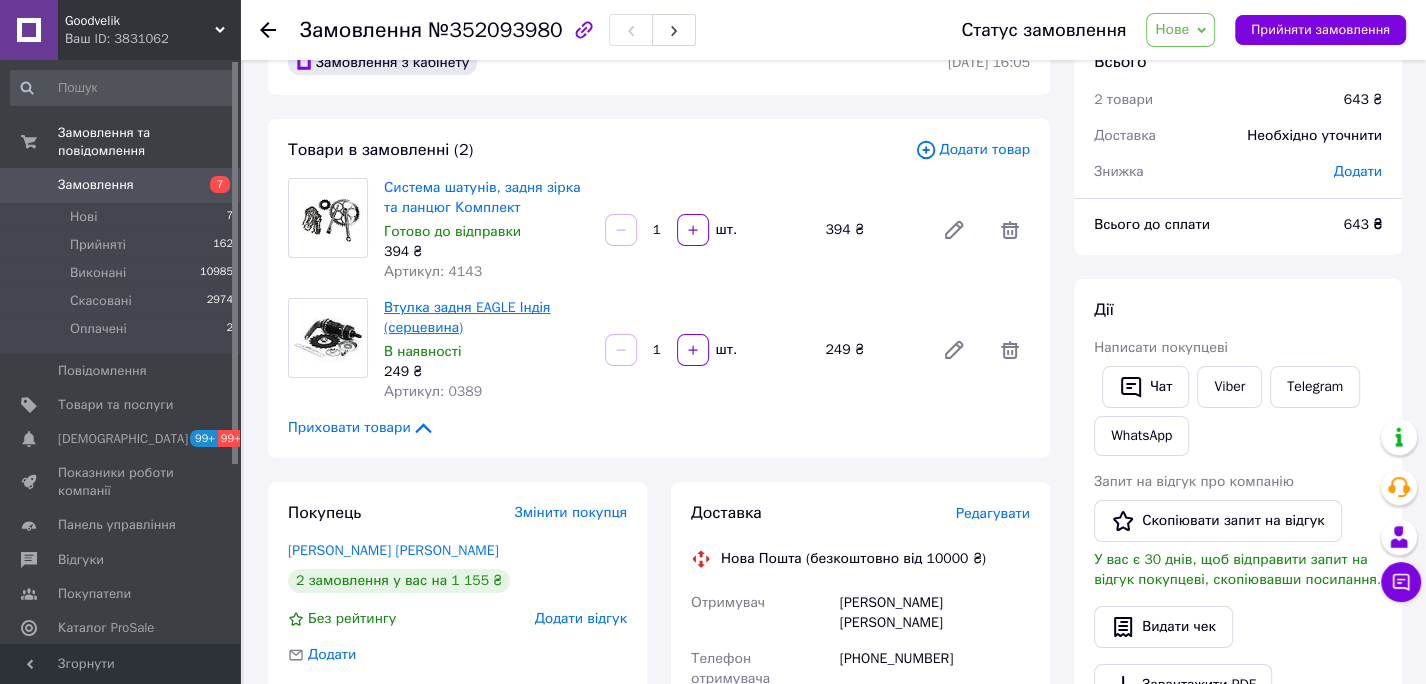 click on "Втулка задня EAGLE Індія (серцевина)" at bounding box center (467, 317) 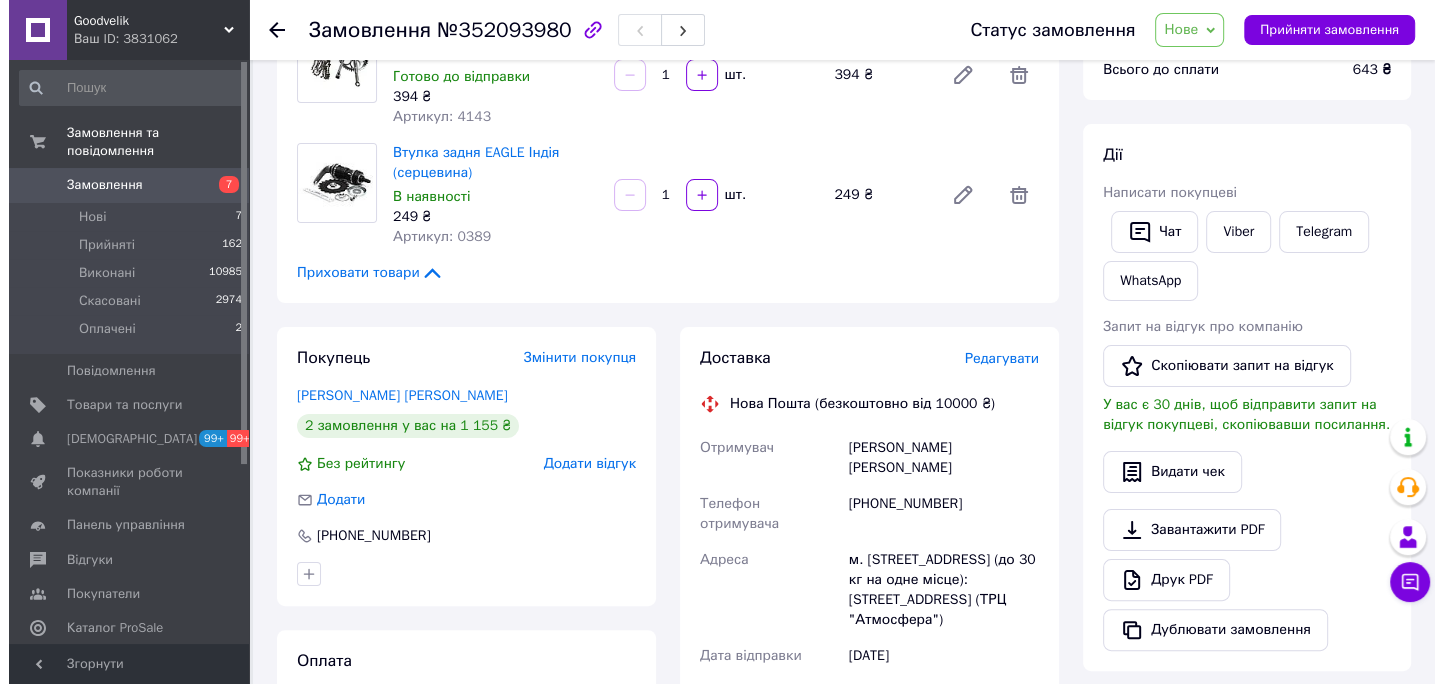 scroll, scrollTop: 209, scrollLeft: 0, axis: vertical 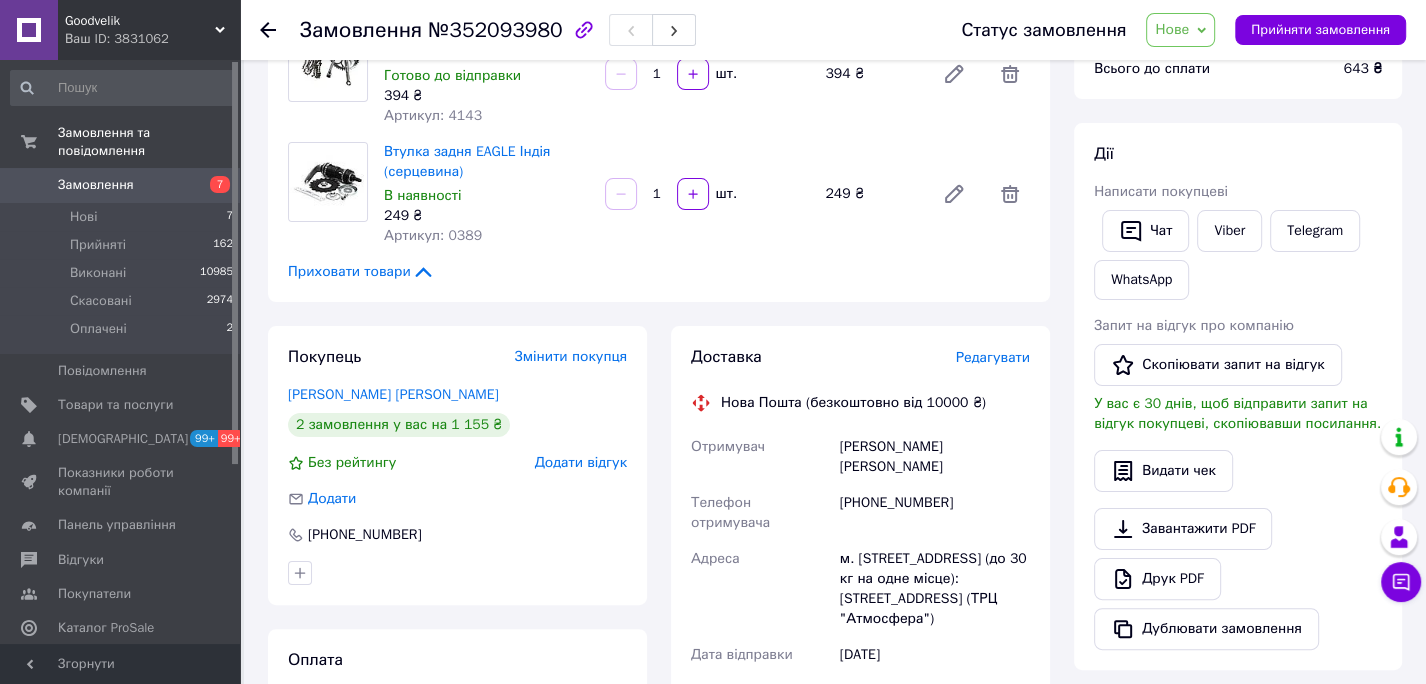click on "Редагувати" at bounding box center (993, 357) 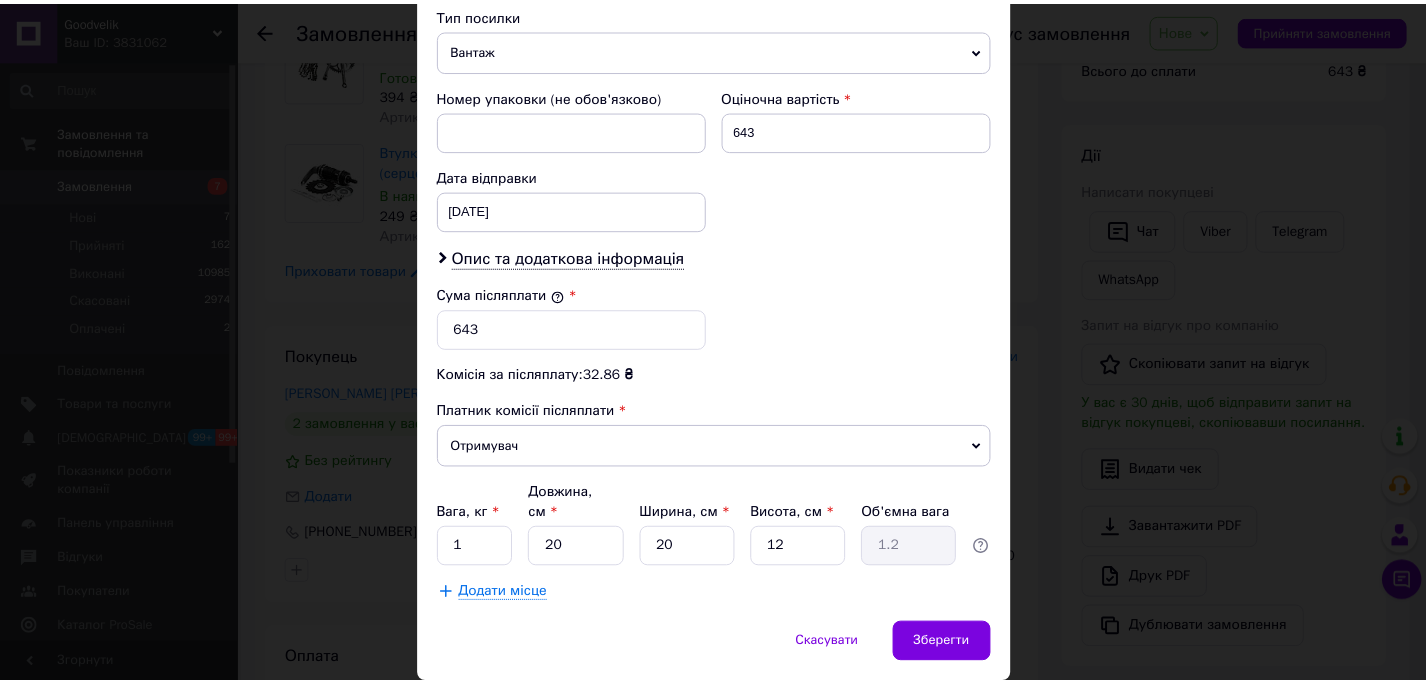 scroll, scrollTop: 838, scrollLeft: 0, axis: vertical 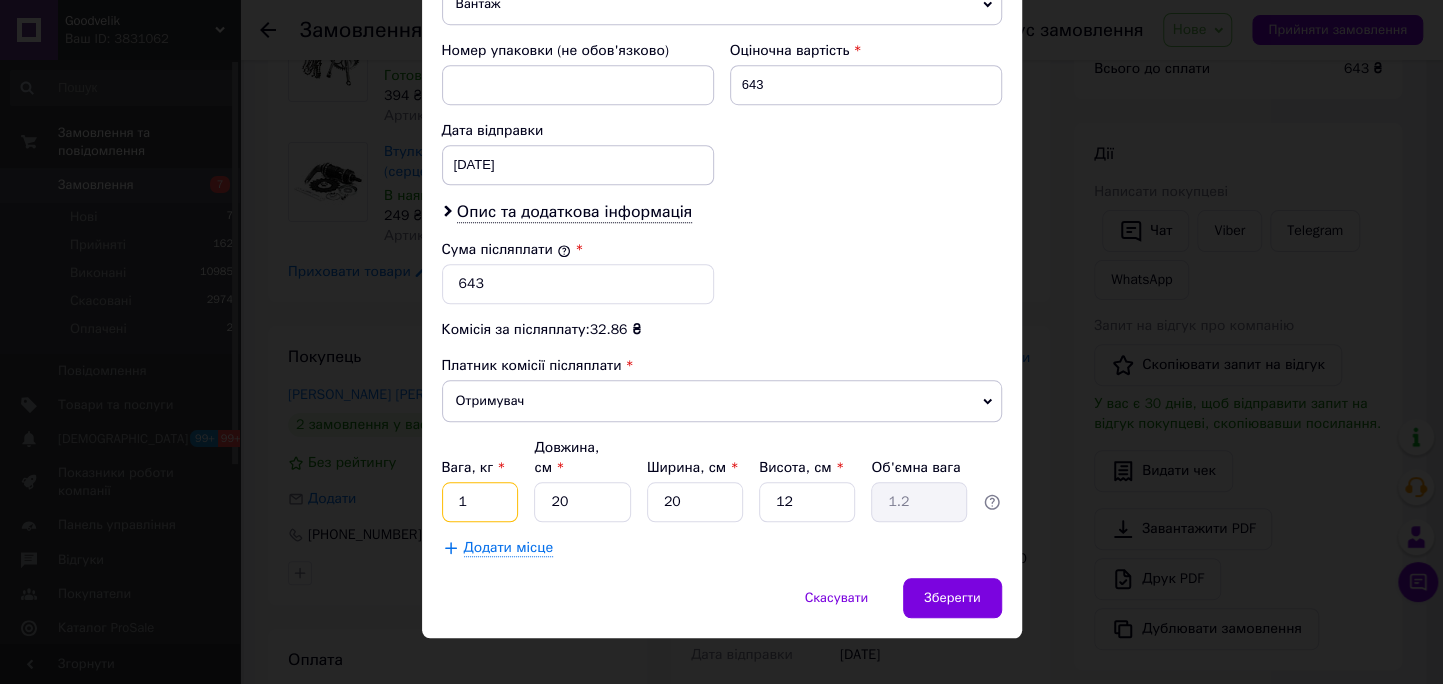 click on "1" at bounding box center (480, 502) 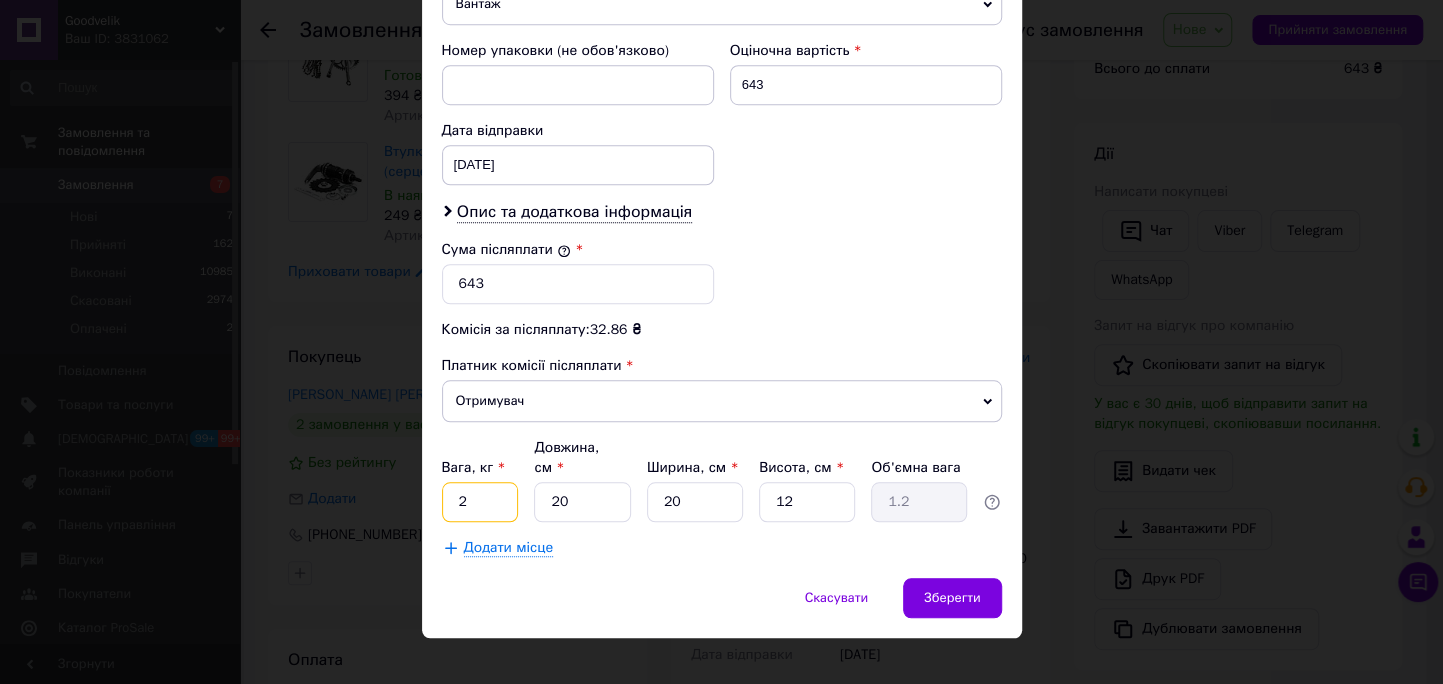 type on "2" 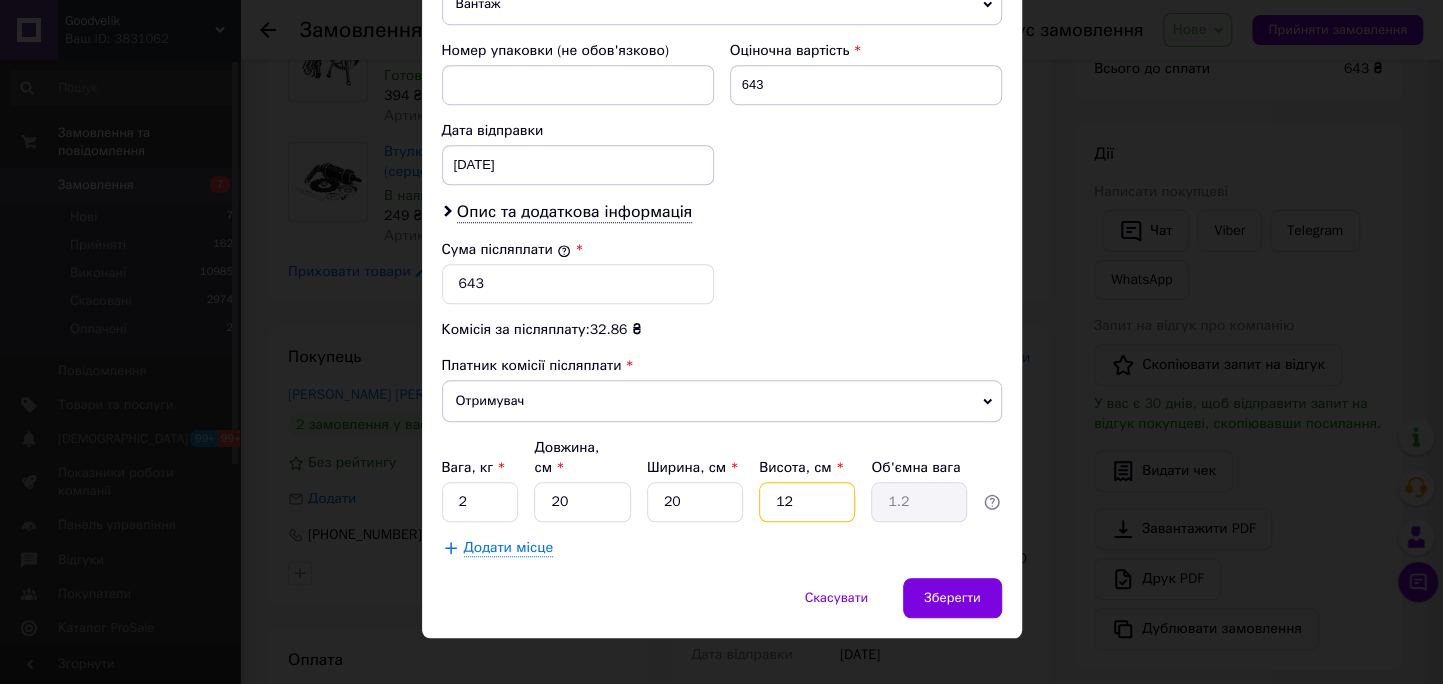 click on "12" at bounding box center [807, 502] 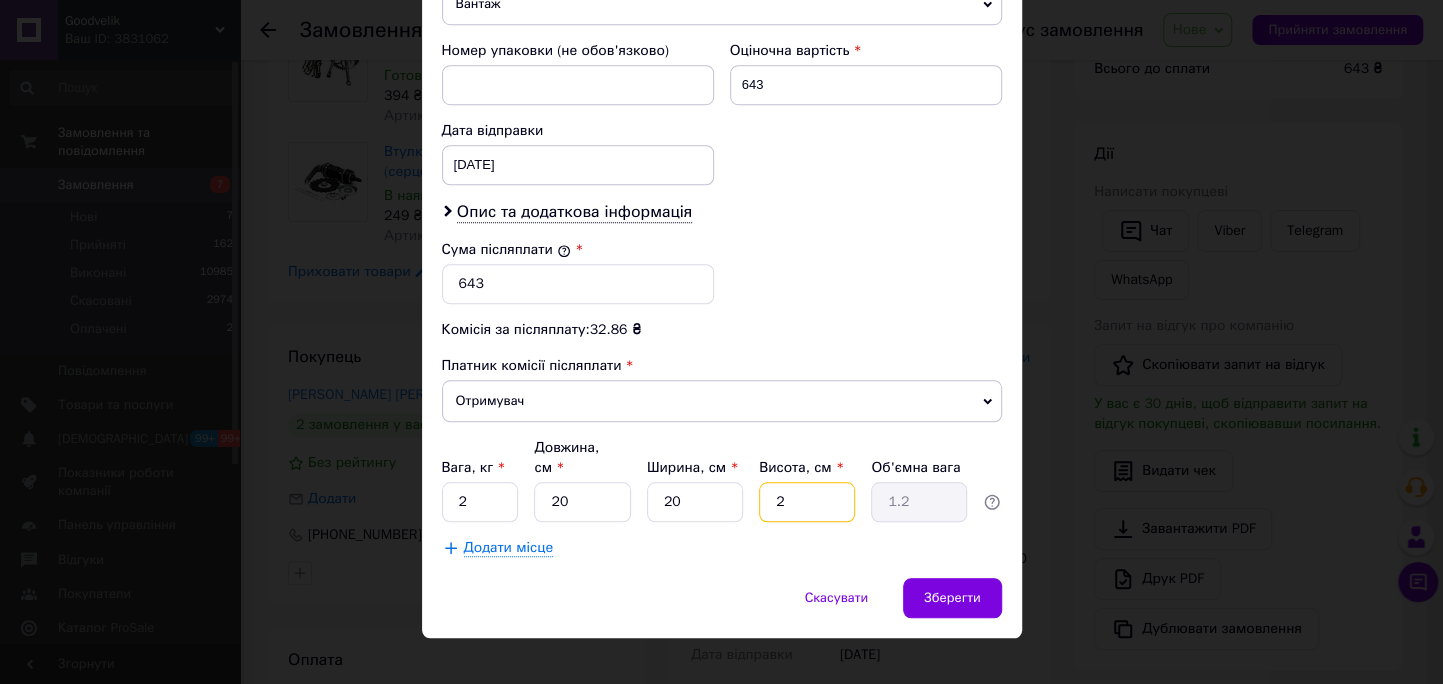 type on "0.2" 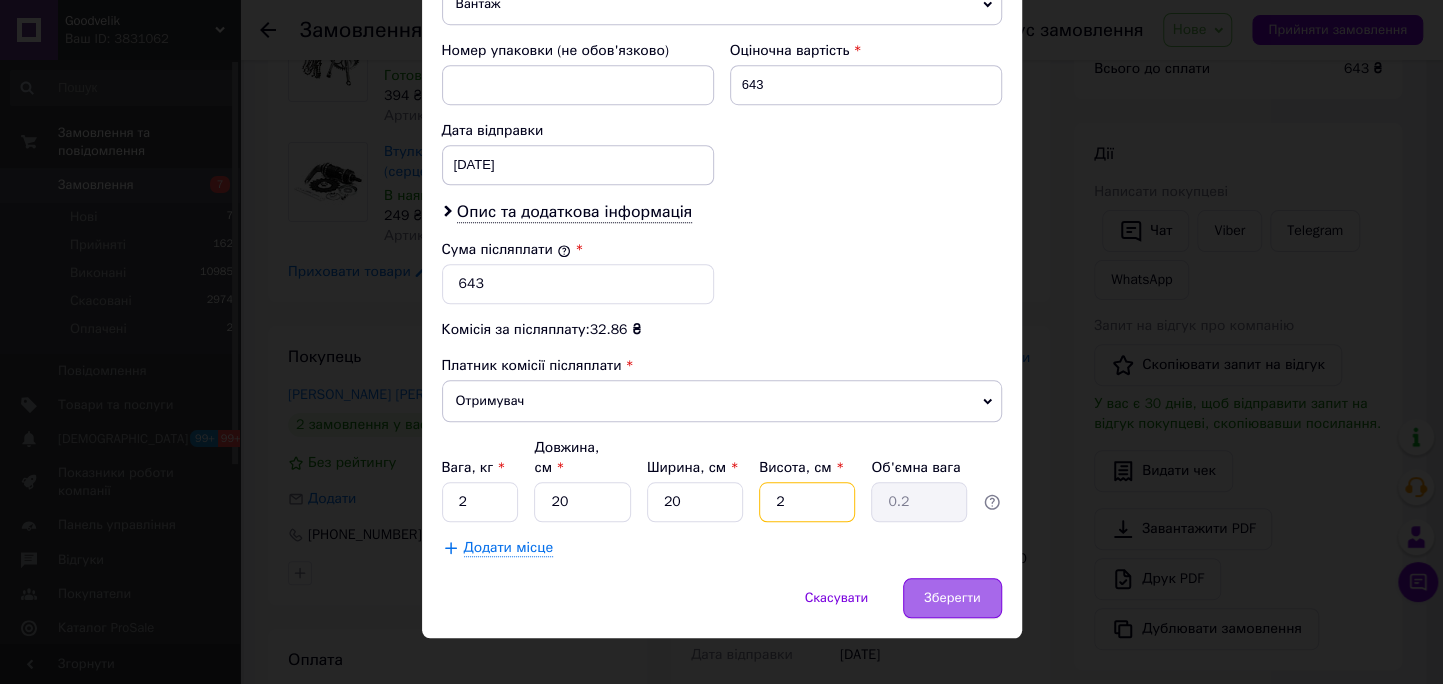 type on "20" 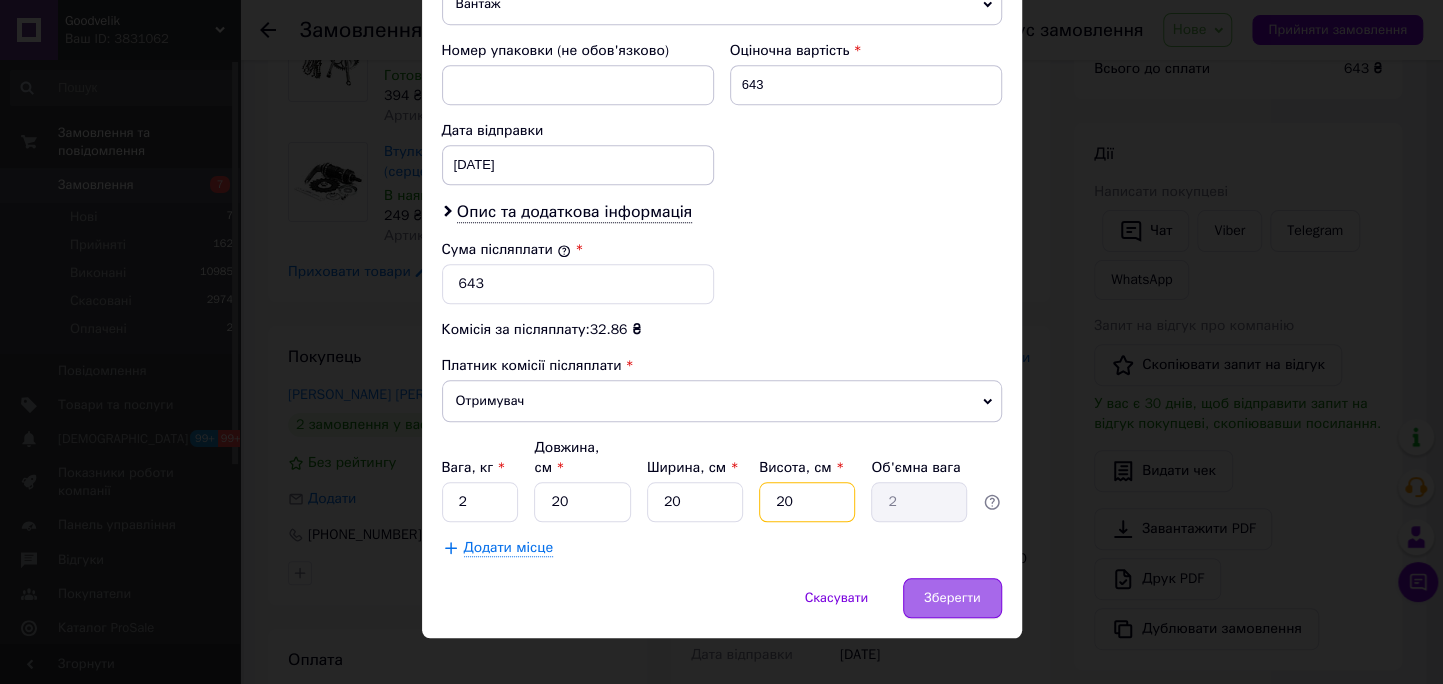 type on "20" 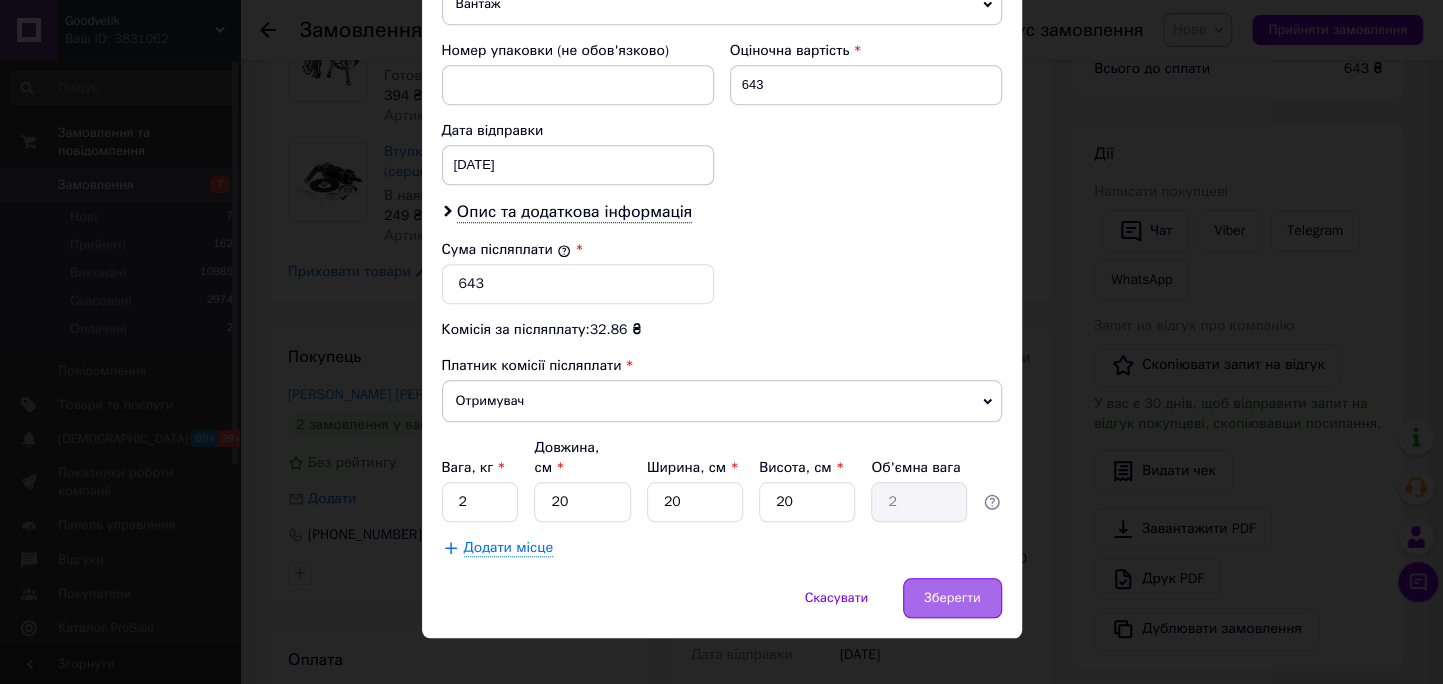 click on "Зберегти" at bounding box center [952, 598] 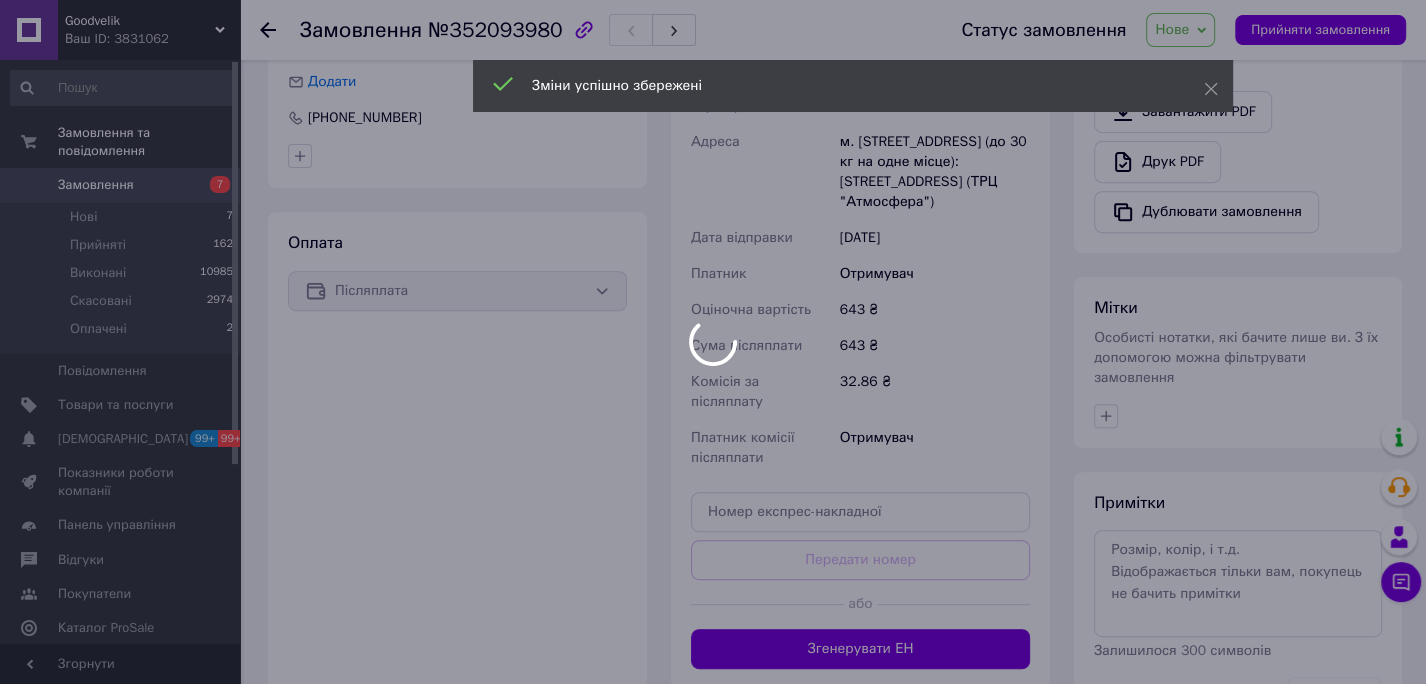 scroll, scrollTop: 627, scrollLeft: 0, axis: vertical 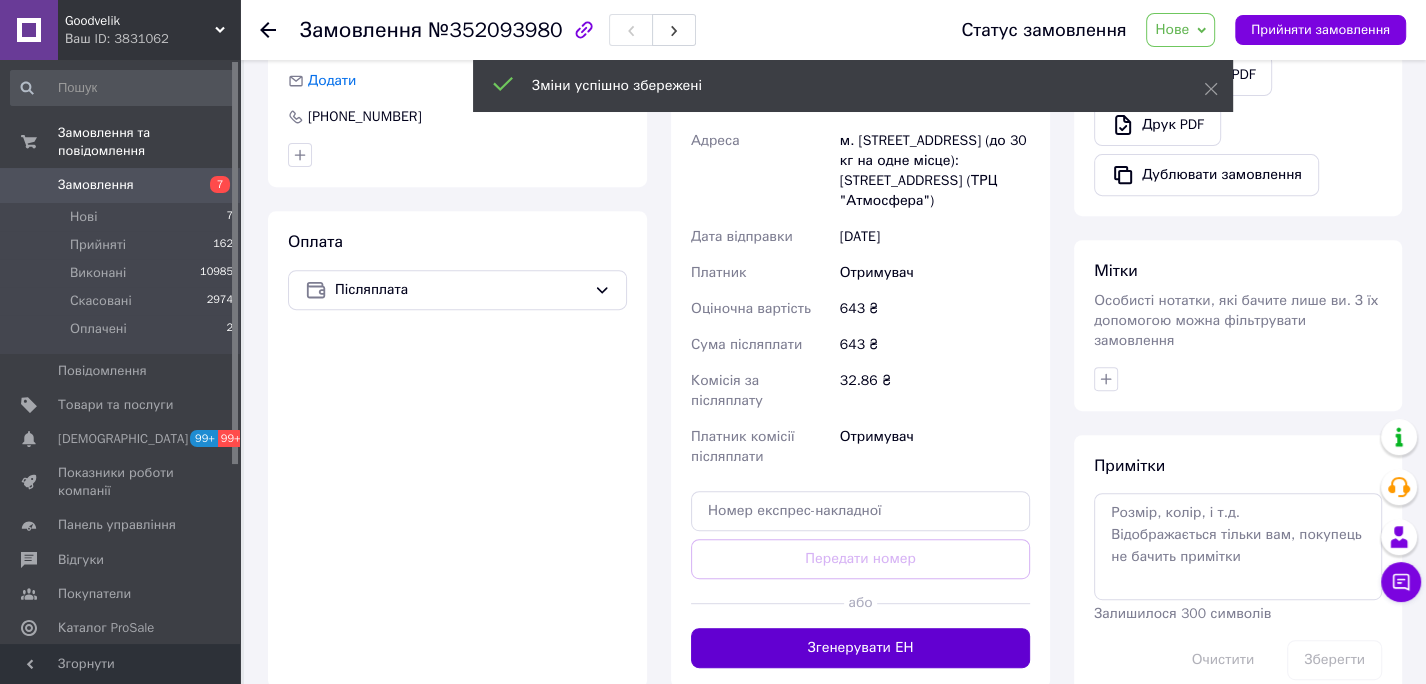 click on "Згенерувати ЕН" at bounding box center (860, 648) 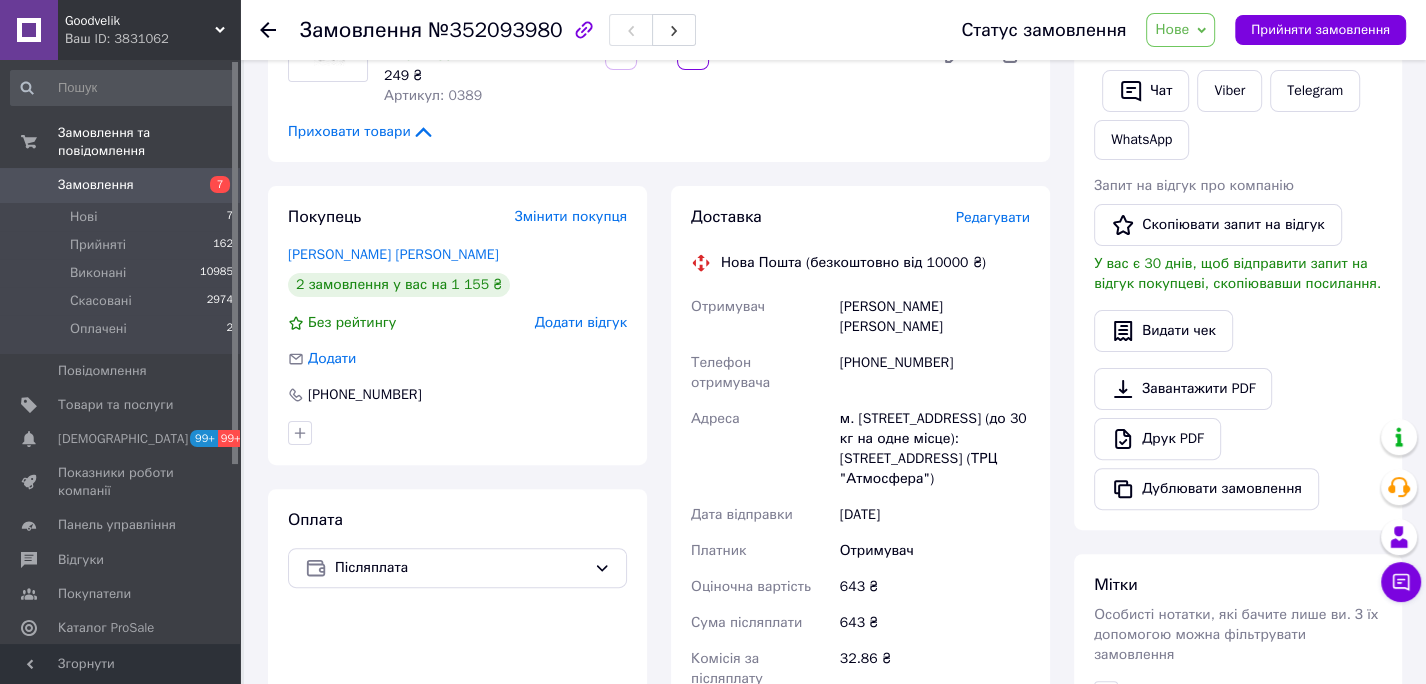 scroll, scrollTop: 346, scrollLeft: 0, axis: vertical 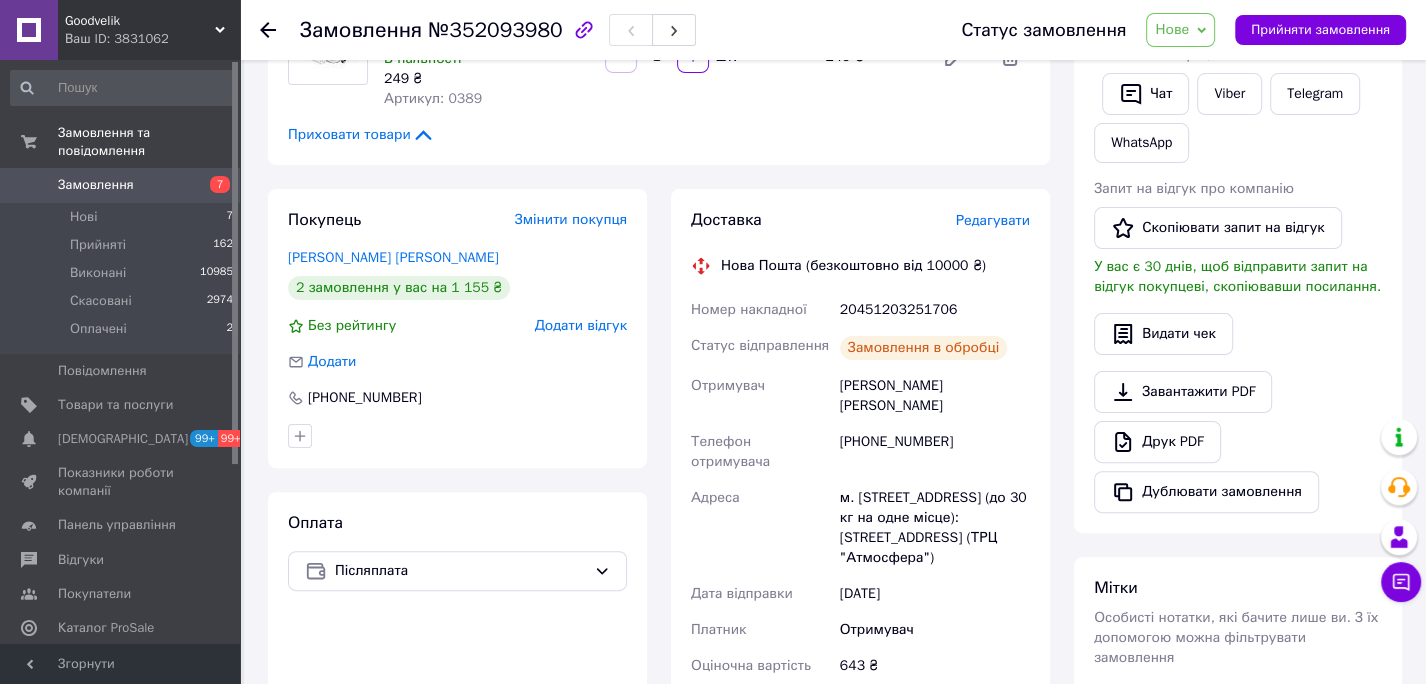 click on "20451203251706" at bounding box center [935, 310] 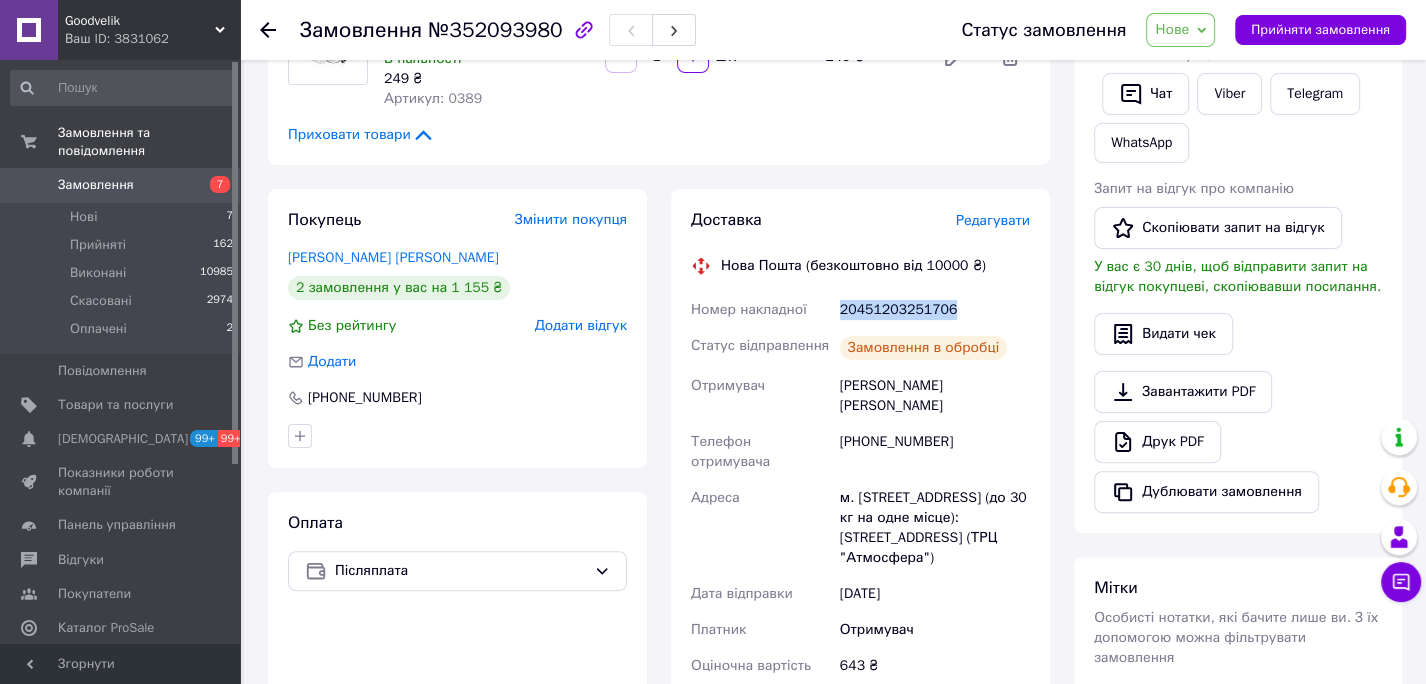 click on "20451203251706" at bounding box center (935, 310) 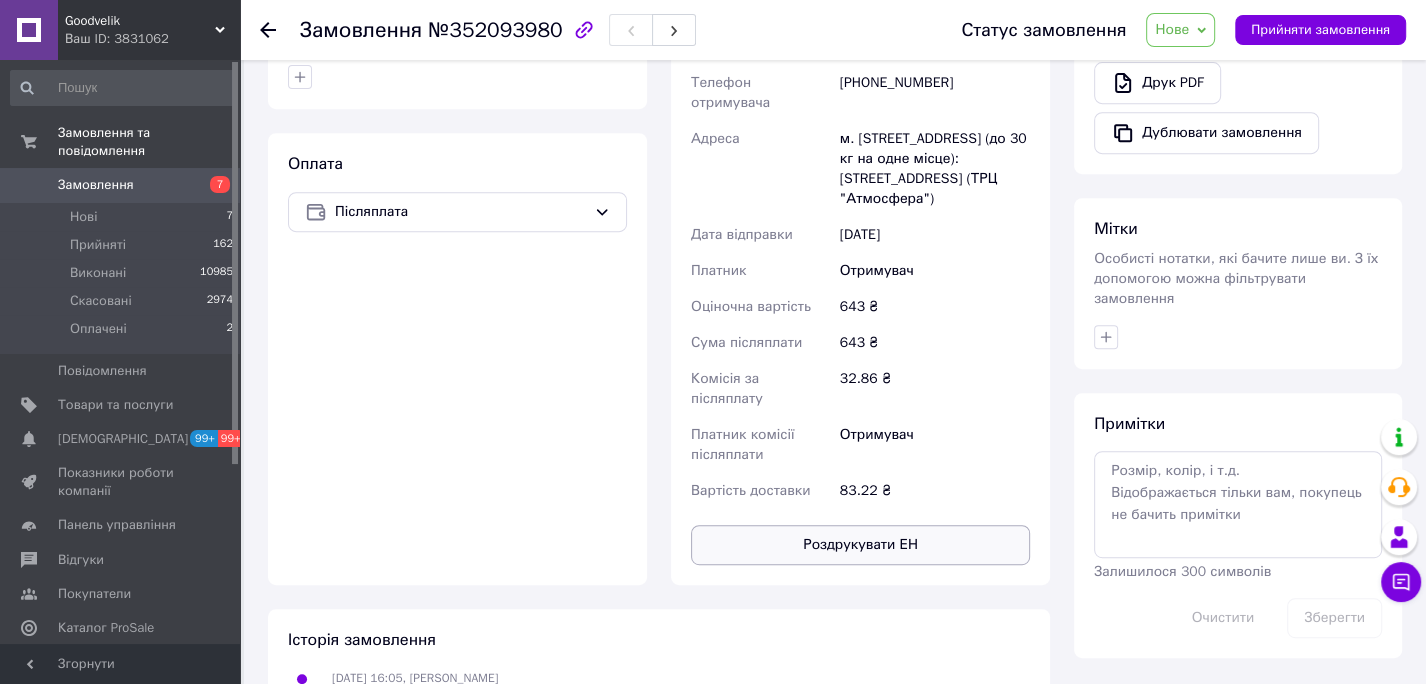 scroll, scrollTop: 706, scrollLeft: 0, axis: vertical 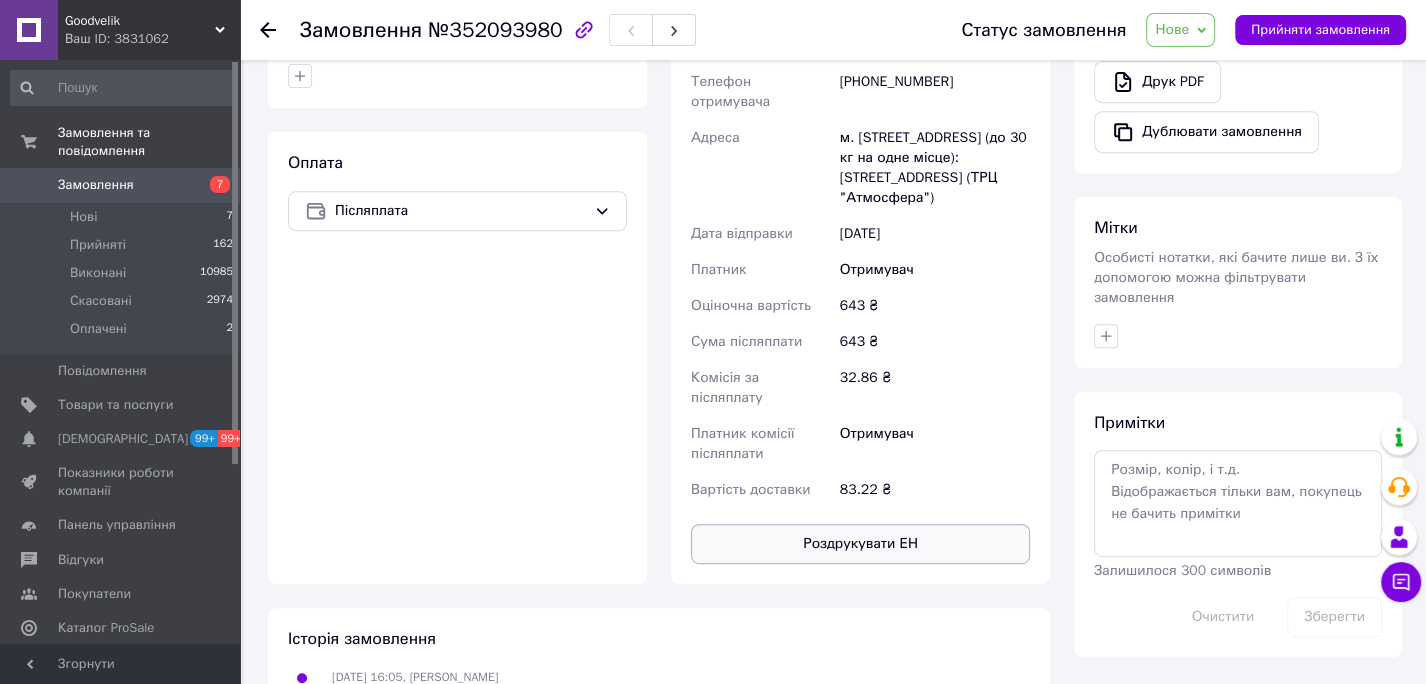 click on "Роздрукувати ЕН" at bounding box center (860, 544) 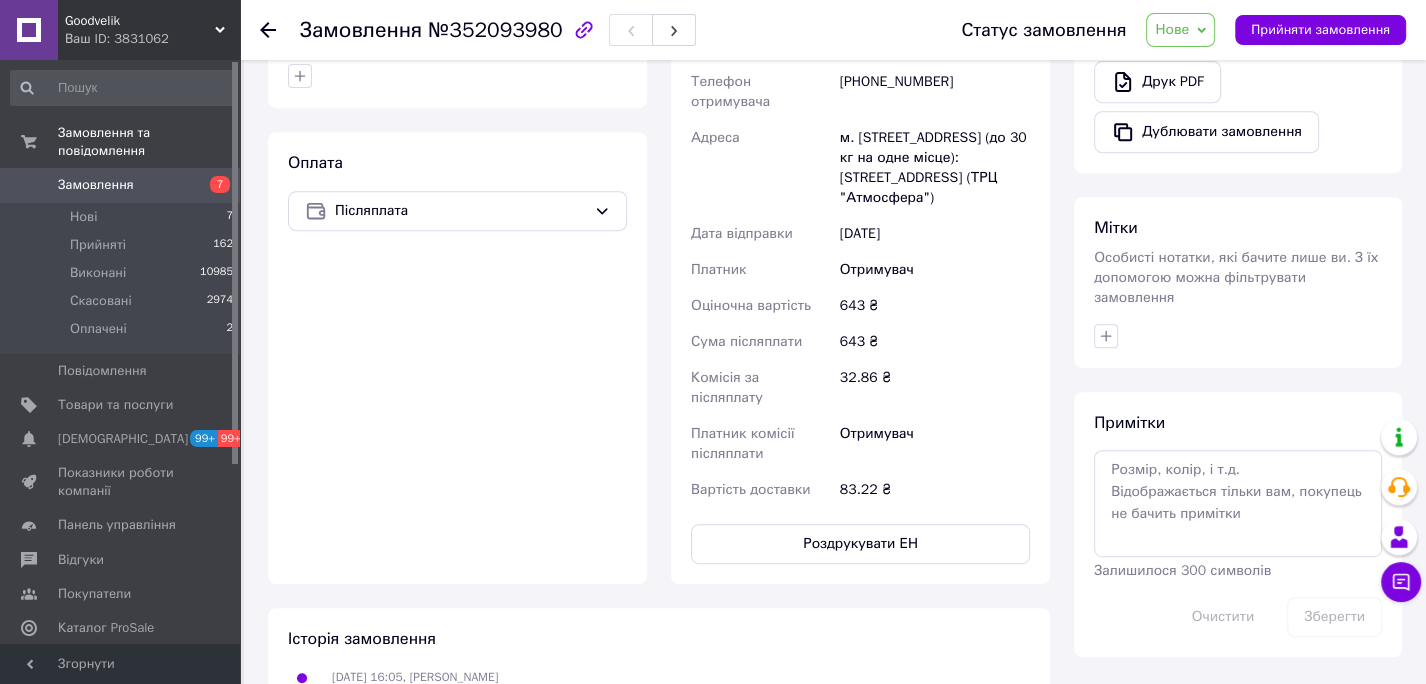 drag, startPoint x: 1341, startPoint y: 195, endPoint x: 1311, endPoint y: 260, distance: 71.5891 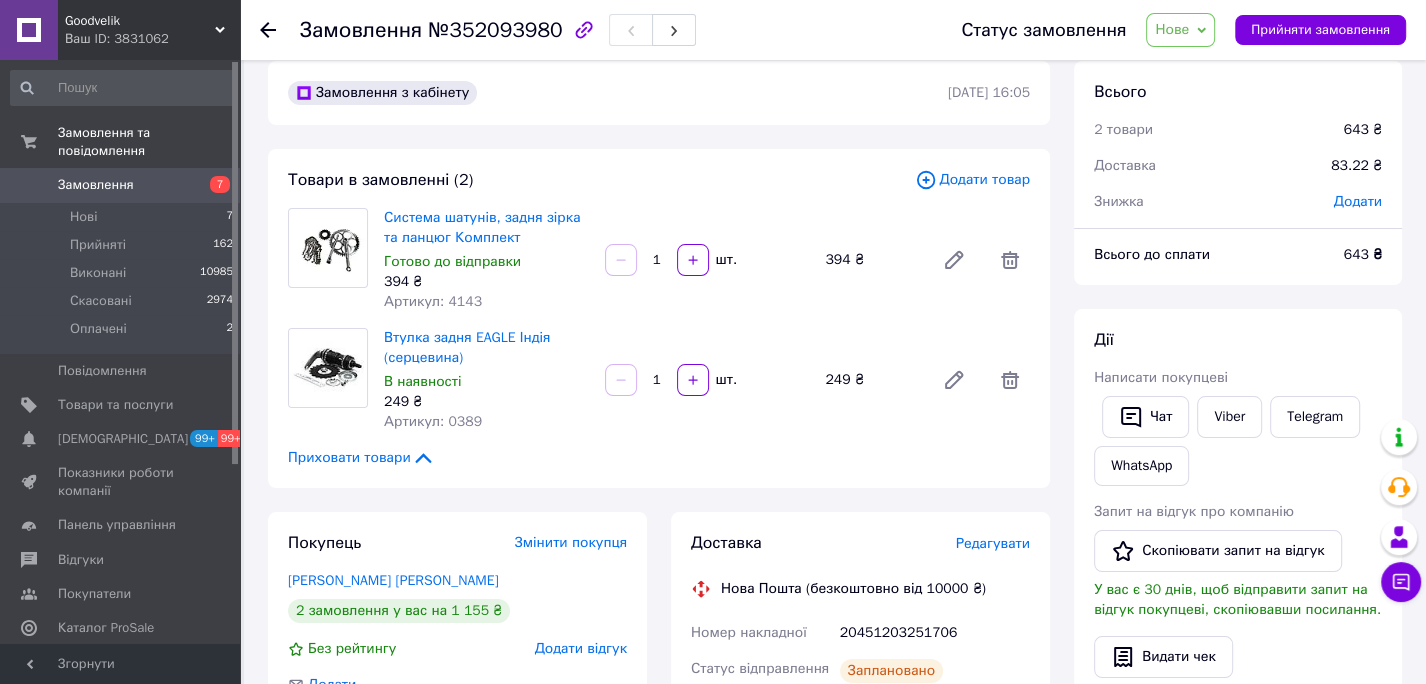 scroll, scrollTop: 0, scrollLeft: 0, axis: both 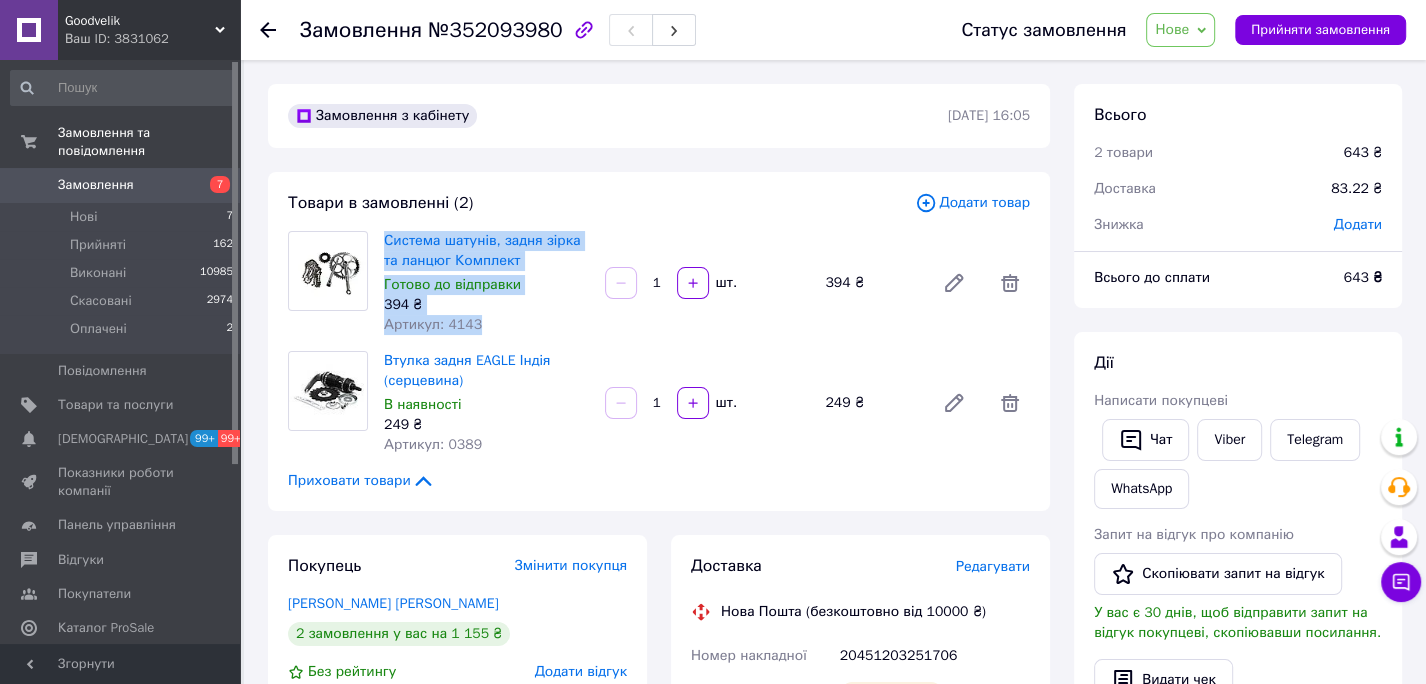 drag, startPoint x: 387, startPoint y: 234, endPoint x: 498, endPoint y: 318, distance: 139.2013 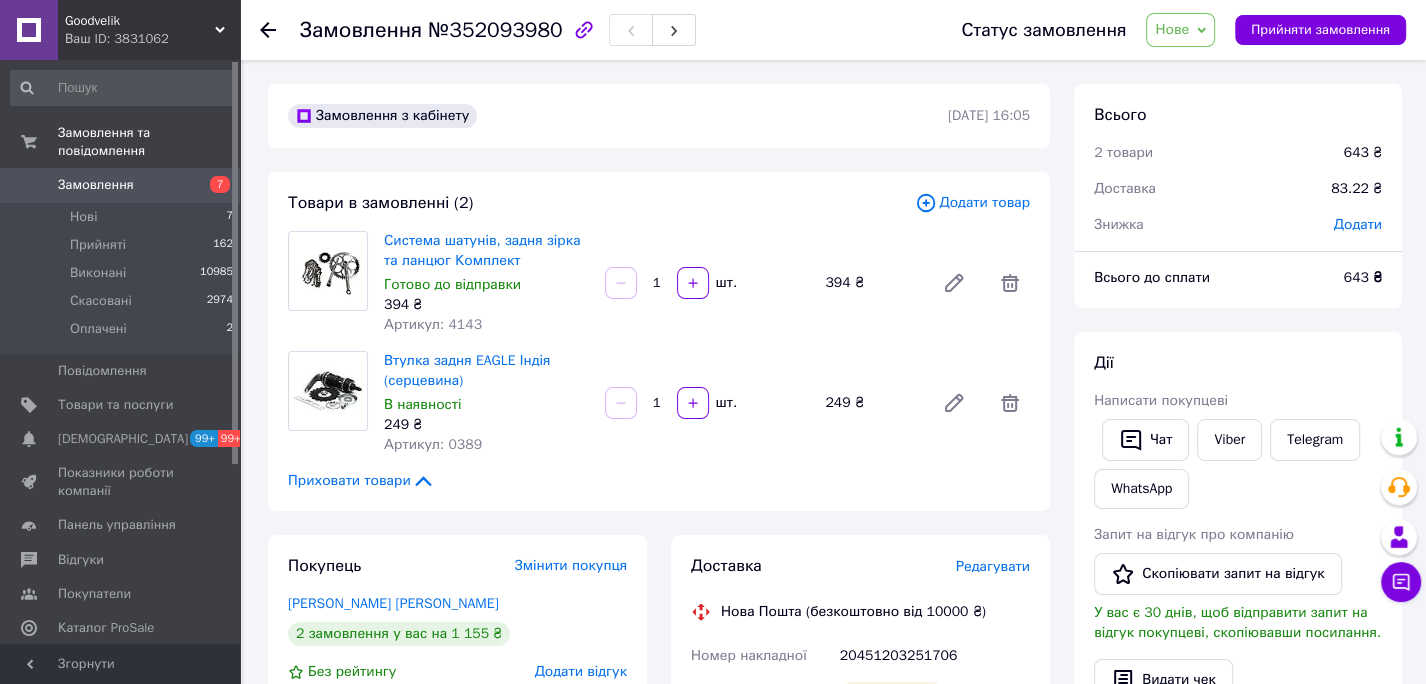 click on "2 товари" at bounding box center [1207, 153] 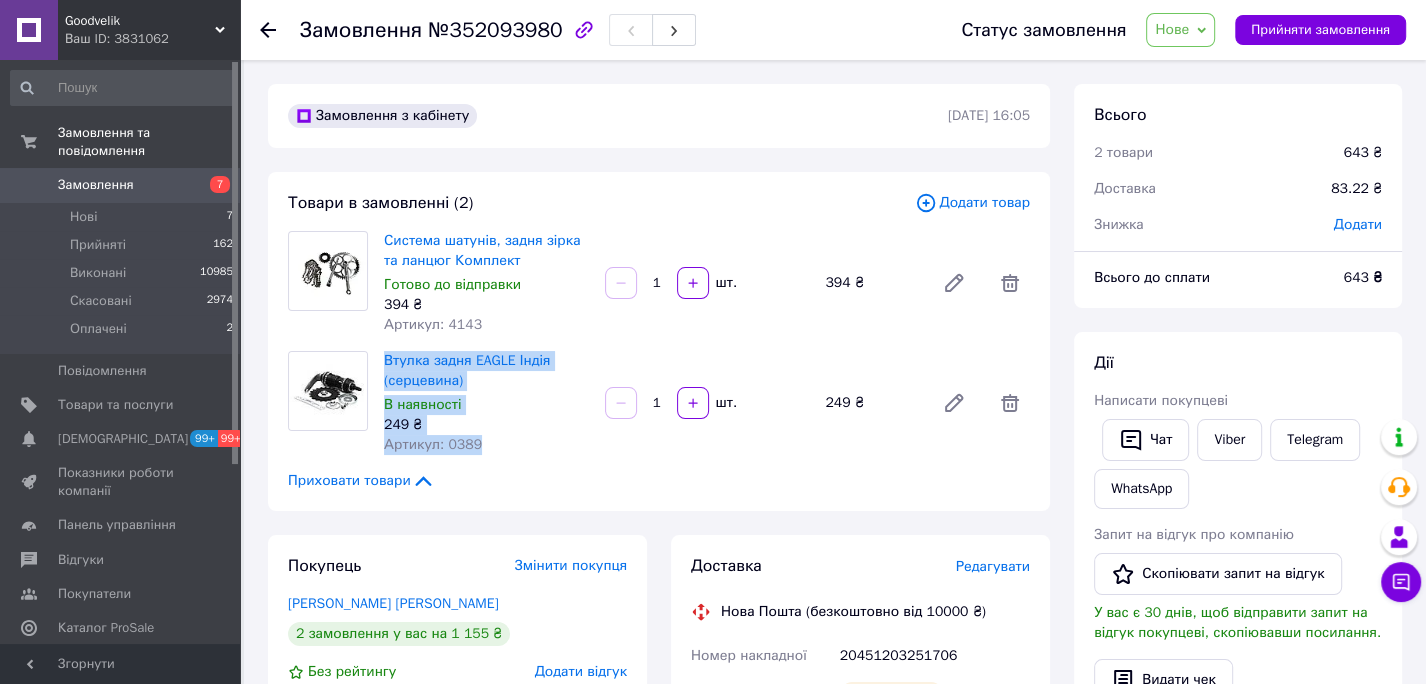 drag, startPoint x: 464, startPoint y: 391, endPoint x: 517, endPoint y: 440, distance: 72.18033 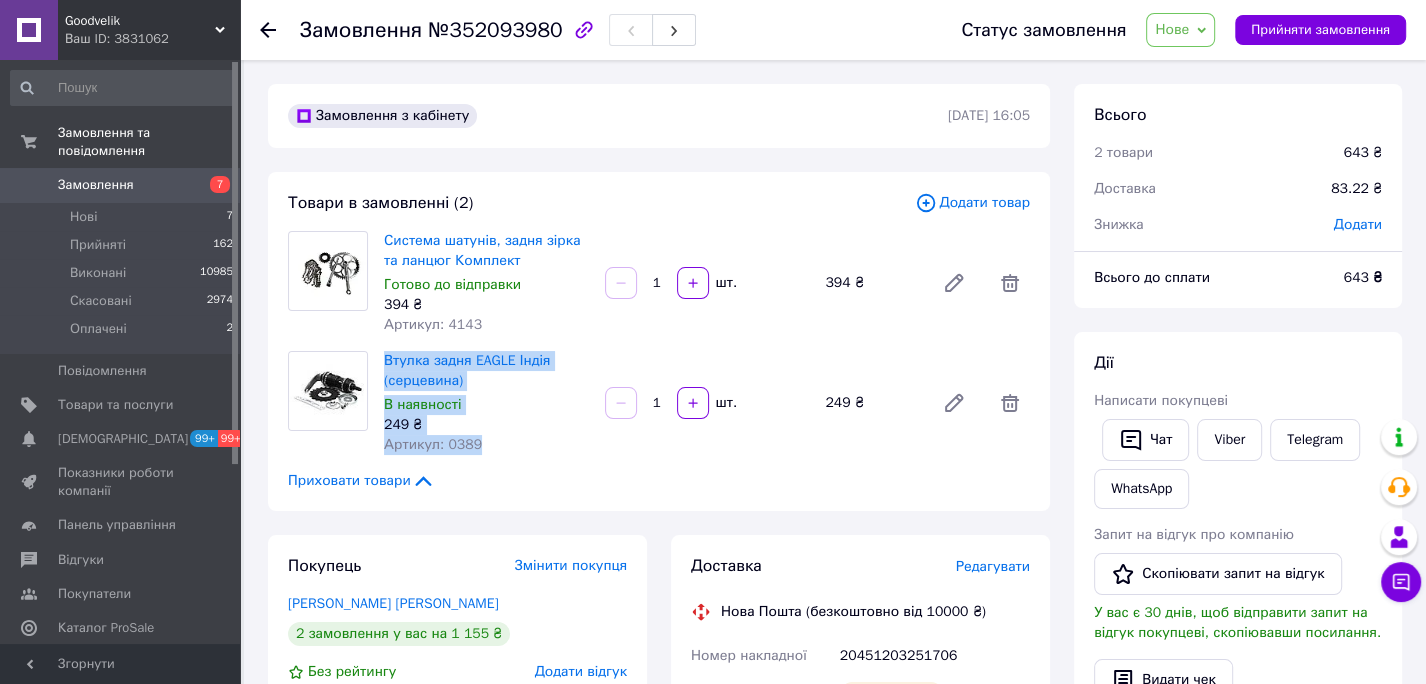 click on "Нове" at bounding box center (1172, 29) 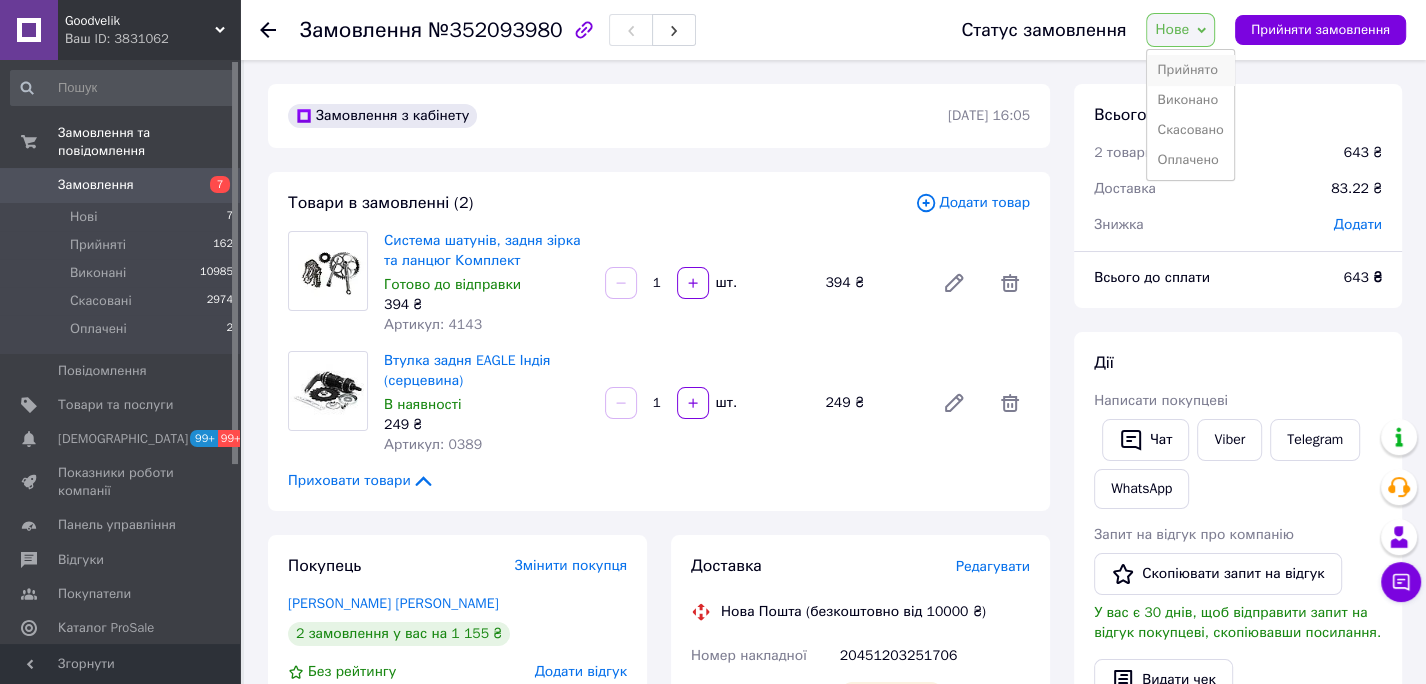 click on "Прийнято" at bounding box center [1190, 70] 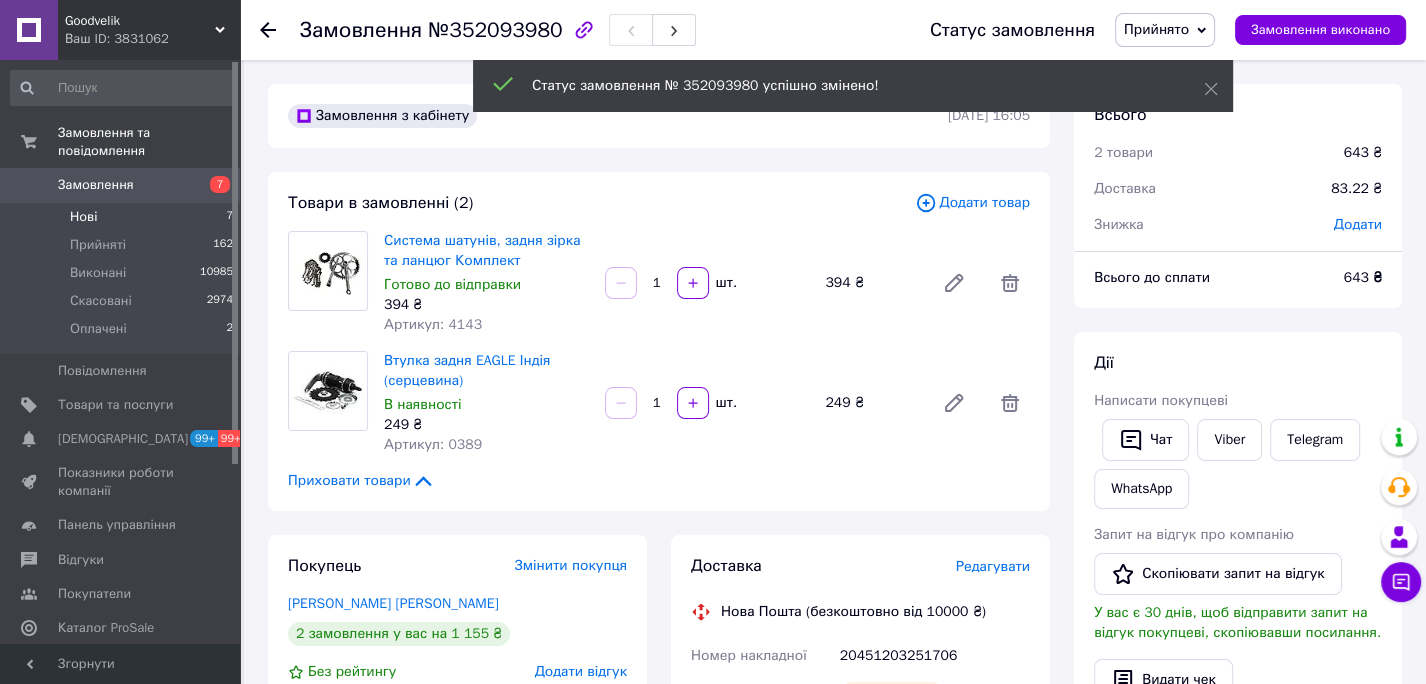 click on "Нові 7" at bounding box center (122, 217) 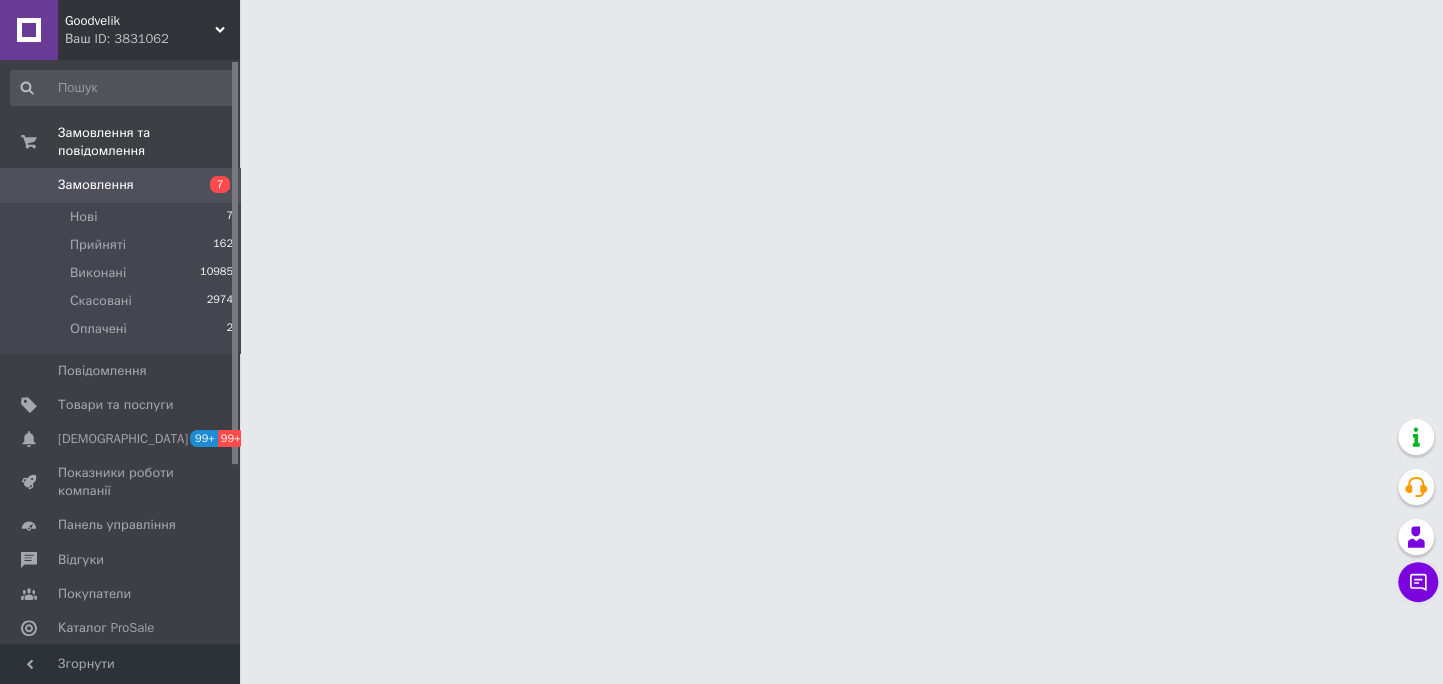 click on "Ваш ID: 3831062" at bounding box center (152, 39) 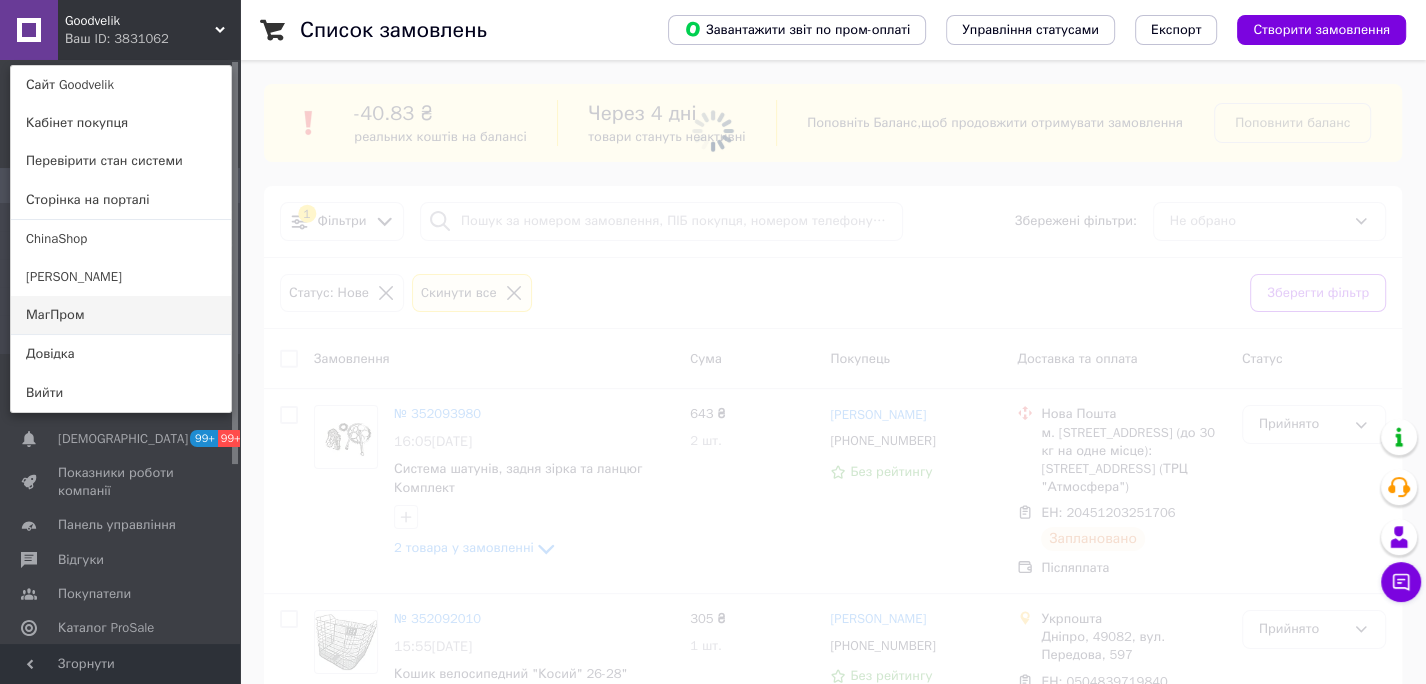 click on "МагПром" at bounding box center [121, 315] 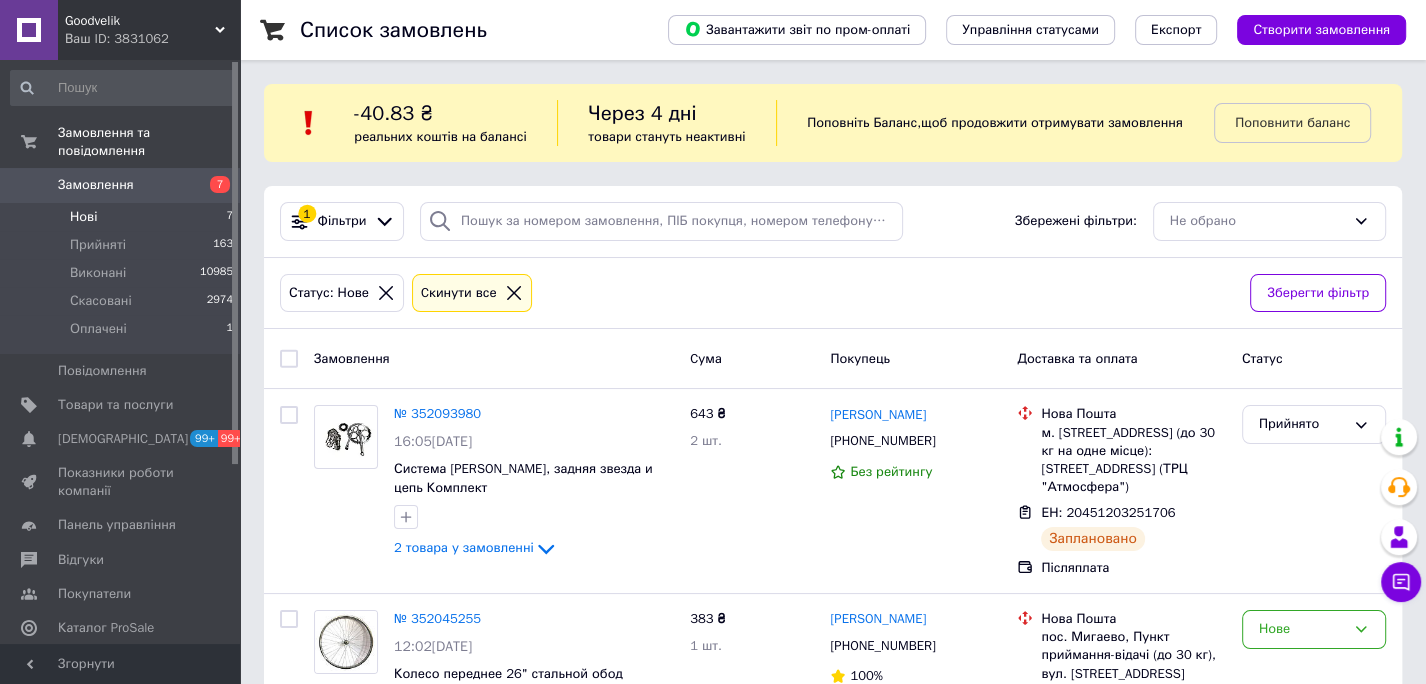 click on "Goodvelik" at bounding box center [140, 21] 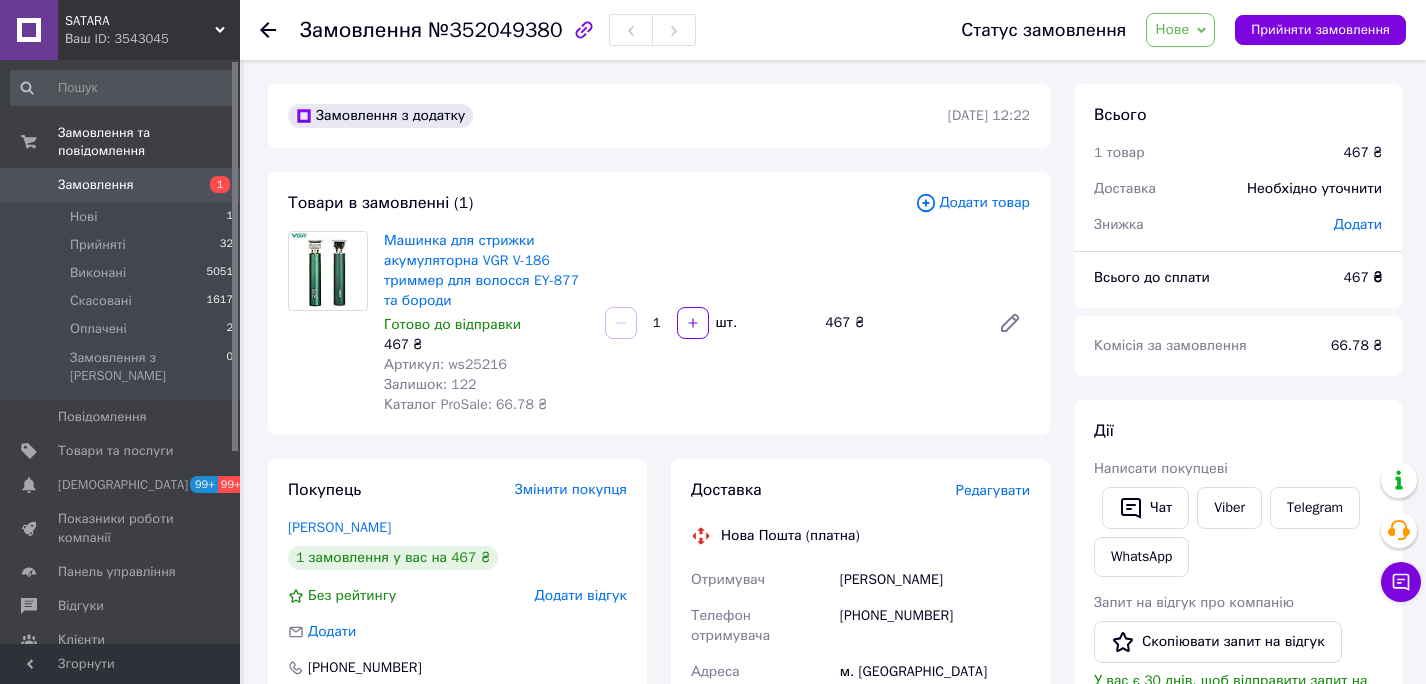 scroll, scrollTop: 207, scrollLeft: 0, axis: vertical 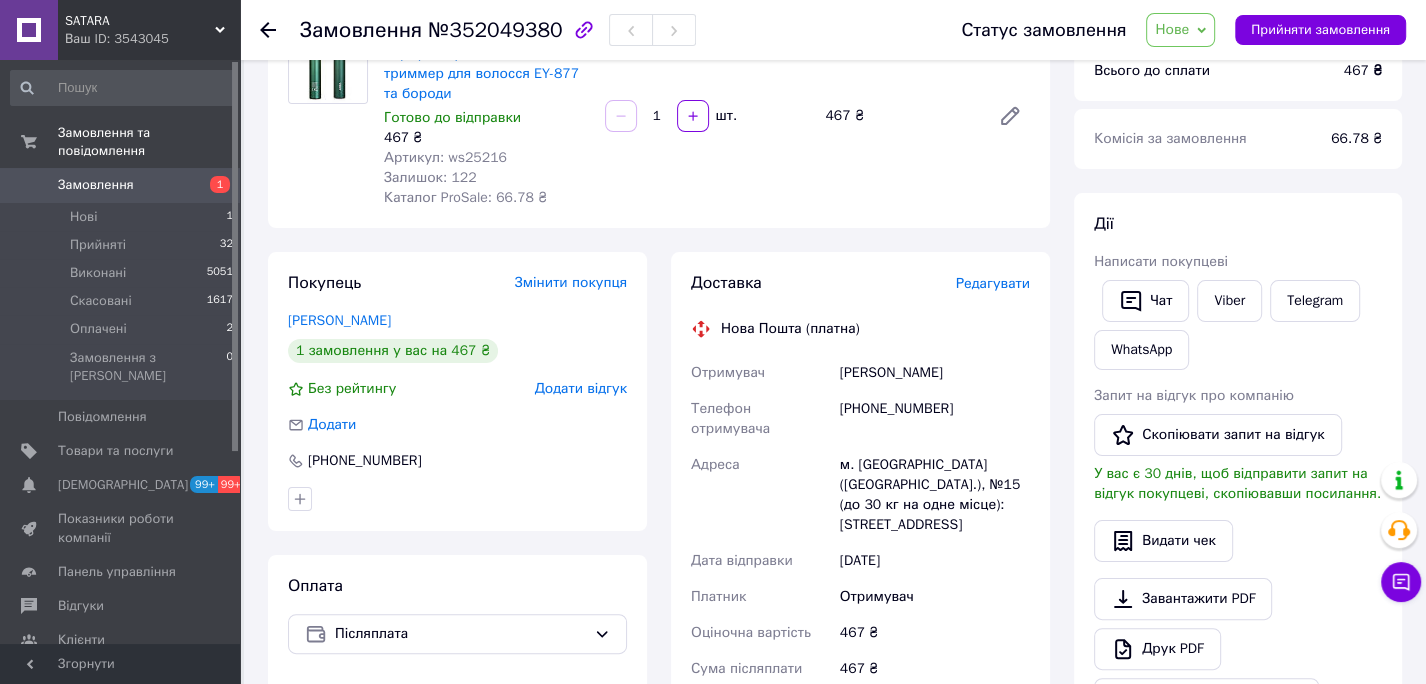 click on "SATARA" at bounding box center [140, 21] 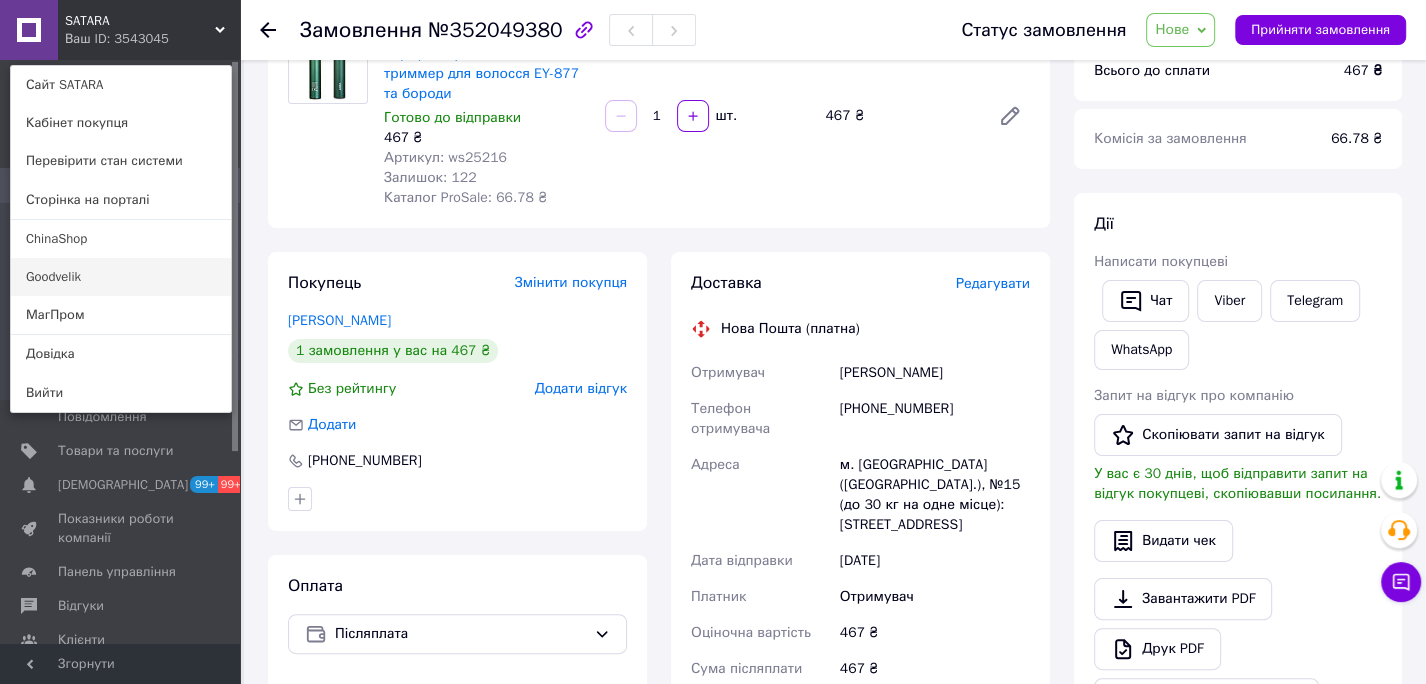 click on "Goodvelik" at bounding box center [121, 277] 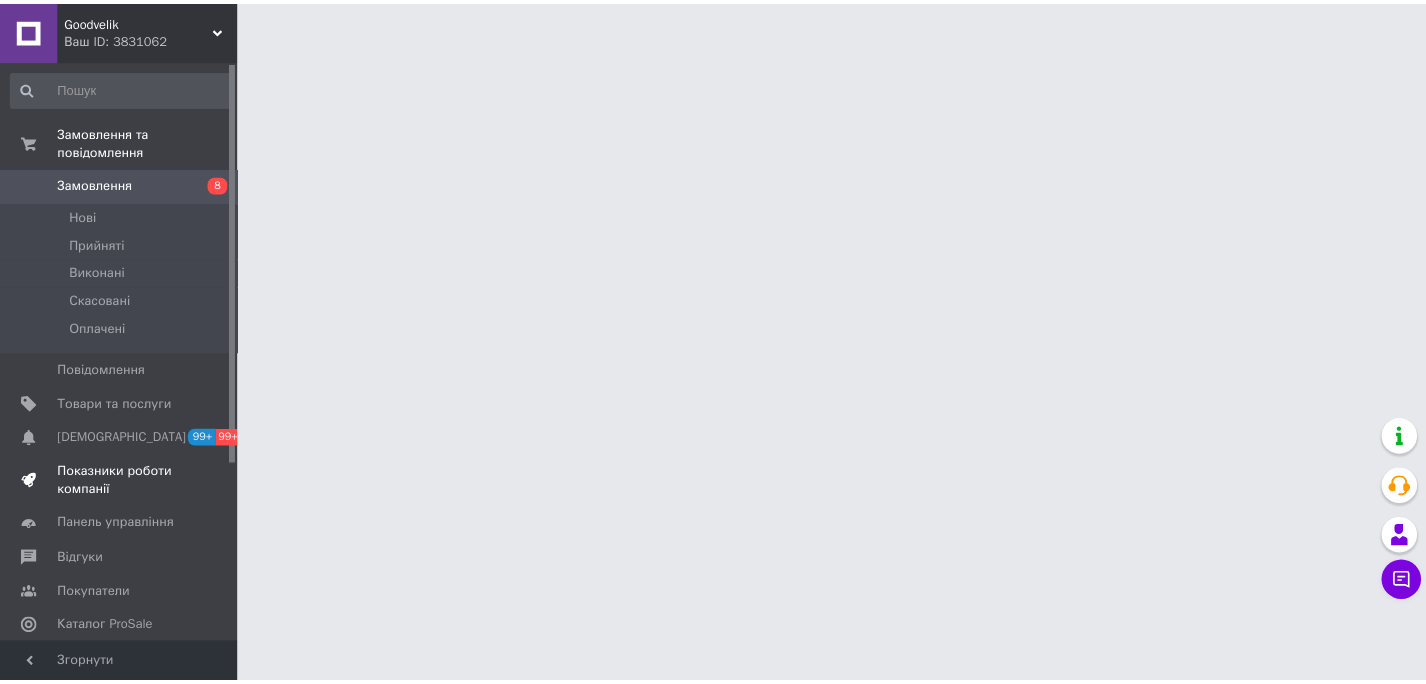 scroll, scrollTop: 0, scrollLeft: 0, axis: both 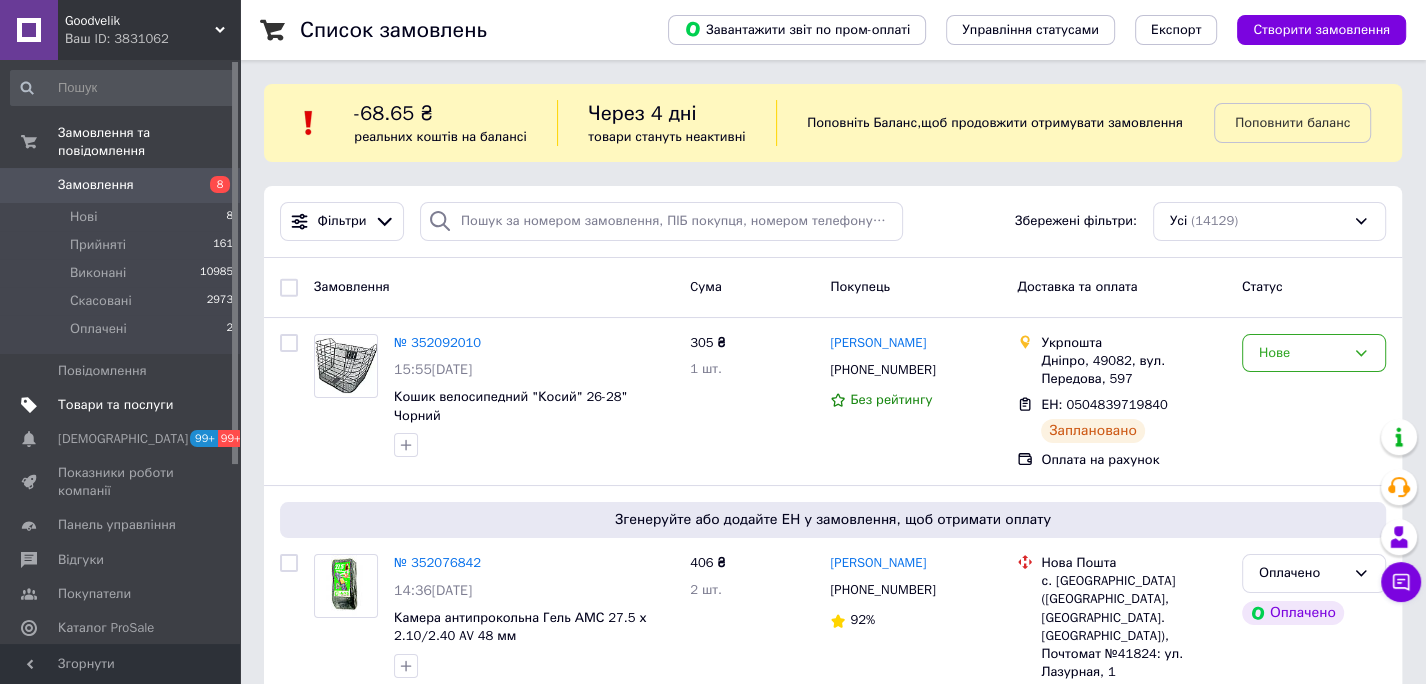 click on "Товари та послуги" at bounding box center [115, 405] 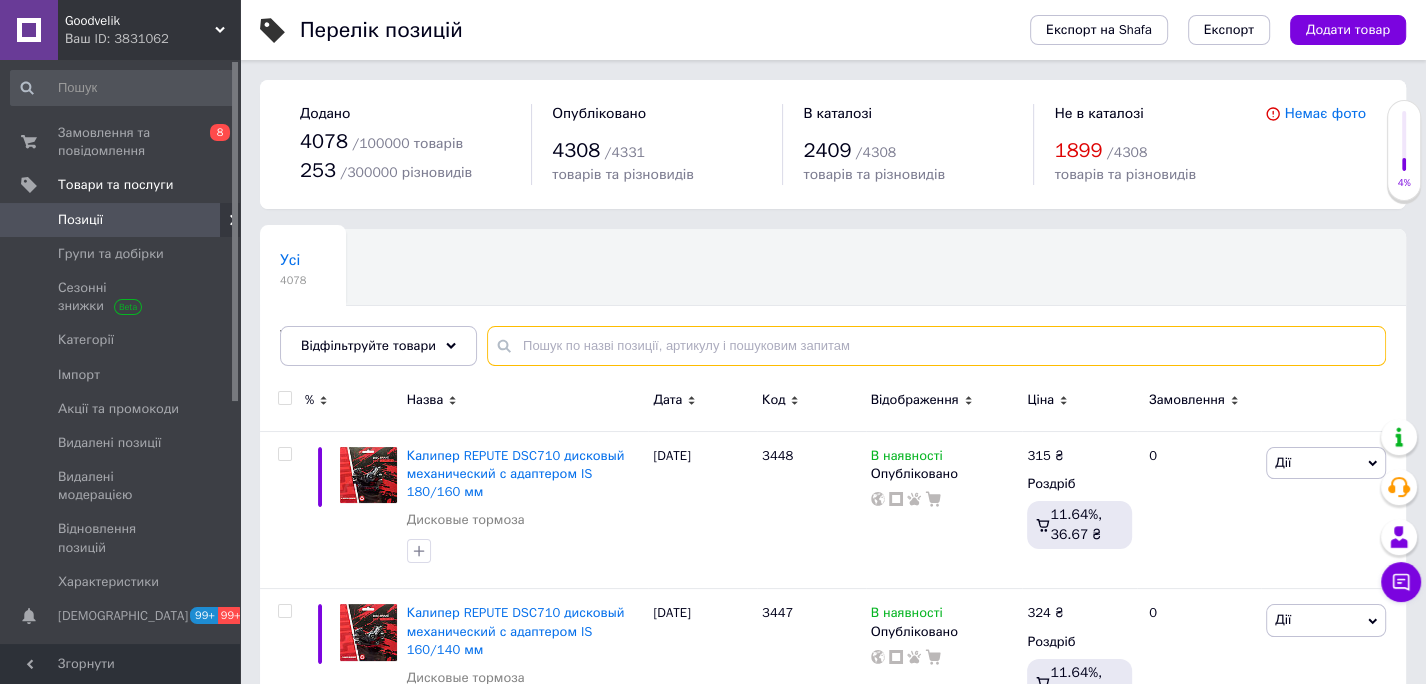 click at bounding box center (936, 346) 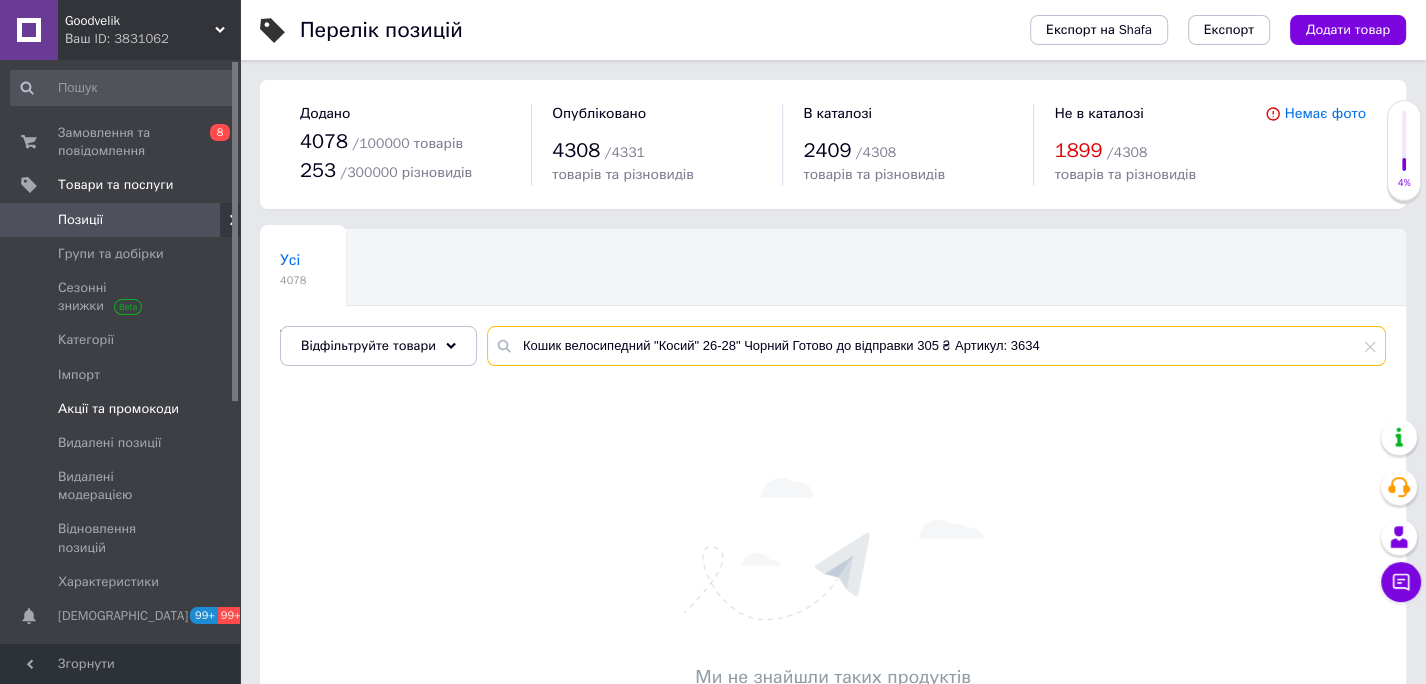 drag, startPoint x: 998, startPoint y: 349, endPoint x: 109, endPoint y: 385, distance: 889.72864 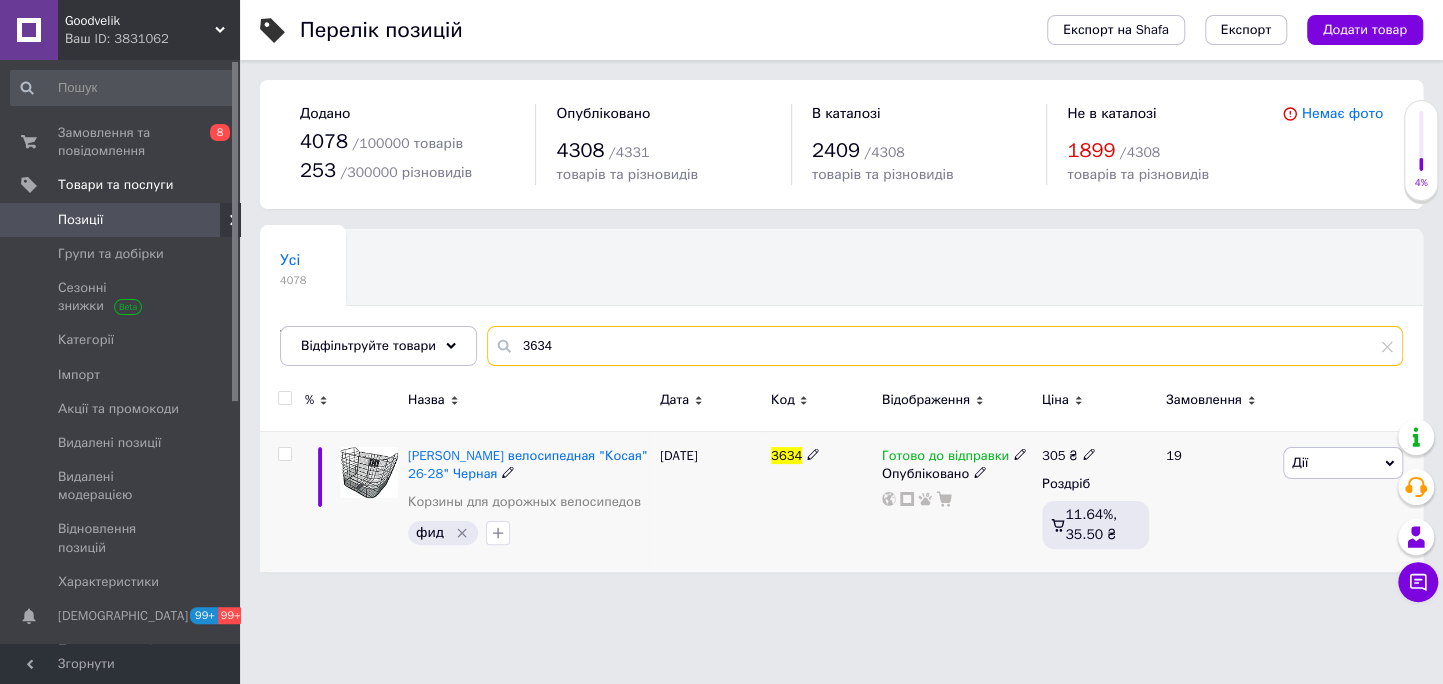 type on "3634" 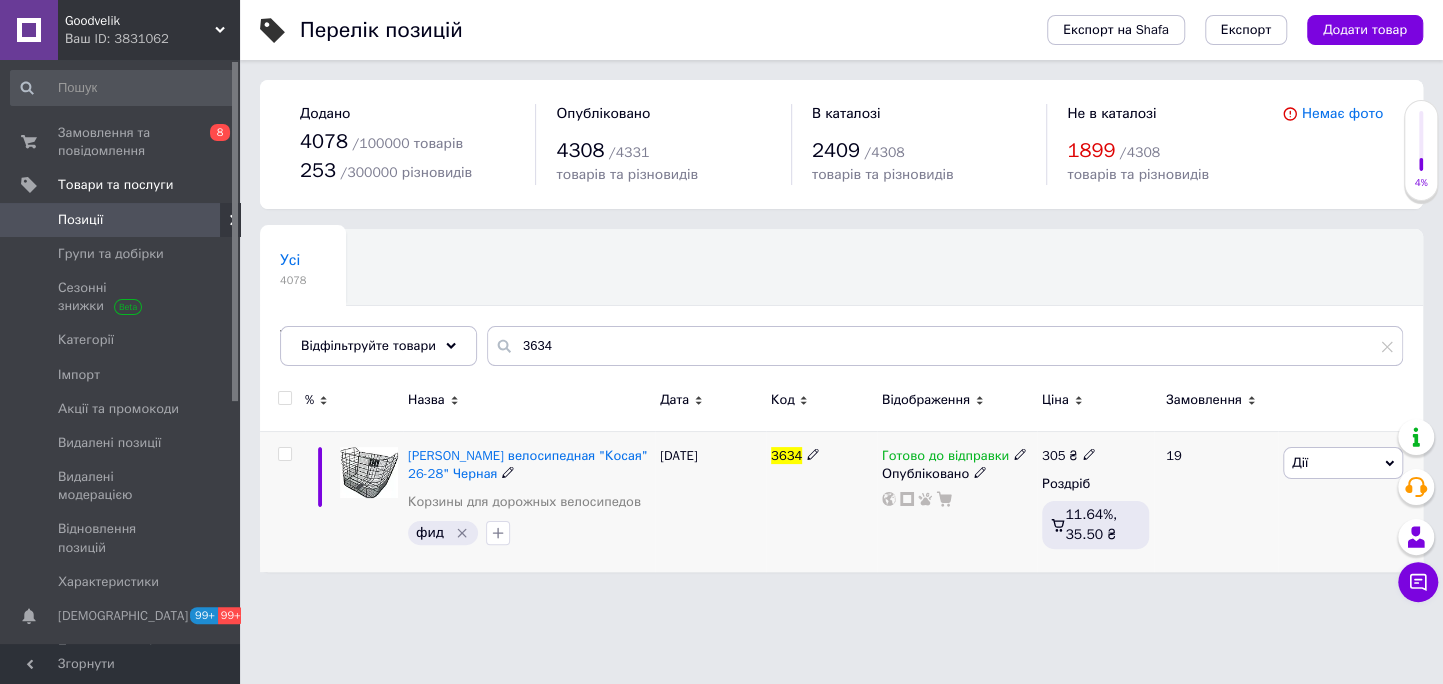 click 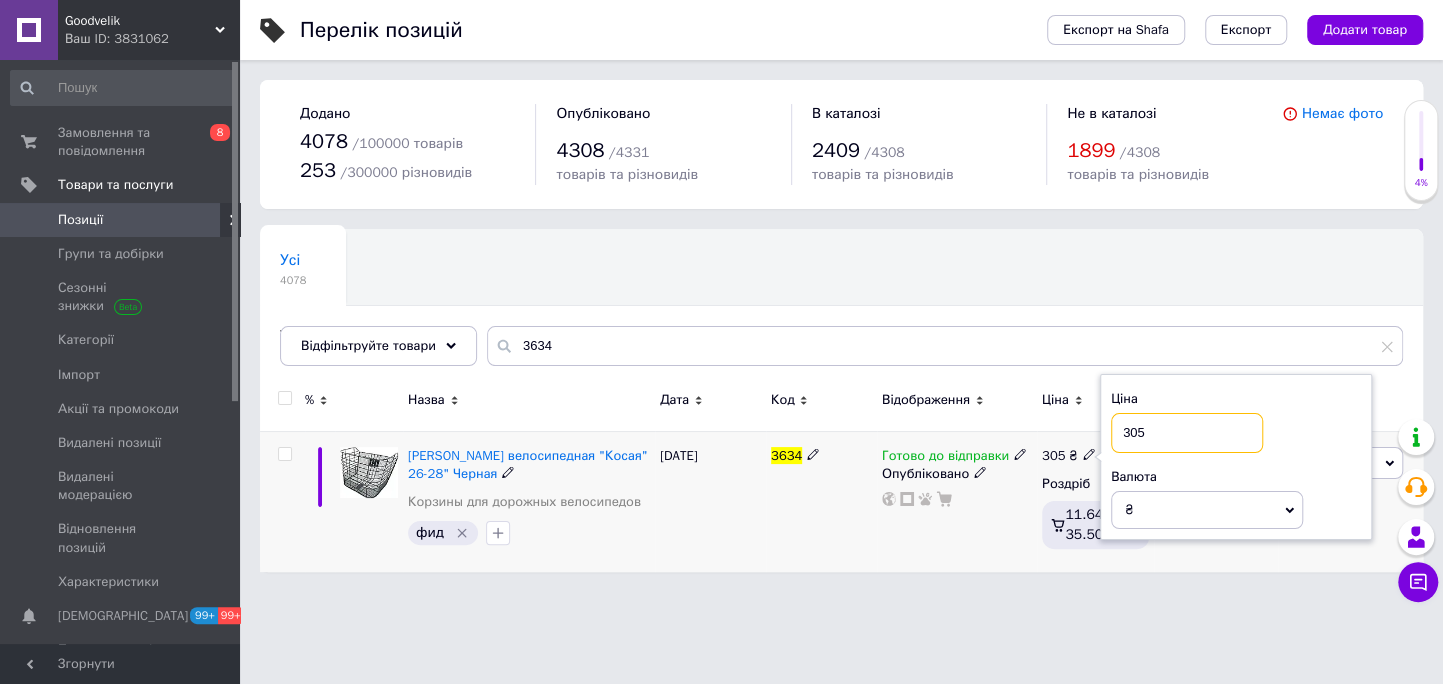 click on "305" at bounding box center (1187, 433) 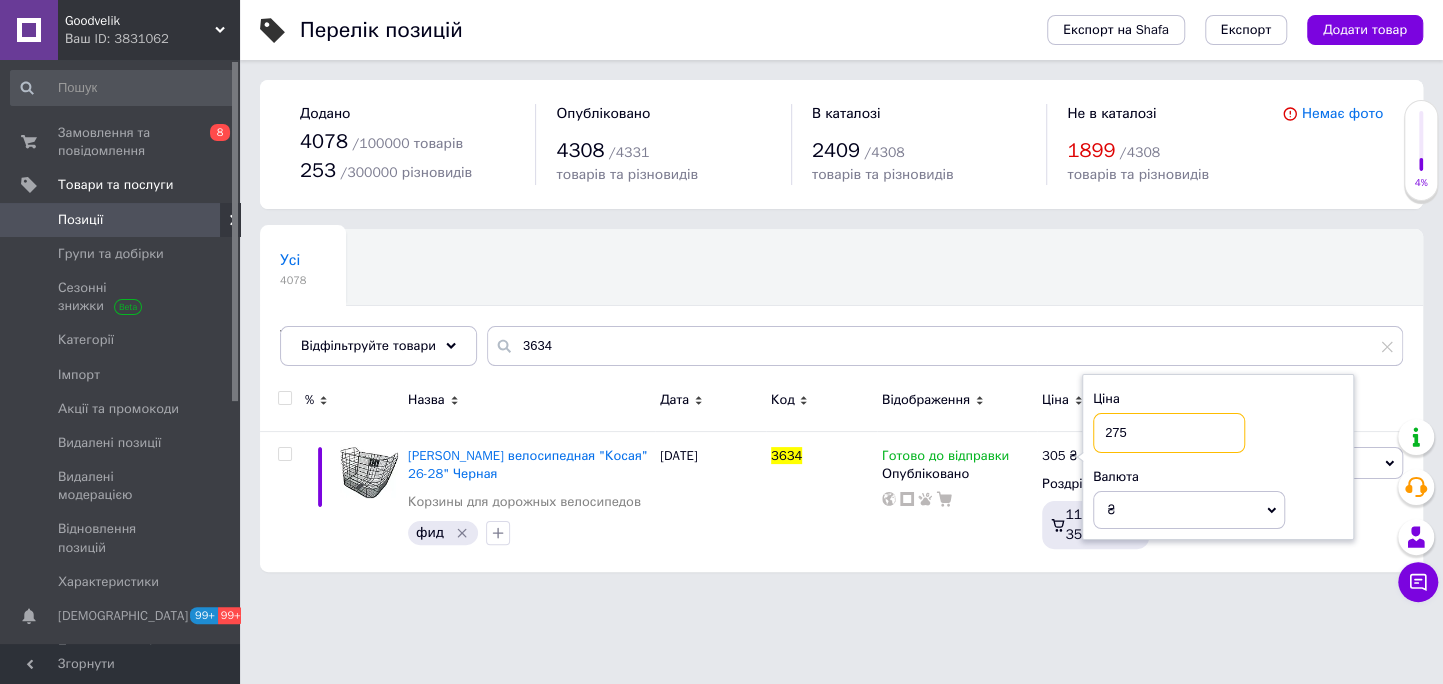 type on "275" 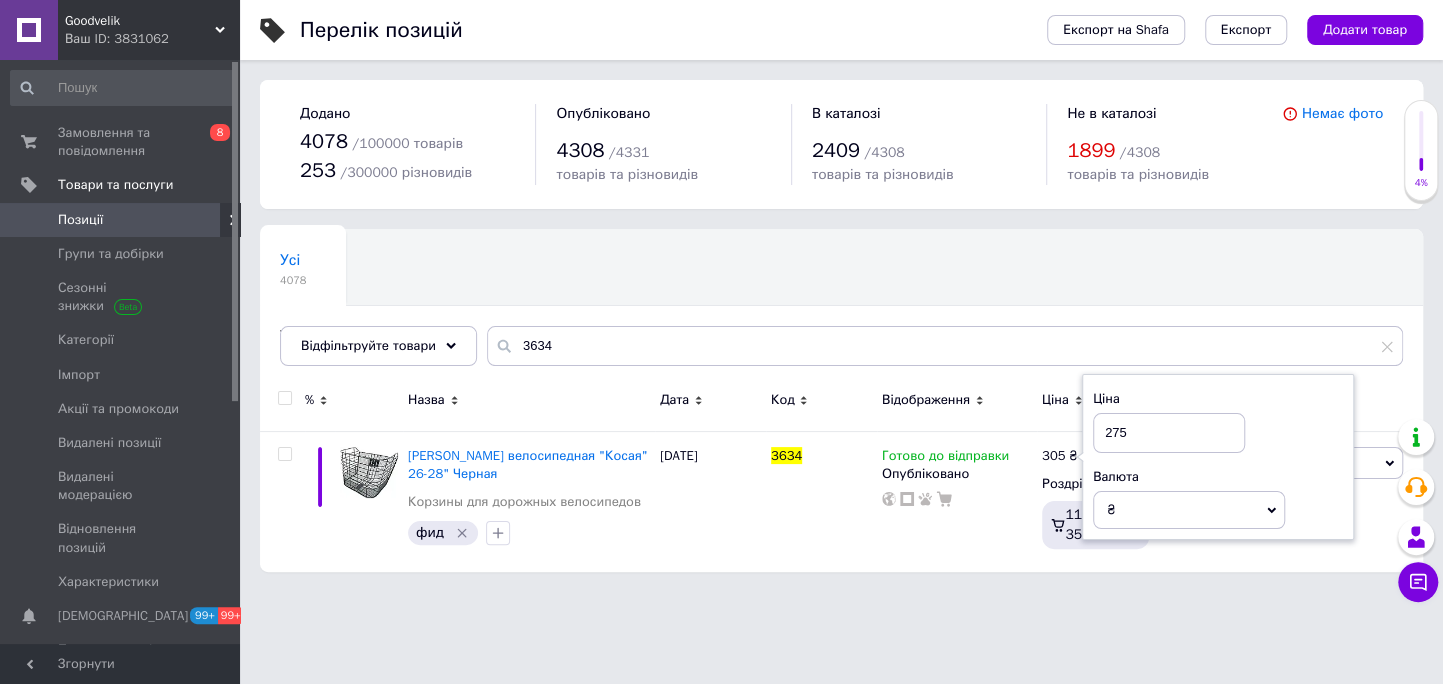 drag, startPoint x: 1231, startPoint y: 244, endPoint x: 1235, endPoint y: 259, distance: 15.524175 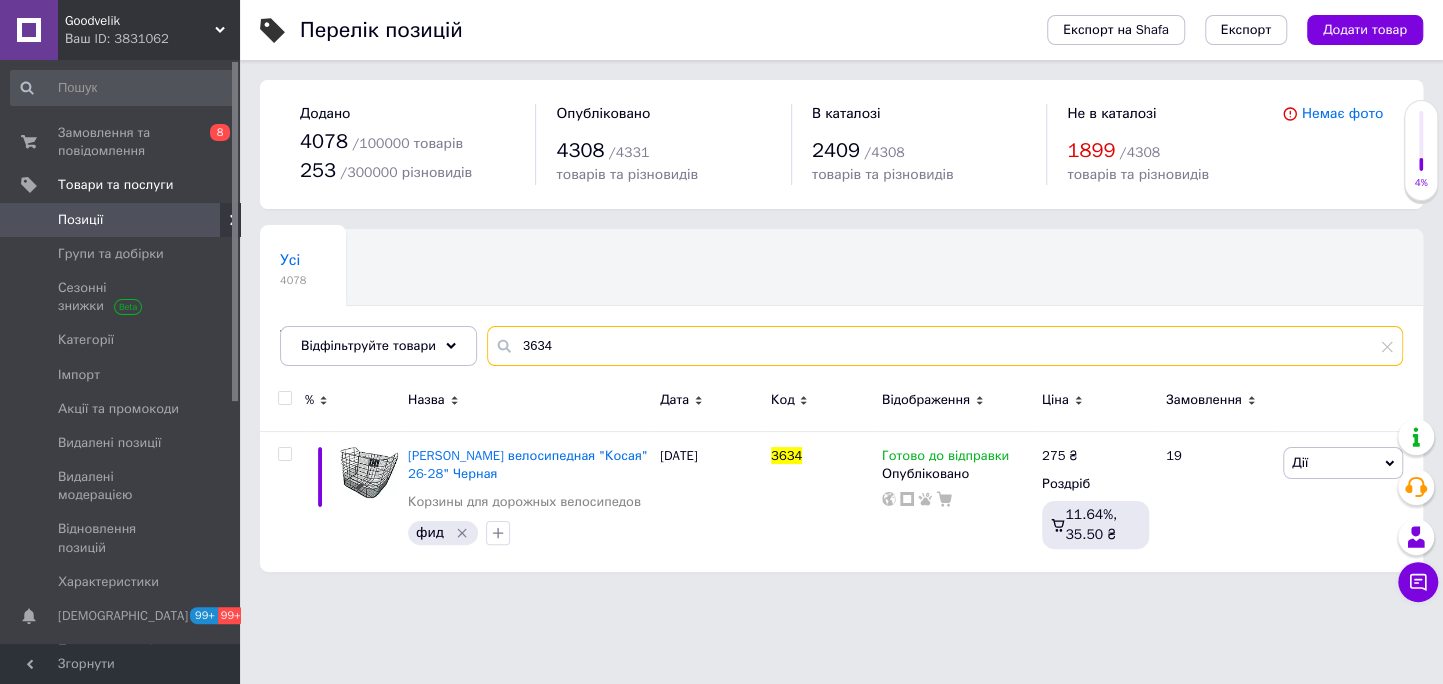 click on "3634" at bounding box center [945, 346] 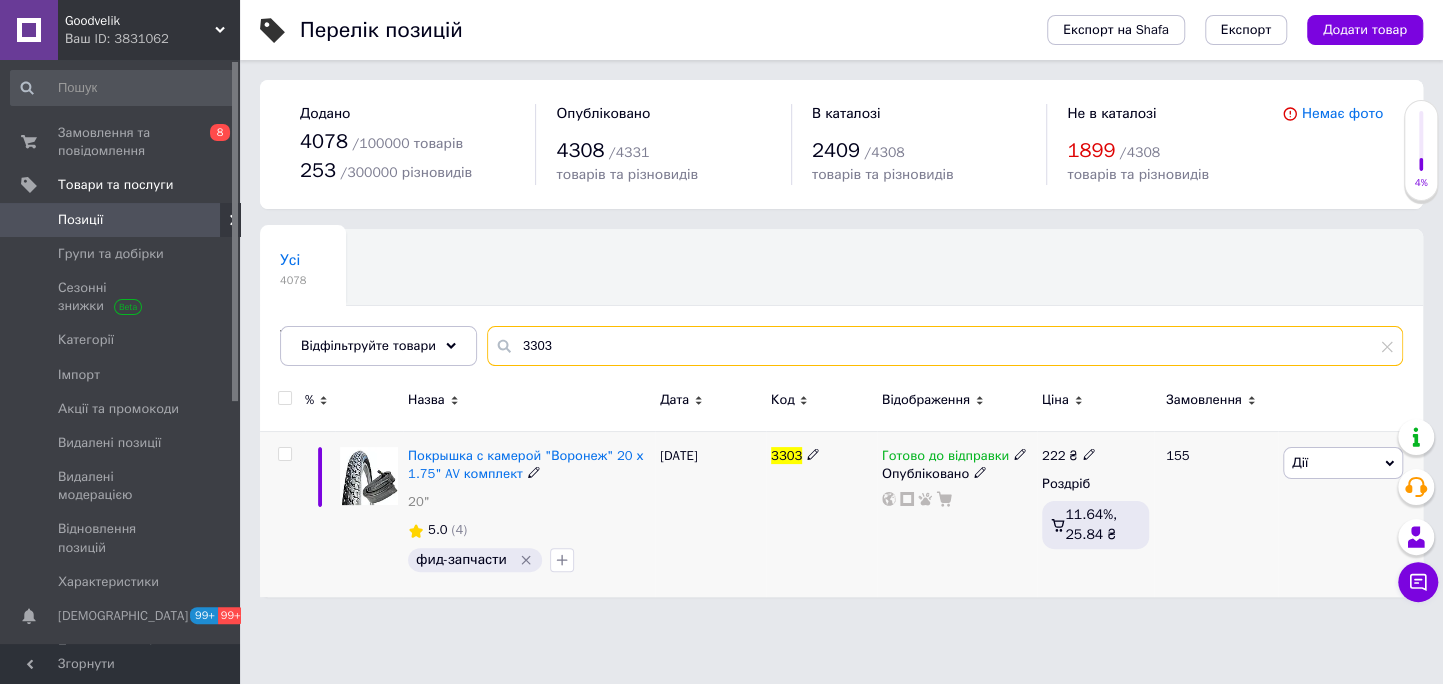 type on "3303" 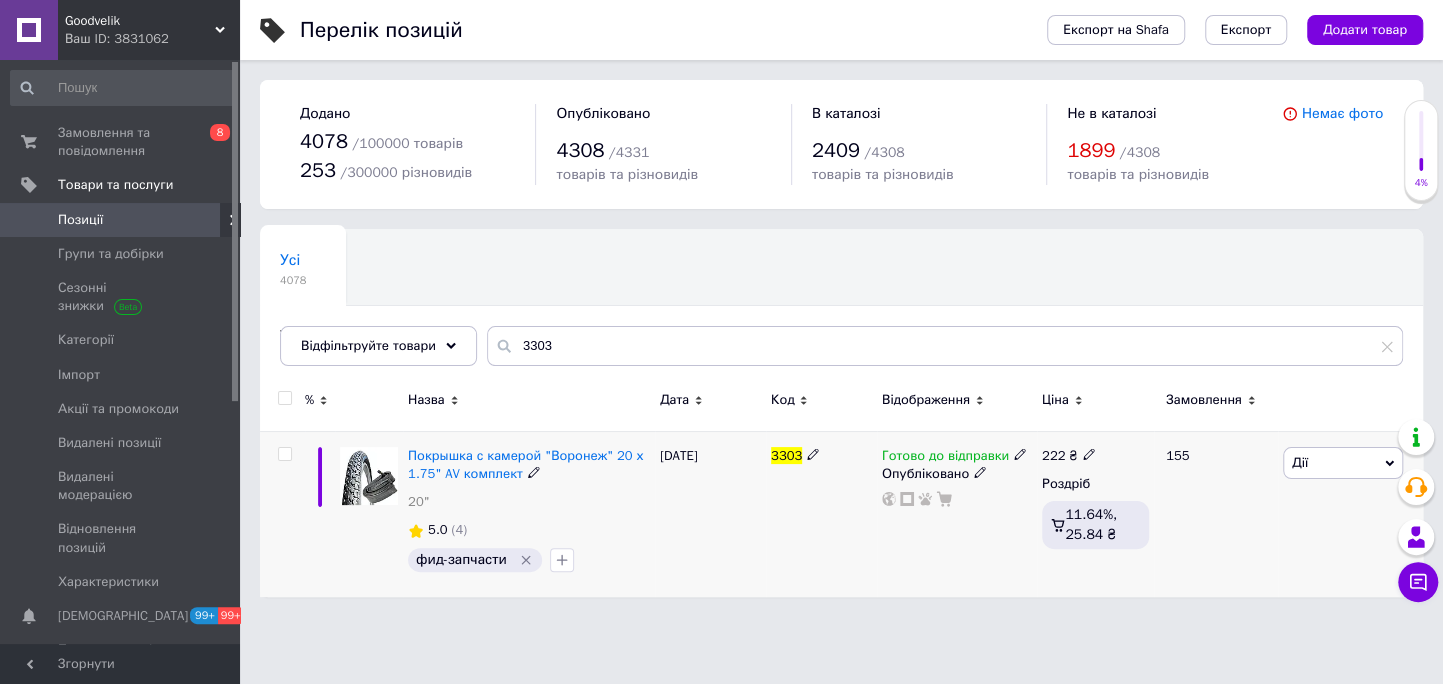 click 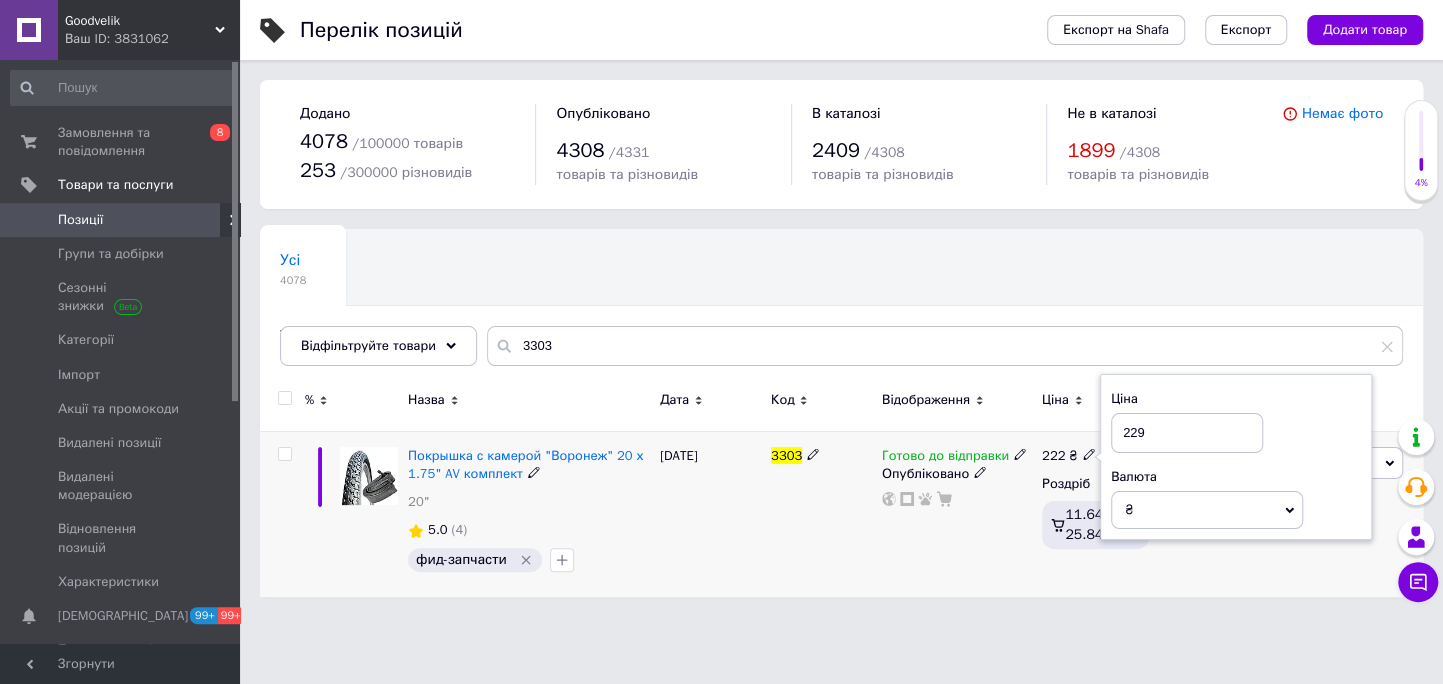 type on "229" 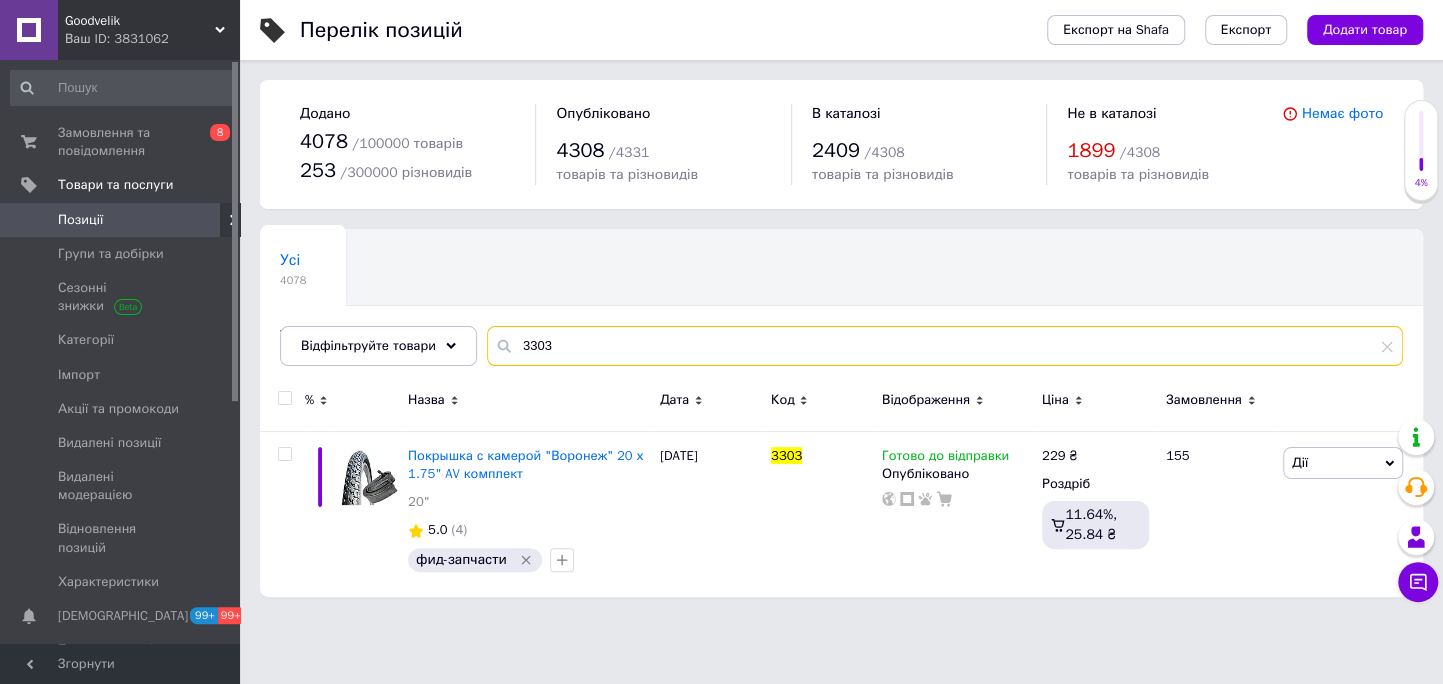 click on "3303" at bounding box center [945, 346] 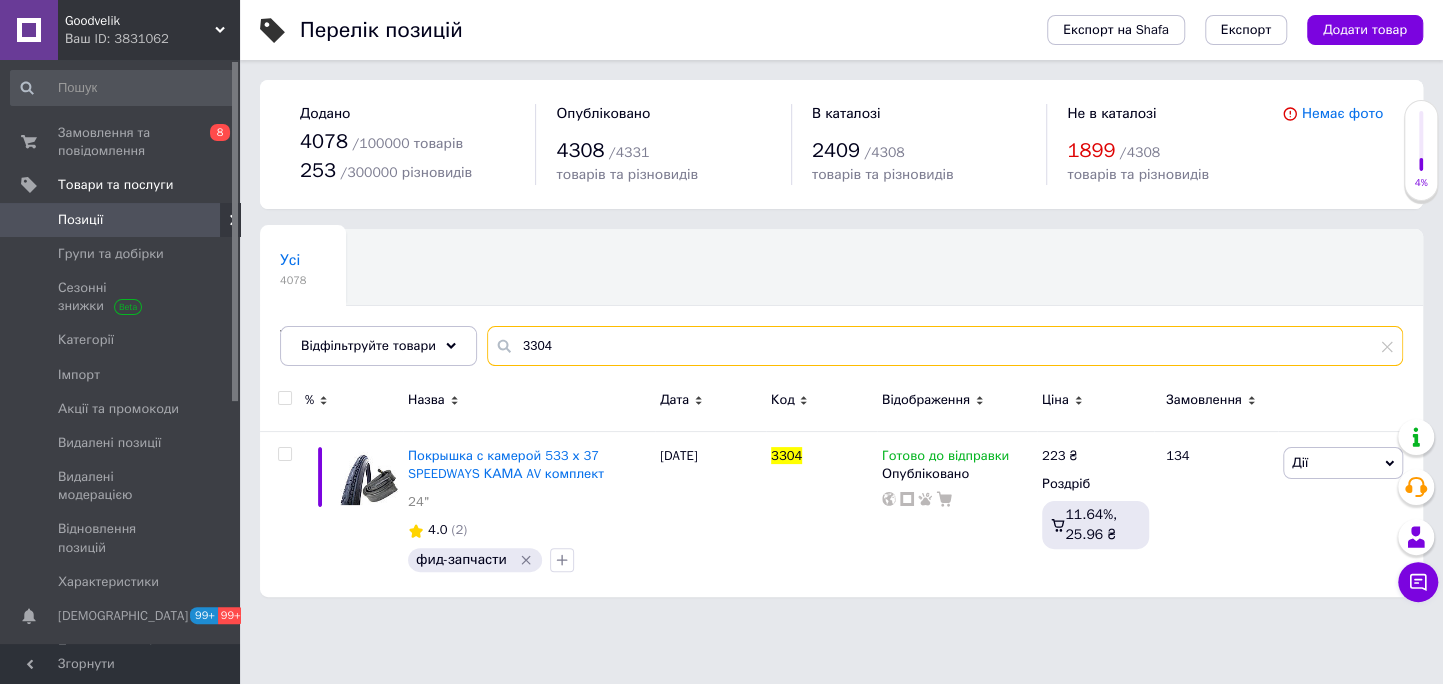 click on "3304" at bounding box center [945, 346] 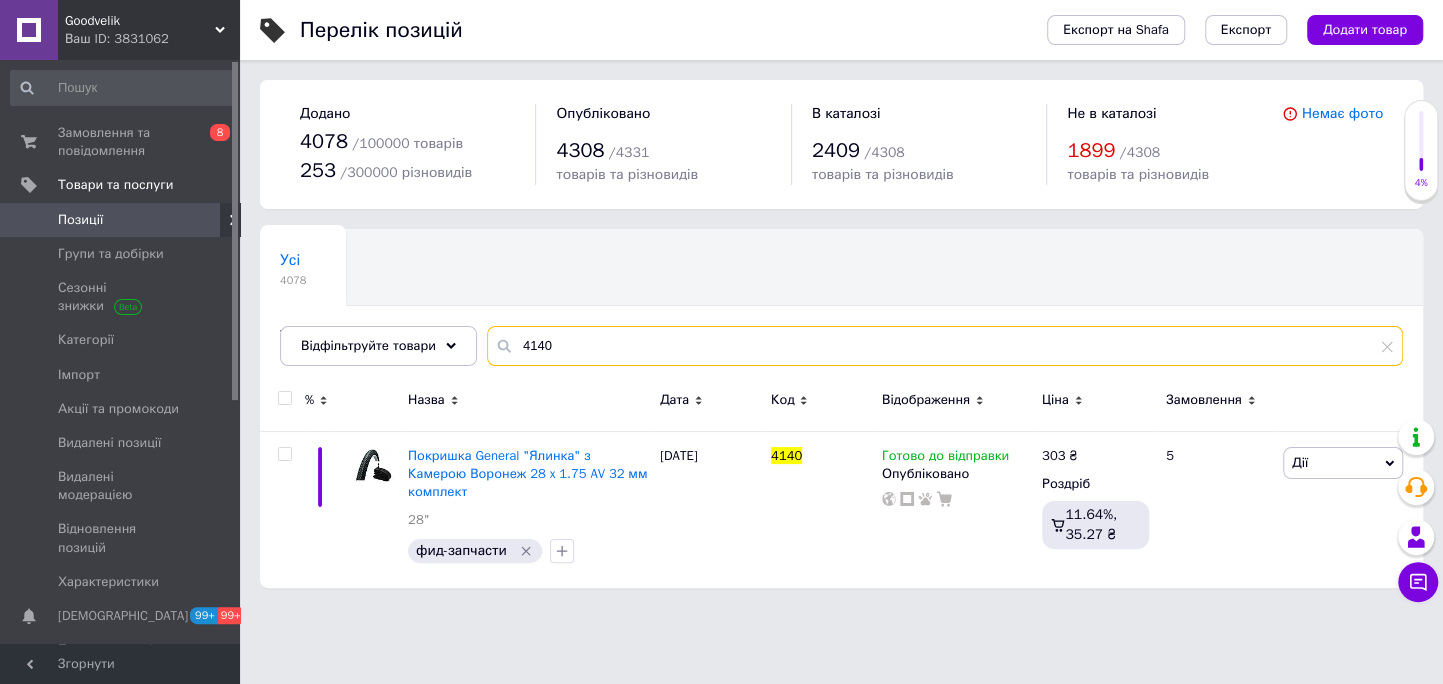 click on "4140" at bounding box center (945, 346) 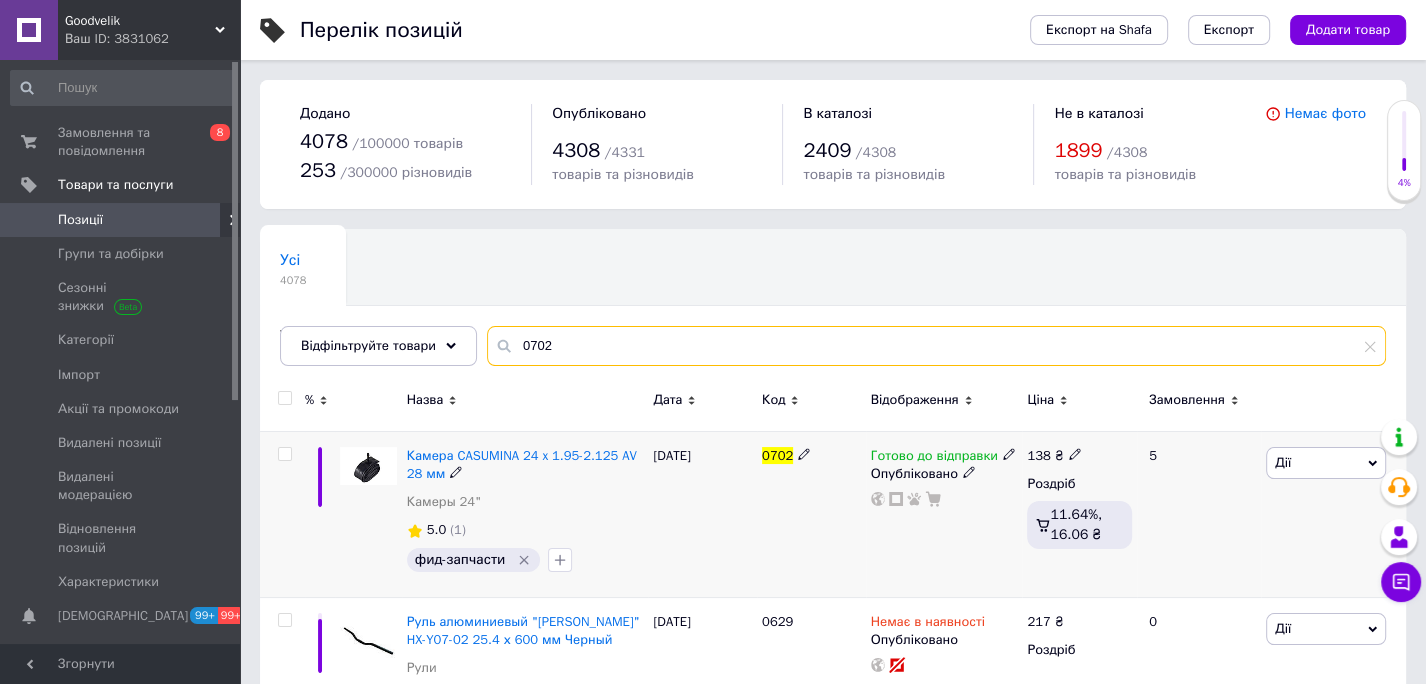 type on "0702" 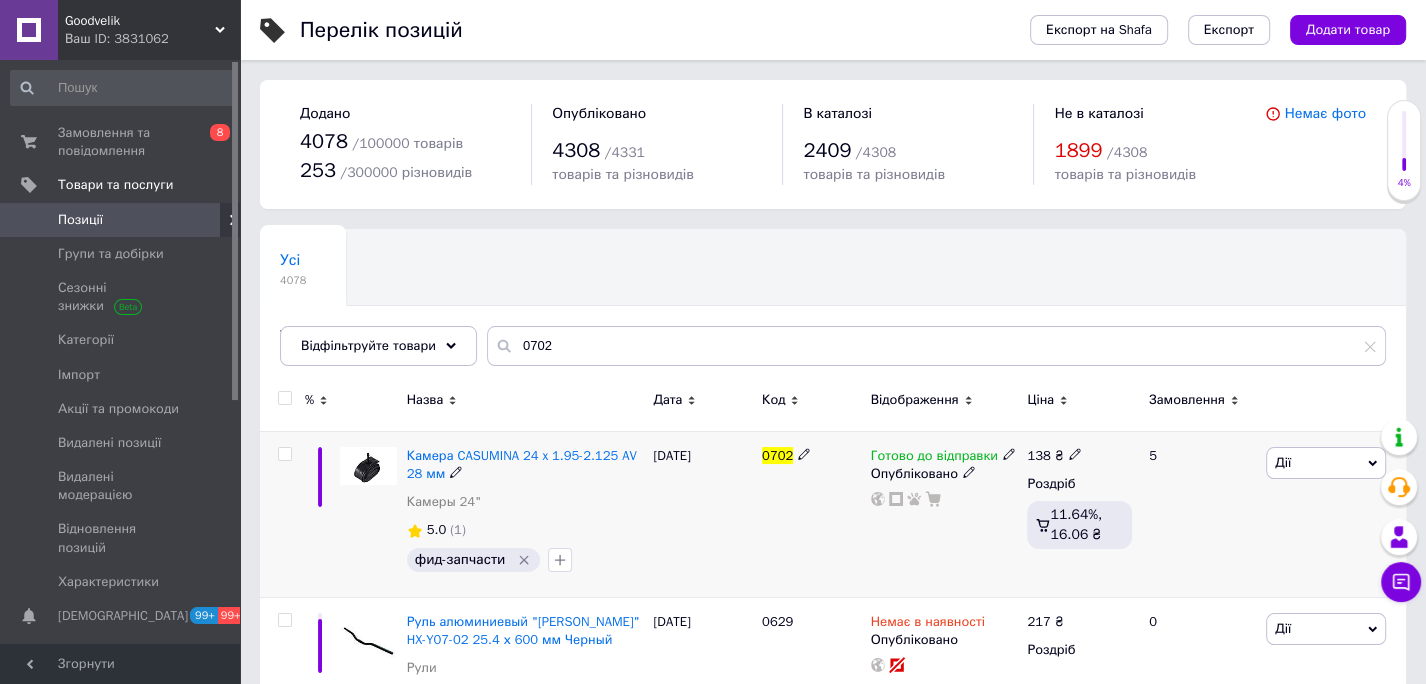 click 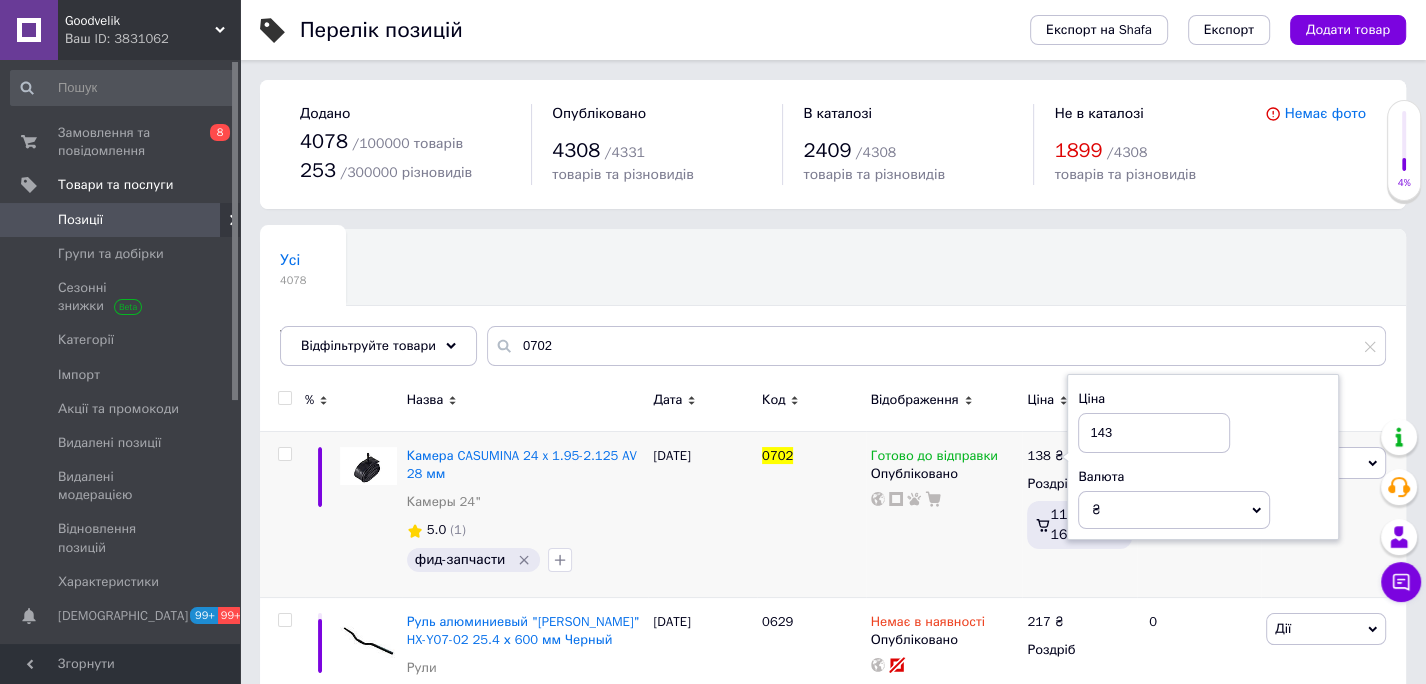 type on "143" 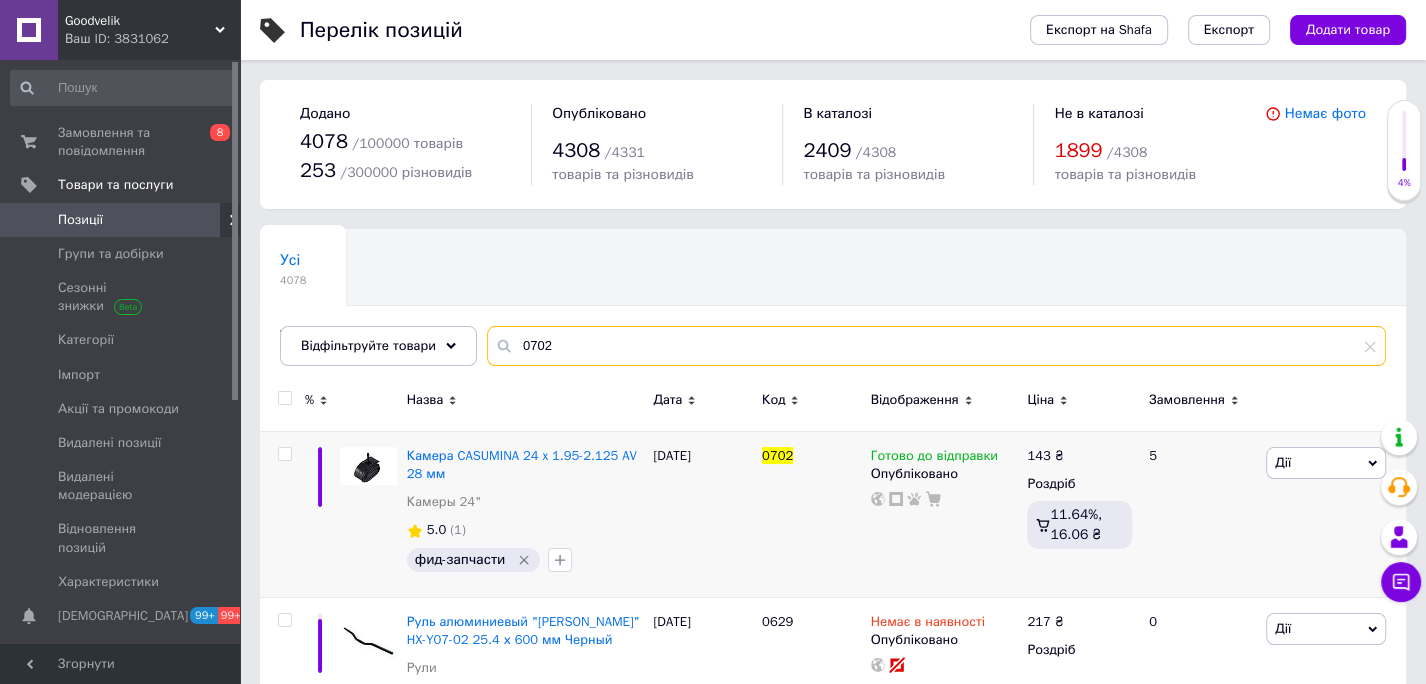 click on "0702" at bounding box center (936, 346) 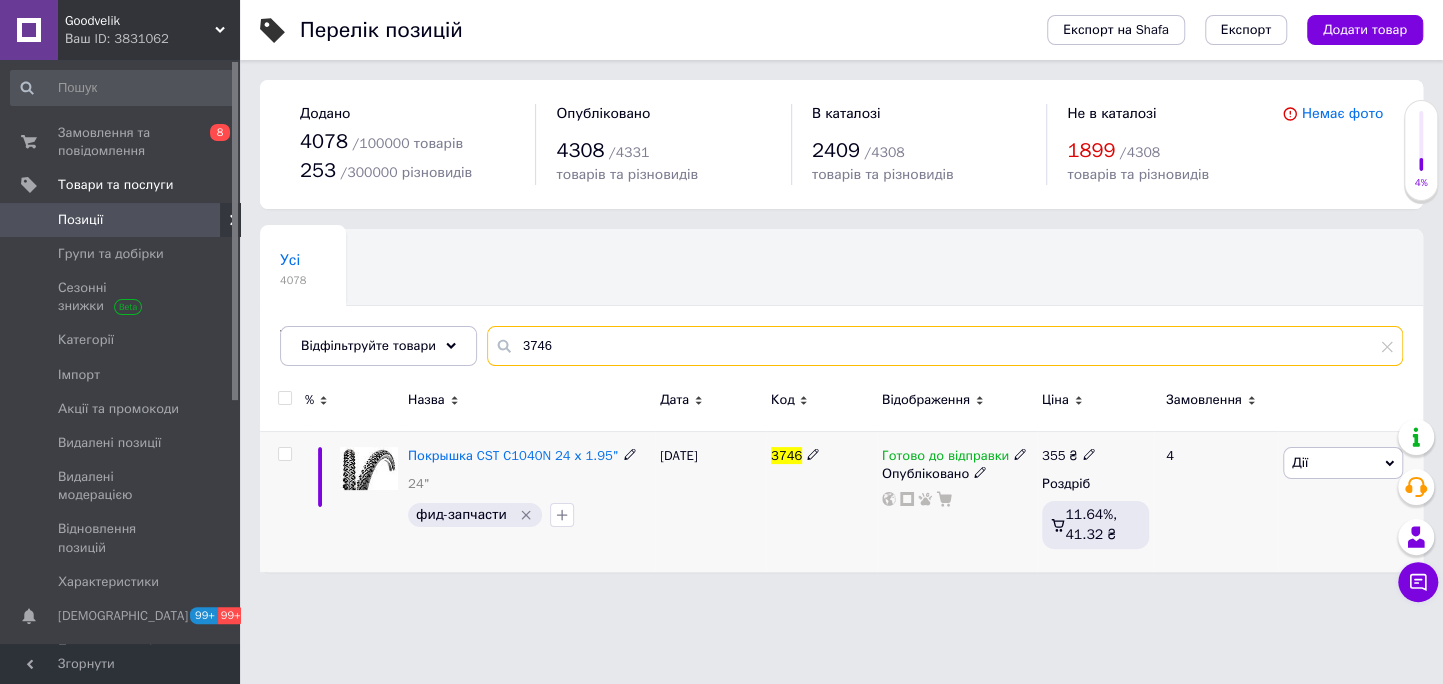 type on "3746" 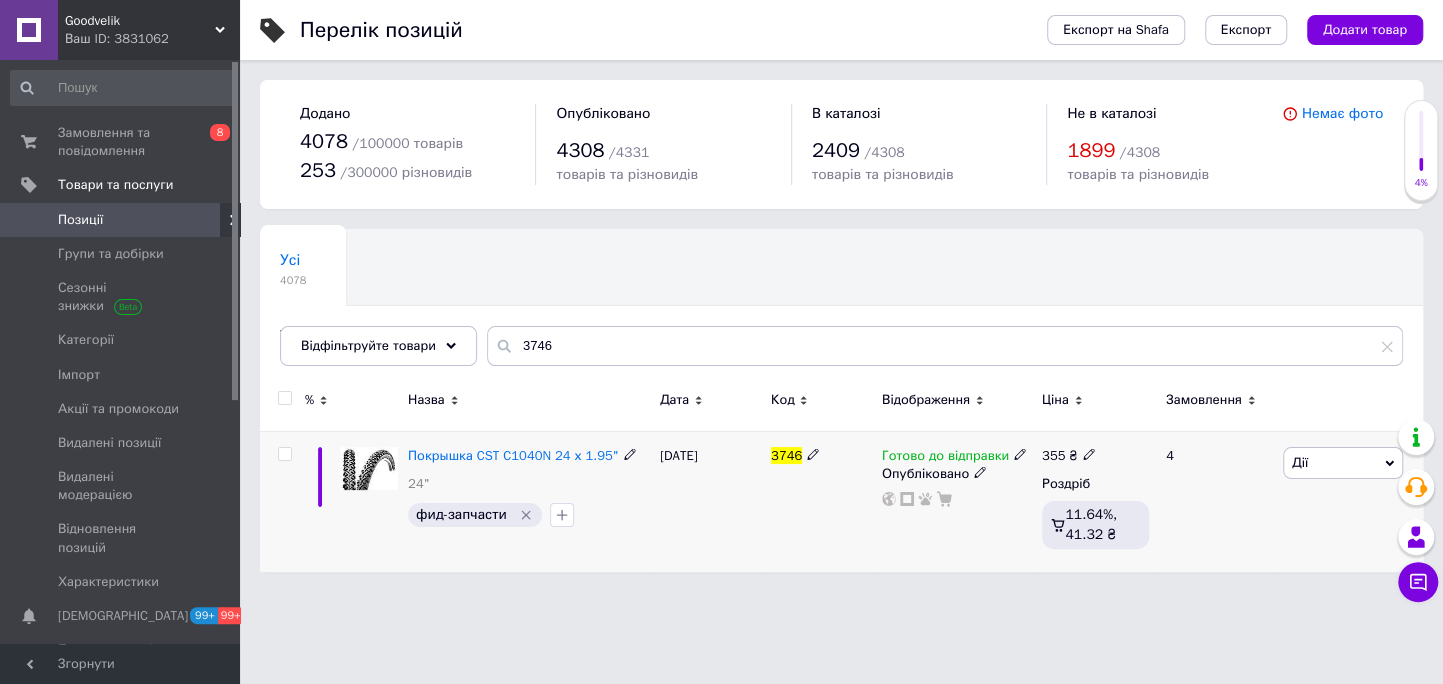click 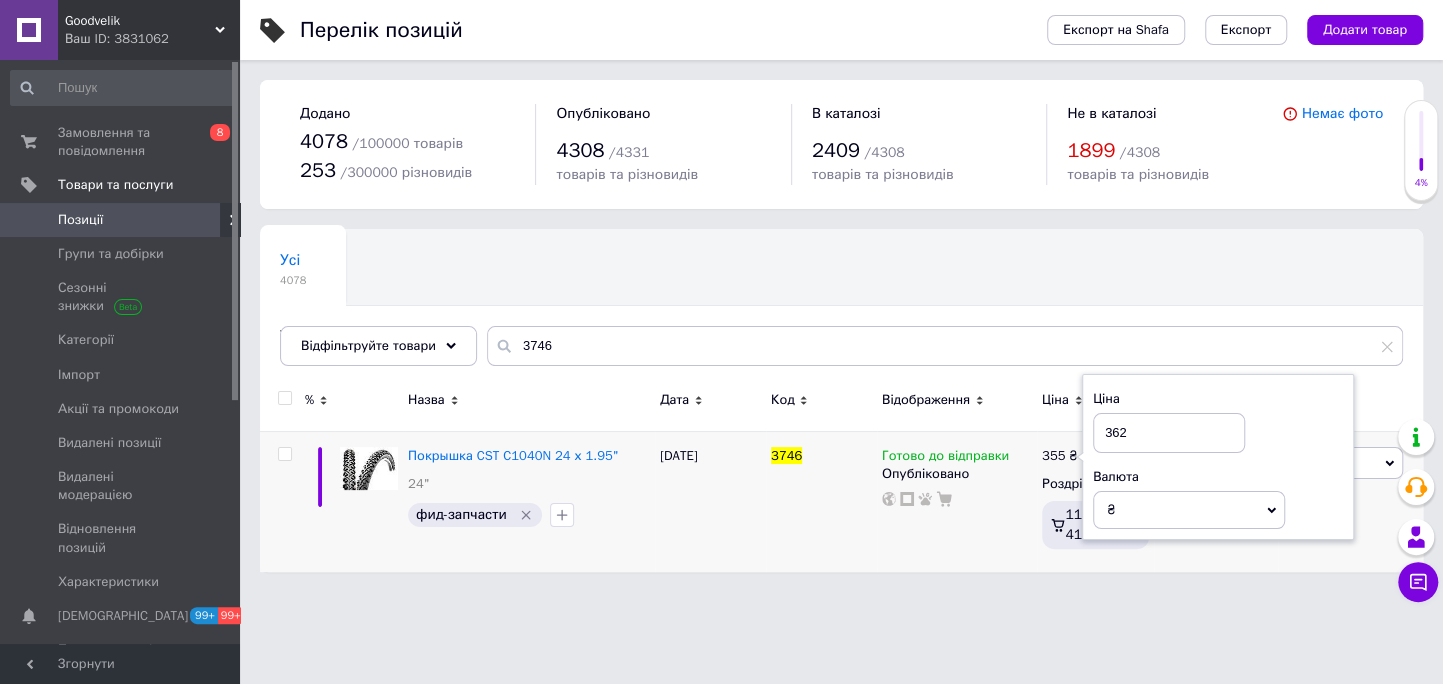 type on "362" 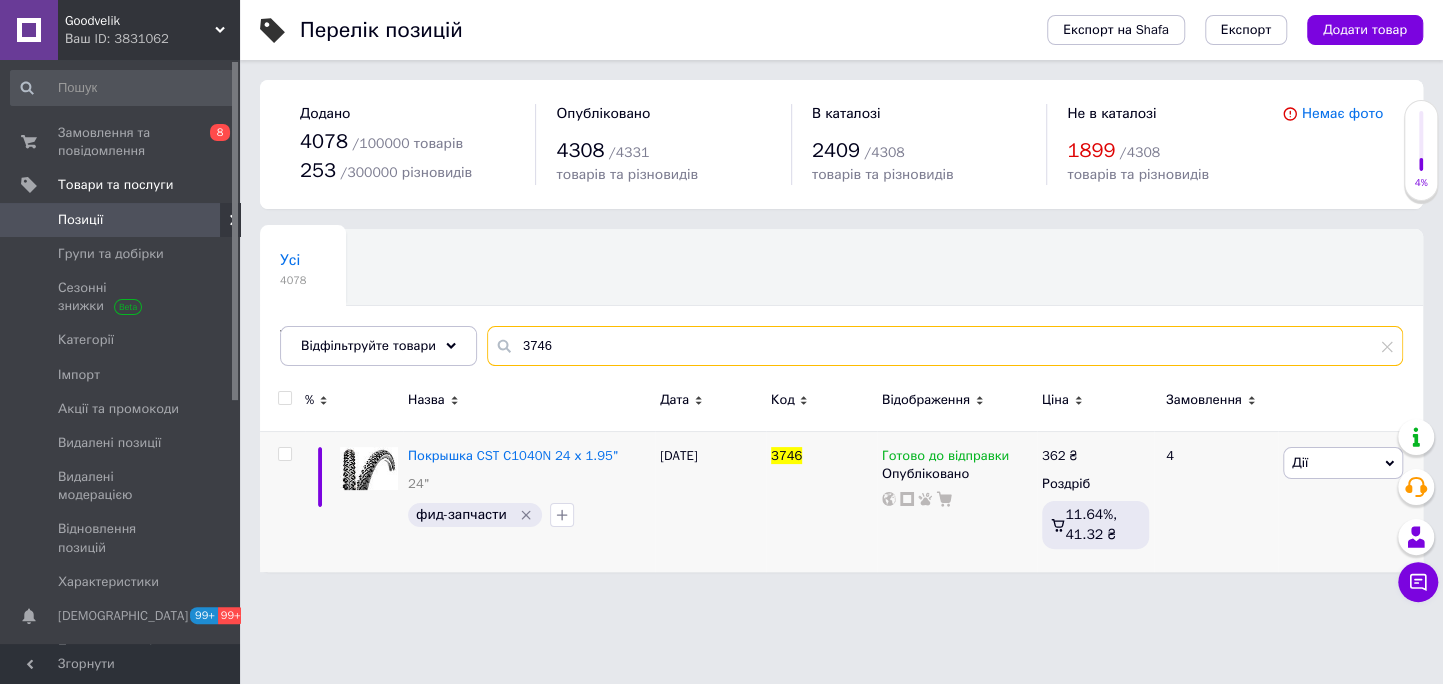 click on "3746" at bounding box center (945, 346) 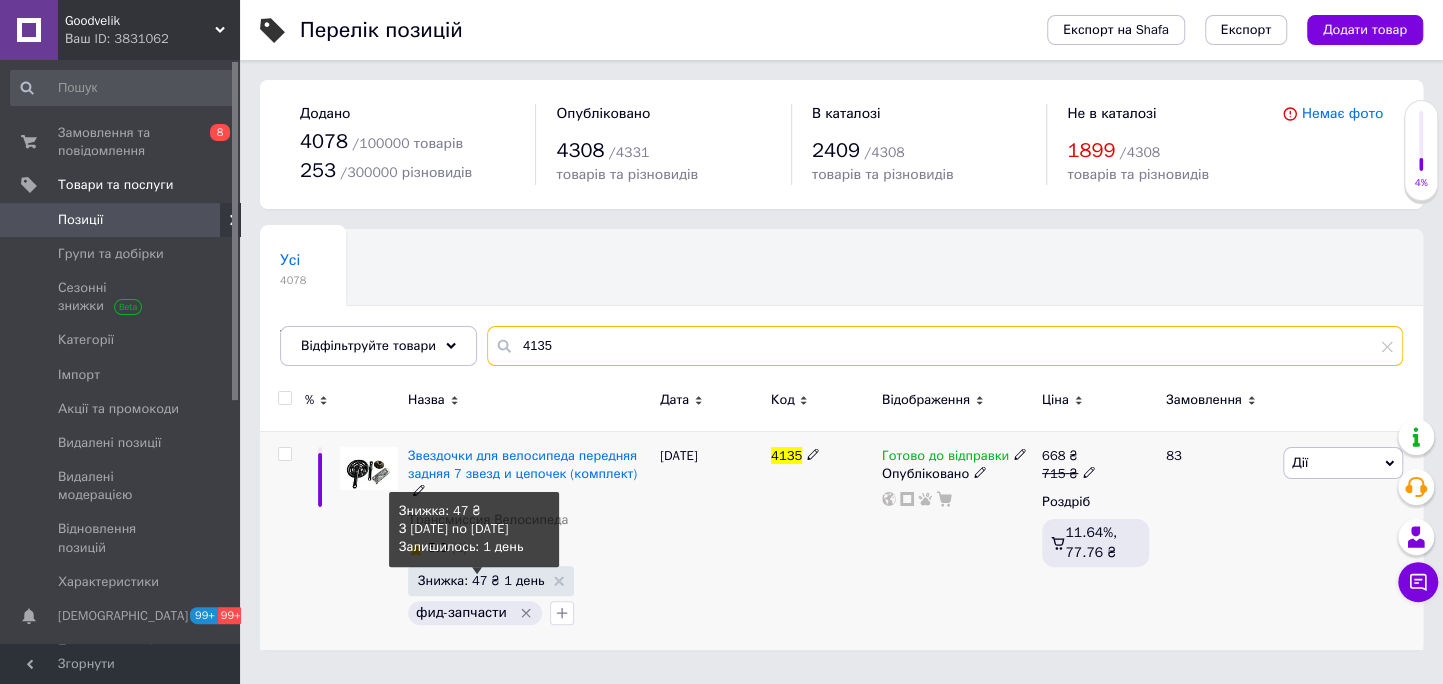 type on "4135" 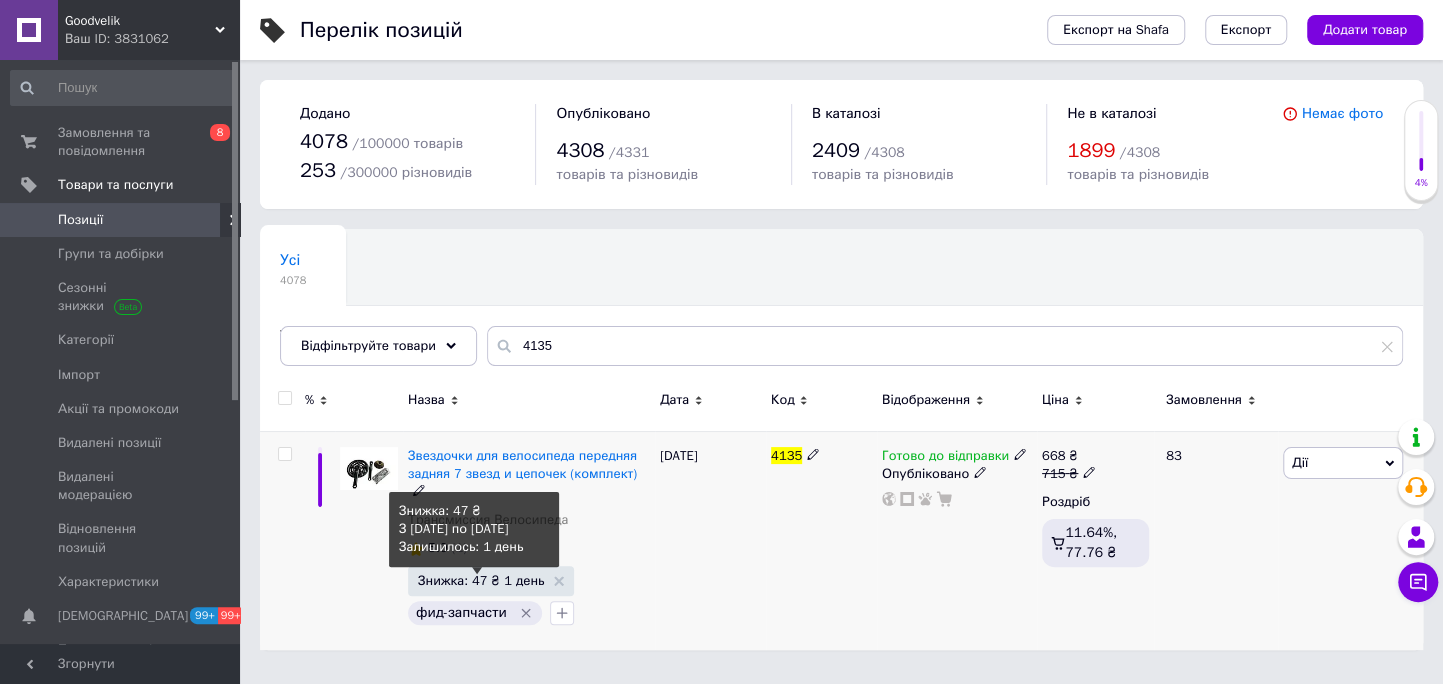 click on "Знижка: 47 ₴ 1 день" at bounding box center (481, 580) 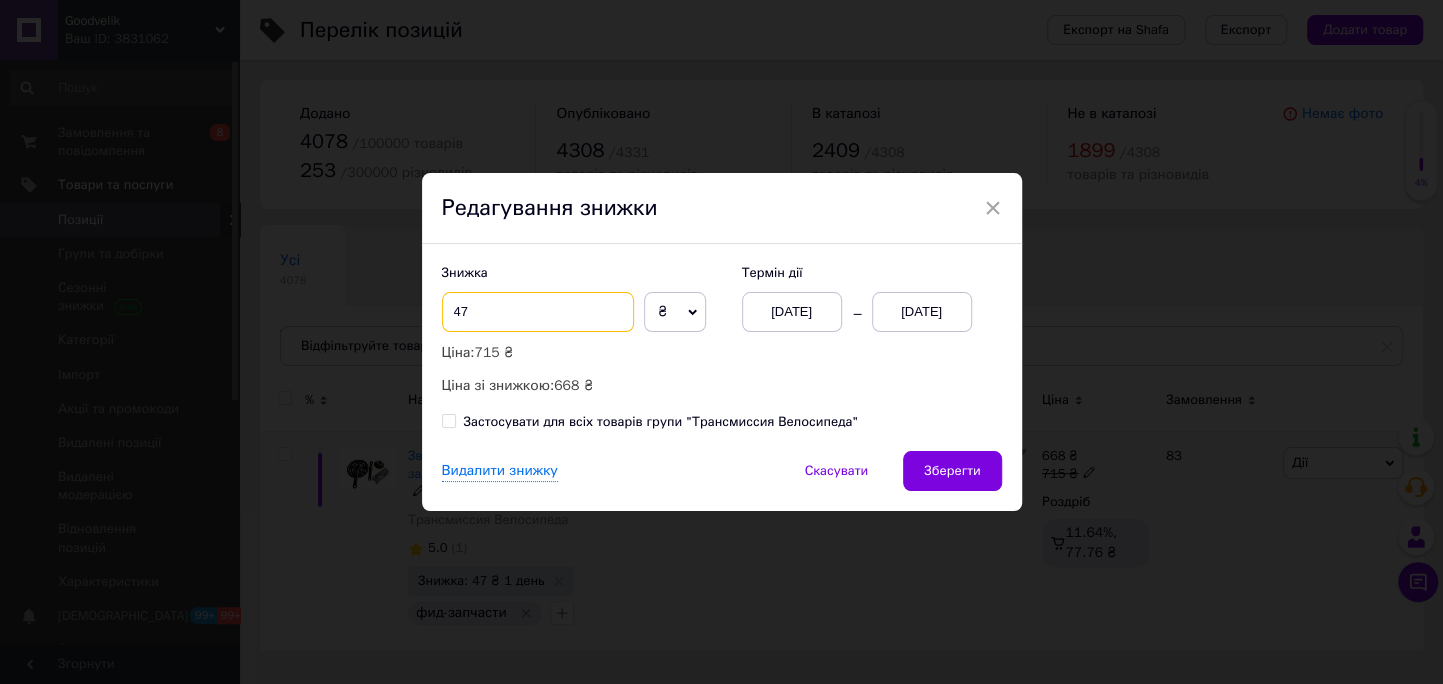 click on "47" at bounding box center [538, 312] 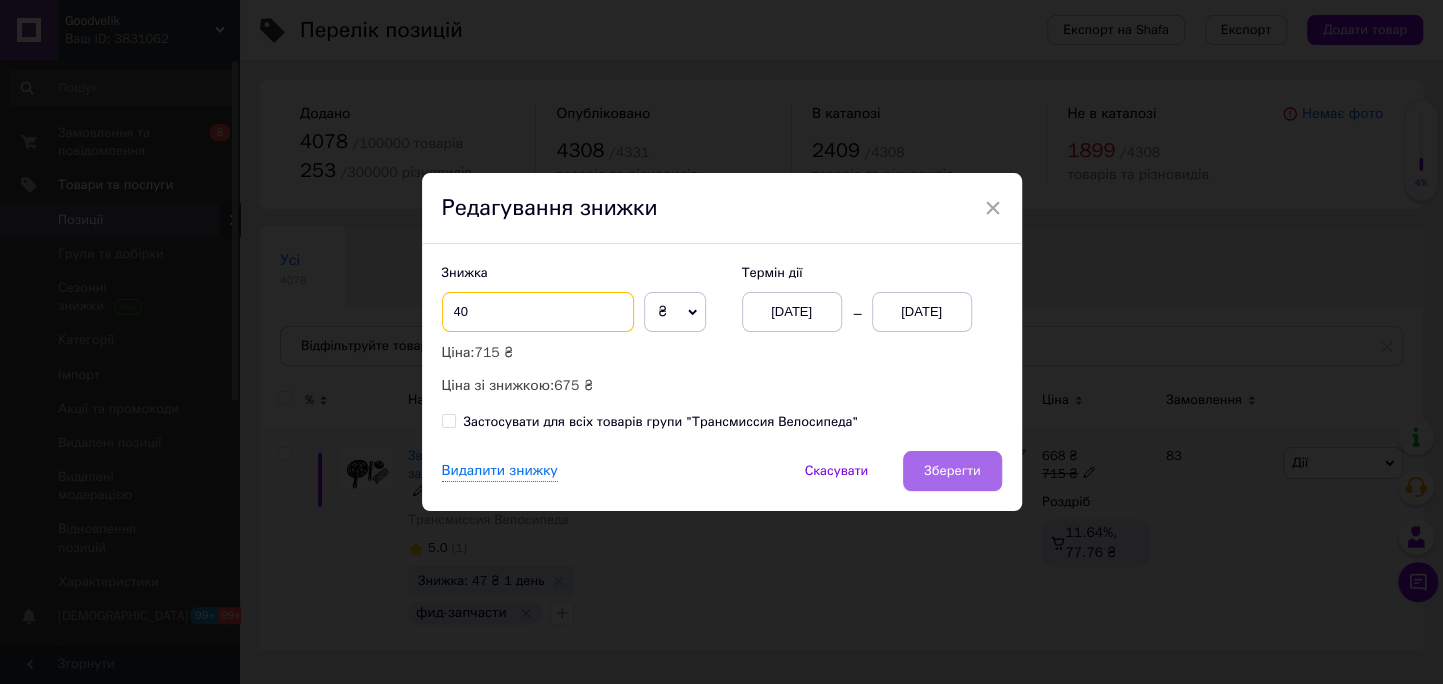 type on "40" 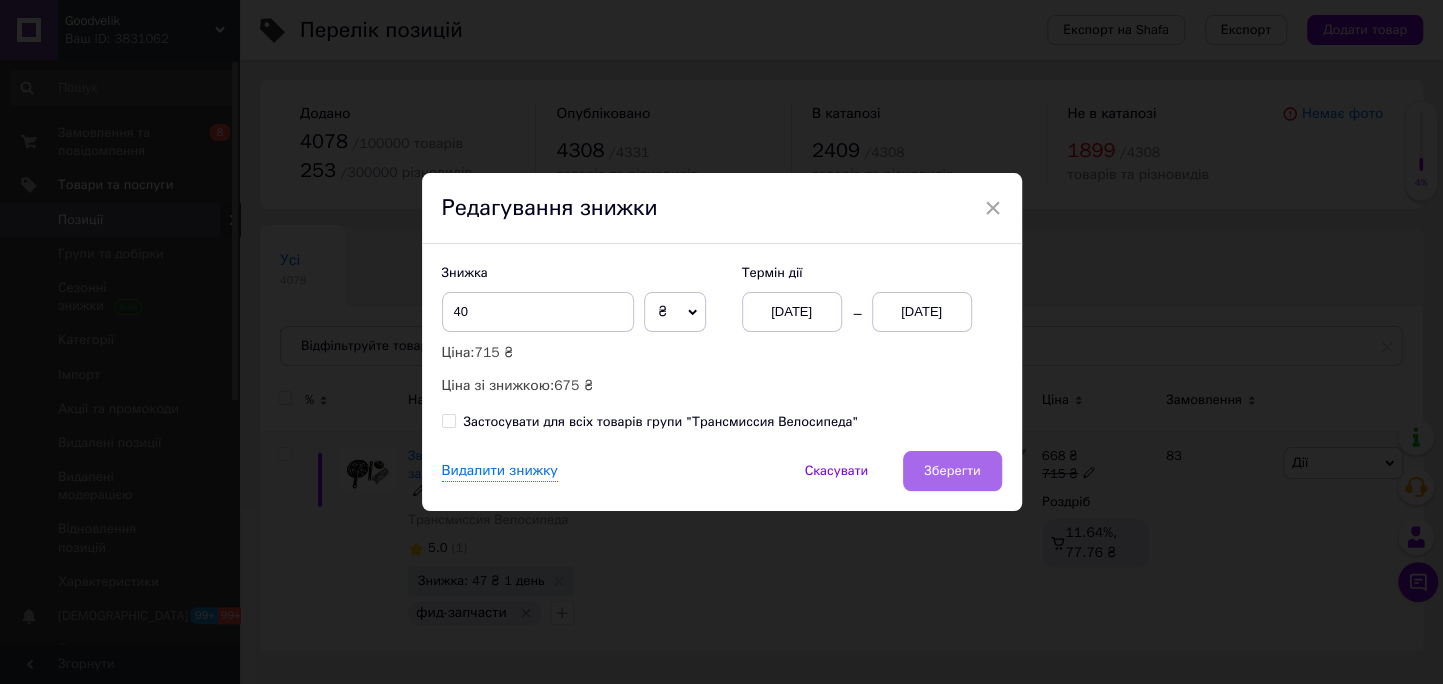 click on "Зберегти" at bounding box center [952, 471] 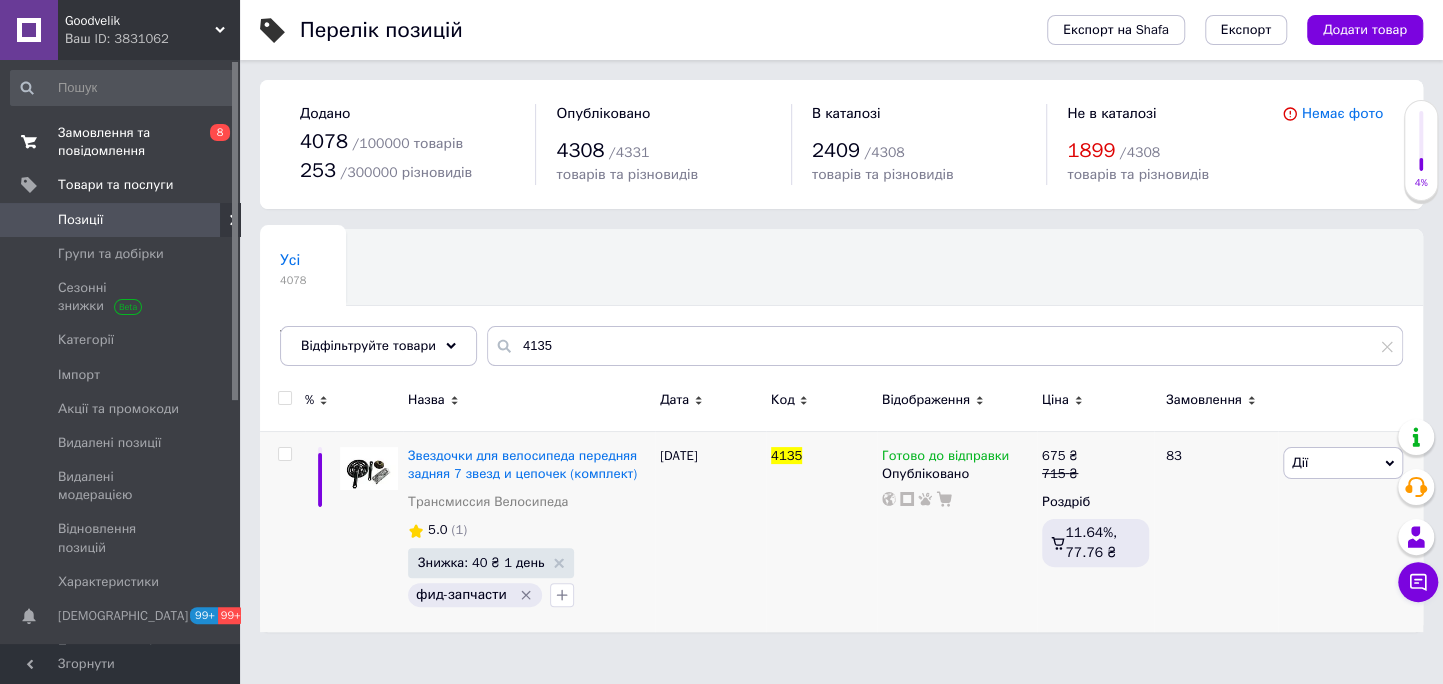 click on "Замовлення та повідомлення 0 8" at bounding box center [122, 142] 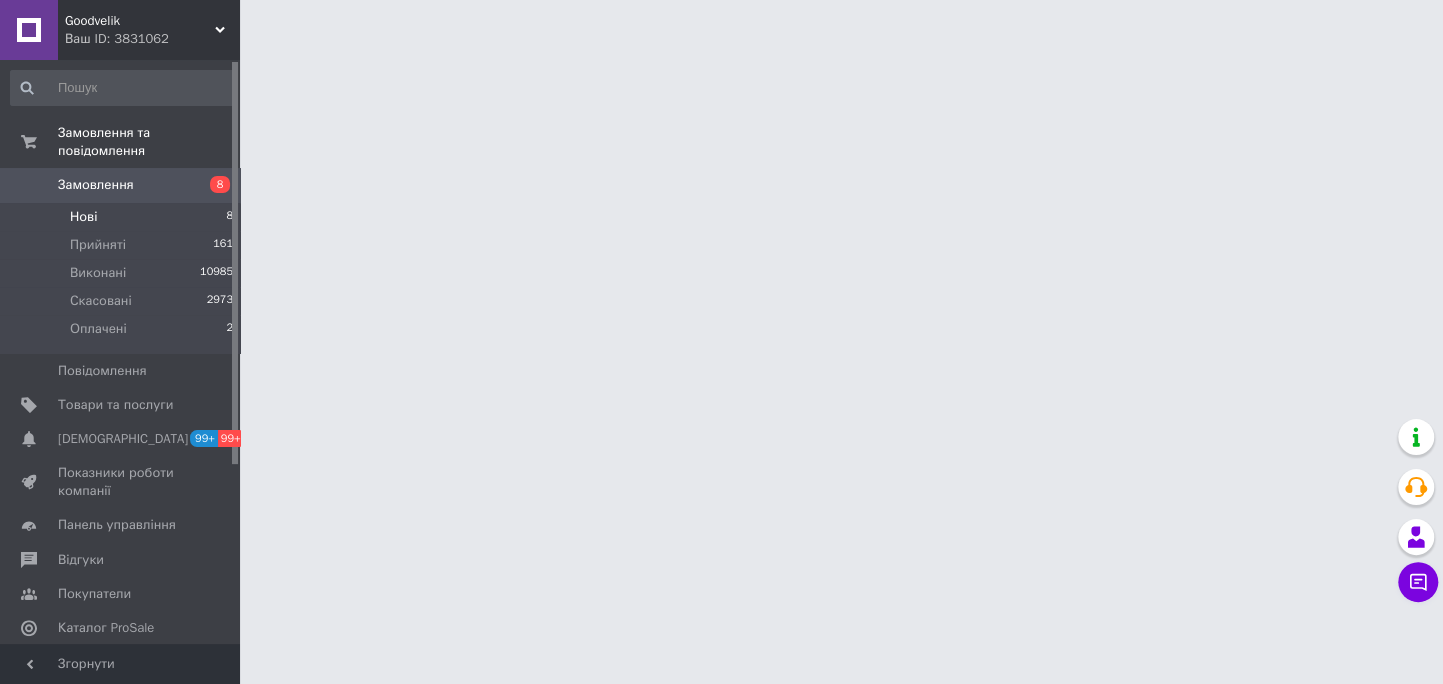 click on "Нові 8" at bounding box center [122, 217] 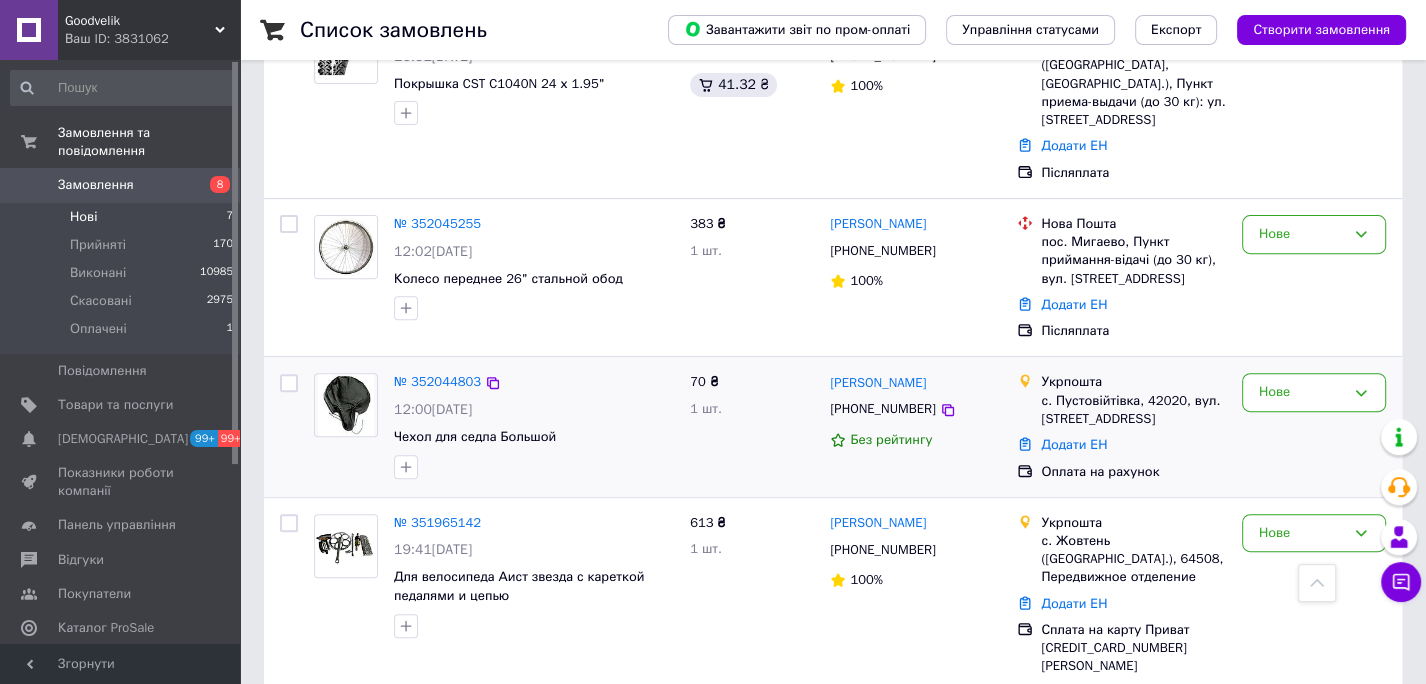 scroll, scrollTop: 528, scrollLeft: 0, axis: vertical 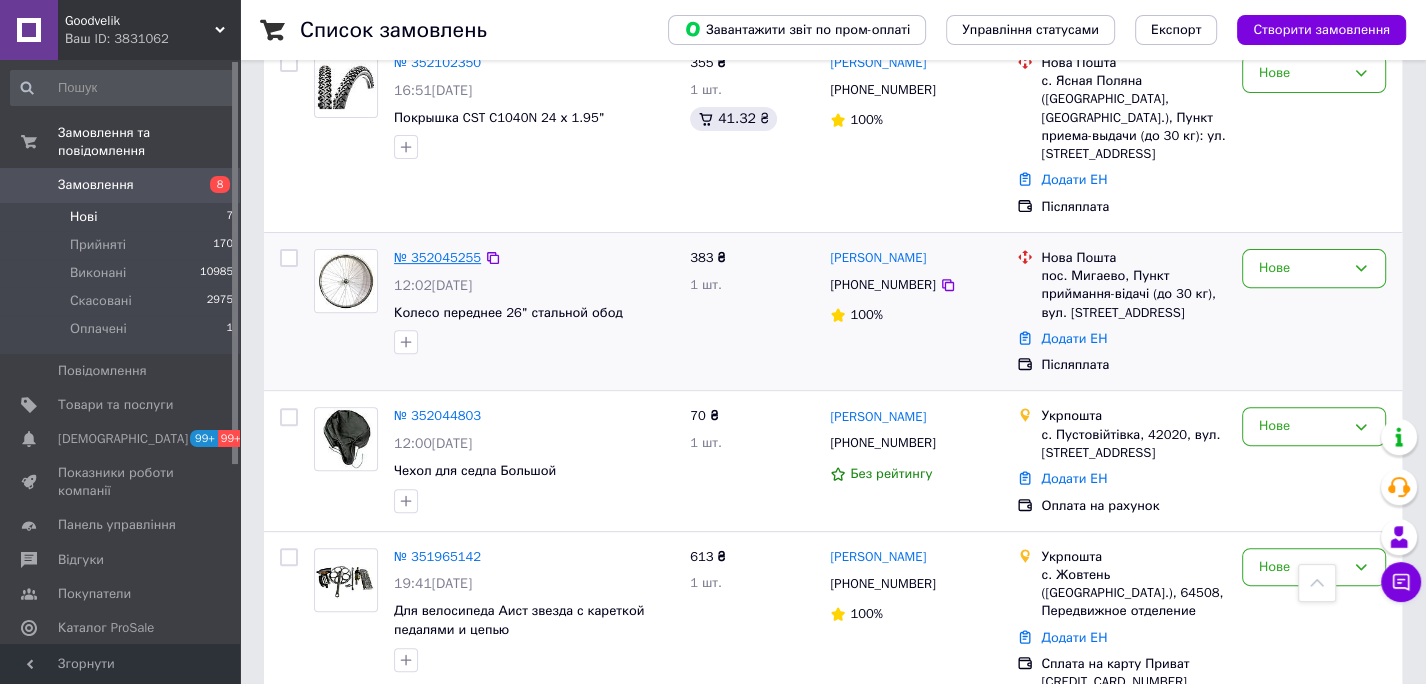 click on "№ 352045255" at bounding box center [437, 257] 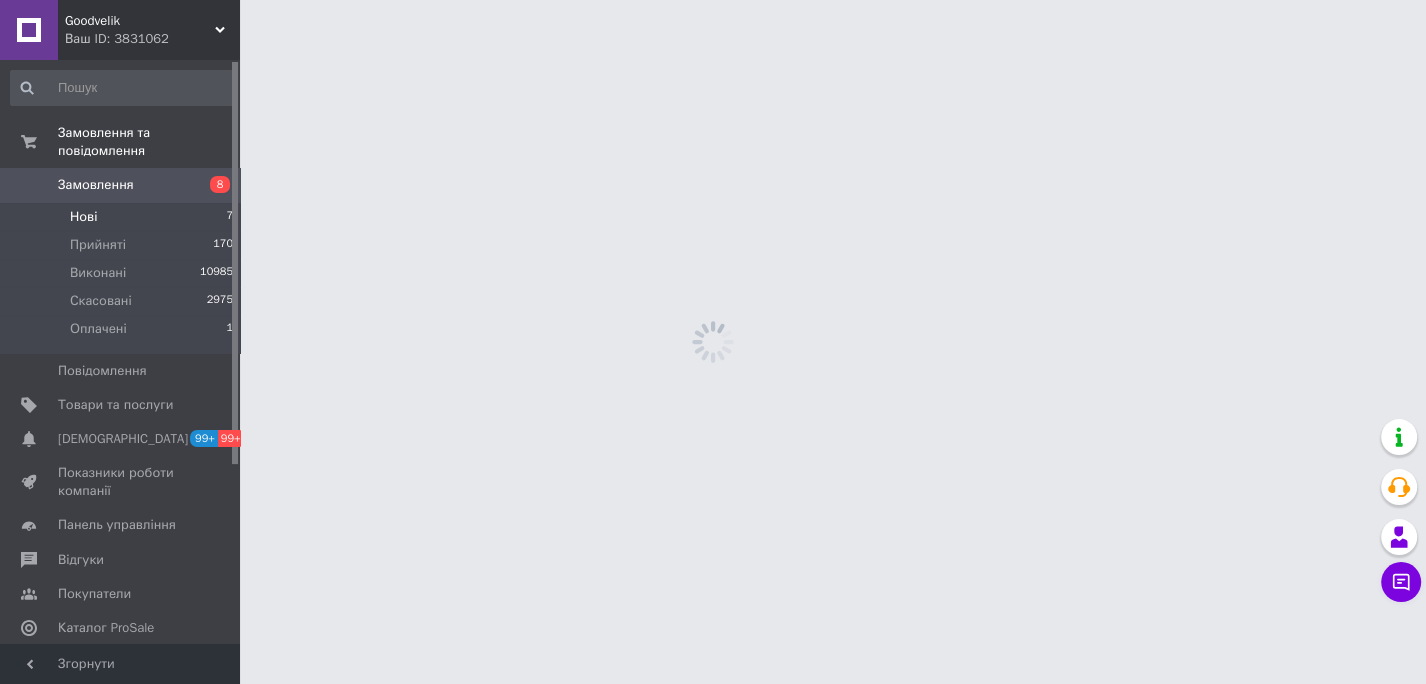 scroll, scrollTop: 0, scrollLeft: 0, axis: both 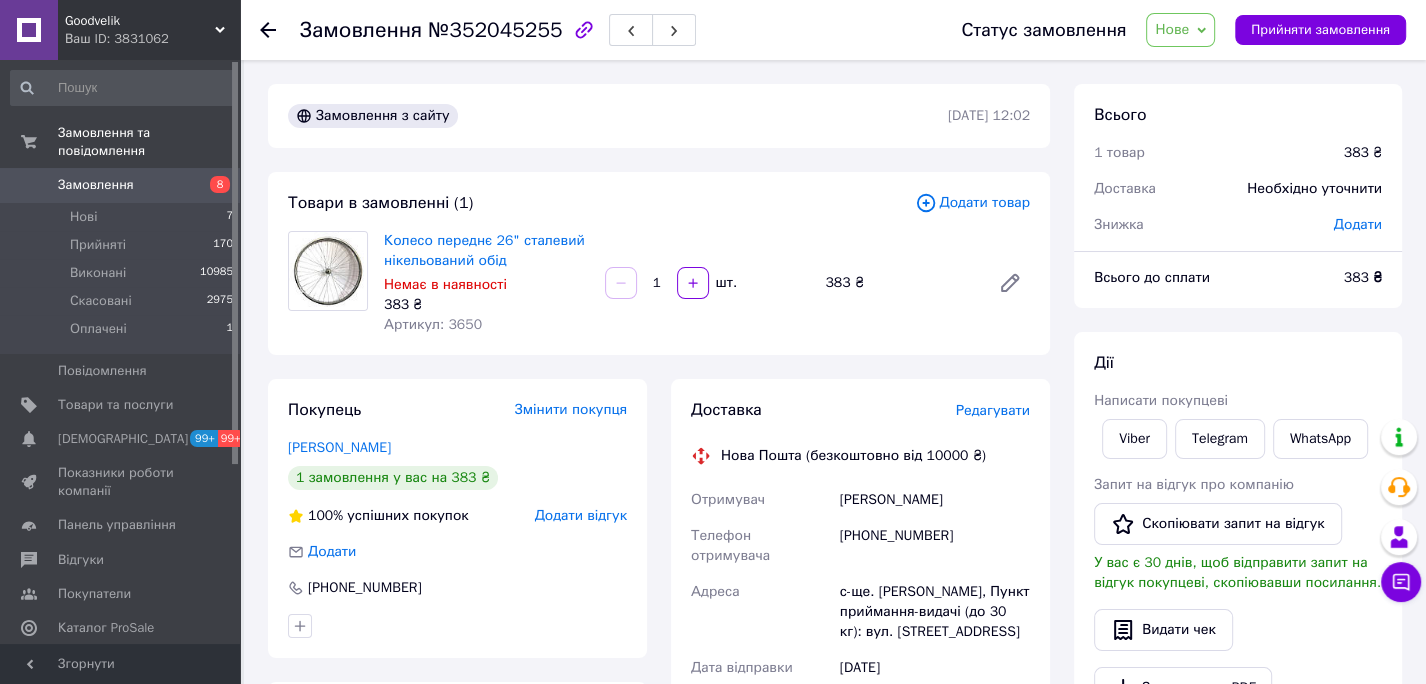 click on "Нове" at bounding box center [1172, 29] 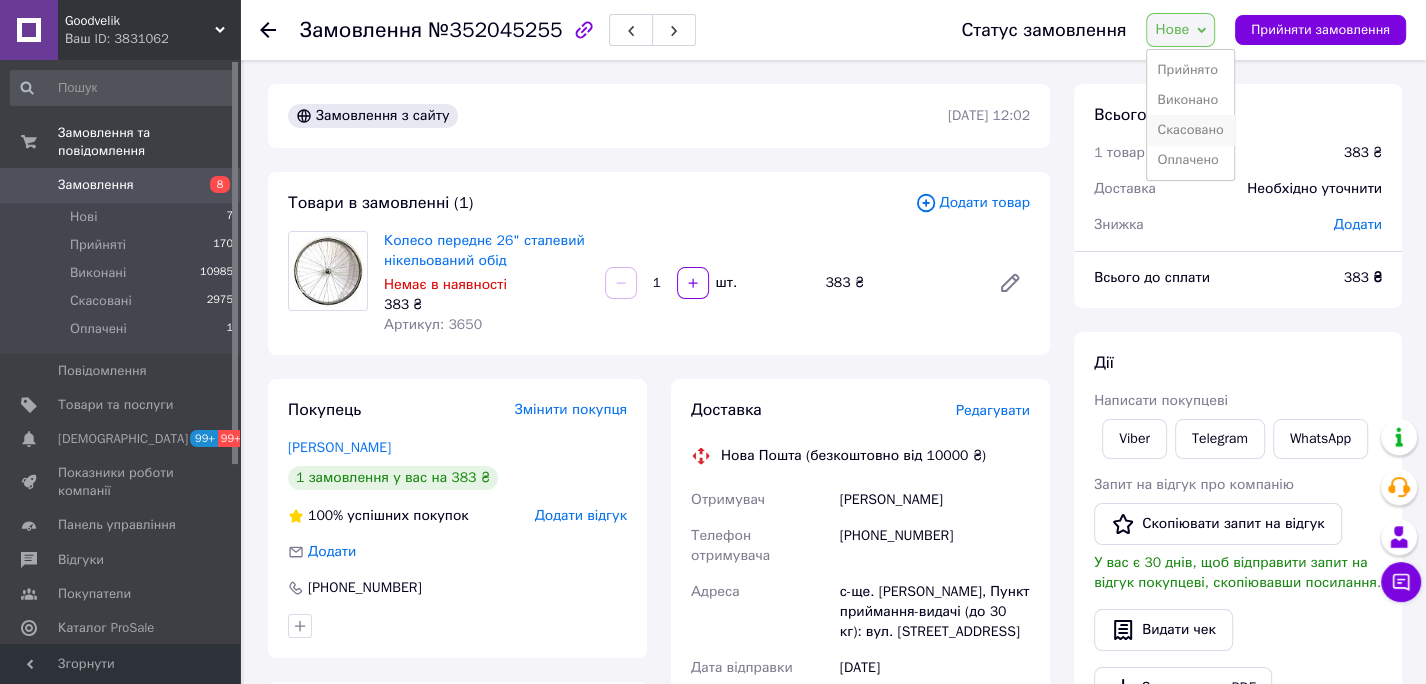 click on "Скасовано" at bounding box center [1190, 130] 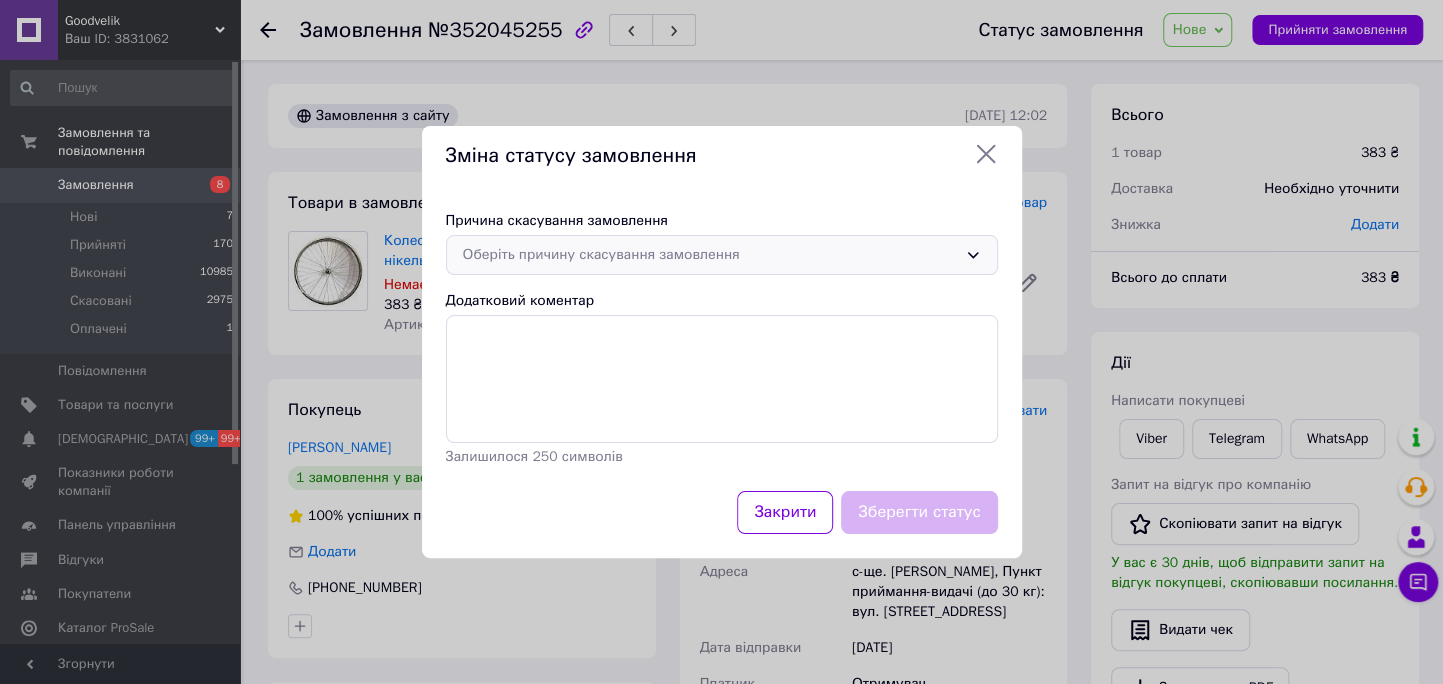click on "Оберіть причину скасування замовлення" at bounding box center [710, 255] 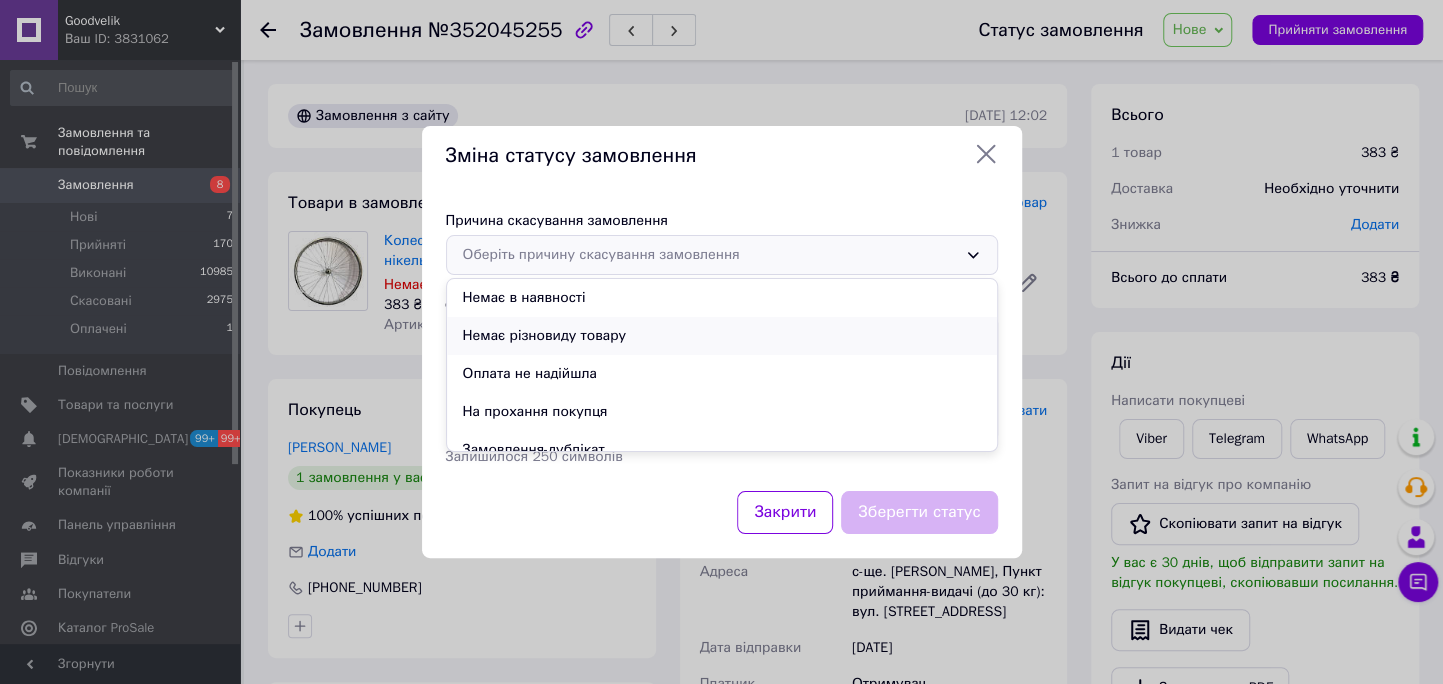 click on "Немає різновиду товару" at bounding box center (722, 336) 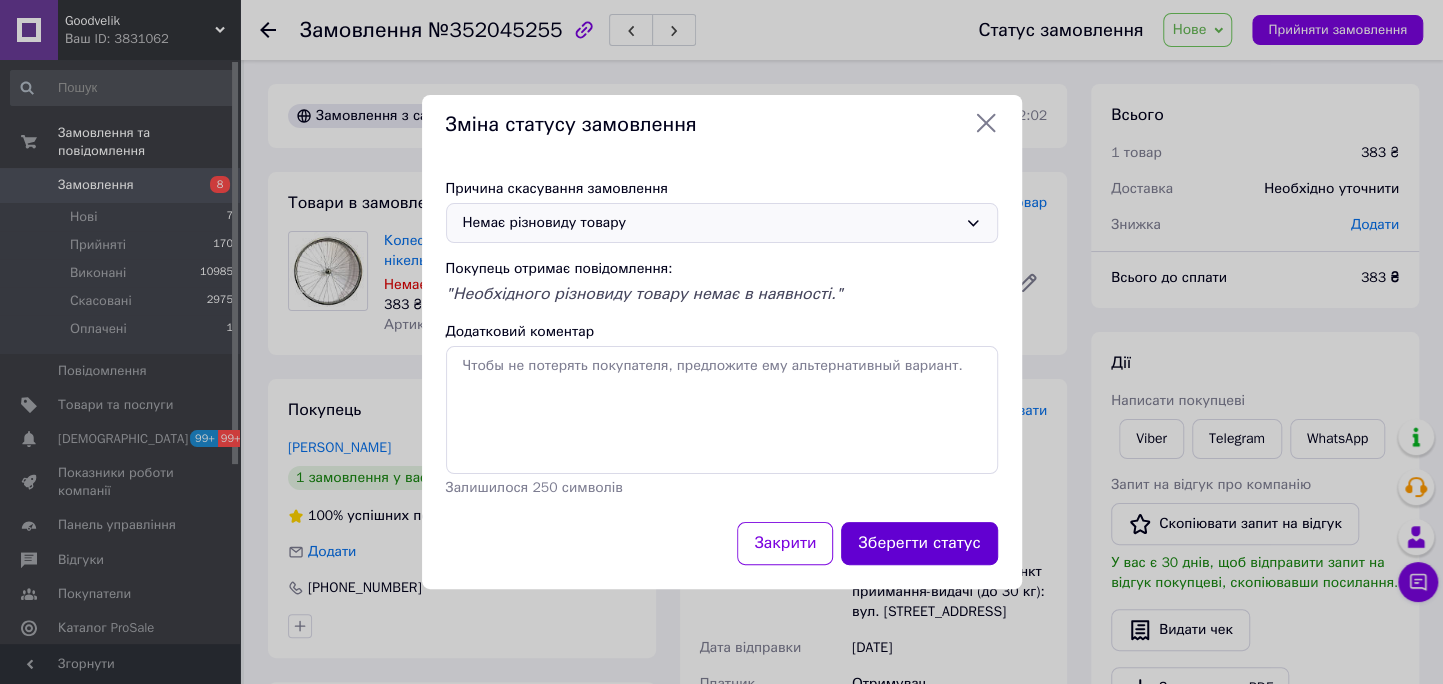 click on "Зберегти статус" at bounding box center (919, 543) 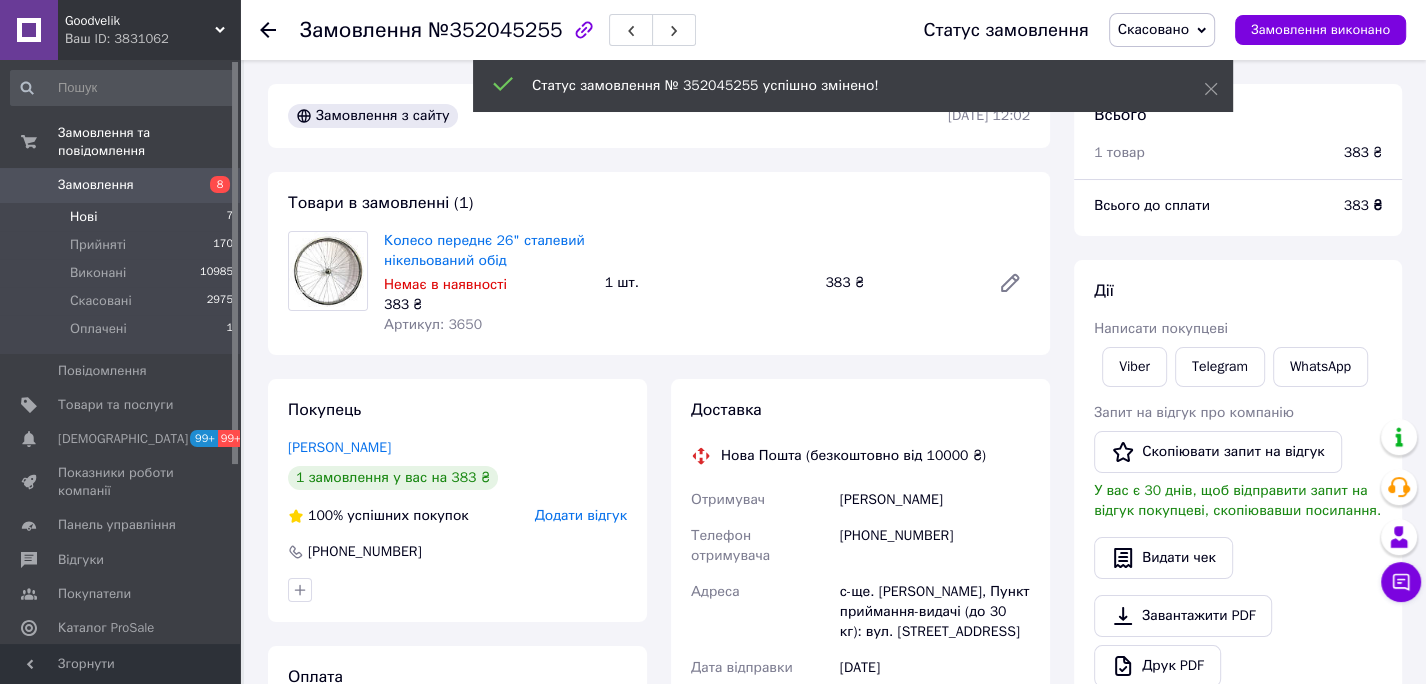 click on "Нові 7" at bounding box center [122, 217] 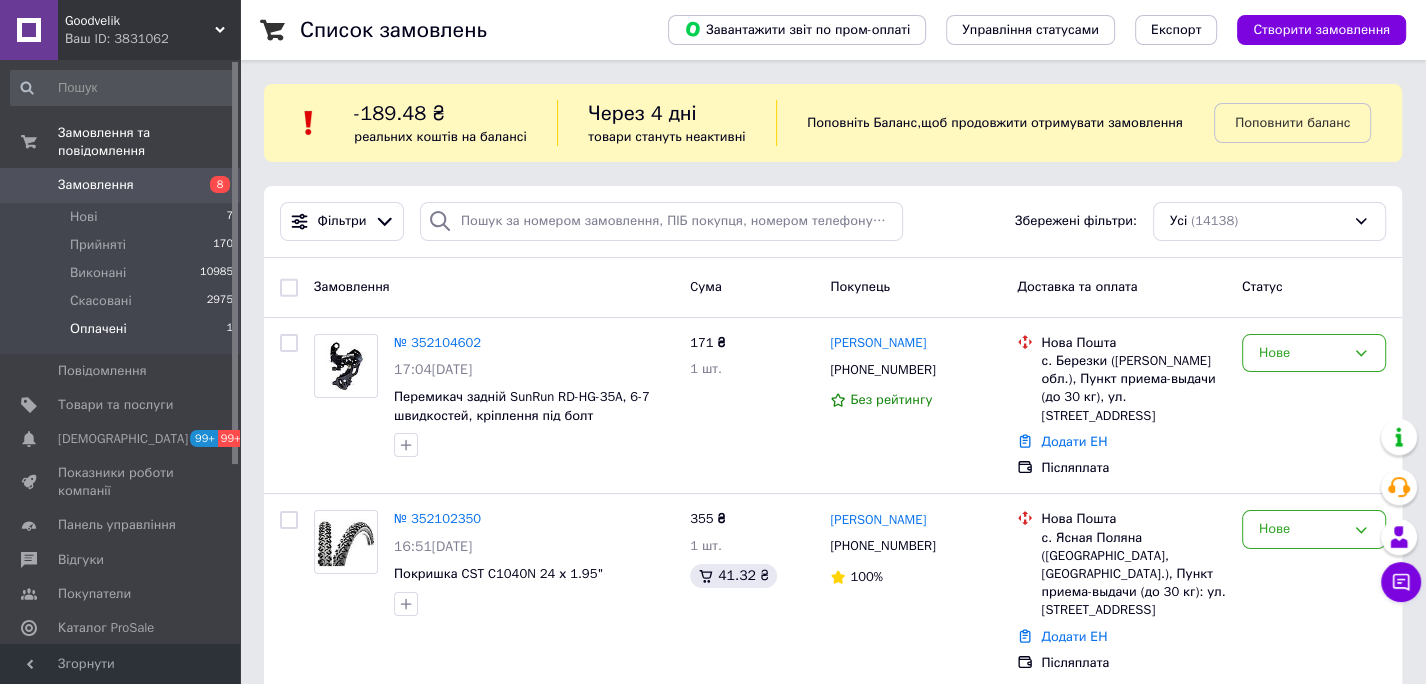 click on "Оплачені" at bounding box center [98, 329] 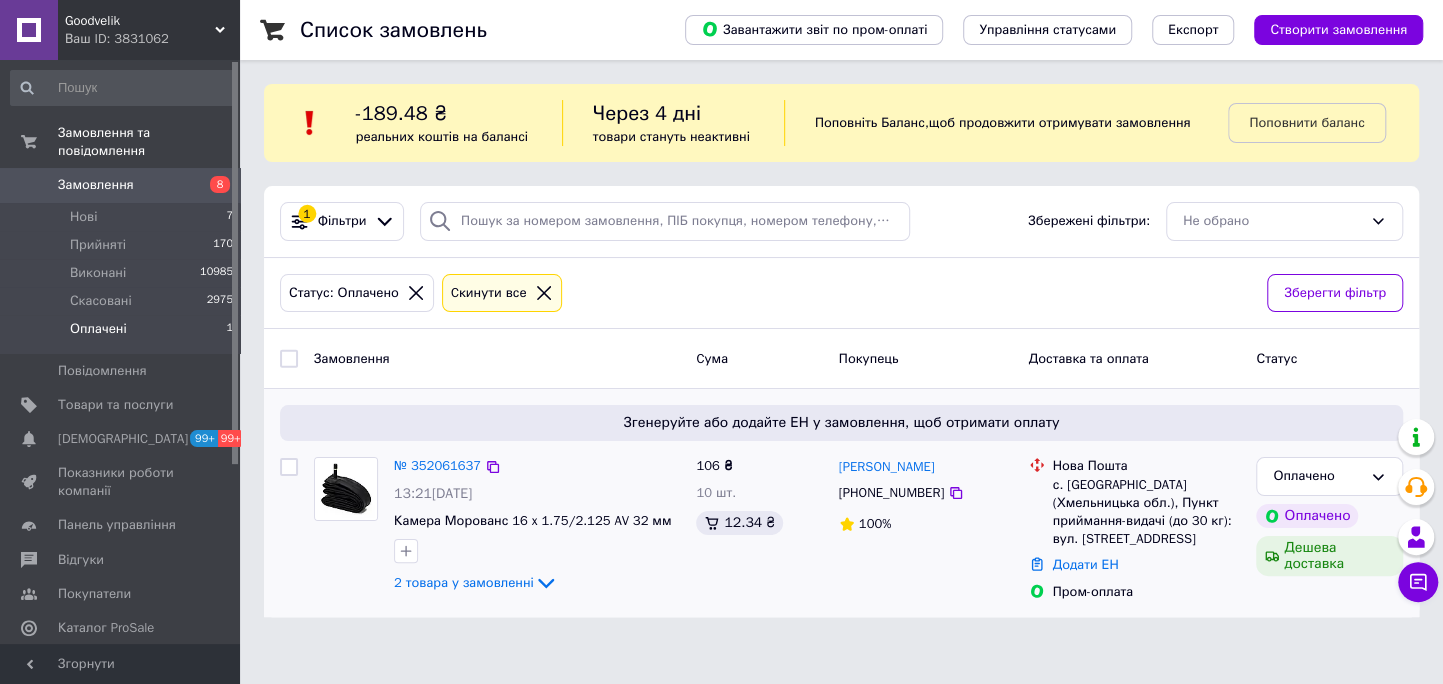 click on "№ 352061637 13:21, 10.07.2025 Камера Морованс 16 x 1.75/2.125 AV 32 мм 2 товара у замовленні" at bounding box center (537, 525) 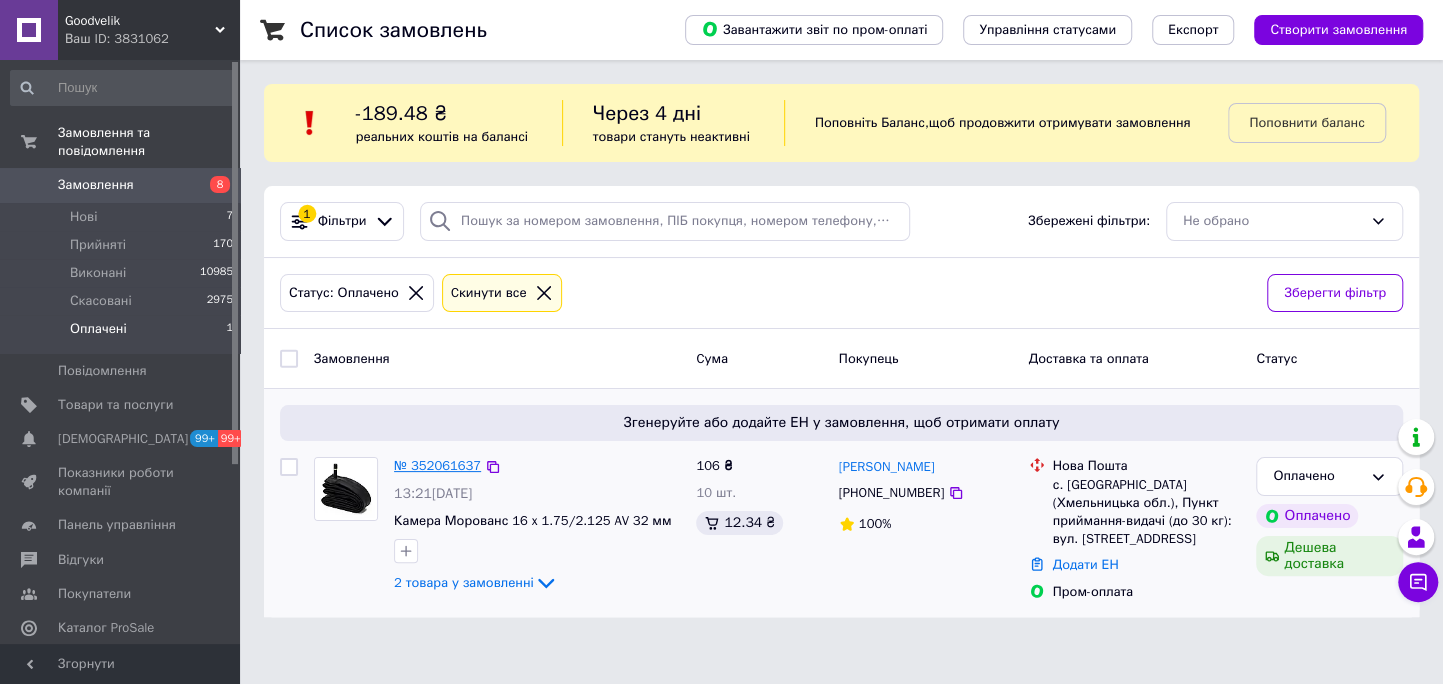 click on "№ 352061637" at bounding box center [437, 465] 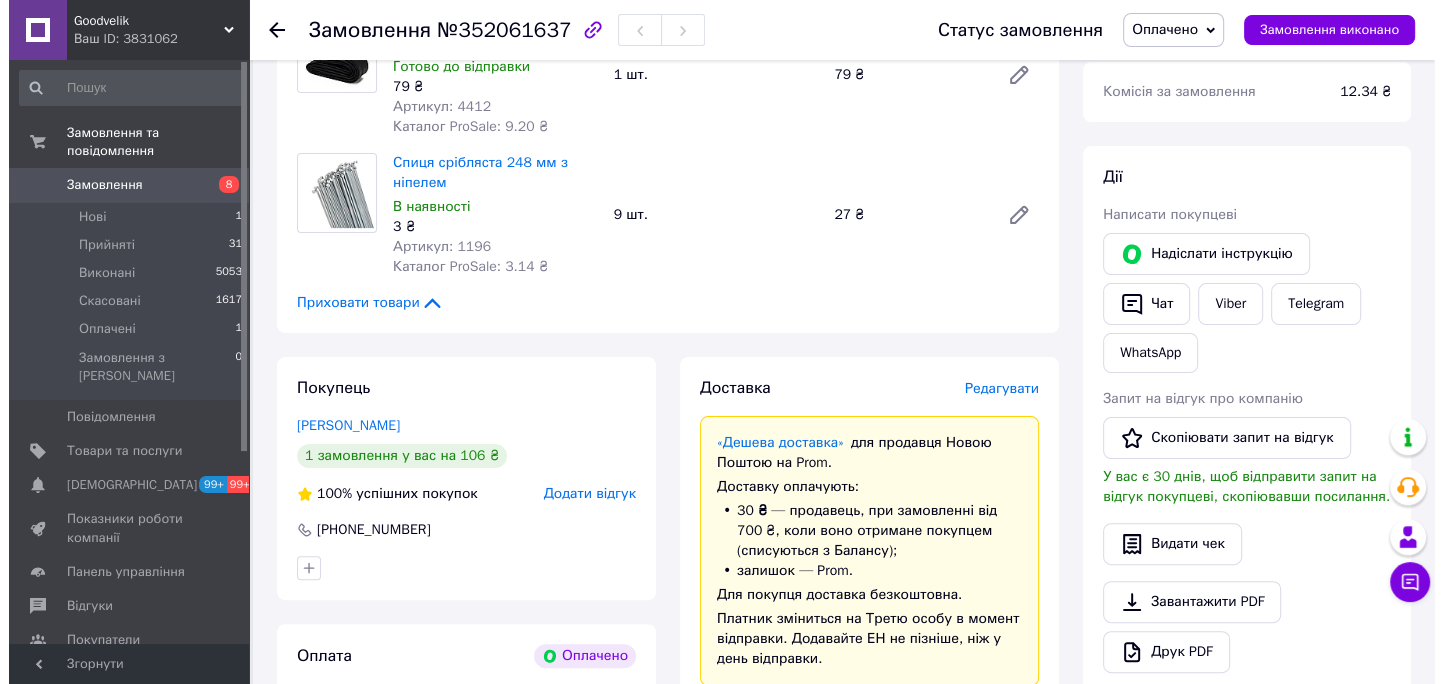 scroll, scrollTop: 280, scrollLeft: 0, axis: vertical 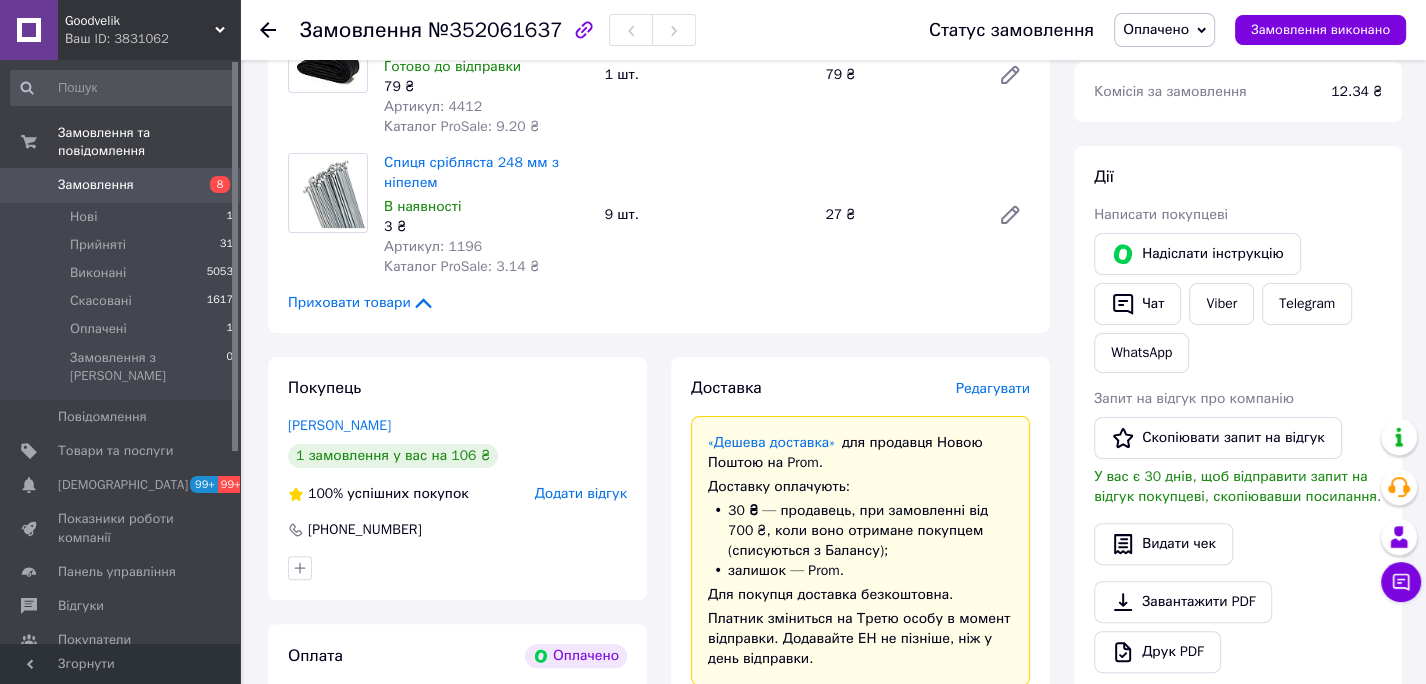click on "Редагувати" at bounding box center (993, 388) 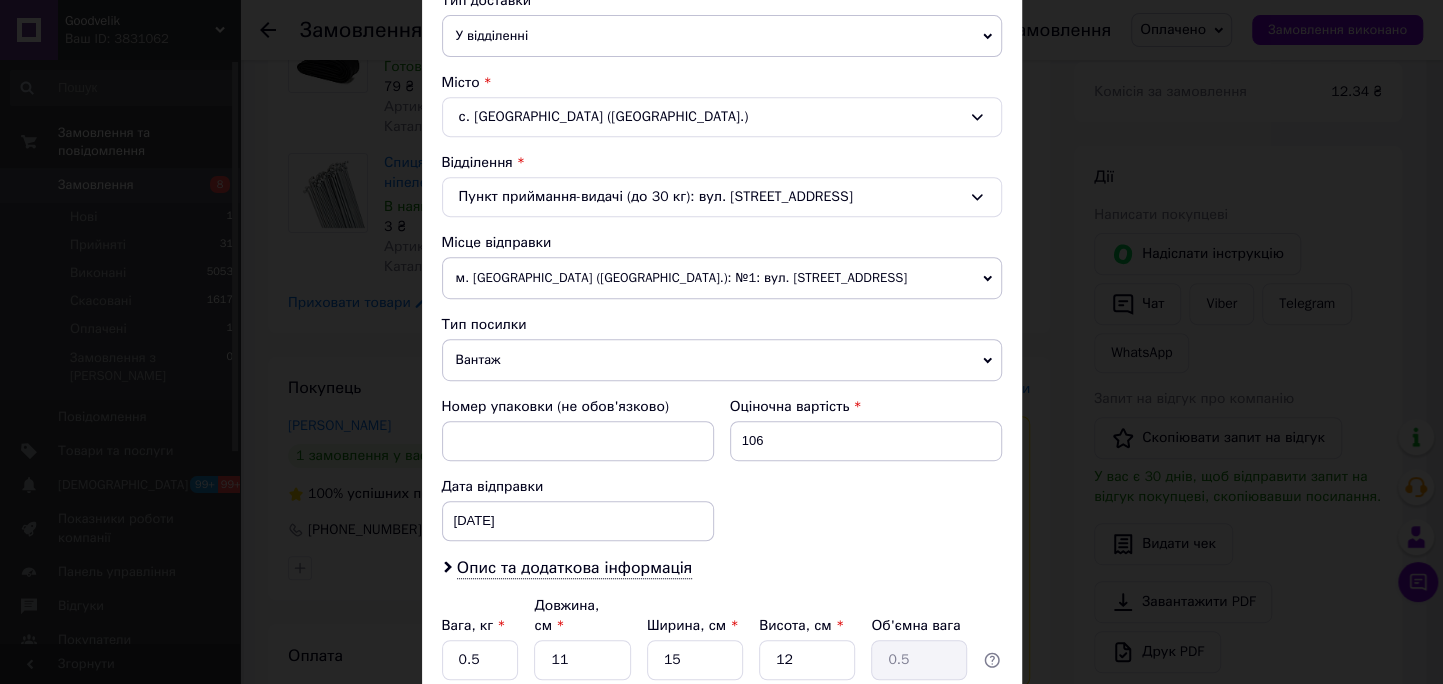 scroll, scrollTop: 640, scrollLeft: 0, axis: vertical 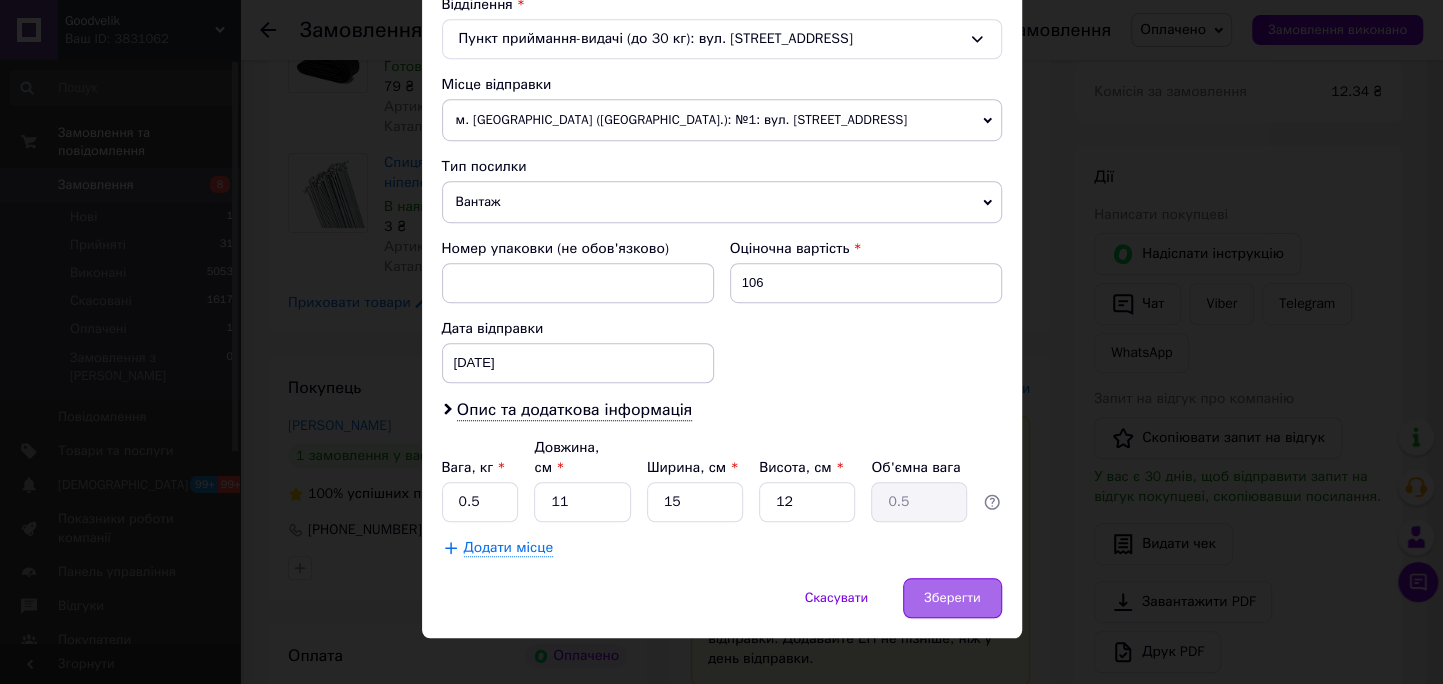 click on "Зберегти" at bounding box center [952, 598] 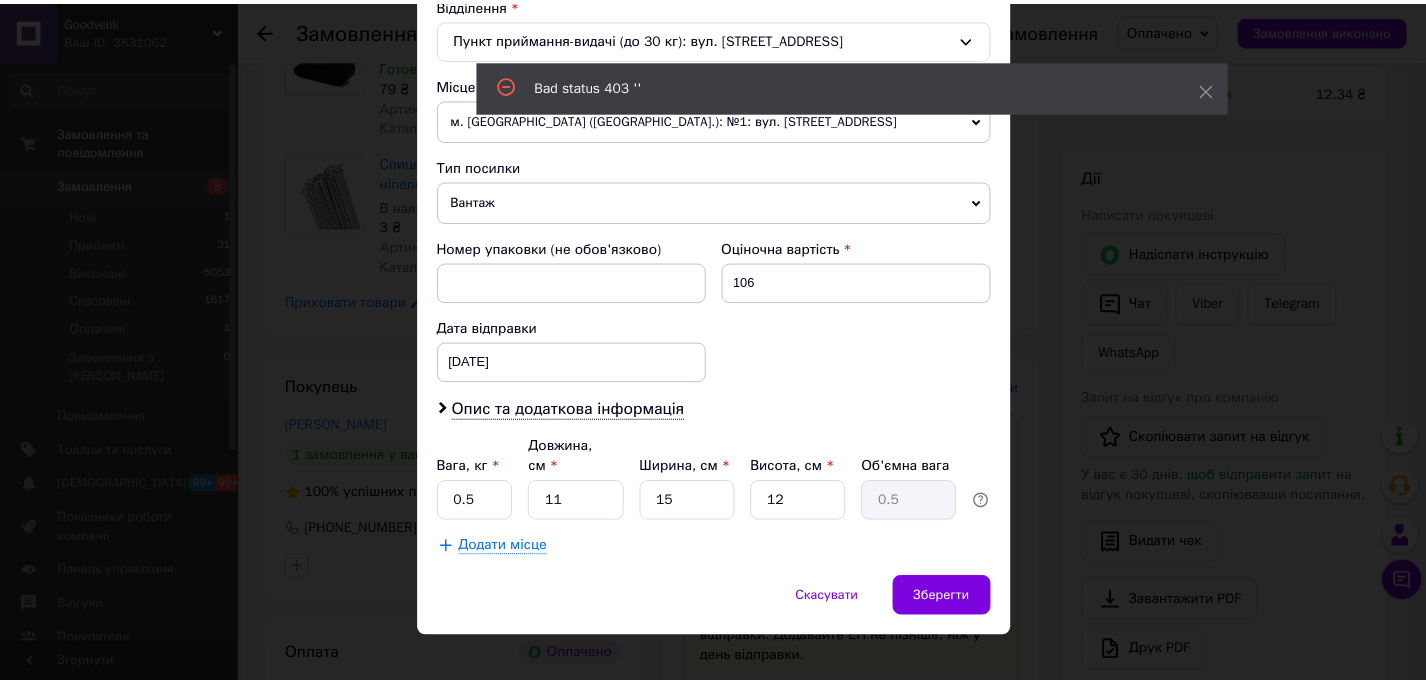 scroll, scrollTop: 0, scrollLeft: 0, axis: both 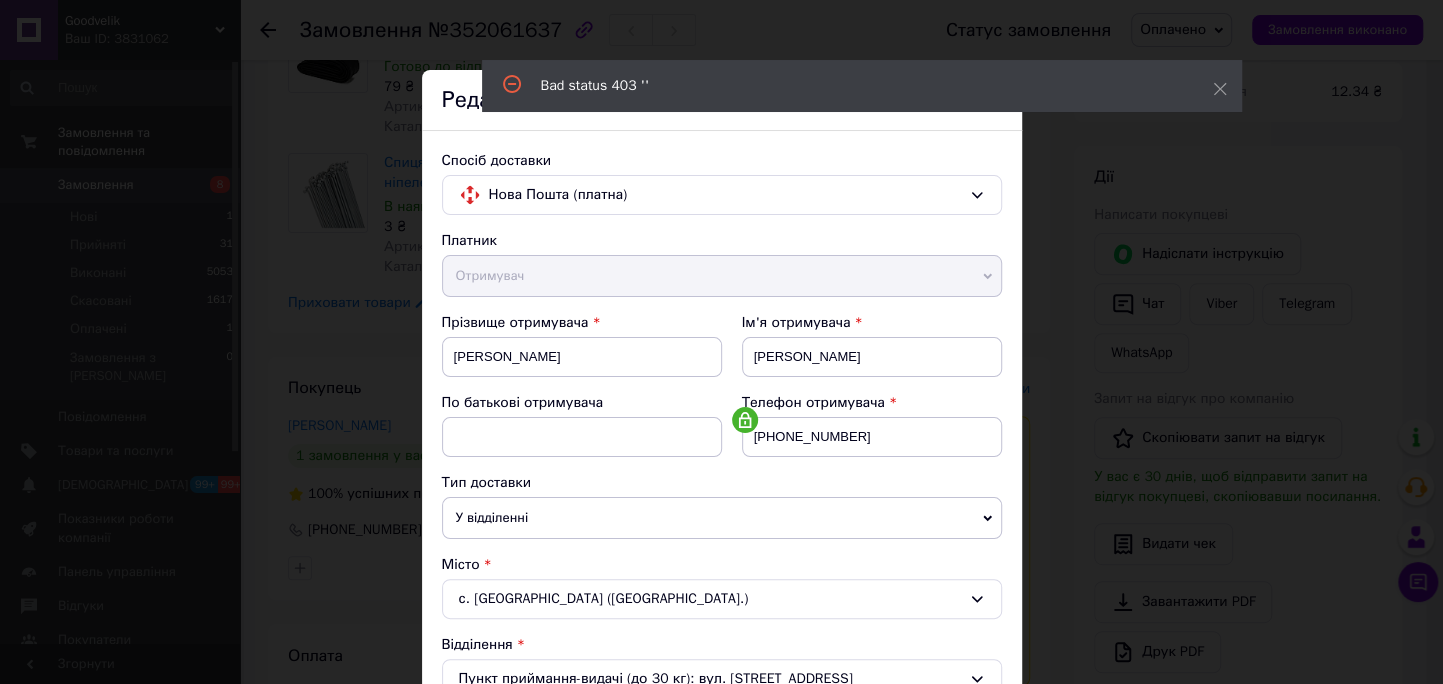 click on "Спосіб доставки Нова Пошта (платна) Платник Отримувач Відправник Прізвище отримувача Курілін Ім'я отримувача Сергій По батькові отримувача Телефон отримувача +380975823499 Тип доставки У відділенні Кур'єром В поштоматі Місто с. Свіршківці (Хмельницька обл.) Відділення Пункт приймання-видачі (до 30 кг): вул. Шкільна, 17 Місце відправки м. Конотоп (Сумська обл.): №1: вул. Батуринська, 22а Немає збігів. Спробуйте змінити умови пошуку Додати ще місце відправки Тип посилки Вантаж Документи Номер упаковки (не обов'язково) Оціночна вартість 106 Дата відправки 10.07.2025 < 2025 > < > Пн" at bounding box center [722, 674] 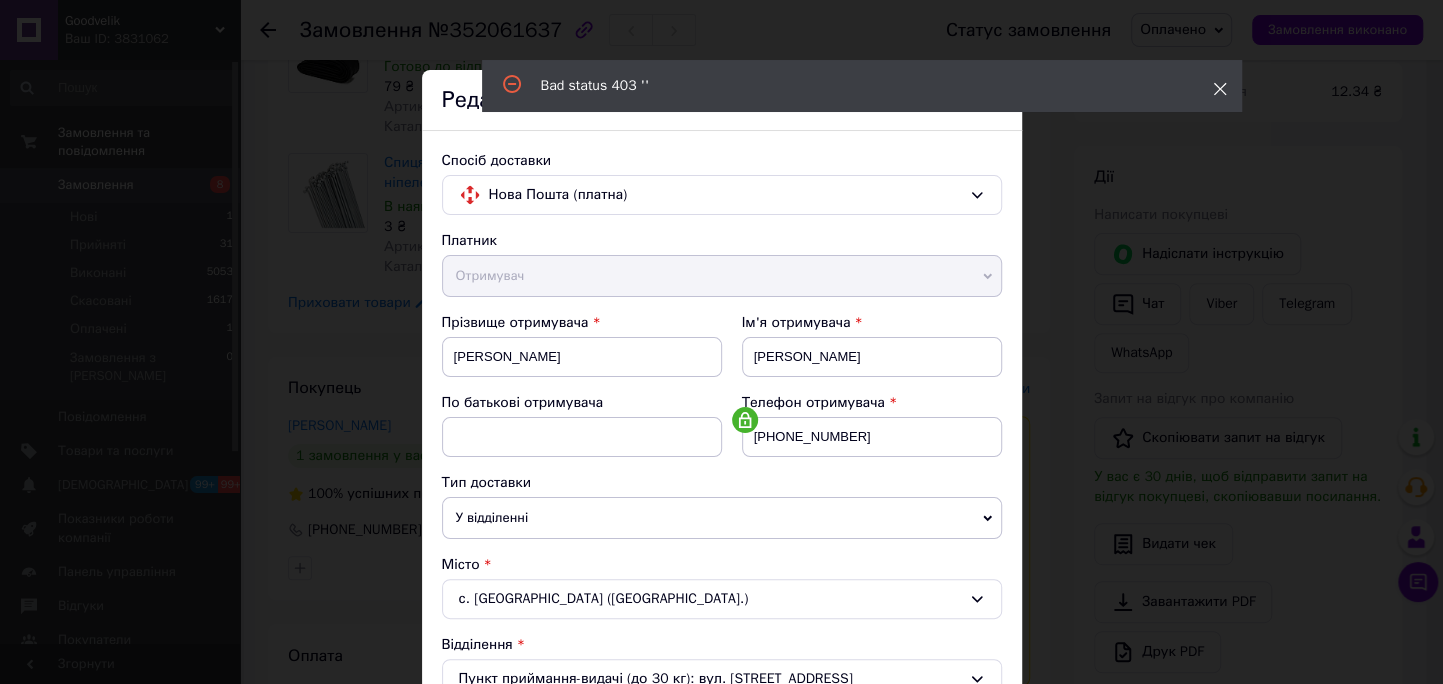 click 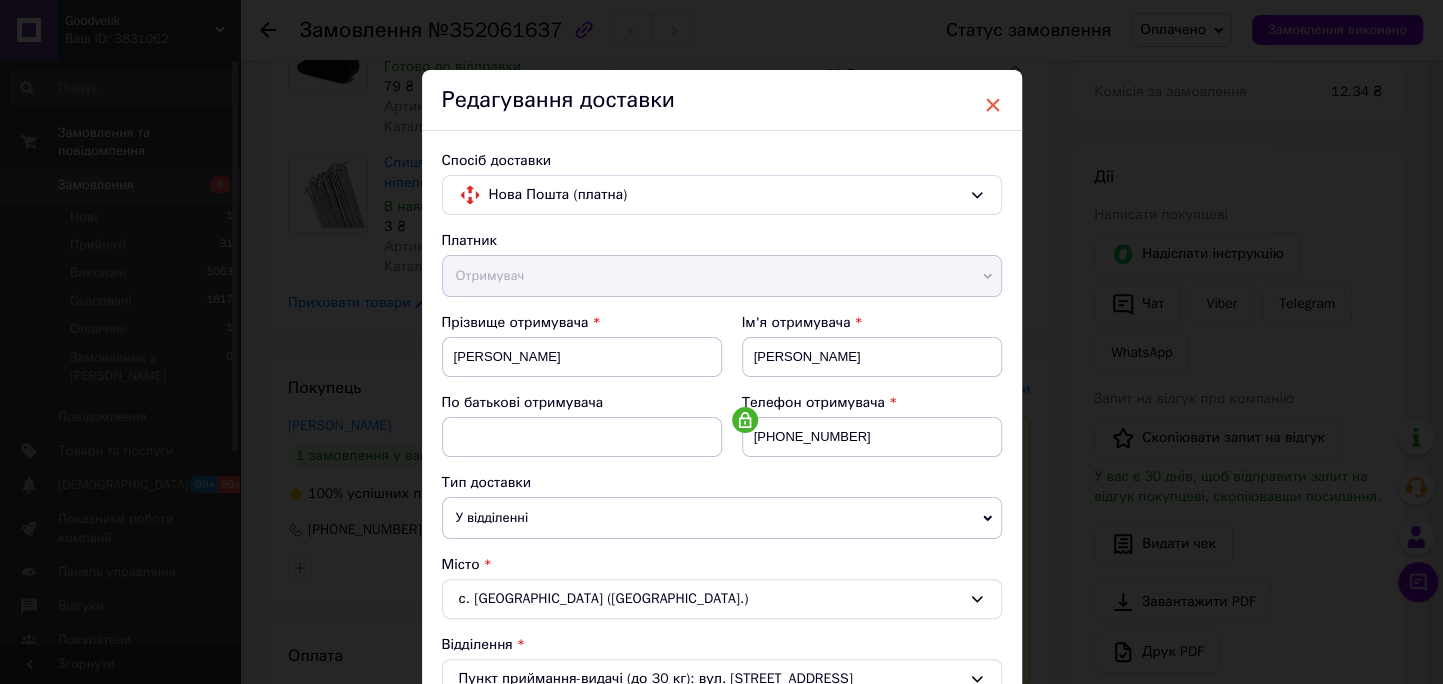click on "×" at bounding box center [993, 105] 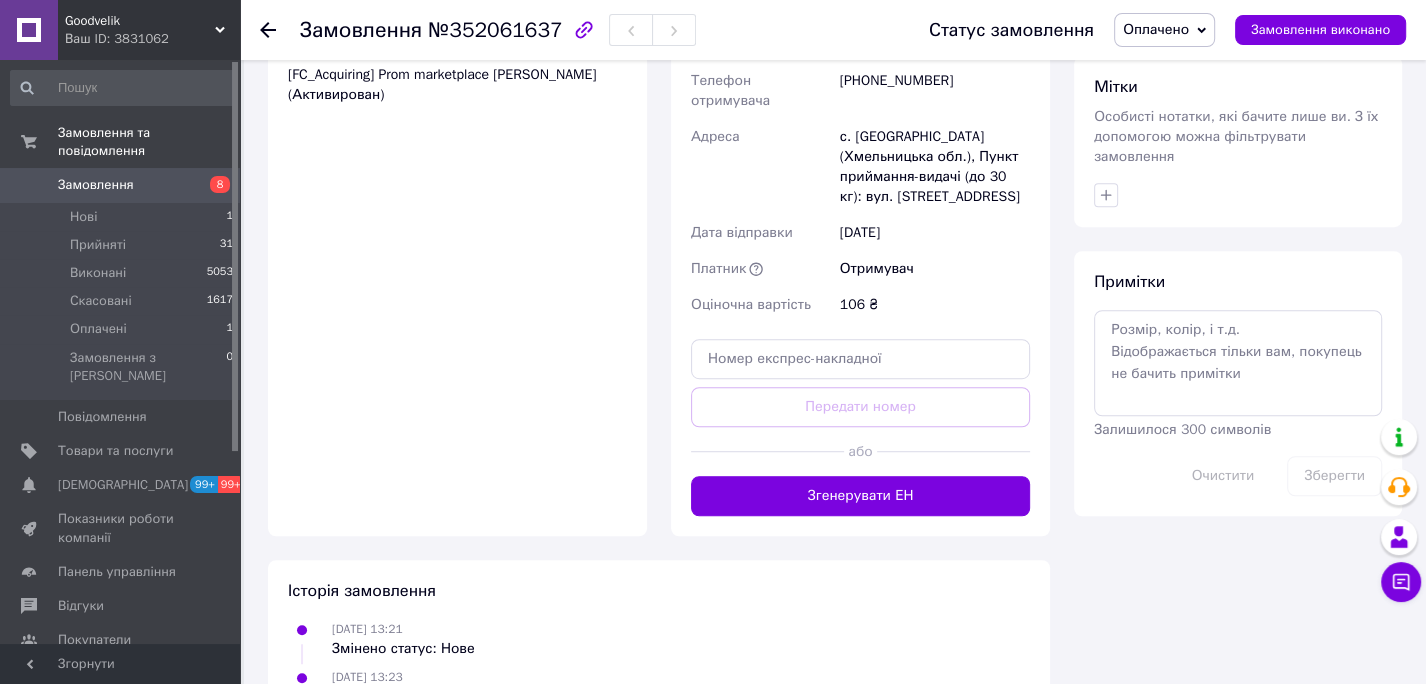 scroll, scrollTop: 1003, scrollLeft: 0, axis: vertical 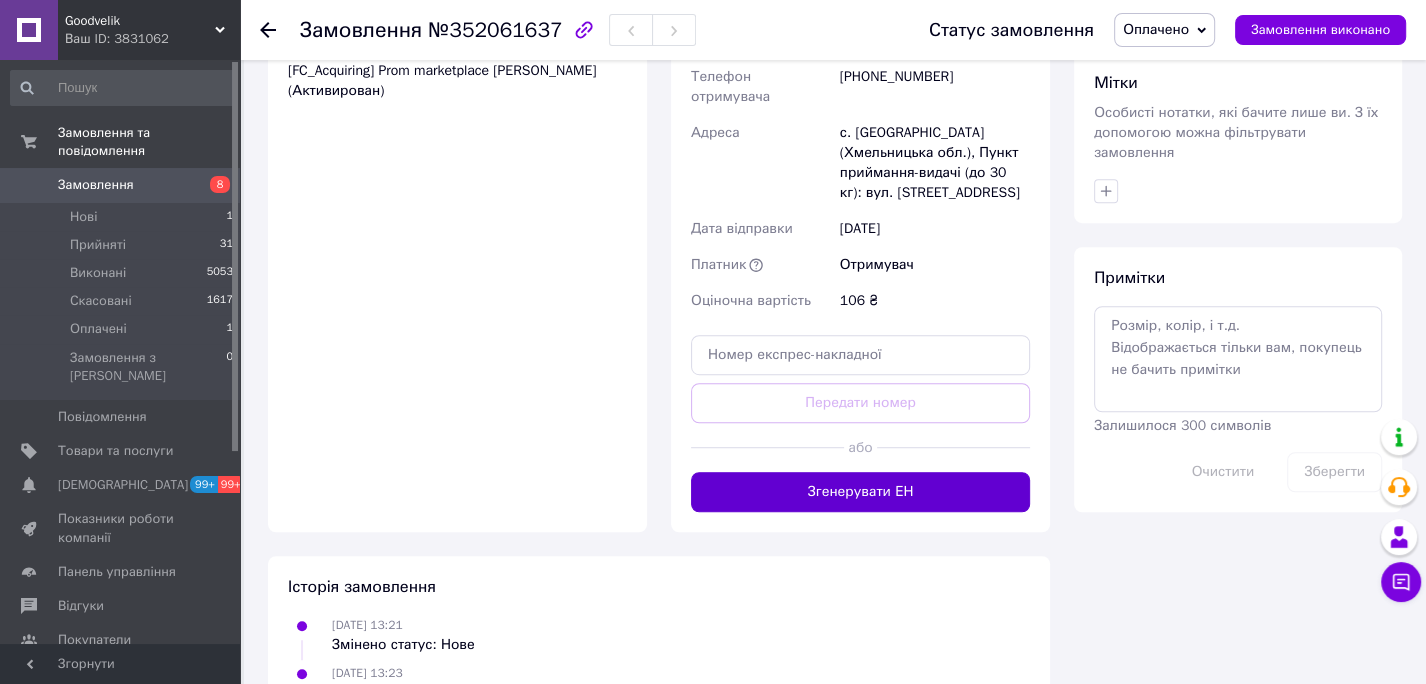click on "Згенерувати ЕН" at bounding box center [860, 492] 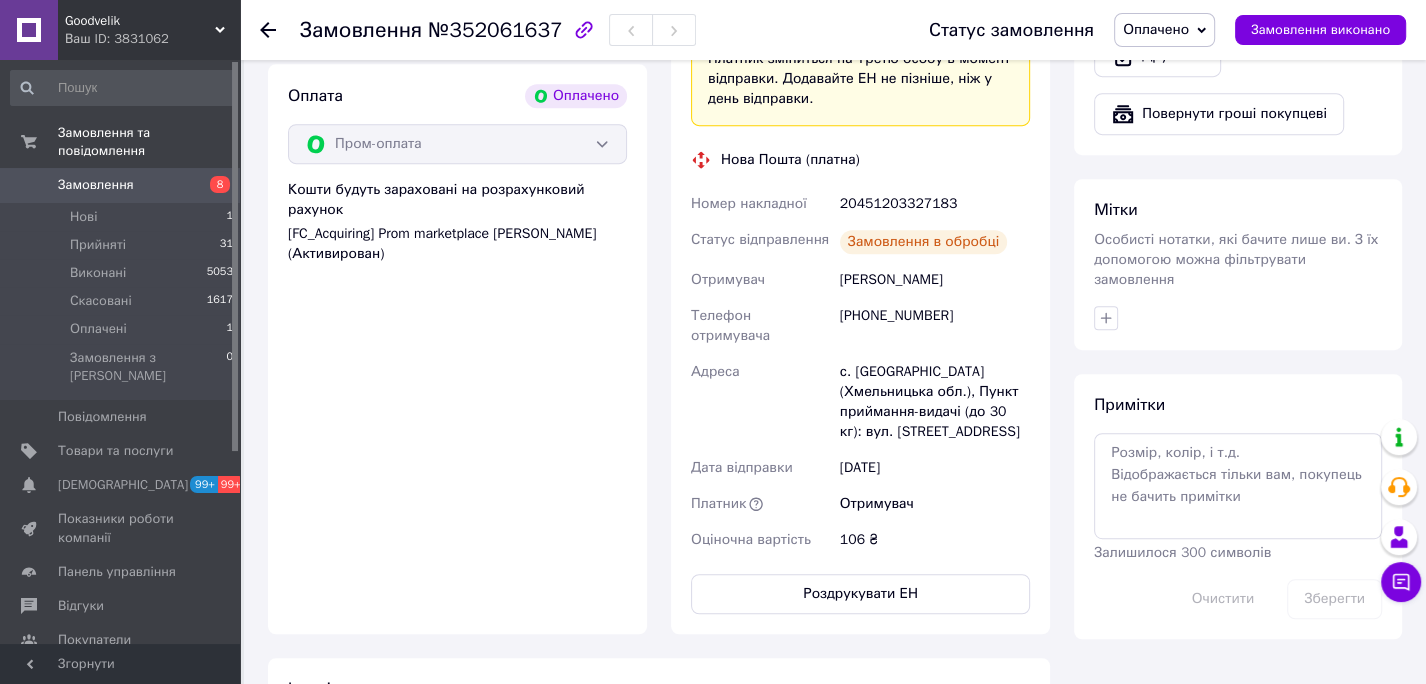 scroll, scrollTop: 802, scrollLeft: 0, axis: vertical 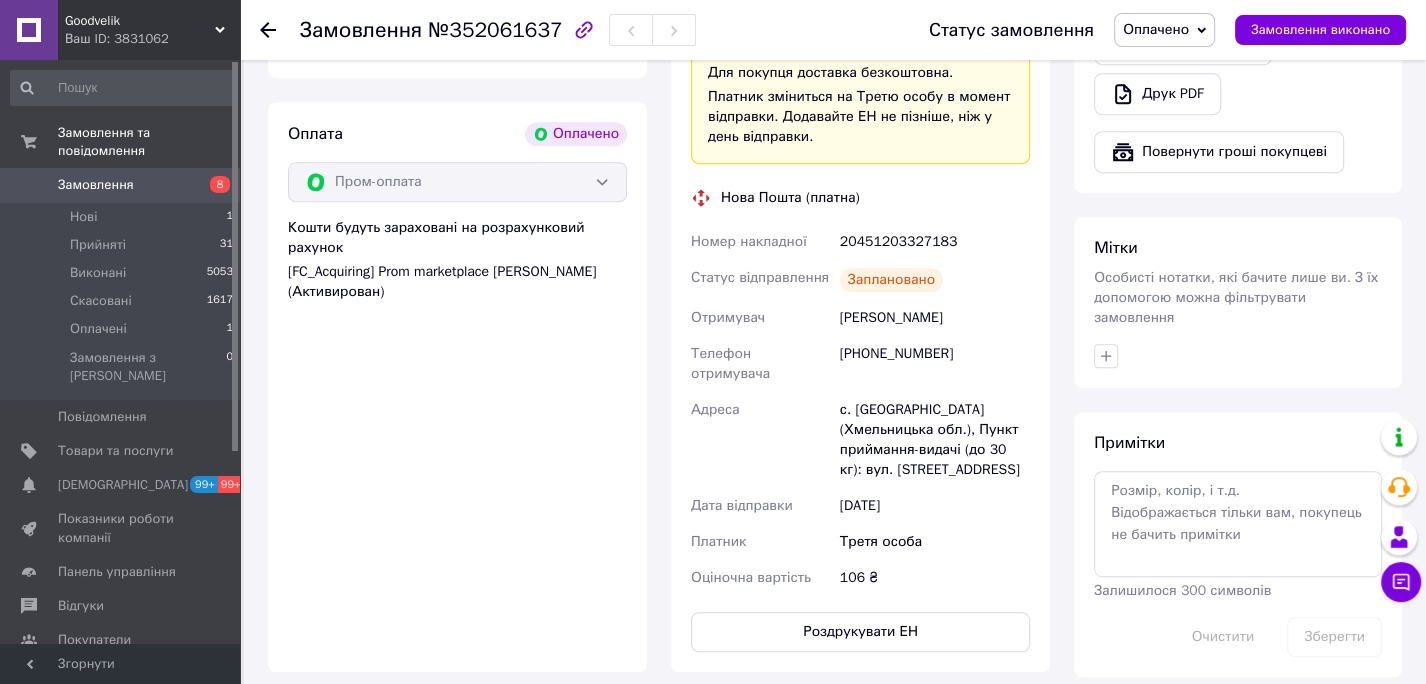 click on "20451203327183" at bounding box center (935, 242) 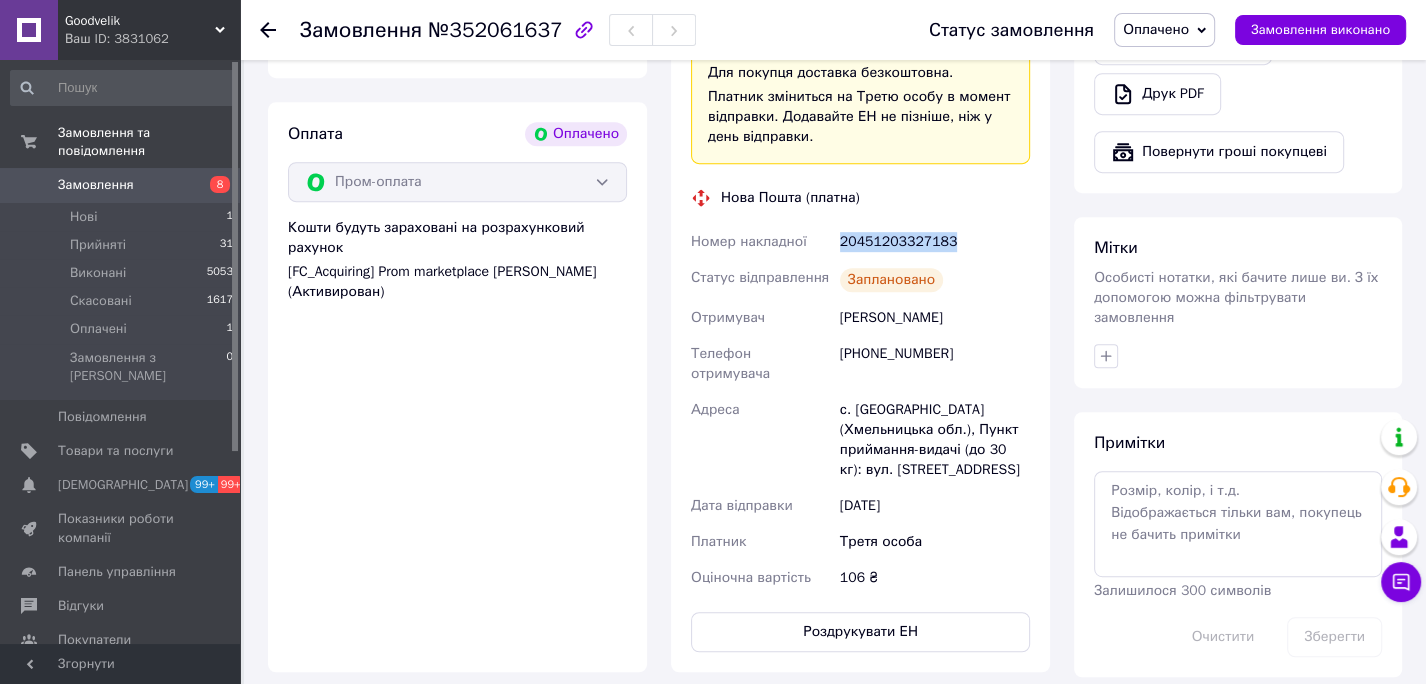 copy on "20451203327183" 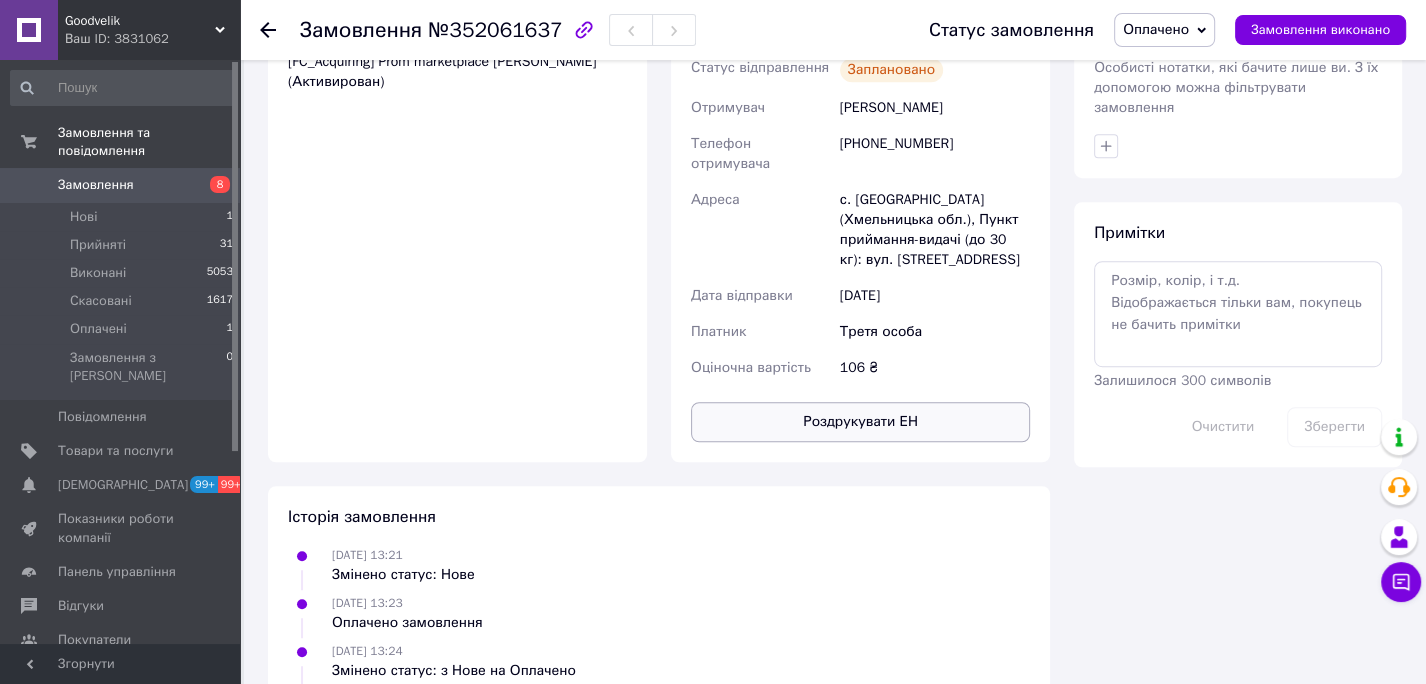click on "Роздрукувати ЕН" at bounding box center [860, 422] 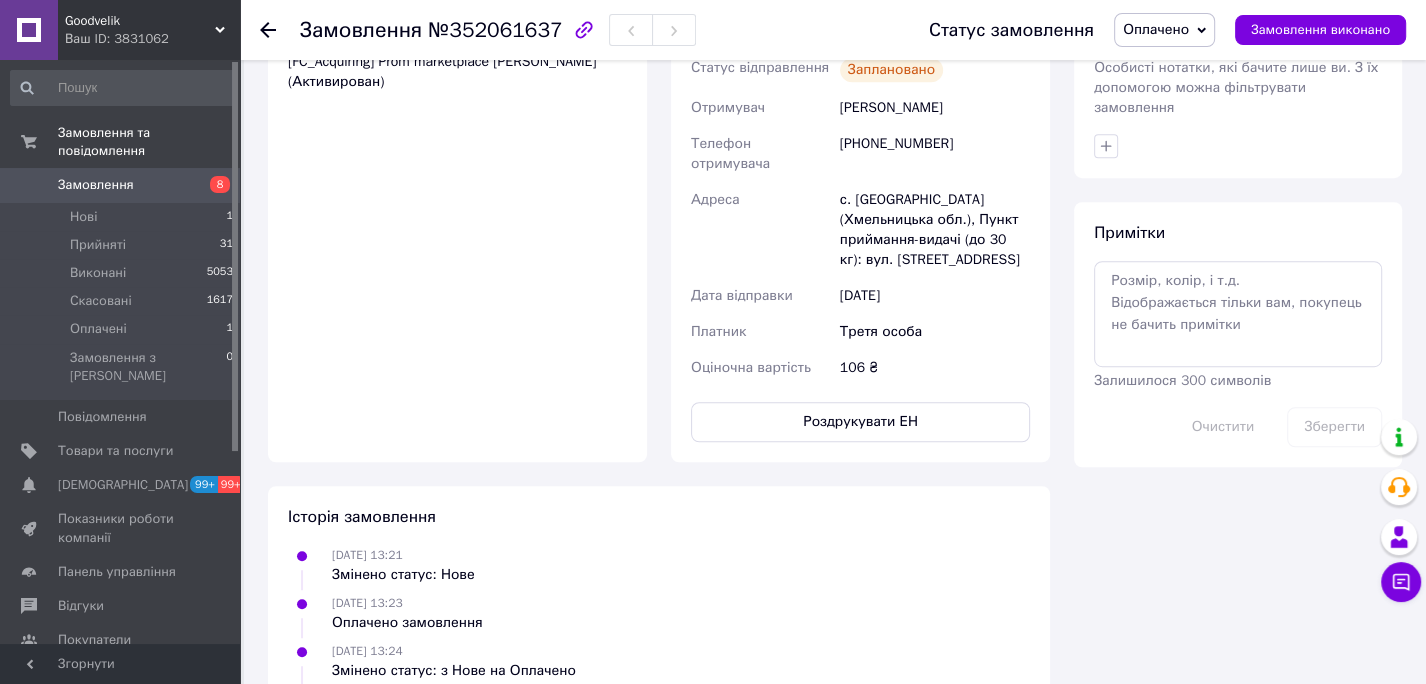 click on "Всього 2 товари 106 ₴ Всього до сплати 106 ₴ Комісія за замовлення 12.34 ₴ Дії Написати покупцеві   Надіслати інструкцію   Чат Viber Telegram WhatsApp Запит на відгук про компанію   Скопіювати запит на відгук У вас є 30 днів, щоб відправити запит на відгук покупцеві, скопіювавши посилання.   Видати чек   Завантажити PDF   Друк PDF   Повернути гроші покупцеві Мітки Особисті нотатки, які бачите лише ви. З їх допомогою можна фільтрувати замовлення Примітки Залишилося 300 символів Очистити Зберегти" at bounding box center [1238, -200] 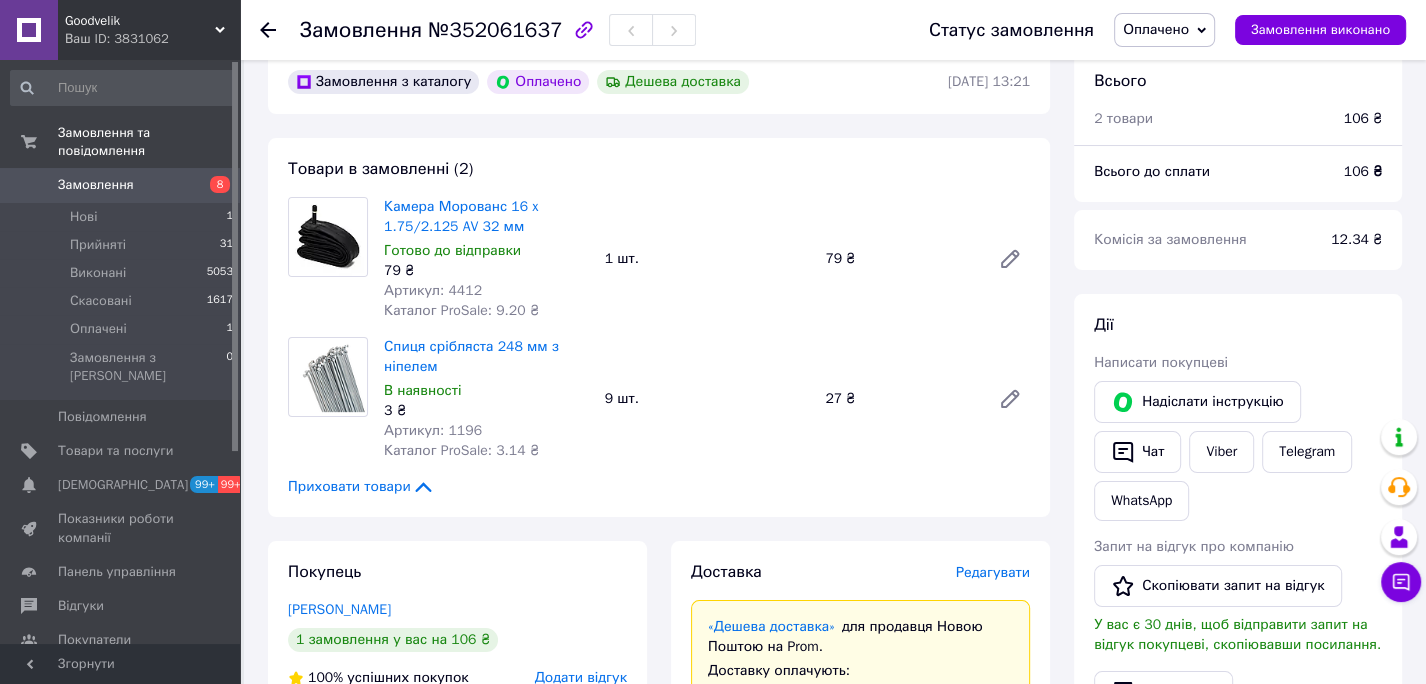 scroll, scrollTop: 0, scrollLeft: 0, axis: both 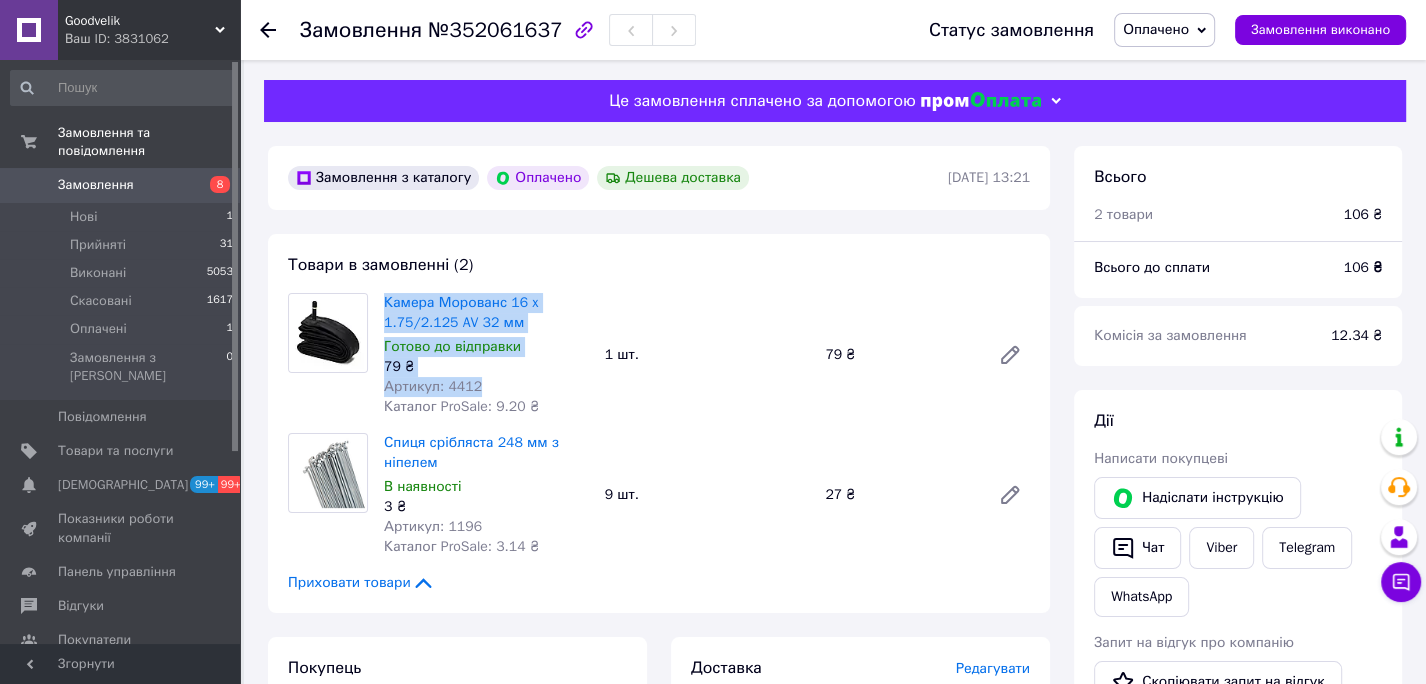 drag, startPoint x: 382, startPoint y: 294, endPoint x: 506, endPoint y: 382, distance: 152.05263 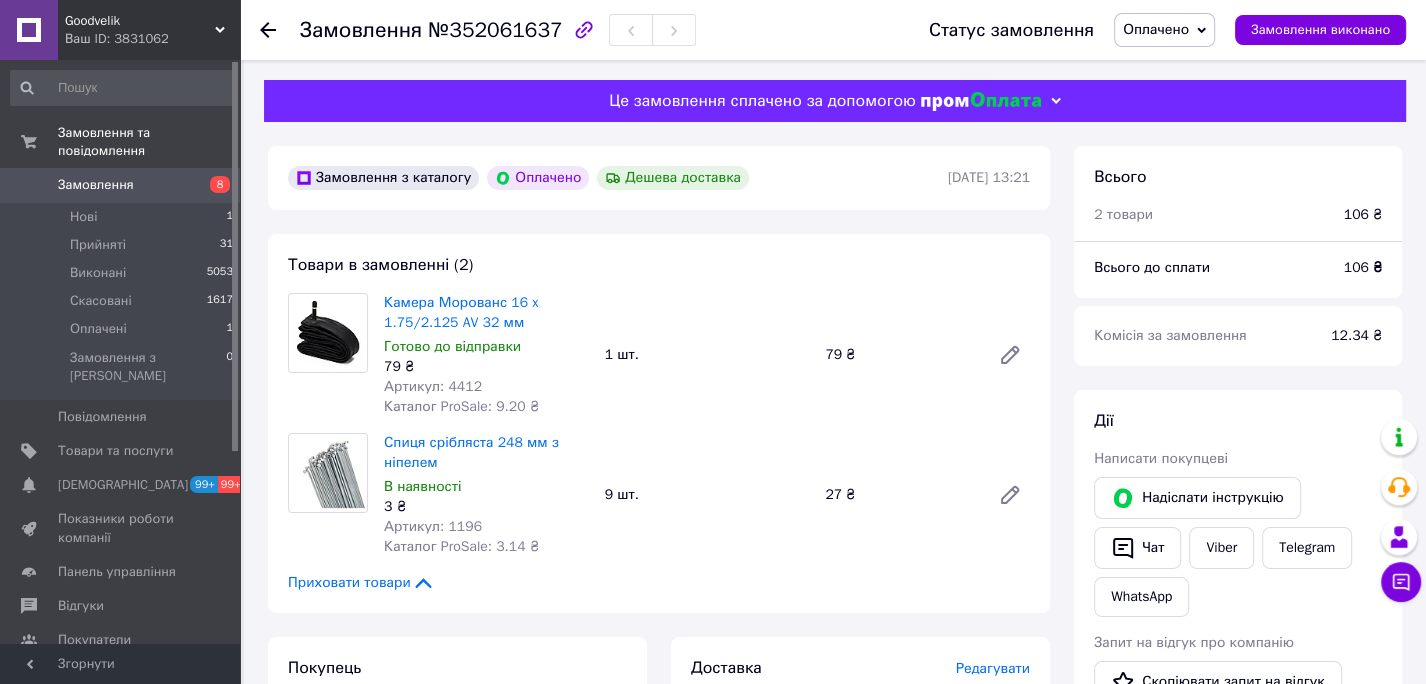 click on "2 товари" at bounding box center (1207, 215) 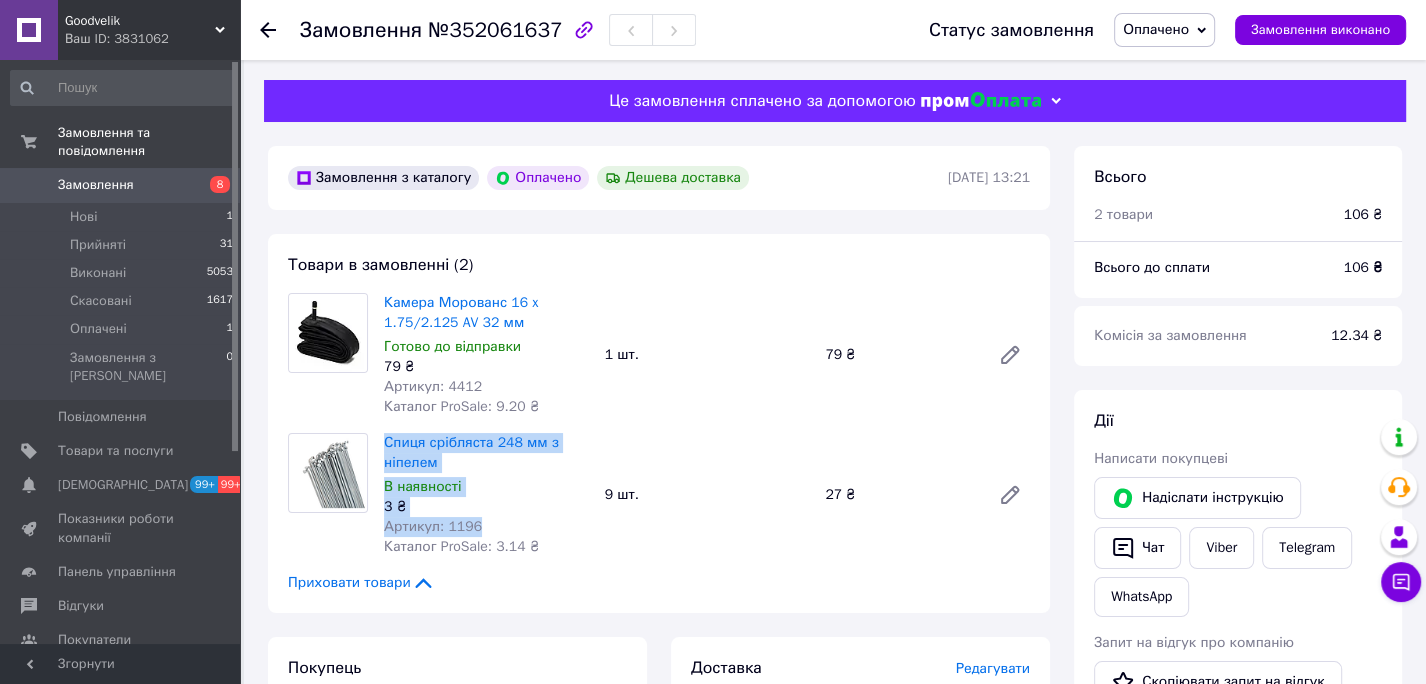 drag, startPoint x: 383, startPoint y: 441, endPoint x: 496, endPoint y: 529, distance: 143.2236 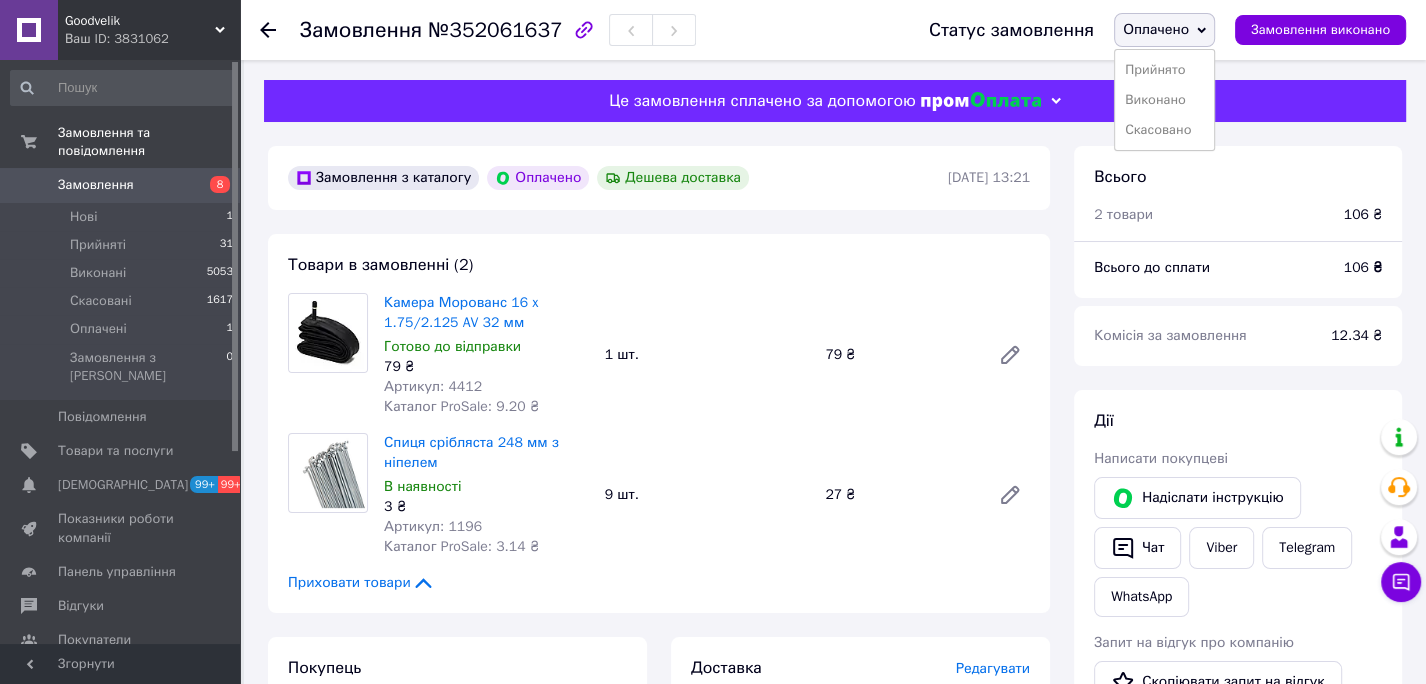 click on "Прийнято" at bounding box center (1164, 70) 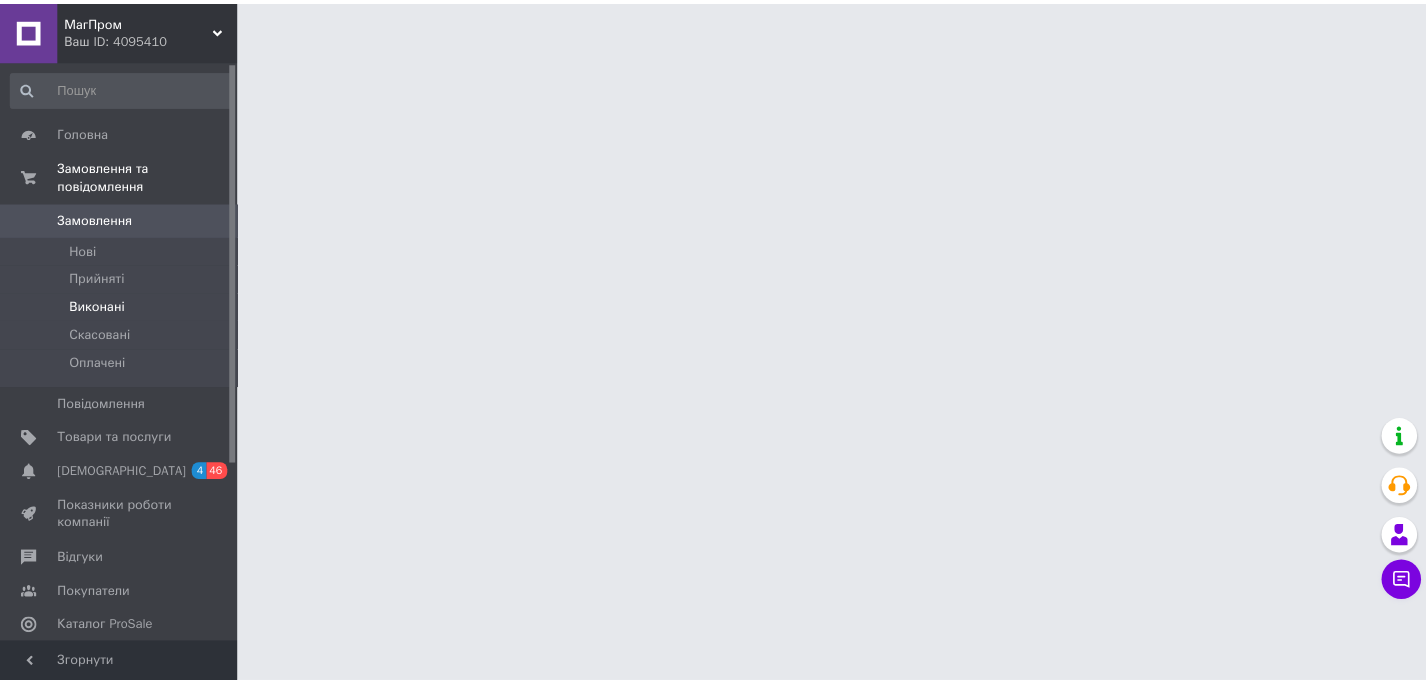 scroll, scrollTop: 0, scrollLeft: 0, axis: both 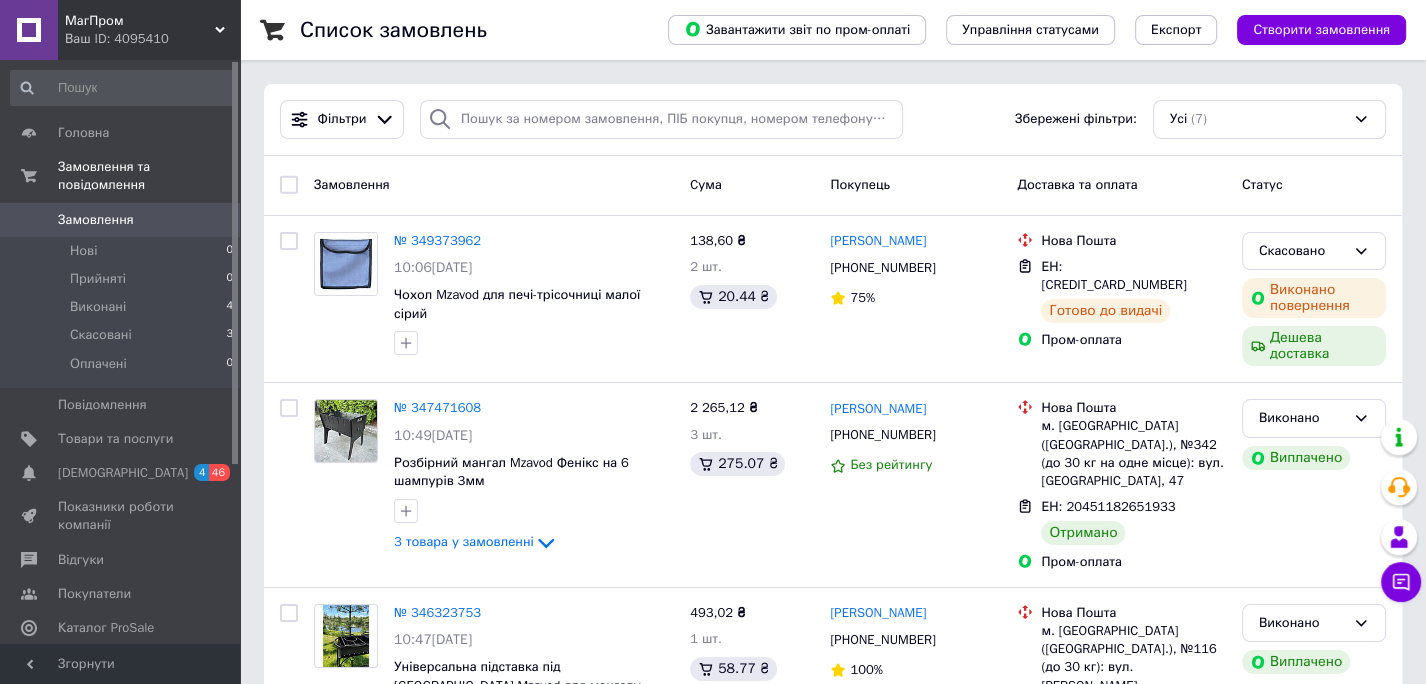 click on "Ваш ID: 4095410" at bounding box center [152, 39] 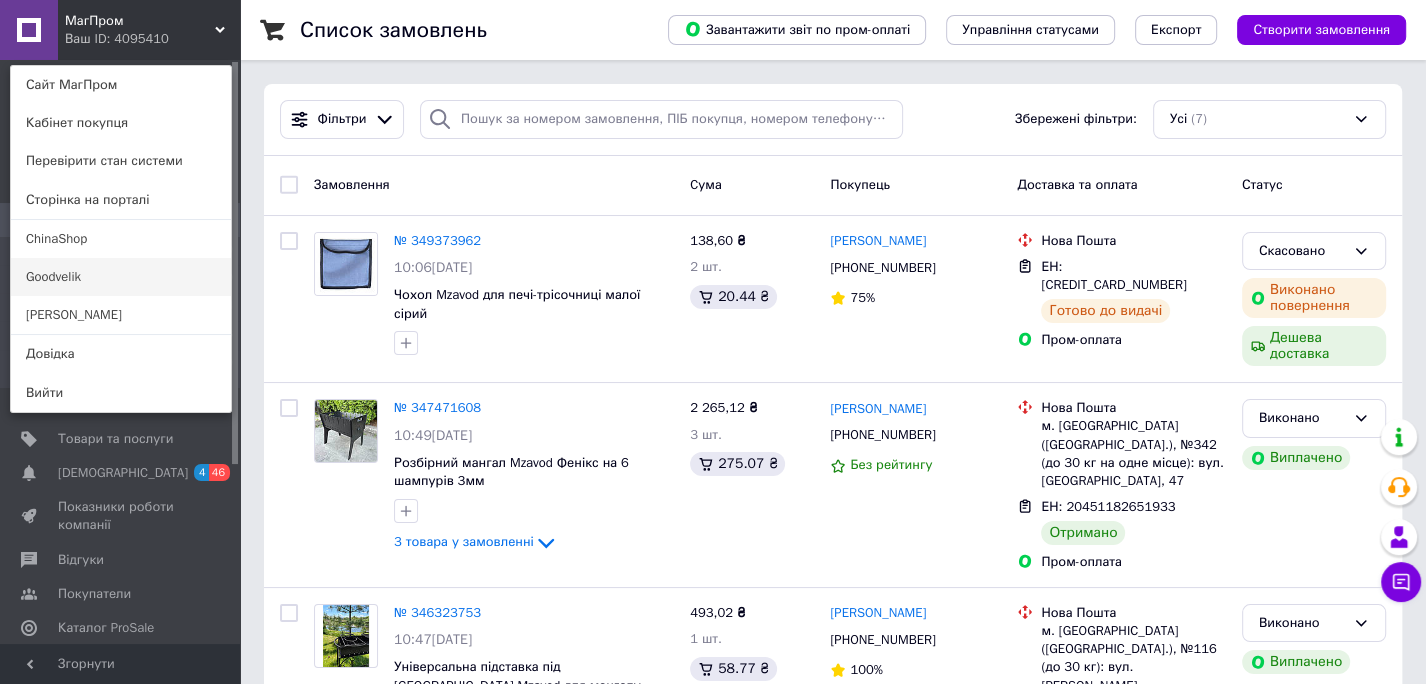 click on "Goodvelik" at bounding box center (121, 277) 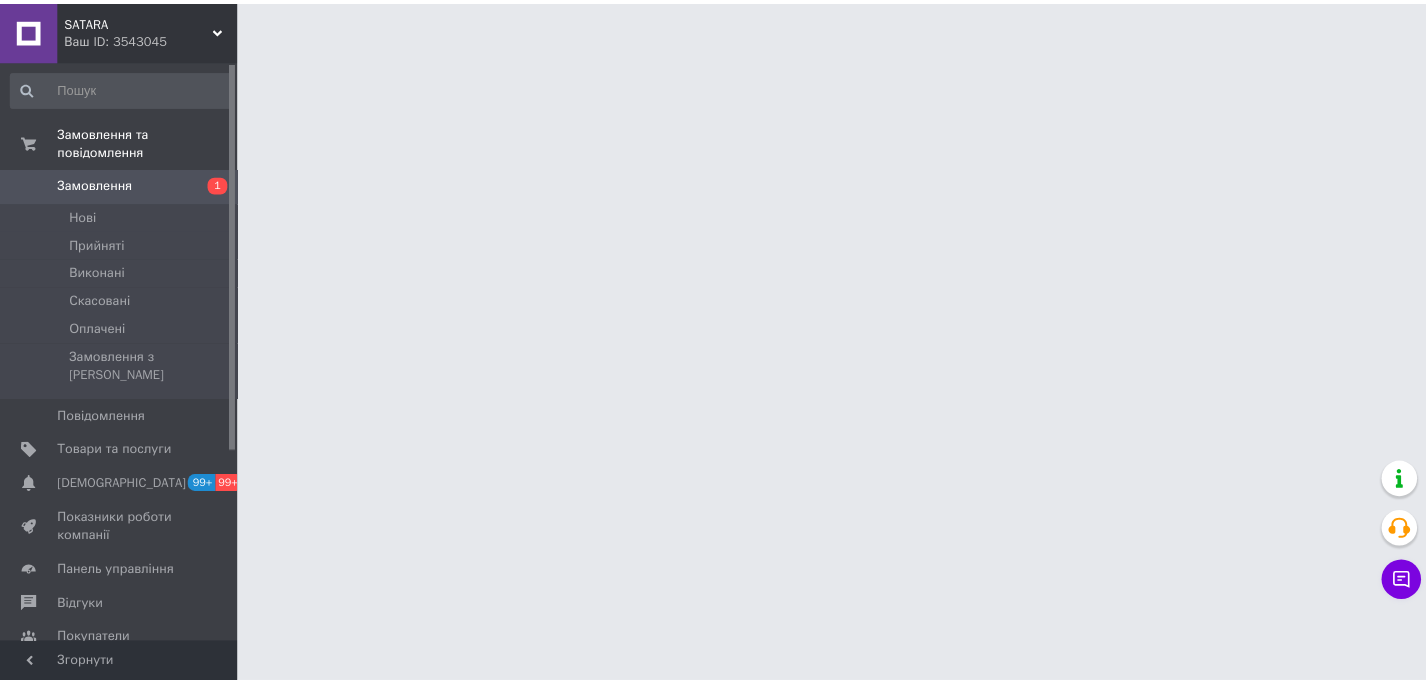 scroll, scrollTop: 0, scrollLeft: 0, axis: both 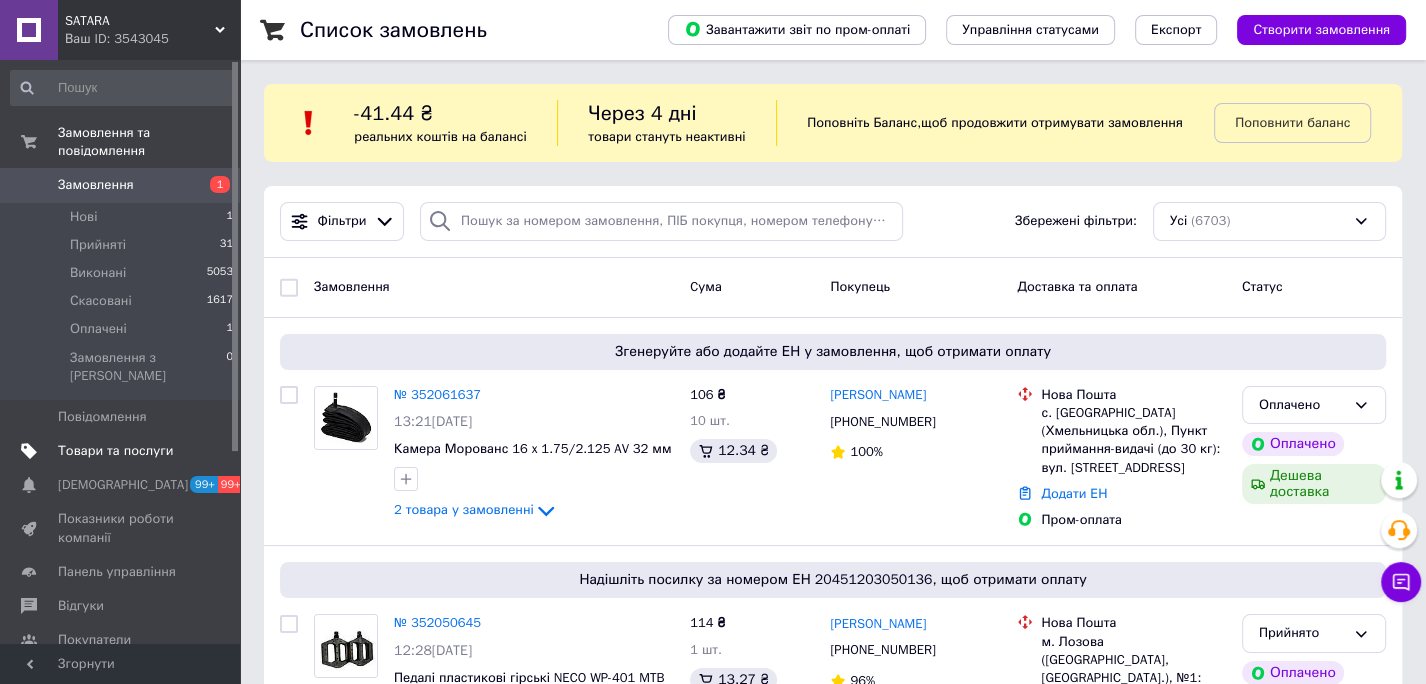 click on "Товари та послуги" at bounding box center (115, 451) 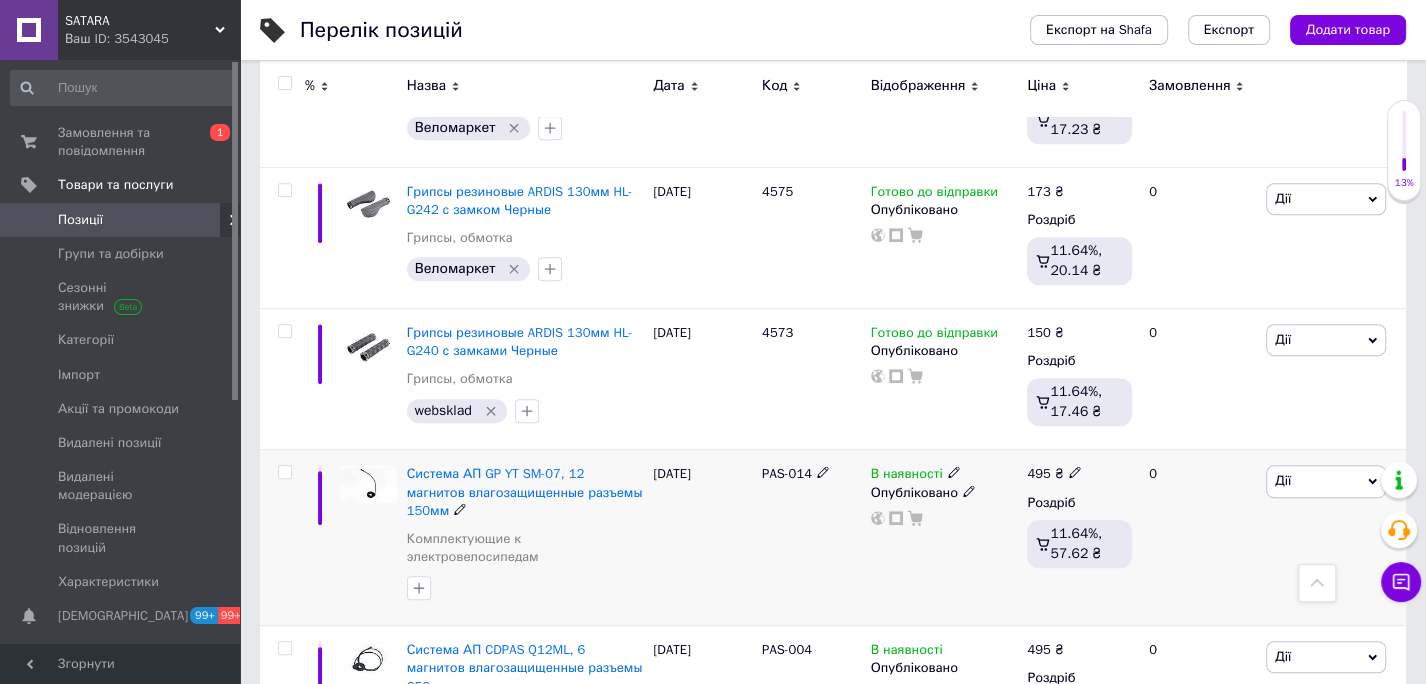scroll, scrollTop: 13555, scrollLeft: 0, axis: vertical 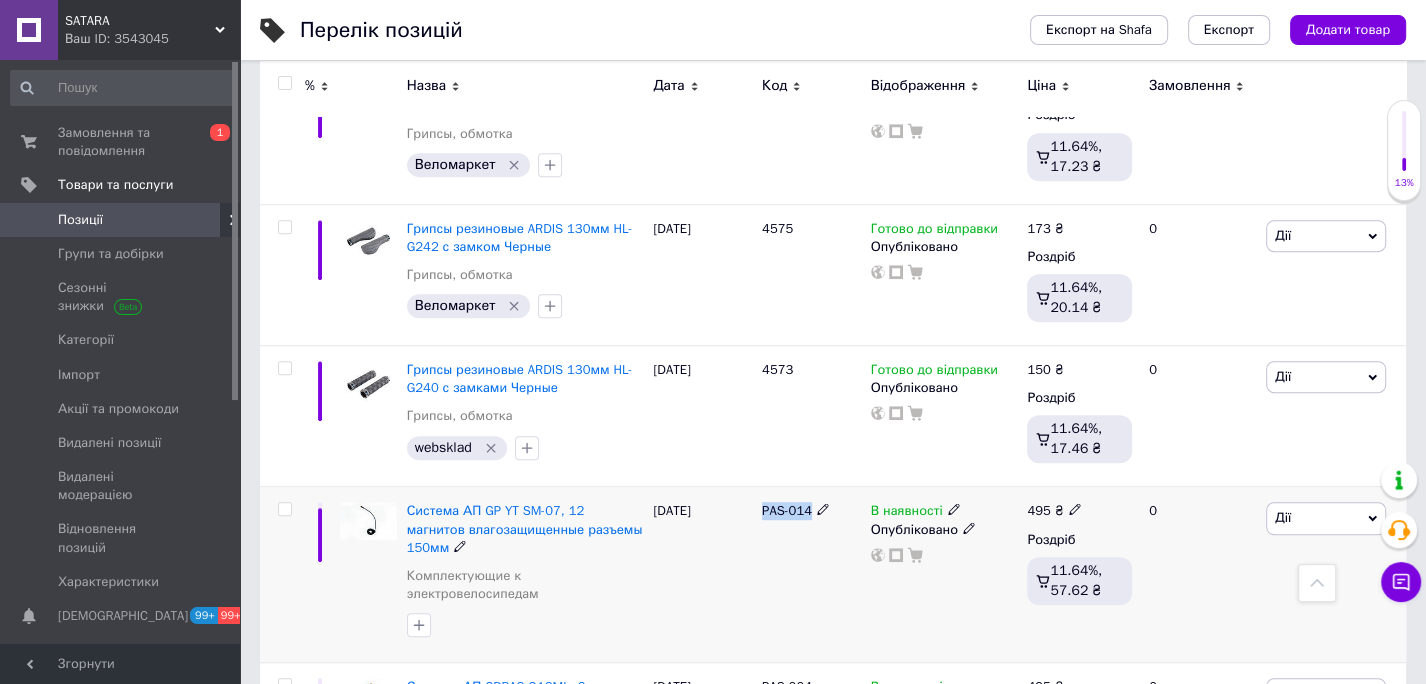 drag, startPoint x: 758, startPoint y: 326, endPoint x: 811, endPoint y: 331, distance: 53.235325 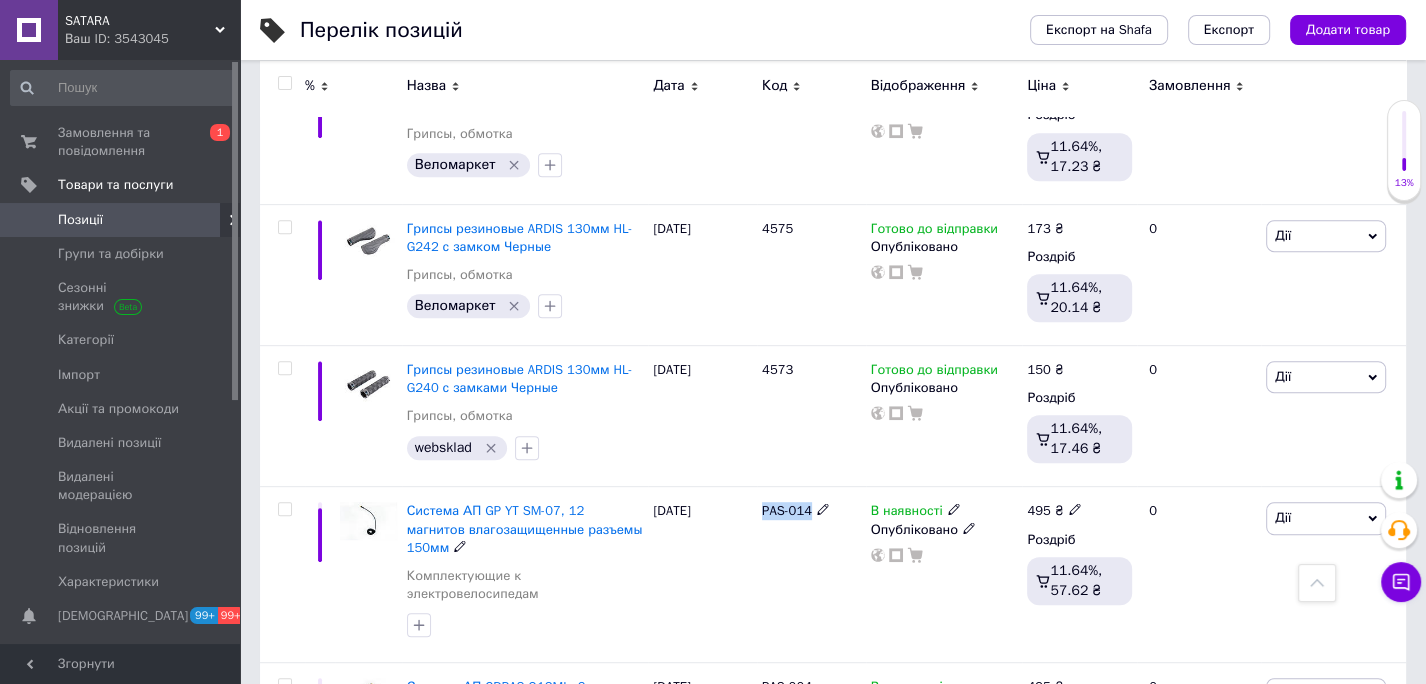 copy on "PAS-014" 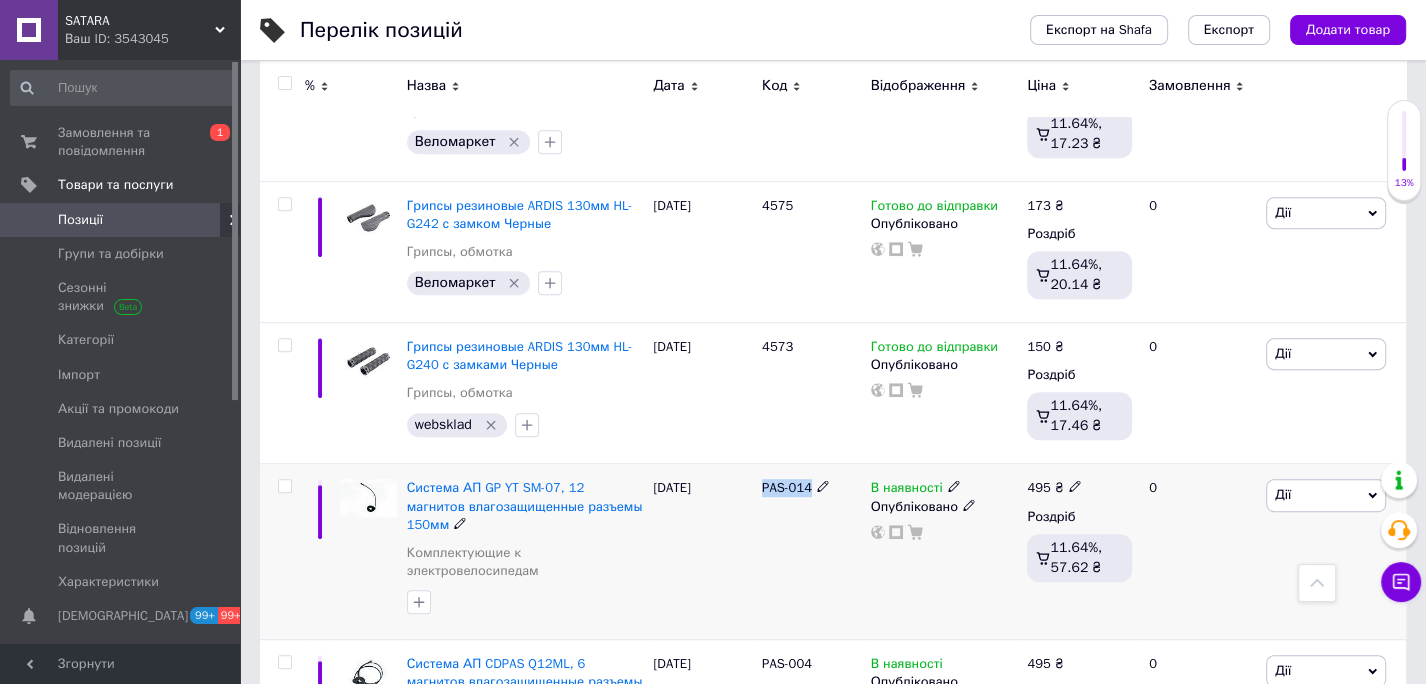 scroll, scrollTop: 13580, scrollLeft: 0, axis: vertical 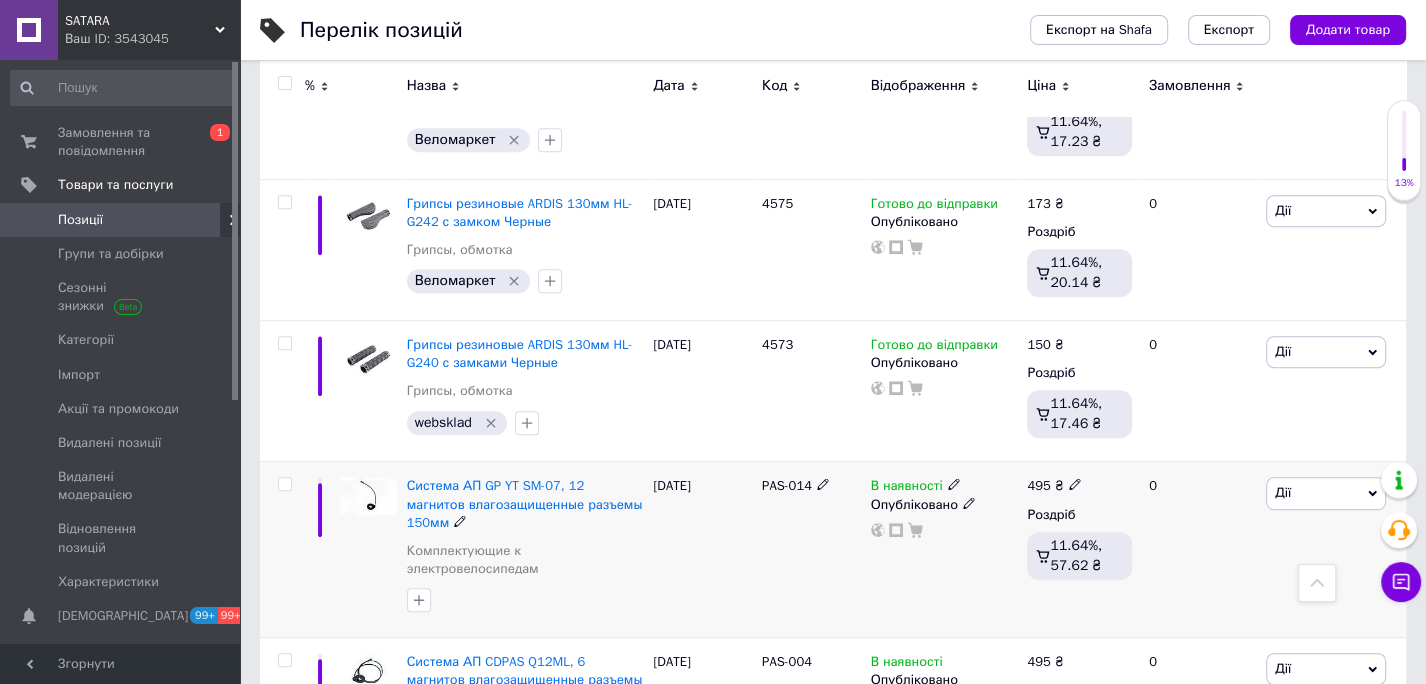 click 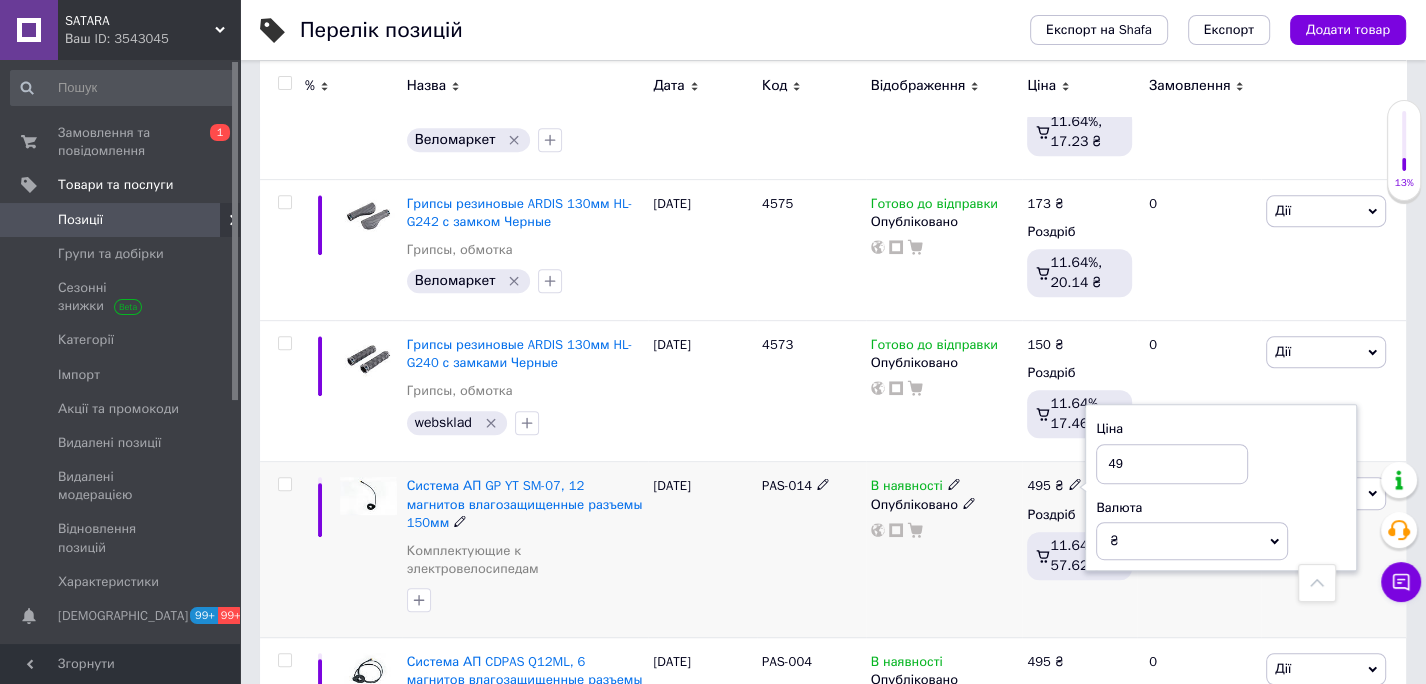 type on "4" 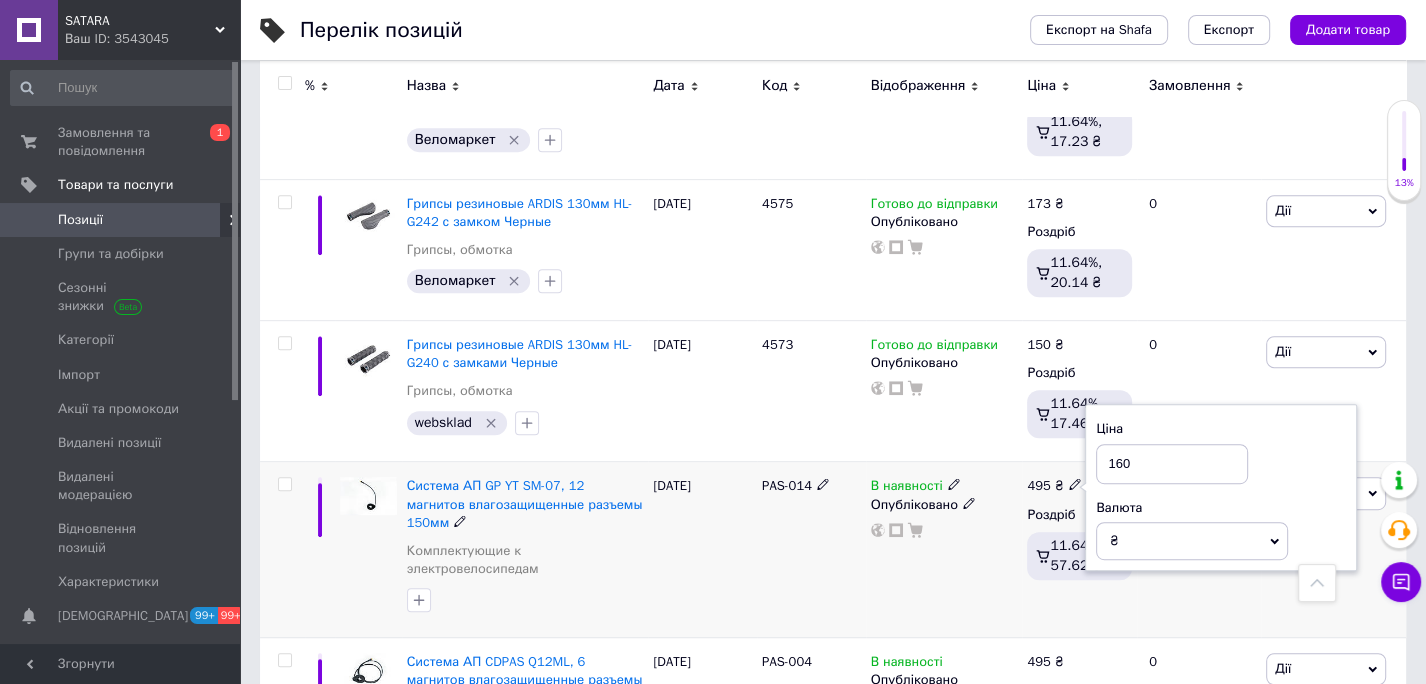 type on "160" 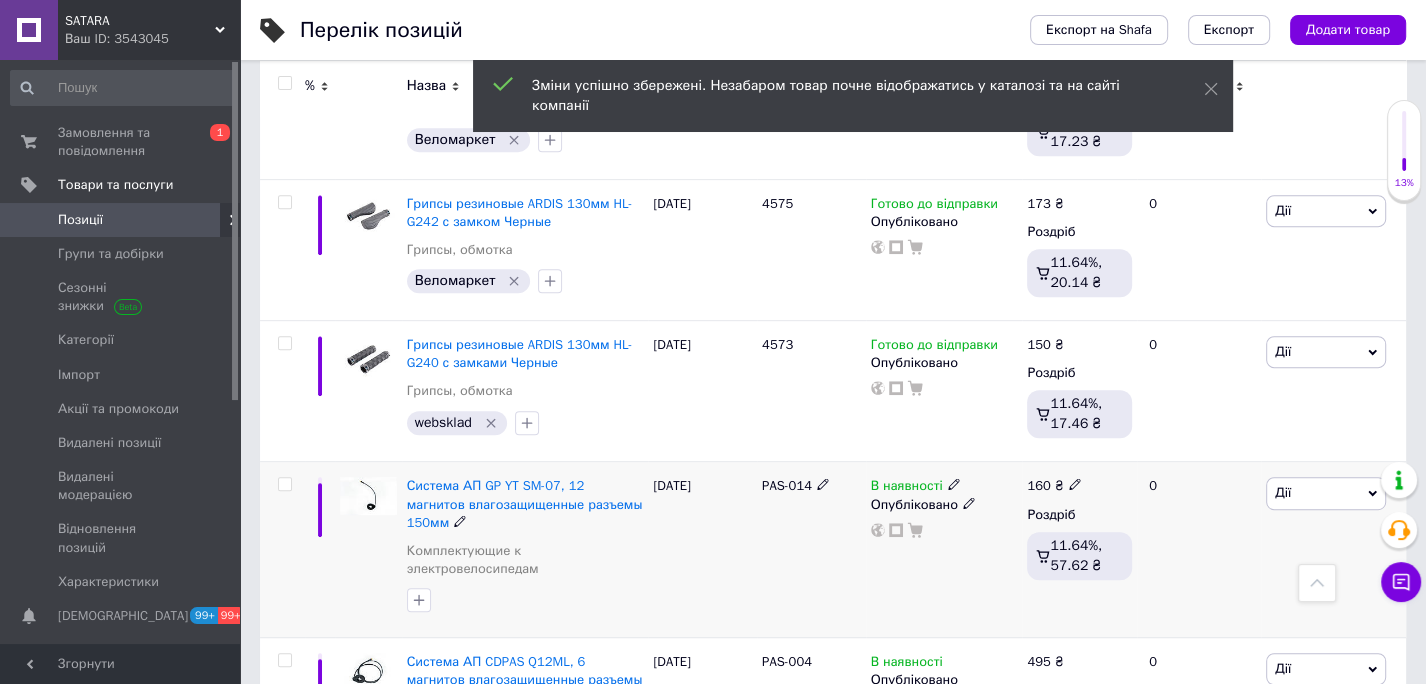 click 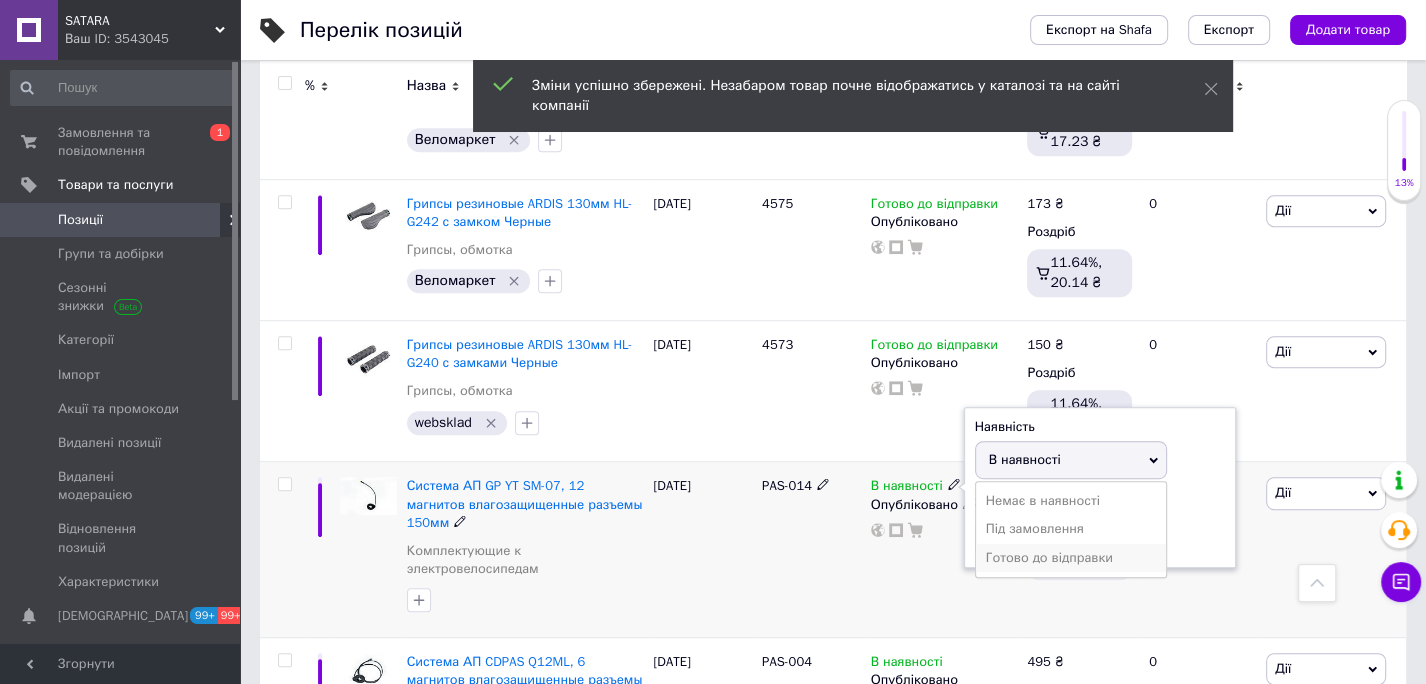 click on "Готово до відправки" at bounding box center (1071, 558) 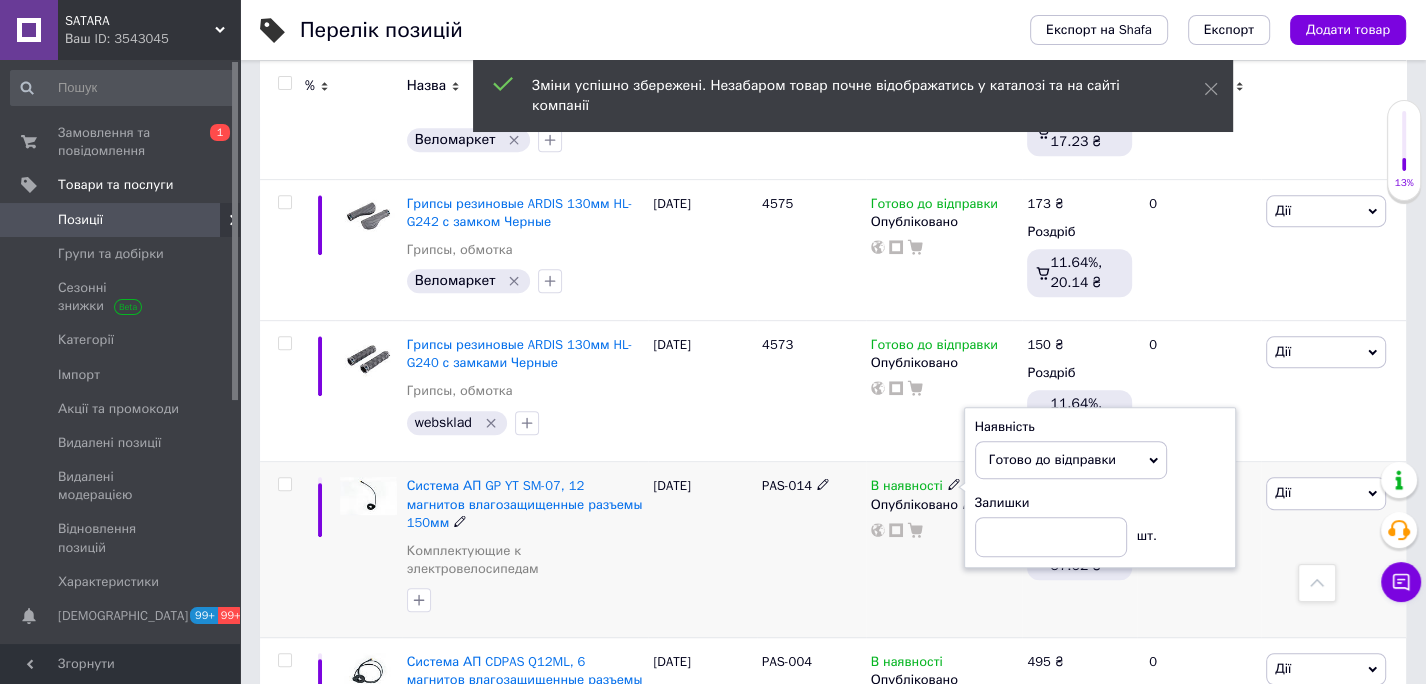 click on "PAS-014" at bounding box center [811, 550] 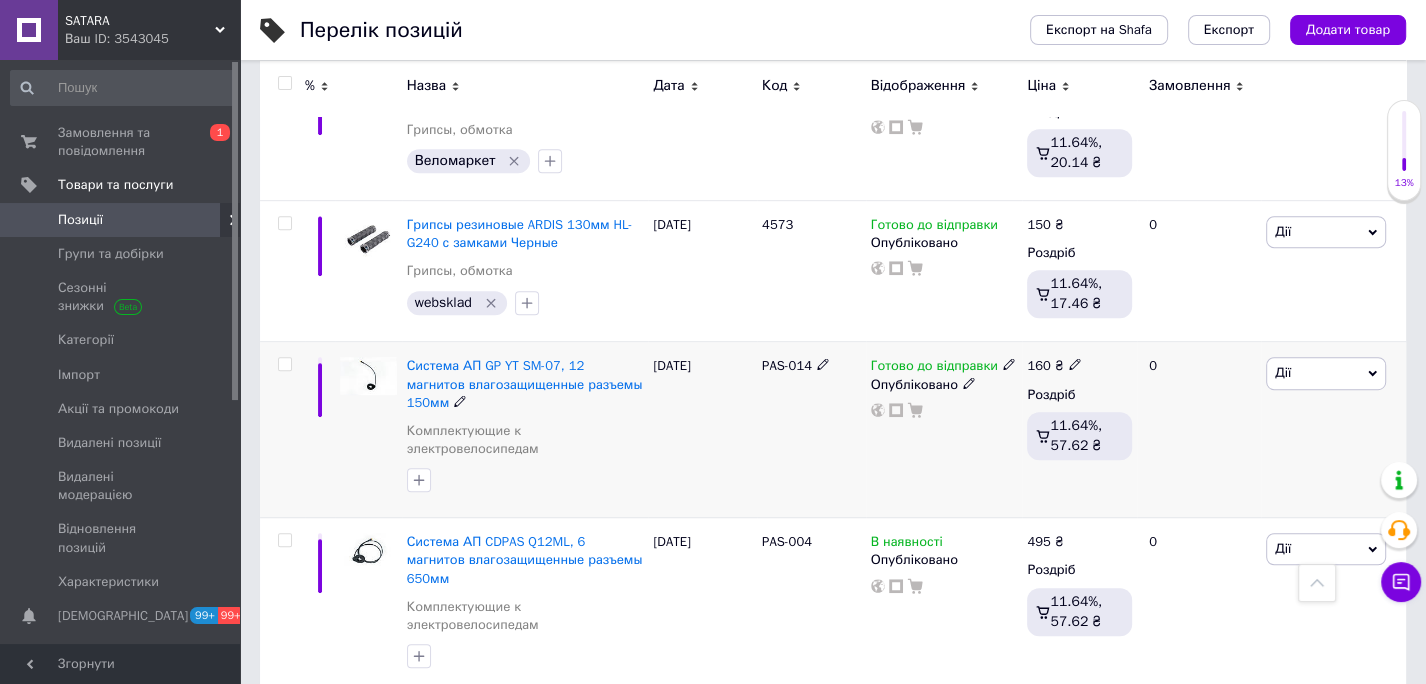 scroll, scrollTop: 13703, scrollLeft: 0, axis: vertical 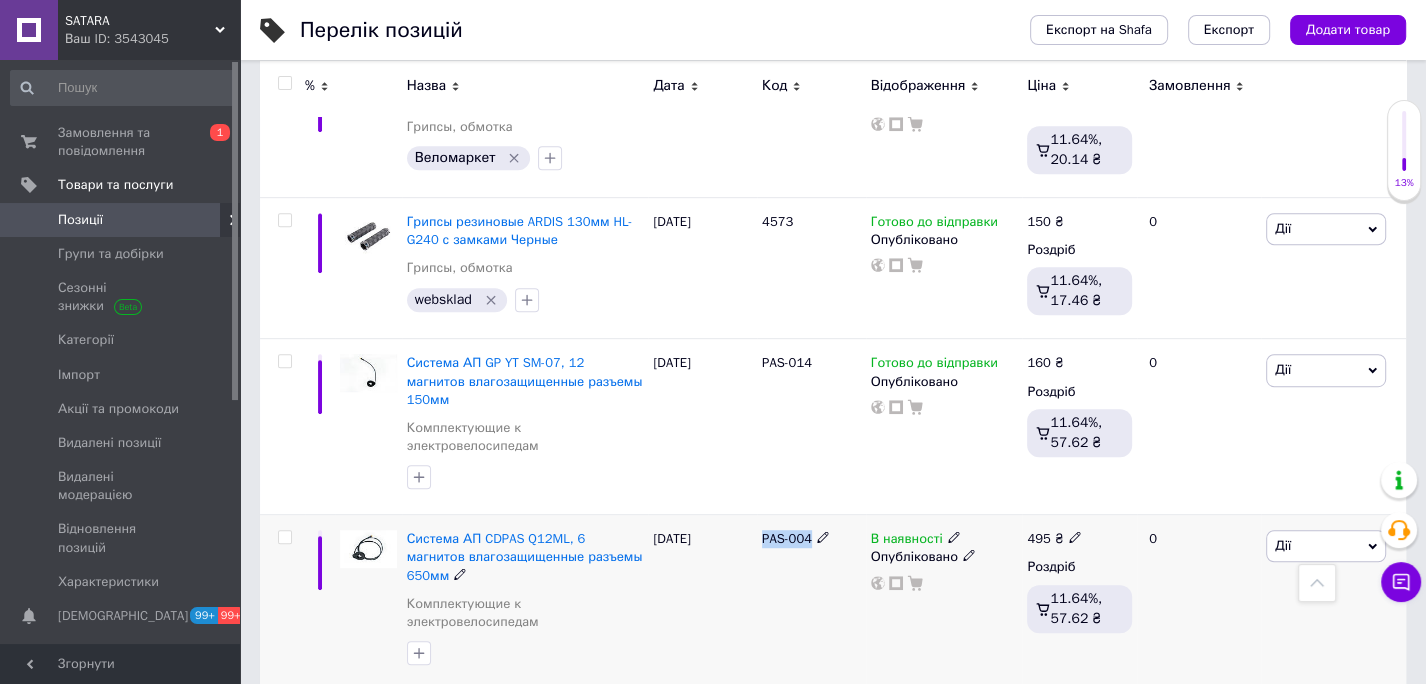 drag, startPoint x: 759, startPoint y: 337, endPoint x: 807, endPoint y: 335, distance: 48.04165 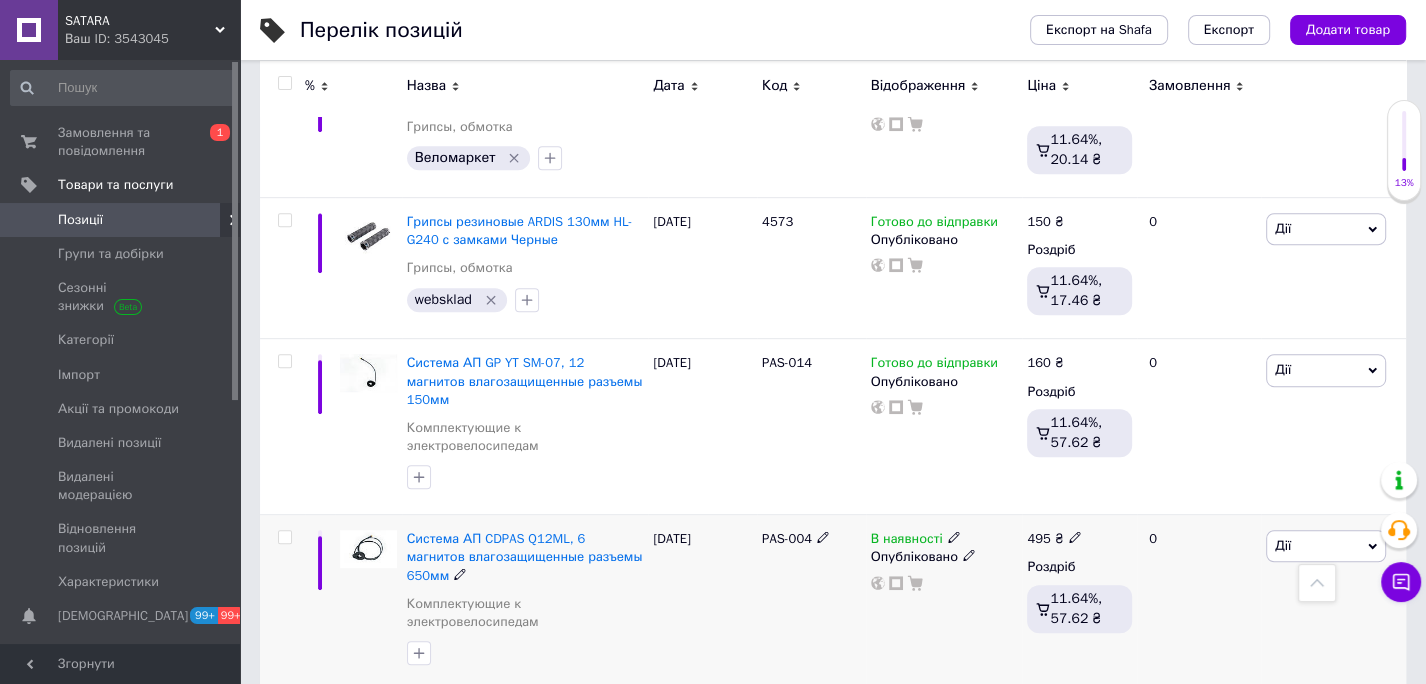 click 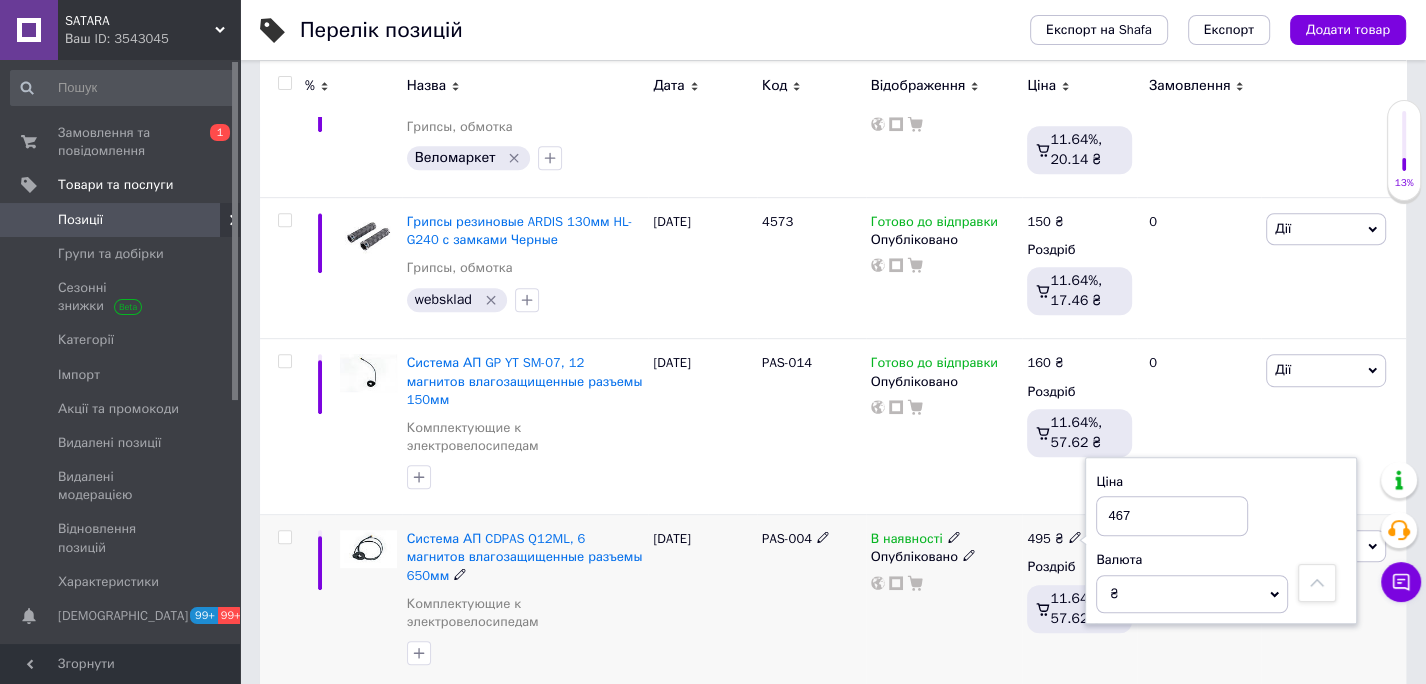 type on "467" 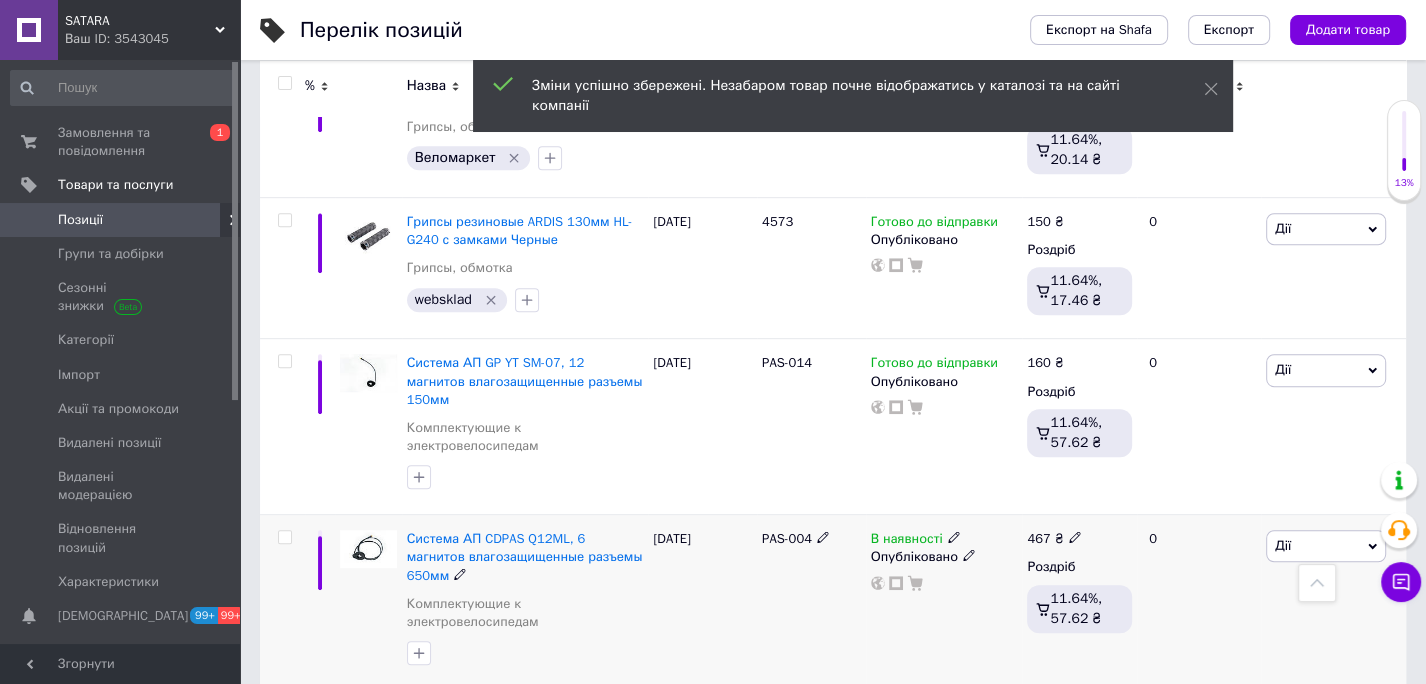 click 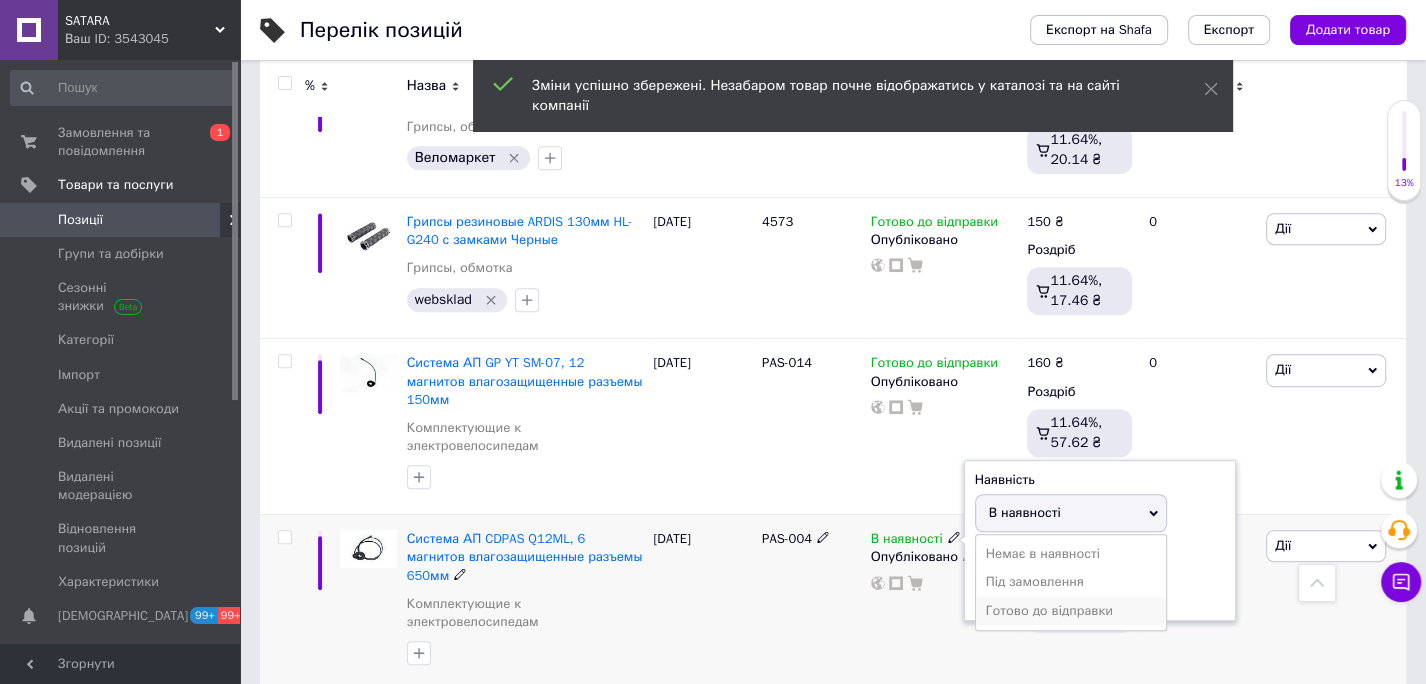 click on "Готово до відправки" at bounding box center [1071, 611] 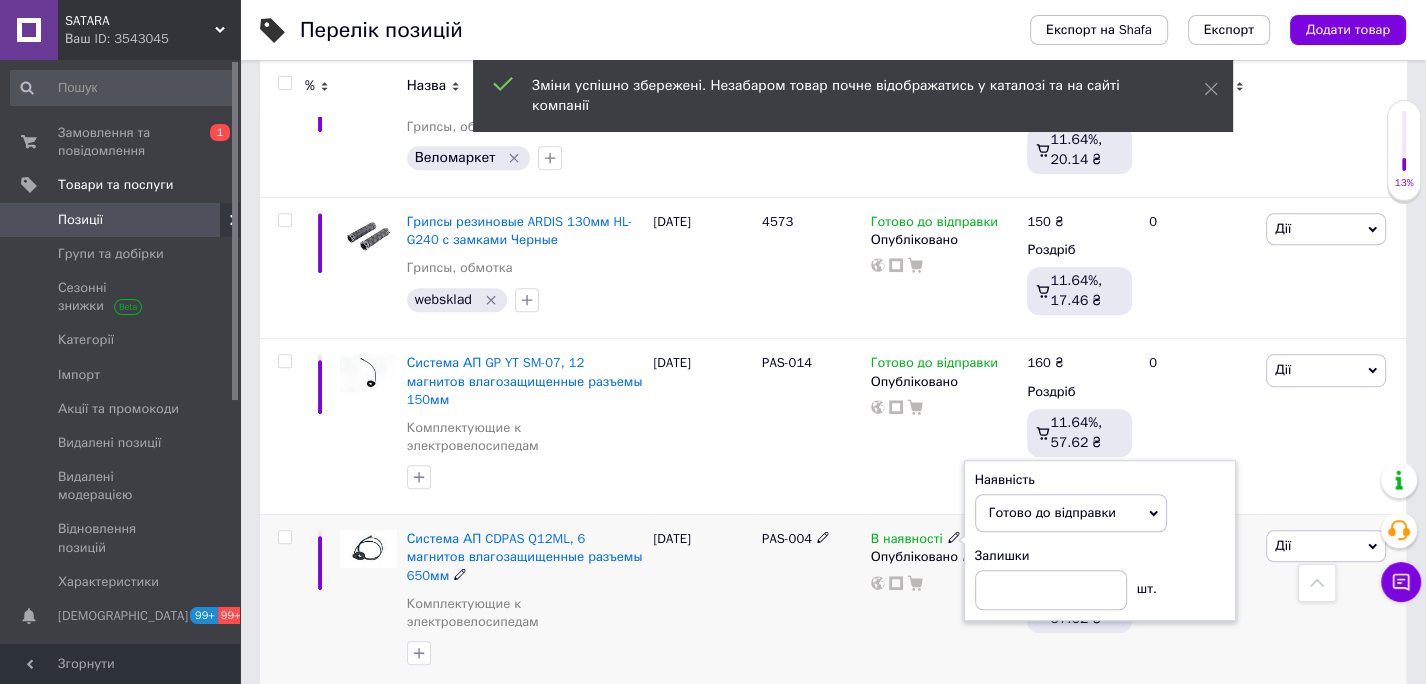 click on "PAS-004" at bounding box center (811, 603) 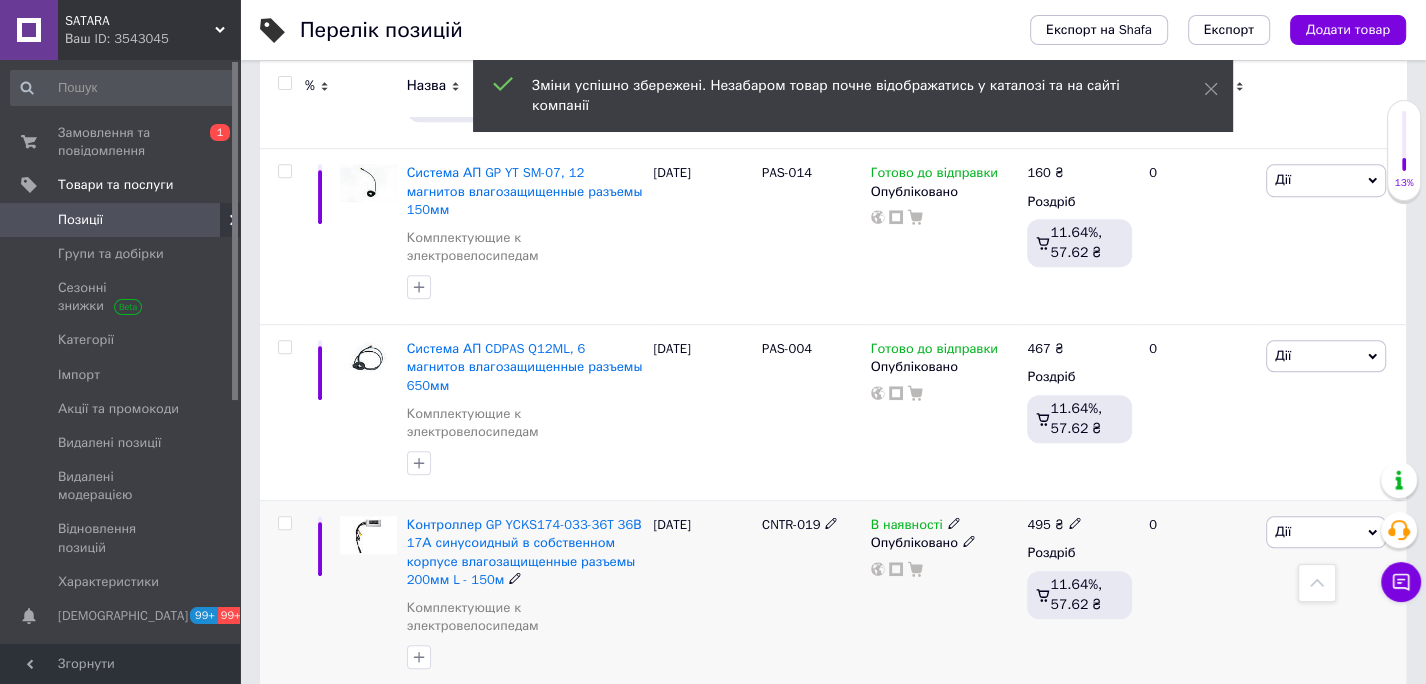 scroll, scrollTop: 13894, scrollLeft: 0, axis: vertical 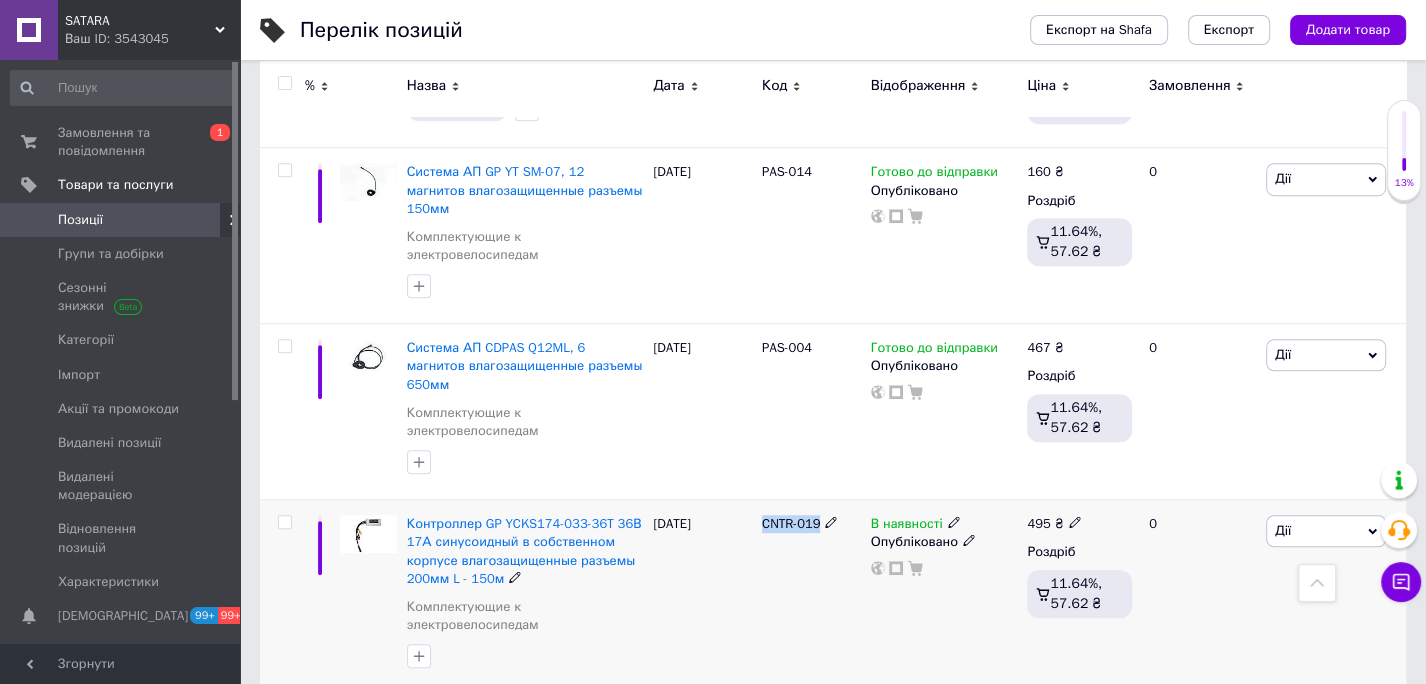 drag, startPoint x: 757, startPoint y: 300, endPoint x: 821, endPoint y: 306, distance: 64.28063 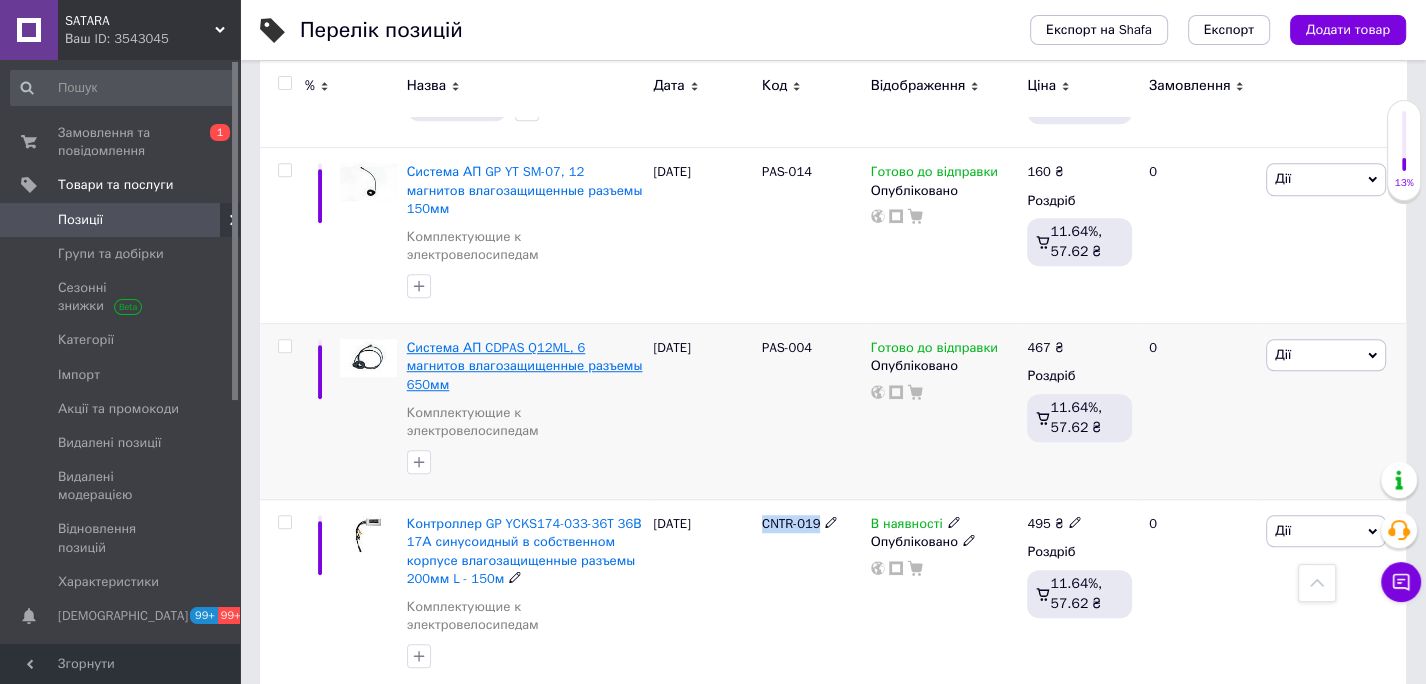 copy on "CNTR-019" 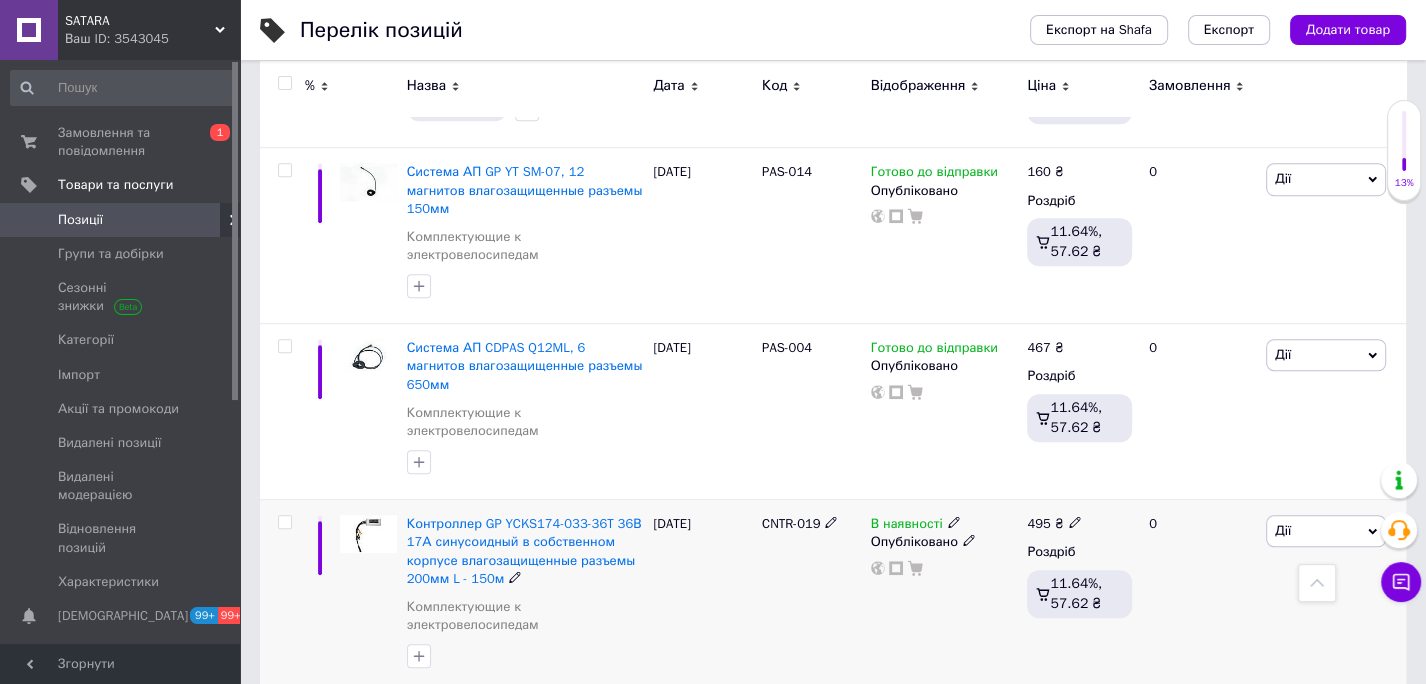 click 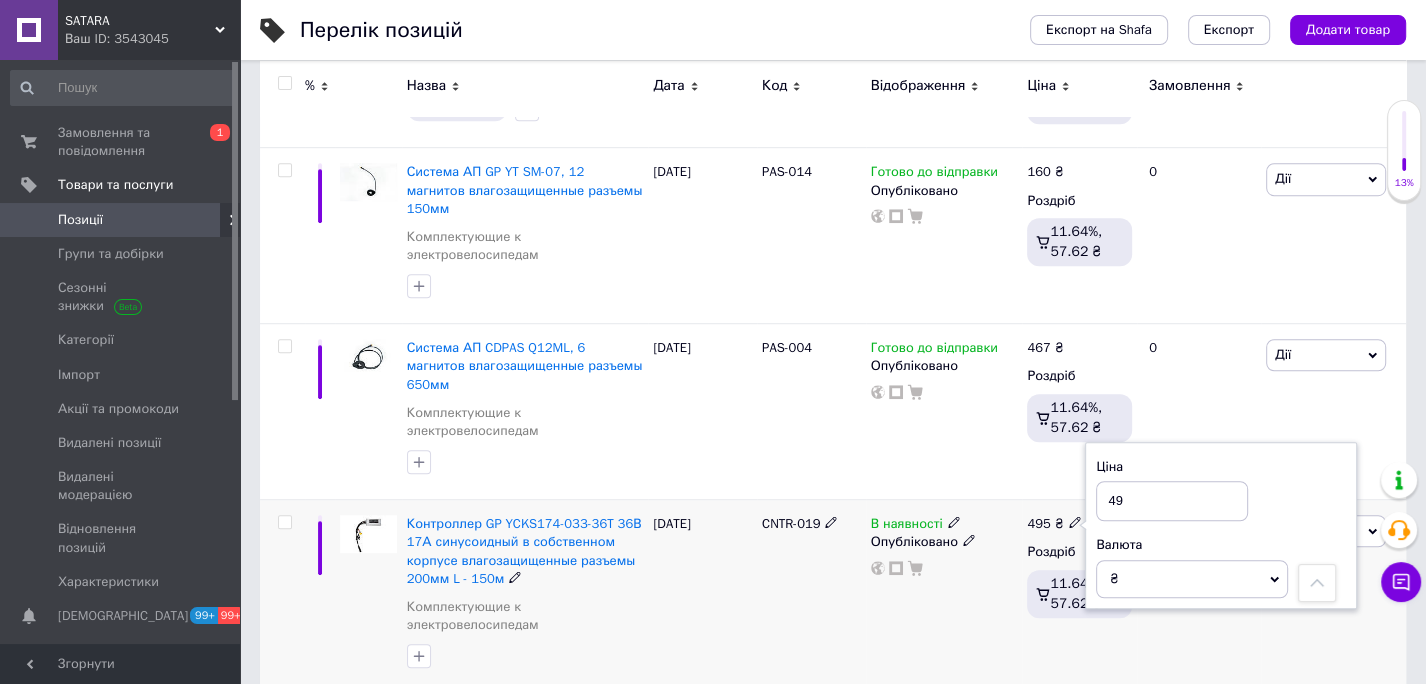type on "4" 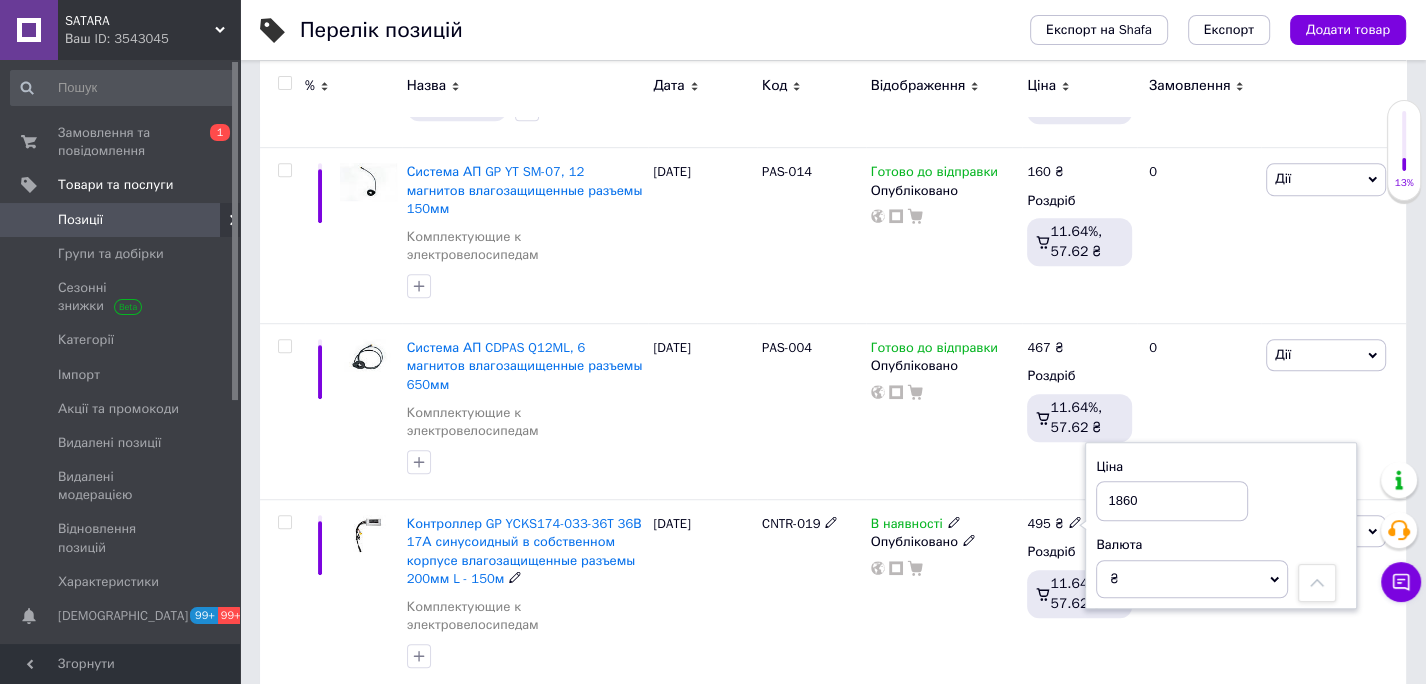 type on "1860" 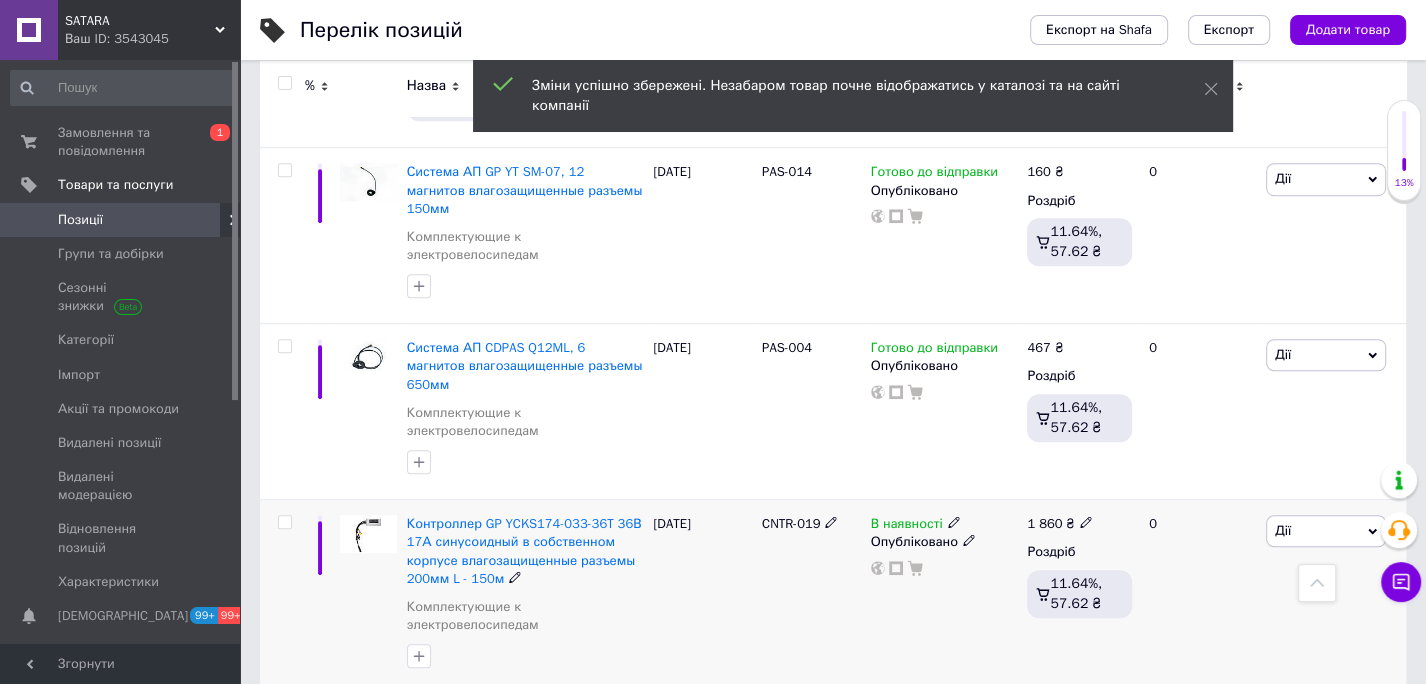 click 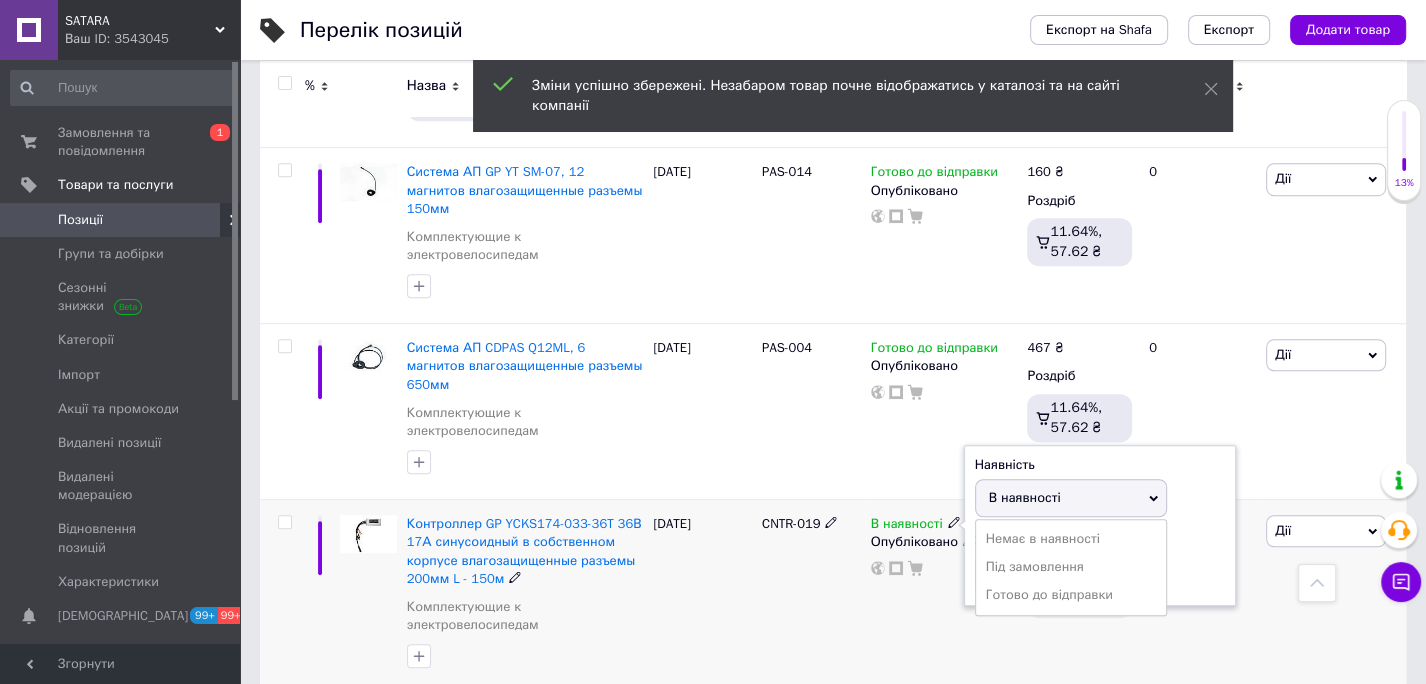 click on "Готово до відправки" at bounding box center (1071, 595) 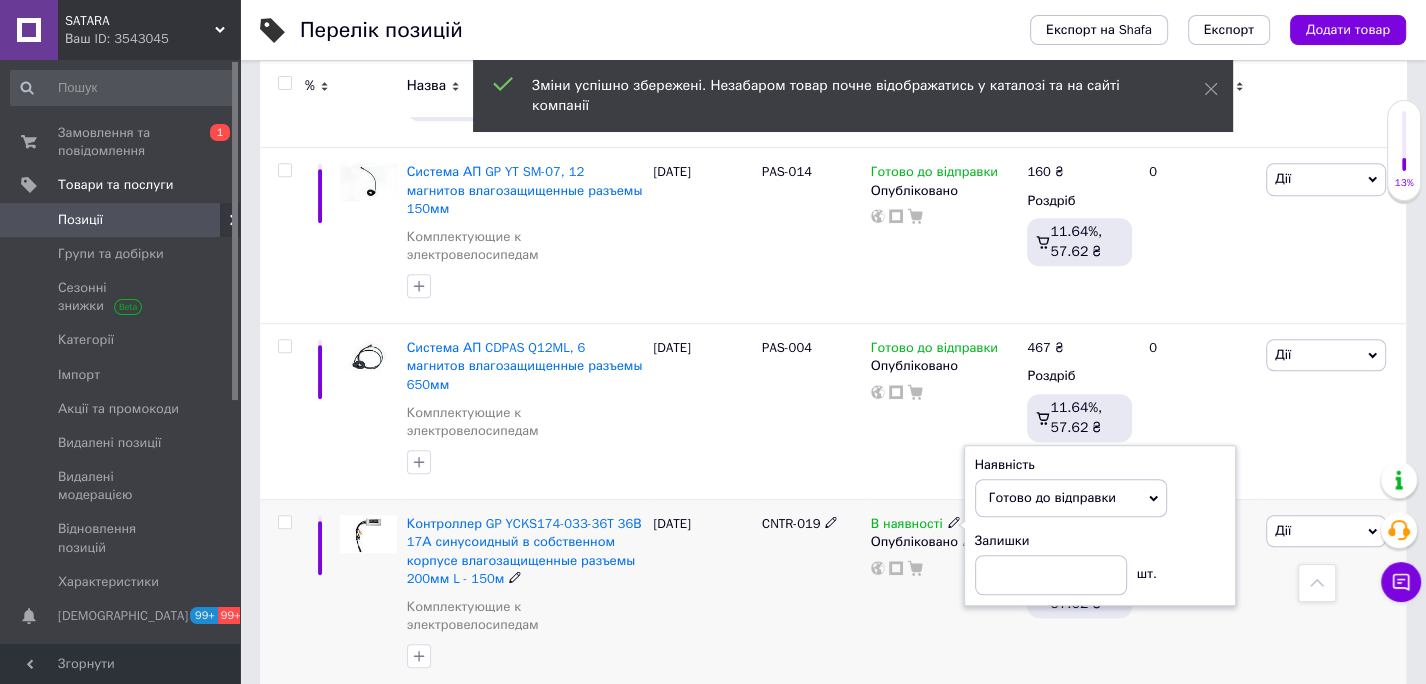 click on "25.06.2025" at bounding box center [702, 597] 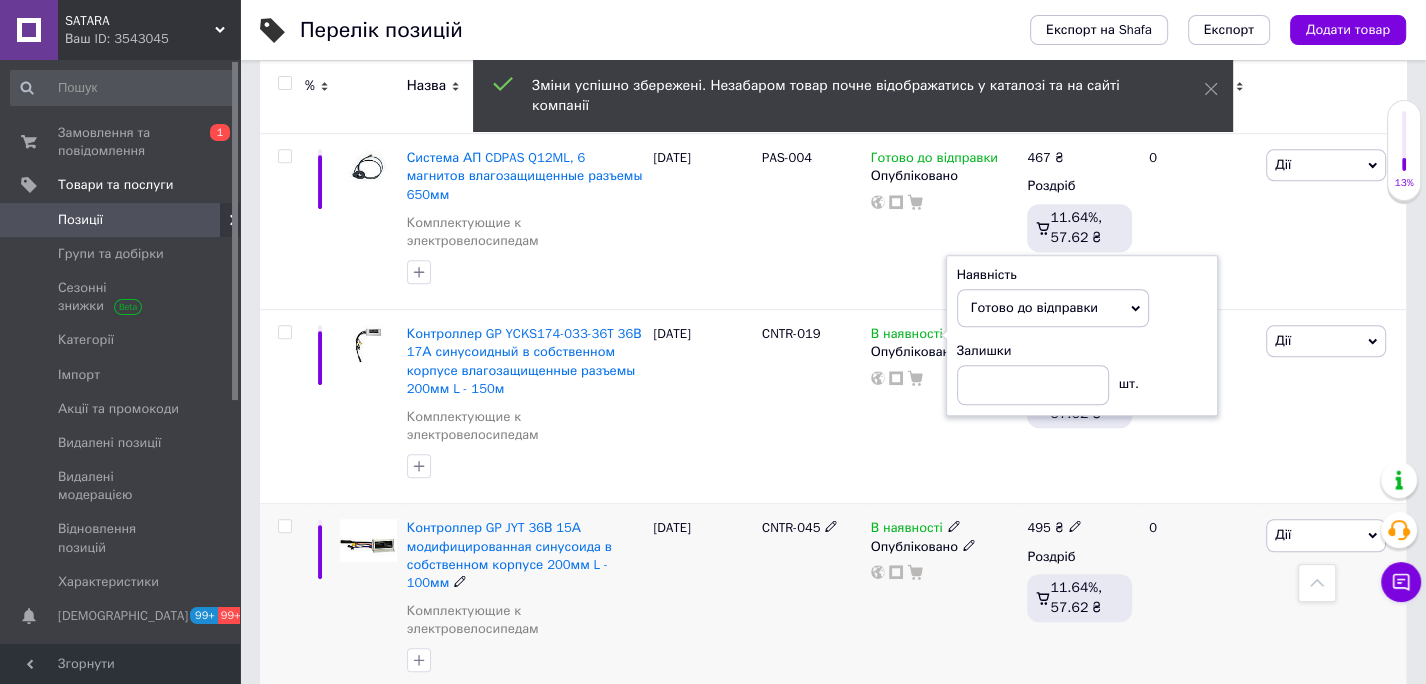 scroll, scrollTop: 14088, scrollLeft: 0, axis: vertical 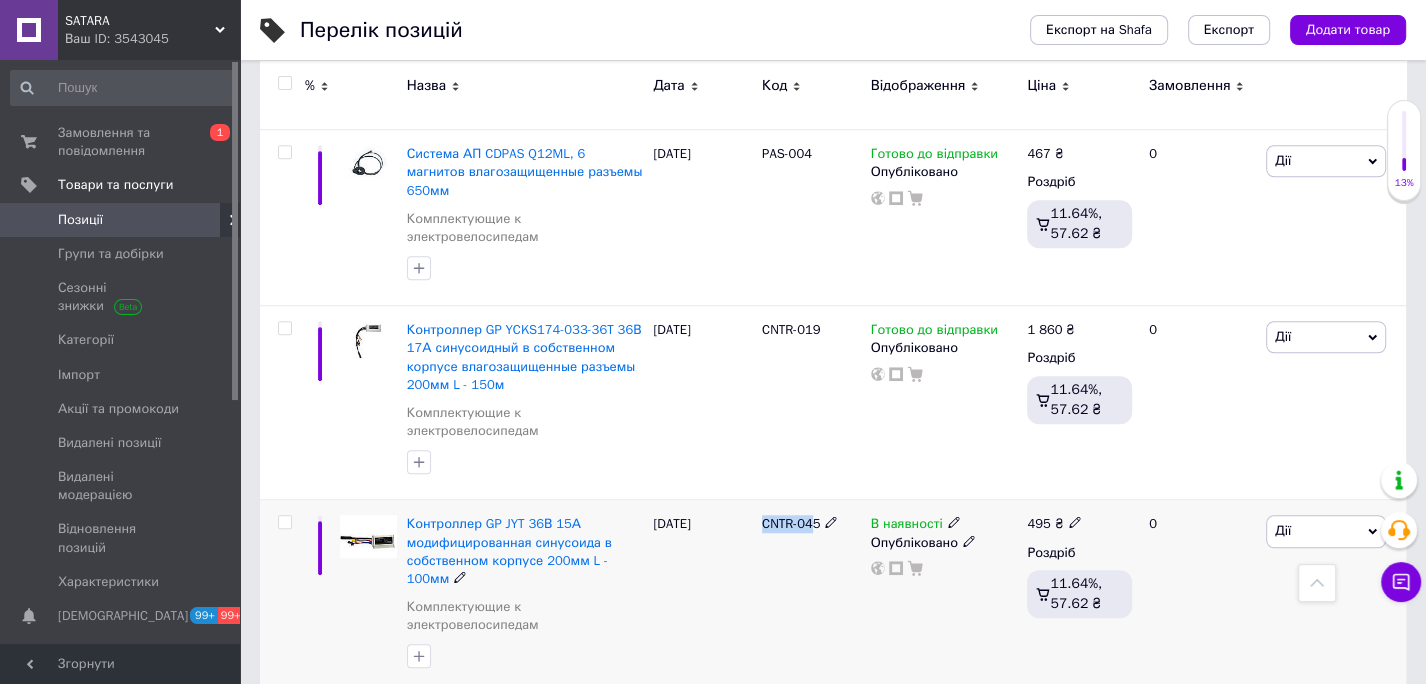 drag, startPoint x: 762, startPoint y: 302, endPoint x: 816, endPoint y: 298, distance: 54.147945 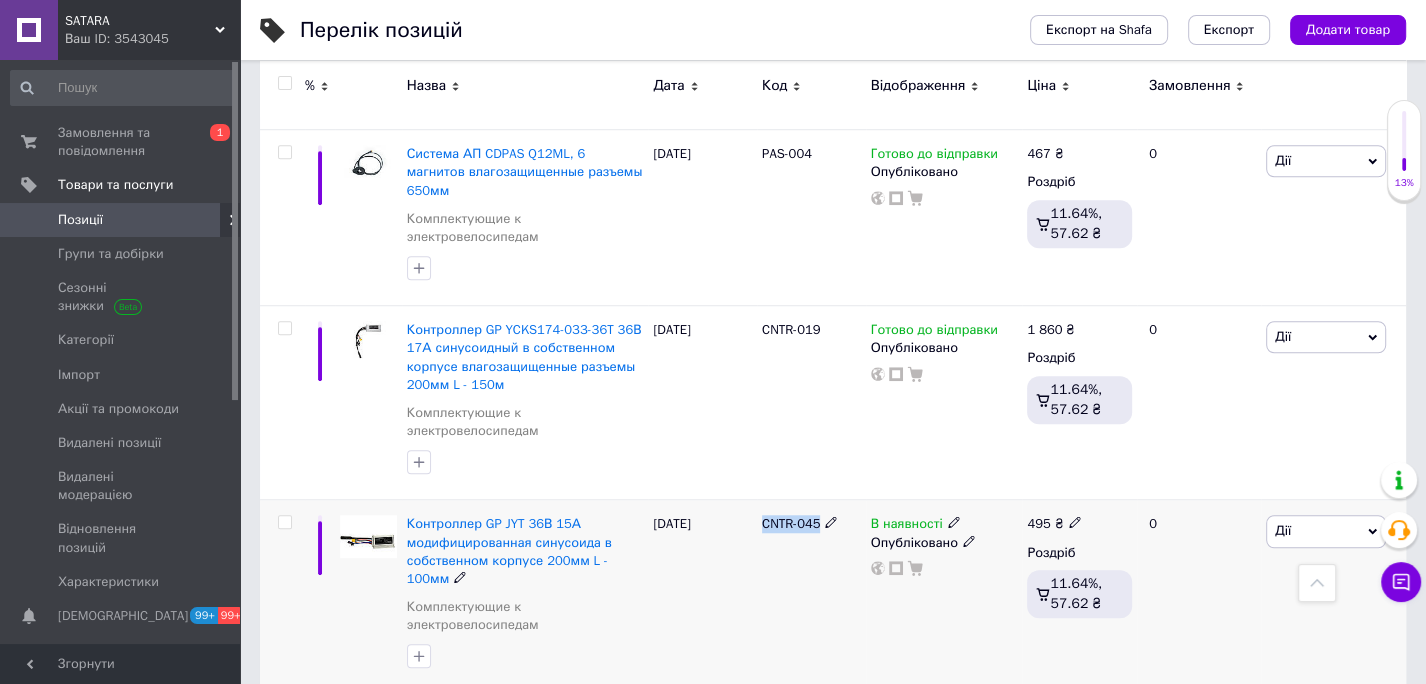 drag, startPoint x: 761, startPoint y: 298, endPoint x: 817, endPoint y: 298, distance: 56 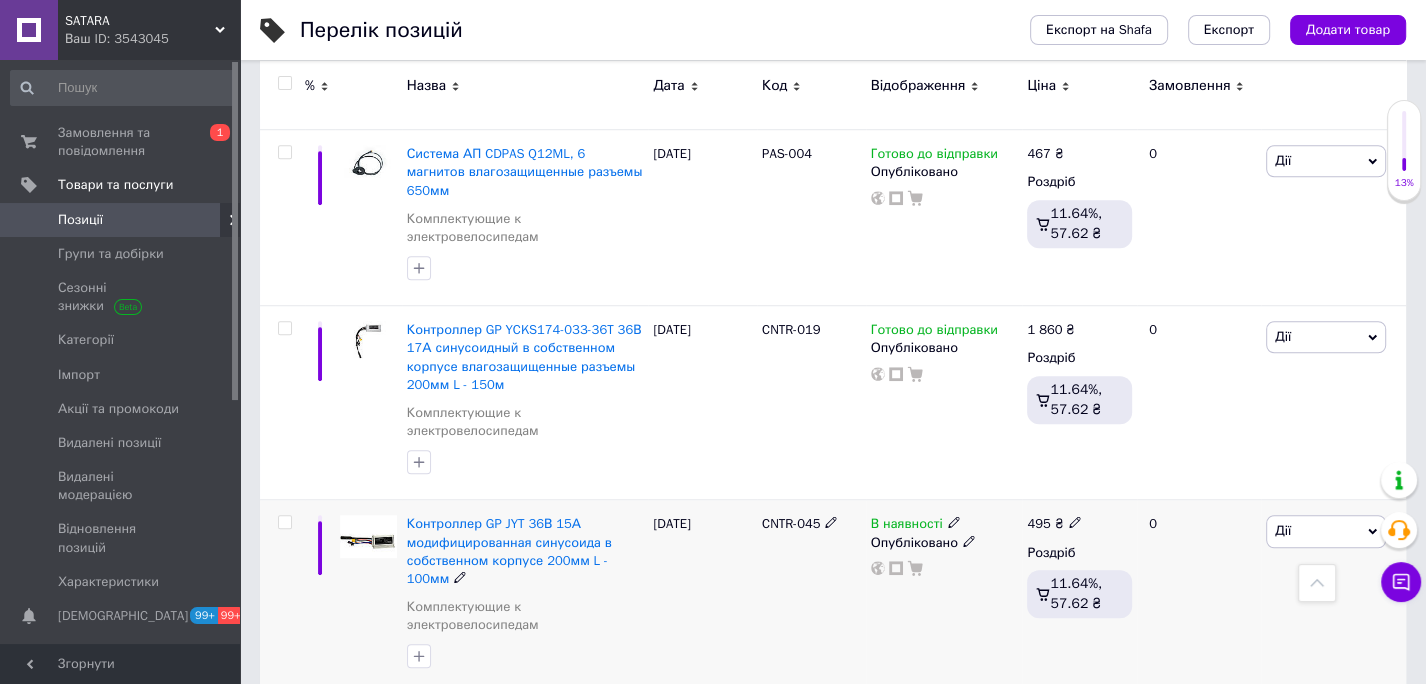 click 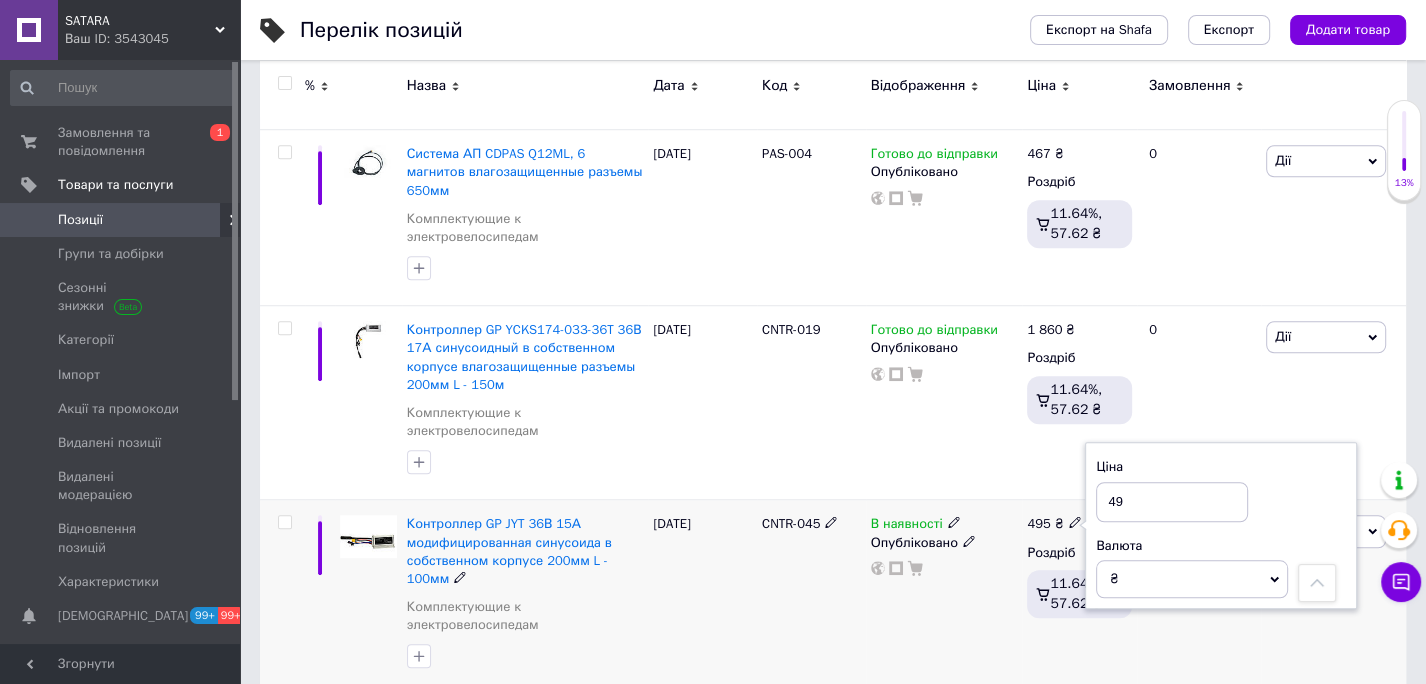 type on "4" 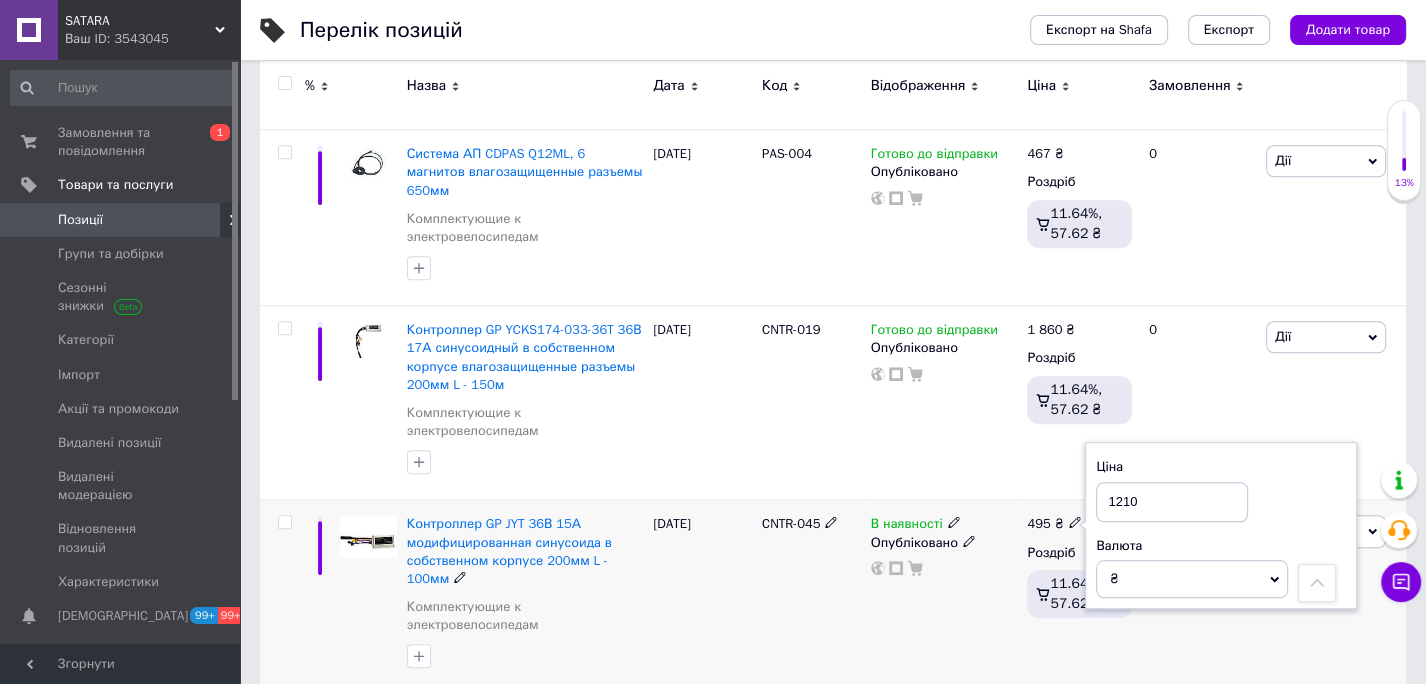 type on "1210" 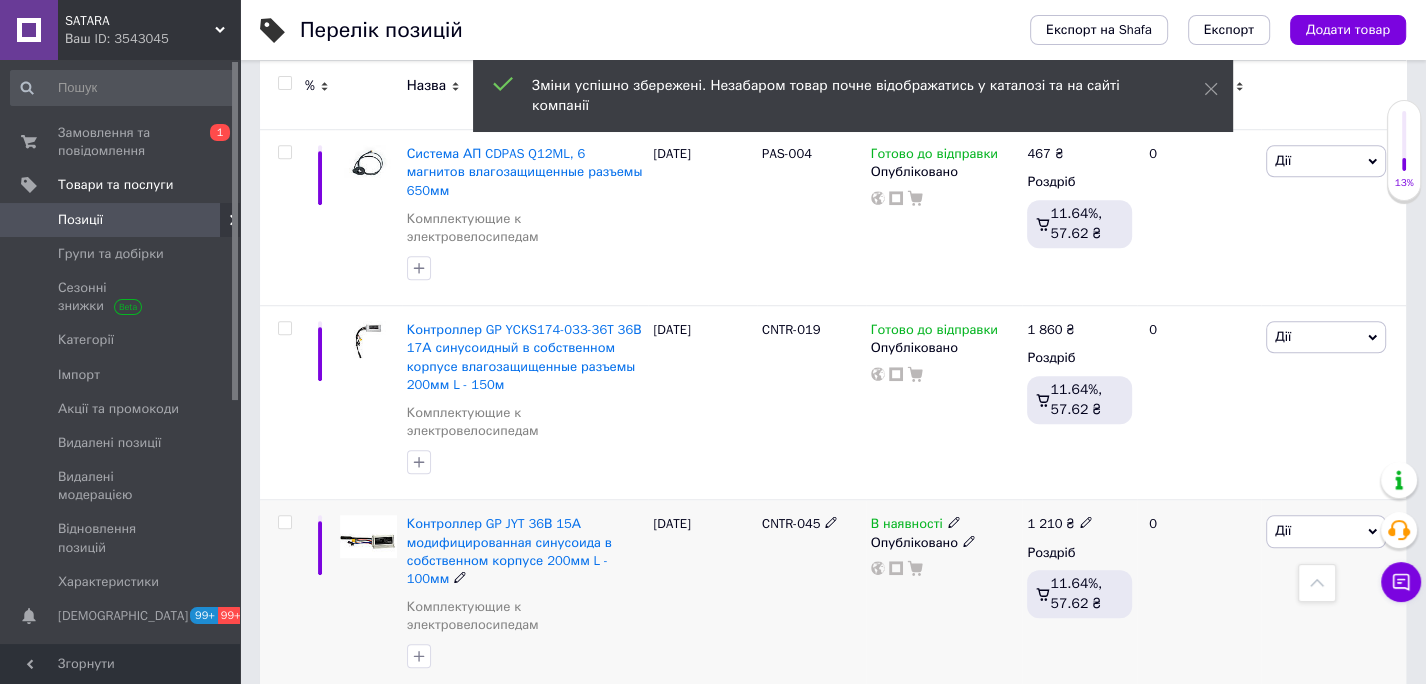 click 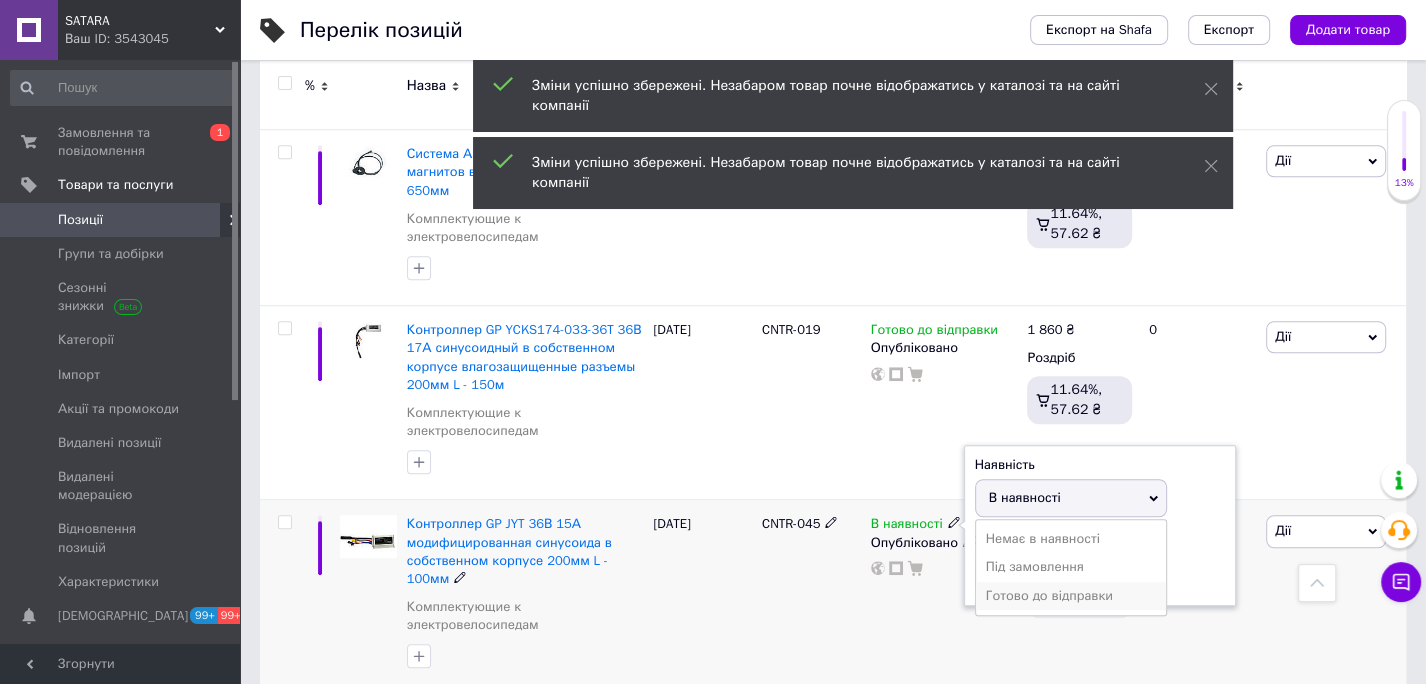 click on "Готово до відправки" at bounding box center (1071, 596) 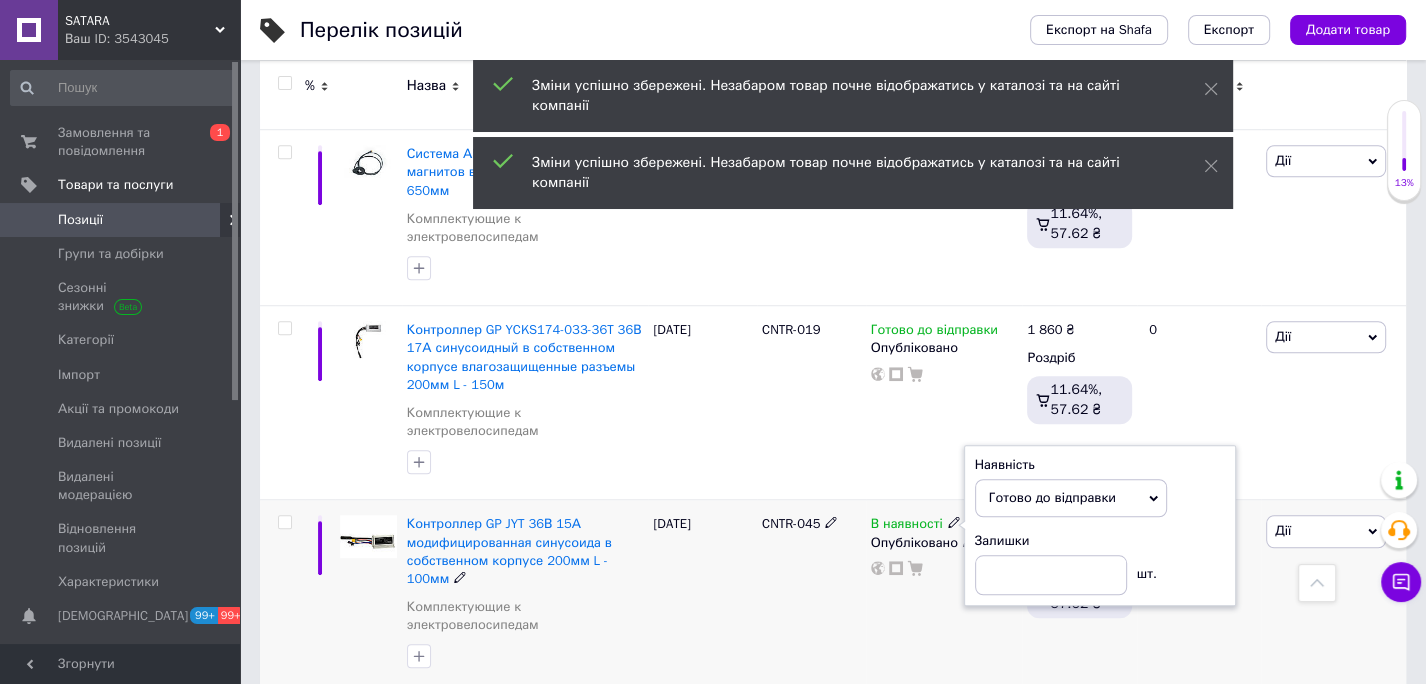 click on "25.06.2025" at bounding box center [702, 597] 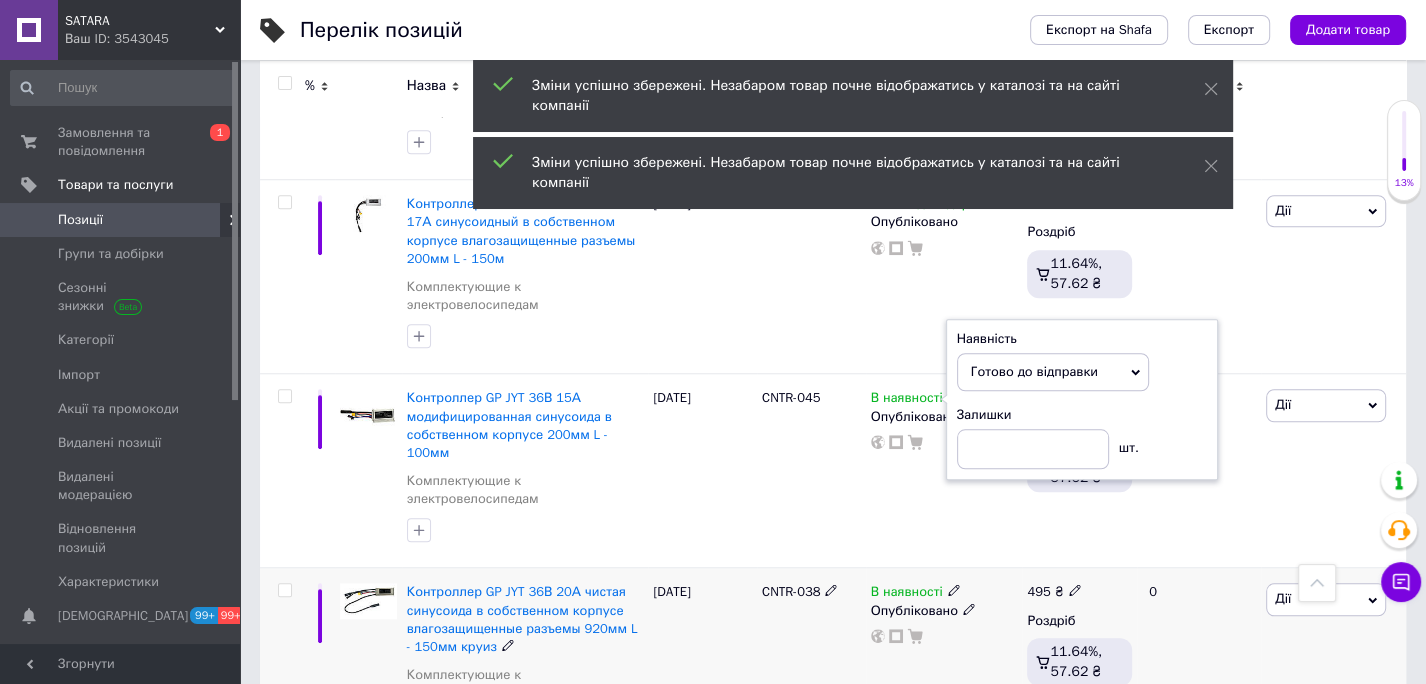 scroll, scrollTop: 14226, scrollLeft: 0, axis: vertical 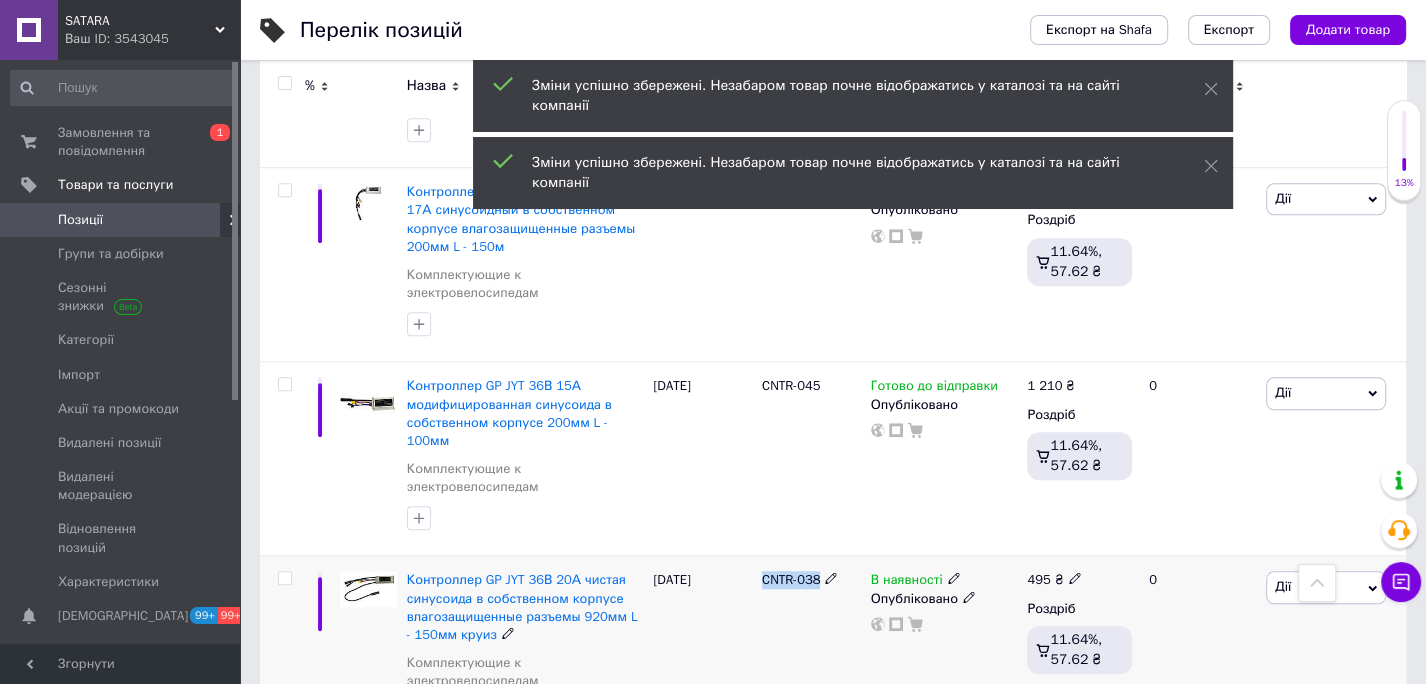 drag, startPoint x: 770, startPoint y: 342, endPoint x: 817, endPoint y: 342, distance: 47 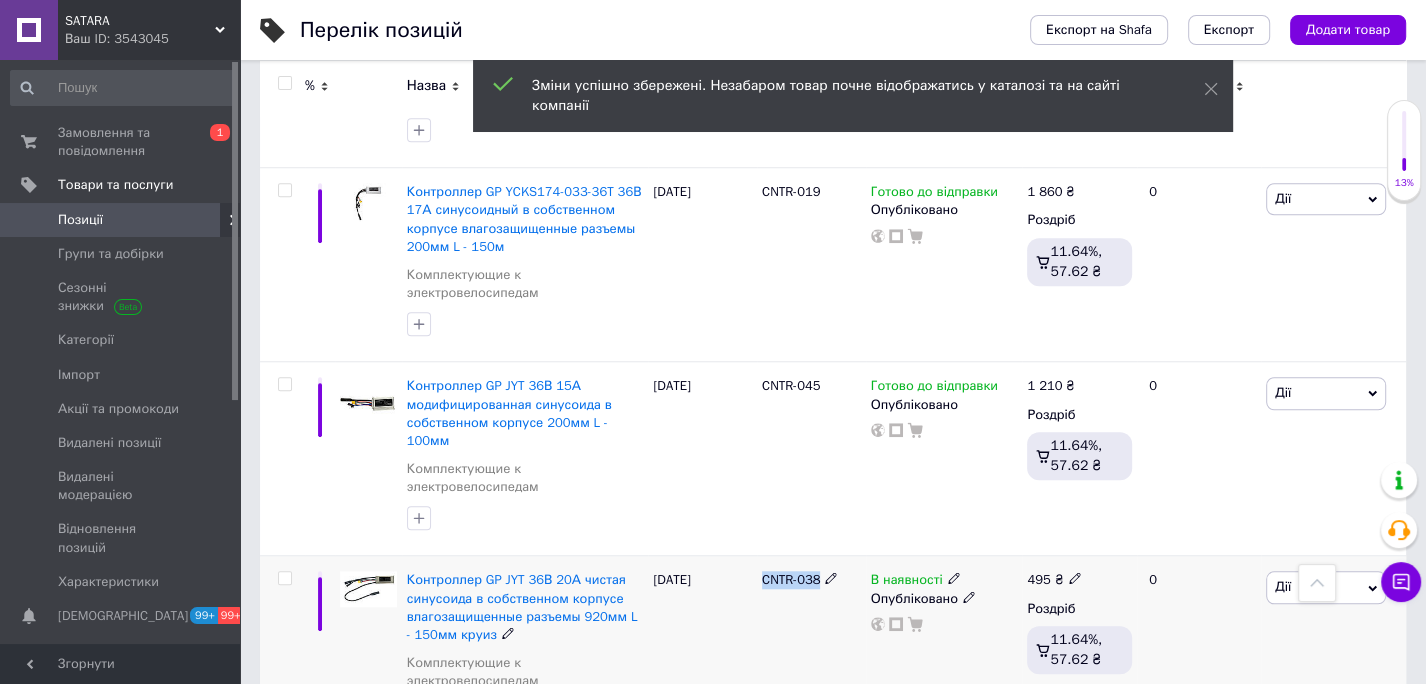 copy on "CNTR-038" 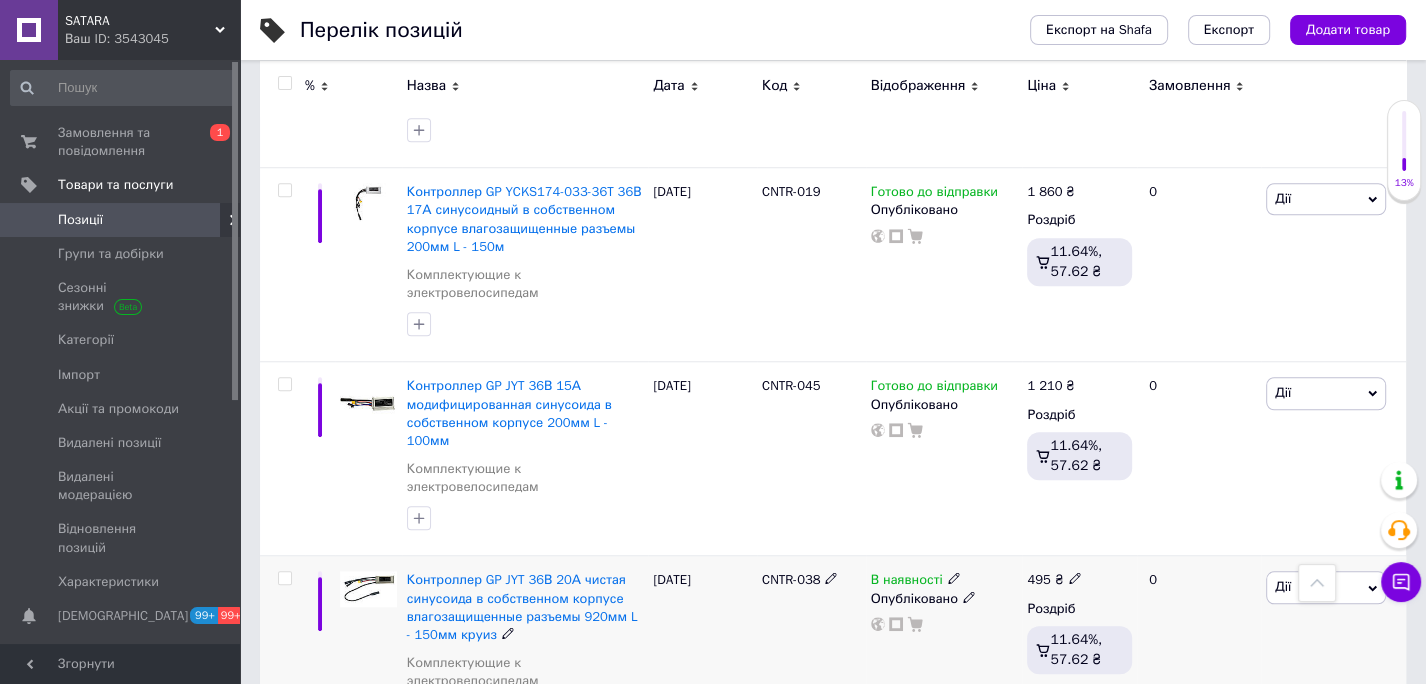 click 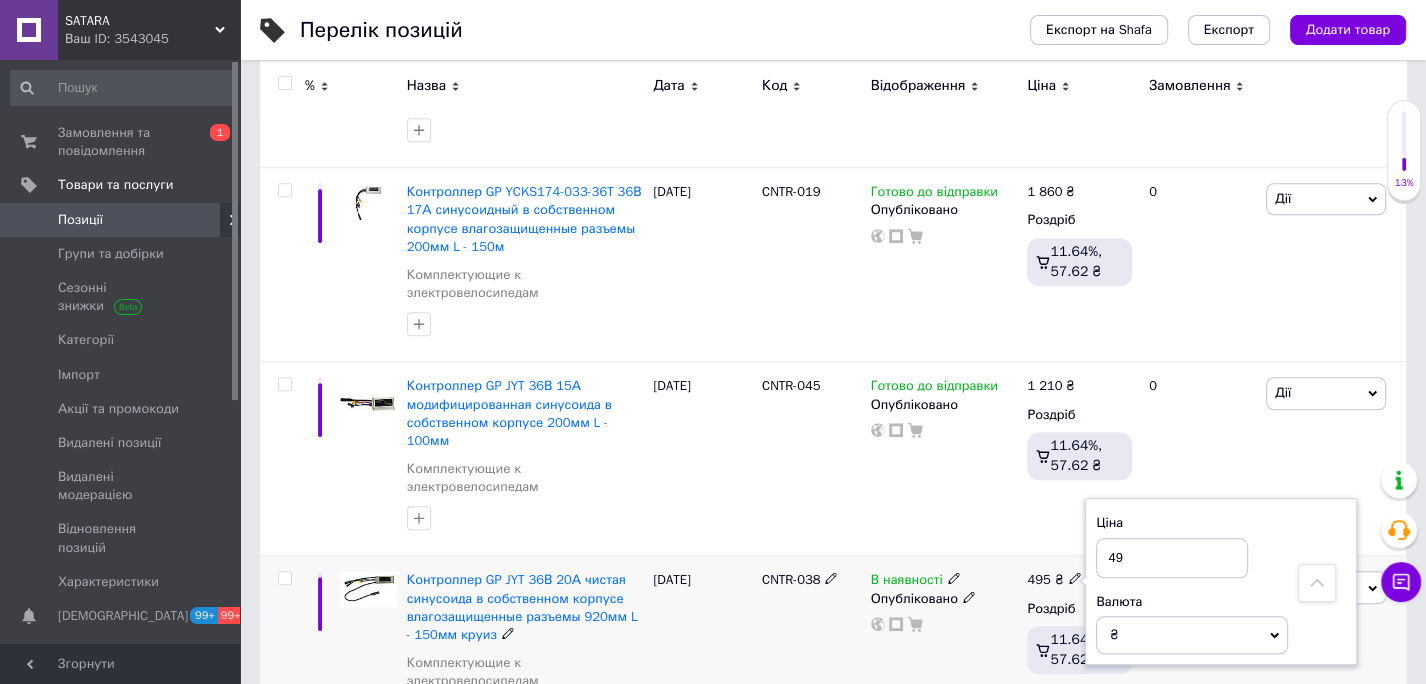 type on "4" 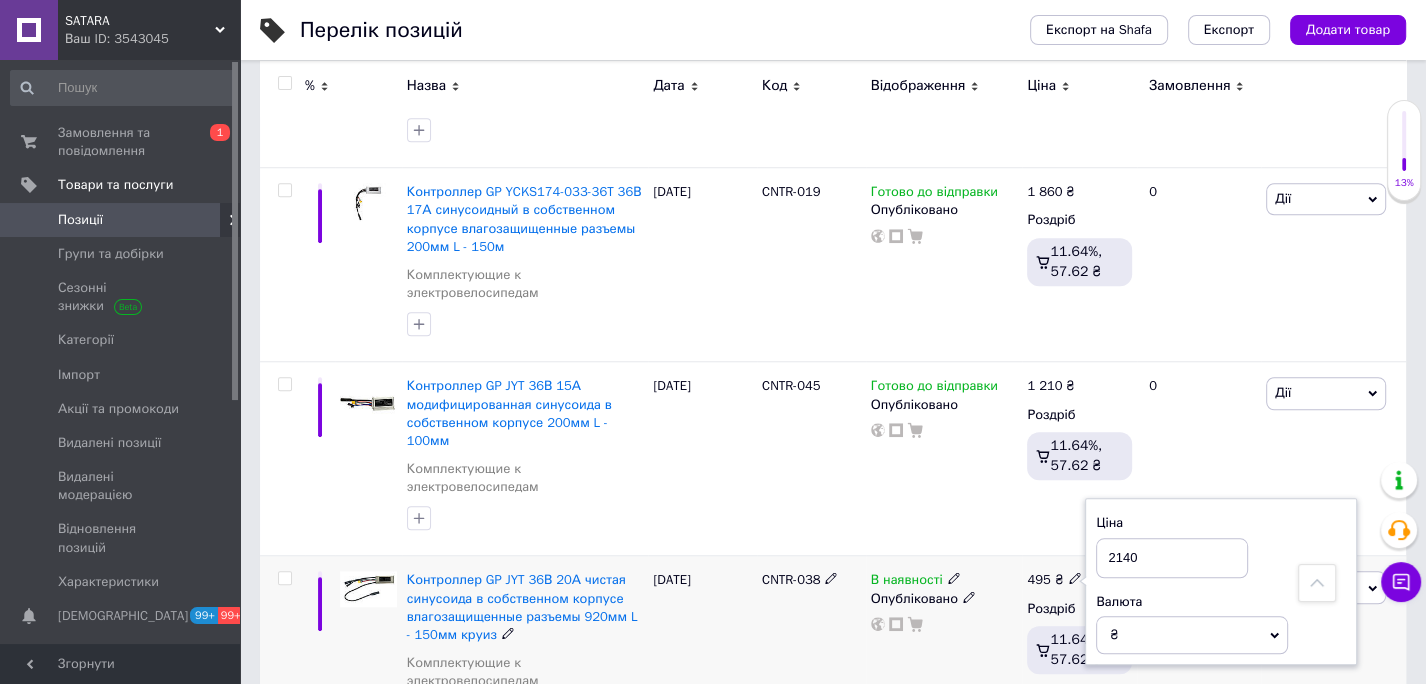 type on "2140" 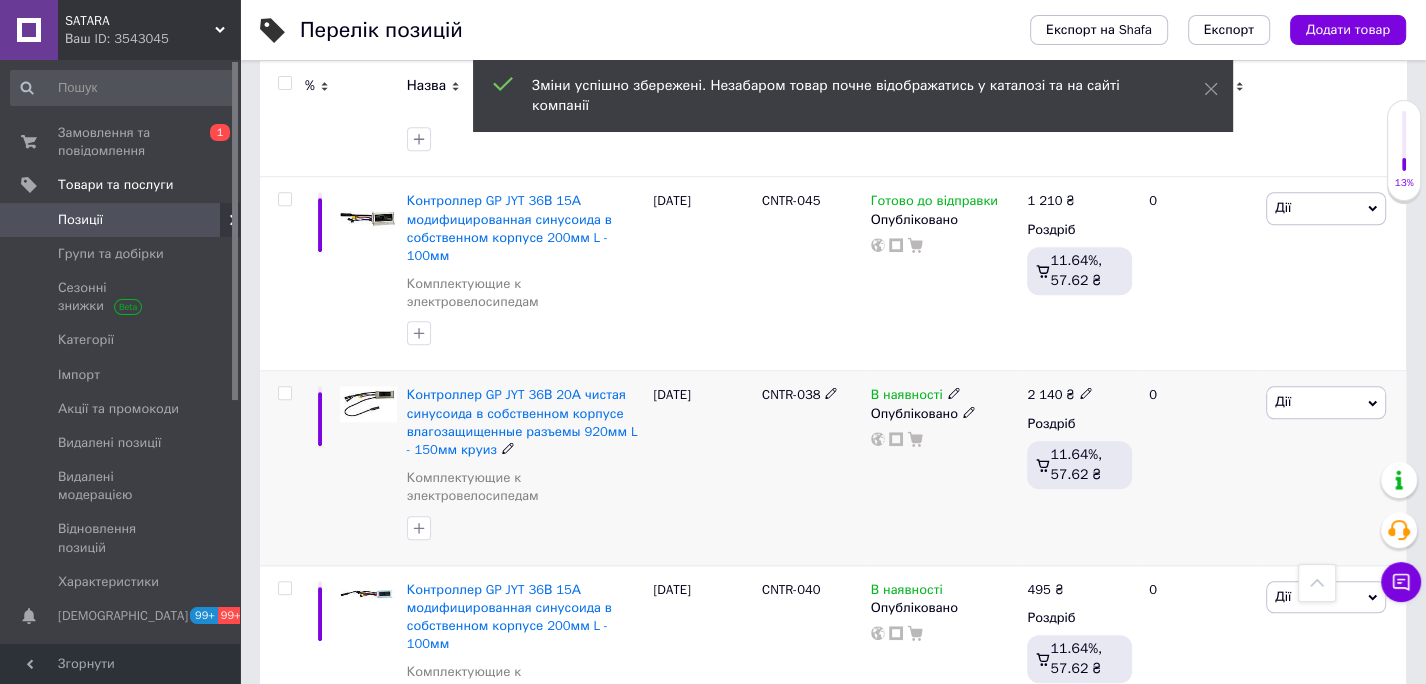 scroll, scrollTop: 14416, scrollLeft: 0, axis: vertical 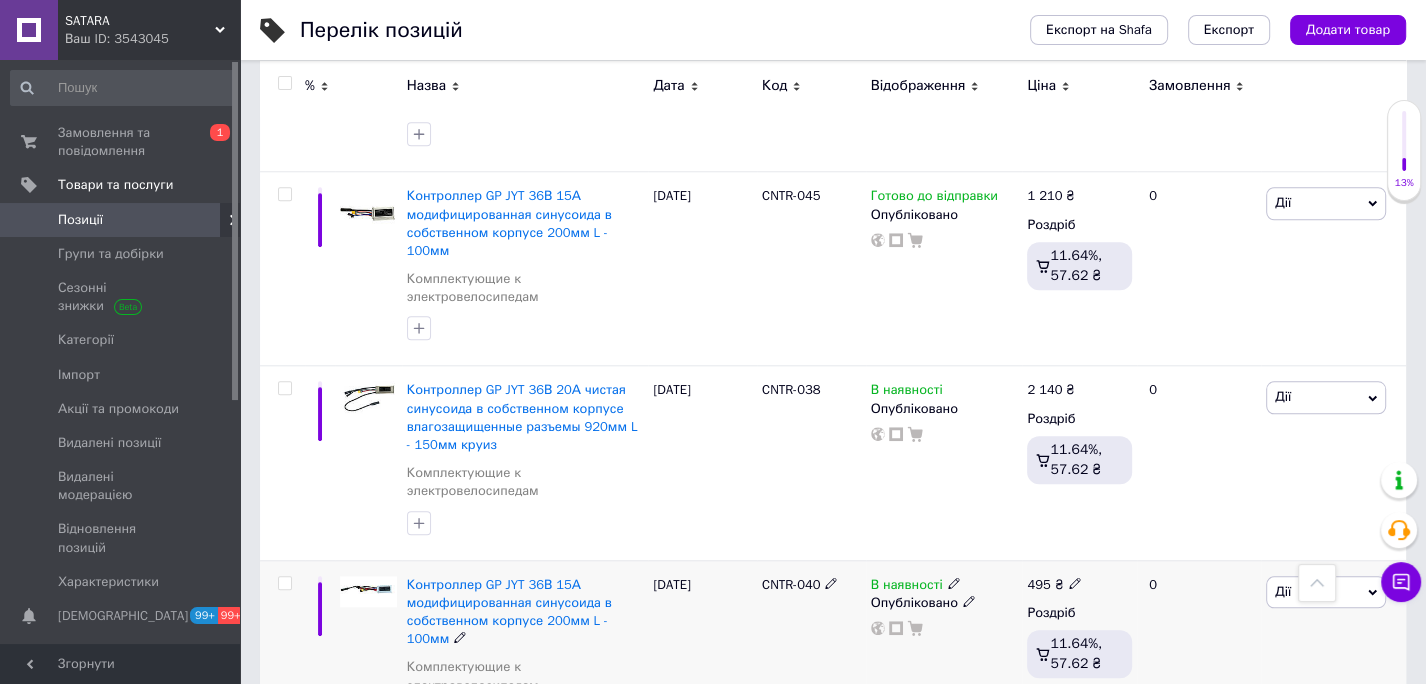 drag, startPoint x: 756, startPoint y: 338, endPoint x: 818, endPoint y: 340, distance: 62.03225 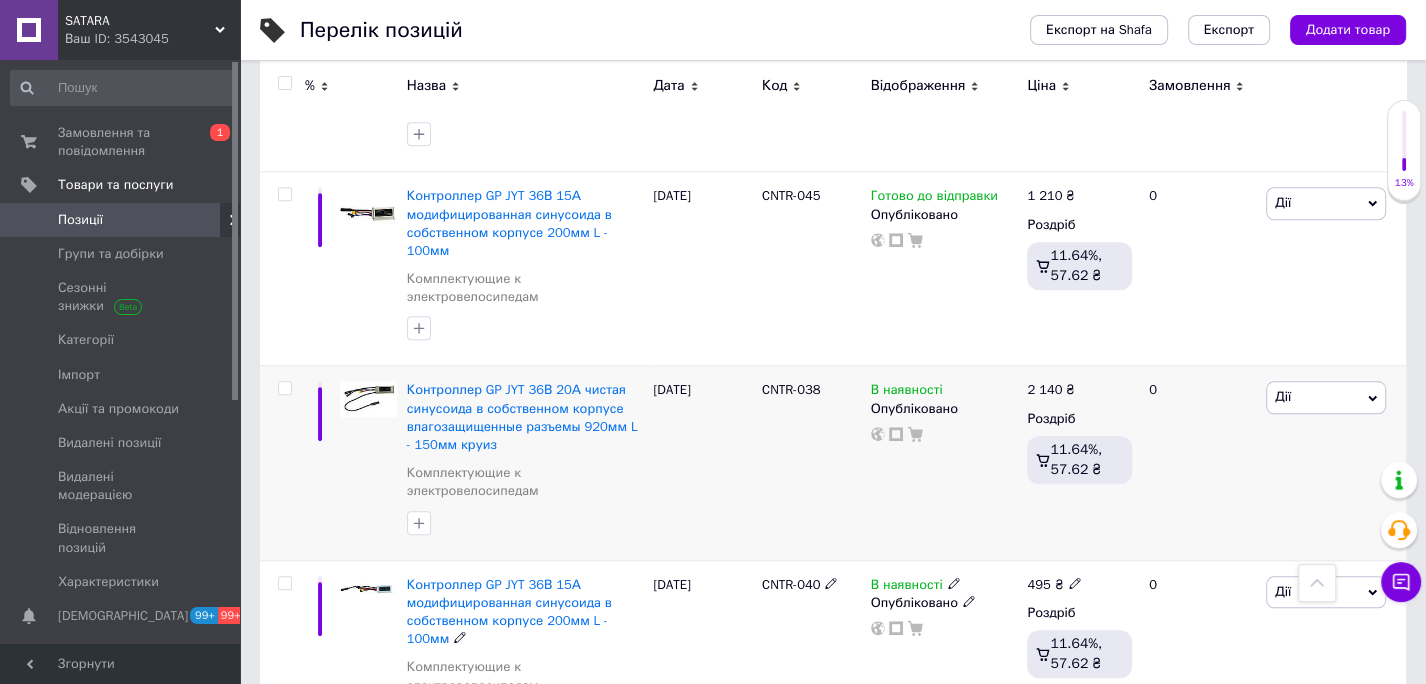 copy on "CNTR-040" 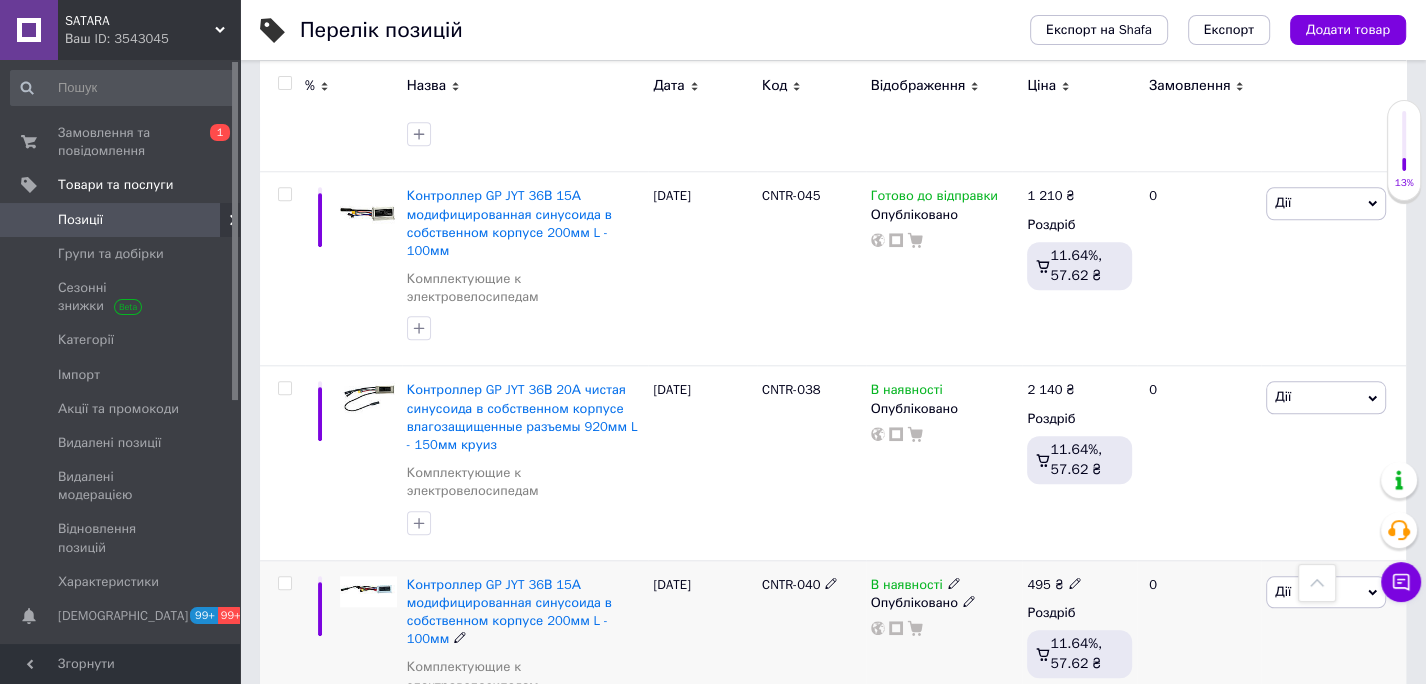 click 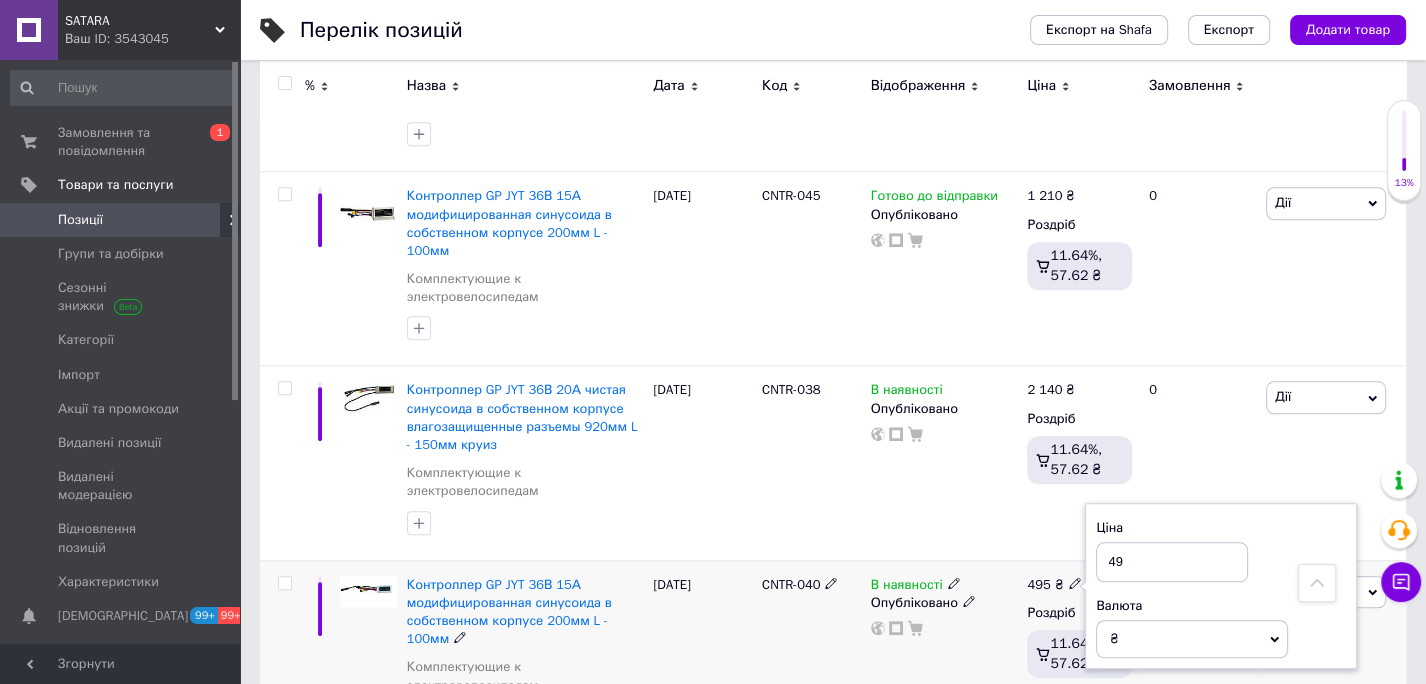 type on "4" 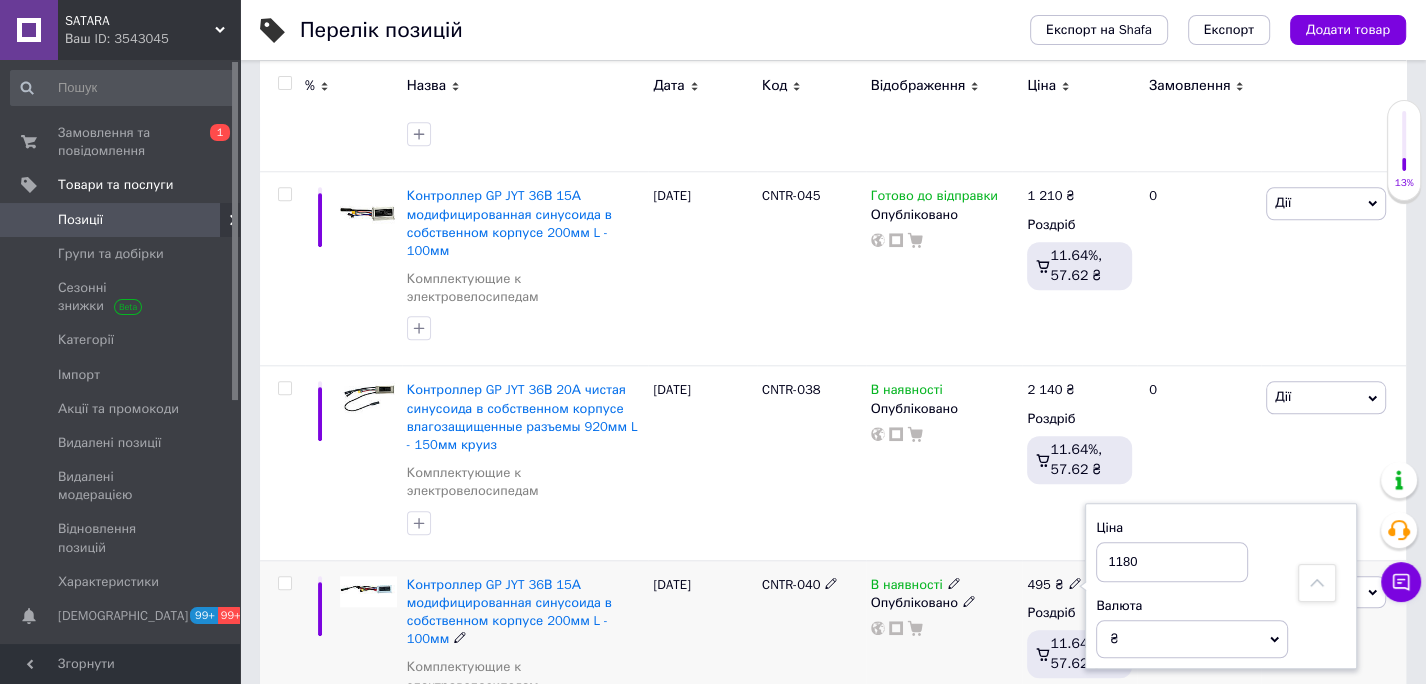 type on "1180" 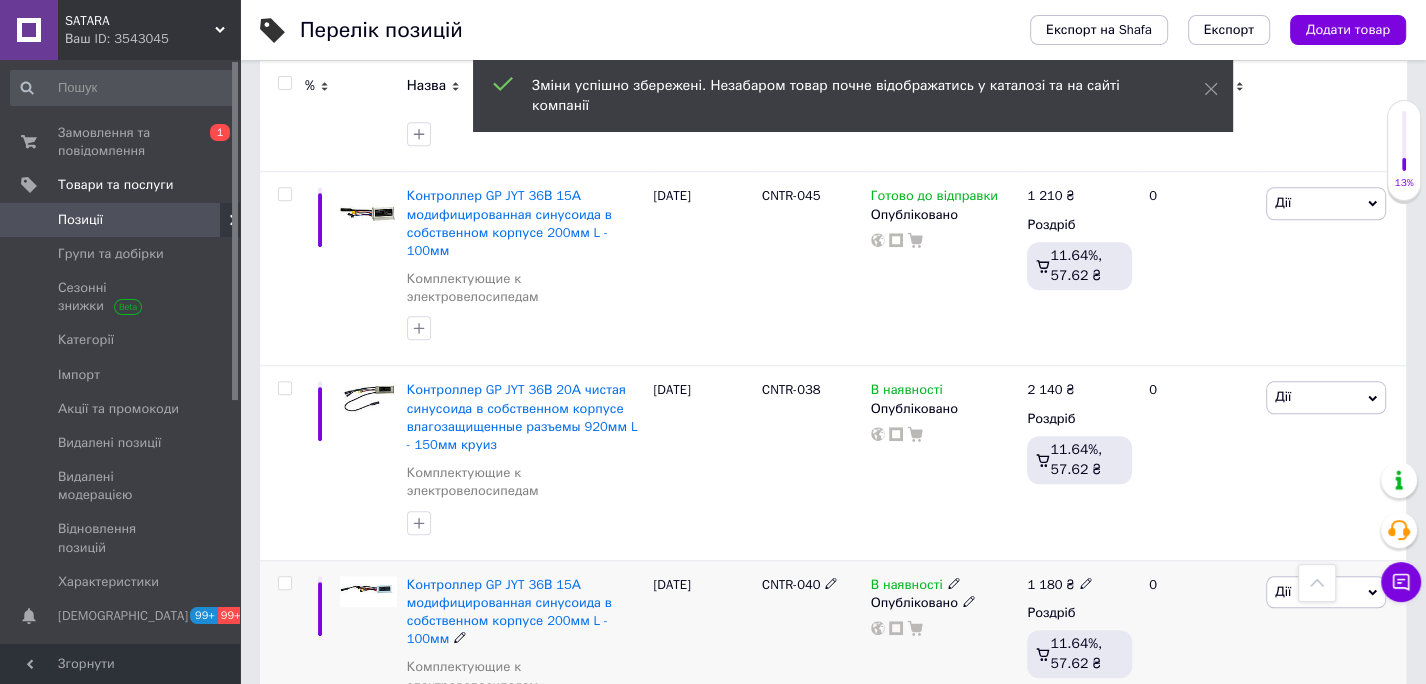 click 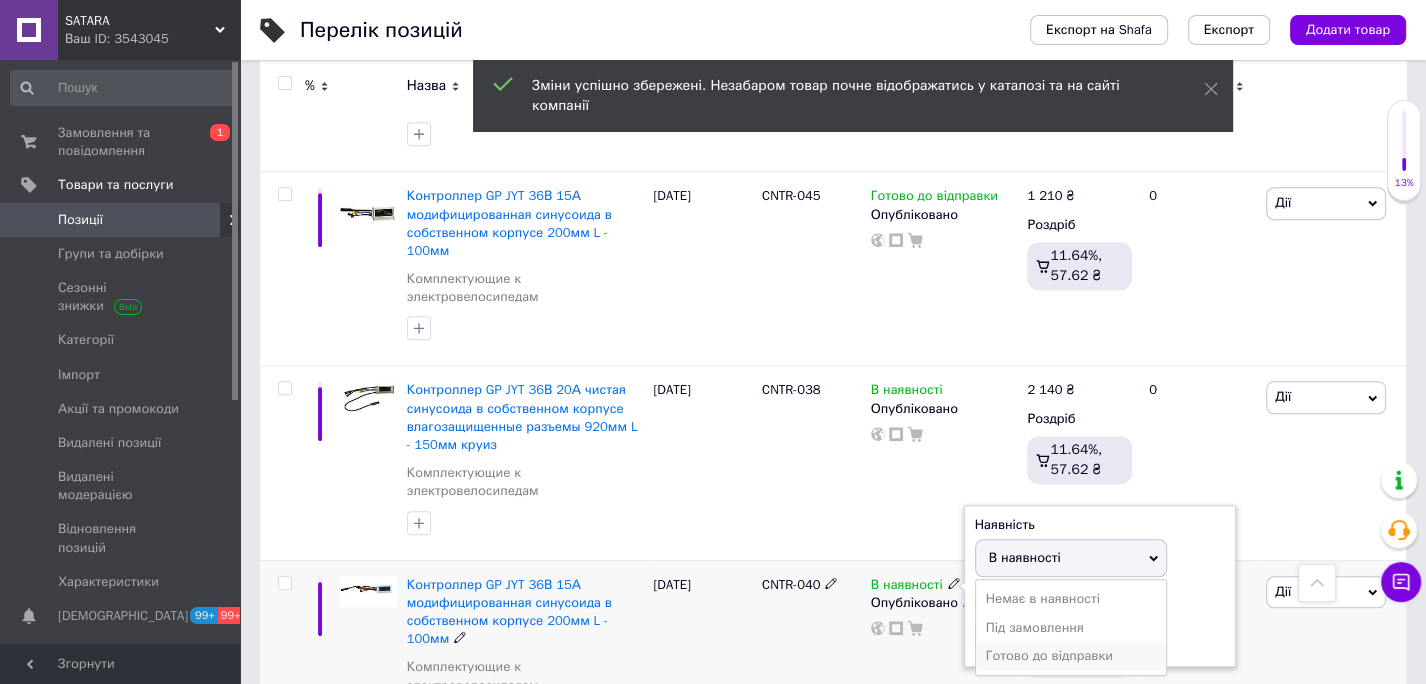 click on "Готово до відправки" at bounding box center (1071, 656) 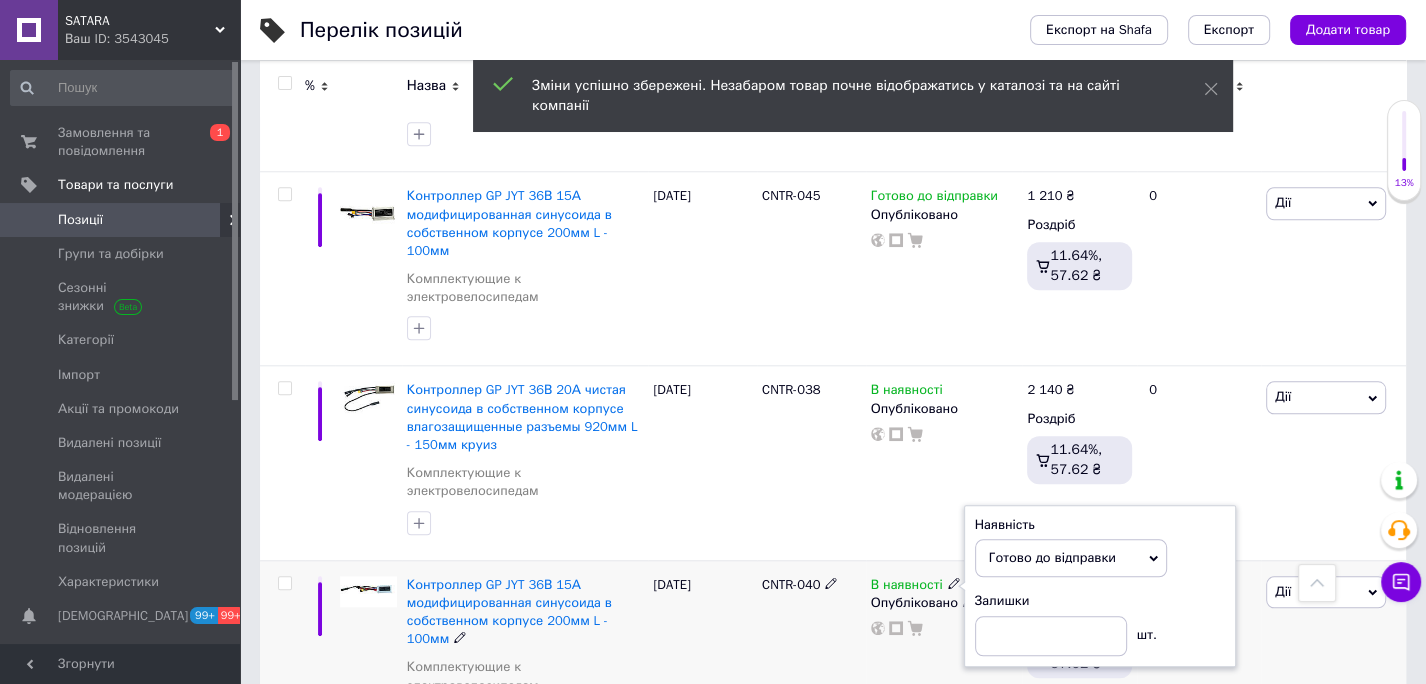click on "25.06.2025" at bounding box center [702, 657] 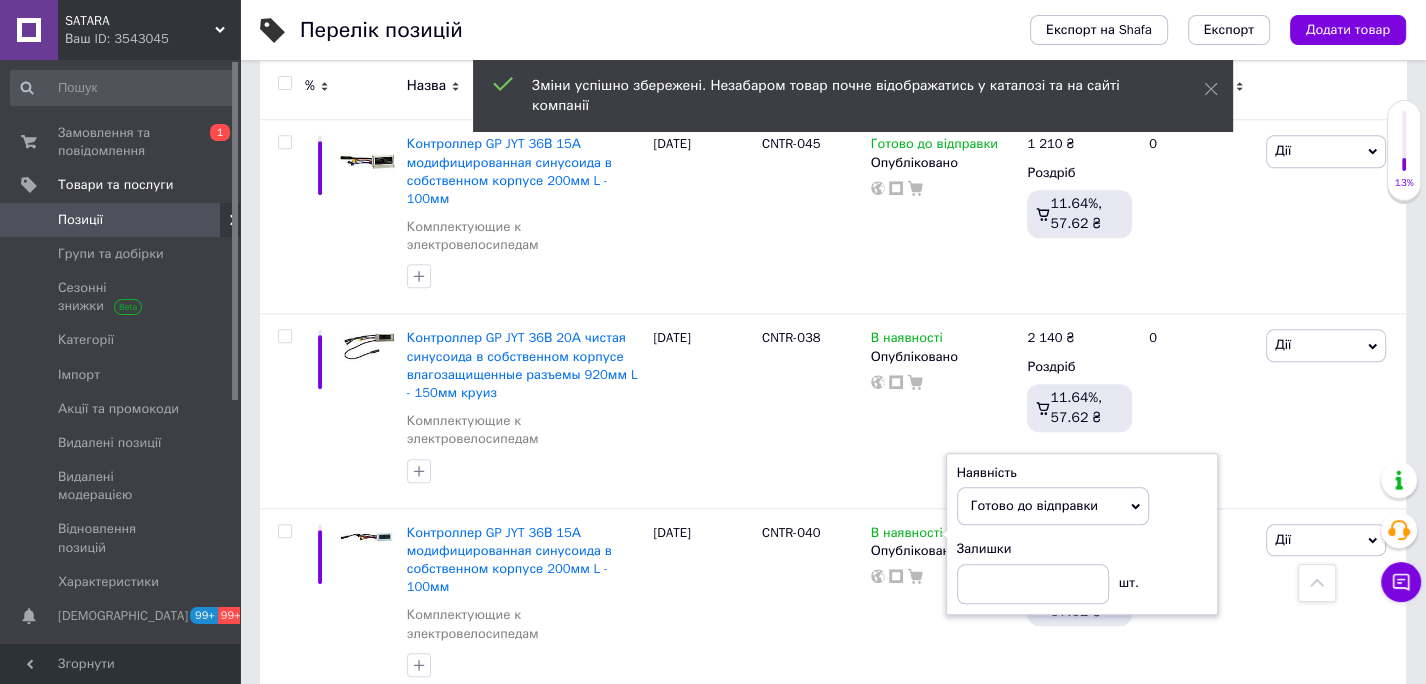 scroll, scrollTop: 14467, scrollLeft: 0, axis: vertical 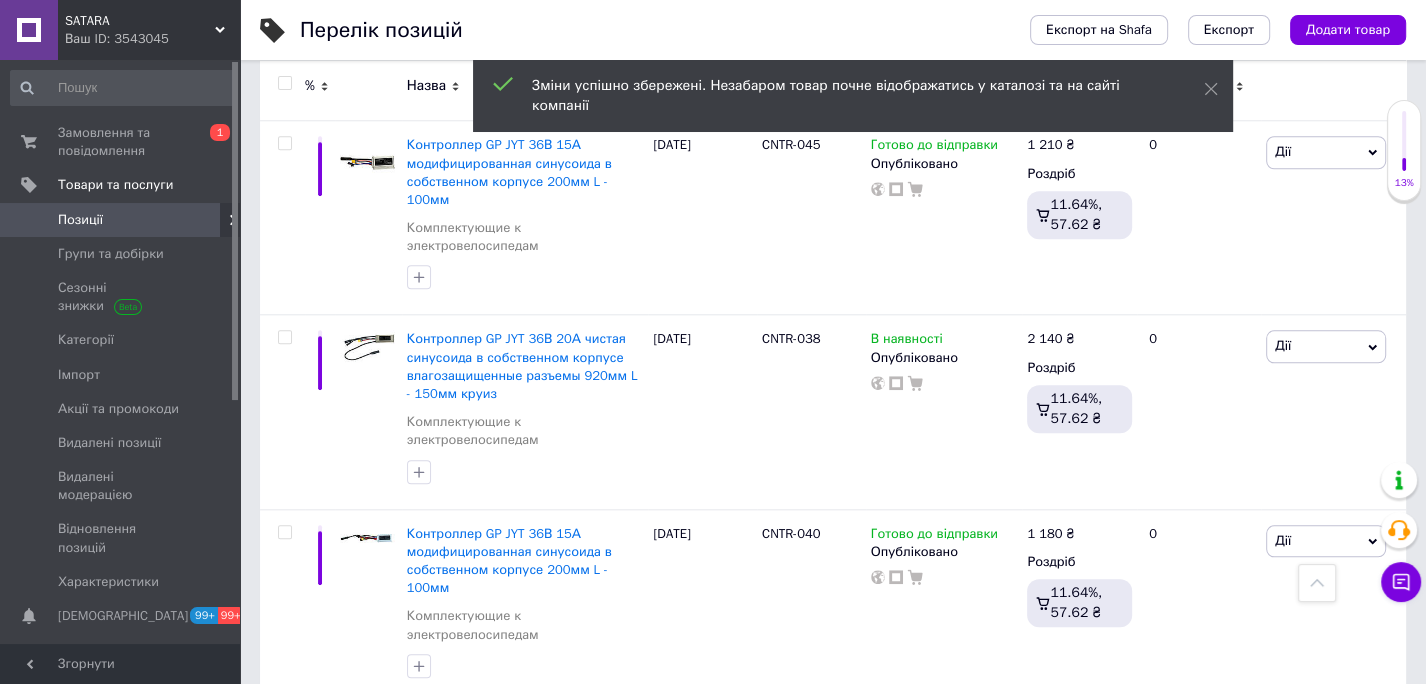 drag, startPoint x: 760, startPoint y: 467, endPoint x: 821, endPoint y: 466, distance: 61.008198 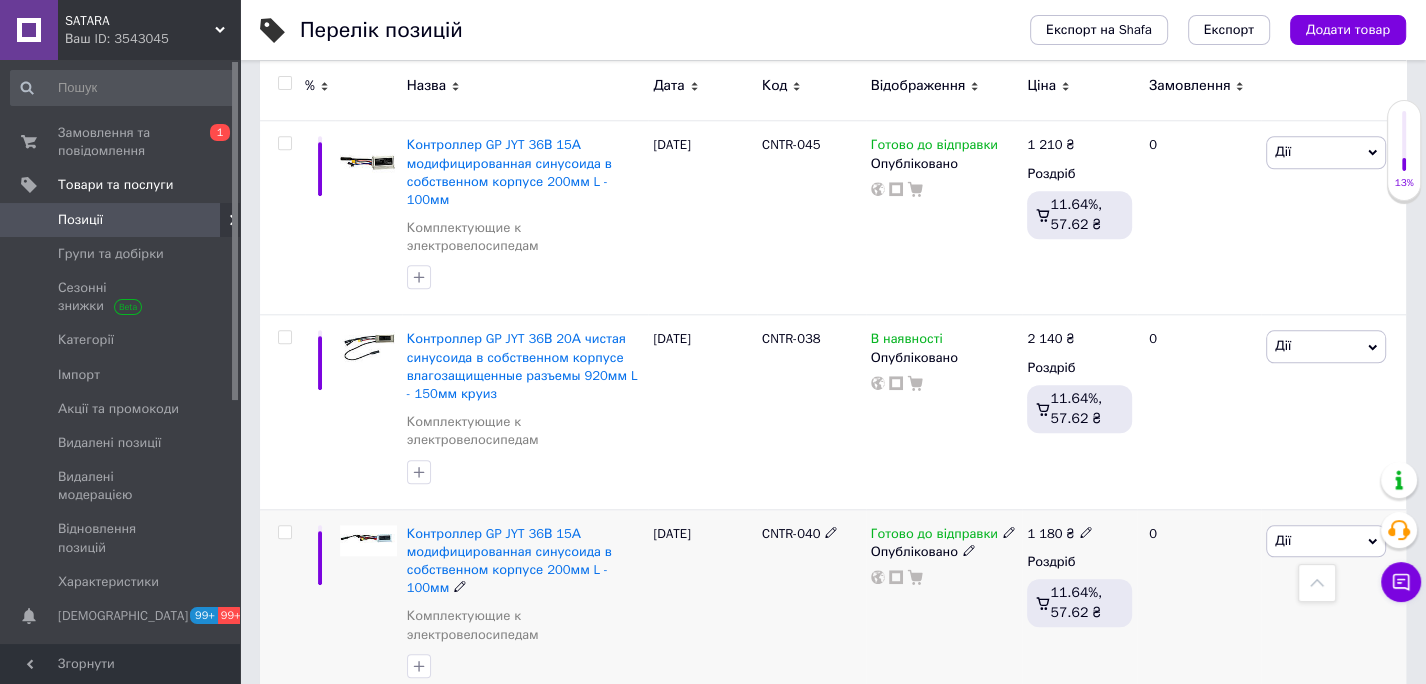 copy on "CBL-012" 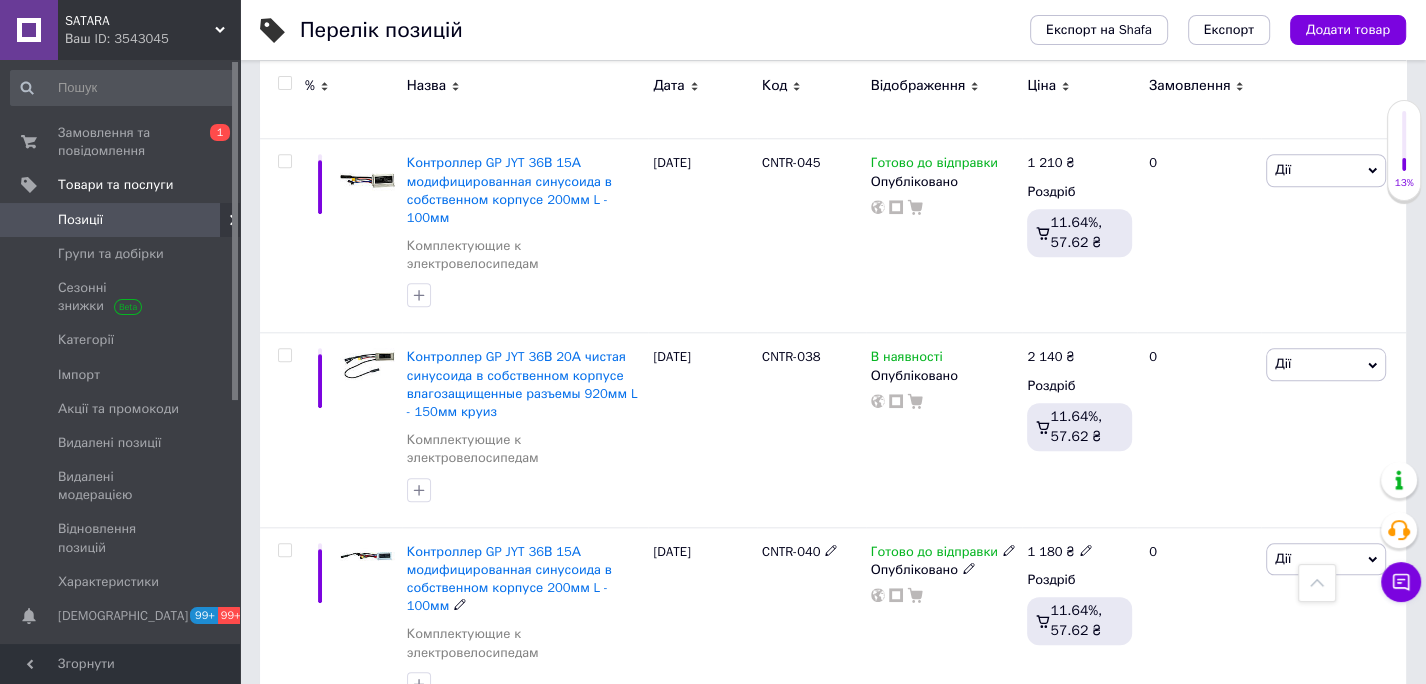 scroll, scrollTop: 14467, scrollLeft: 0, axis: vertical 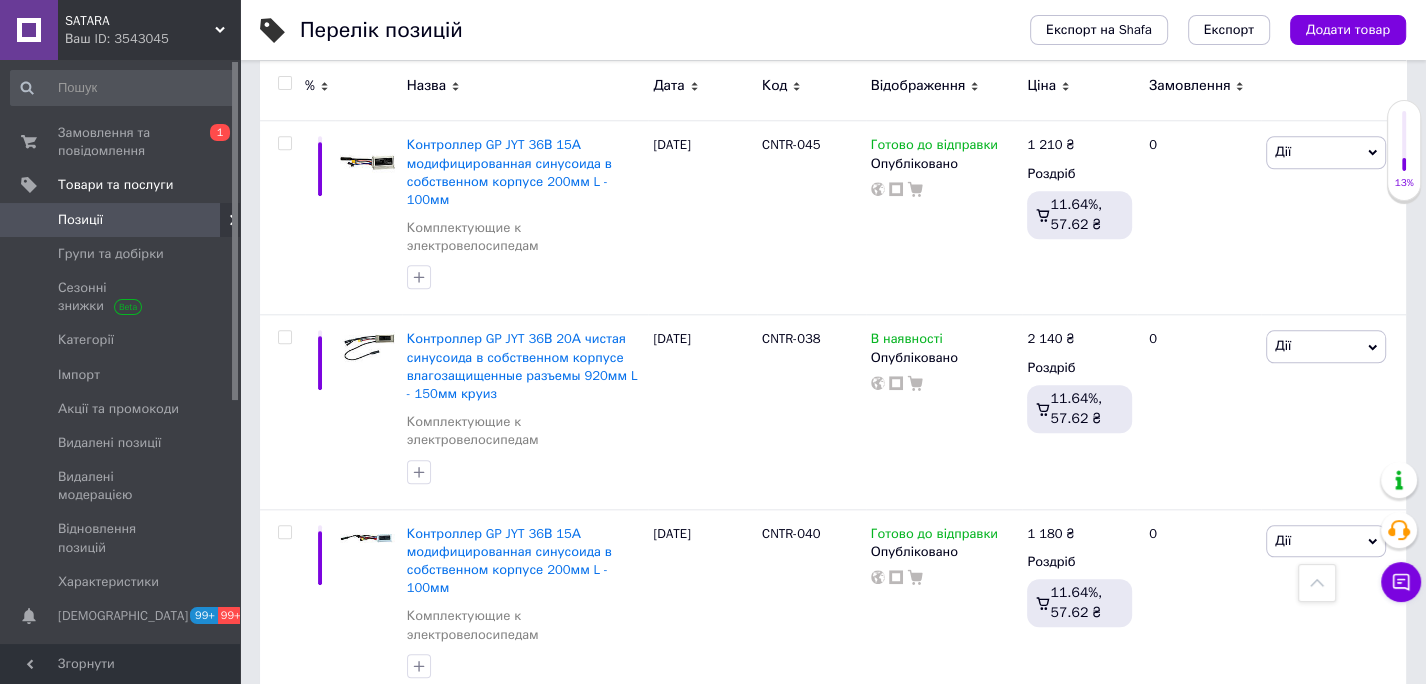 click 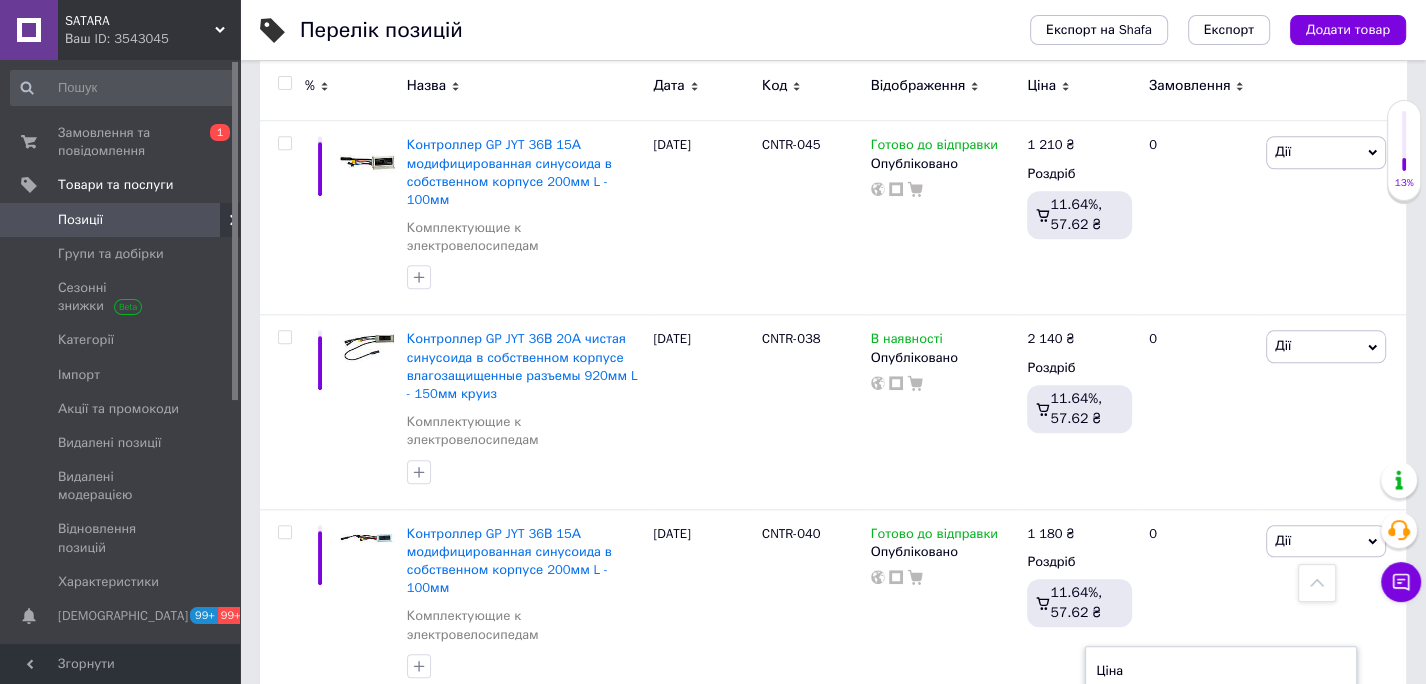click 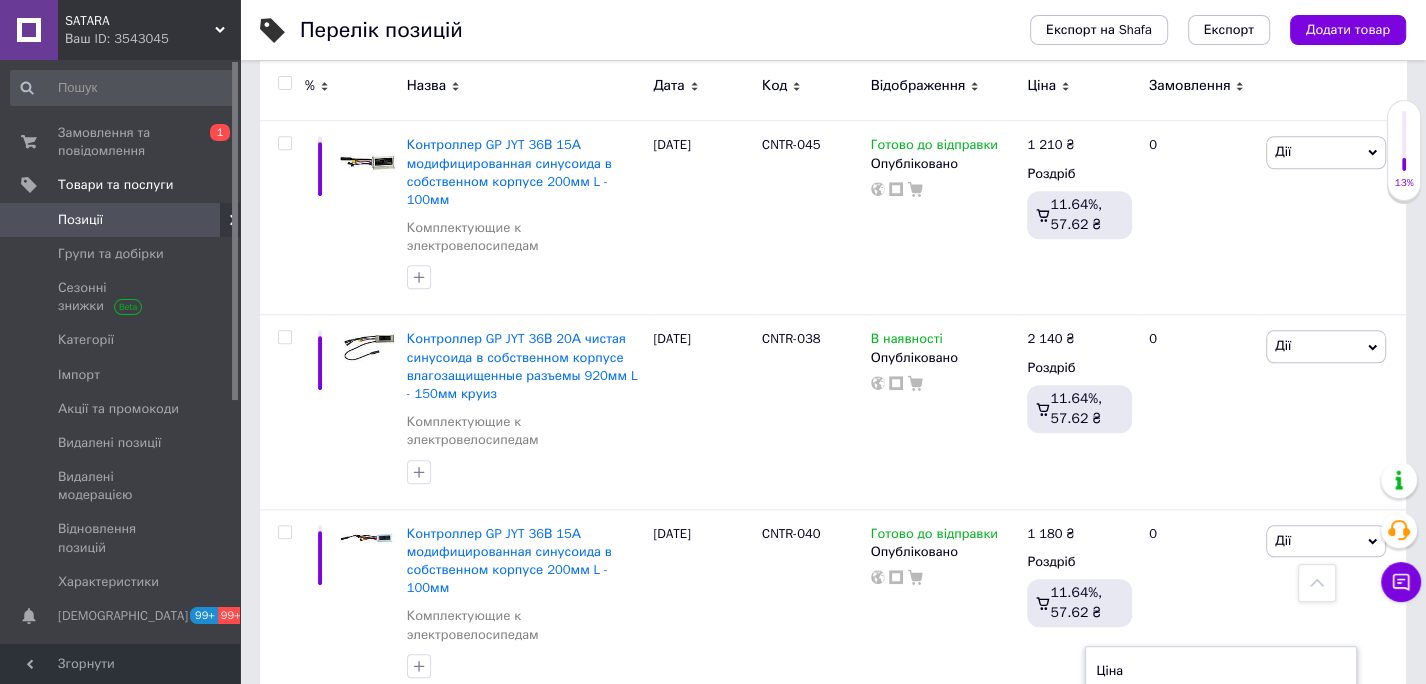 click on "495" at bounding box center (1172, 705) 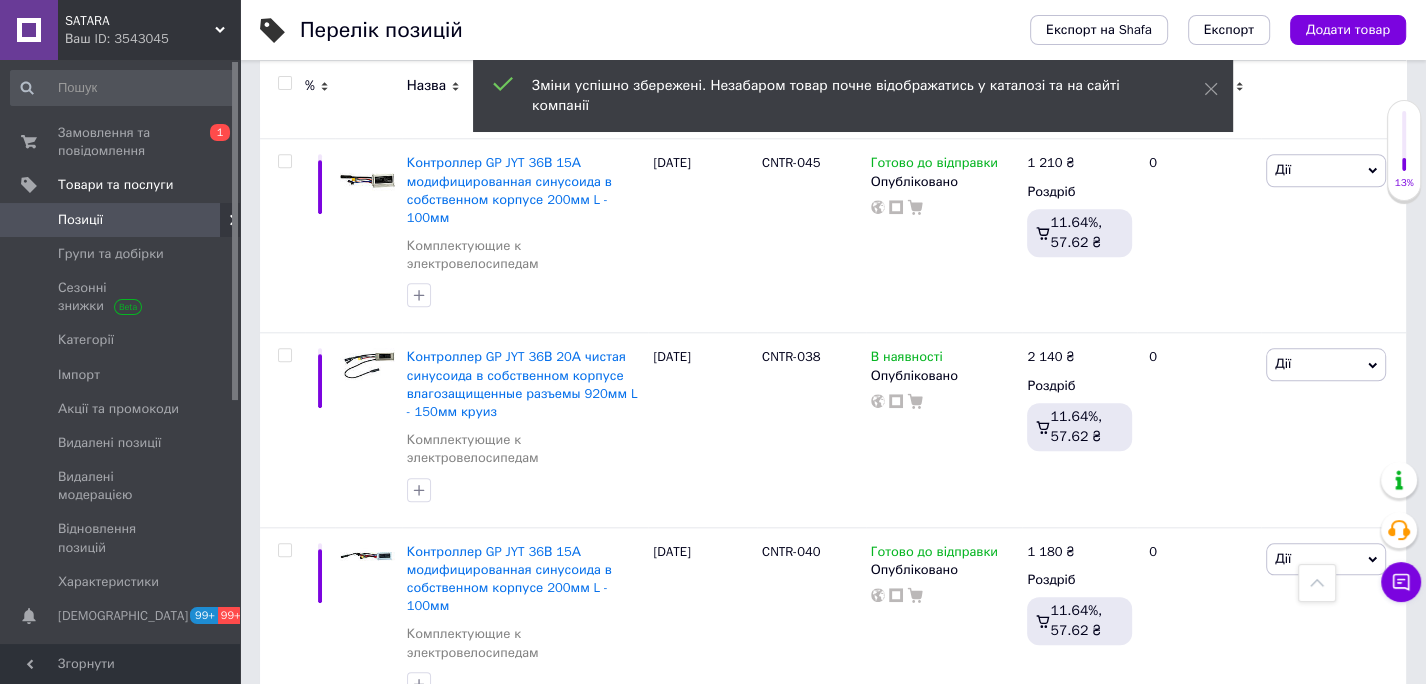 click on "2" at bounding box center [327, 919] 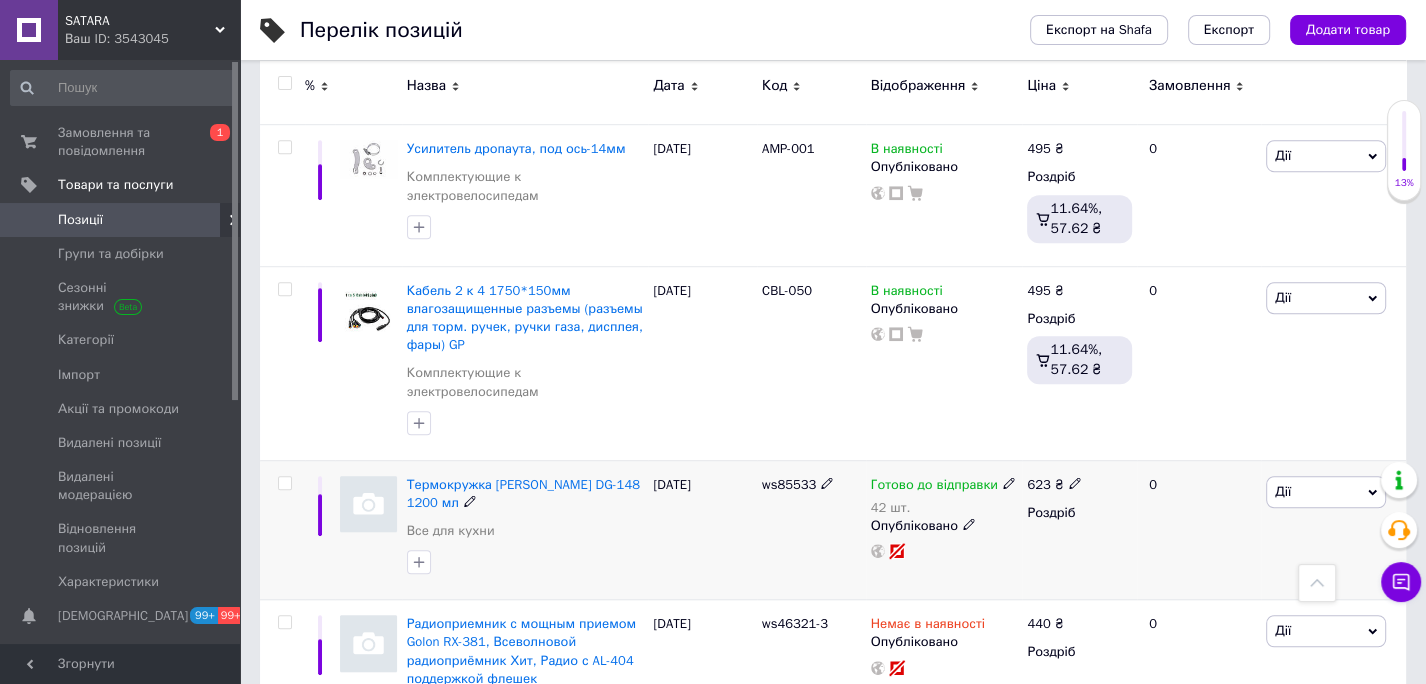 scroll, scrollTop: 0, scrollLeft: 0, axis: both 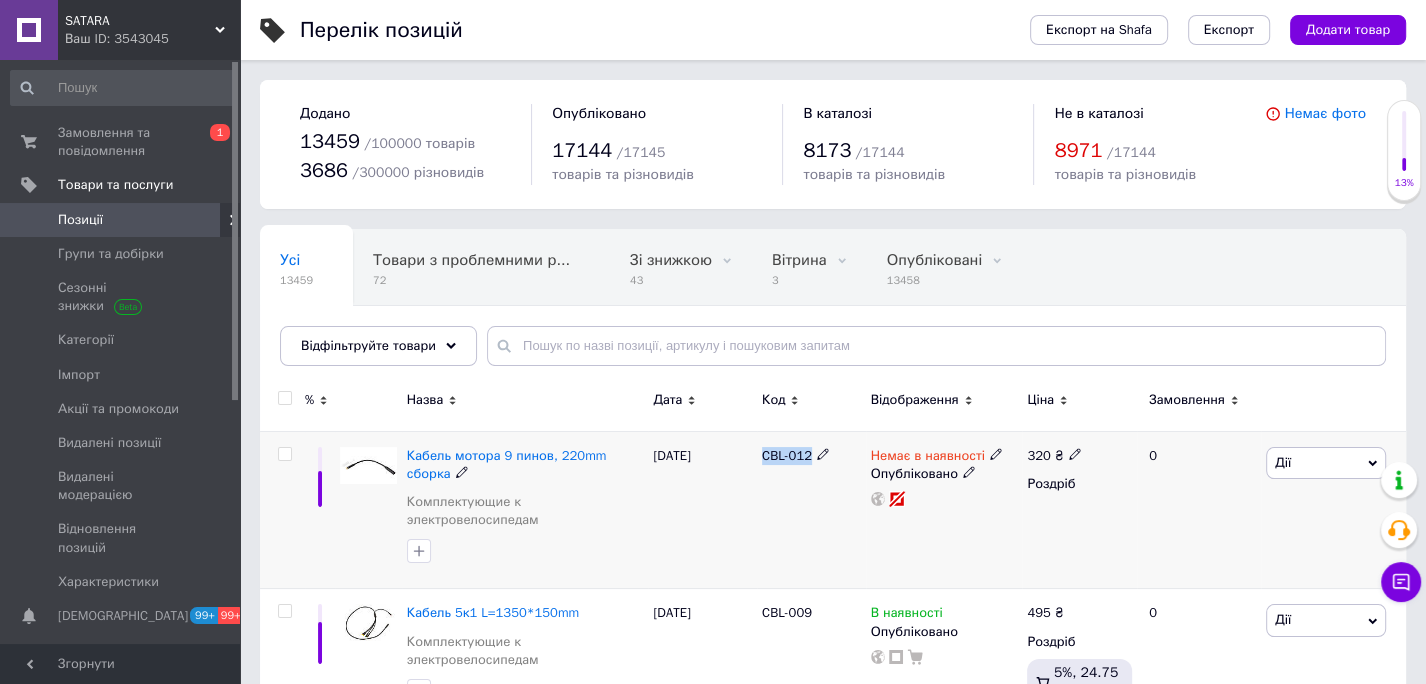 drag, startPoint x: 756, startPoint y: 454, endPoint x: 812, endPoint y: 459, distance: 56.22277 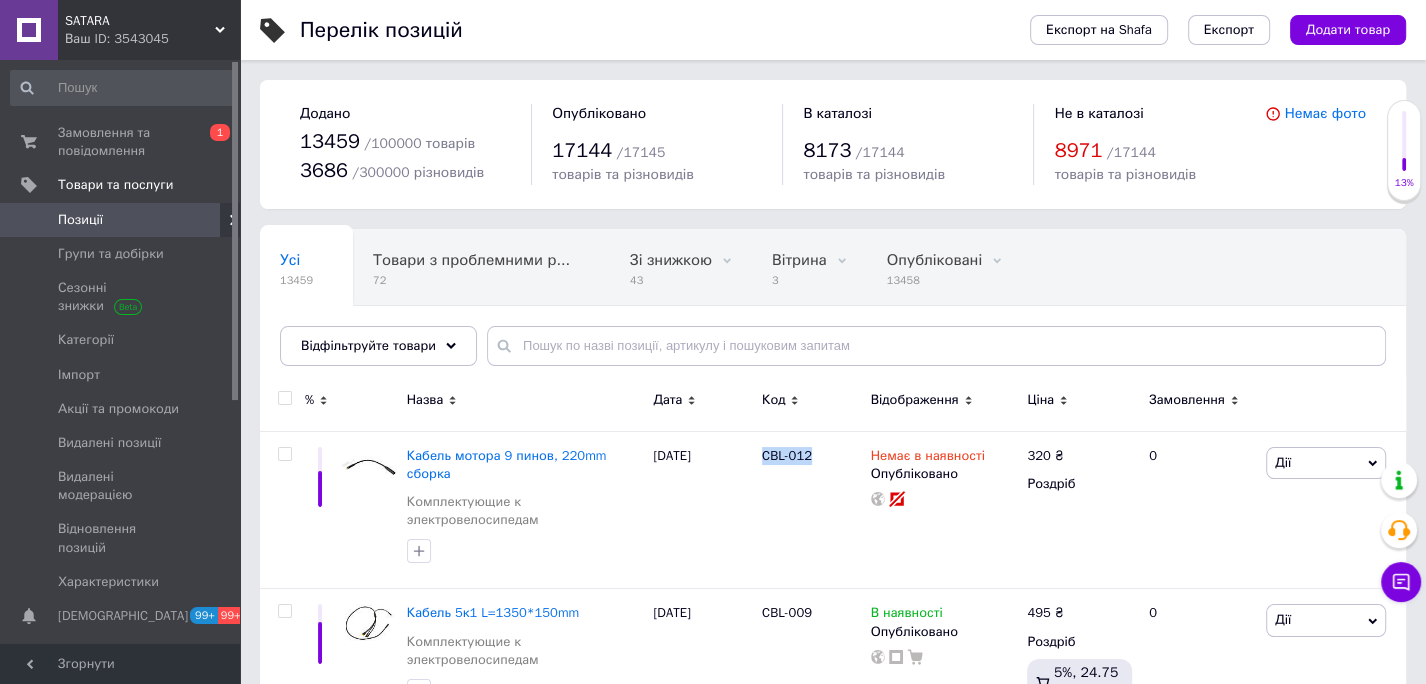 scroll, scrollTop: 222, scrollLeft: 0, axis: vertical 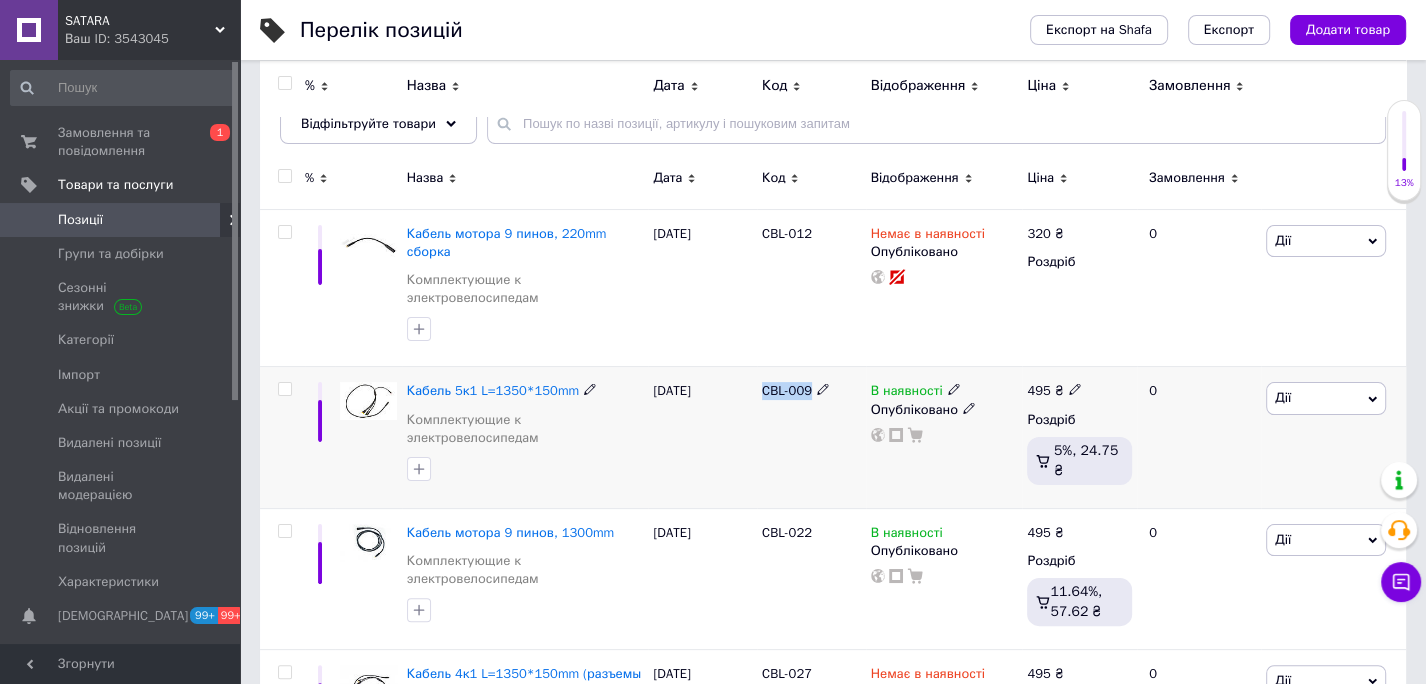 drag, startPoint x: 759, startPoint y: 369, endPoint x: 810, endPoint y: 371, distance: 51.0392 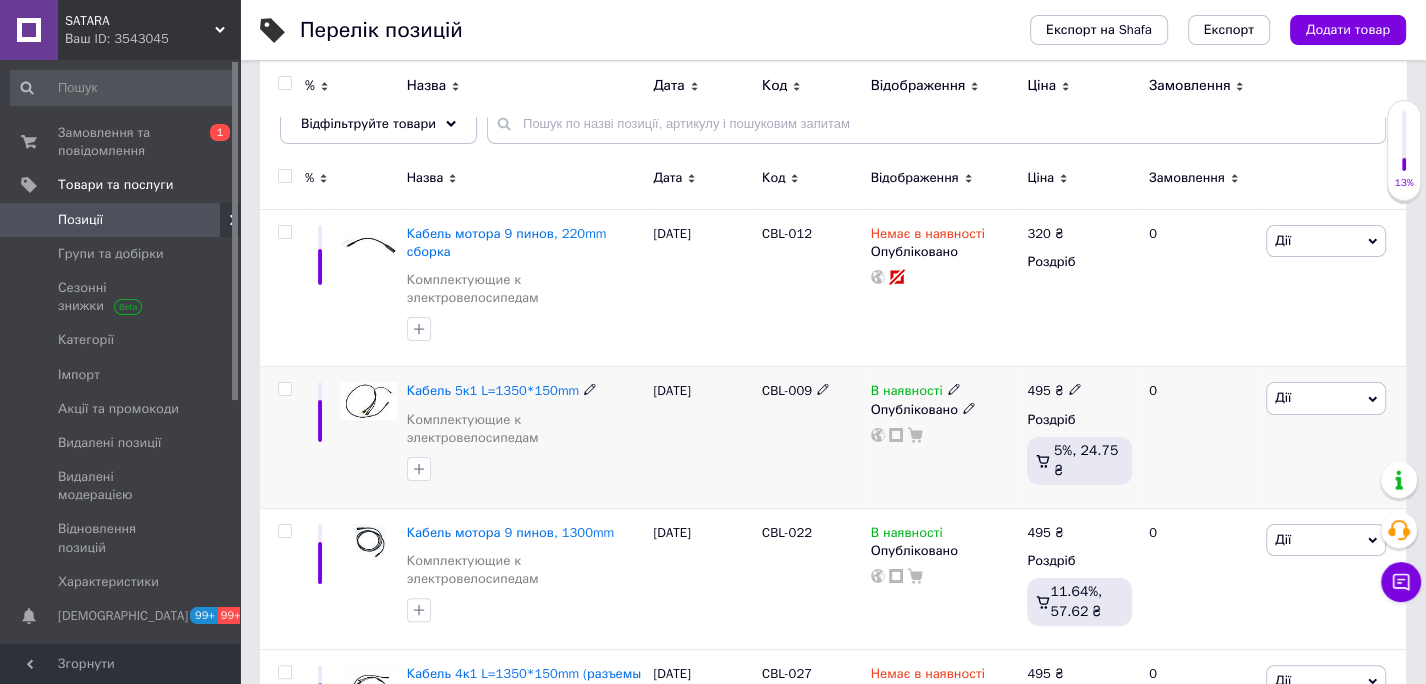 click 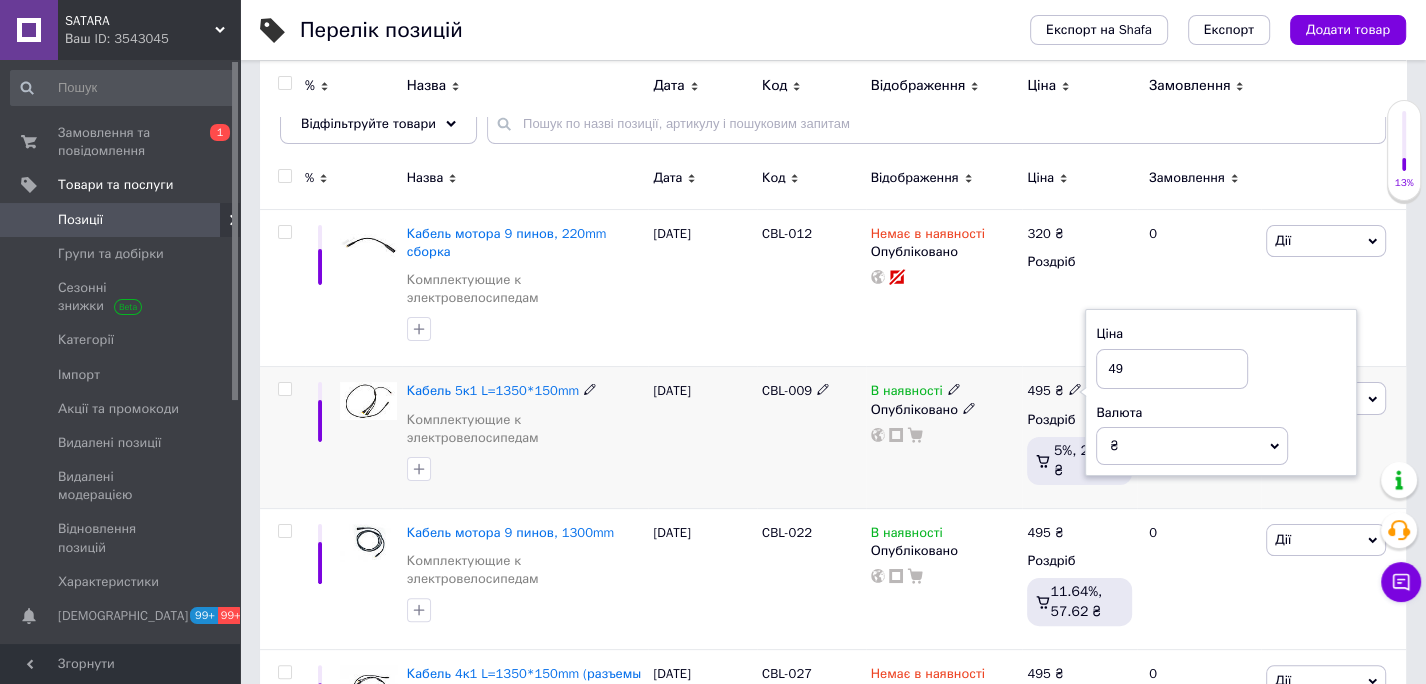 type on "4" 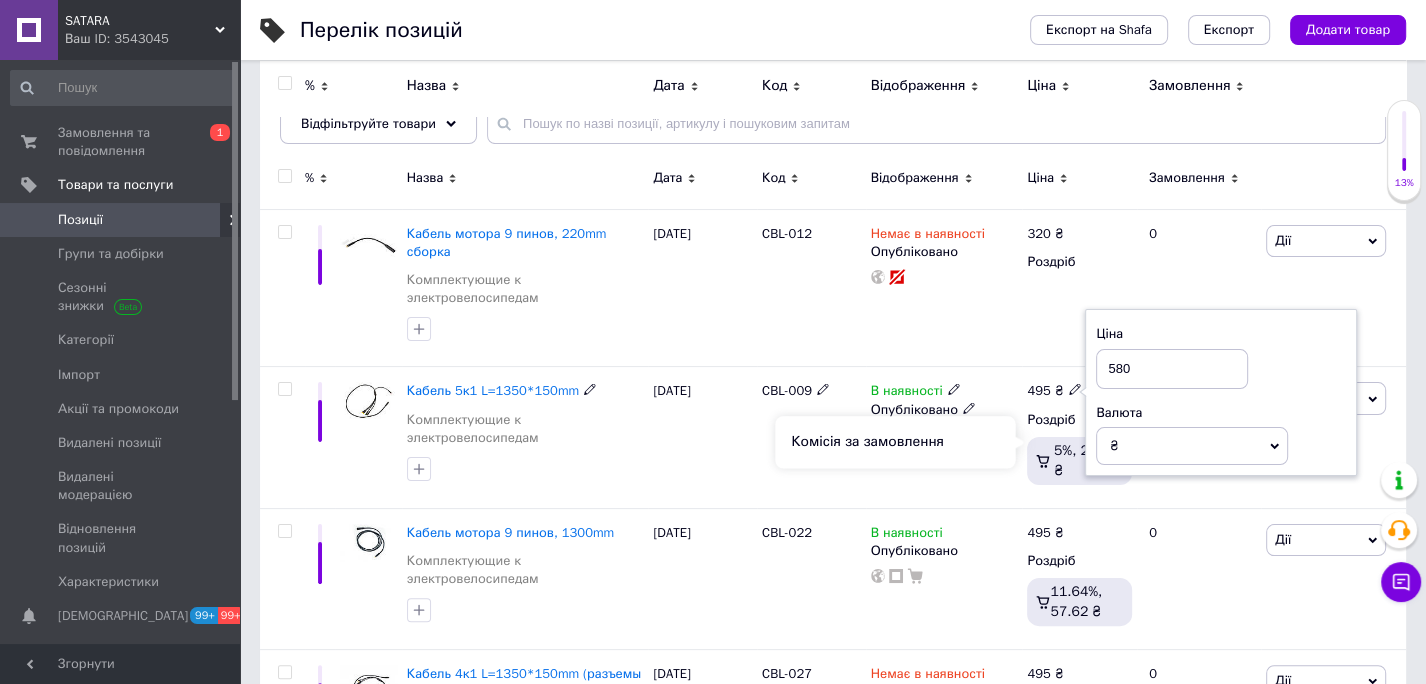 type on "580" 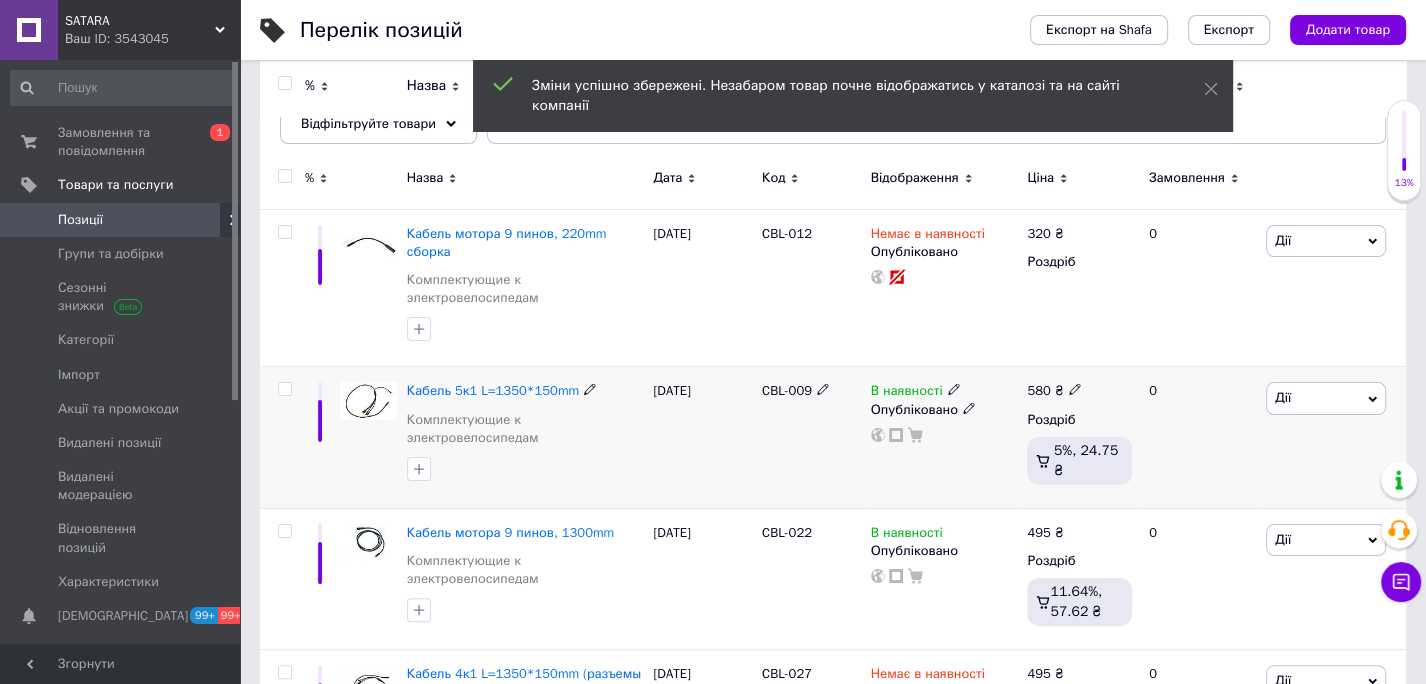click 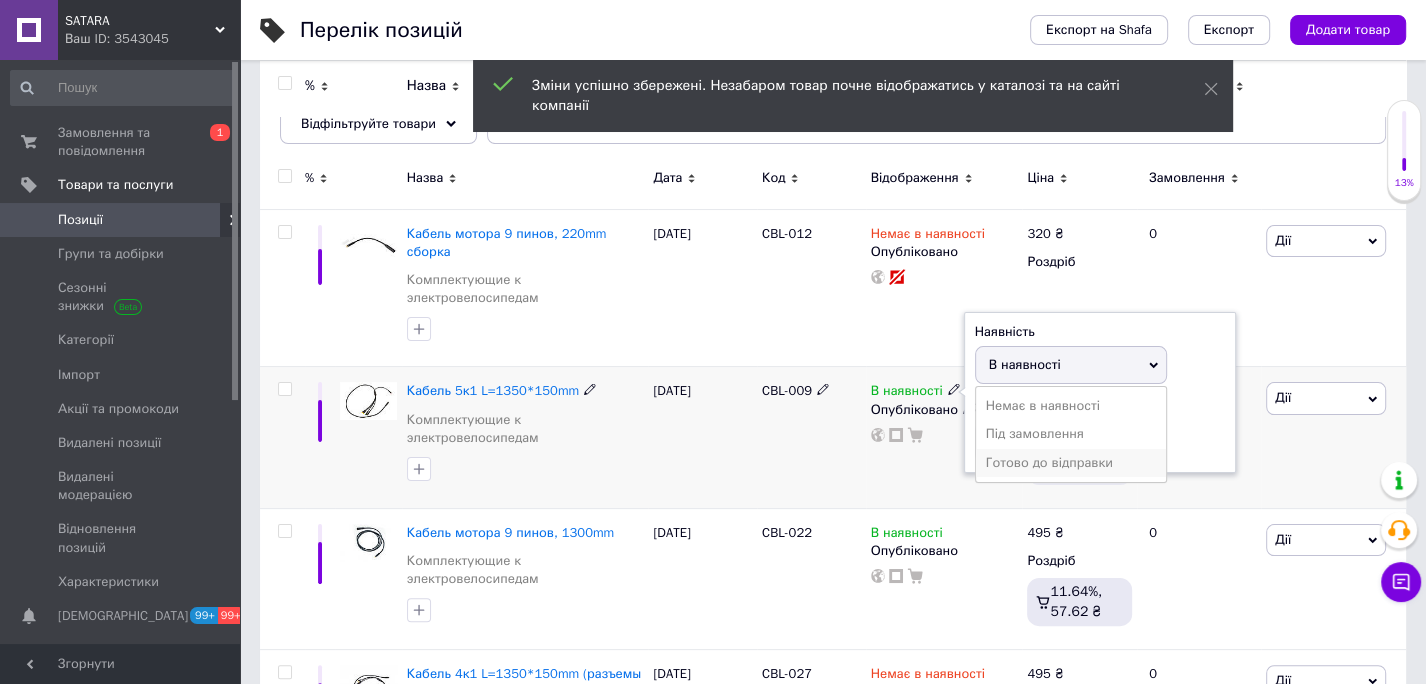 click on "Готово до відправки" at bounding box center (1071, 463) 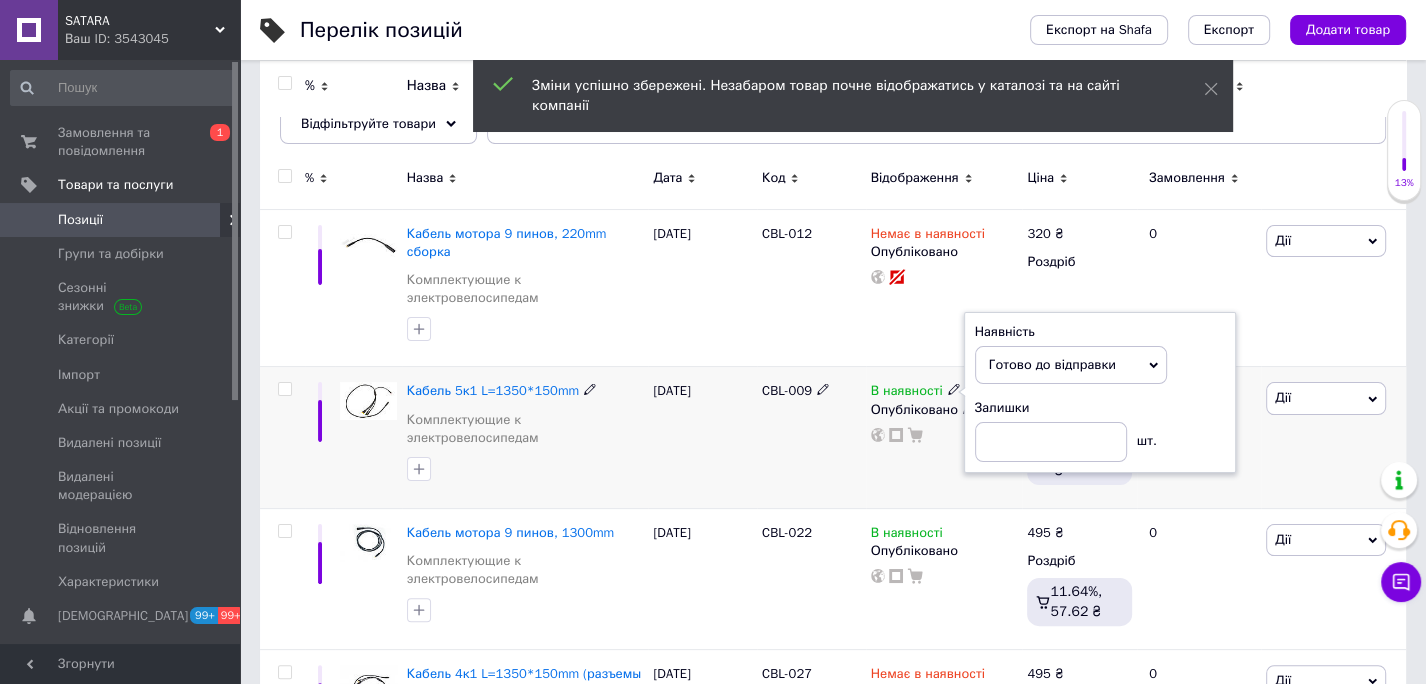 click on "[DATE]" at bounding box center (702, 437) 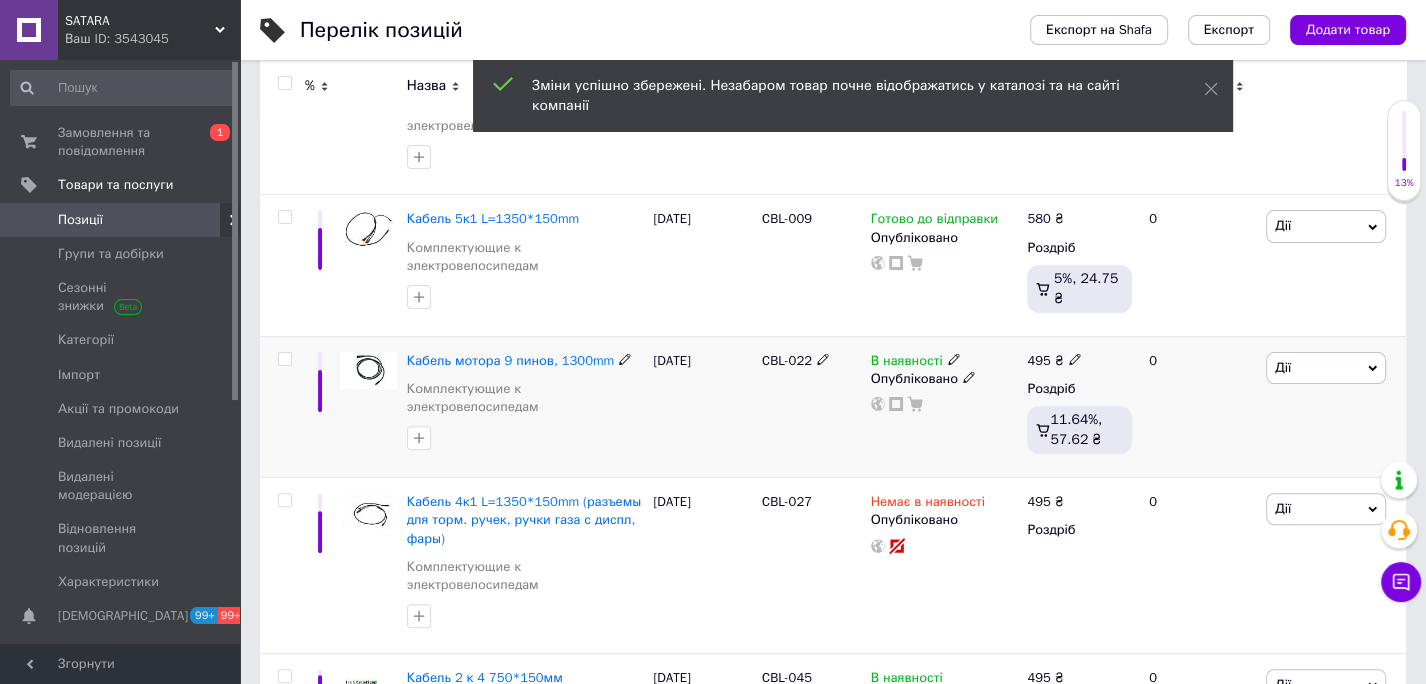 scroll, scrollTop: 395, scrollLeft: 0, axis: vertical 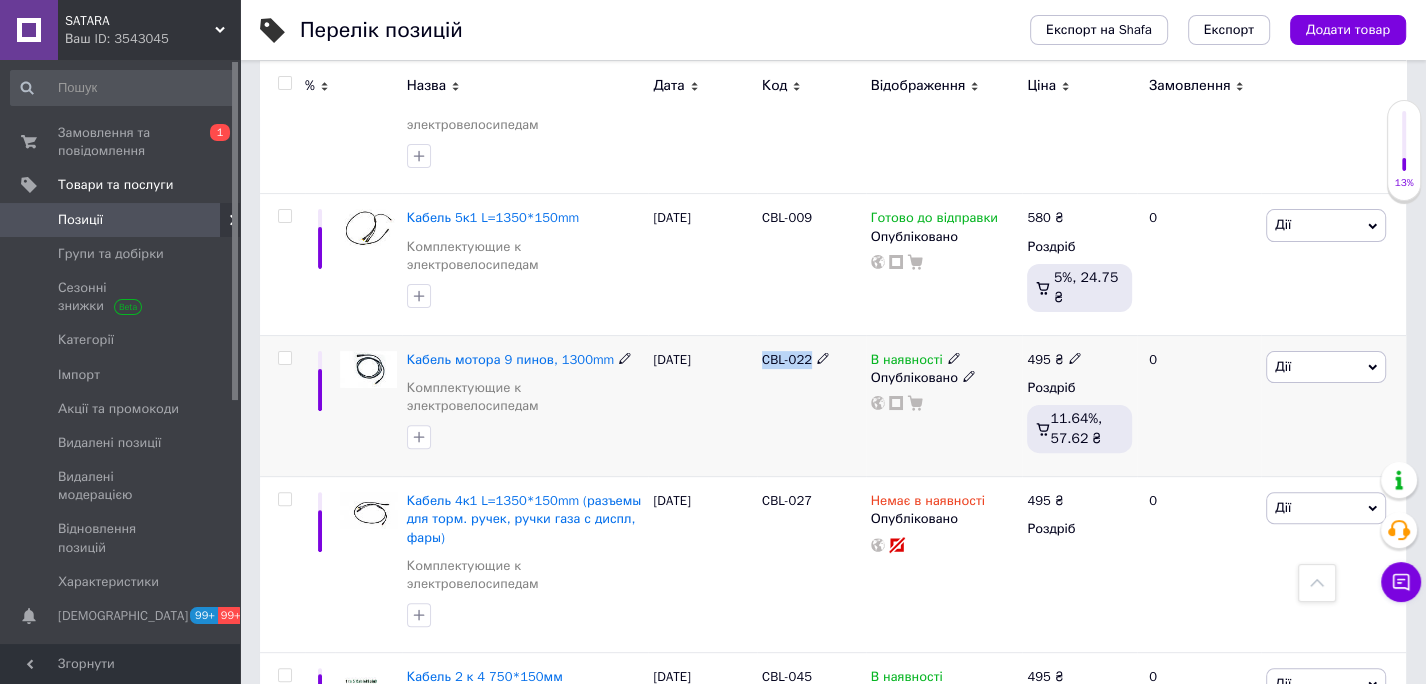 drag, startPoint x: 765, startPoint y: 337, endPoint x: 808, endPoint y: 341, distance: 43.185646 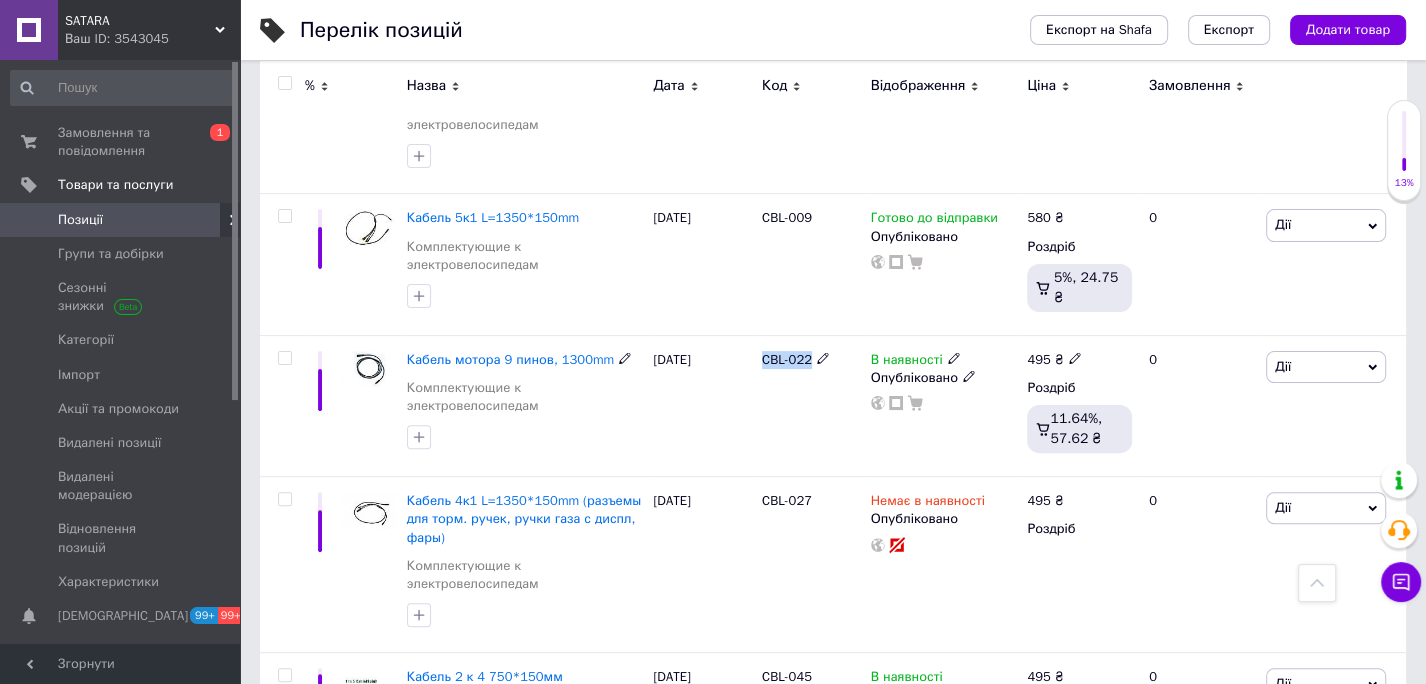copy on "CBL-022" 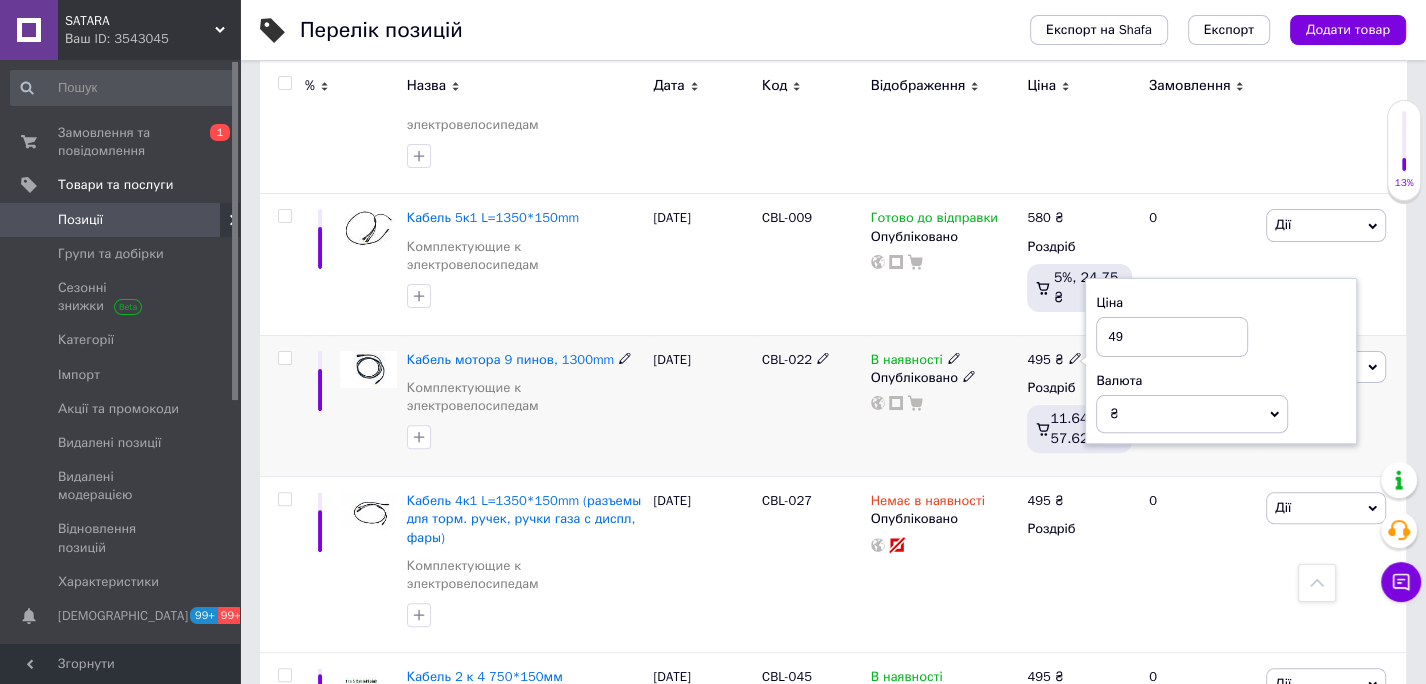 type on "4" 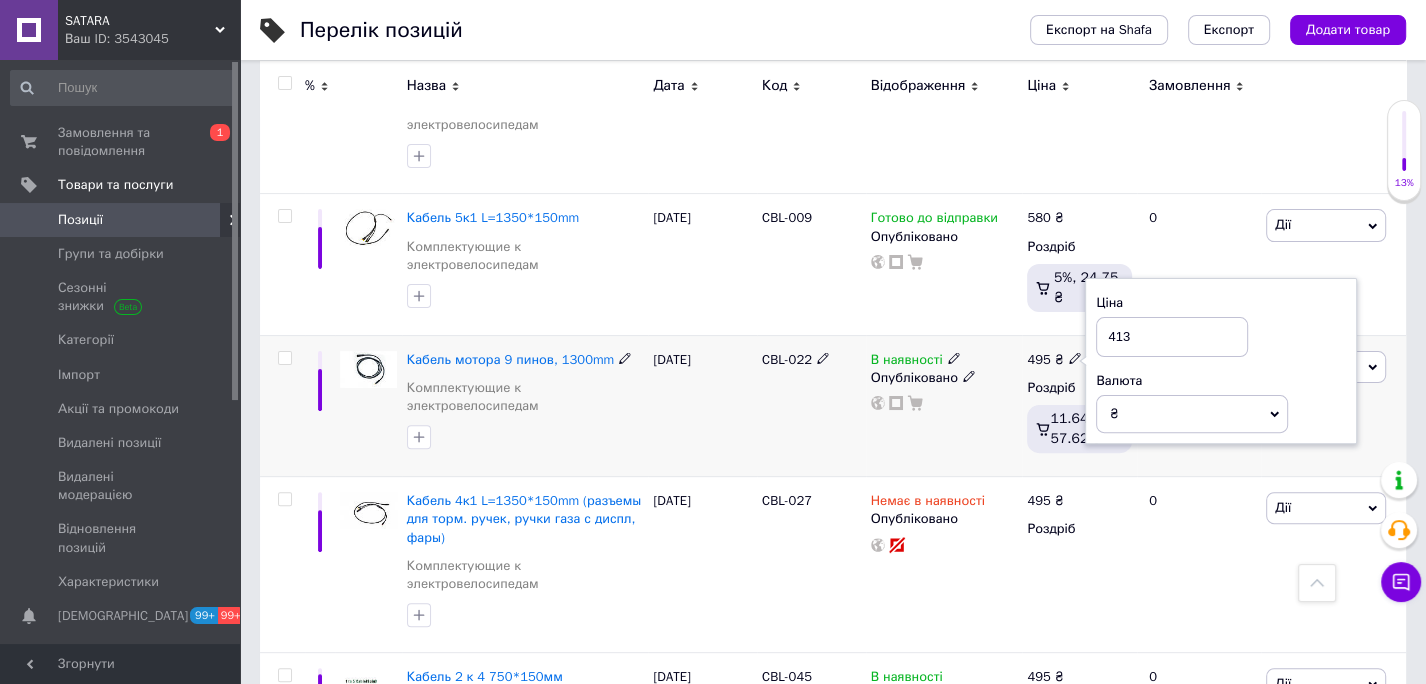 type on "413" 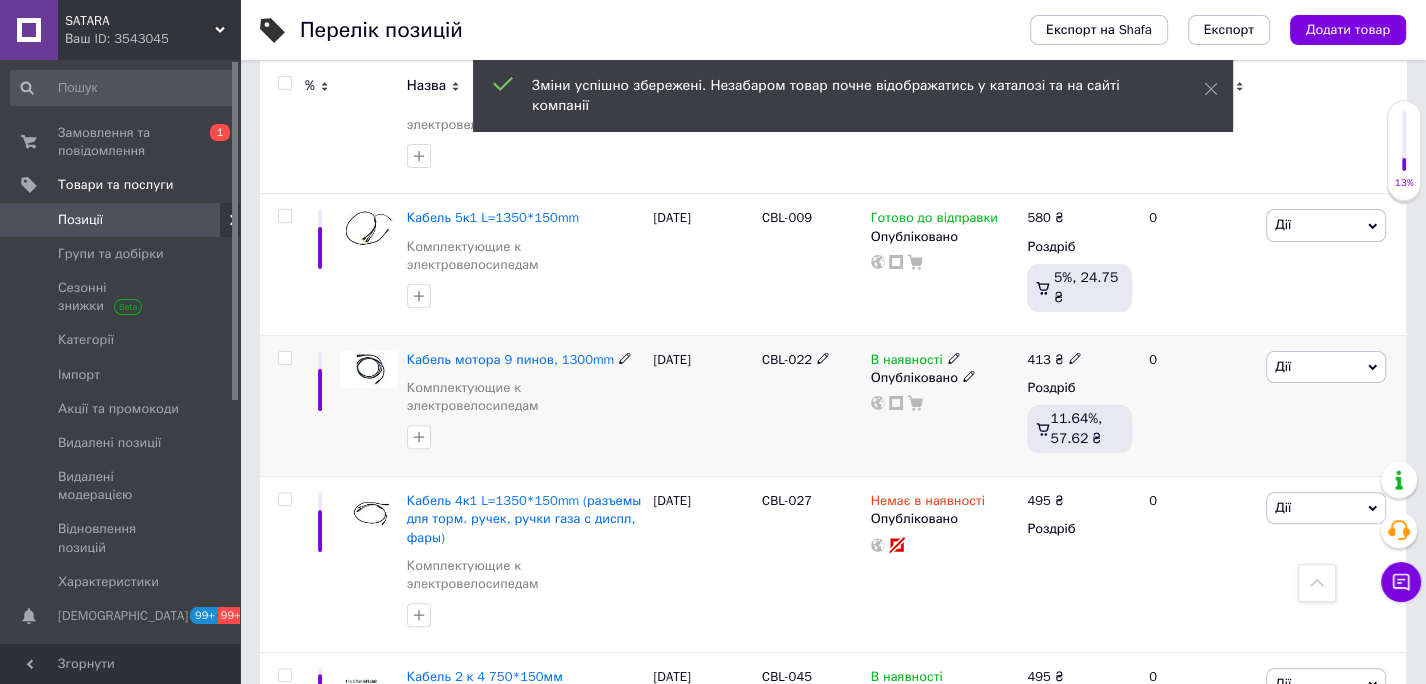 click 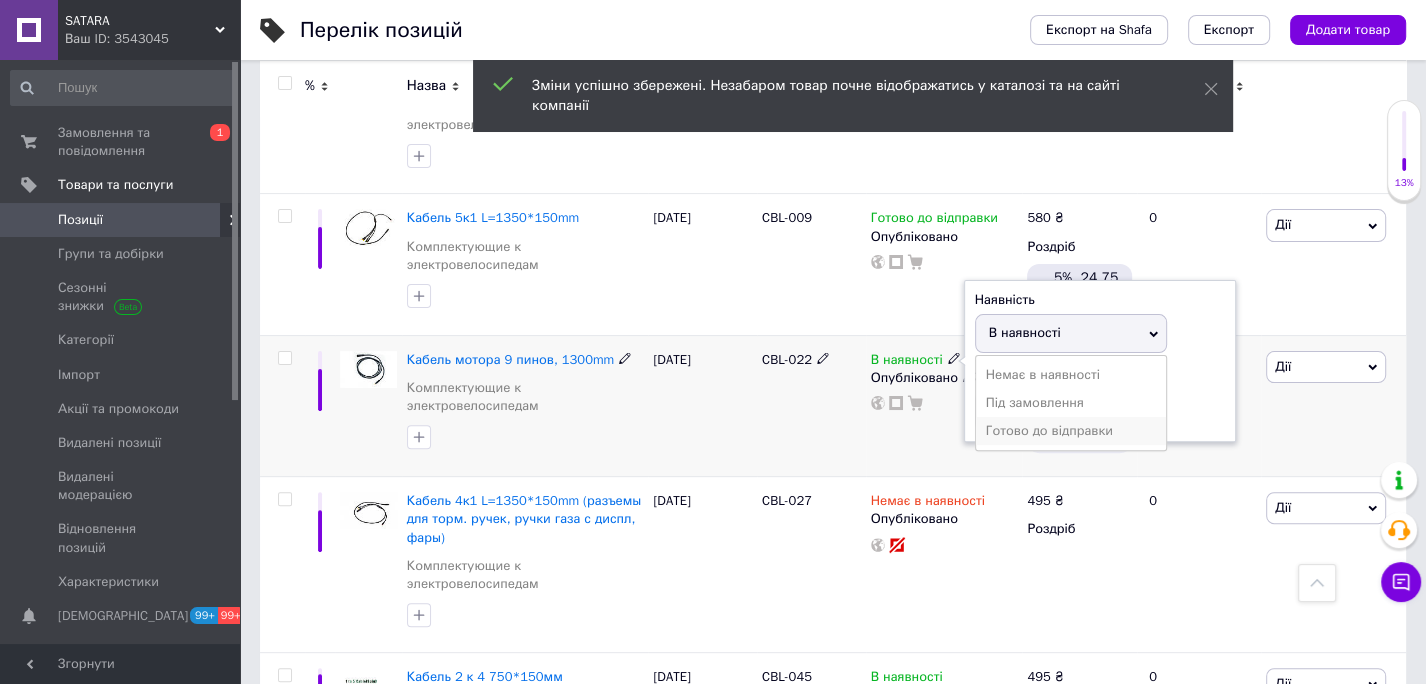click on "Готово до відправки" at bounding box center (1071, 431) 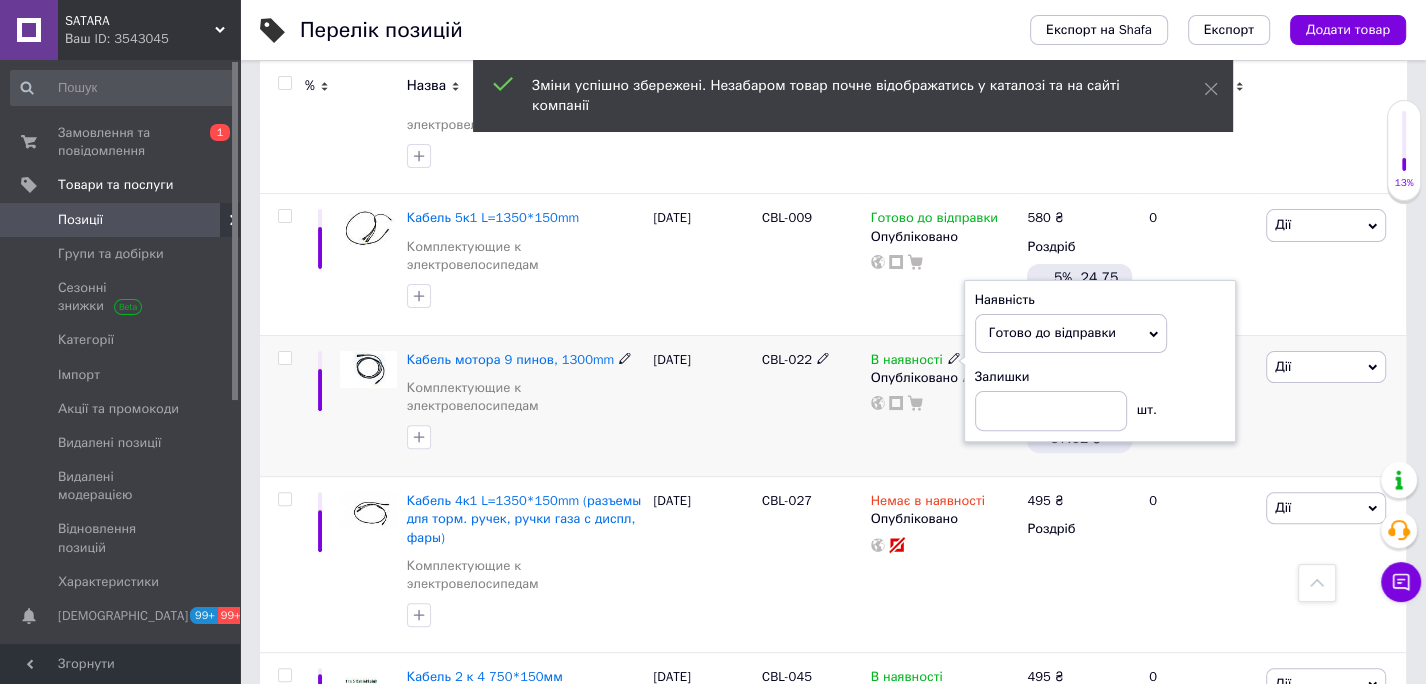 click on "25.06.2025" at bounding box center (702, 405) 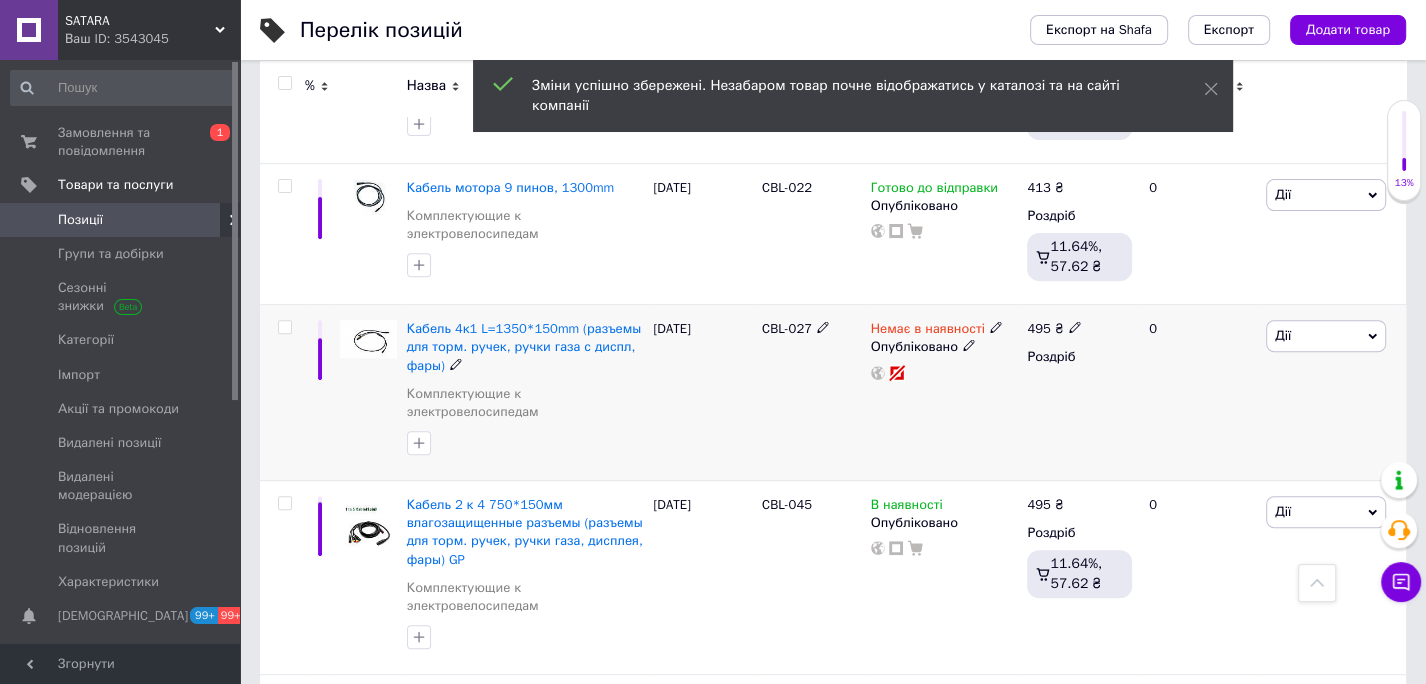 scroll, scrollTop: 568, scrollLeft: 0, axis: vertical 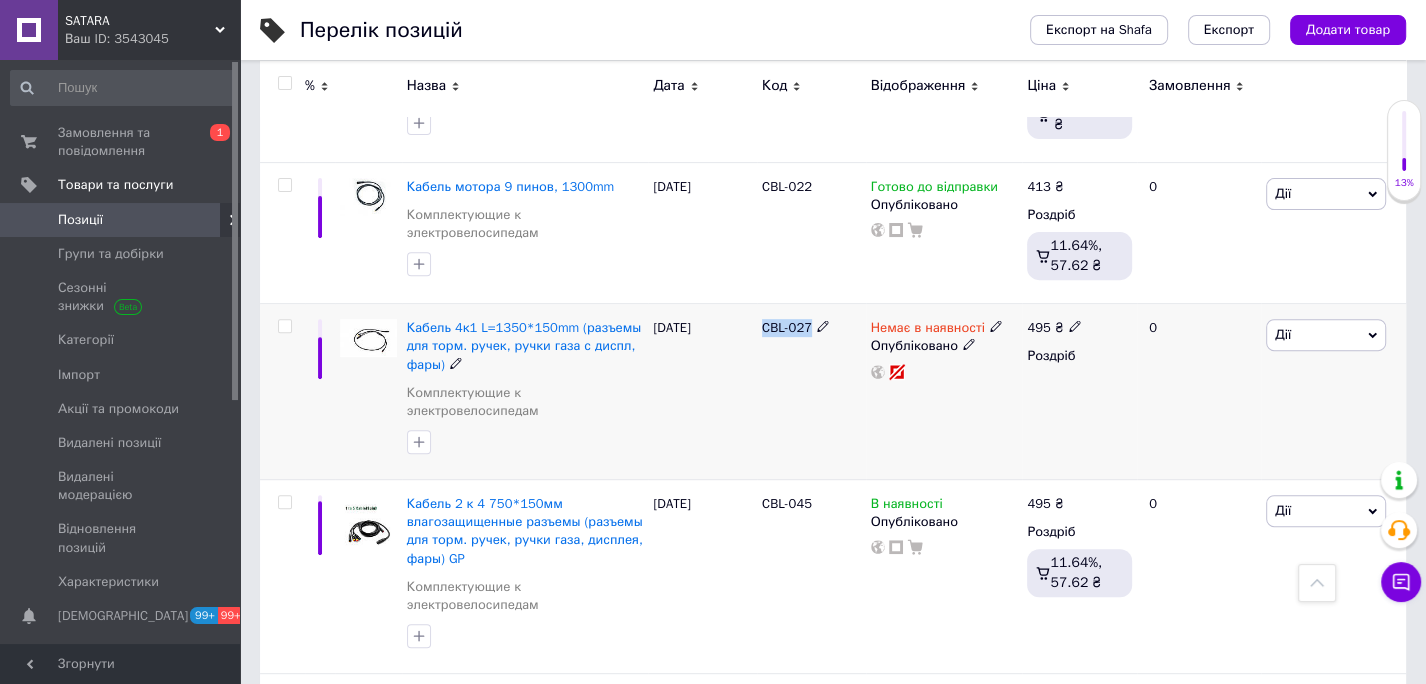 drag, startPoint x: 757, startPoint y: 307, endPoint x: 812, endPoint y: 312, distance: 55.226807 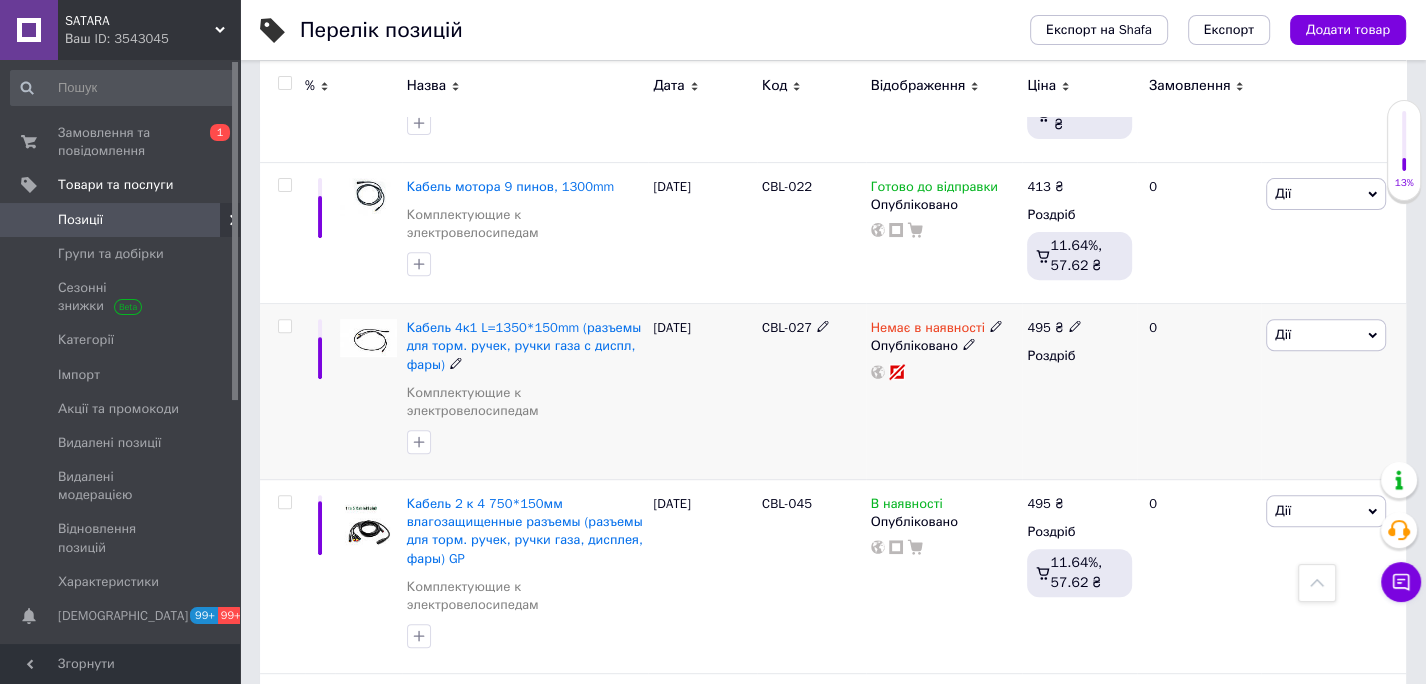 click 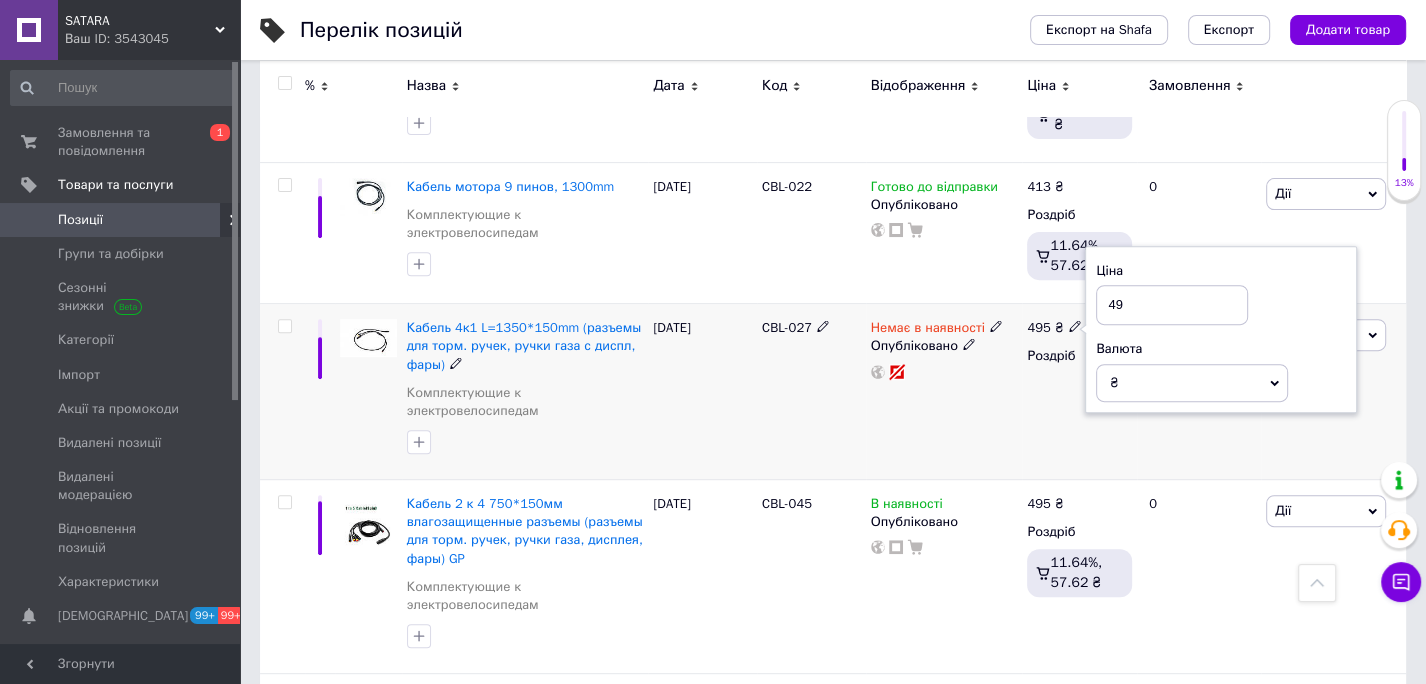 type on "4" 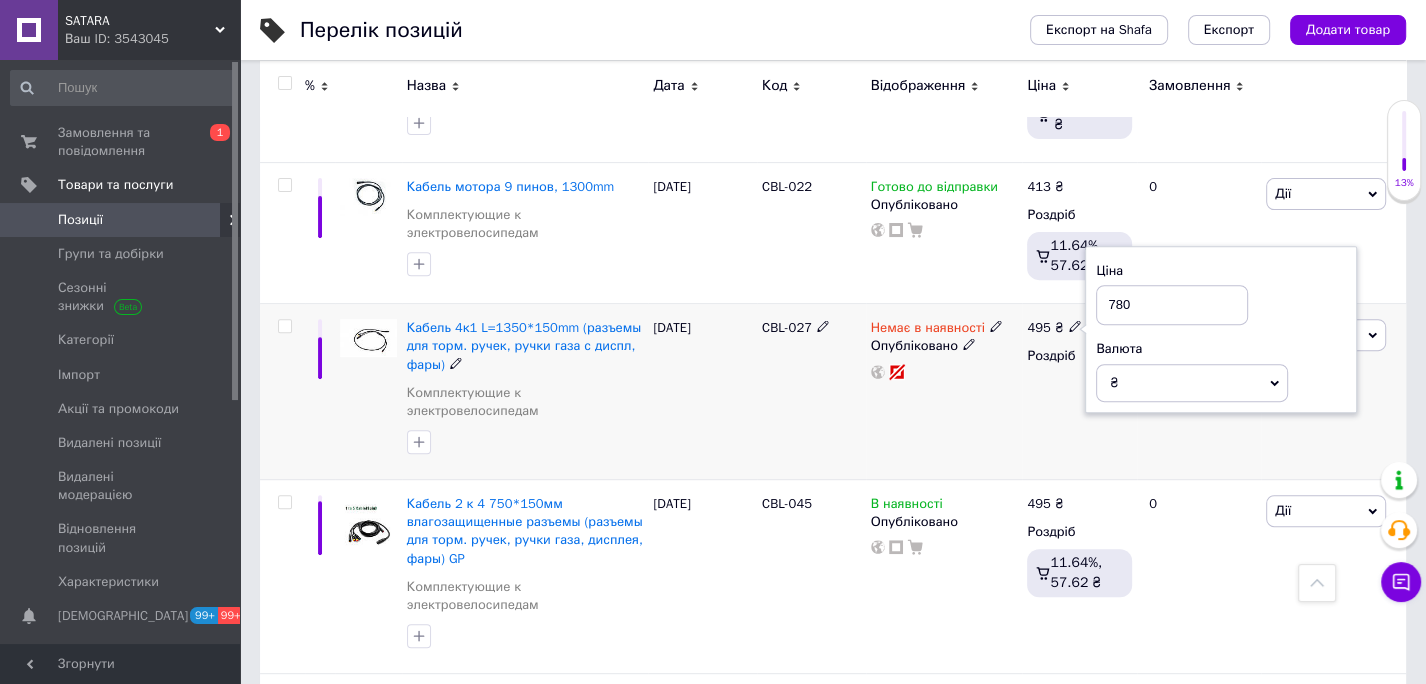 type on "780" 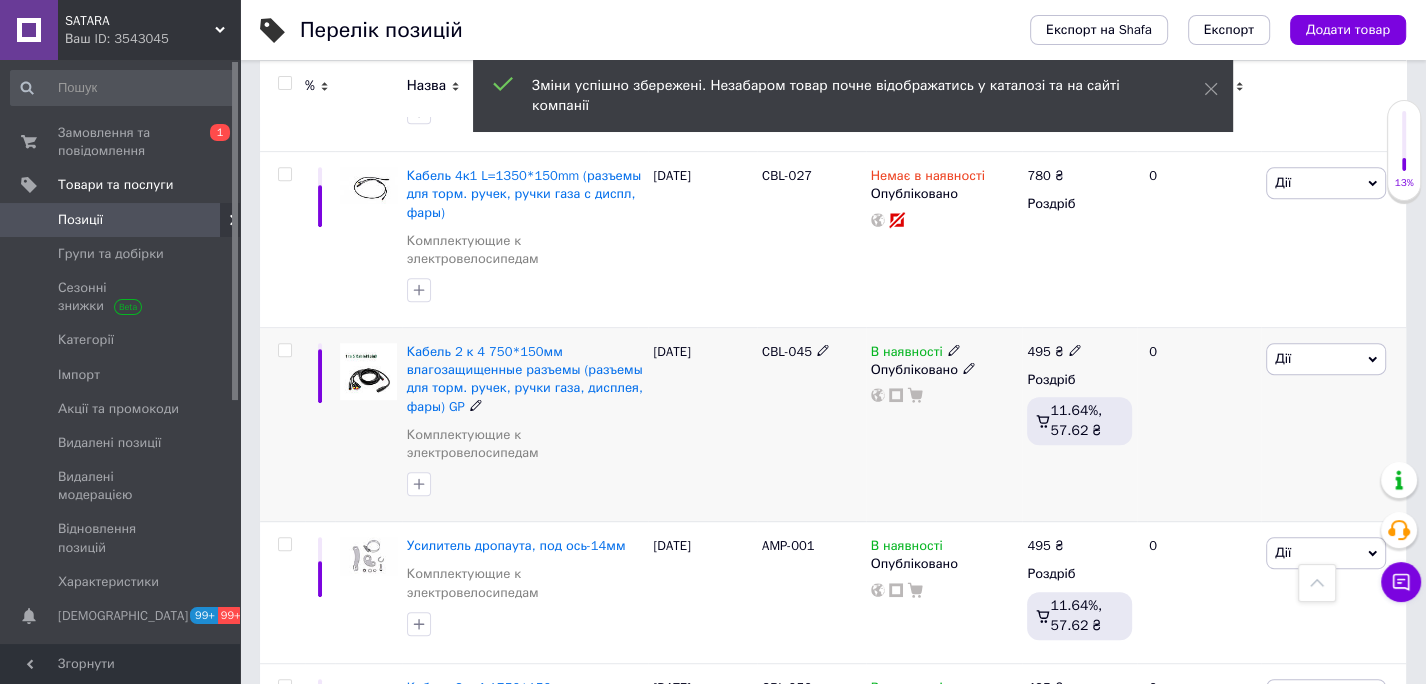 scroll, scrollTop: 720, scrollLeft: 0, axis: vertical 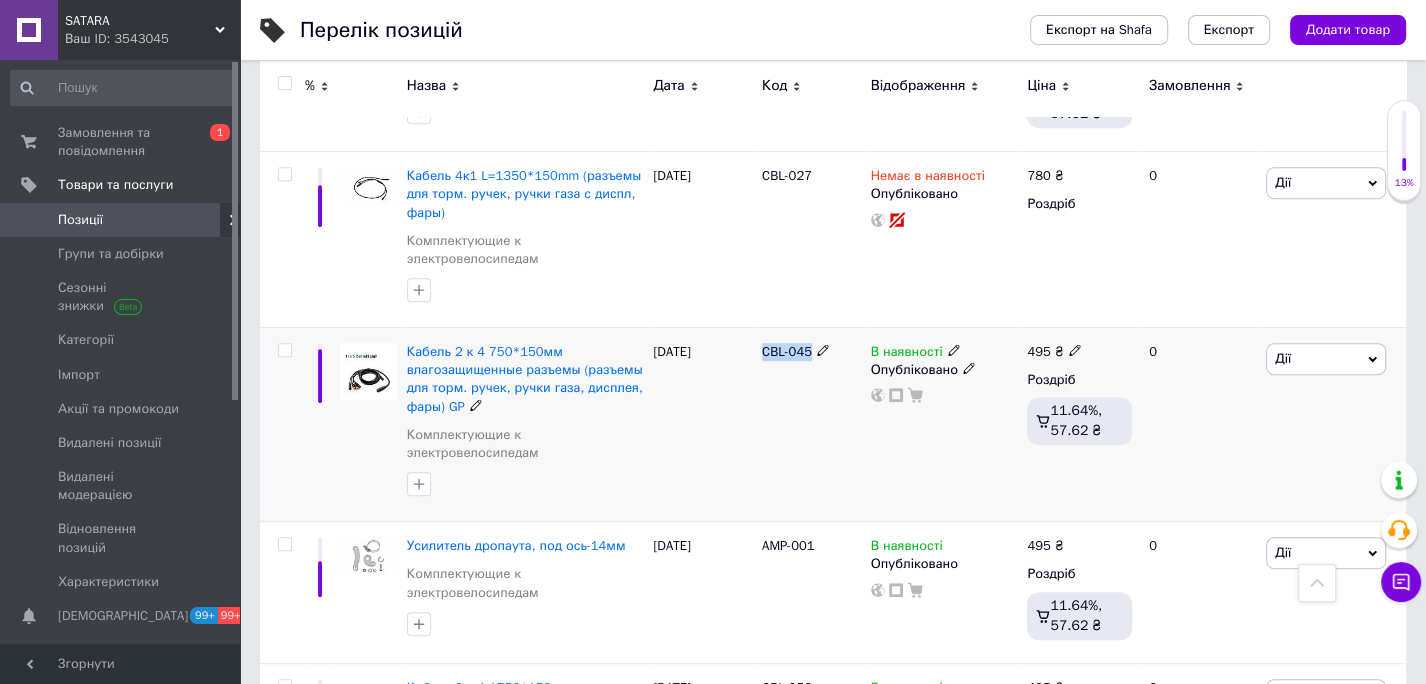 drag, startPoint x: 763, startPoint y: 326, endPoint x: 812, endPoint y: 326, distance: 49 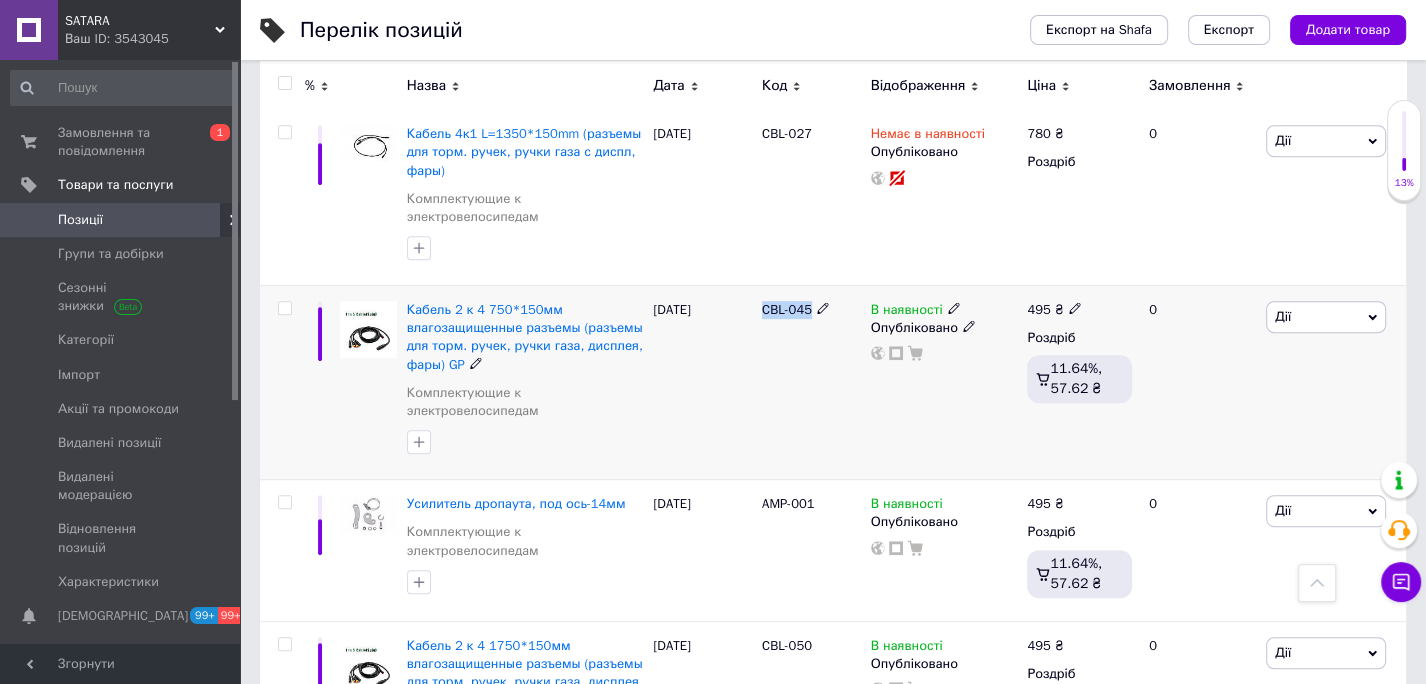 scroll, scrollTop: 774, scrollLeft: 0, axis: vertical 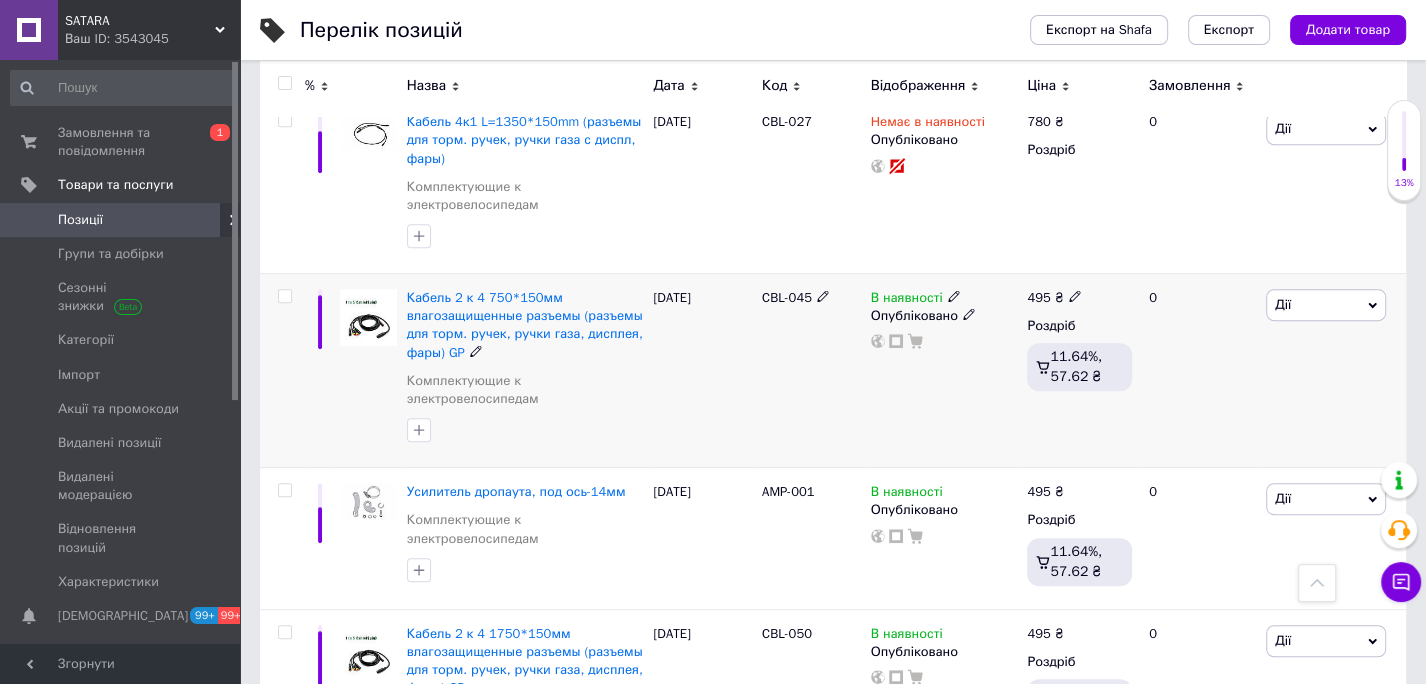 click 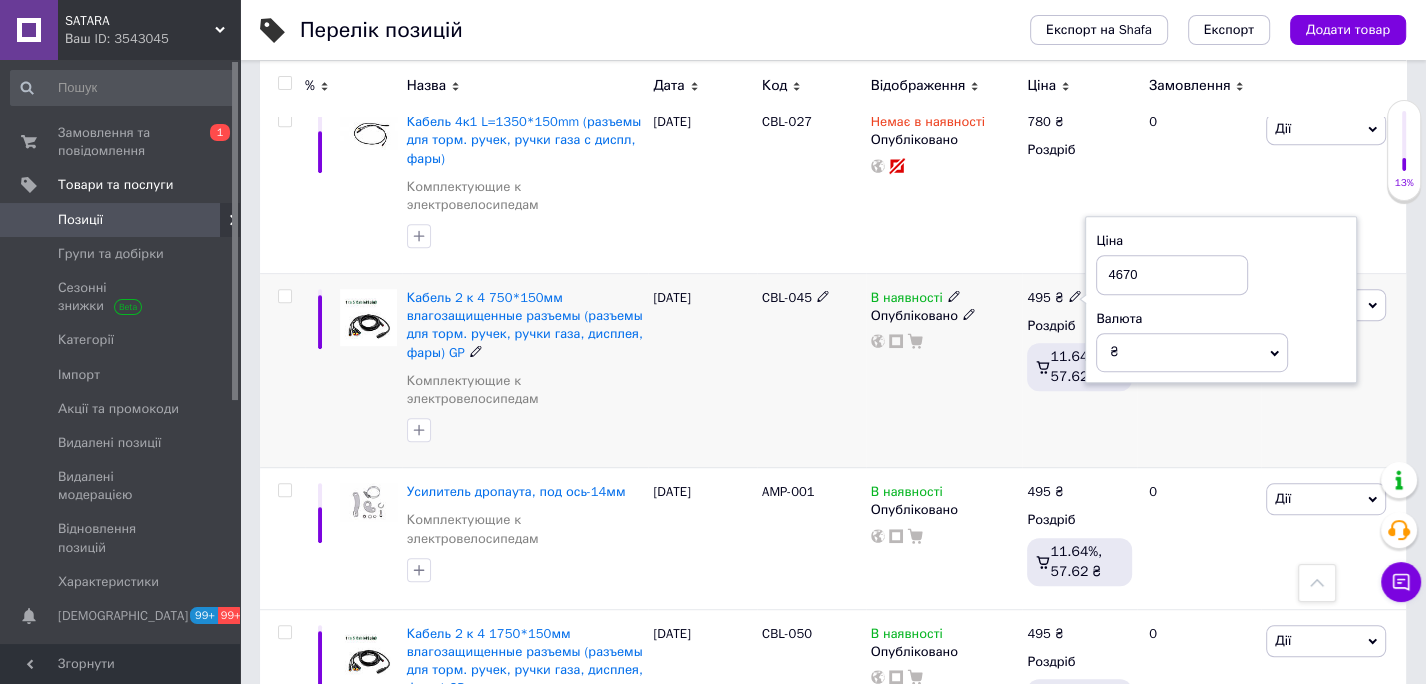 type on "4670" 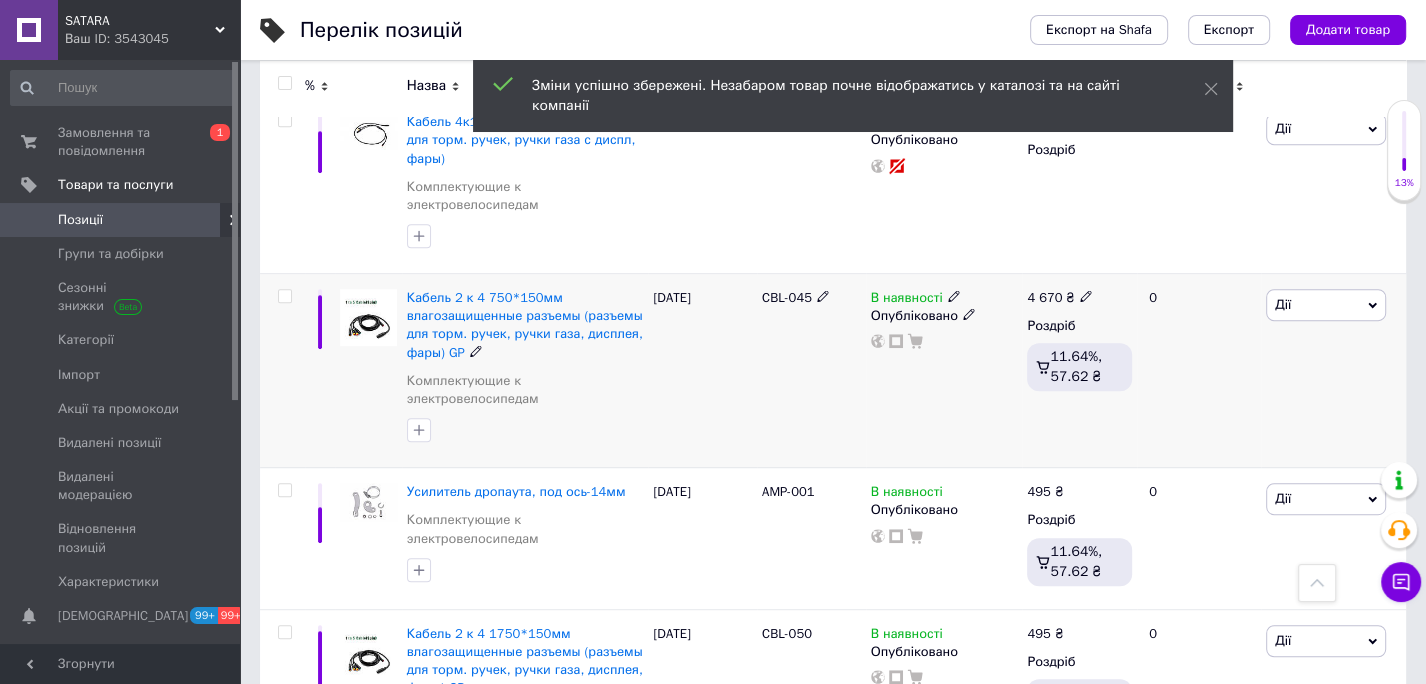 click 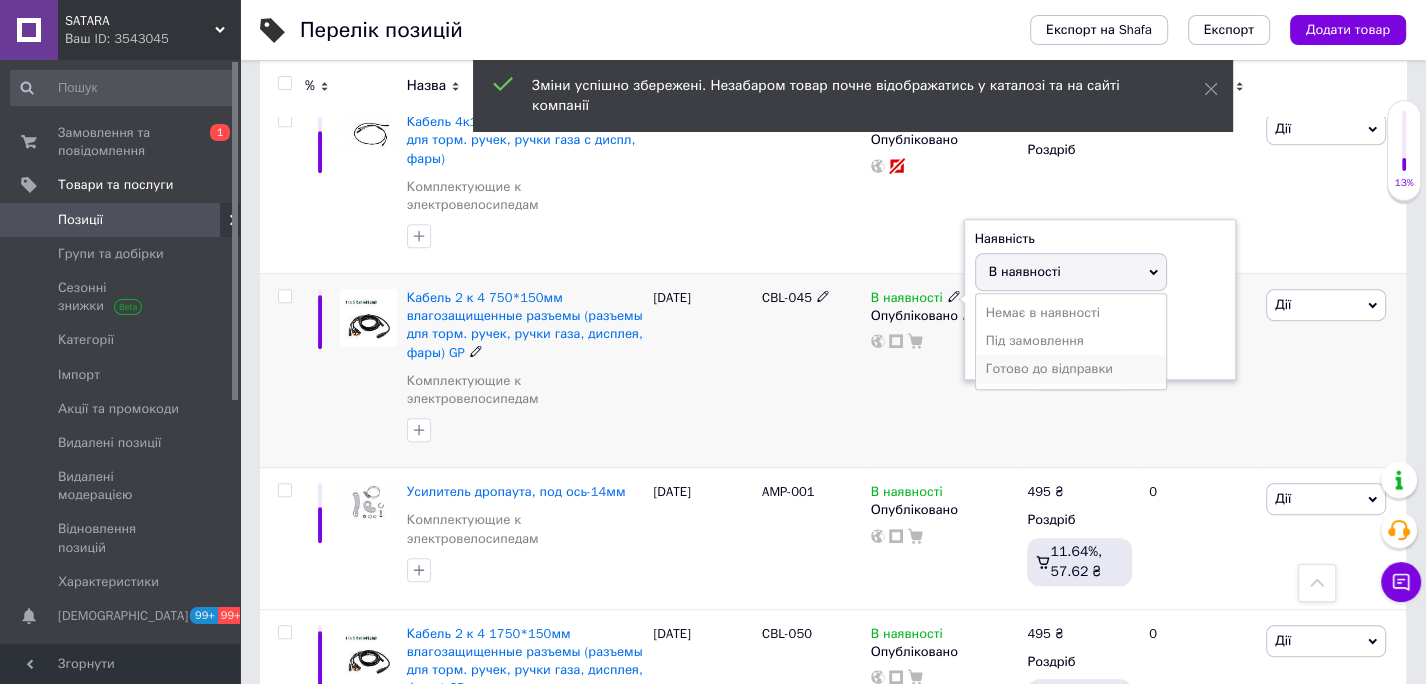click on "Готово до відправки" at bounding box center [1071, 369] 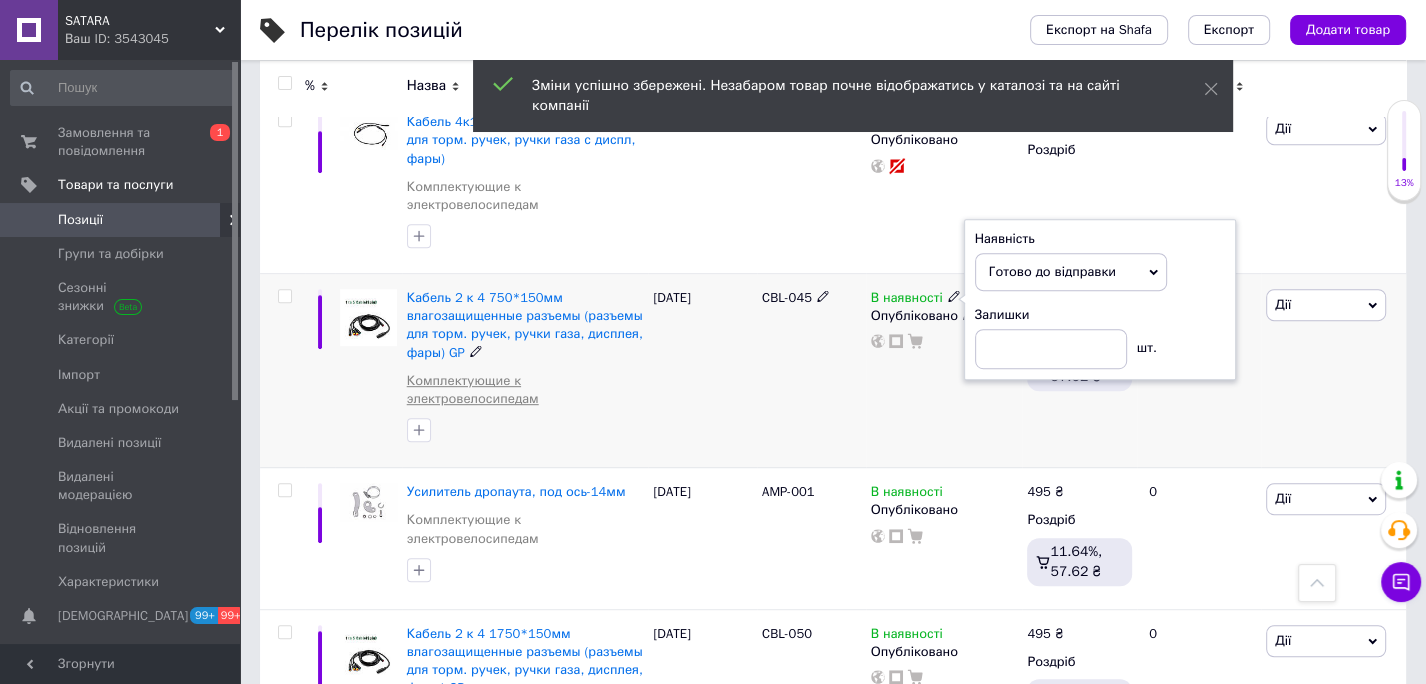 click on "Комплектующие к электровелосипедам" at bounding box center (525, 390) 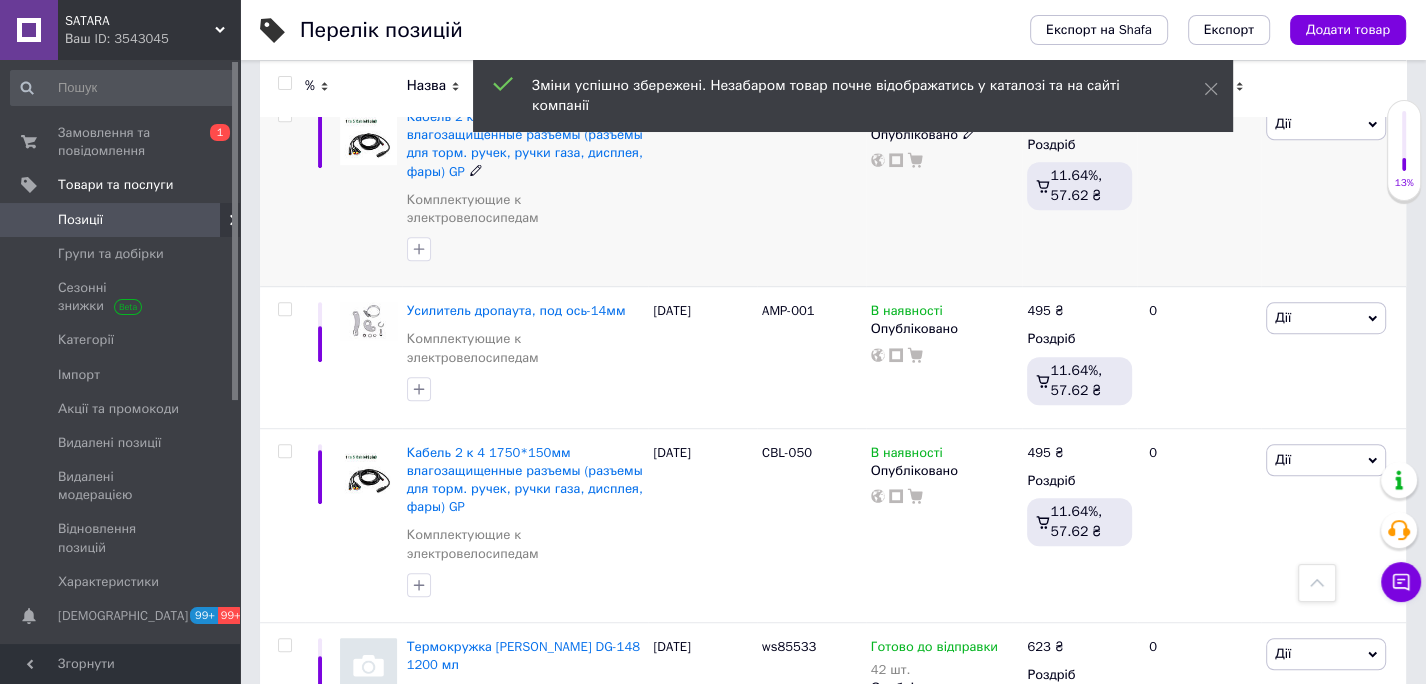scroll, scrollTop: 956, scrollLeft: 0, axis: vertical 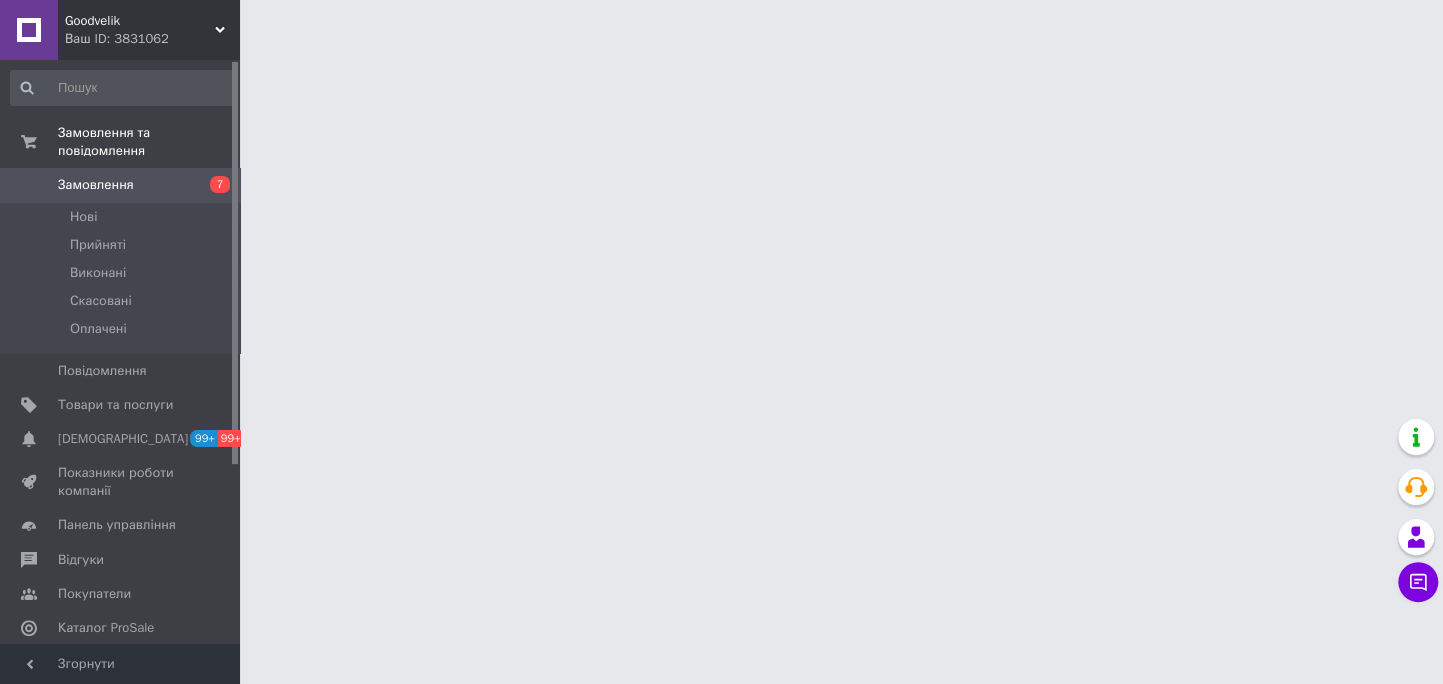 click on "Goodvelik" at bounding box center (140, 21) 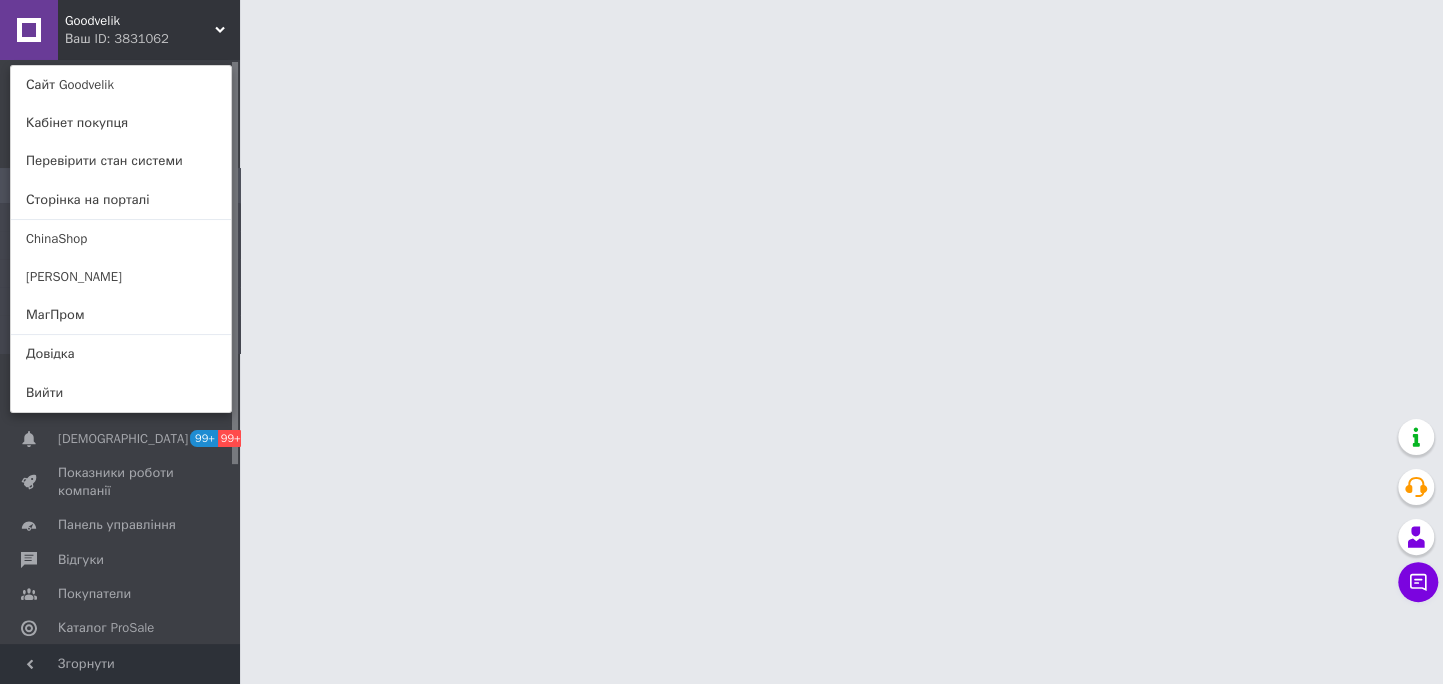 click on "Сайт Goodvelik" at bounding box center [121, 85] 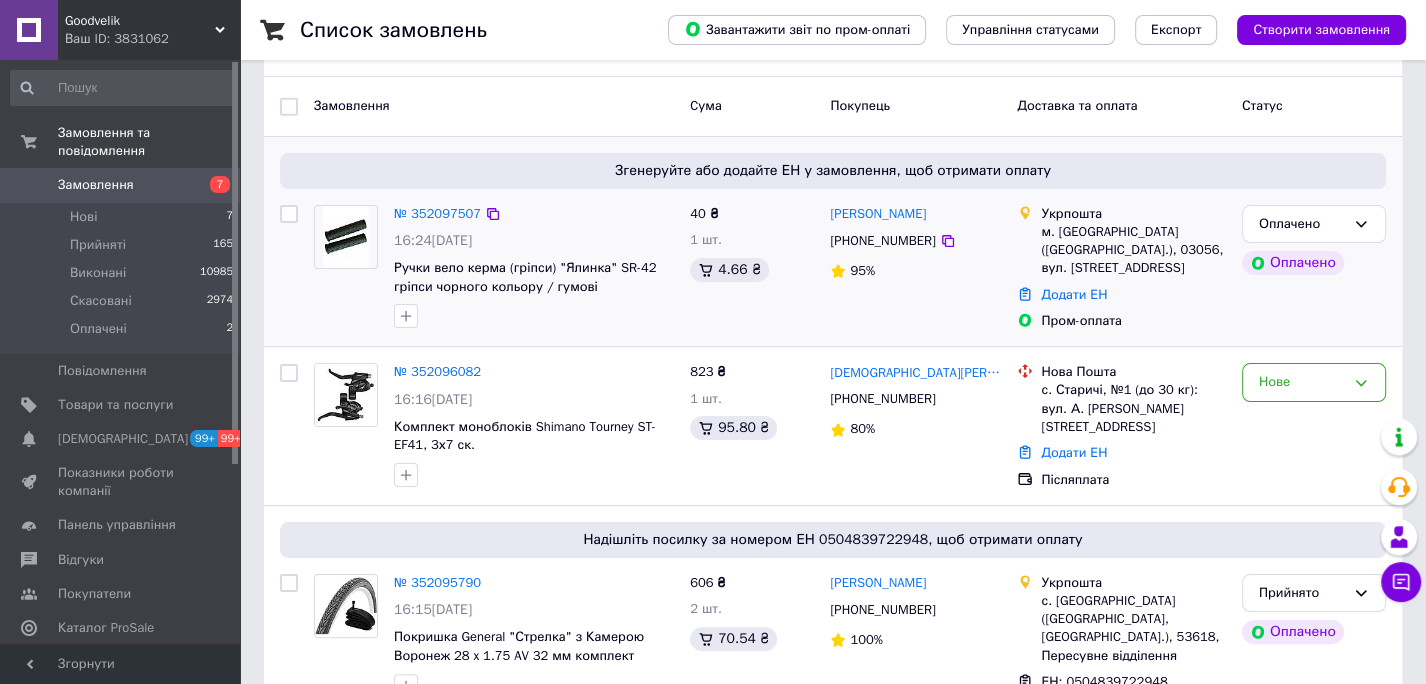 scroll, scrollTop: 0, scrollLeft: 0, axis: both 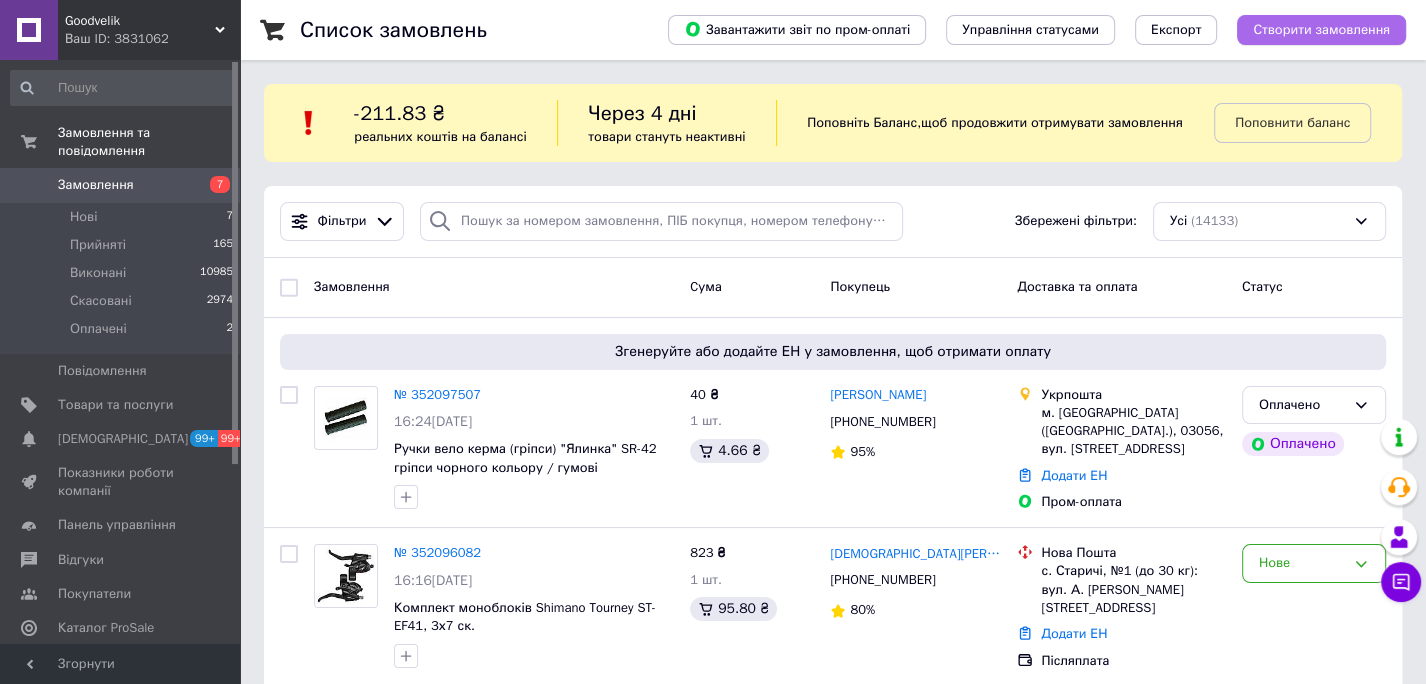 click on "Створити замовлення" at bounding box center [1321, 30] 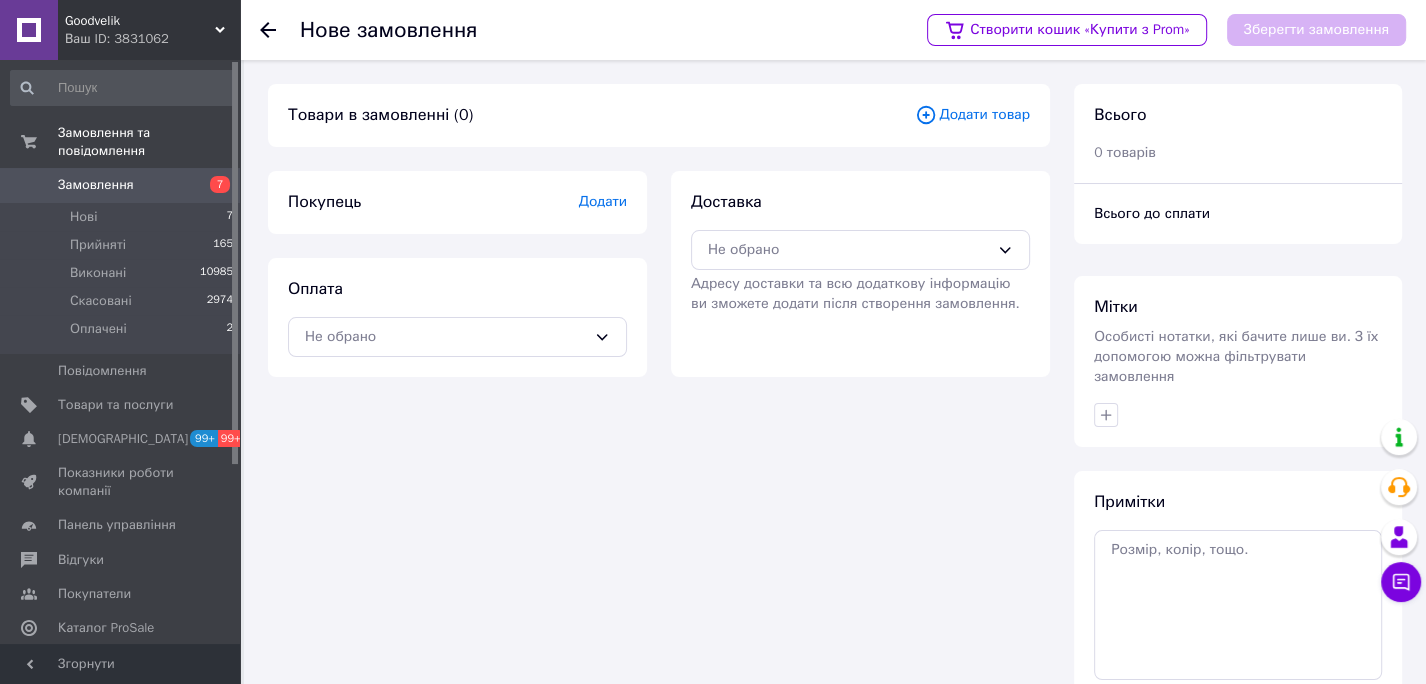 click on "Додати товар" at bounding box center [972, 115] 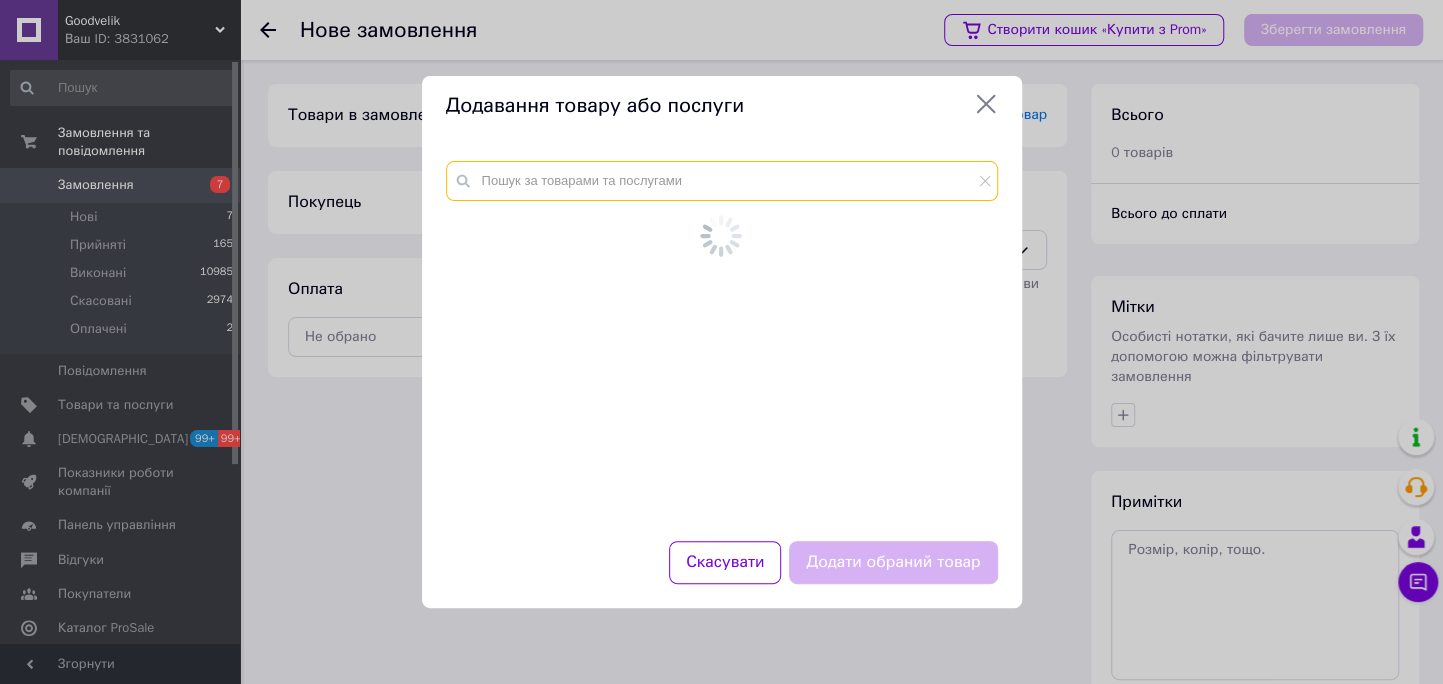 click at bounding box center [722, 181] 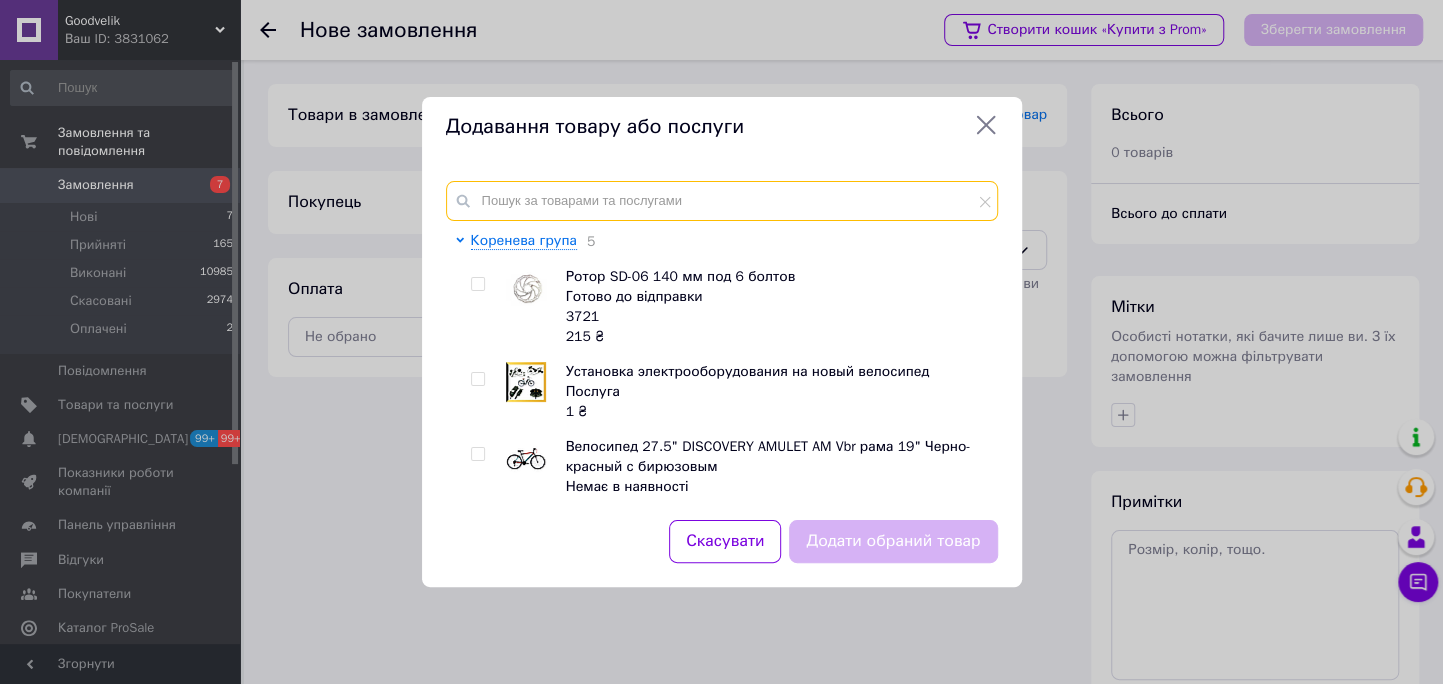 paste on "1345" 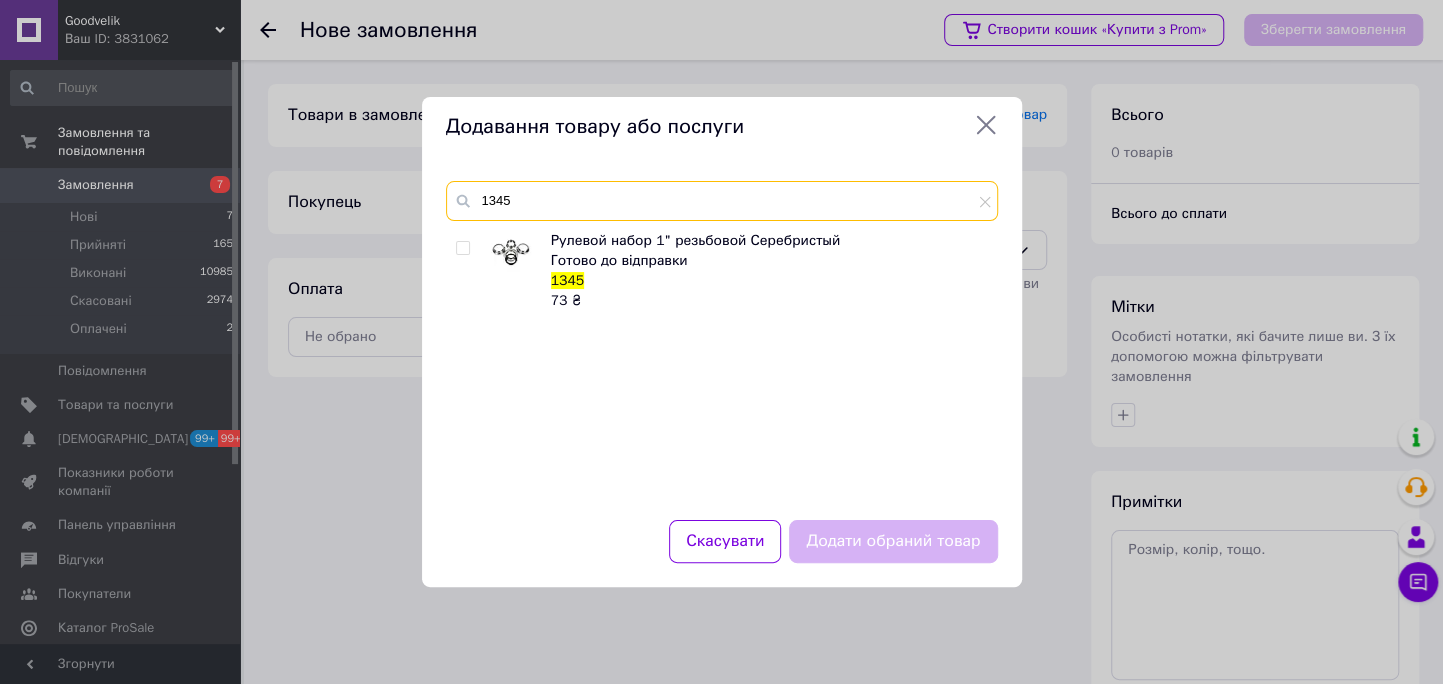 type on "1345" 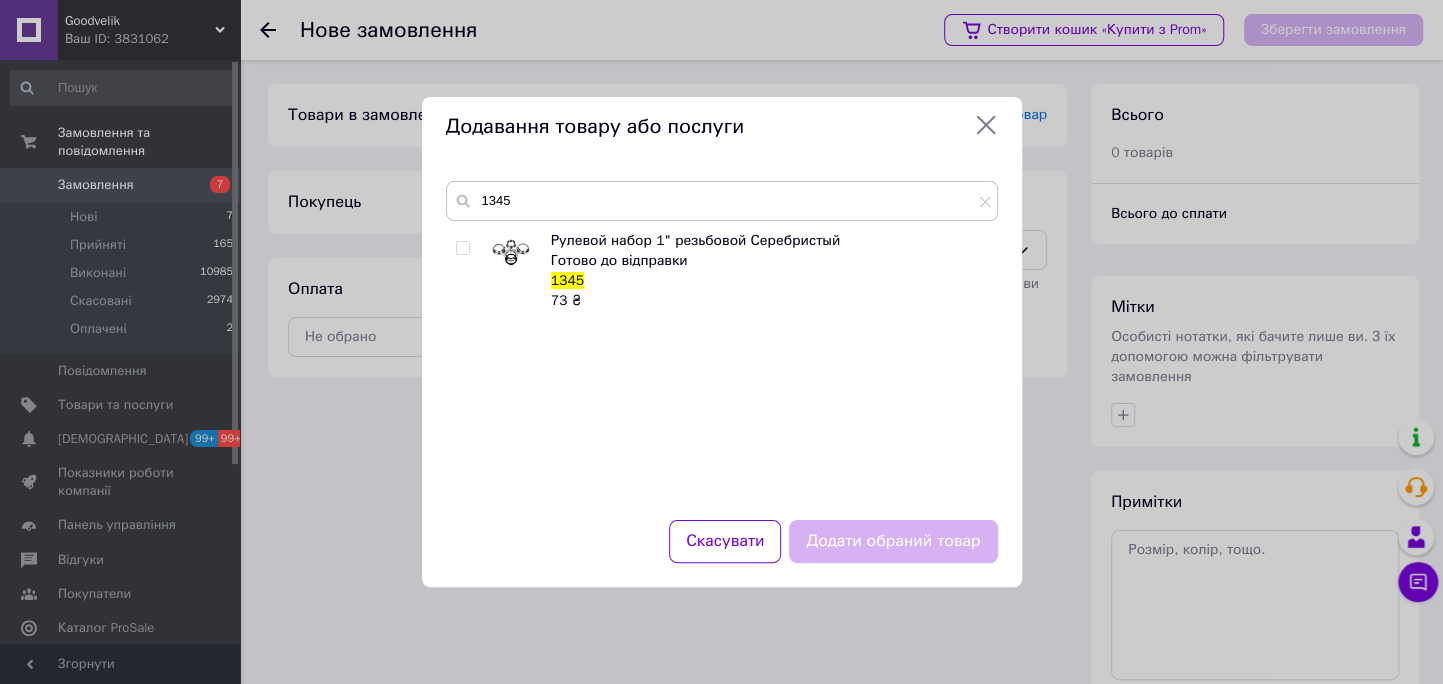 click at bounding box center (462, 248) 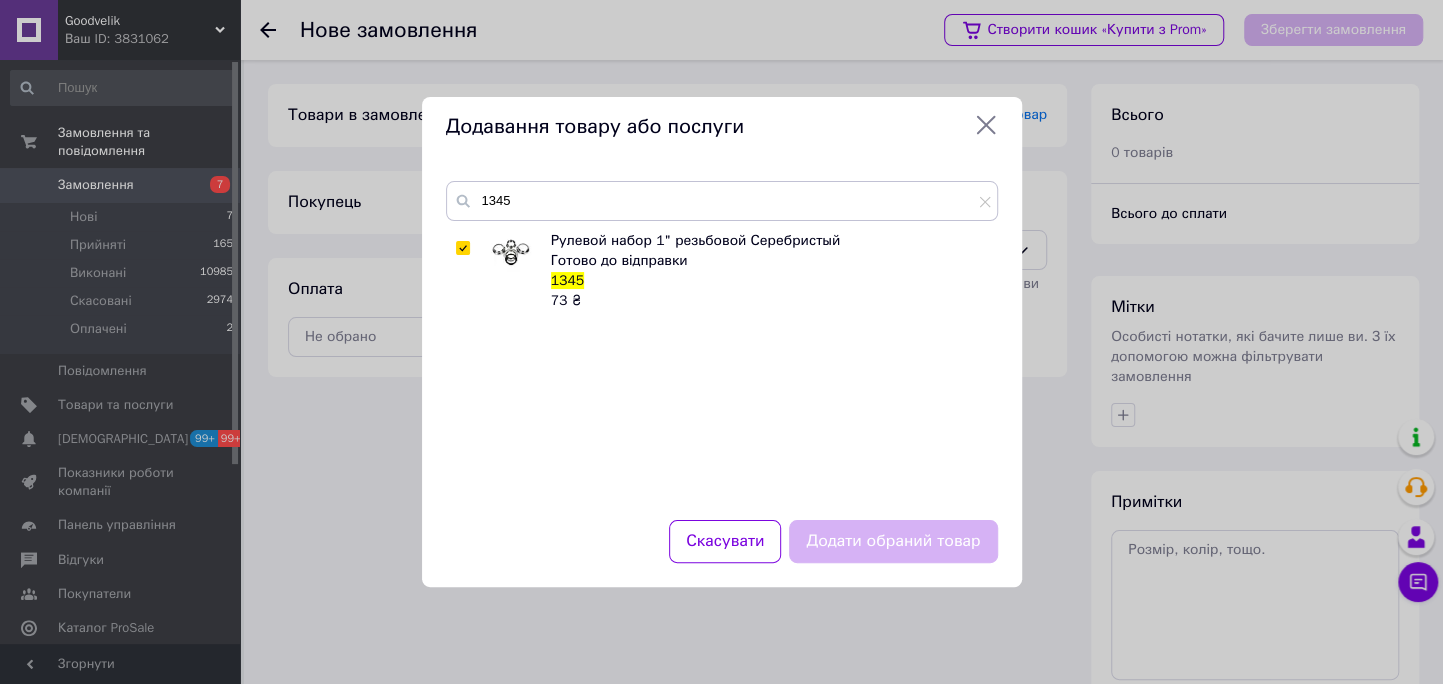 checkbox on "true" 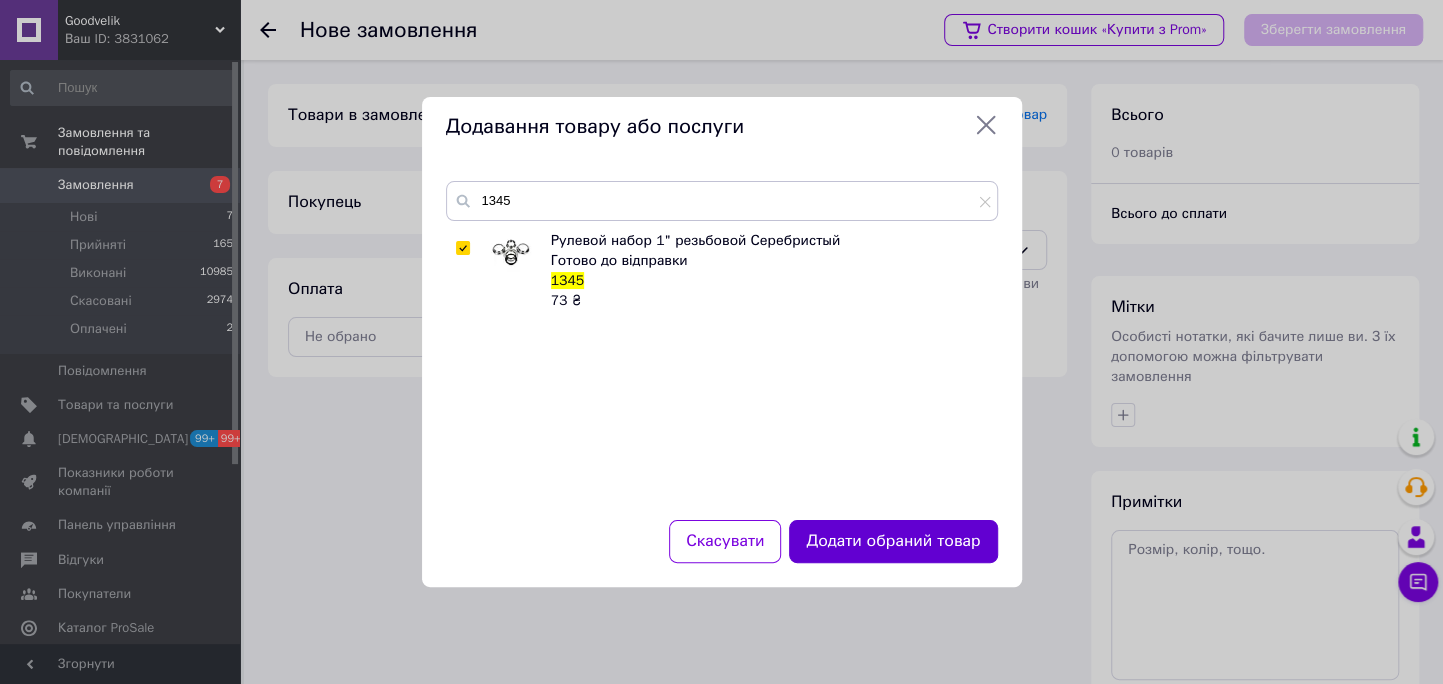 click on "Додати обраний товар" at bounding box center [893, 541] 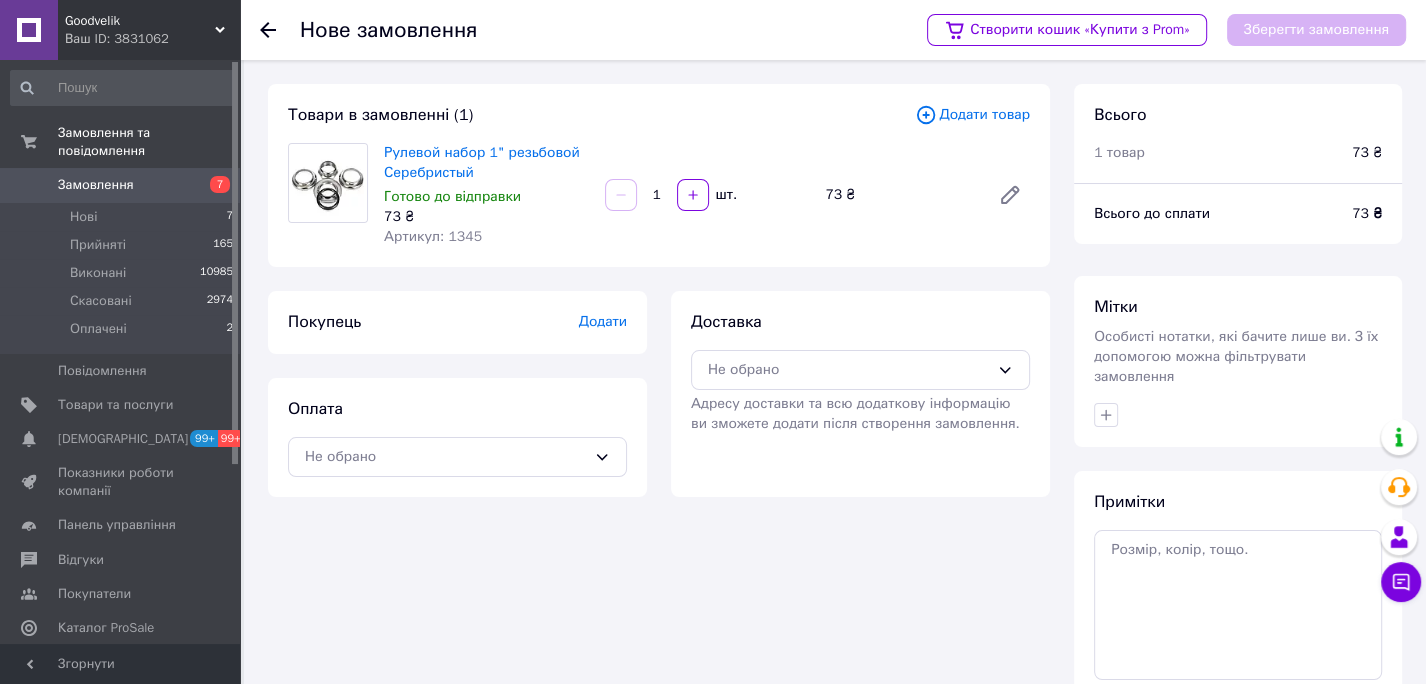 click on "Додати товар" at bounding box center [972, 115] 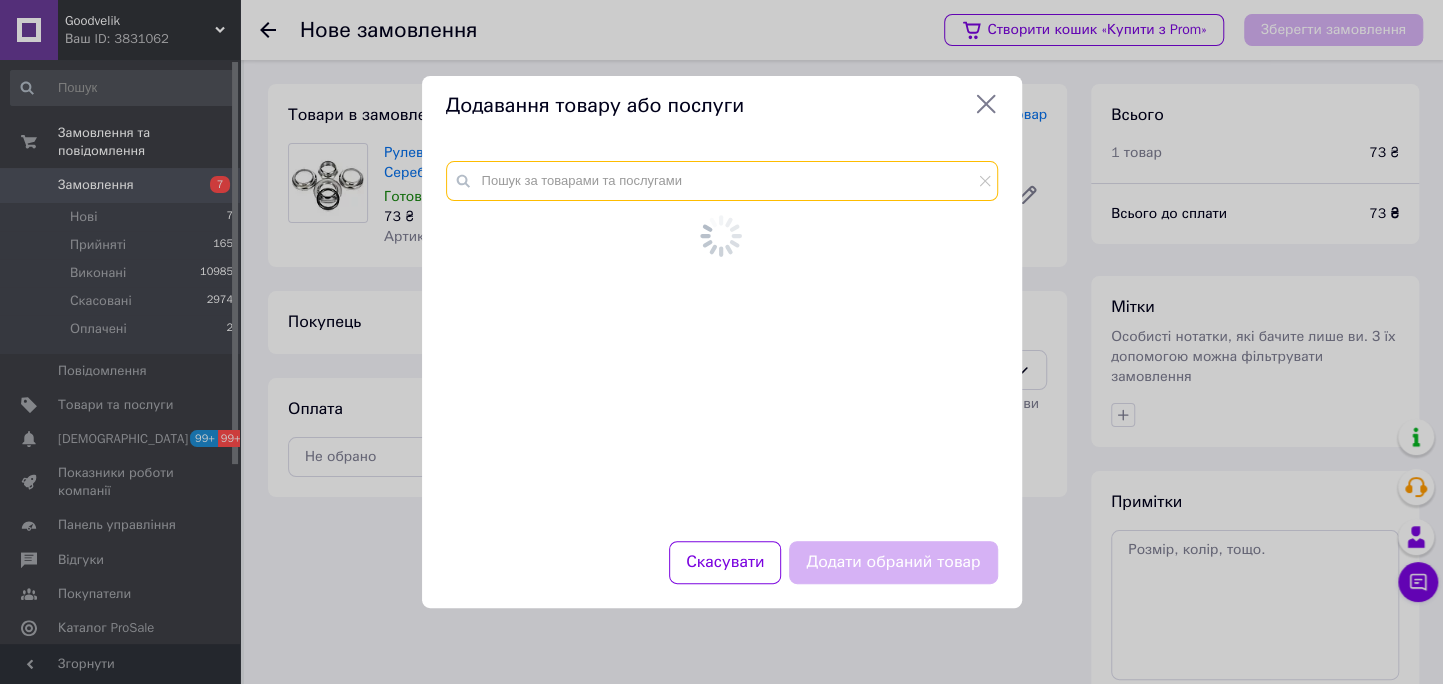 click at bounding box center (722, 181) 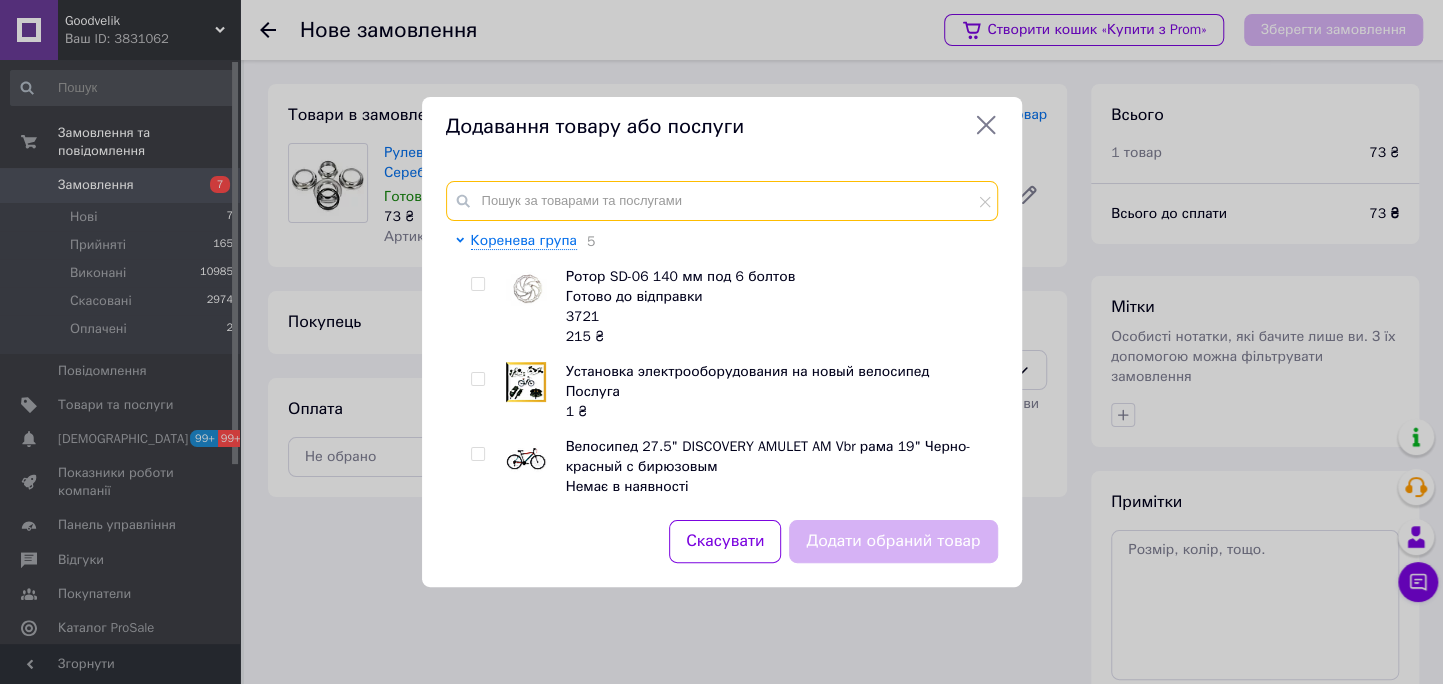 paste on "0371" 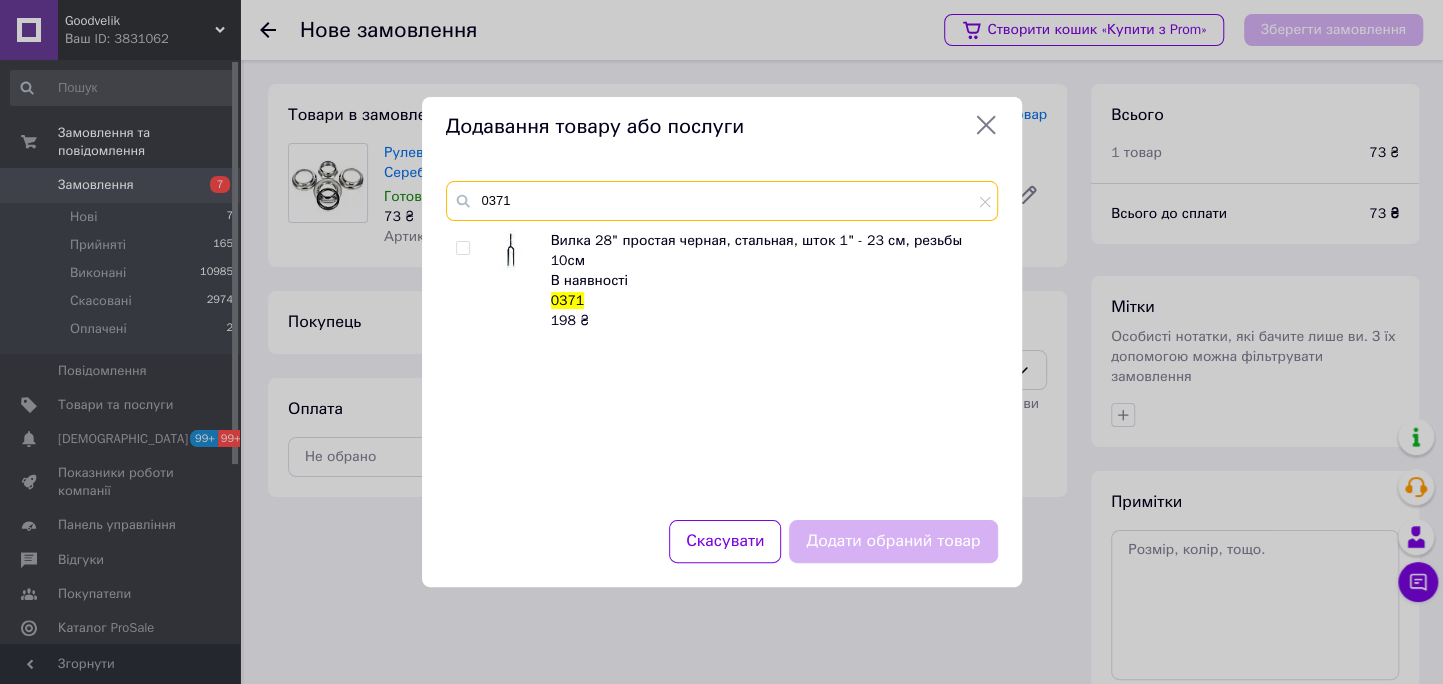 type on "0371" 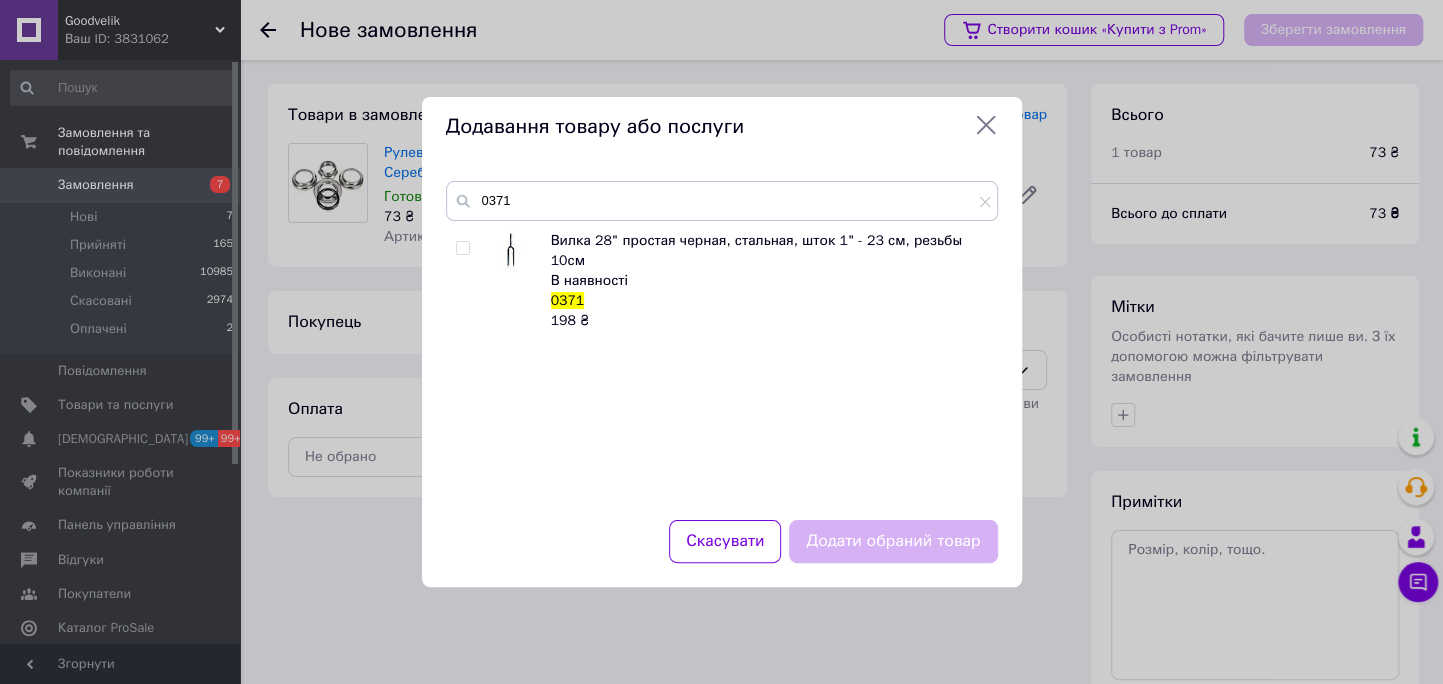 click at bounding box center [463, 248] 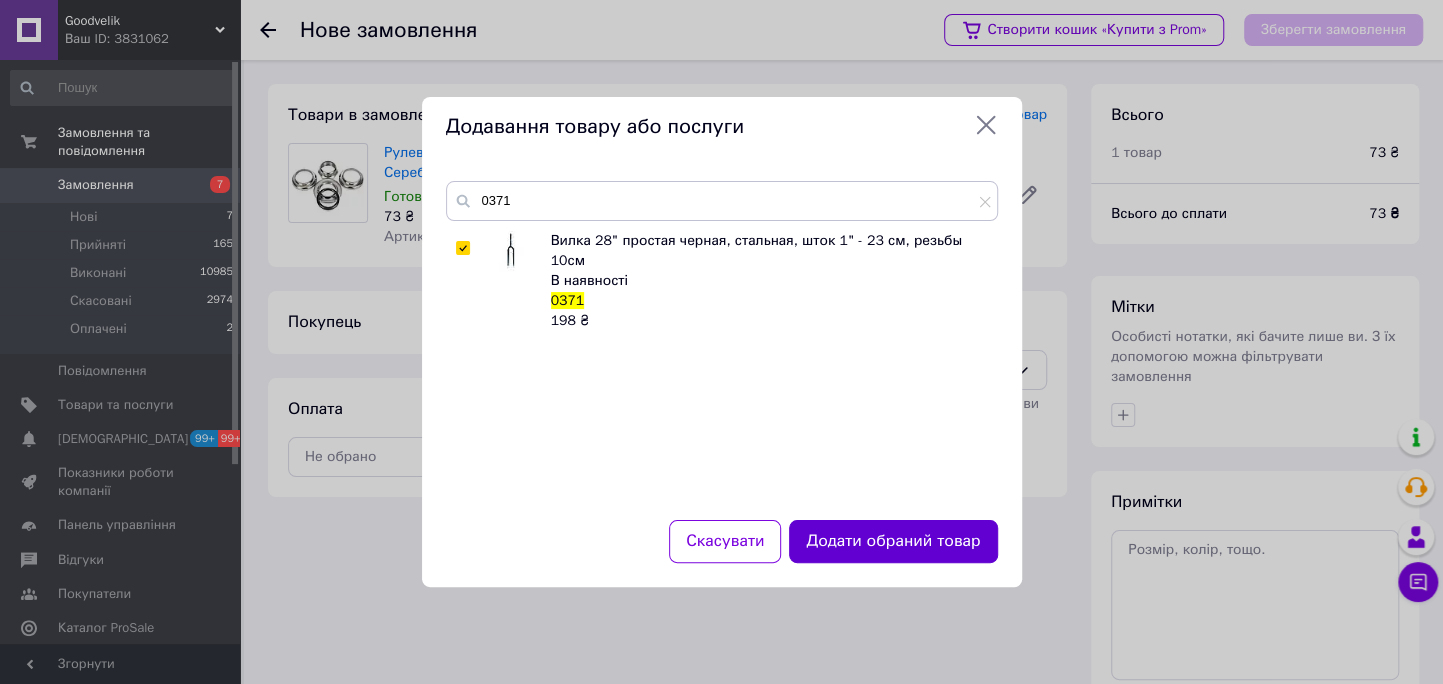 click on "Додати обраний товар" at bounding box center [893, 541] 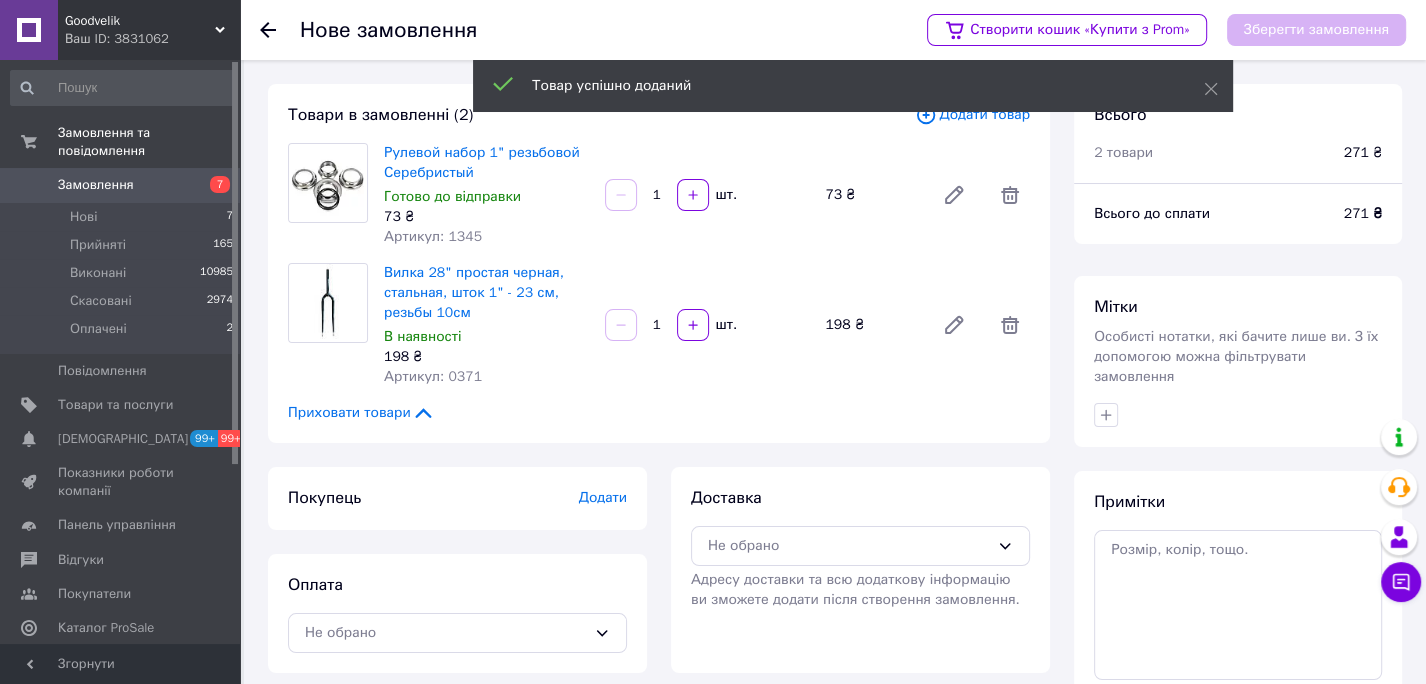 click on "Товари в замовленні (2) Додати товар Рулевой набор 1" резьбовой Серебристый Готово до відправки 73 ₴ Артикул: 1345 1   шт. 73 ₴ Вилка 28" простая черная, стальная, шток 1" - 23 см, резьбы 10см В наявності 198 ₴ Артикул: 0371 1   шт. 198 ₴ Приховати товари" at bounding box center [659, 263] 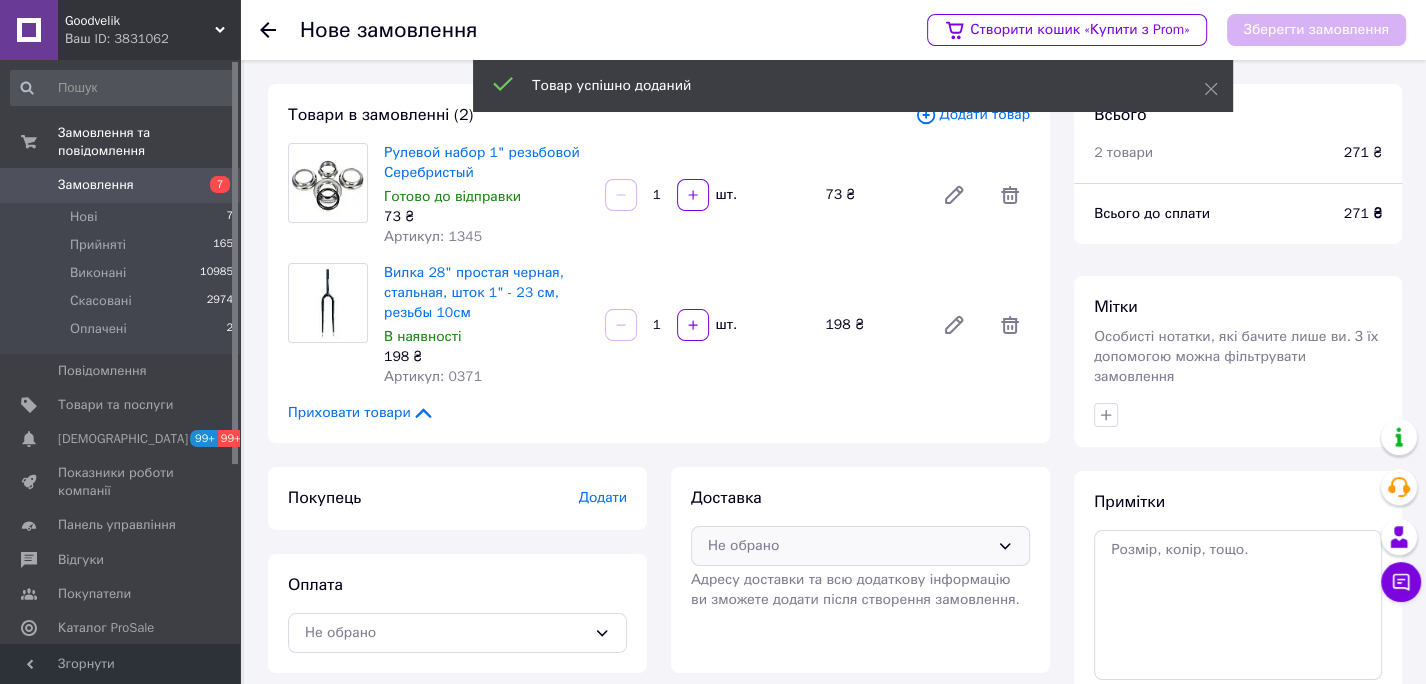 click on "Не обрано" at bounding box center (860, 546) 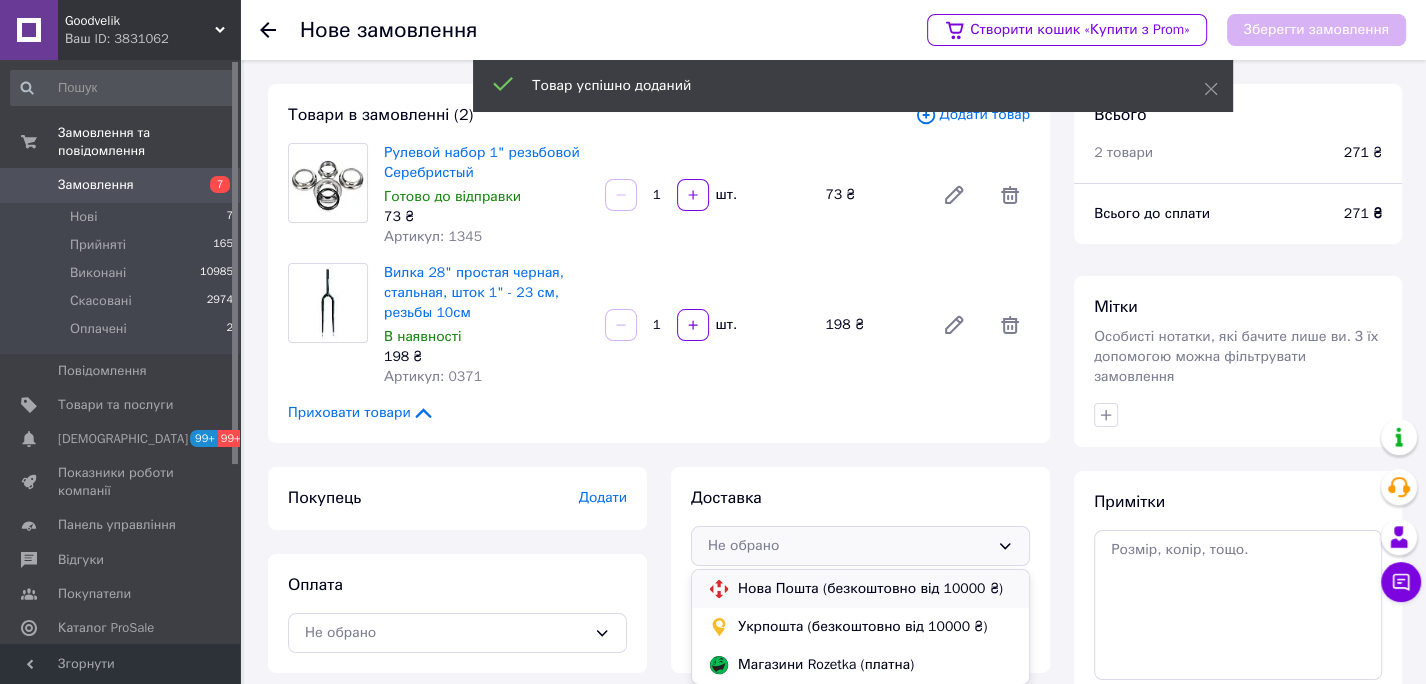 click on "Нова Пошта (безкоштовно від 10000 ₴)" at bounding box center (875, 589) 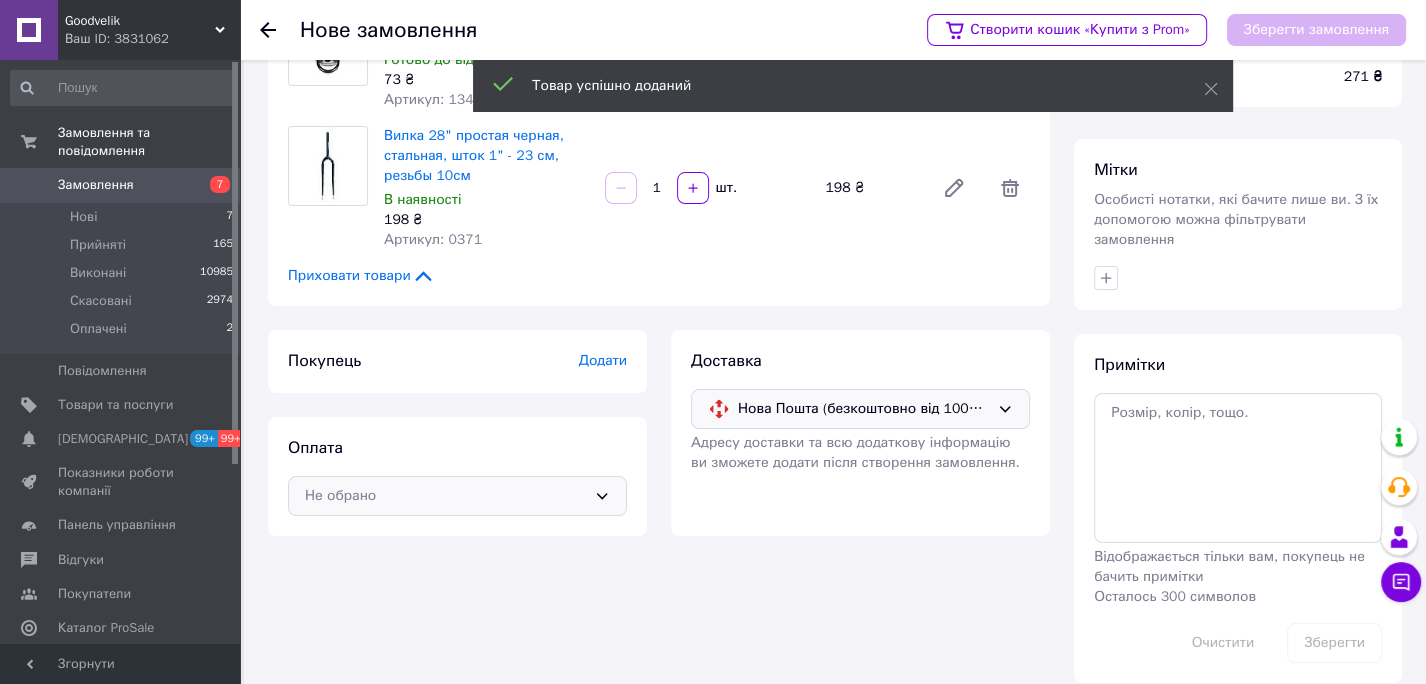 scroll, scrollTop: 139, scrollLeft: 0, axis: vertical 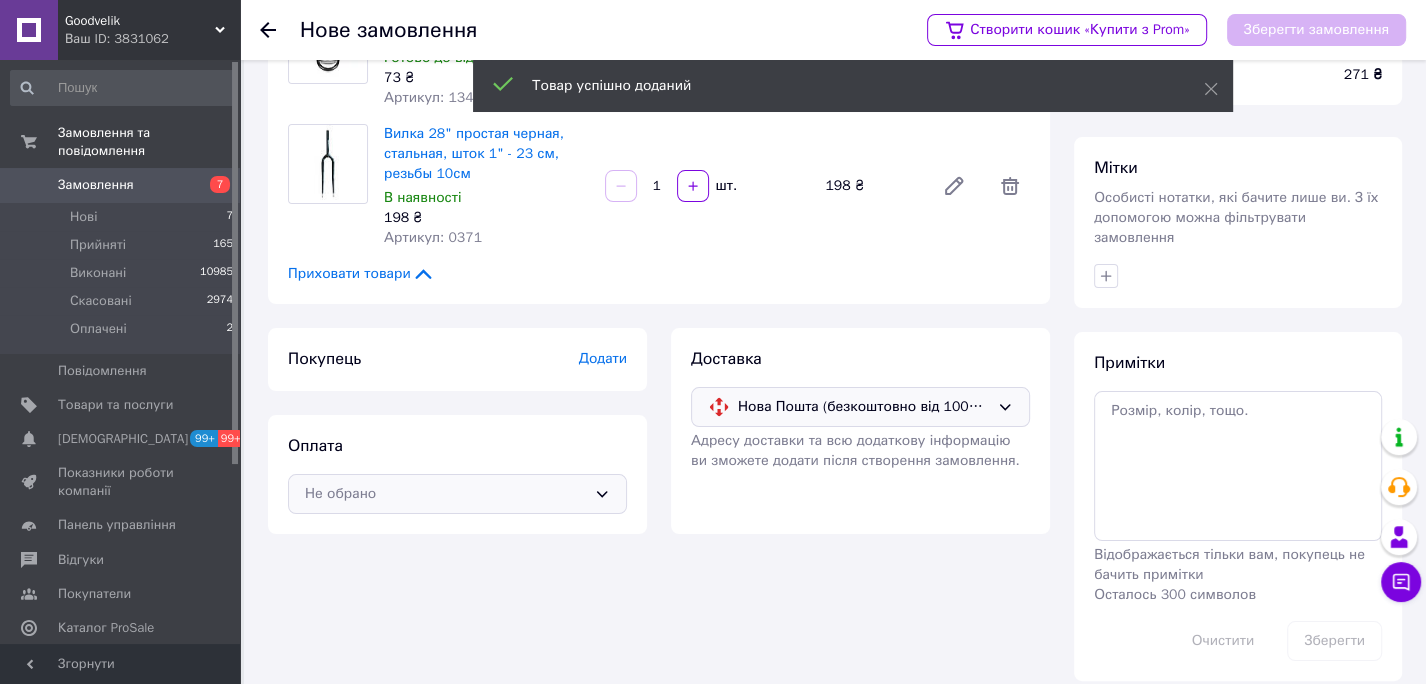click on "Не обрано" at bounding box center [445, 494] 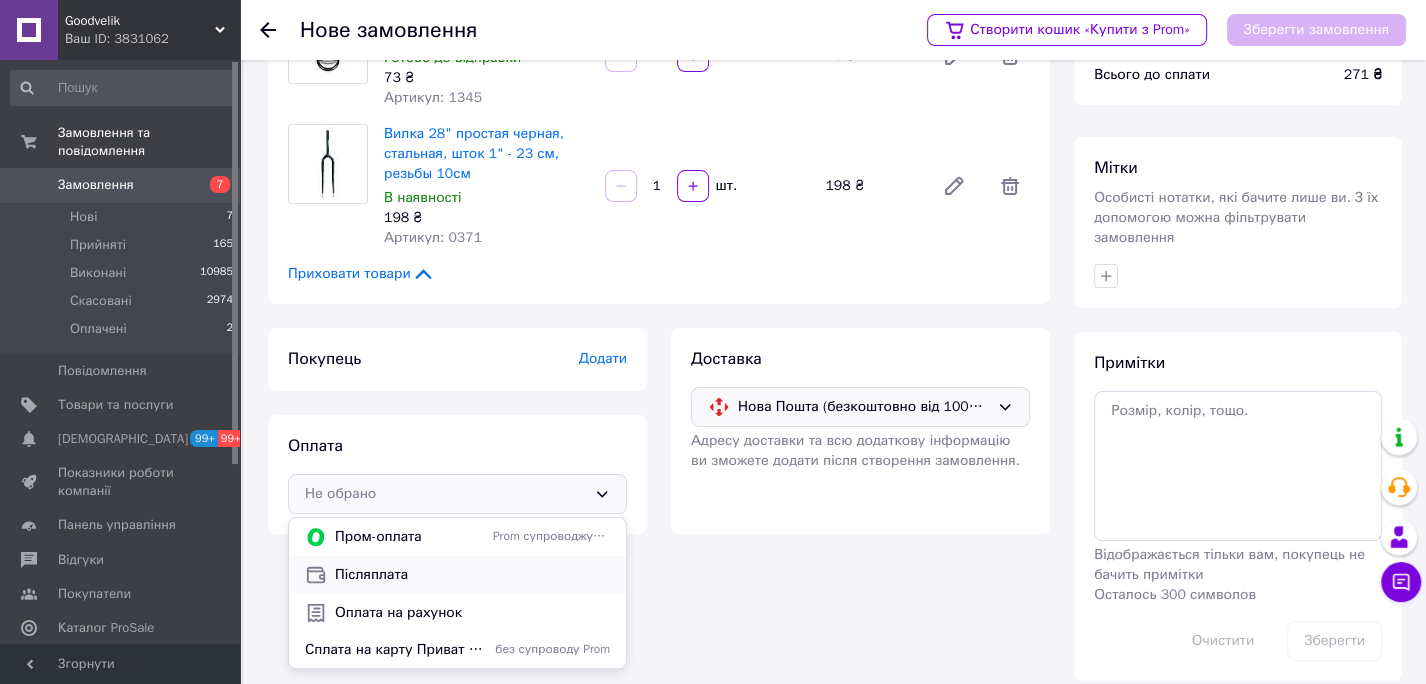 click on "Післяплата" at bounding box center (472, 575) 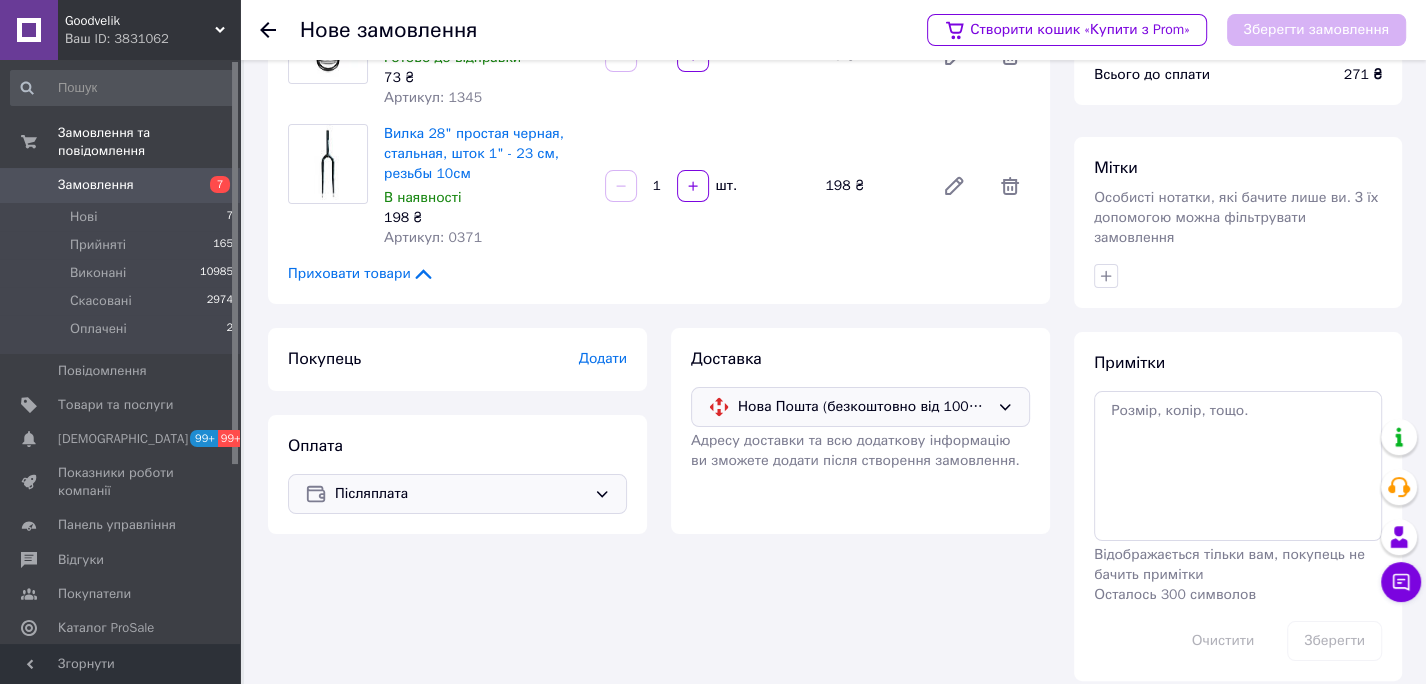 click on "Додати" at bounding box center (603, 358) 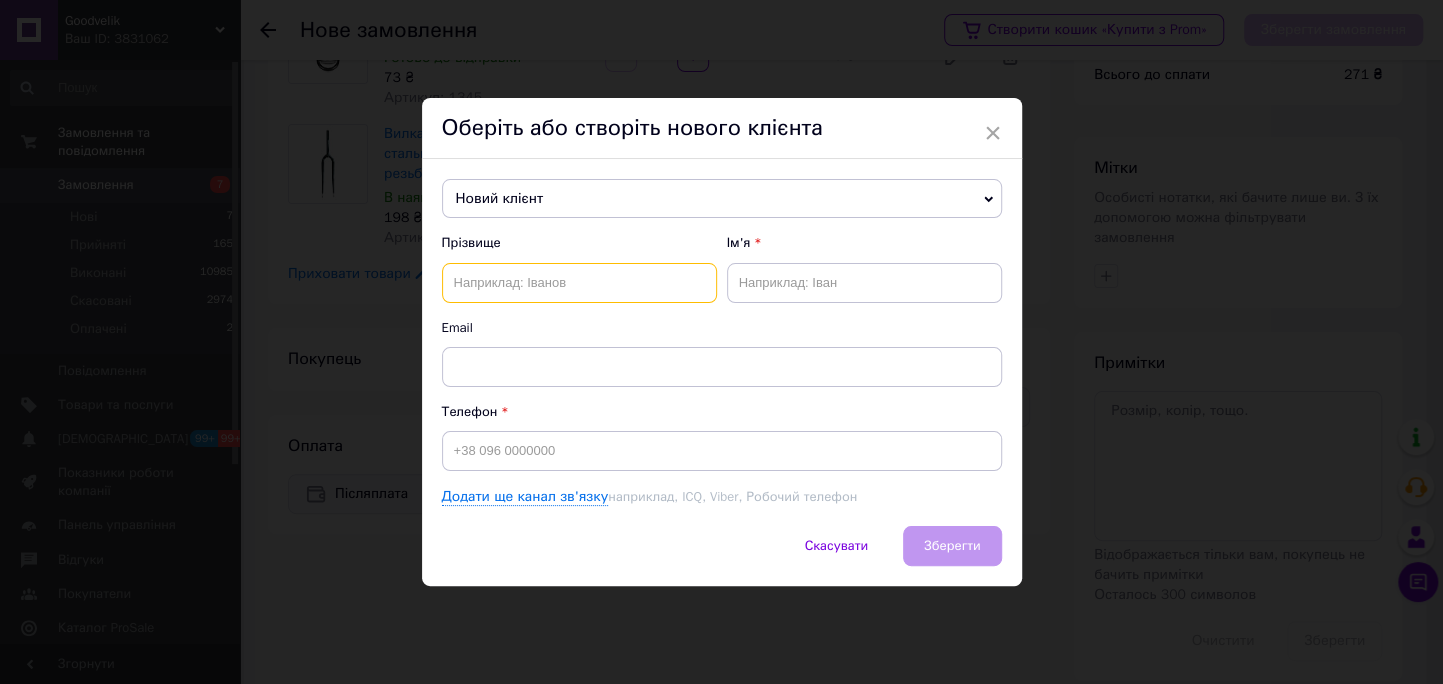 click at bounding box center [579, 283] 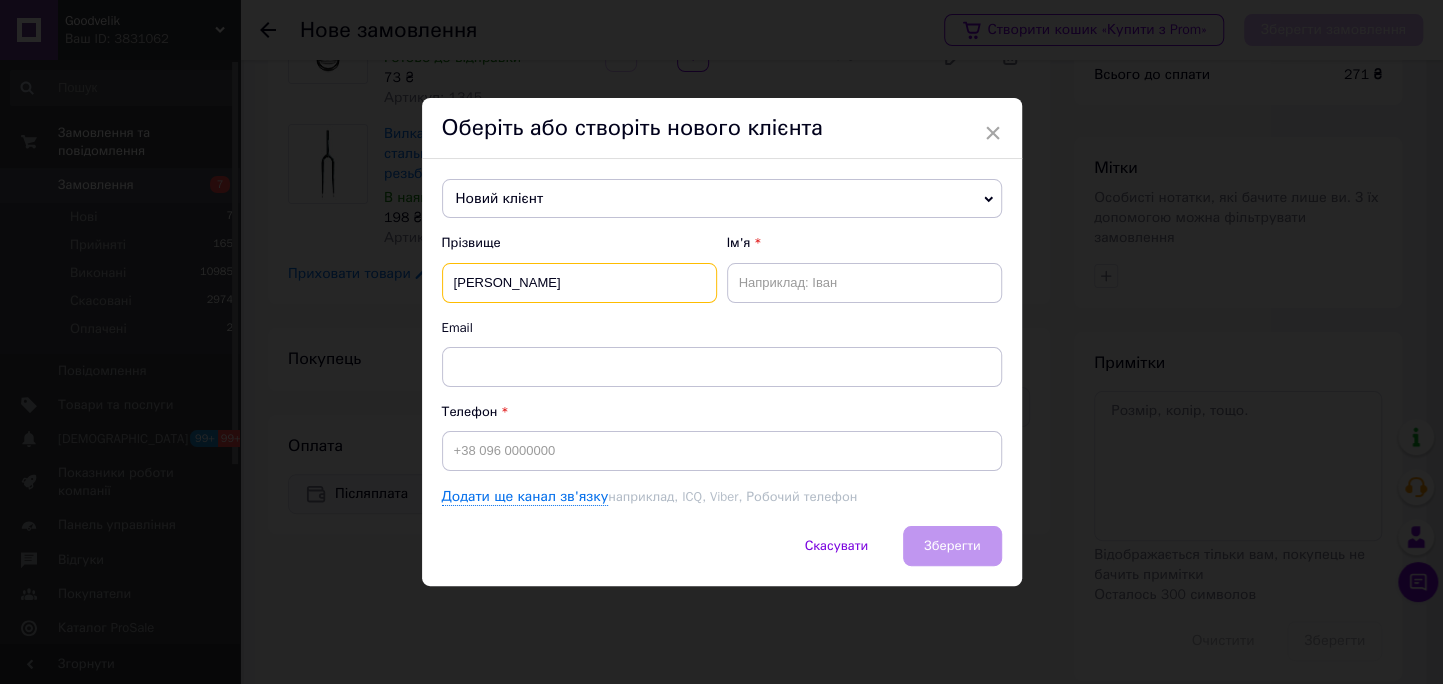 type on "Сушко" 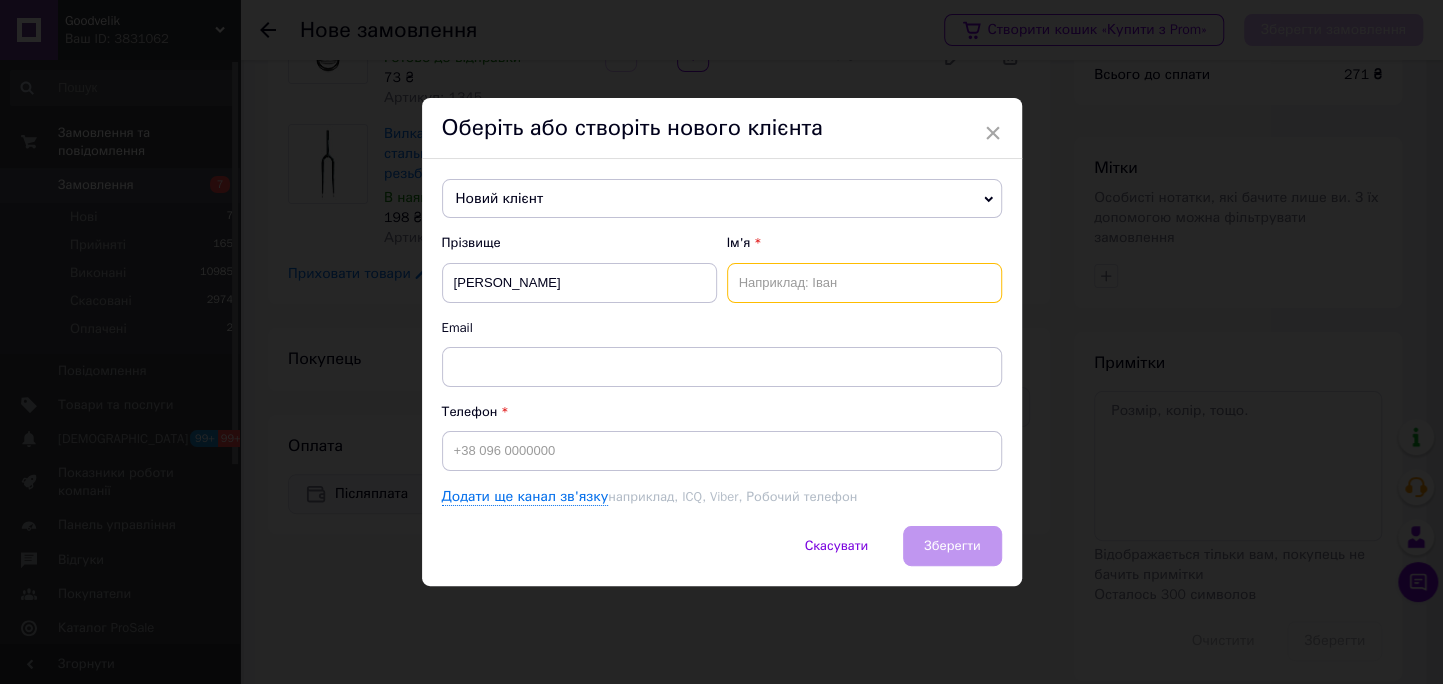click at bounding box center (864, 283) 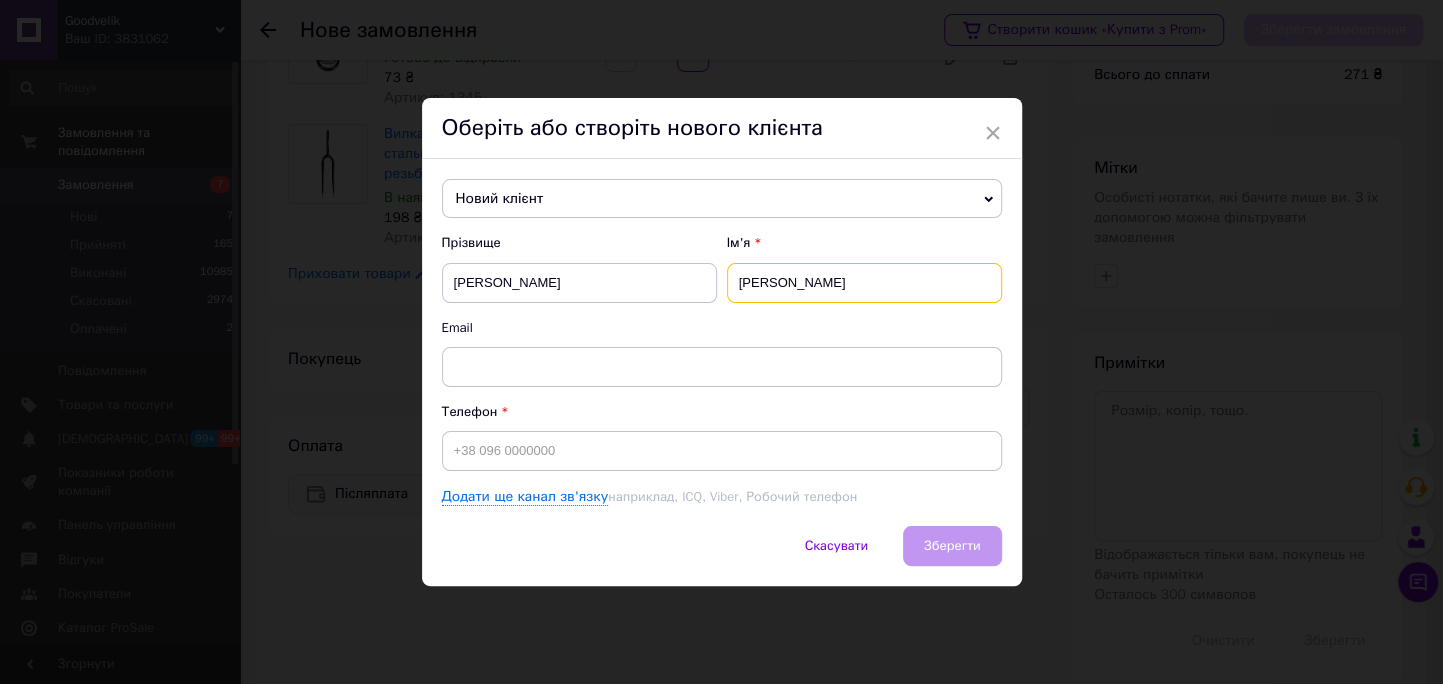 type on "Володимир" 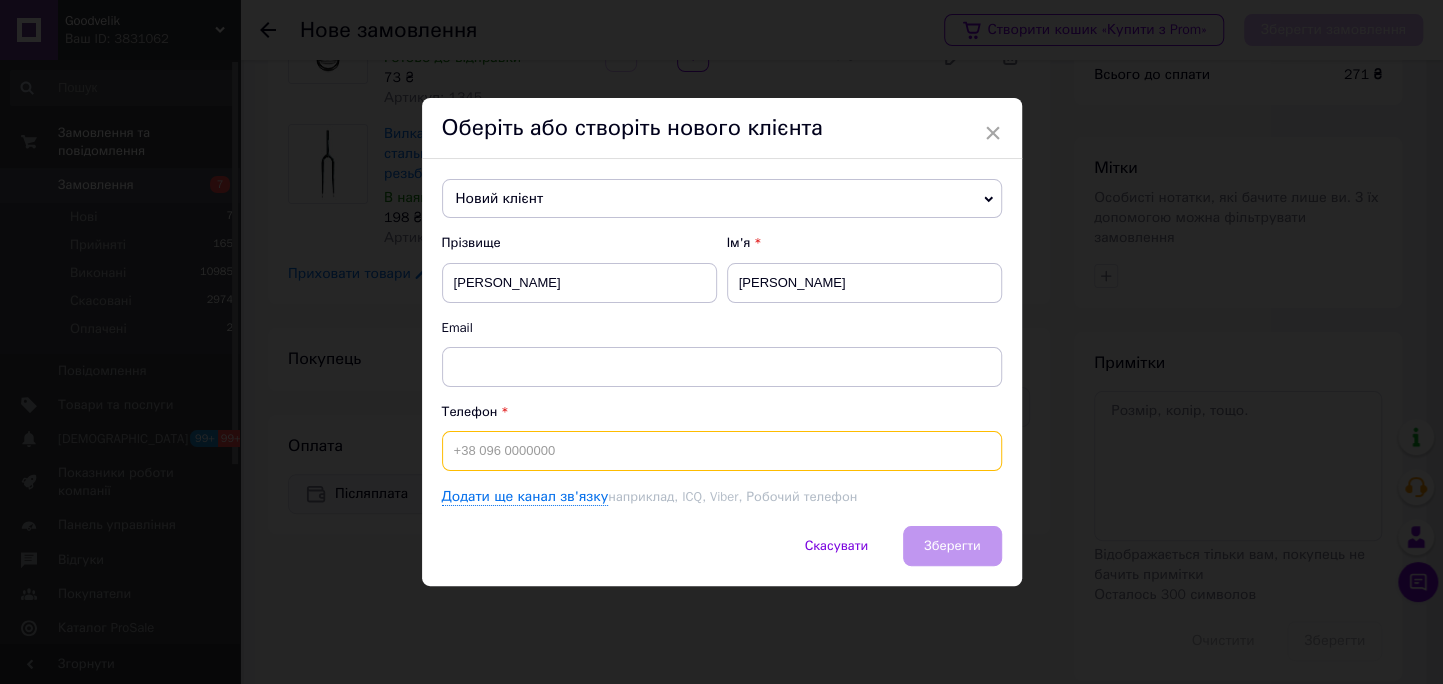 click at bounding box center (722, 451) 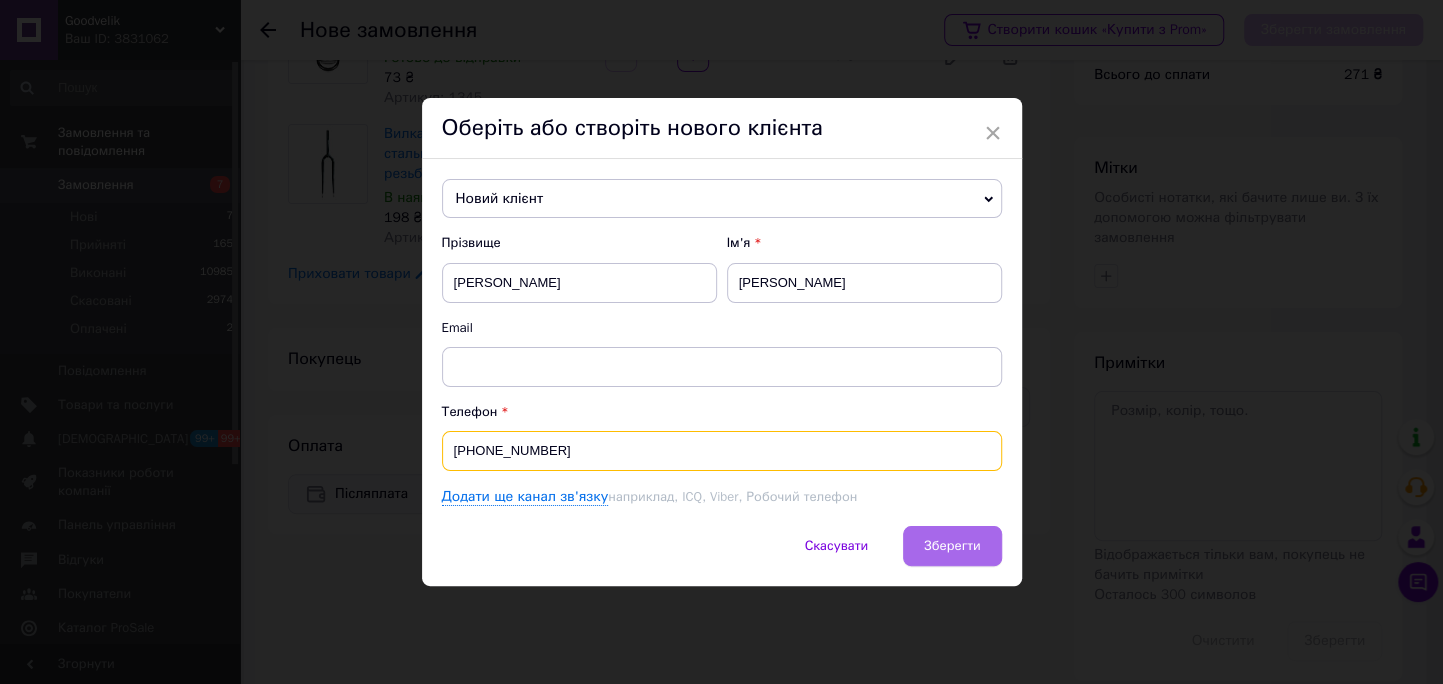 type on "+380686059380" 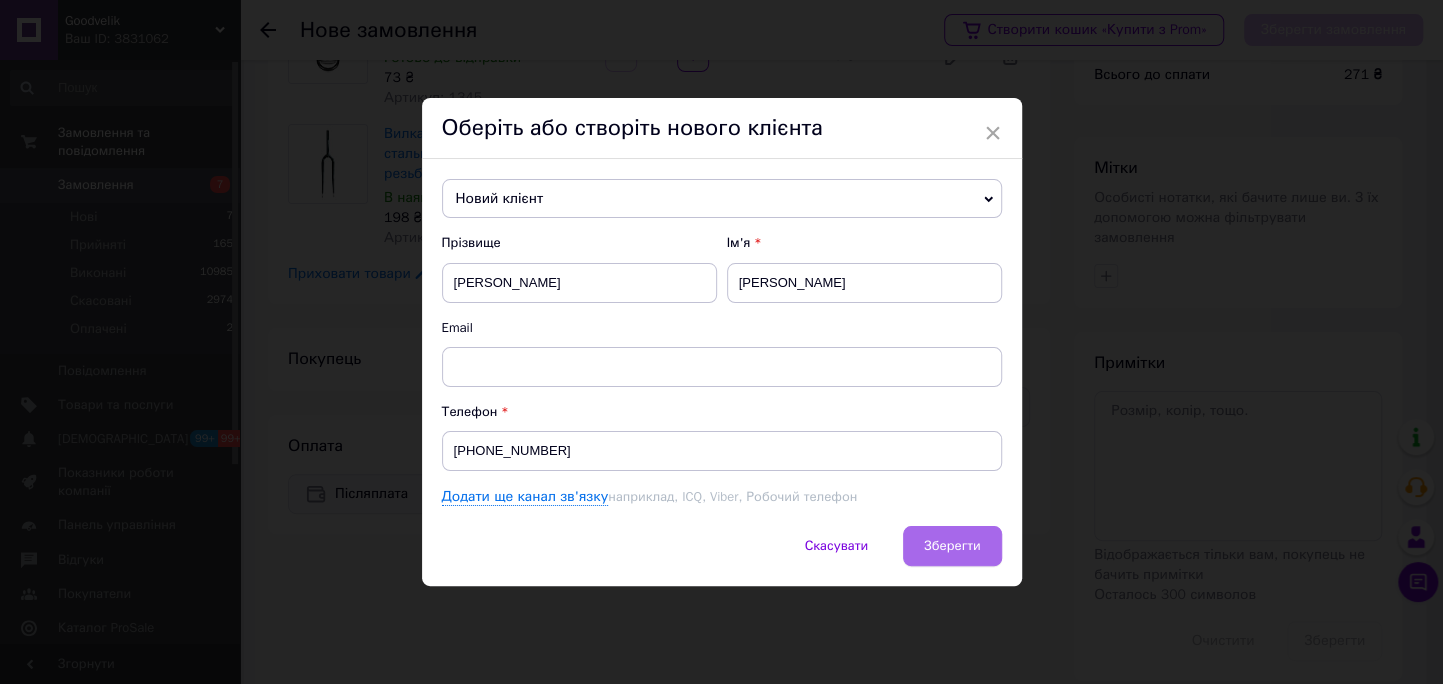 click on "Зберегти" at bounding box center [952, 546] 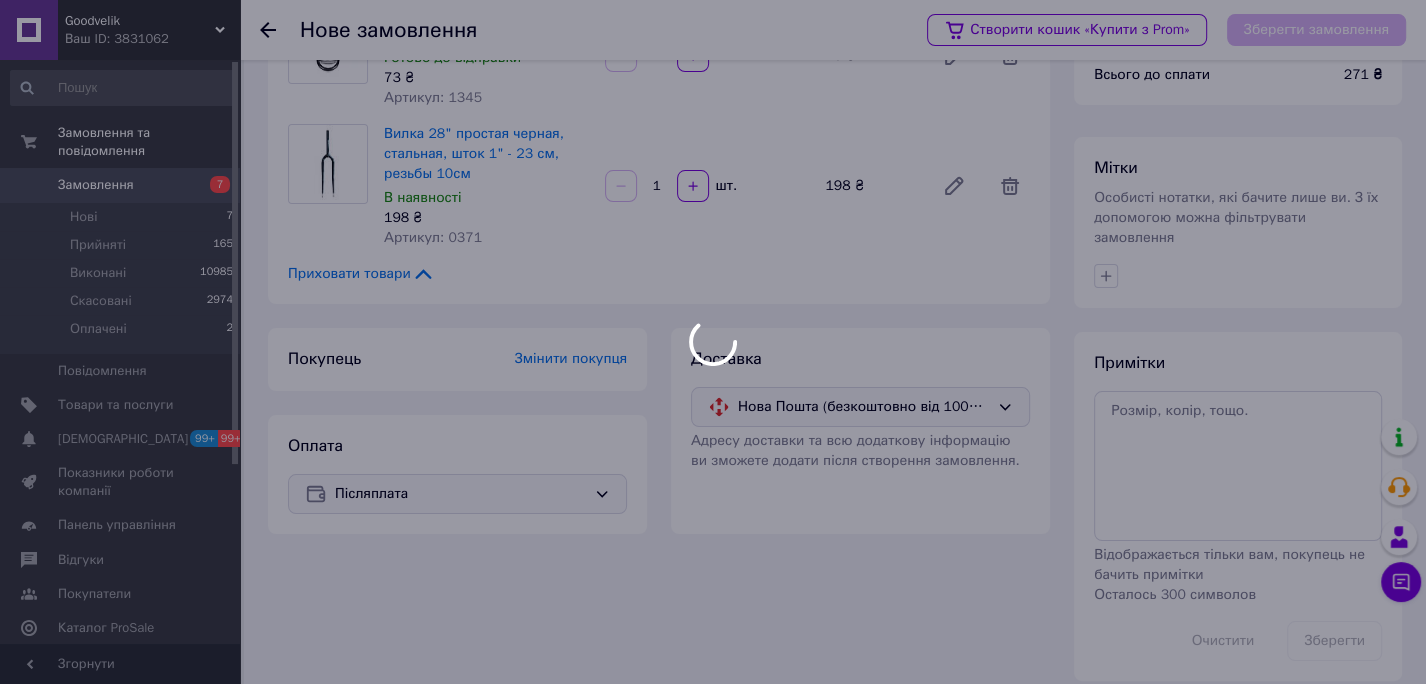 click on "Goodvelik Ваш ID: 3831062 Сайт Goodvelik Кабінет покупця Перевірити стан системи Сторінка на порталі ChinaShop Juliet-ka МагПром Довідка Вийти Замовлення та повідомлення Замовлення 7 Нові 7 Прийняті 165 Виконані 10985 Скасовані 2974 Оплачені 2 Повідомлення 0 Товари та послуги Сповіщення 99+ 99+ Показники роботи компанії Панель управління Відгуки Покупатели Каталог ProSale Аналітика Інструменти веб-майстра та SEO Управління сайтом Гаманець компанії Маркет Налаштування Тарифи та рахунки Prom топ Згорнути
Нове замовлення   73 ₴ 1   шт." at bounding box center (713, 283) 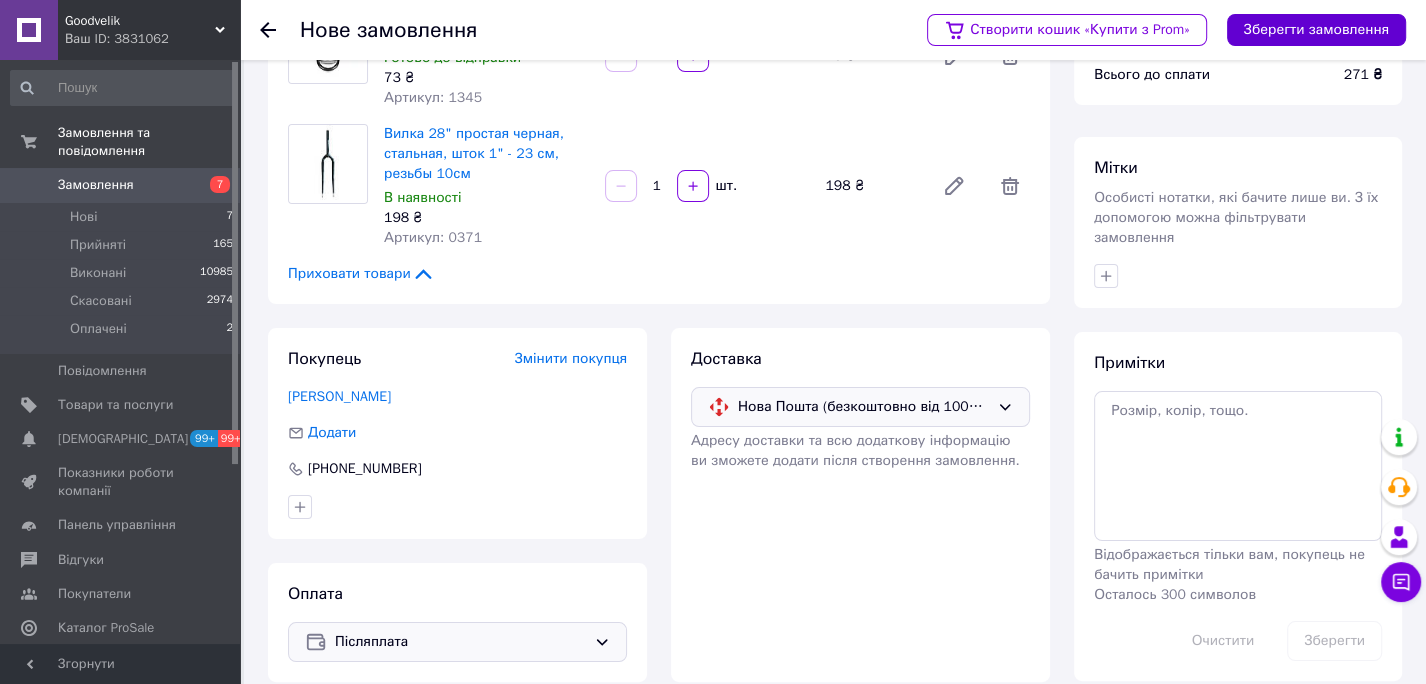 click on "Зберегти замовлення" at bounding box center (1316, 30) 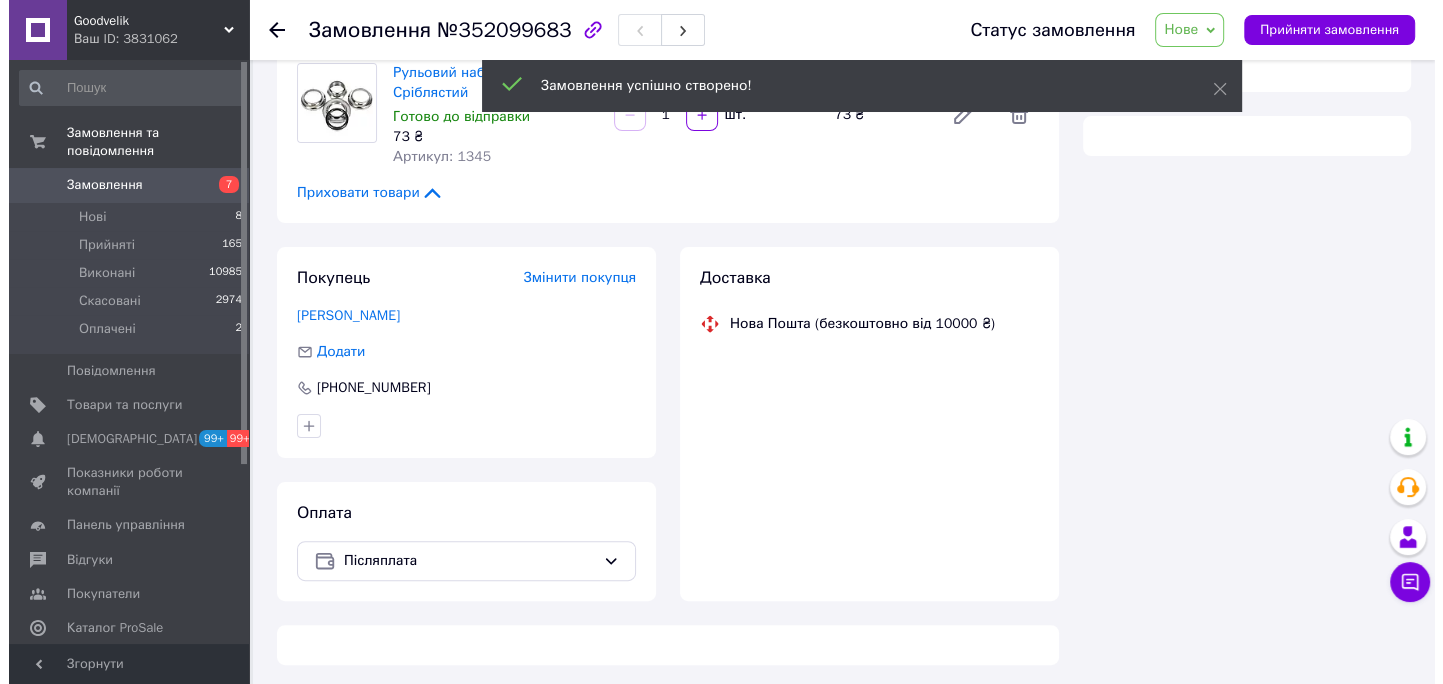 scroll, scrollTop: 309, scrollLeft: 0, axis: vertical 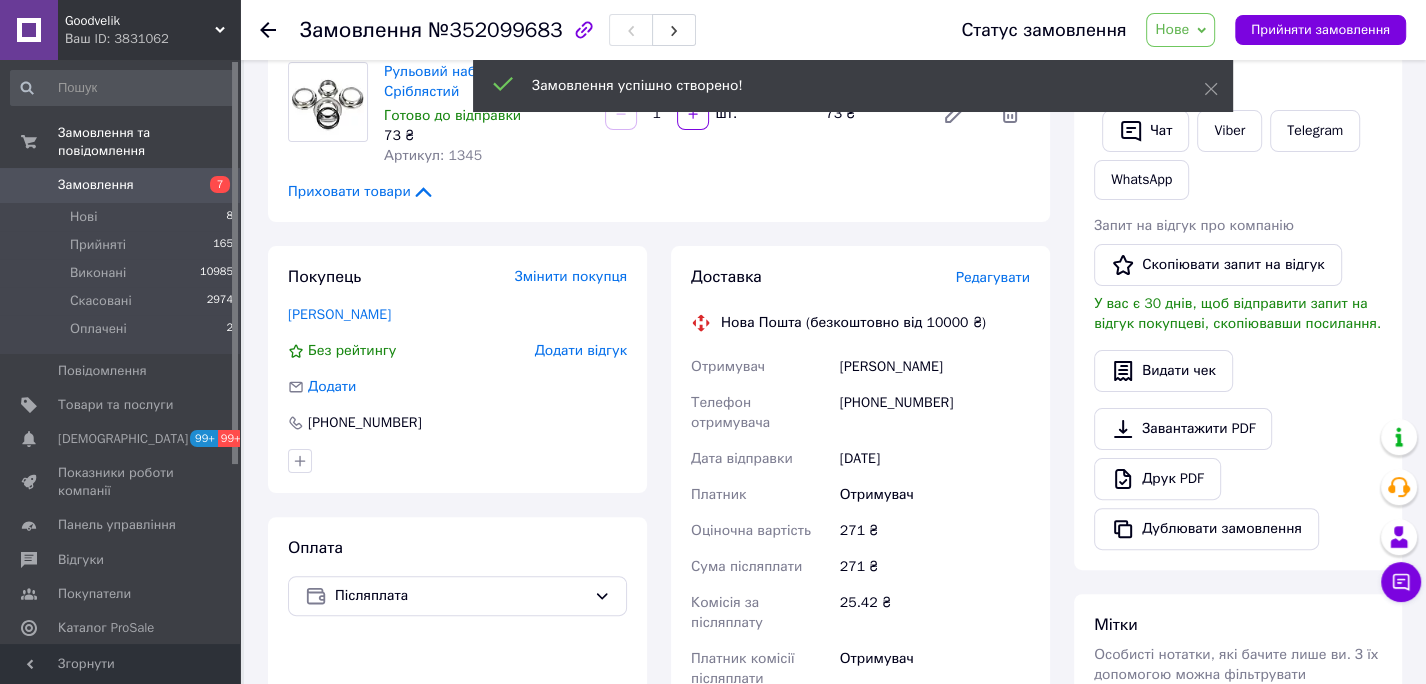 click on "Редагувати" at bounding box center (993, 277) 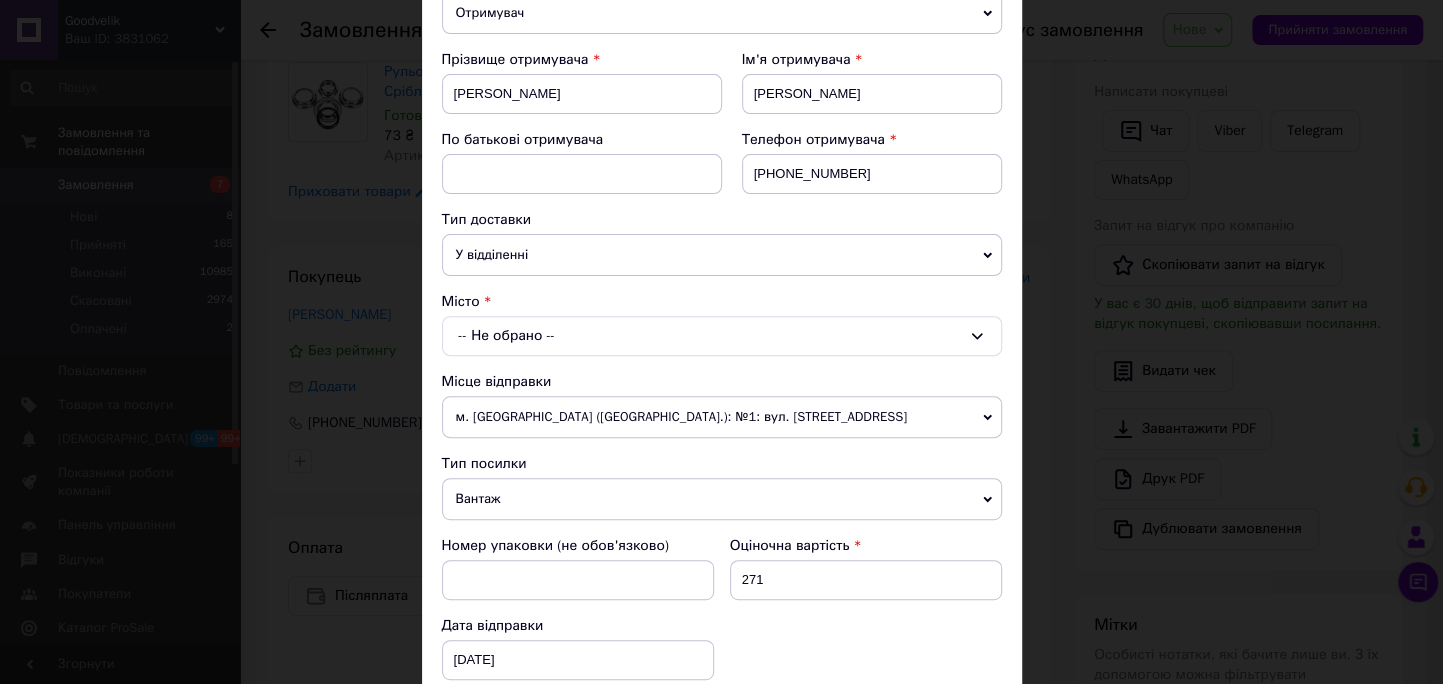 scroll, scrollTop: 280, scrollLeft: 0, axis: vertical 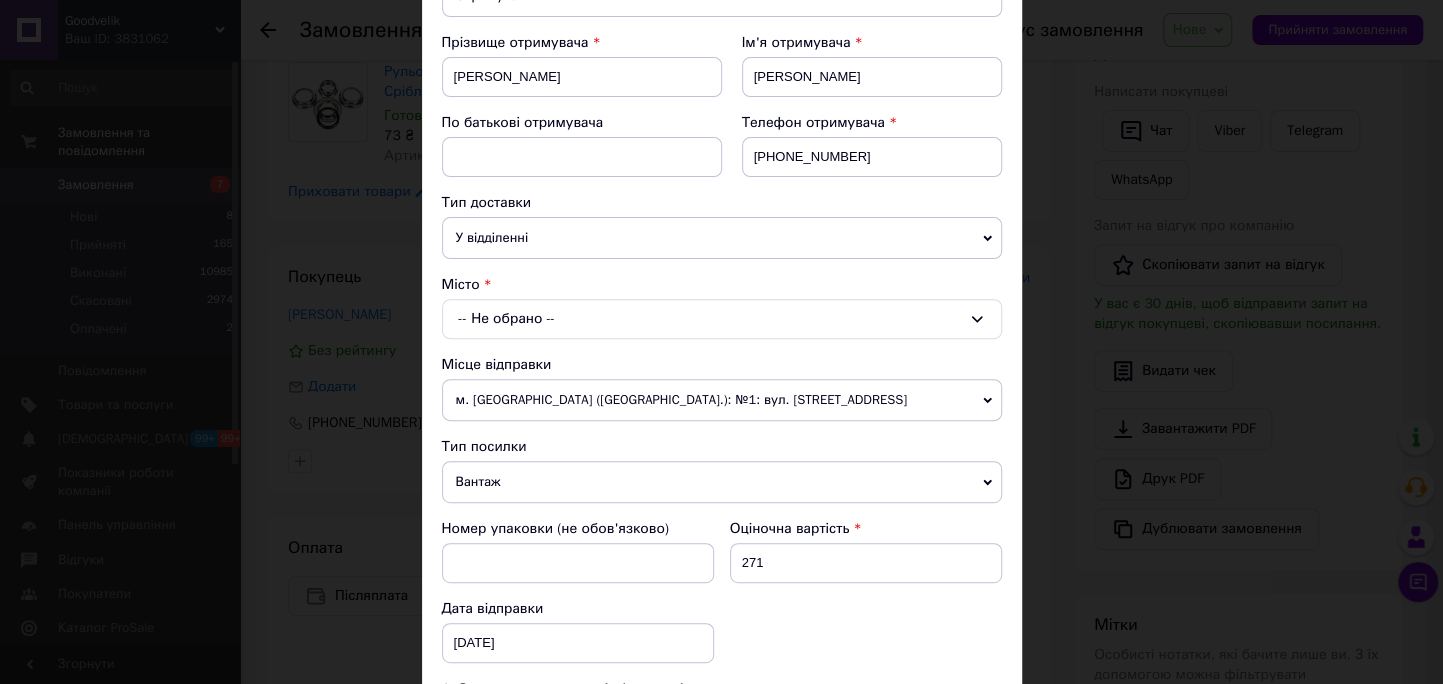 click on "-- Не обрано --" at bounding box center (722, 319) 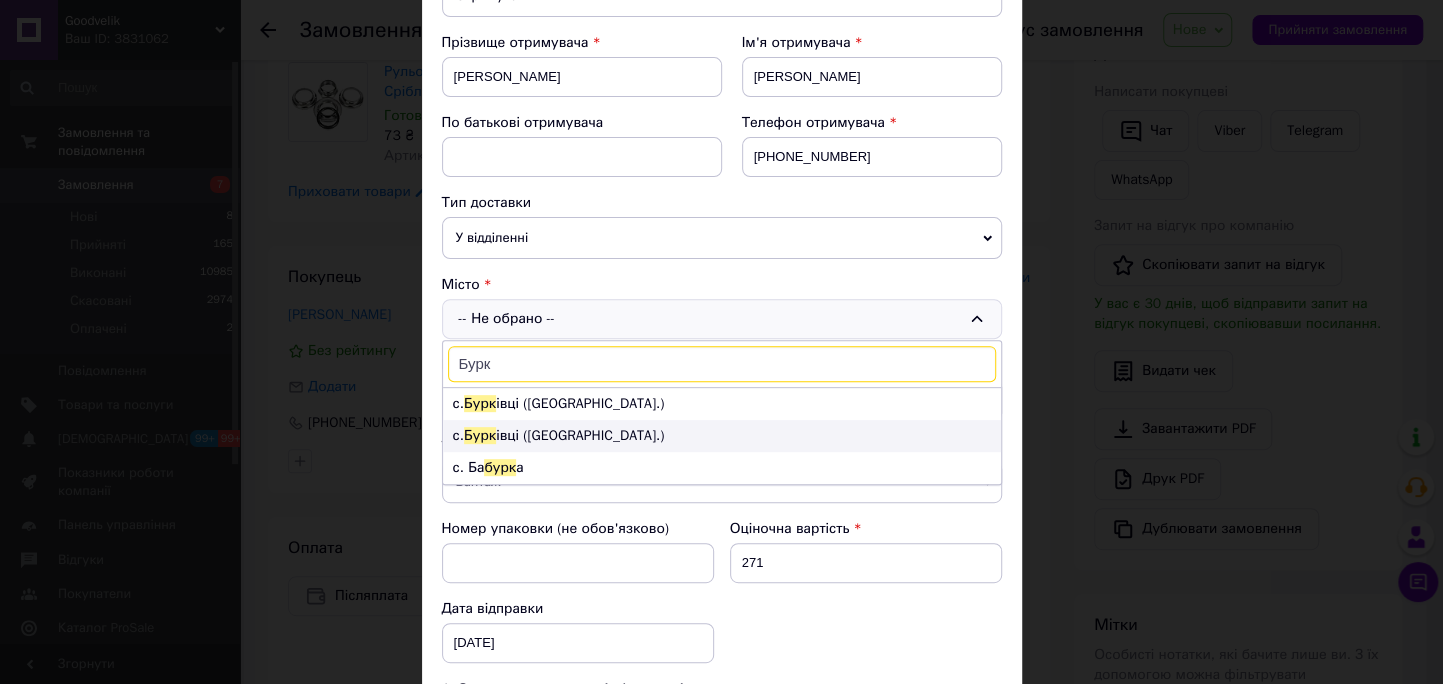 type on "Бурк" 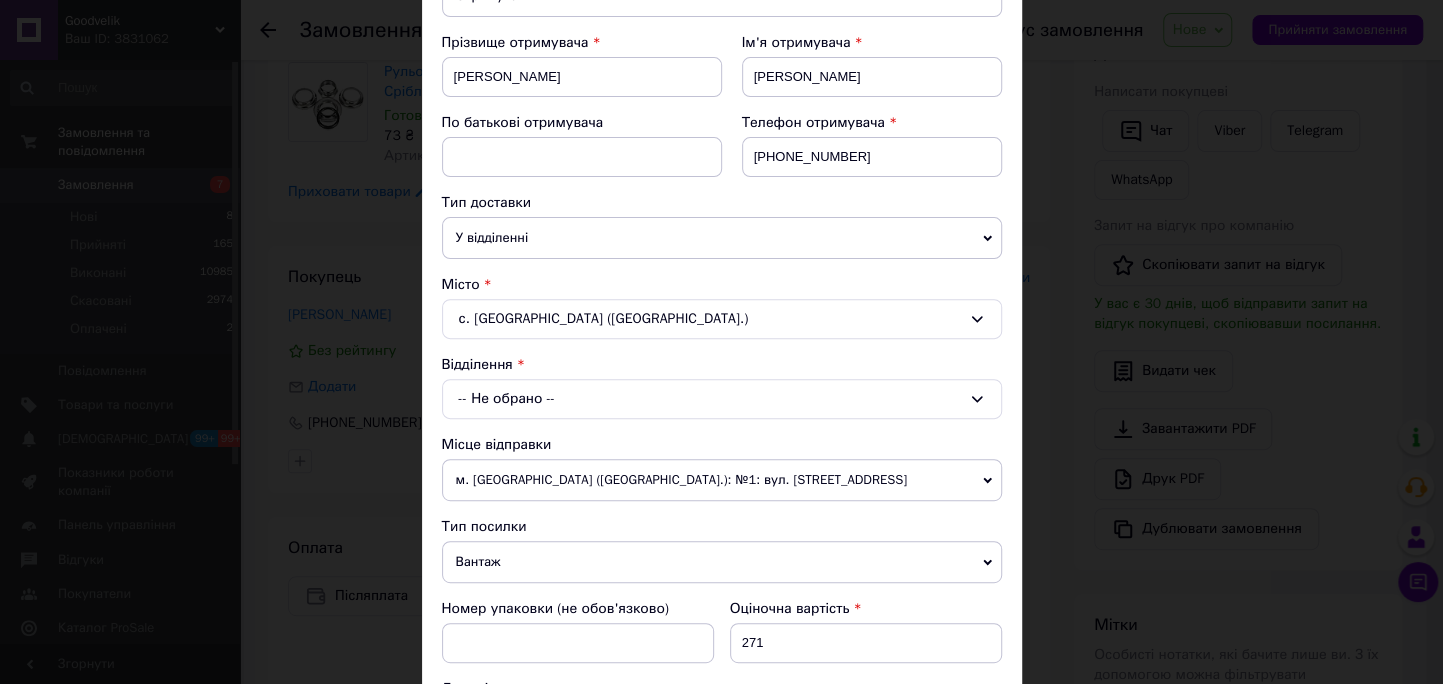click on "-- Не обрано --" at bounding box center [722, 399] 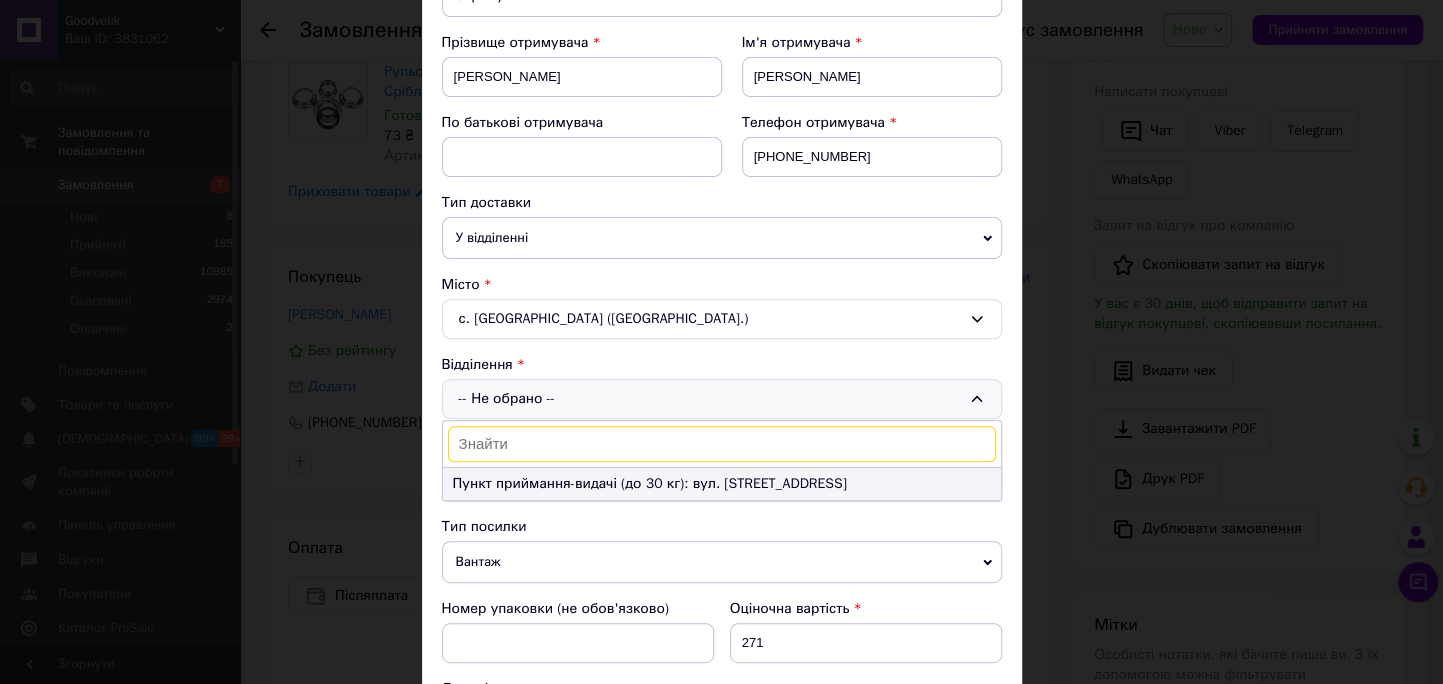 click on "Пункт приймання-видачі (до 30 кг): вул. Центральна, 33а" at bounding box center [722, 484] 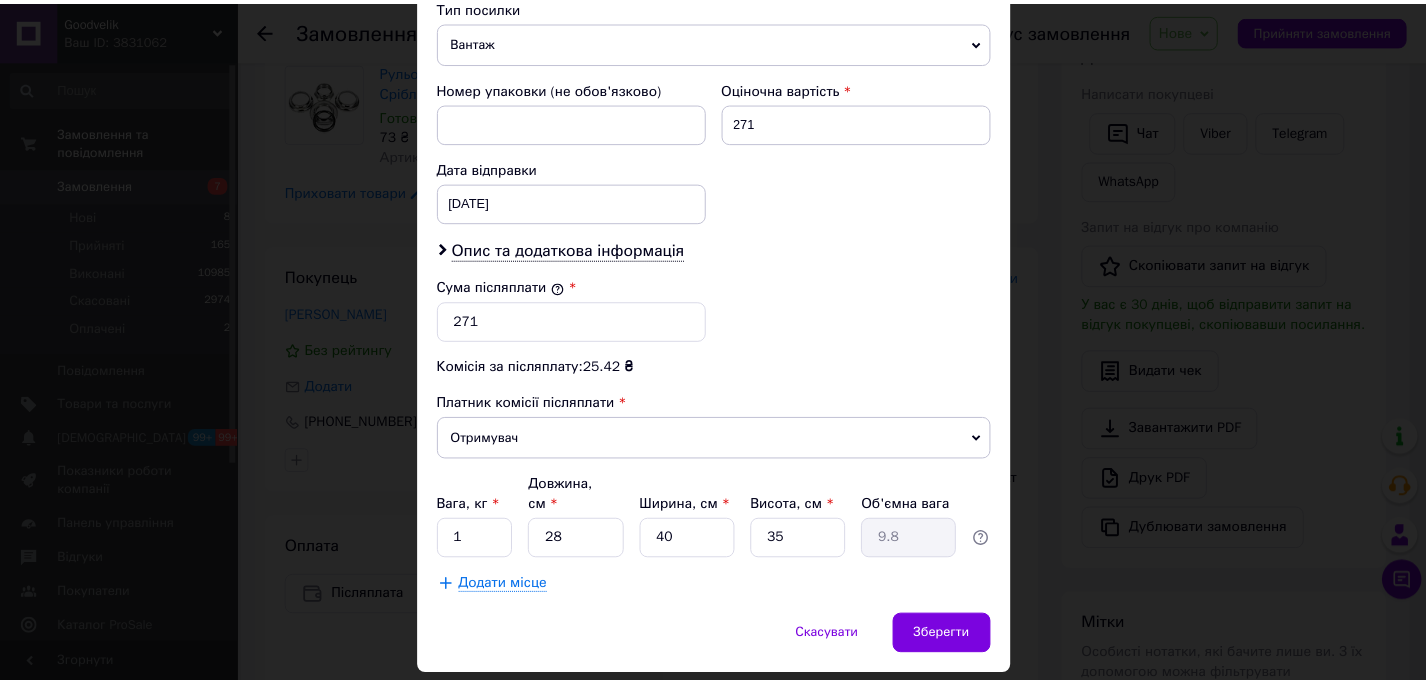 scroll, scrollTop: 839, scrollLeft: 0, axis: vertical 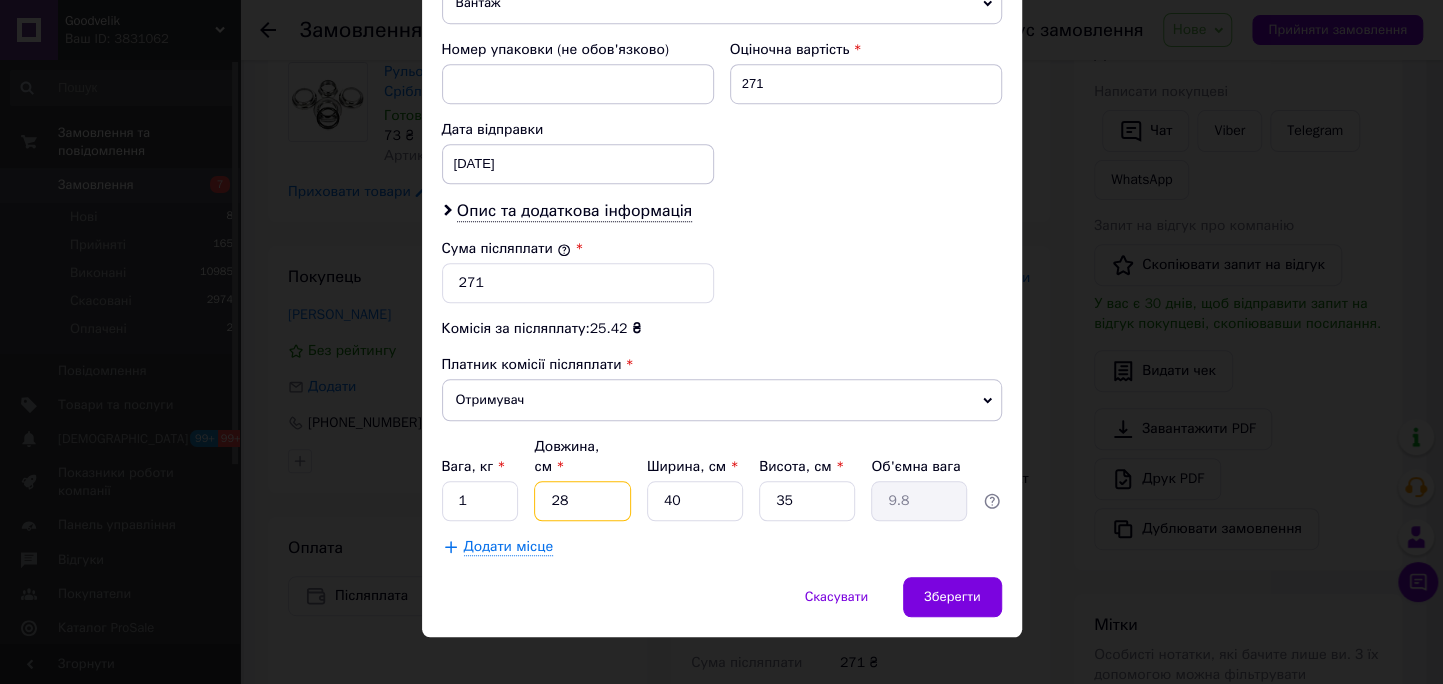 click on "28" at bounding box center [582, 501] 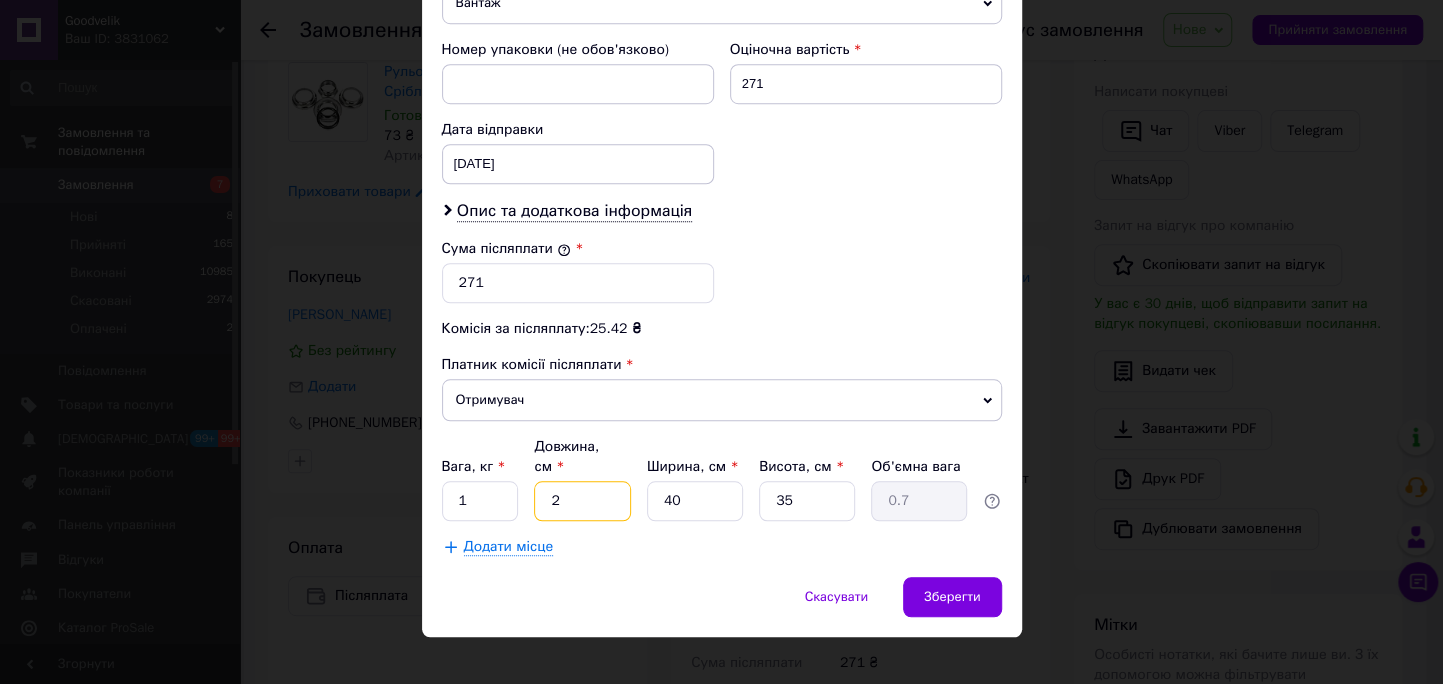type on "20" 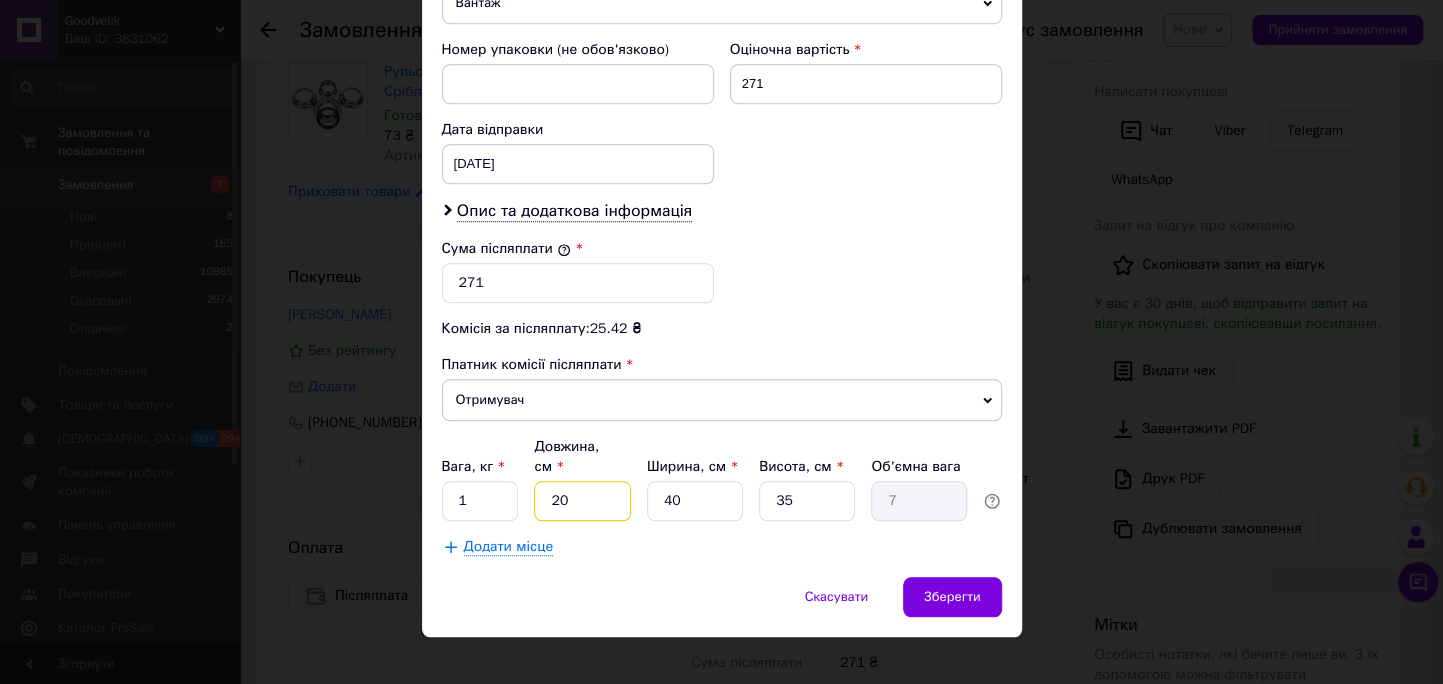 type on "20" 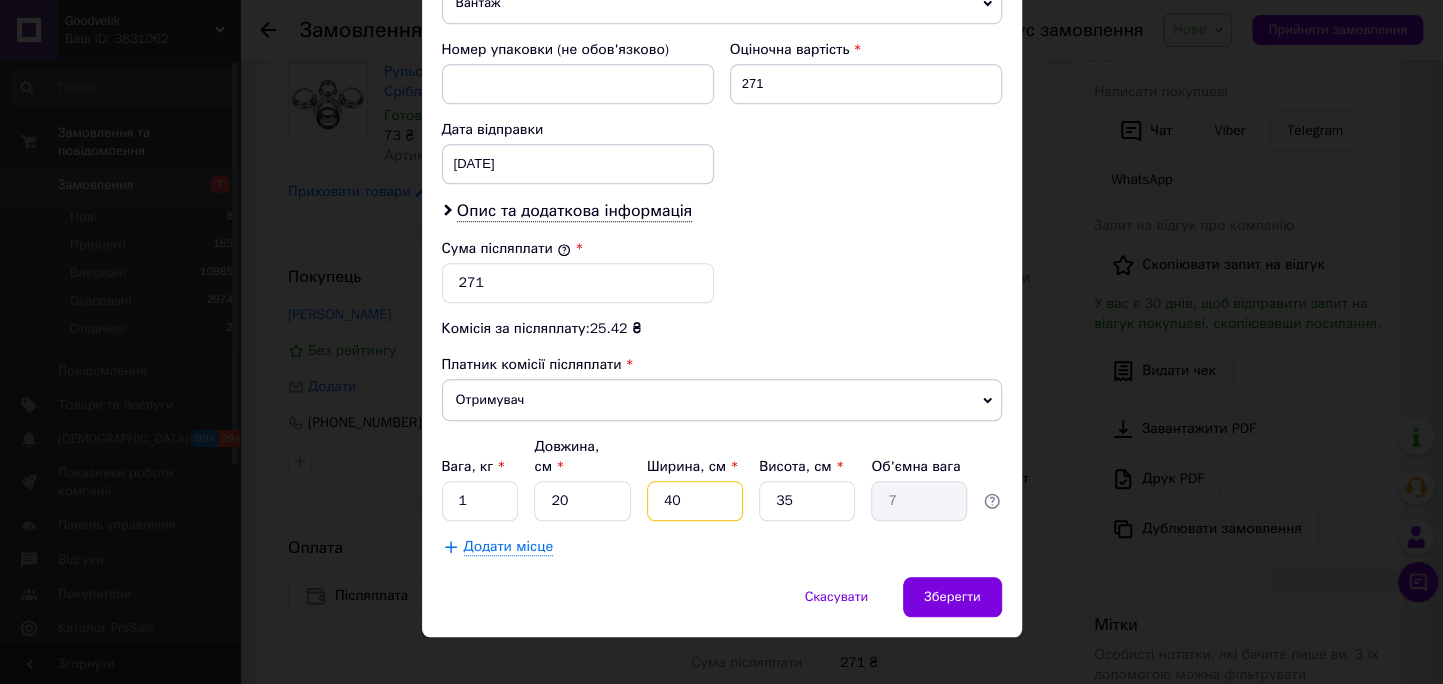 click on "40" at bounding box center (695, 501) 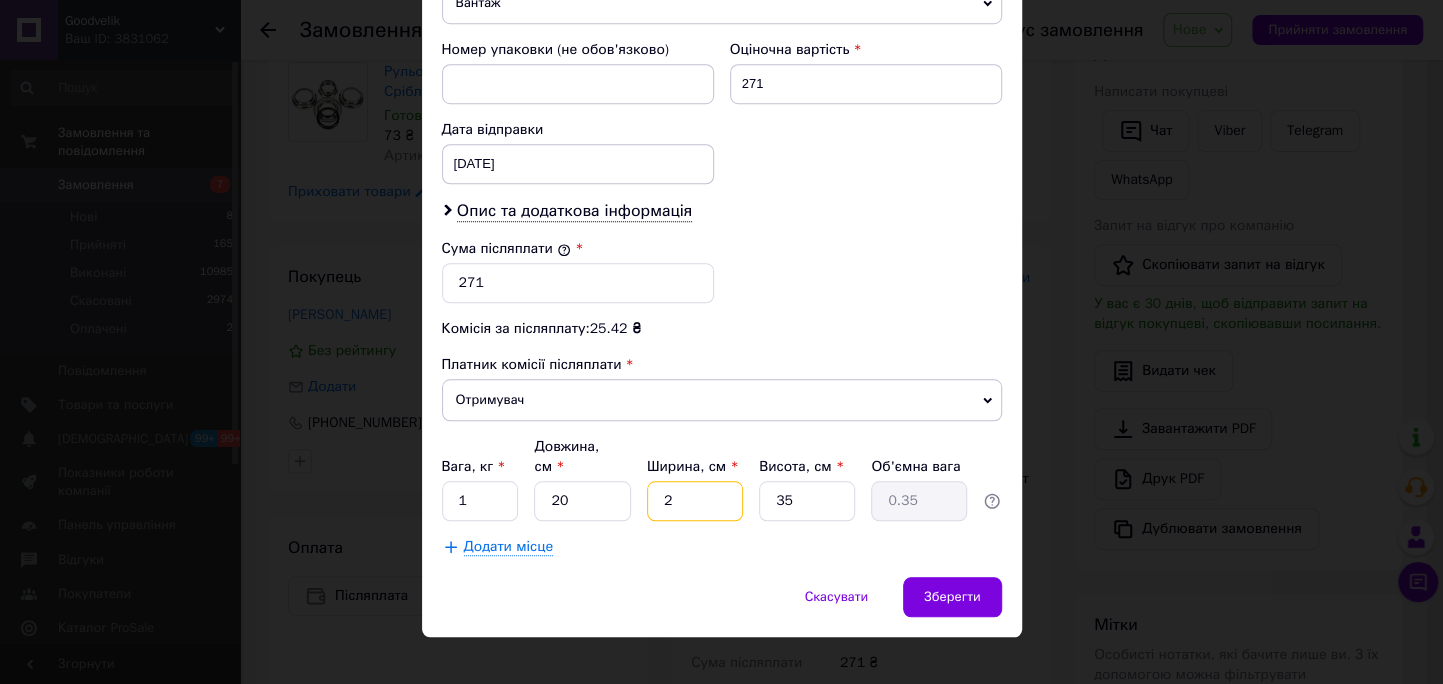 type on "20" 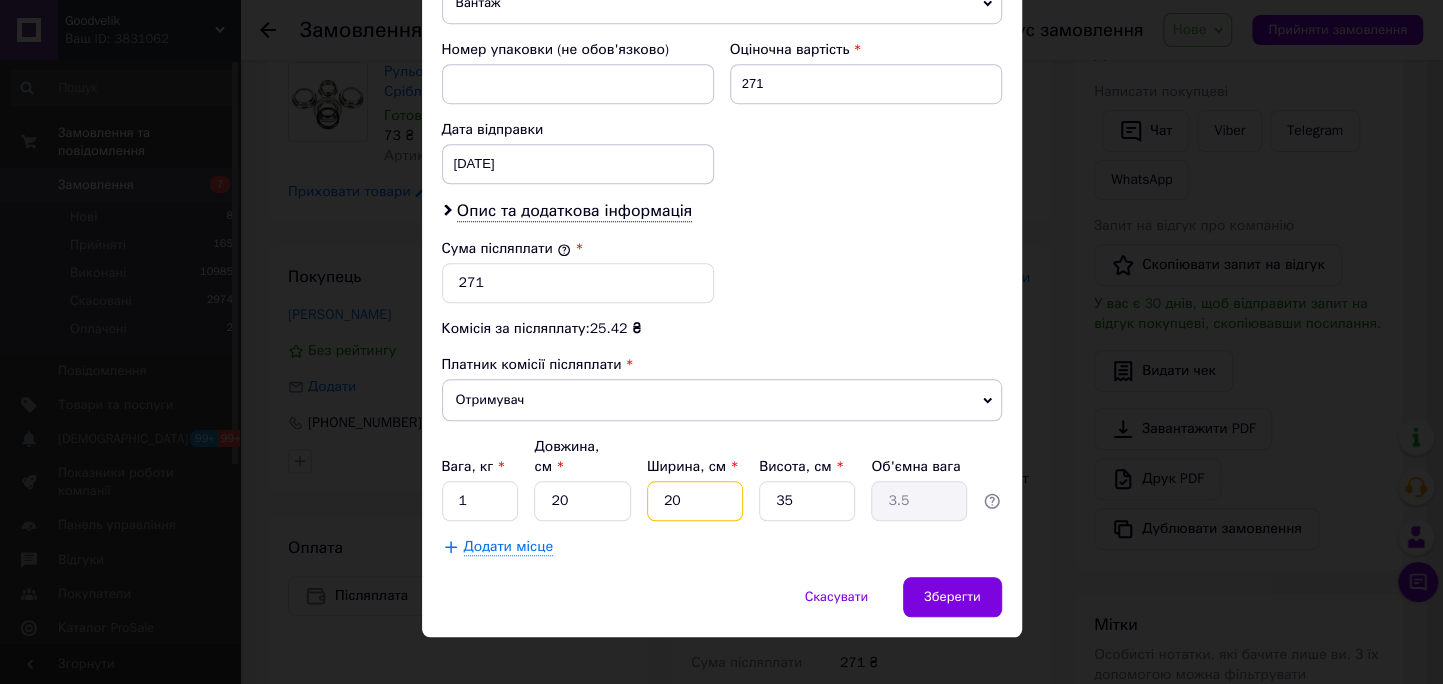type on "20" 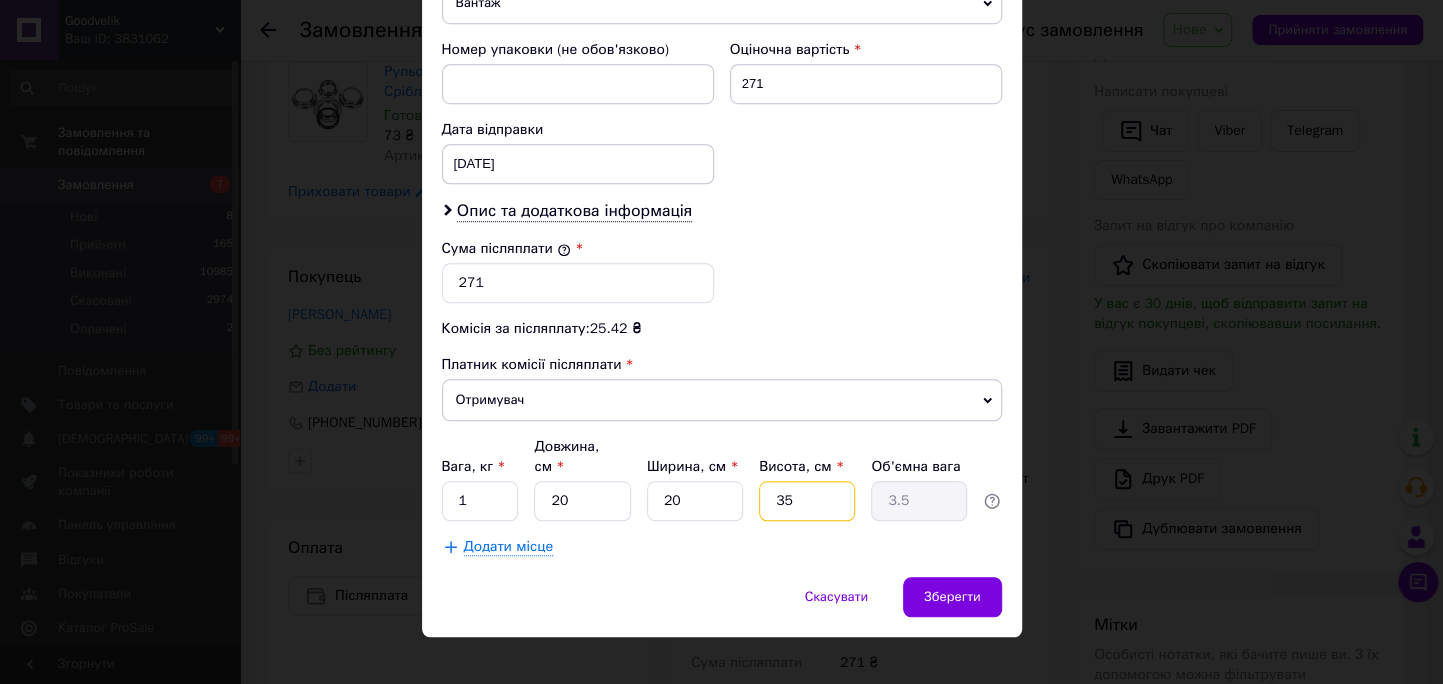 click on "35" at bounding box center (807, 501) 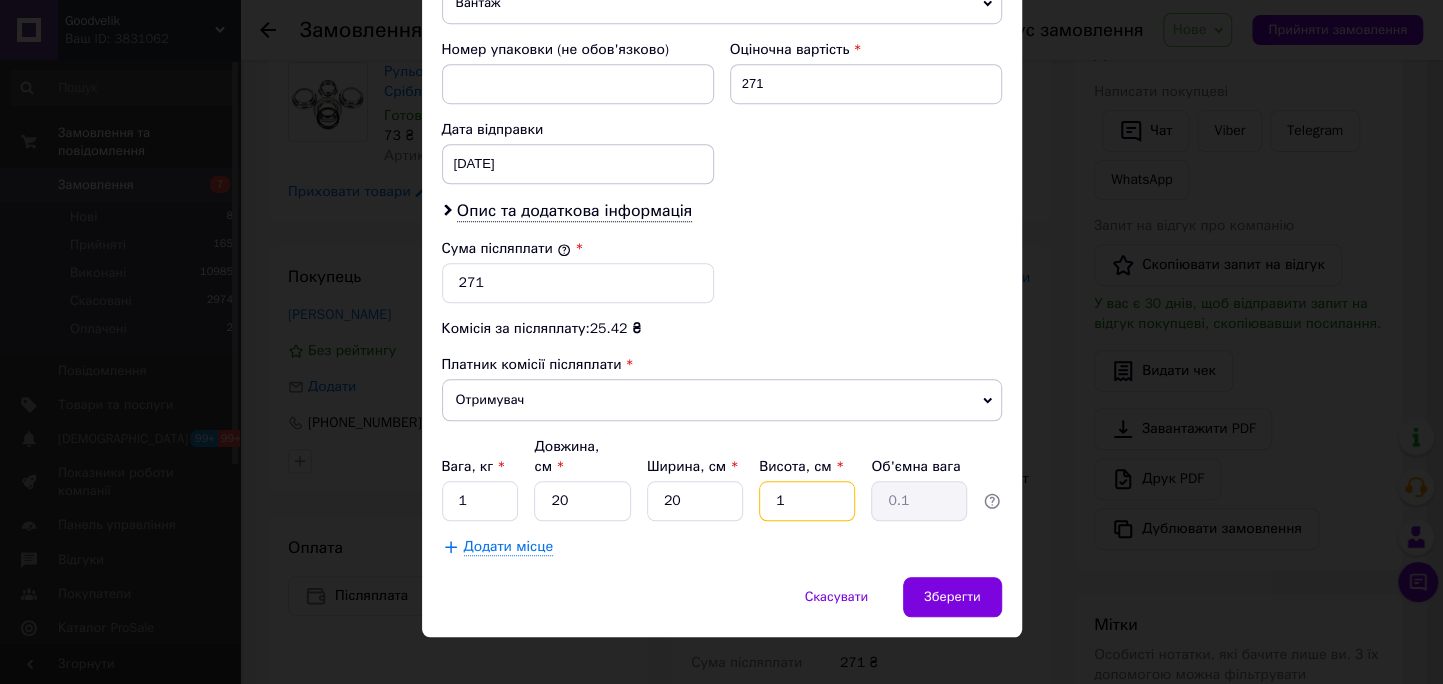 type on "10" 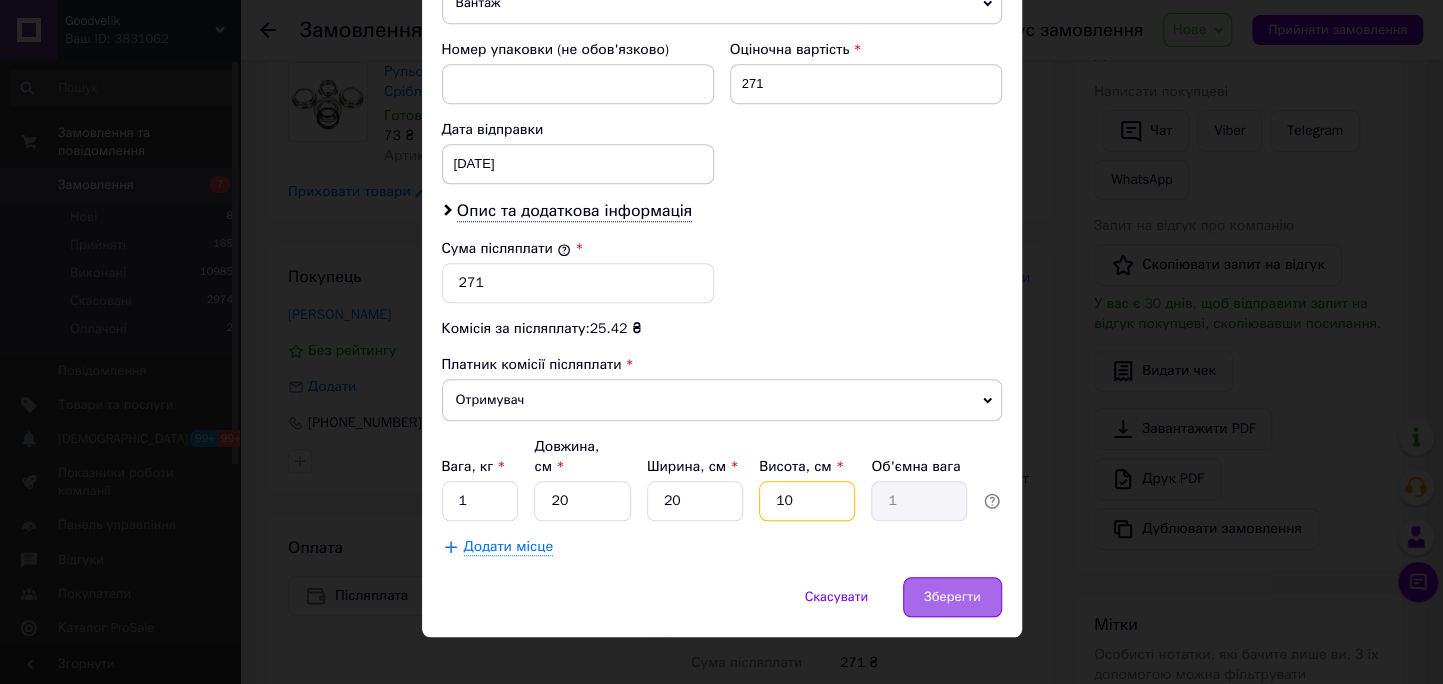 type on "10" 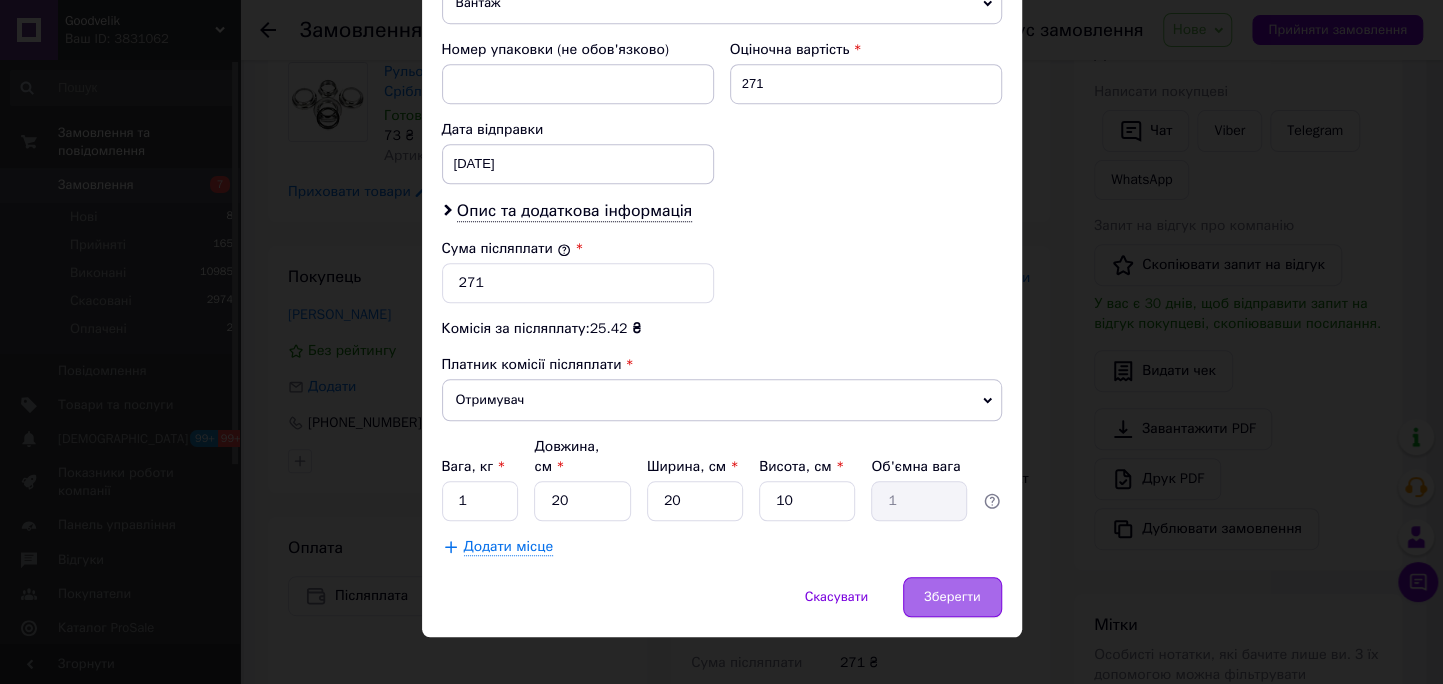 click on "Зберегти" at bounding box center [952, 597] 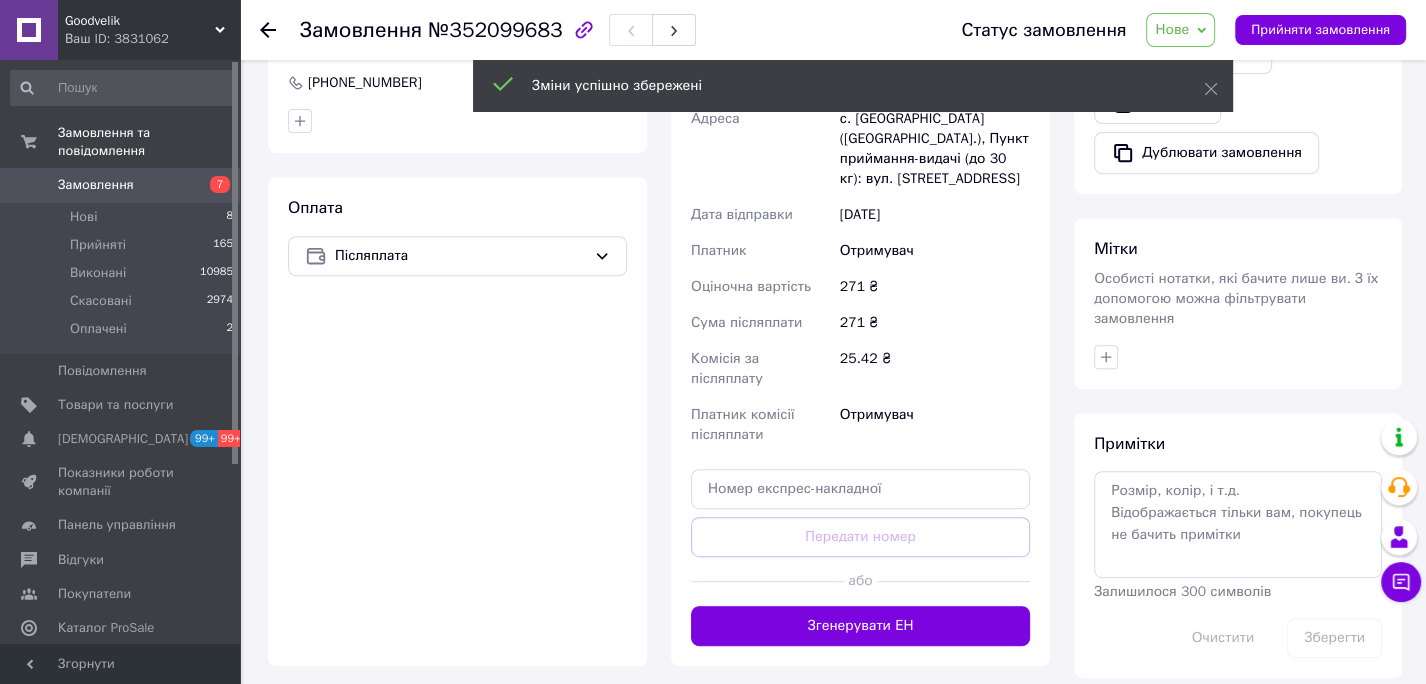 scroll, scrollTop: 659, scrollLeft: 0, axis: vertical 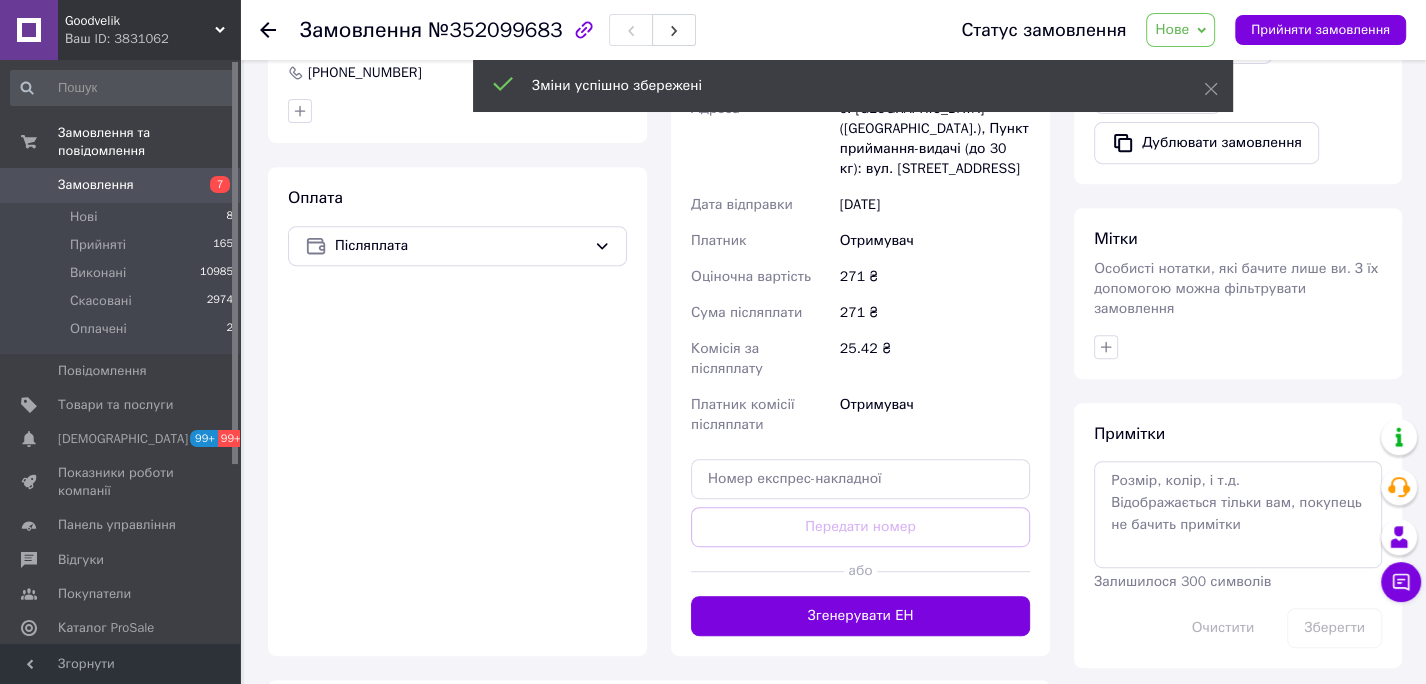 click on "Згенерувати ЕН" at bounding box center [860, 616] 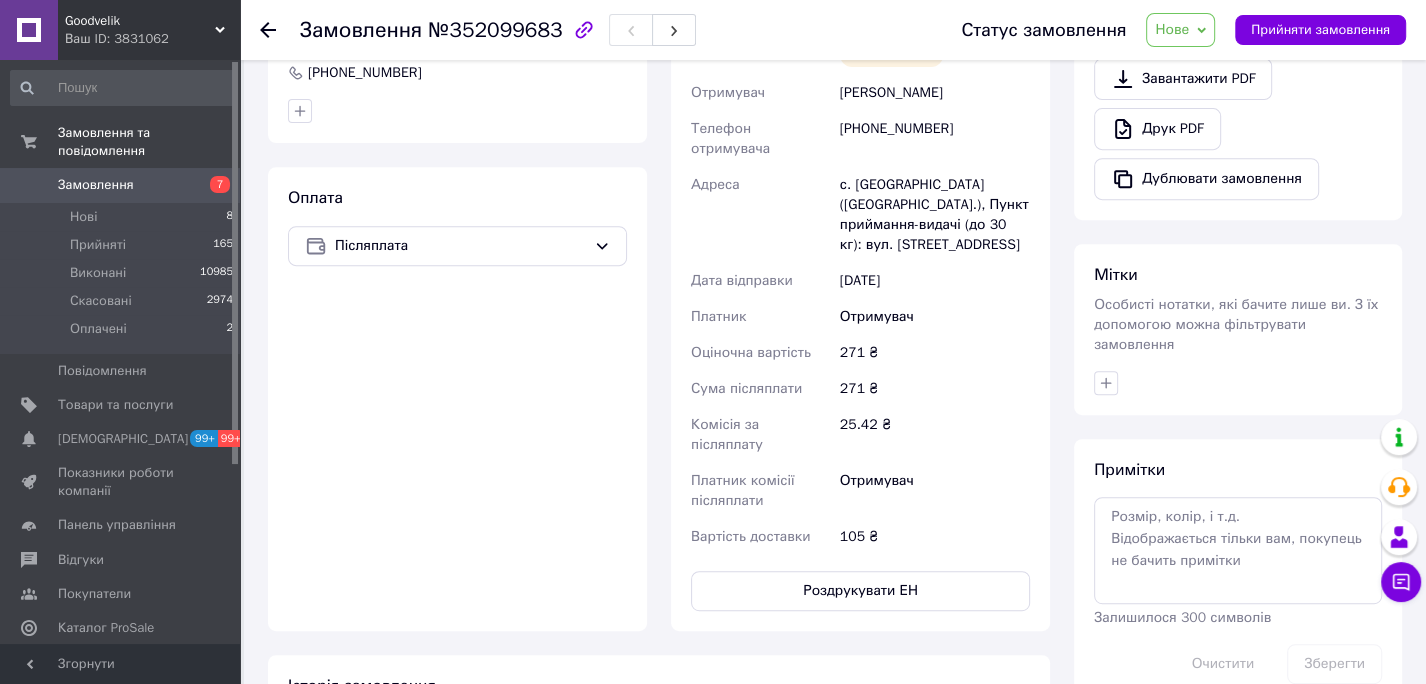 click on "Всього 2 товари 271 ₴ Доставка 105 ₴ Знижка Додати Всього до сплати 271 ₴ Дії Написати покупцеві   Чат Viber Telegram WhatsApp Запит на відгук про компанію   Скопіювати запит на відгук У вас є 30 днів, щоб відправити запит на відгук покупцеві, скопіювавши посилання.   Видати чек   Завантажити PDF   Друк PDF   Дублювати замовлення Мітки Особисті нотатки, які бачите лише ви. З їх допомогою можна фільтрувати замовлення Примітки Залишилося 300 символів Очистити Зберегти" at bounding box center (1238, 64) 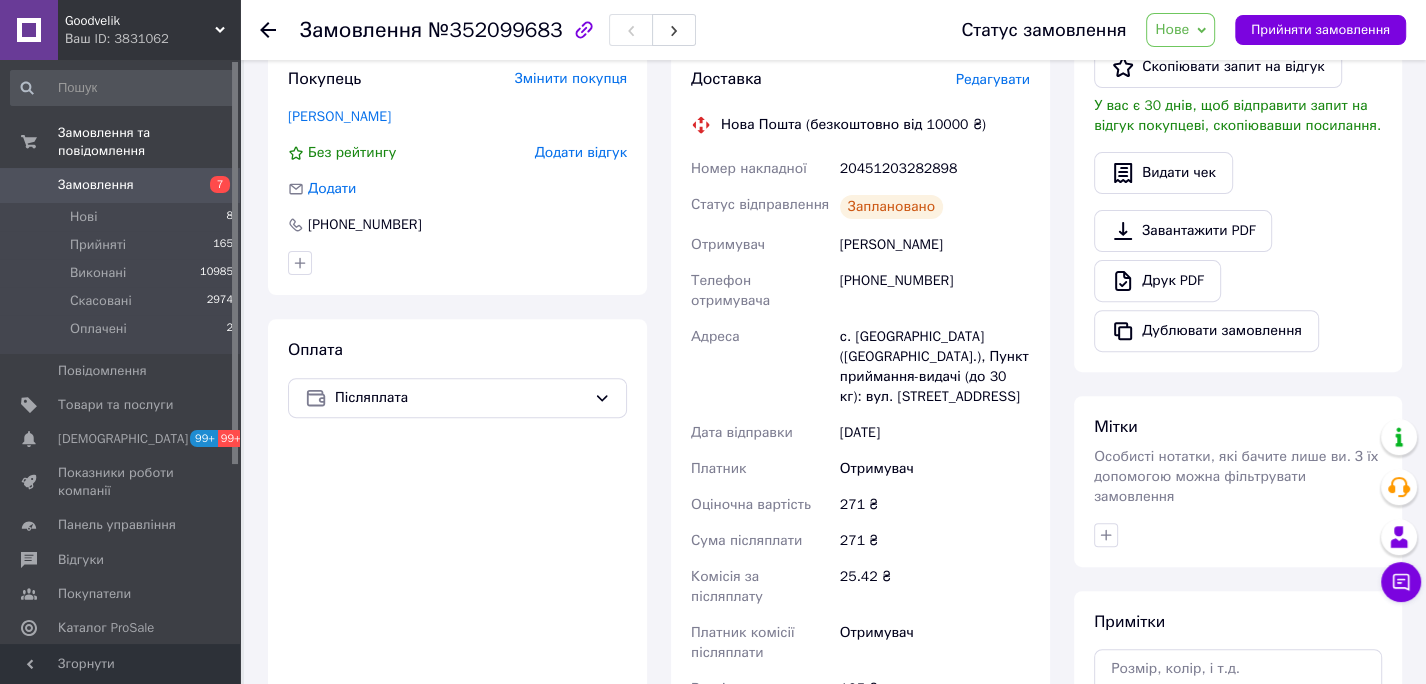 scroll, scrollTop: 509, scrollLeft: 0, axis: vertical 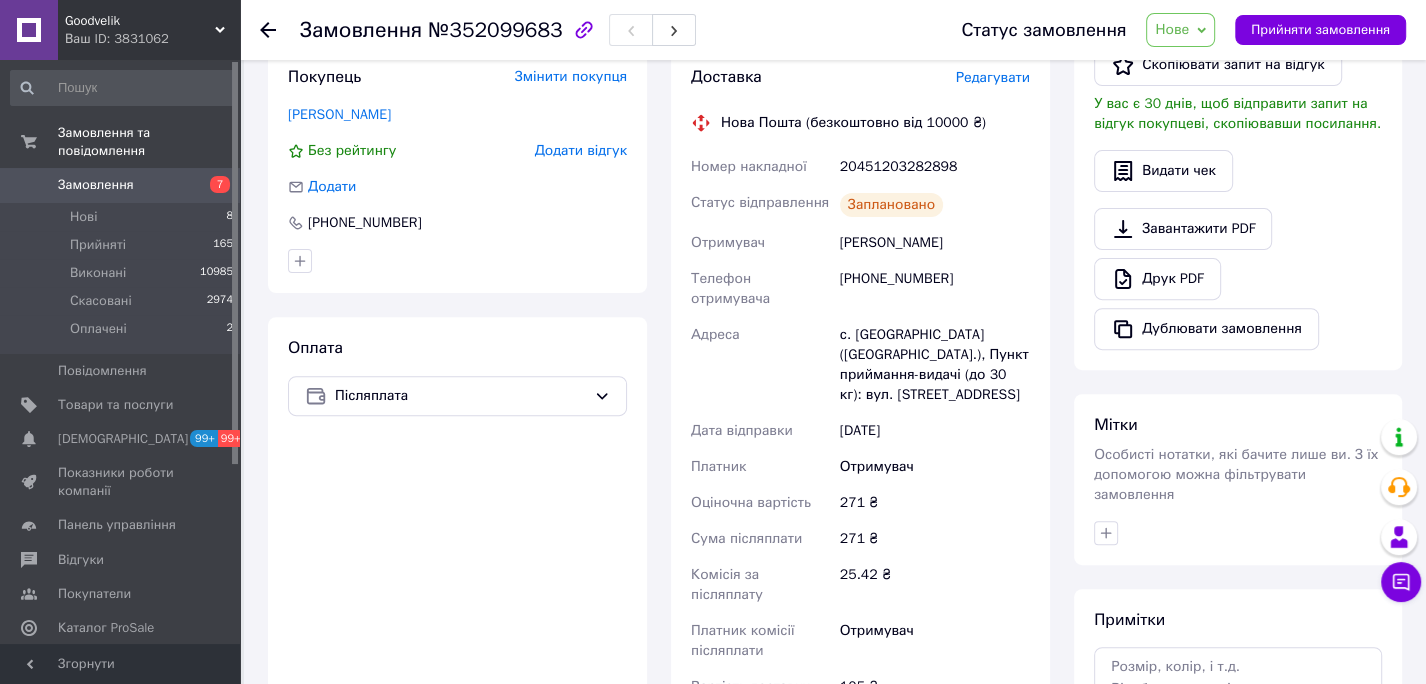 click on "20451203282898" at bounding box center (935, 167) 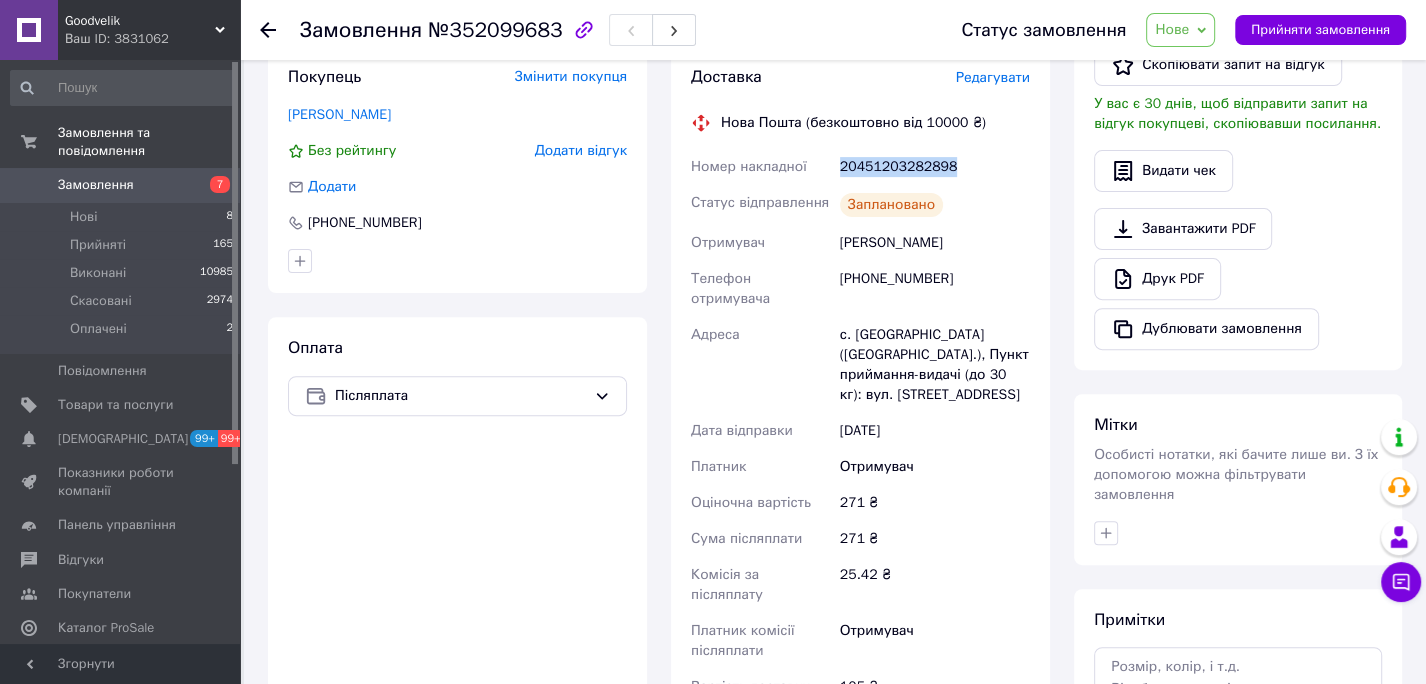 click on "20451203282898" at bounding box center [935, 167] 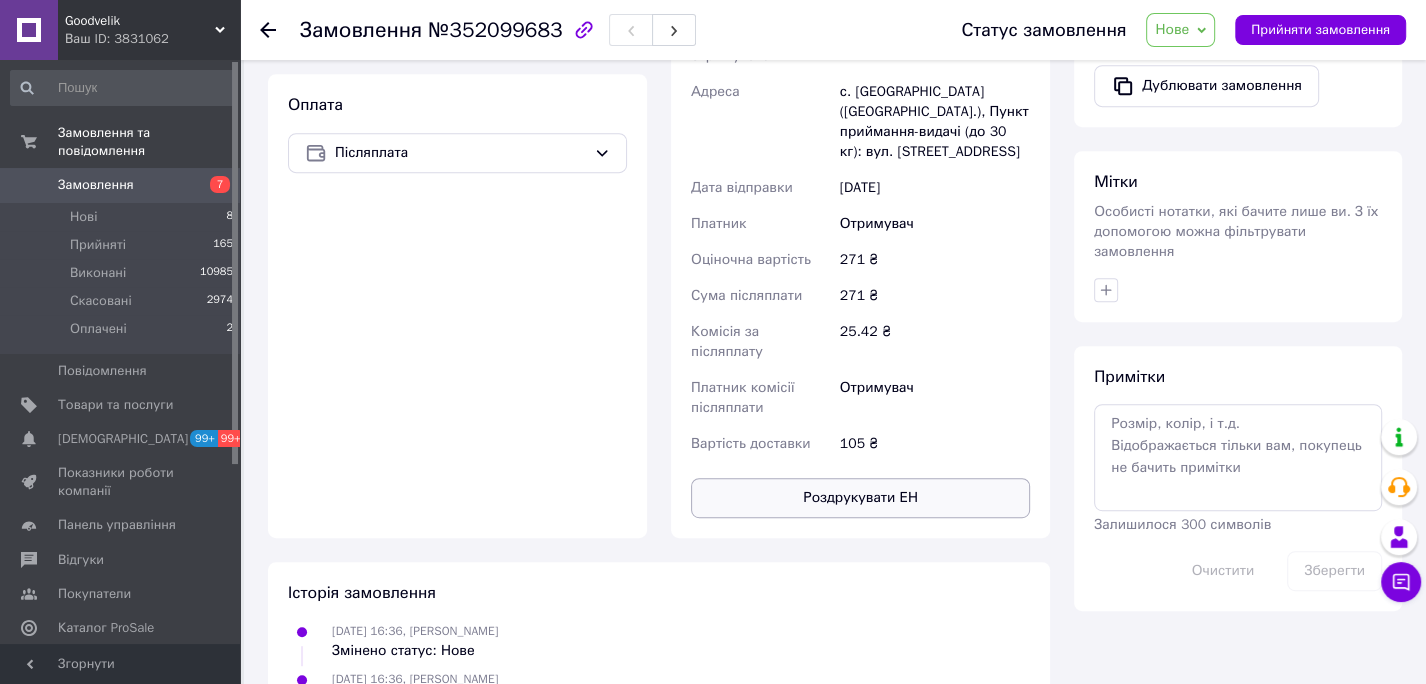 click on "Роздрукувати ЕН" at bounding box center (860, 498) 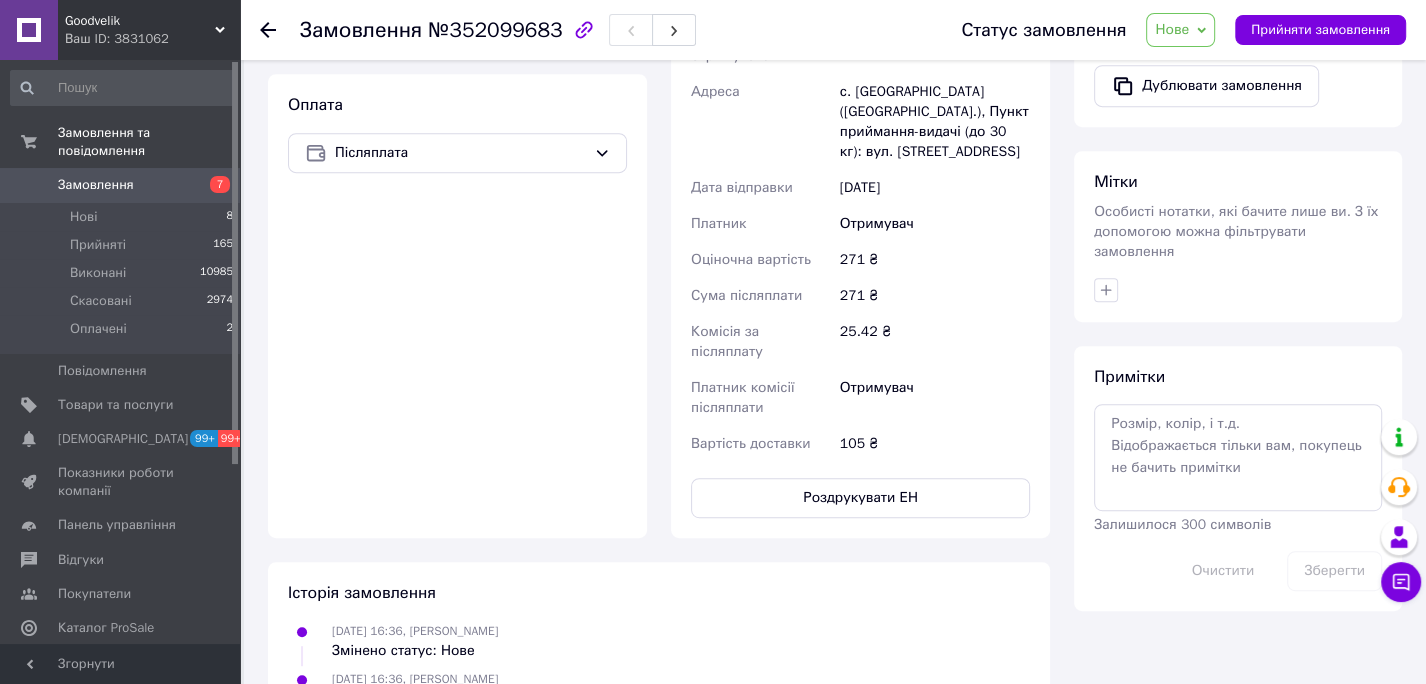 click on "Всього 2 товари 271 ₴ Доставка 105 ₴ Знижка Додати Всього до сплати 271 ₴ Дії Написати покупцеві   Чат Viber Telegram WhatsApp Запит на відгук про компанію   Скопіювати запит на відгук У вас є 30 днів, щоб відправити запит на відгук покупцеві, скопіювавши посилання.   Видати чек   Завантажити PDF   Друк PDF   Дублювати замовлення Мітки Особисті нотатки, які бачите лише ви. З їх допомогою можна фільтрувати замовлення Примітки Залишилося 300 символів Очистити Зберегти" at bounding box center [1238, -29] 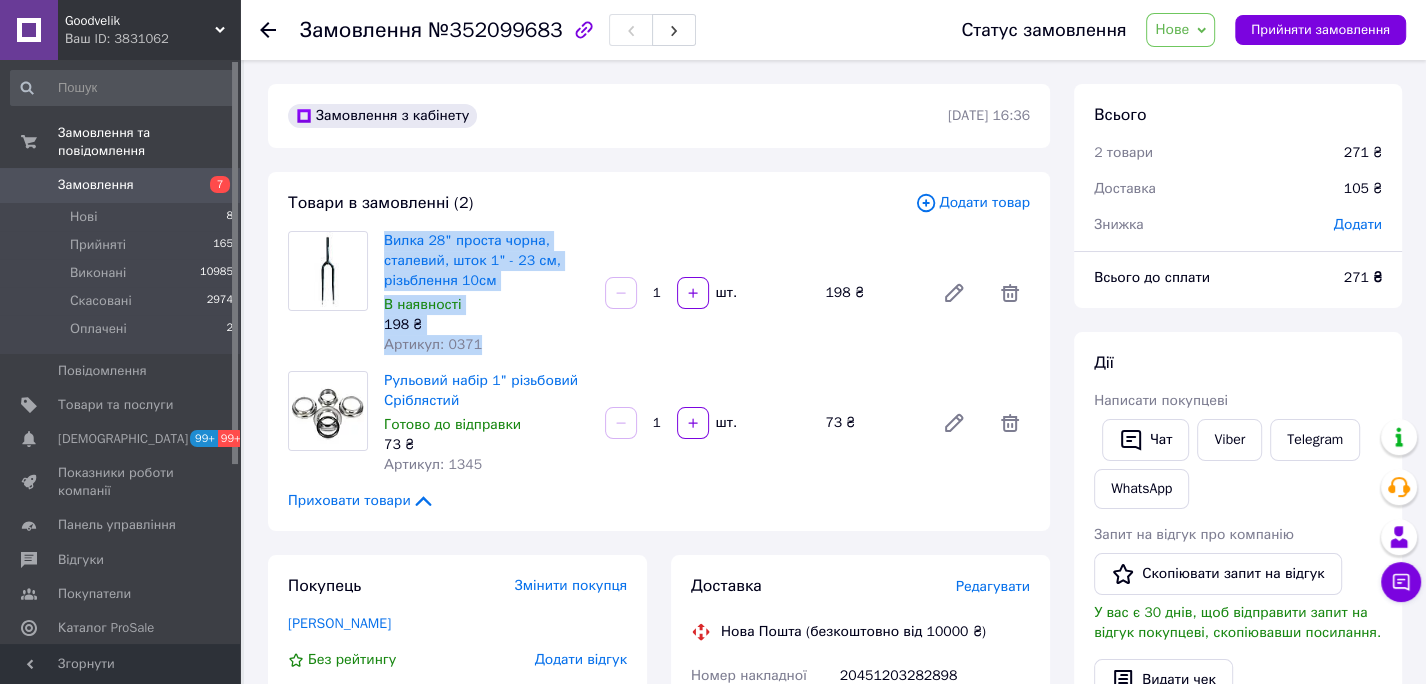 drag, startPoint x: 381, startPoint y: 238, endPoint x: 514, endPoint y: 341, distance: 168.2201 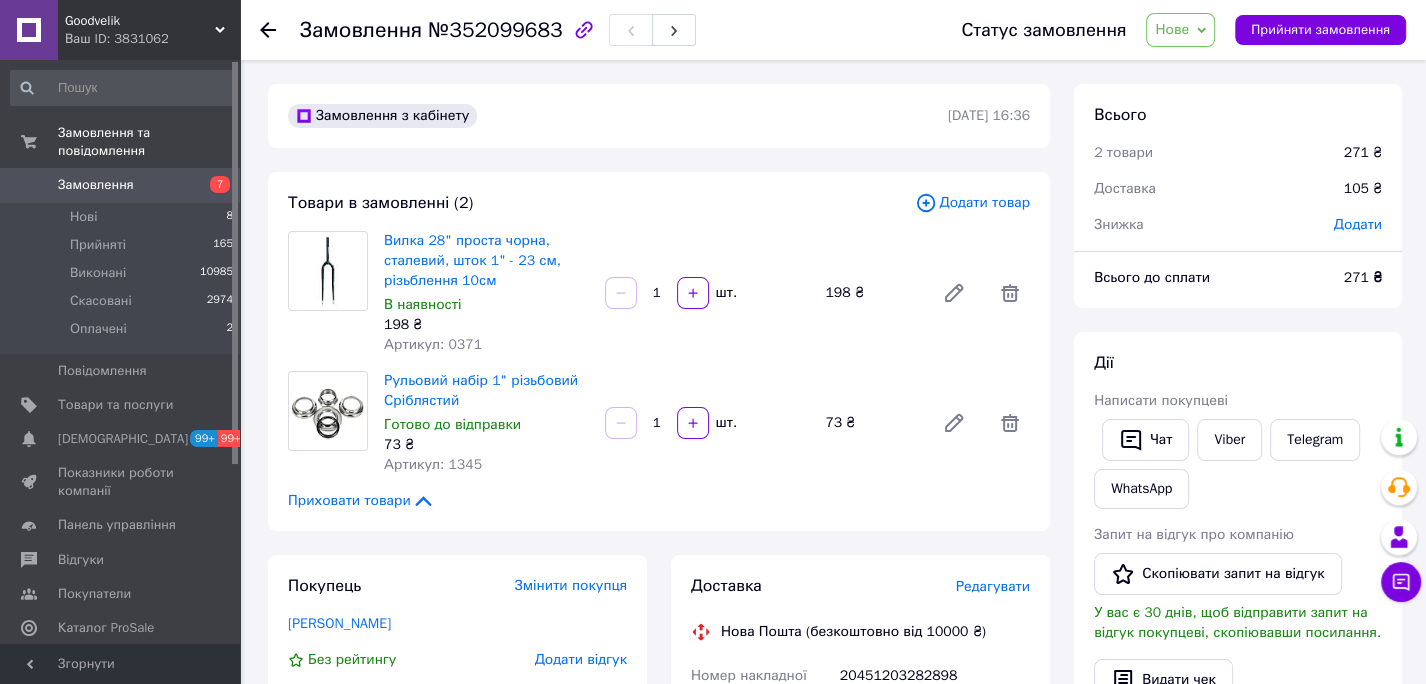 drag, startPoint x: 1284, startPoint y: 158, endPoint x: 1050, endPoint y: 158, distance: 234 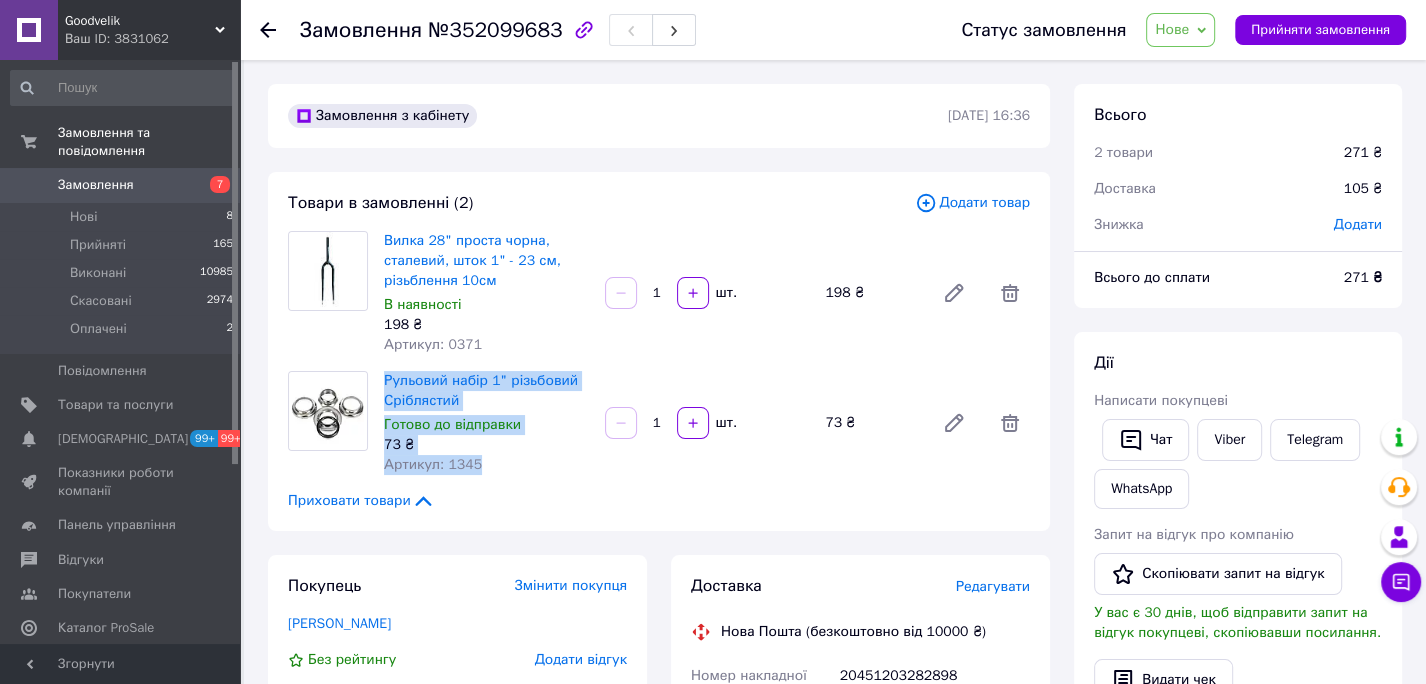 drag, startPoint x: 420, startPoint y: 398, endPoint x: 499, endPoint y: 464, distance: 102.941734 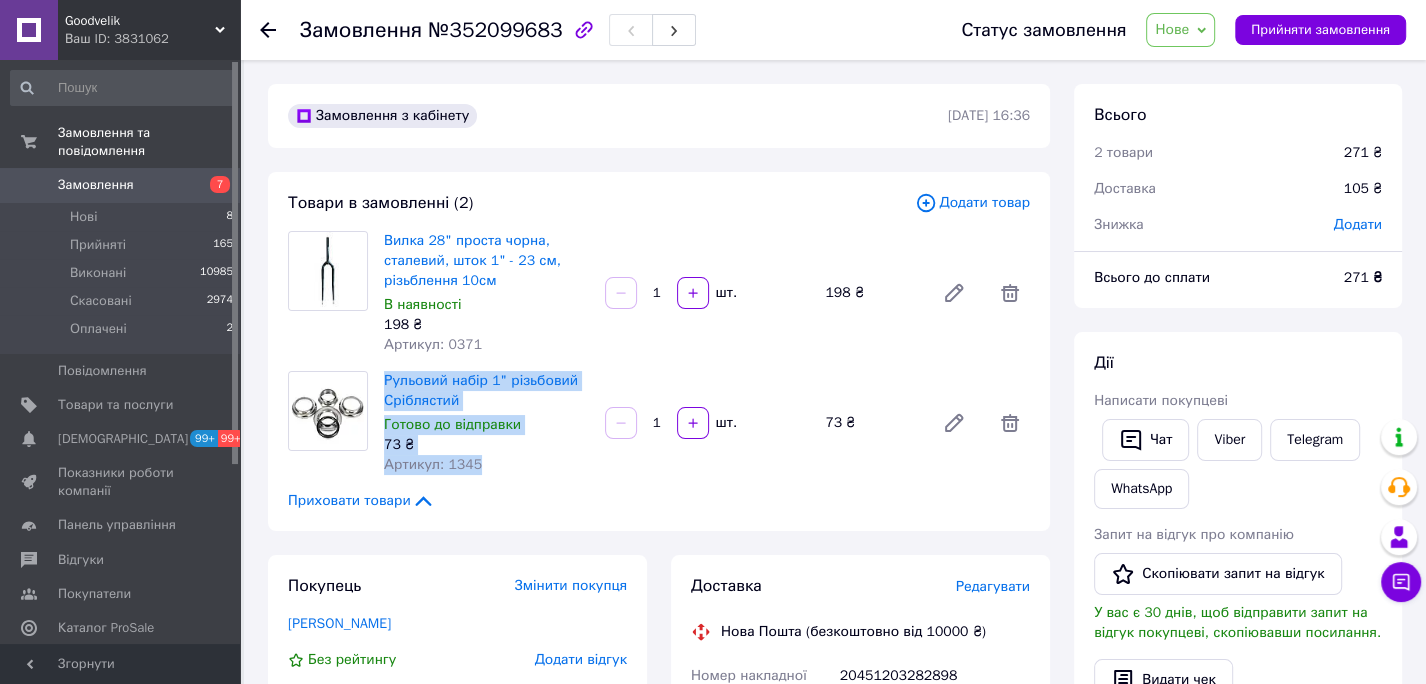 click on "Нове" at bounding box center [1172, 29] 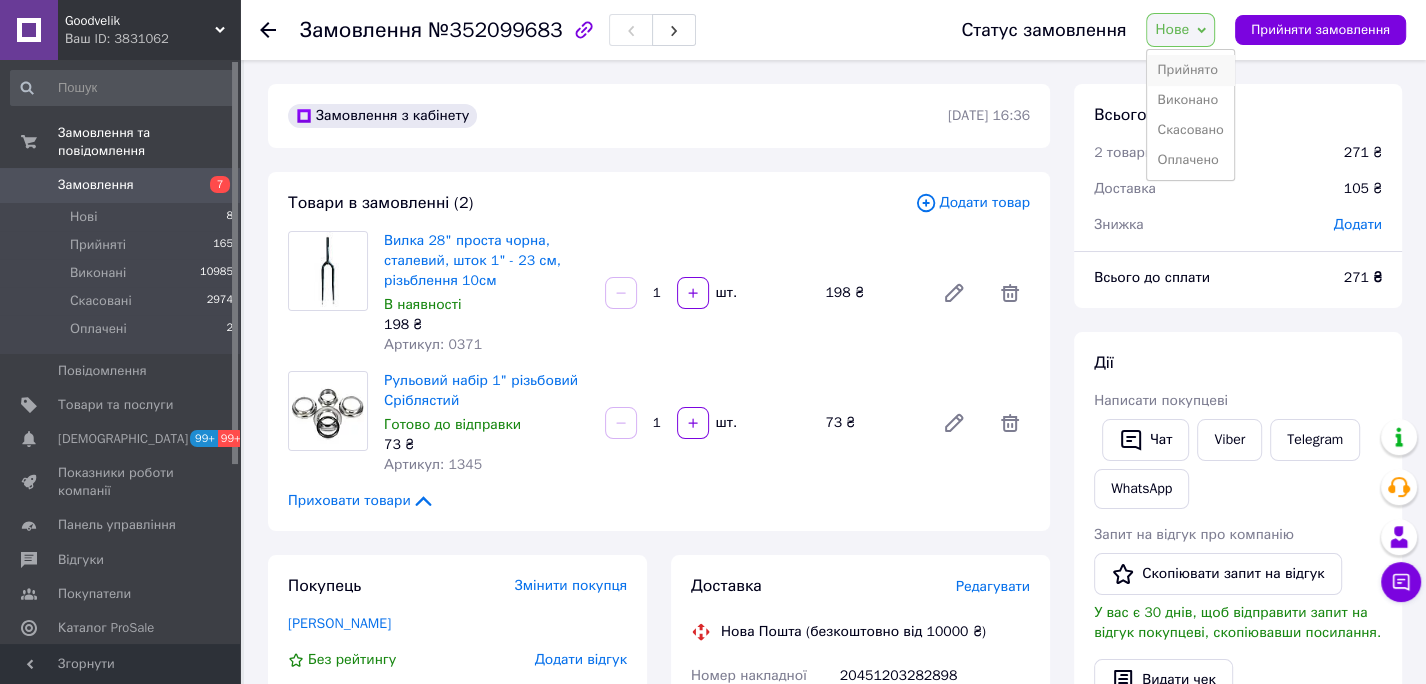 click on "Прийнято" at bounding box center (1190, 70) 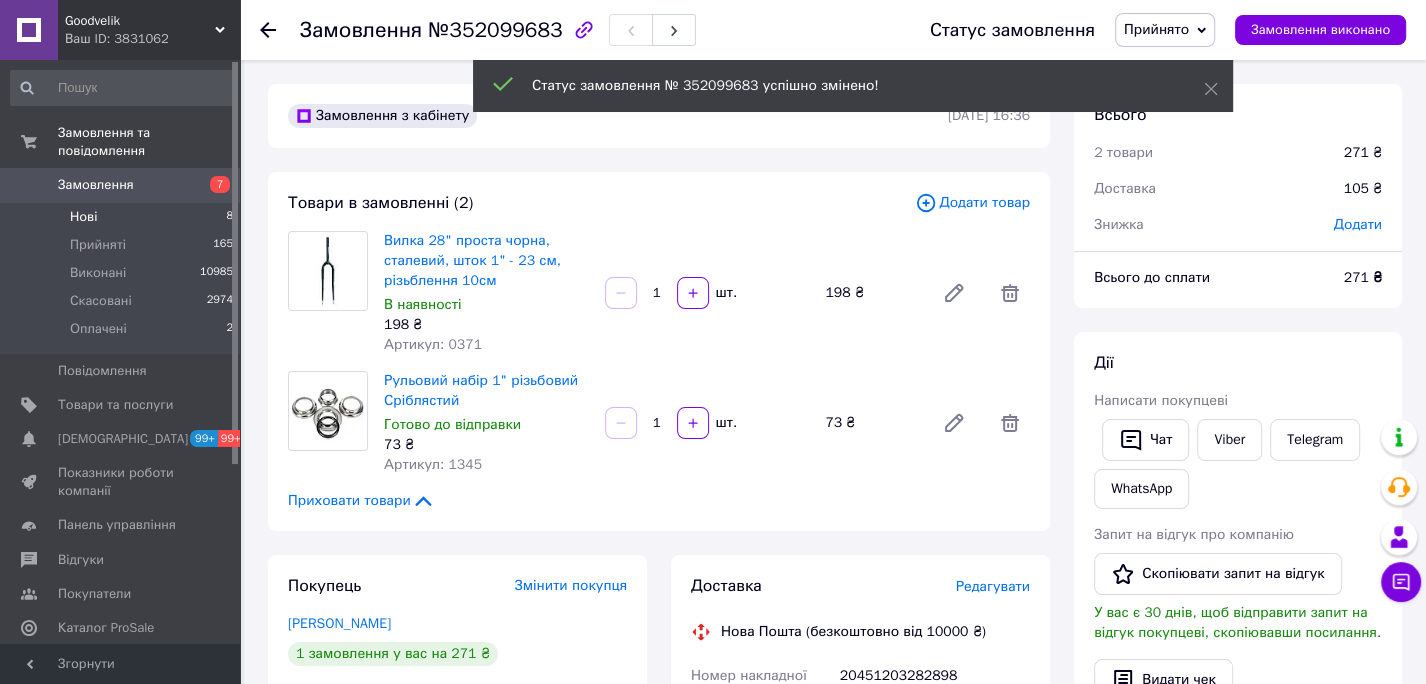 click on "Нові" at bounding box center [83, 217] 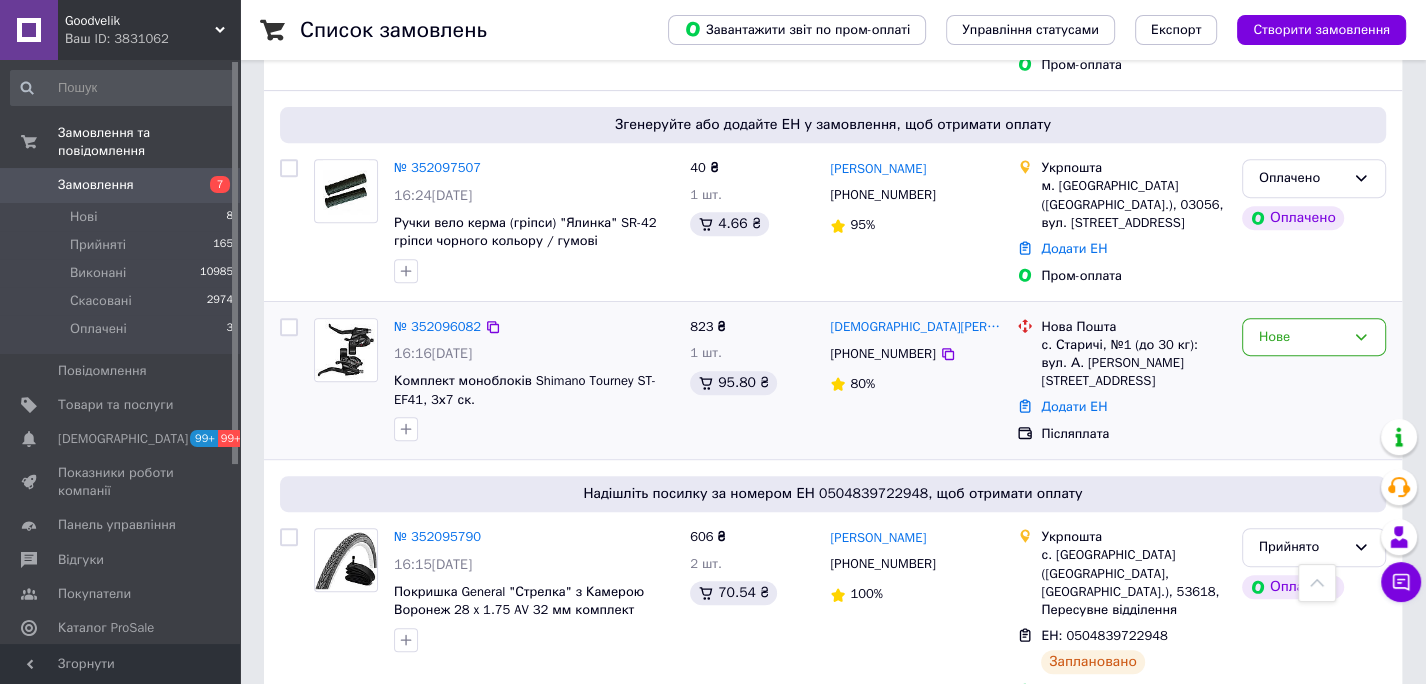 scroll, scrollTop: 666, scrollLeft: 0, axis: vertical 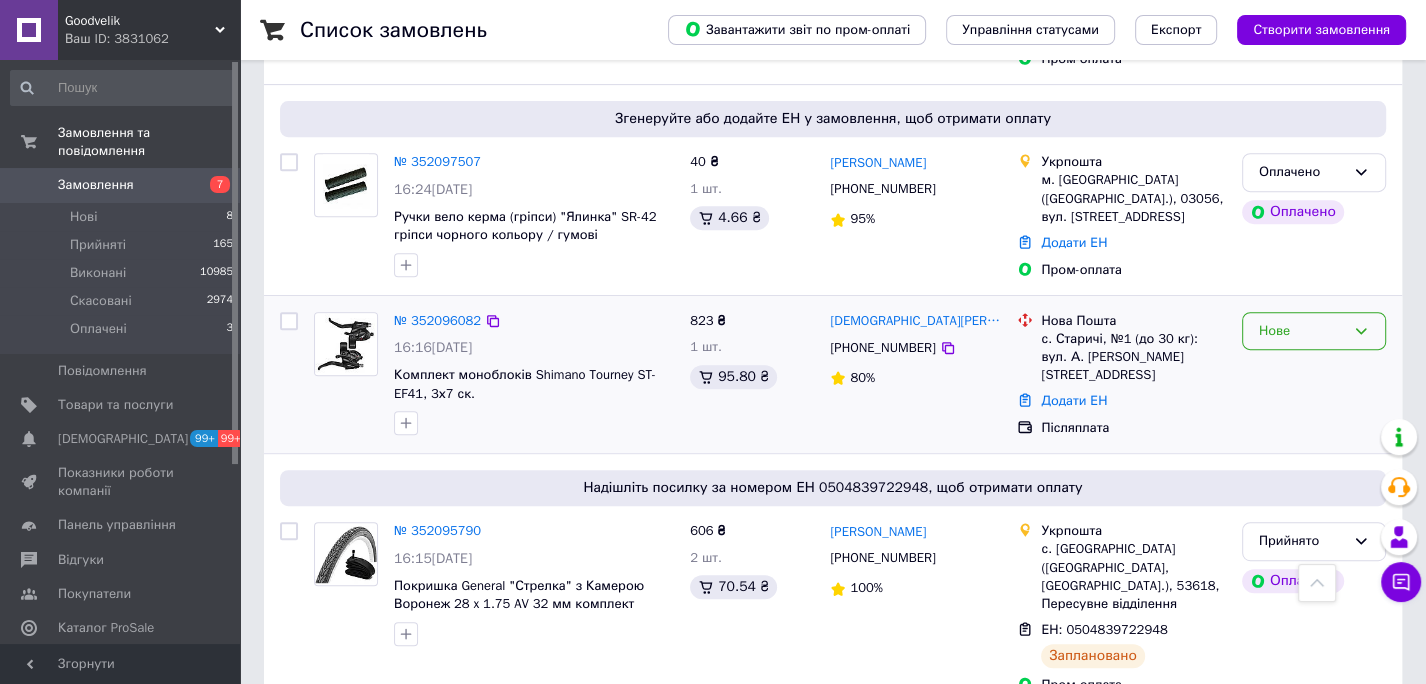 click on "Нове" at bounding box center [1302, 331] 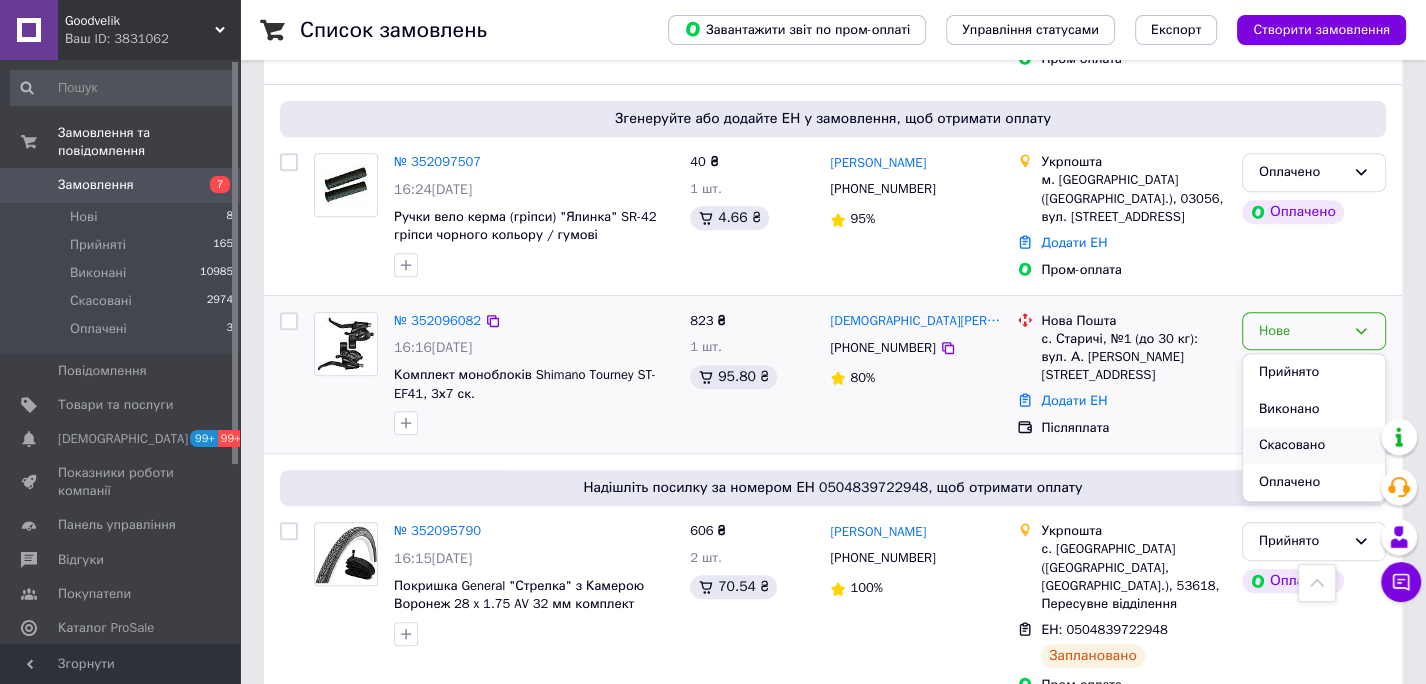 click on "Скасовано" at bounding box center (1314, 445) 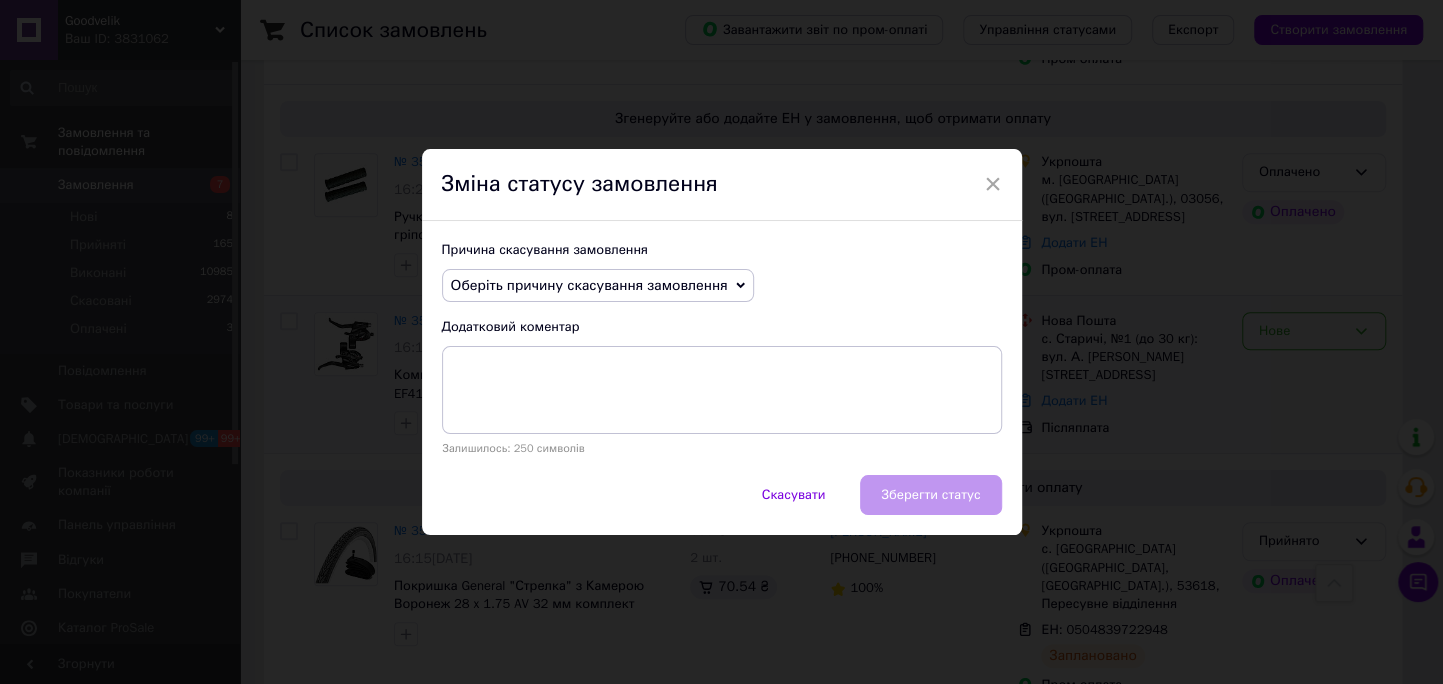 click on "Оберіть причину скасування замовлення" at bounding box center (589, 285) 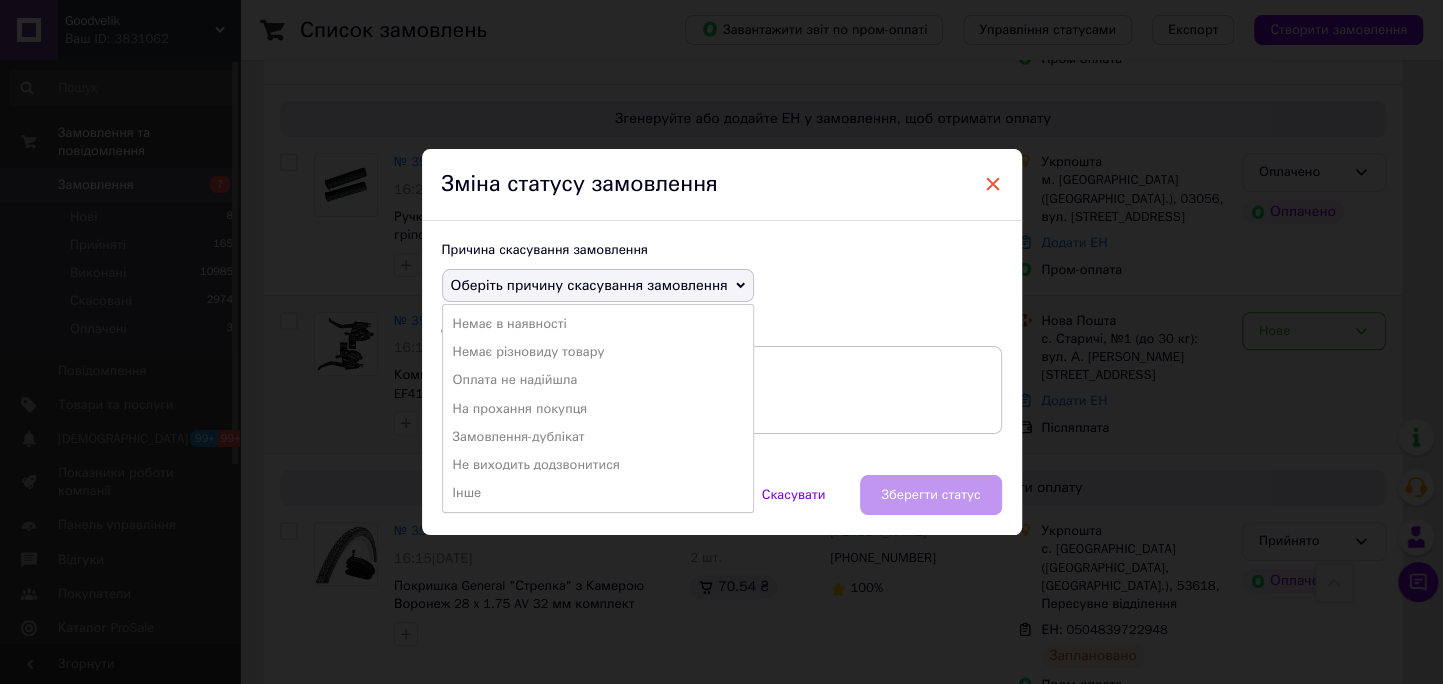 click on "×" at bounding box center (993, 184) 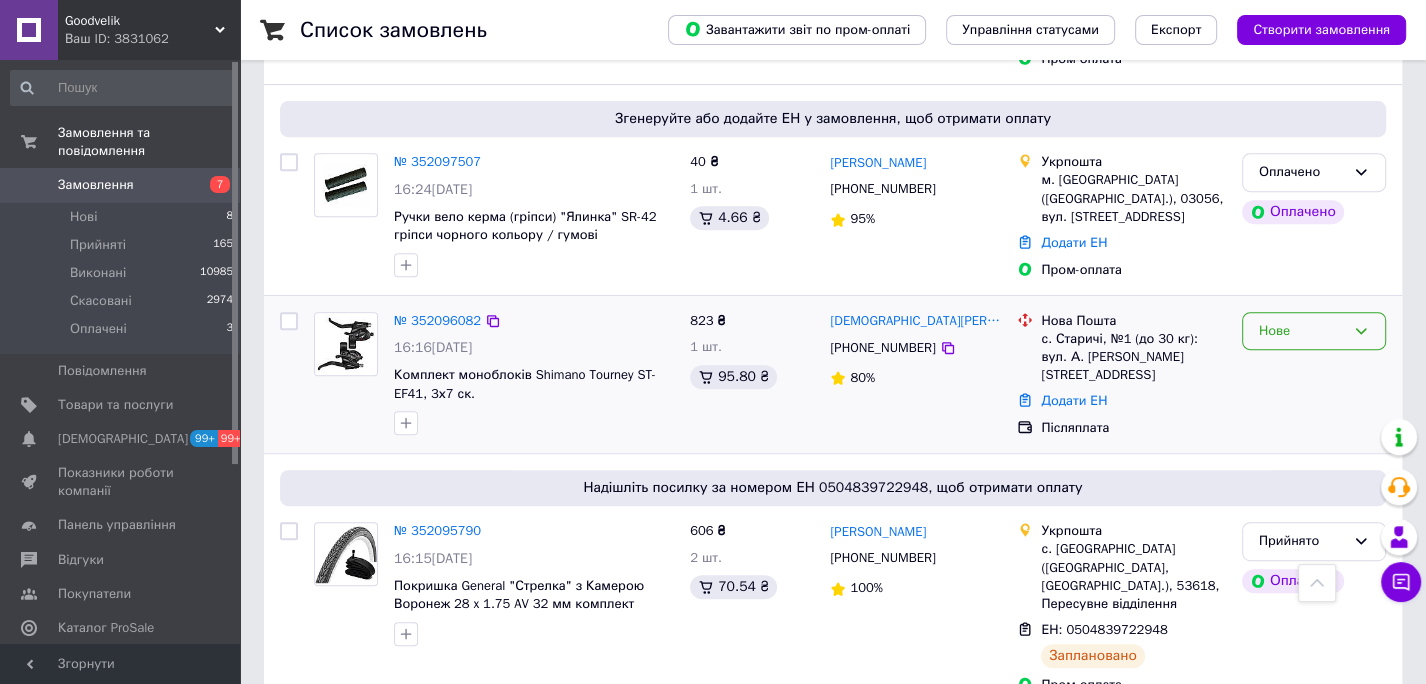 click on "Нове" at bounding box center (1314, 331) 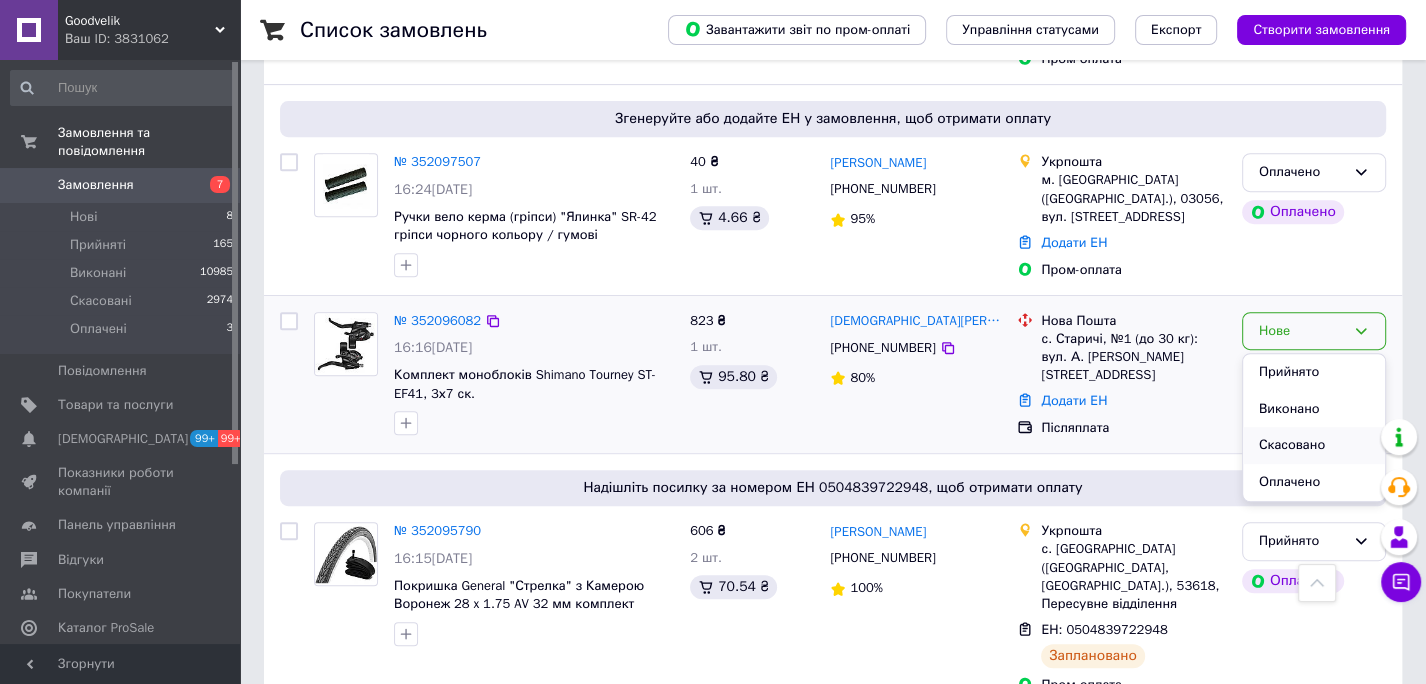 click on "Скасовано" at bounding box center [1314, 445] 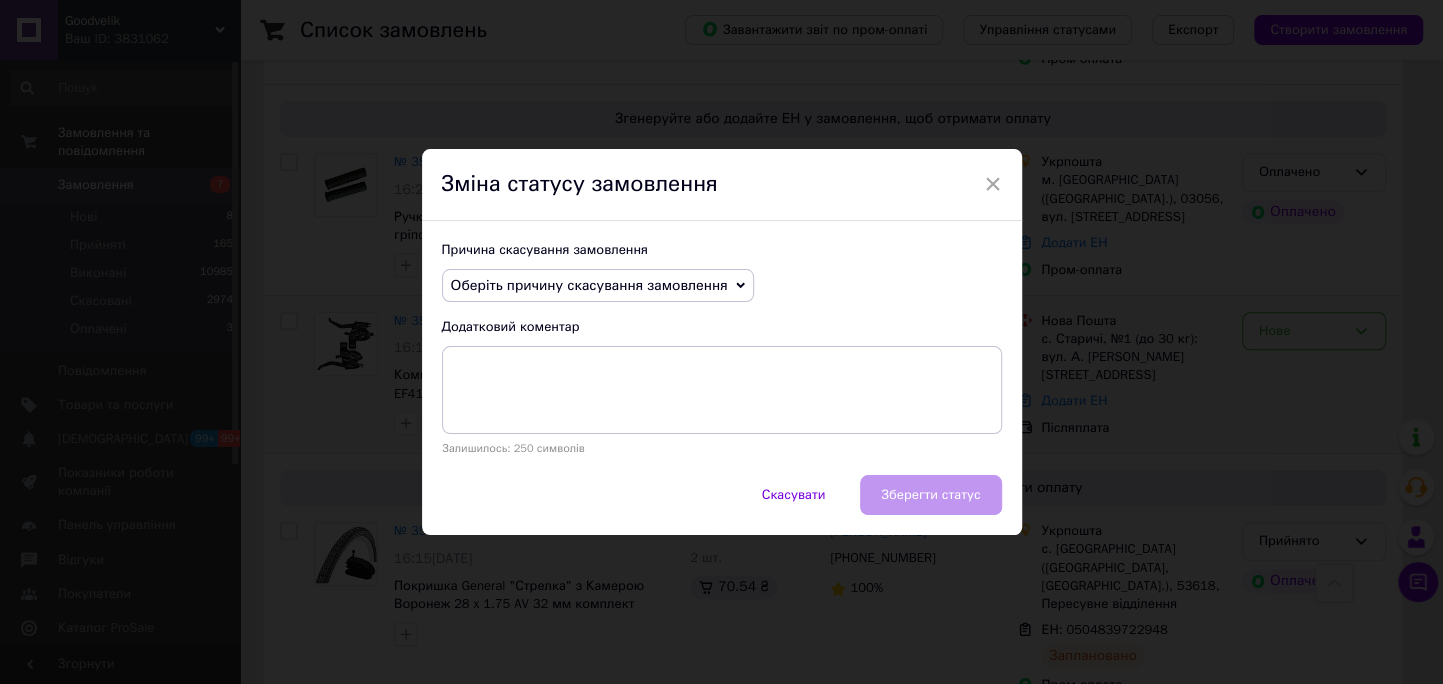 click on "Оберіть причину скасування замовлення" at bounding box center (589, 285) 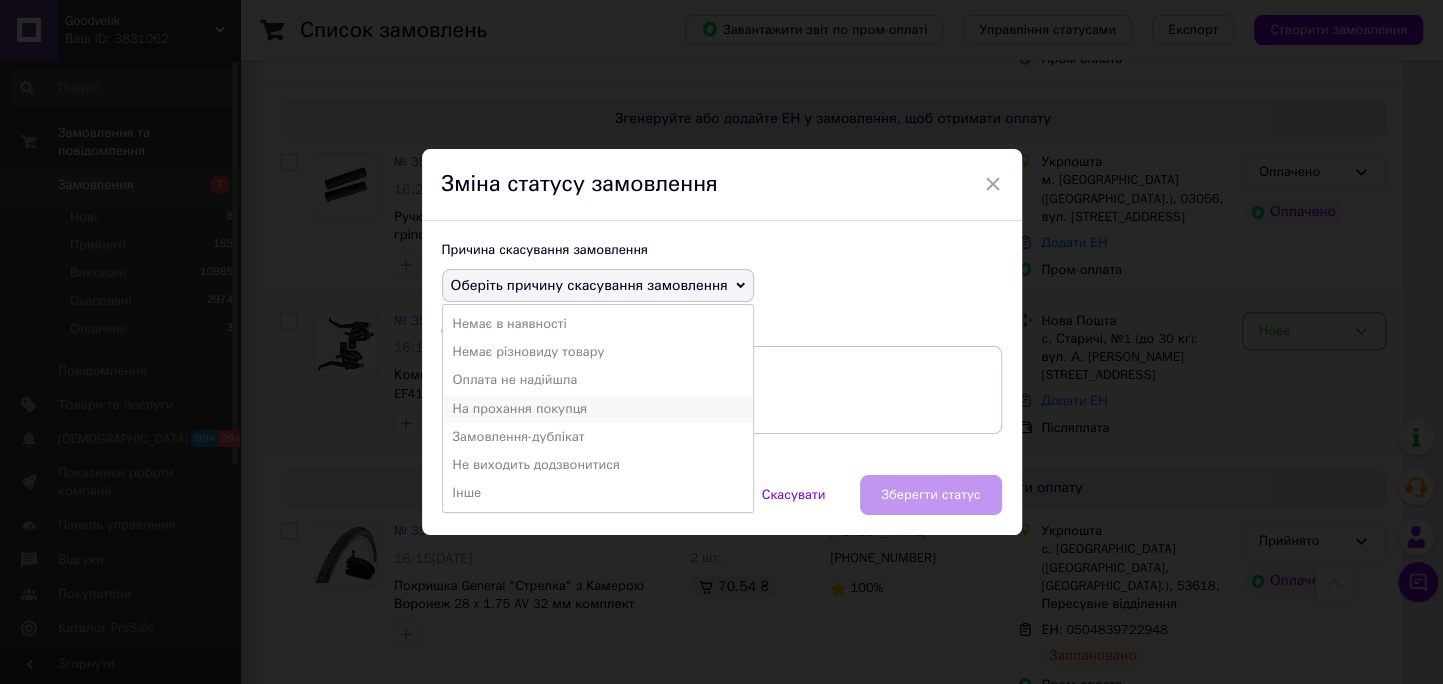 click on "На прохання покупця" at bounding box center (598, 409) 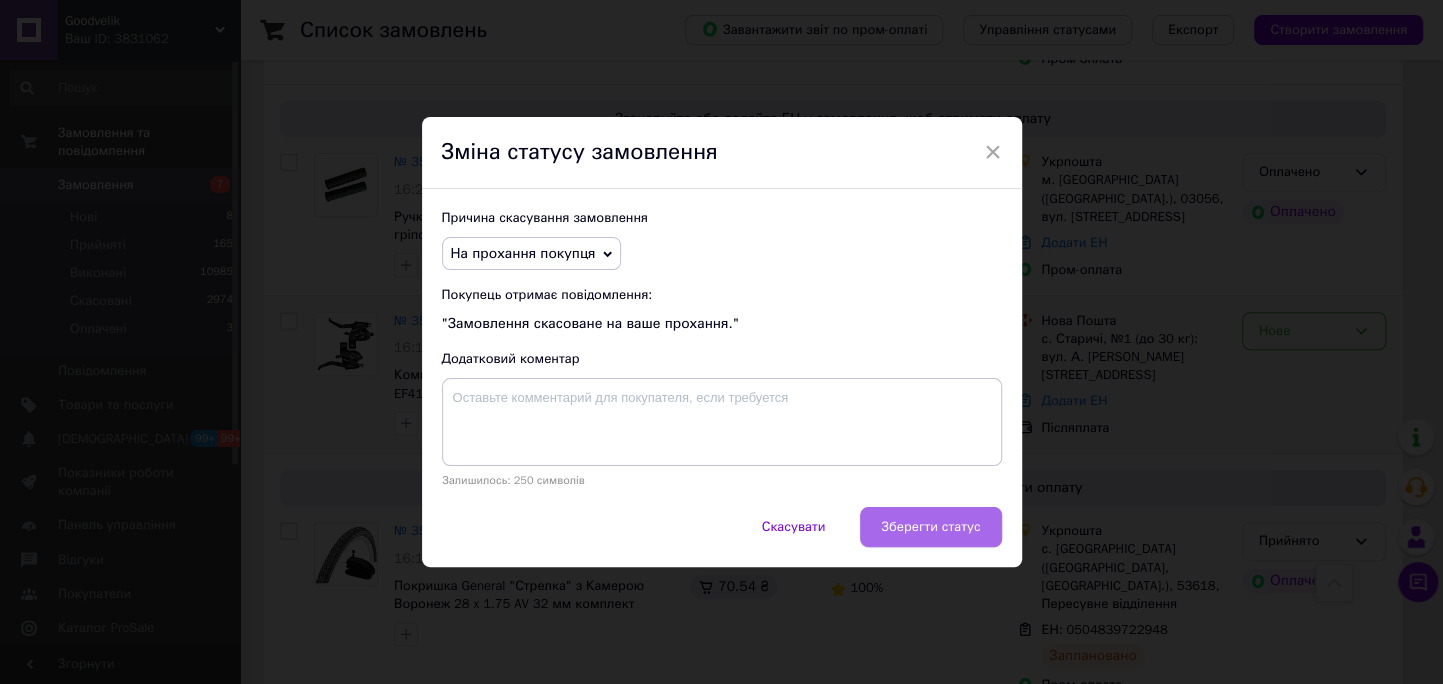 click on "Зберегти статус" at bounding box center (930, 527) 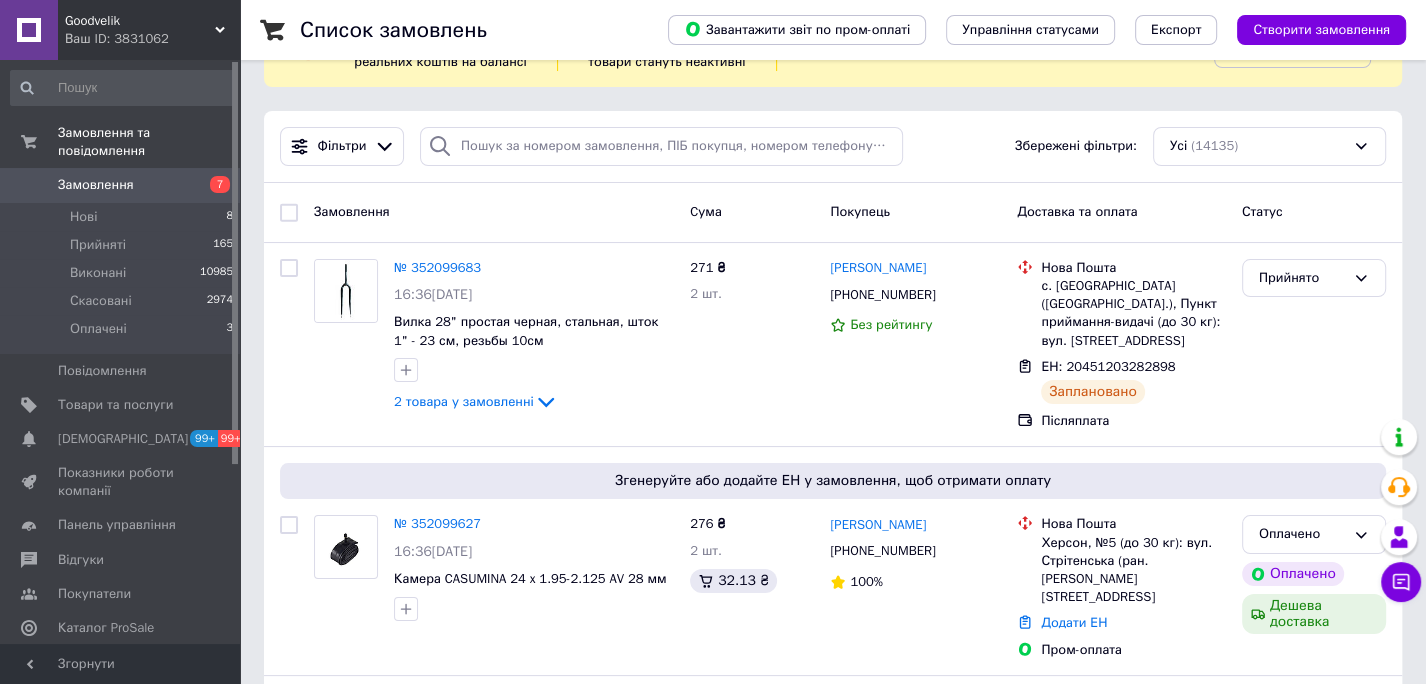 scroll, scrollTop: 74, scrollLeft: 0, axis: vertical 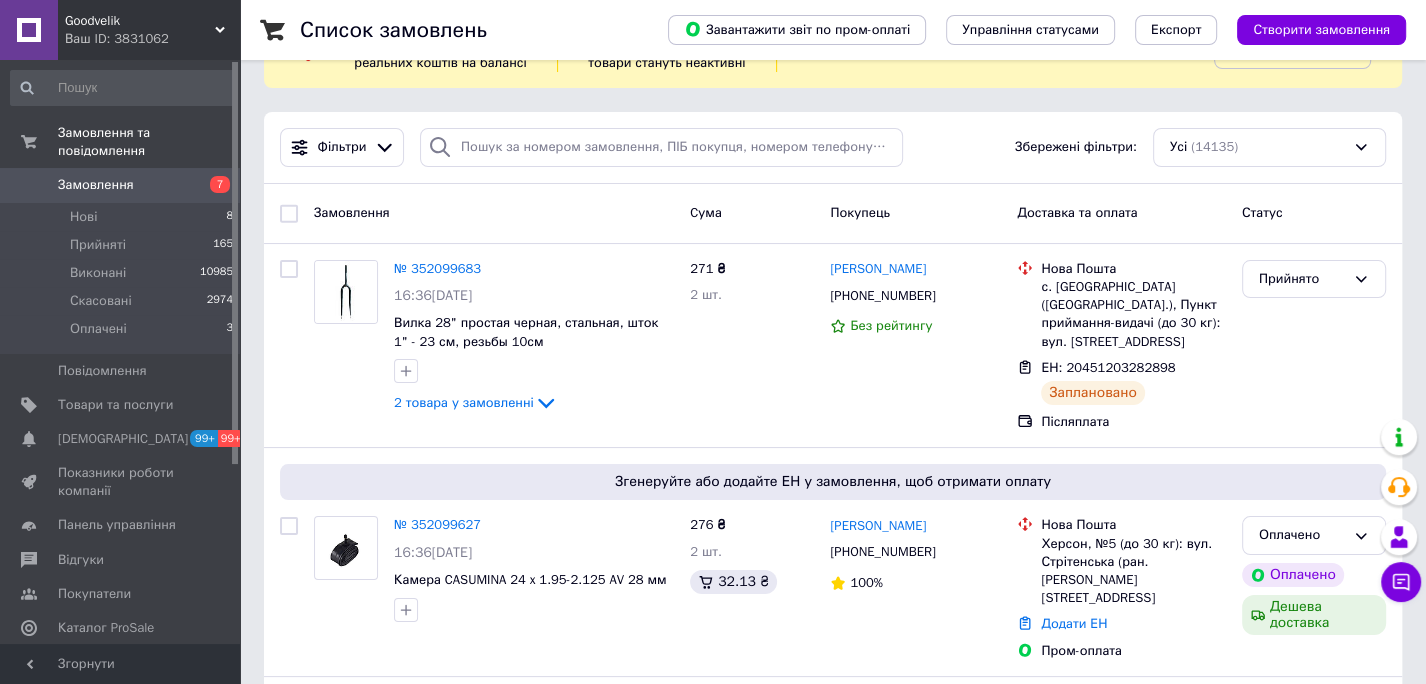 click on "Goodvelik" at bounding box center (140, 21) 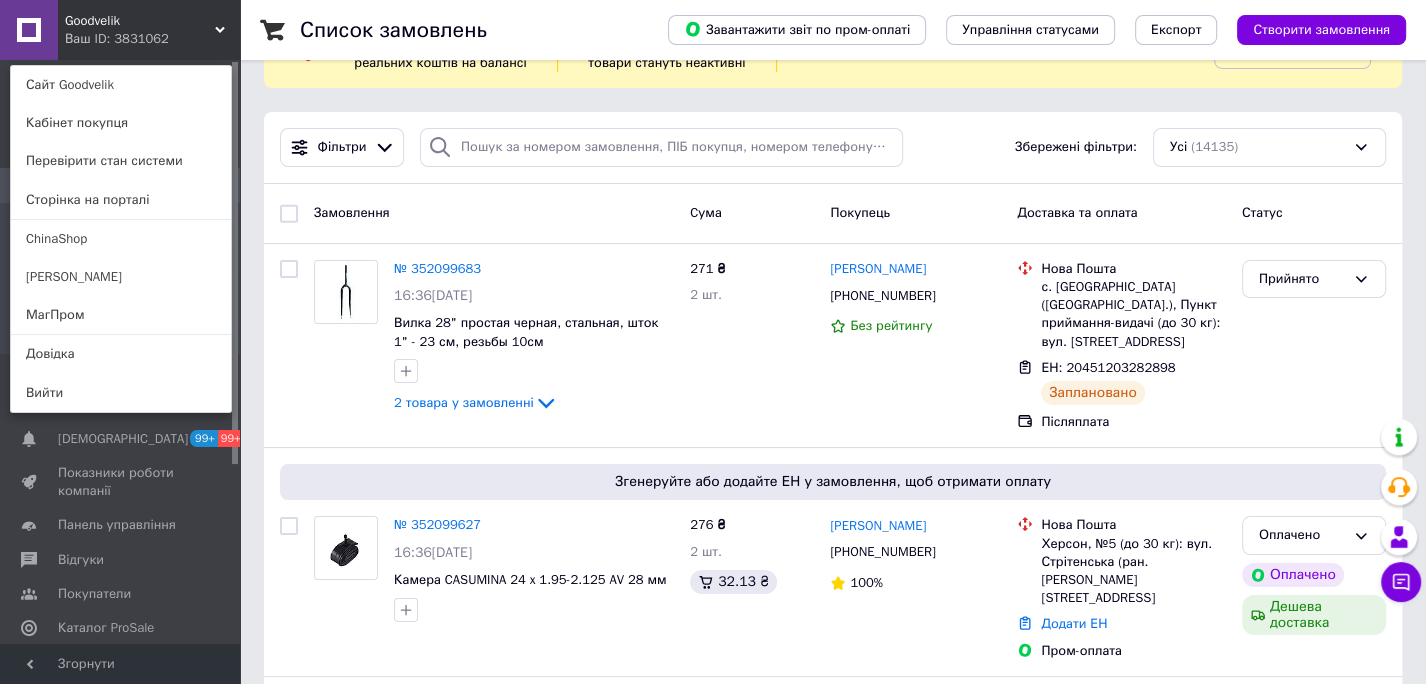click on "Сайт Goodvelik" at bounding box center (121, 85) 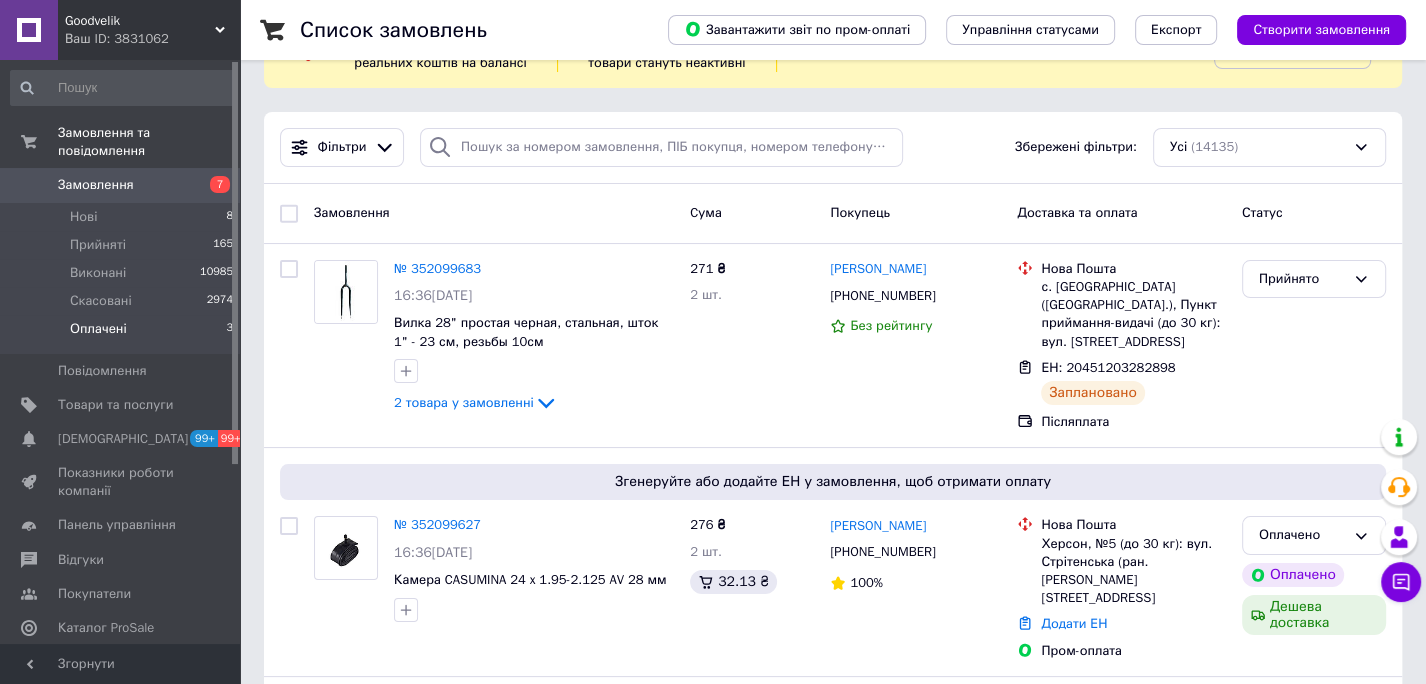 click on "Оплачені" at bounding box center [98, 329] 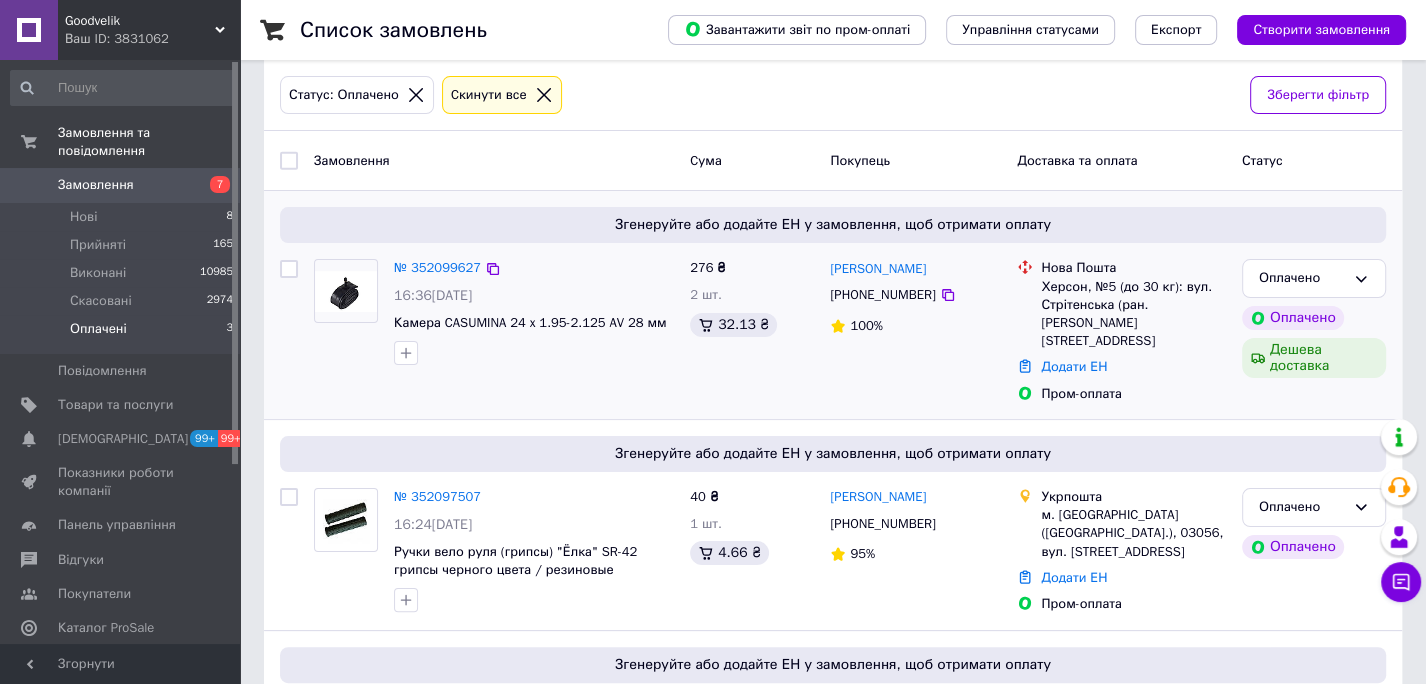 scroll, scrollTop: 222, scrollLeft: 0, axis: vertical 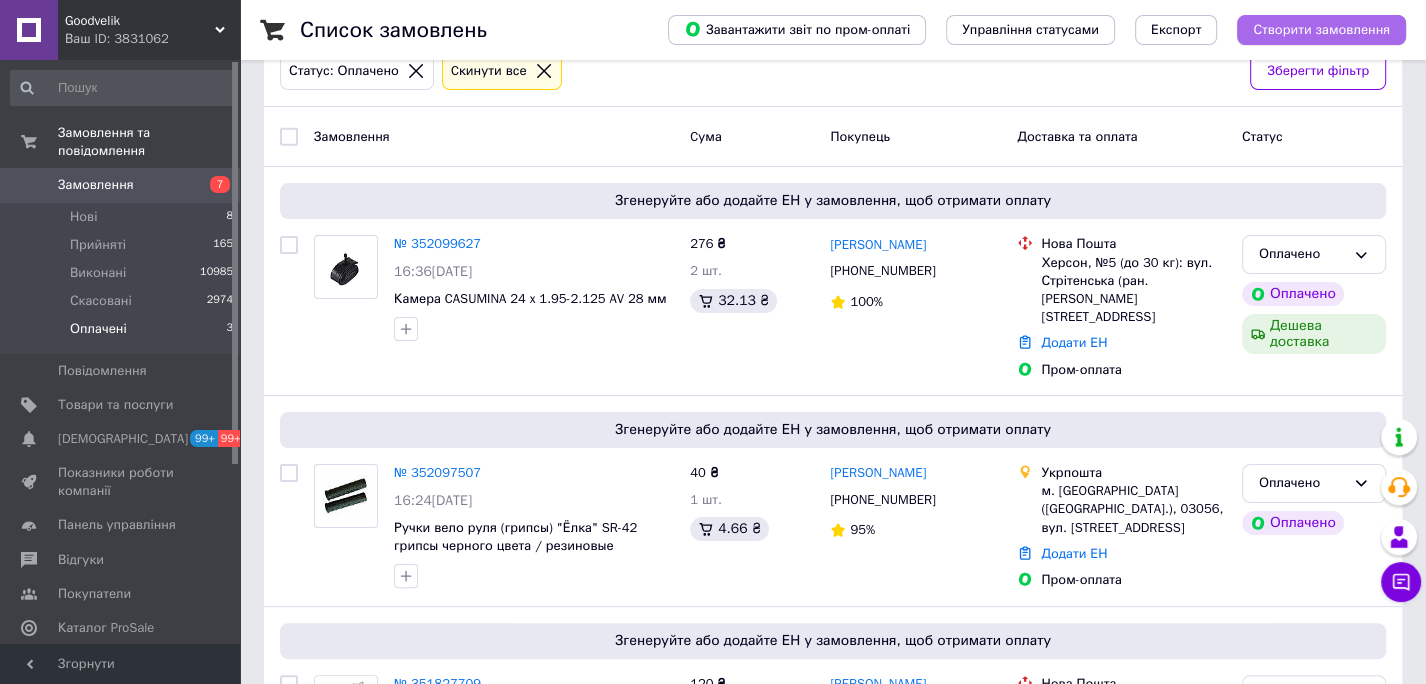click on "Створити замовлення" at bounding box center (1321, 30) 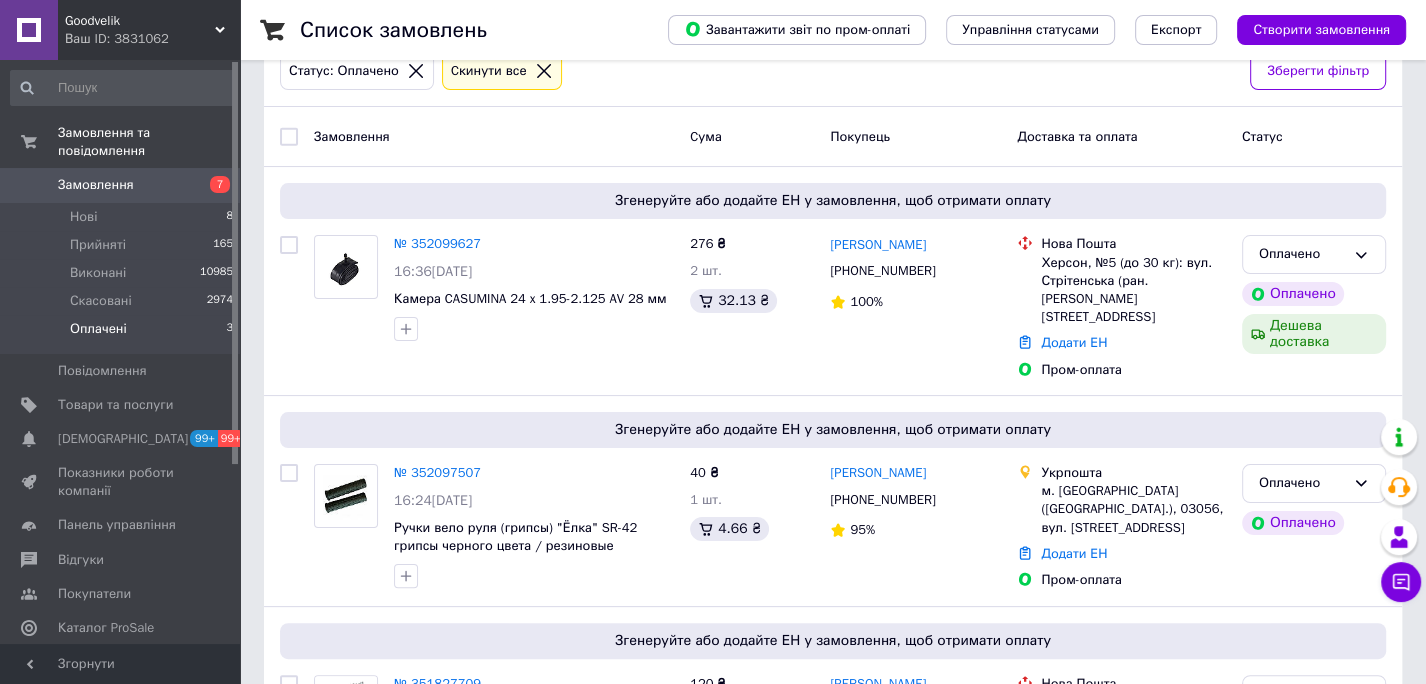 scroll, scrollTop: 0, scrollLeft: 0, axis: both 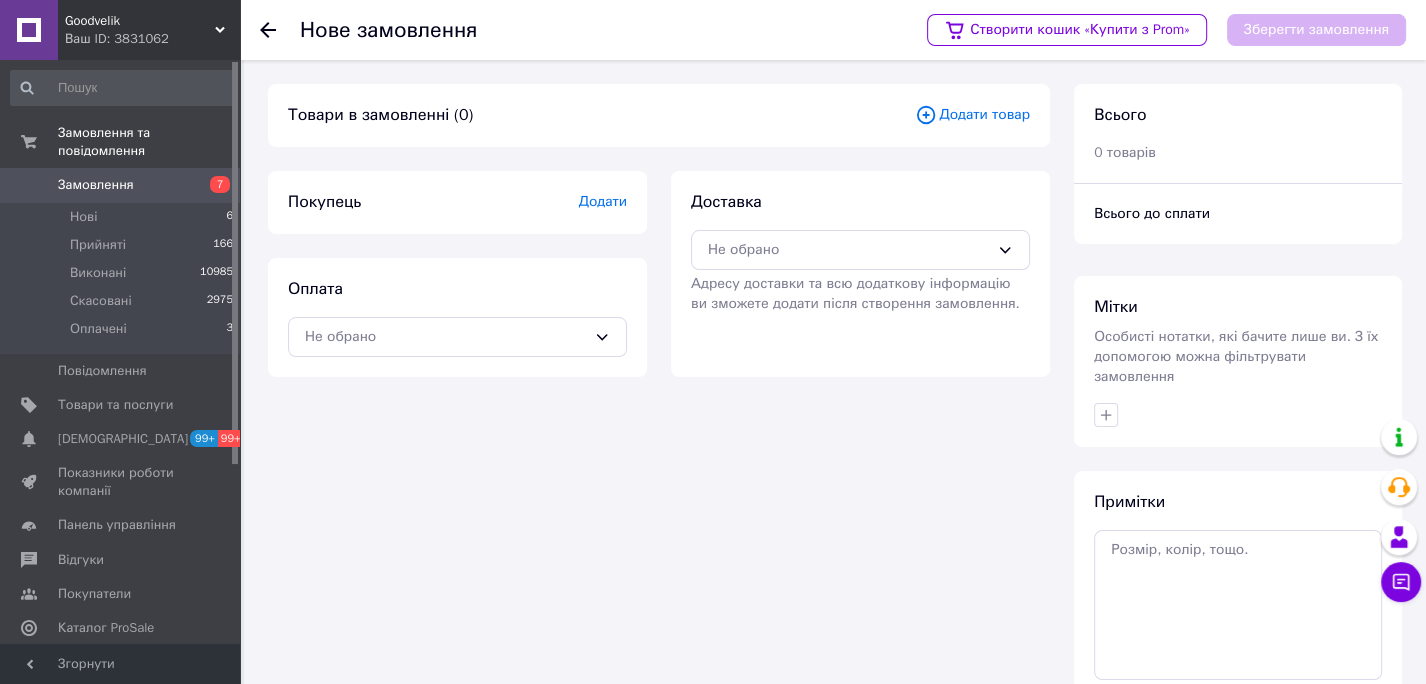 click on "Додати товар" at bounding box center (972, 115) 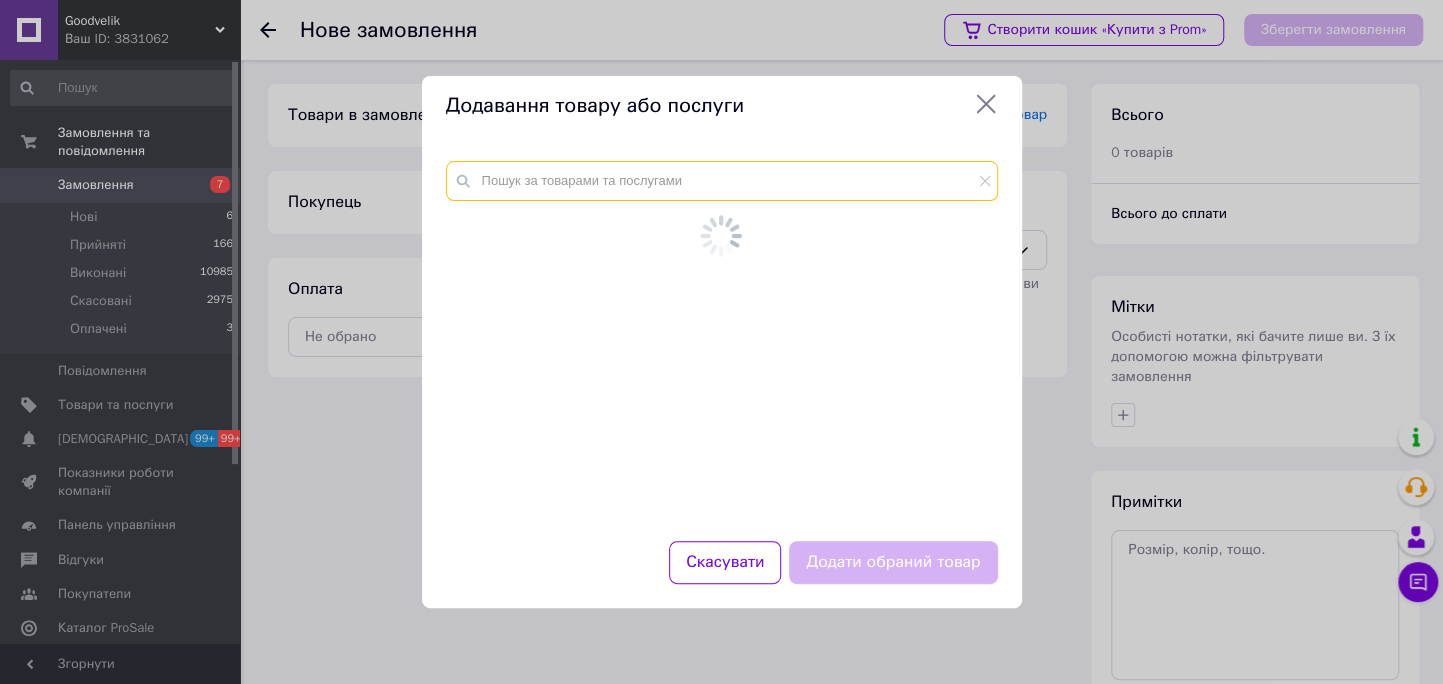 click at bounding box center (722, 181) 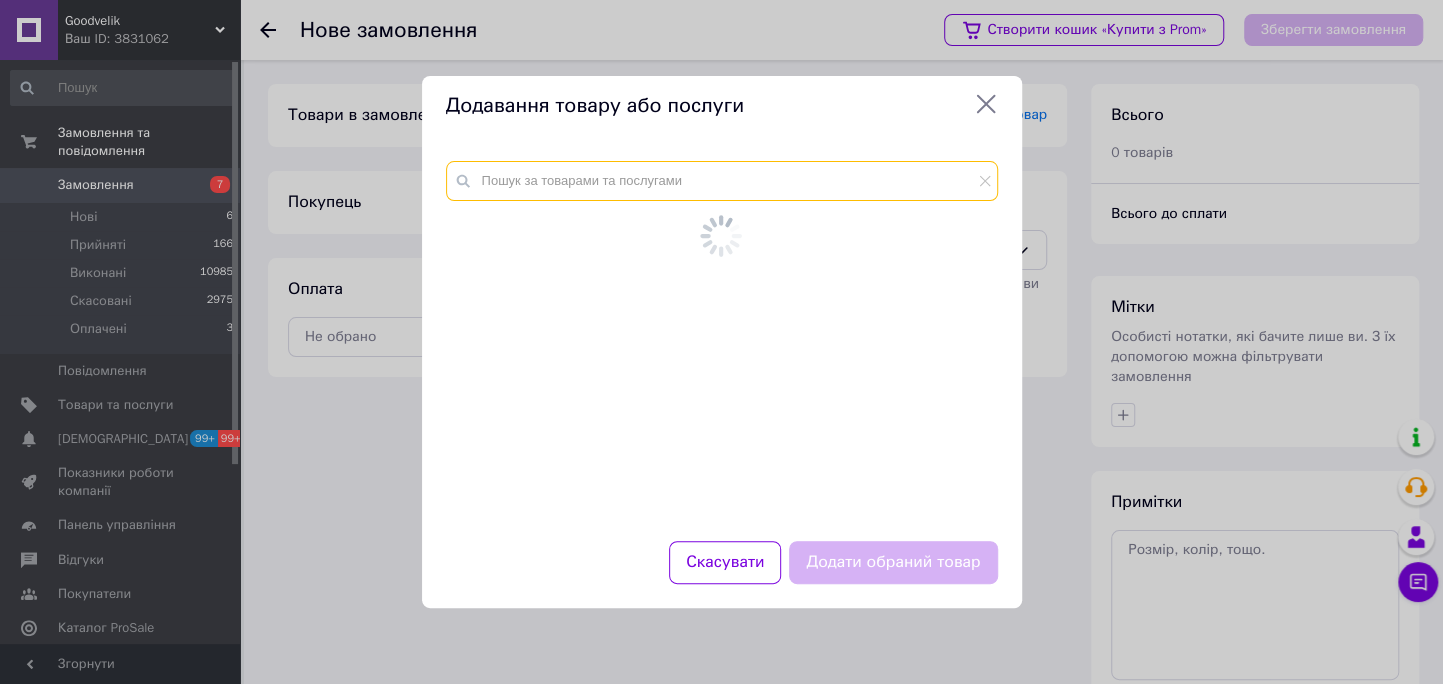 paste on "3725" 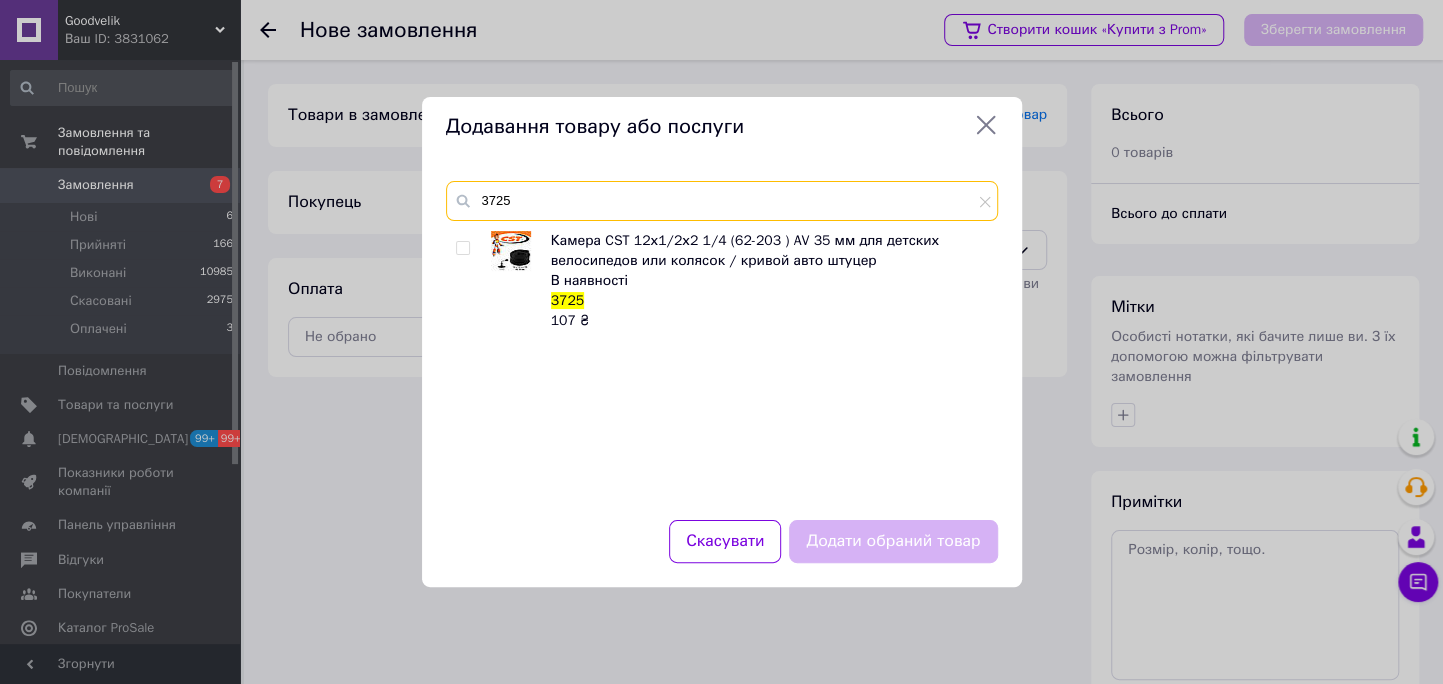 type on "3725" 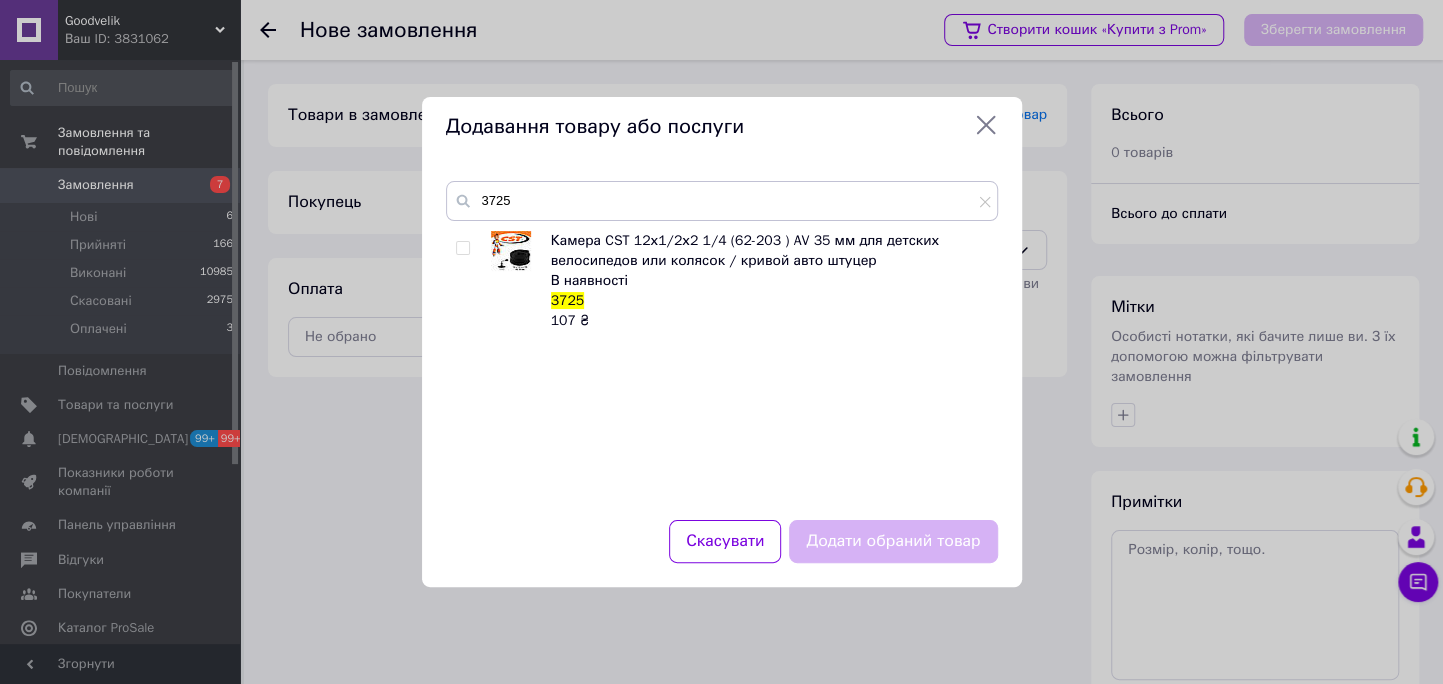 click at bounding box center (462, 248) 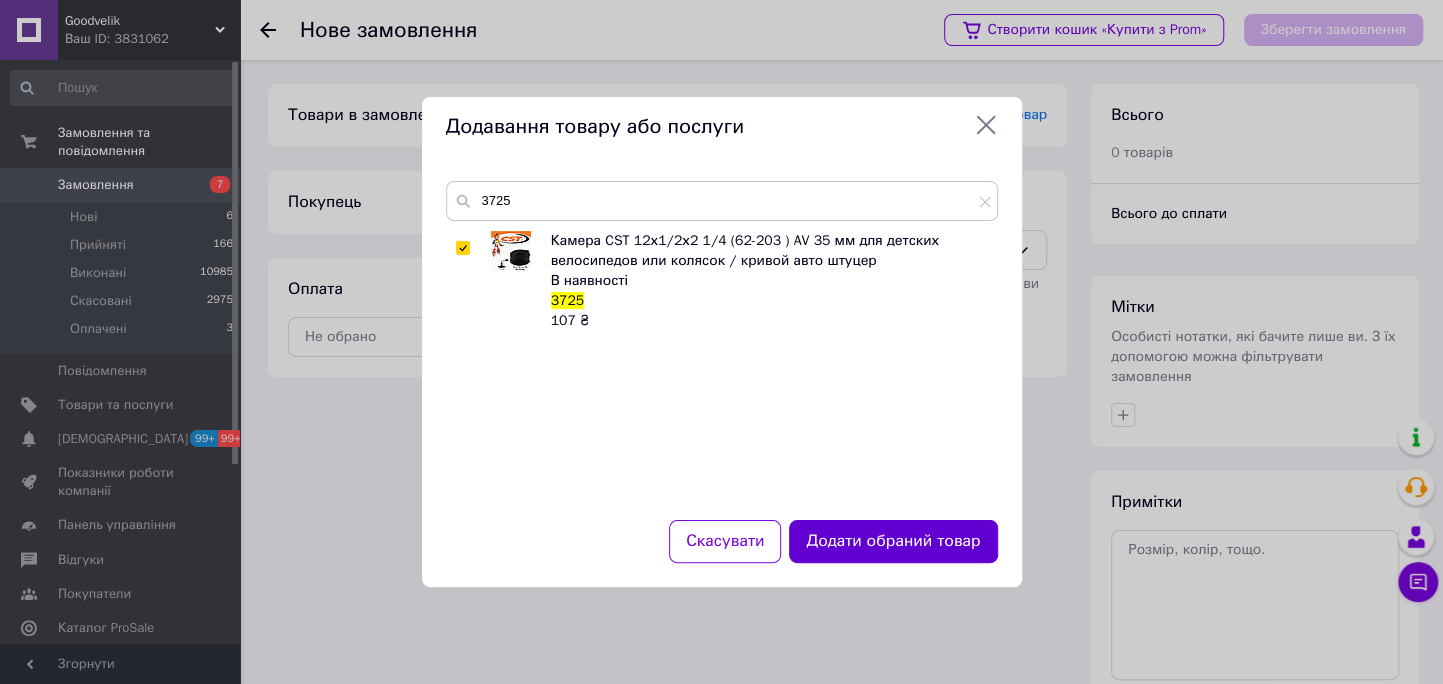 click on "Додати обраний товар" at bounding box center (893, 541) 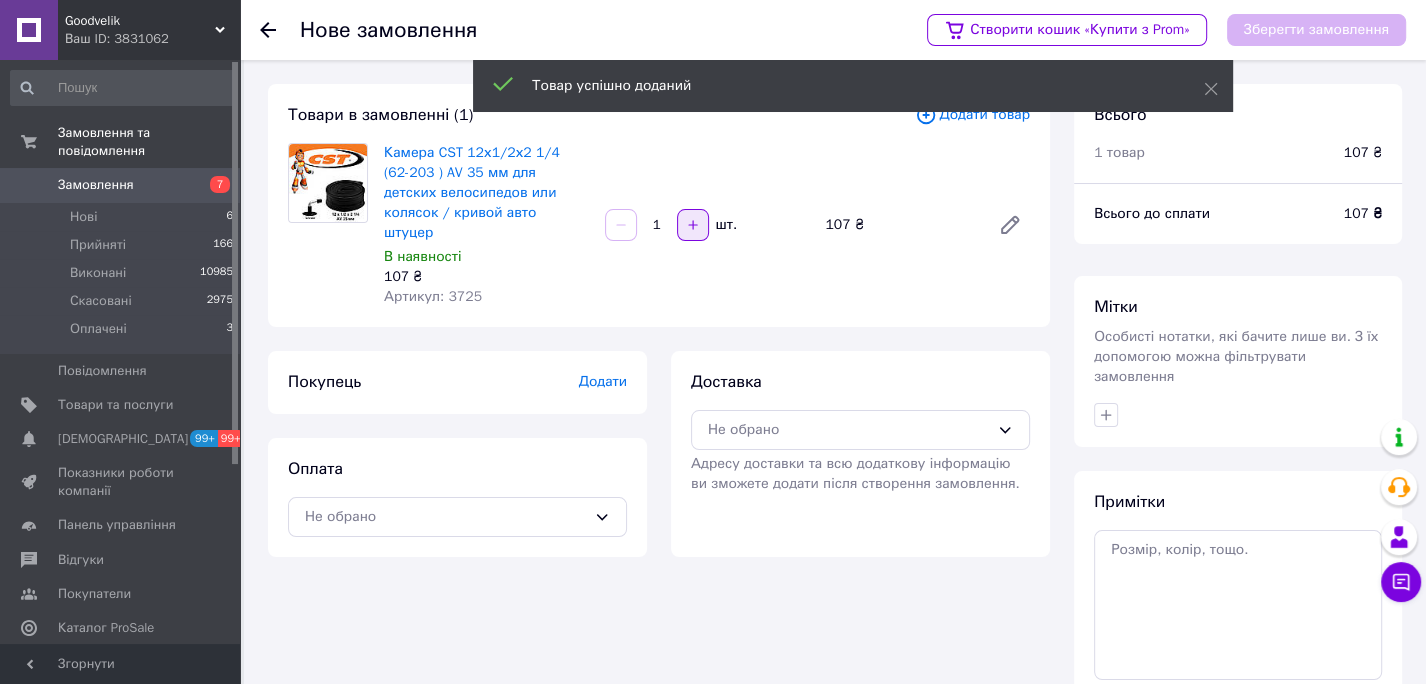 click at bounding box center [693, 225] 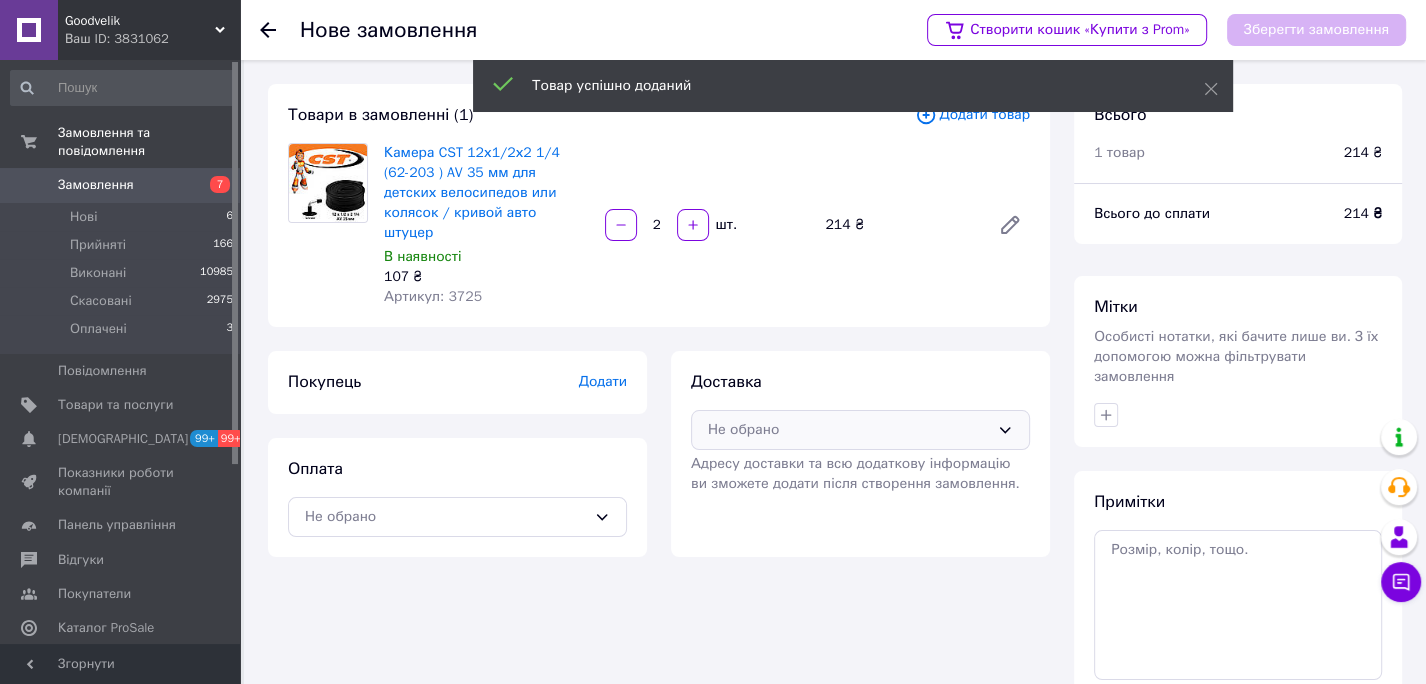 click on "Не обрано" at bounding box center [848, 430] 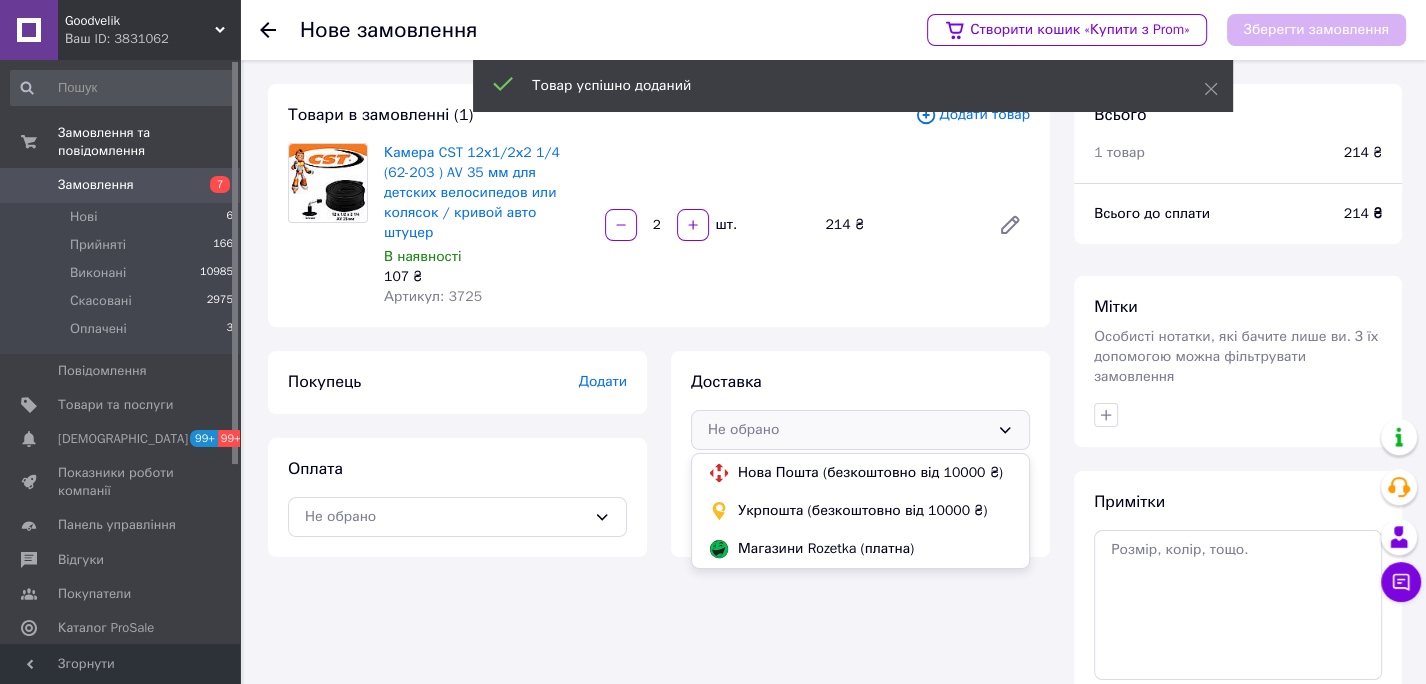 click on "Нова Пошта (безкоштовно від 10000 ₴)" at bounding box center [860, 473] 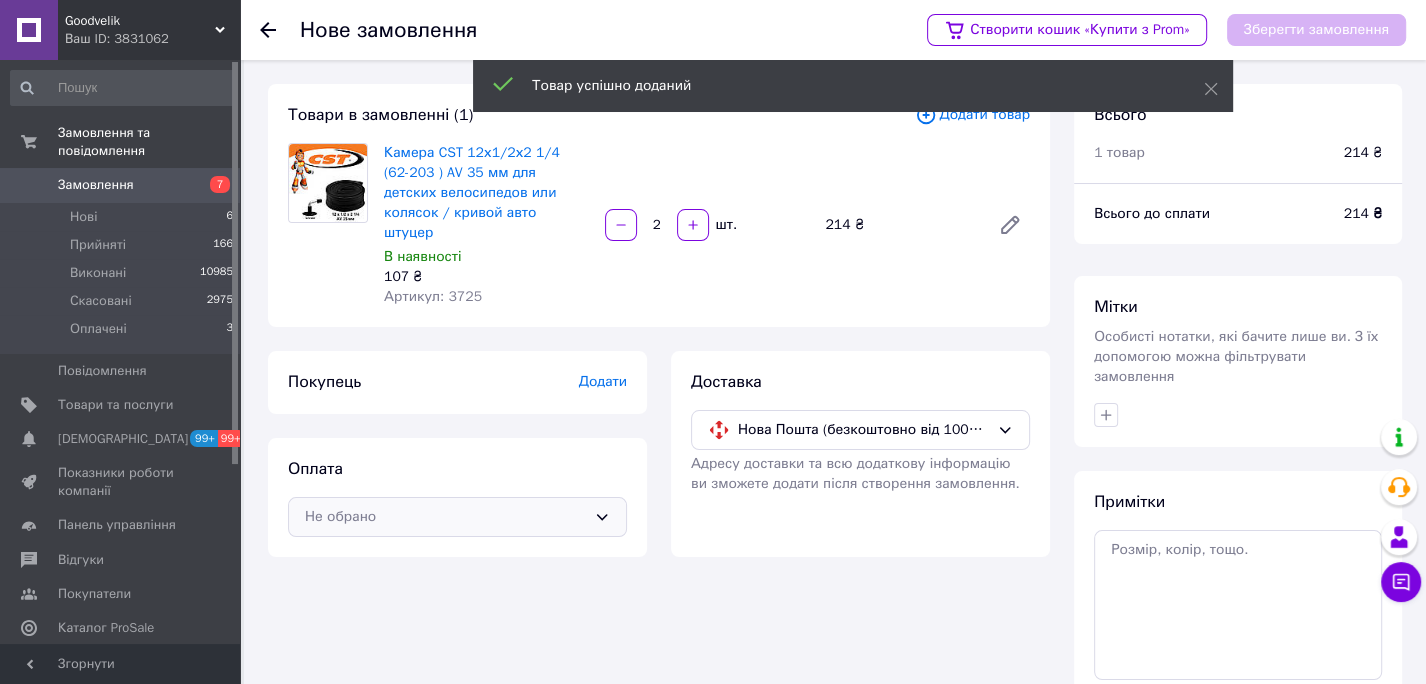 click on "Не обрано" at bounding box center (445, 517) 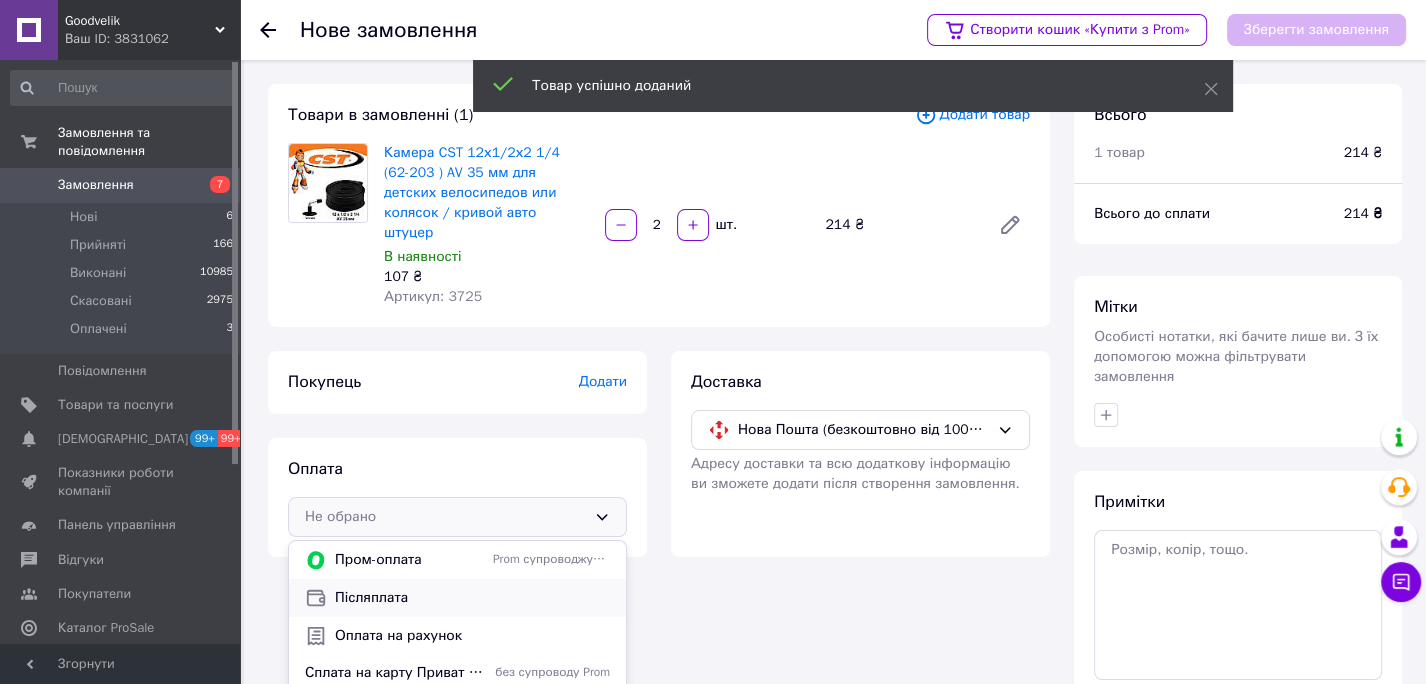click on "Післяплата" at bounding box center (472, 598) 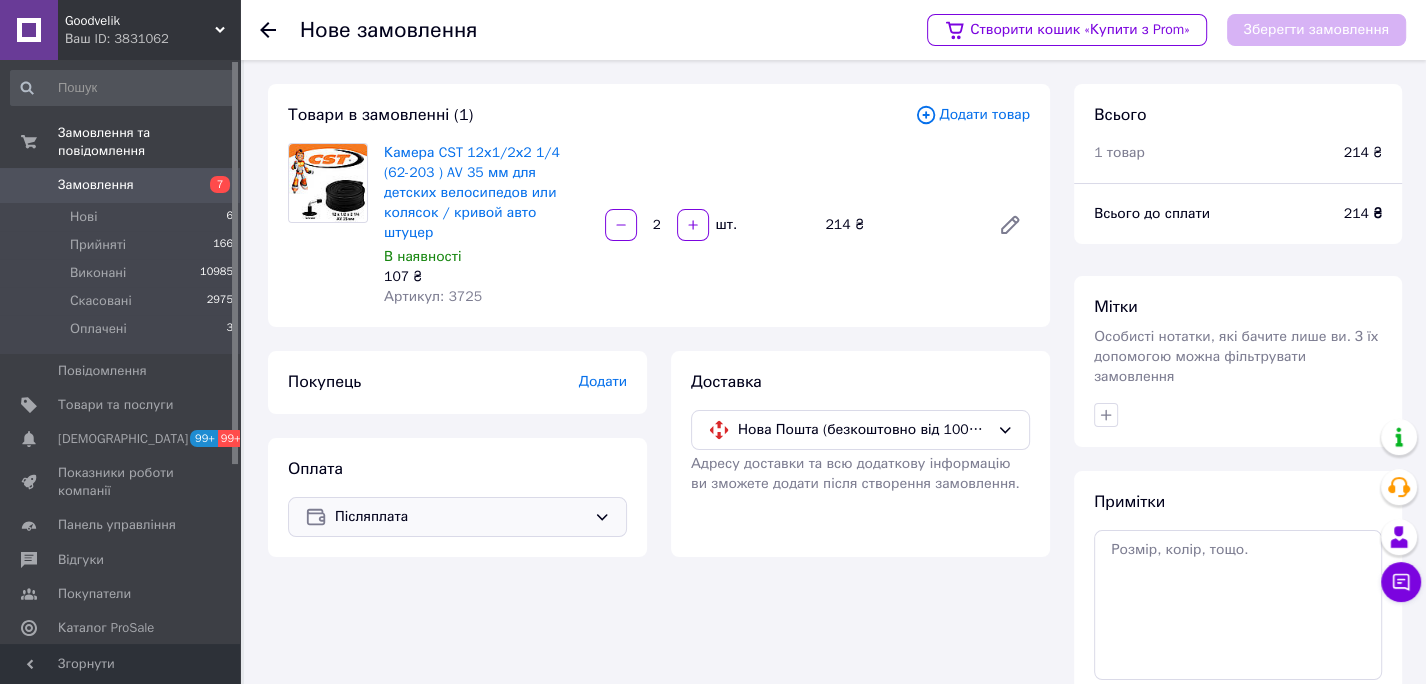 click on "Додати" at bounding box center [603, 381] 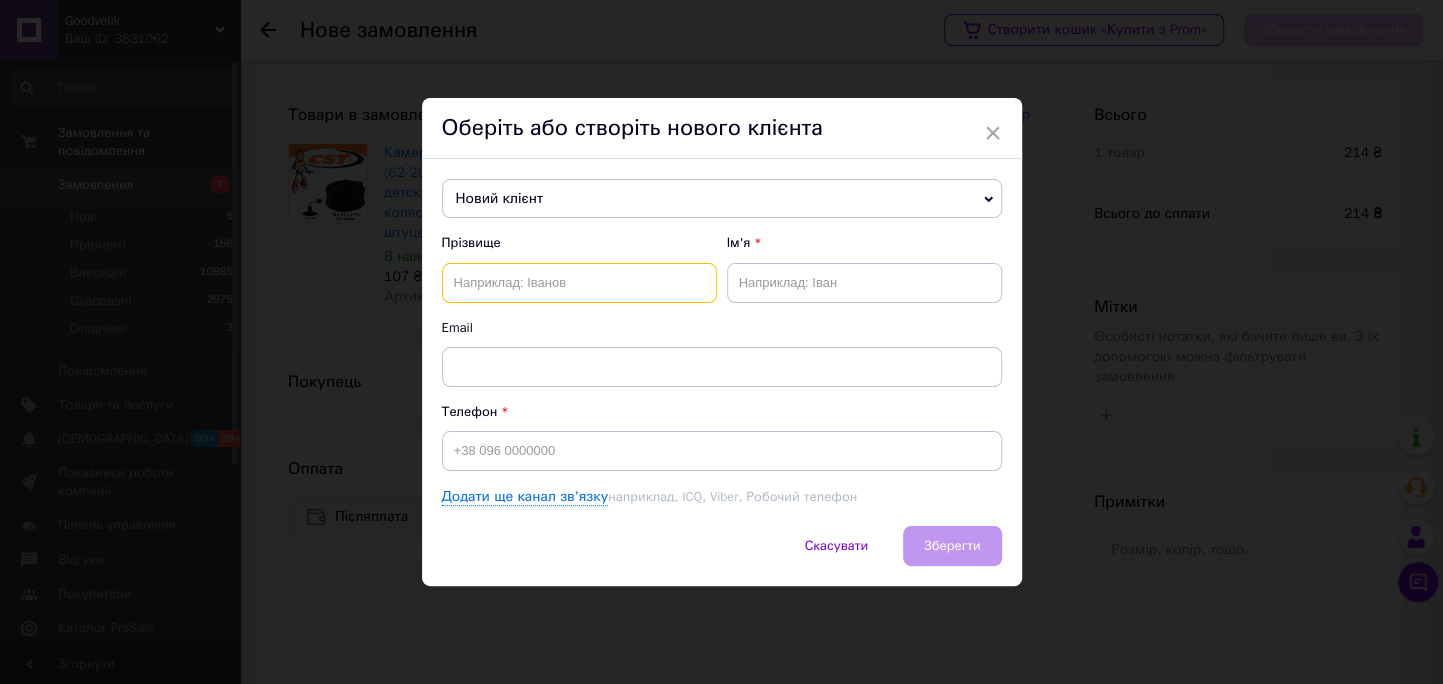 click at bounding box center (579, 283) 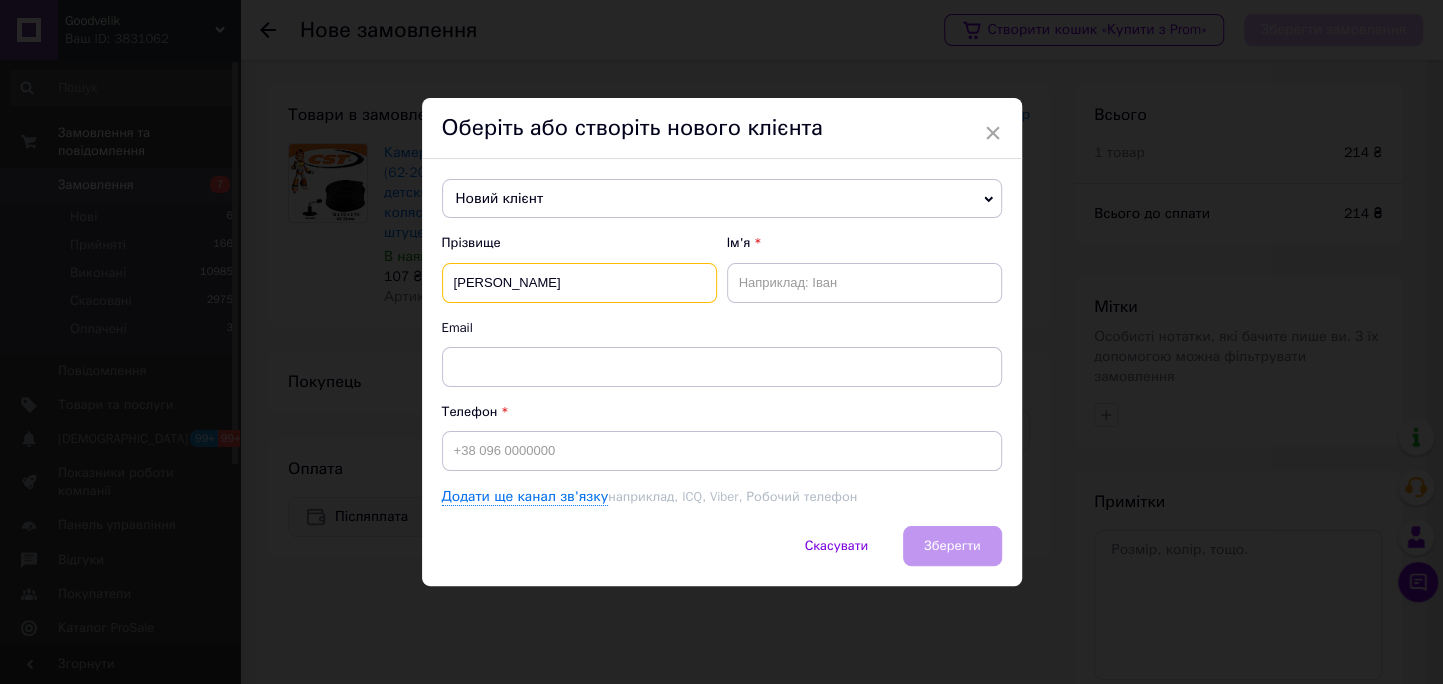type on "Шумік" 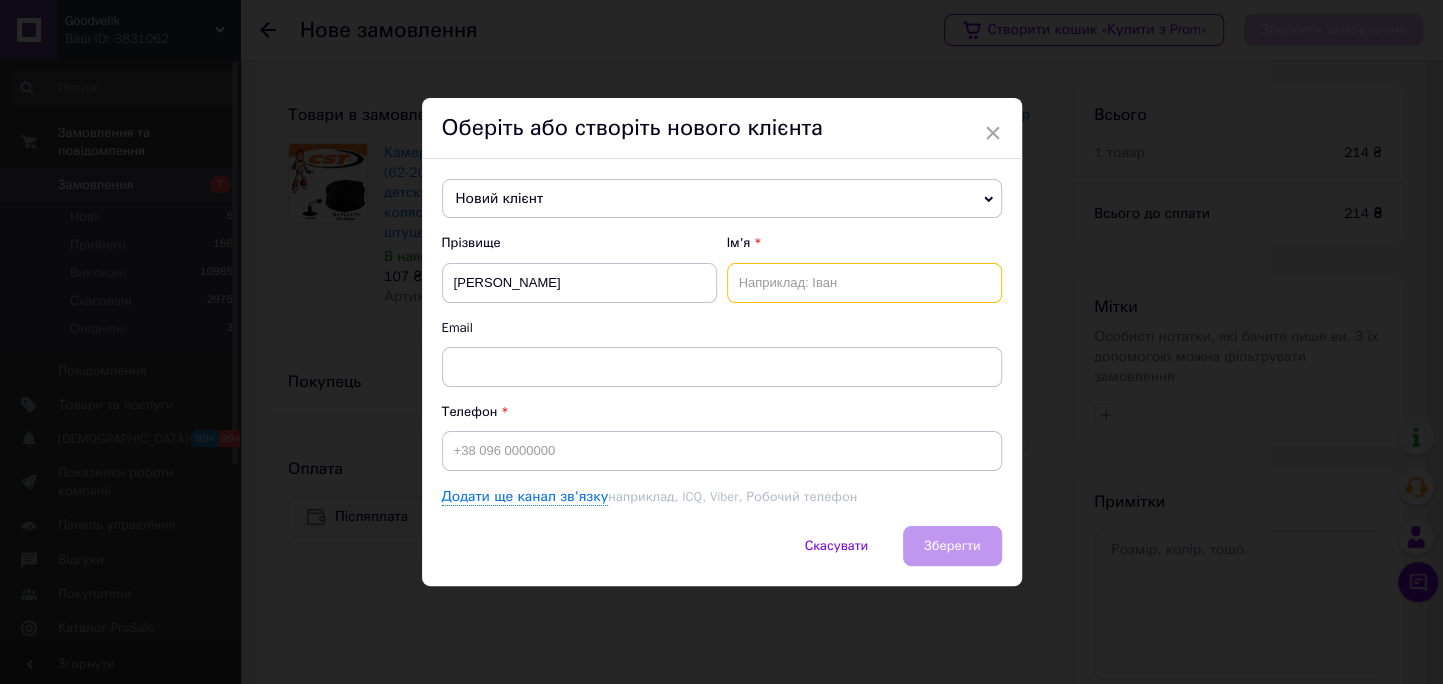 click at bounding box center (864, 283) 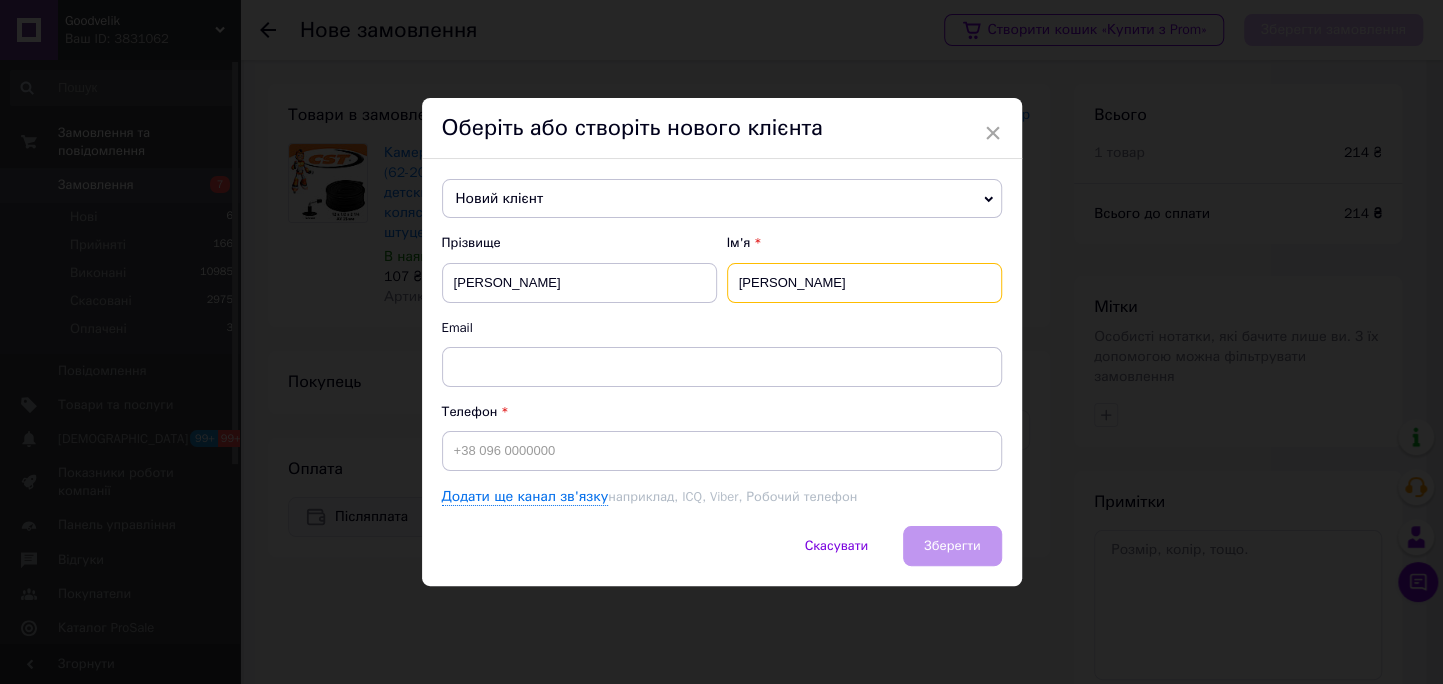 type on "Ігор" 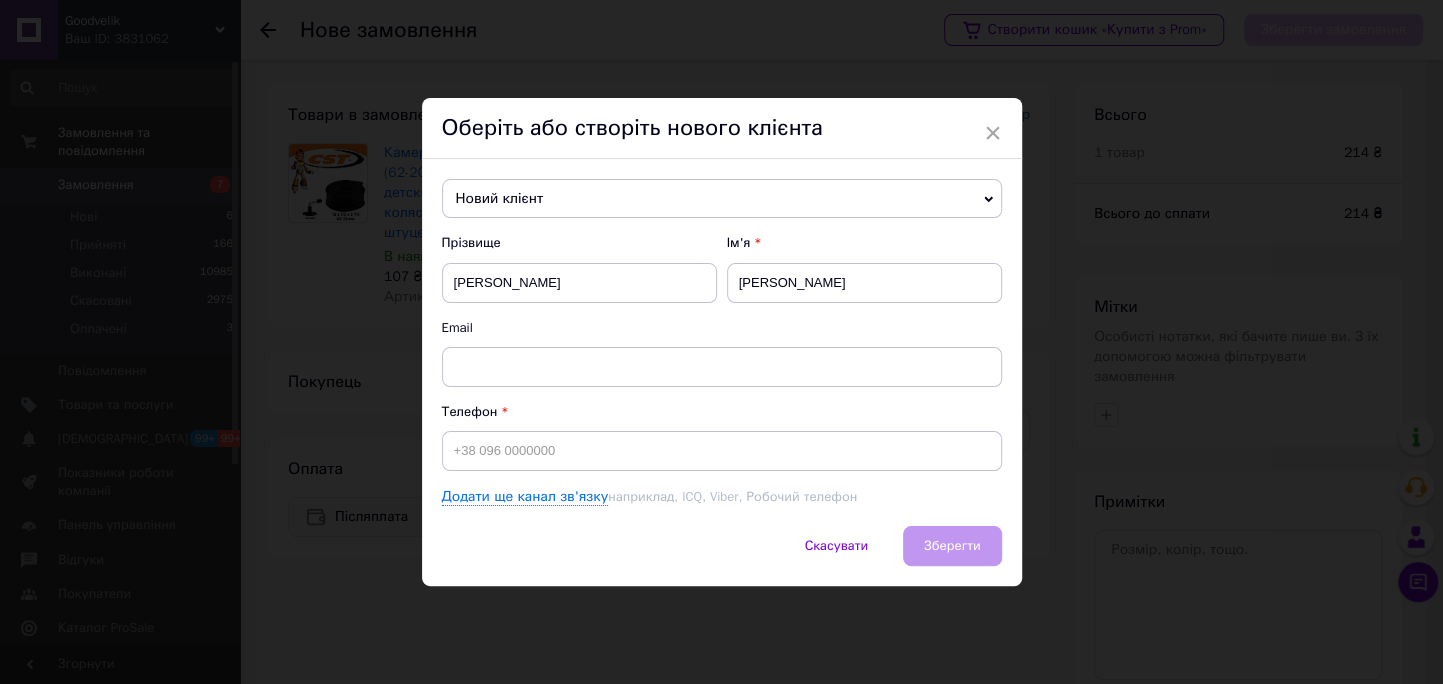 click on "Прізвище Шумік Ім'я Ігор Email Телефон Додати ще канал зв'язку    наприклад, ICQ, Viber, Робочий телефон" at bounding box center [722, 370] 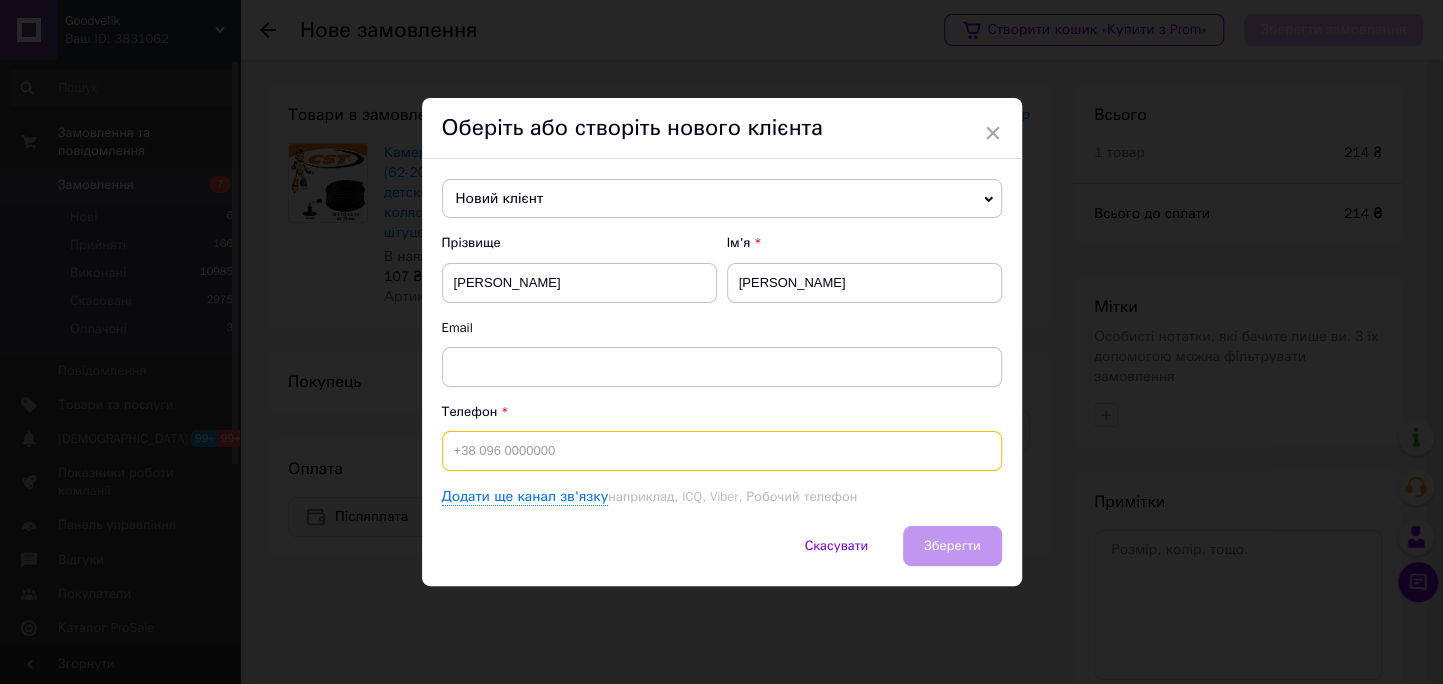click at bounding box center (722, 451) 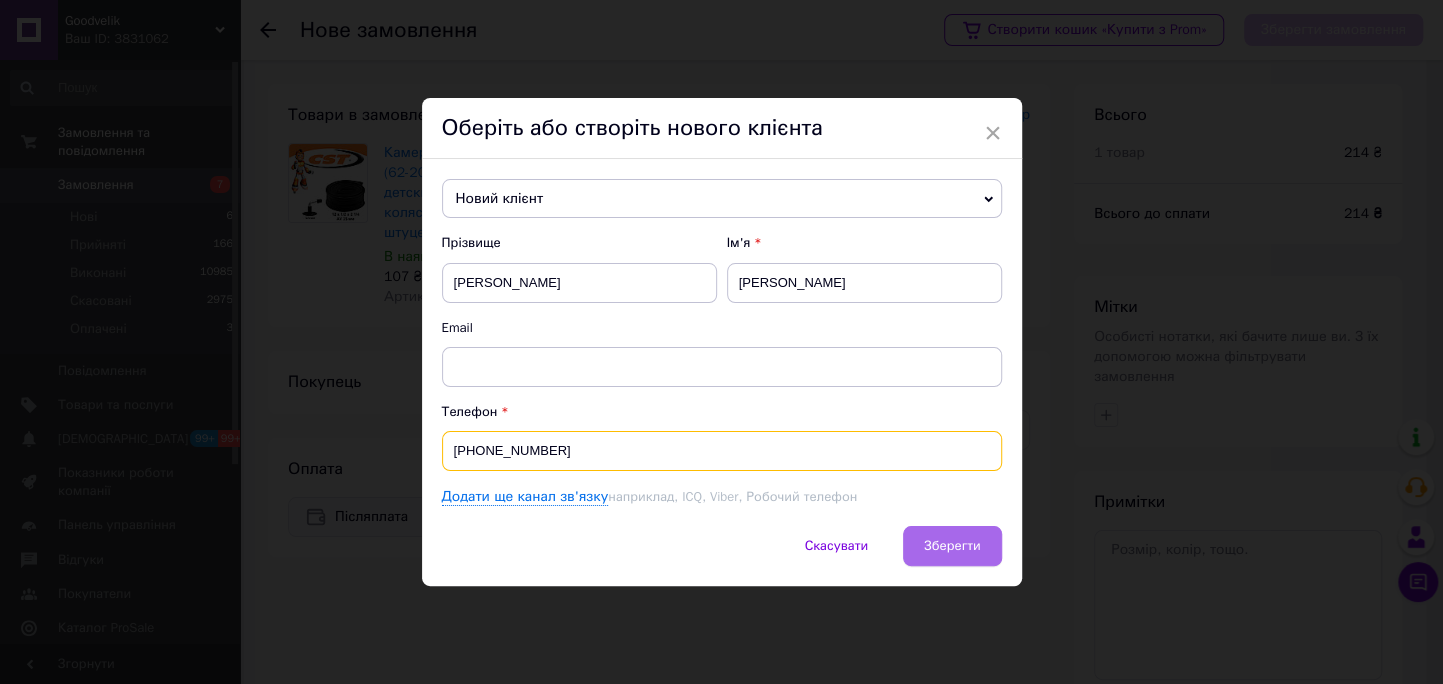 type on "+380682468979" 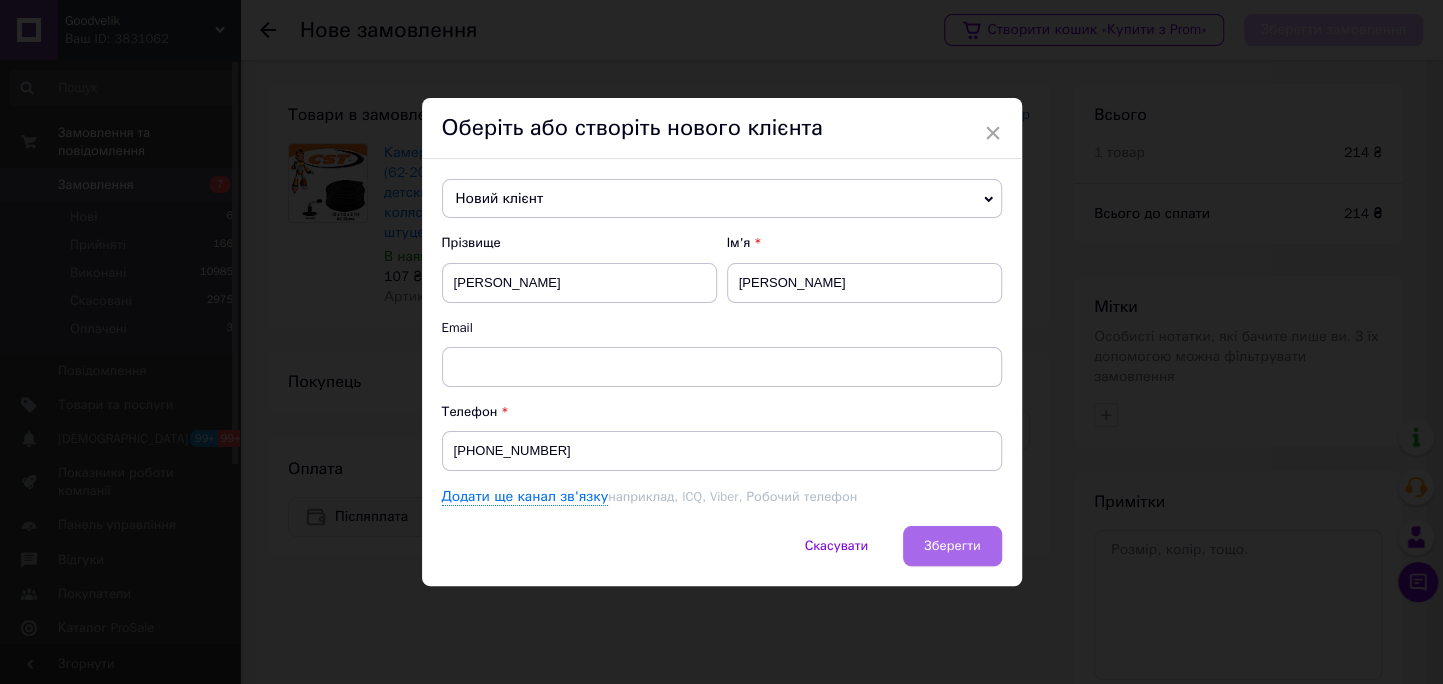 click on "Зберегти" at bounding box center (952, 546) 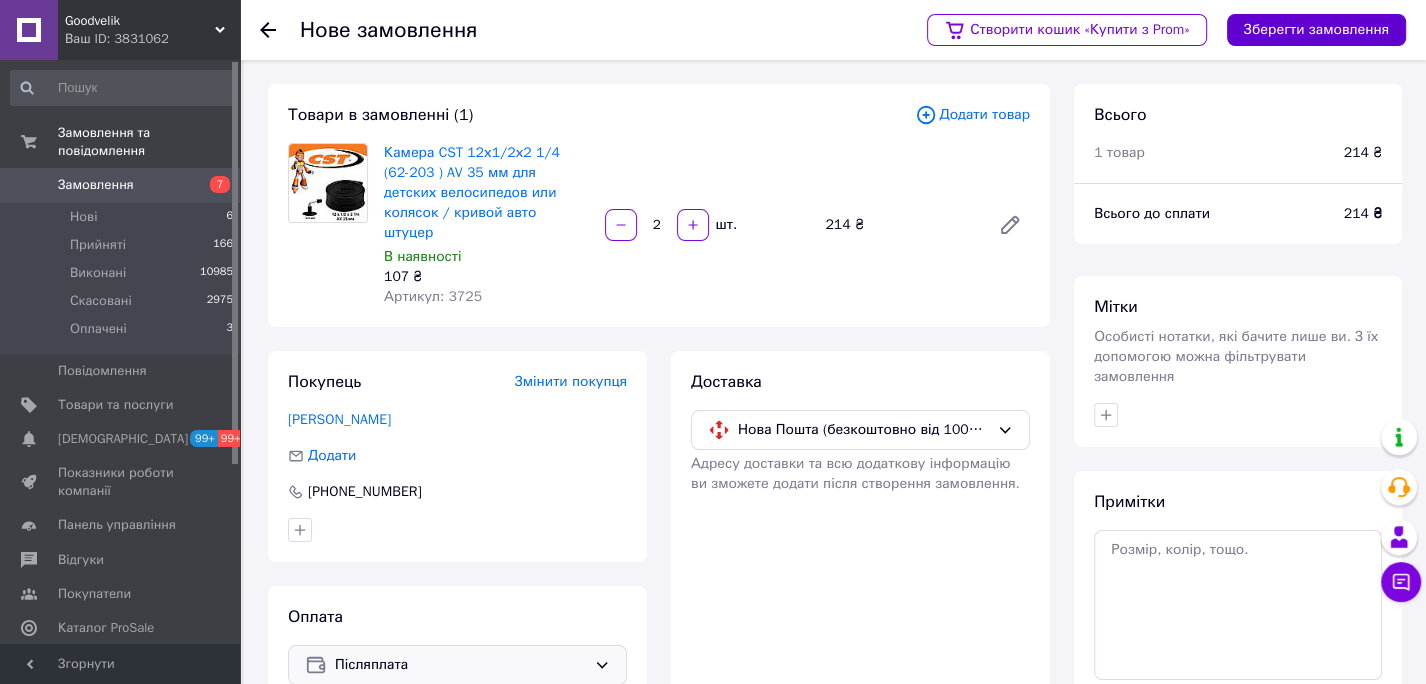 click on "Зберегти замовлення" at bounding box center [1316, 30] 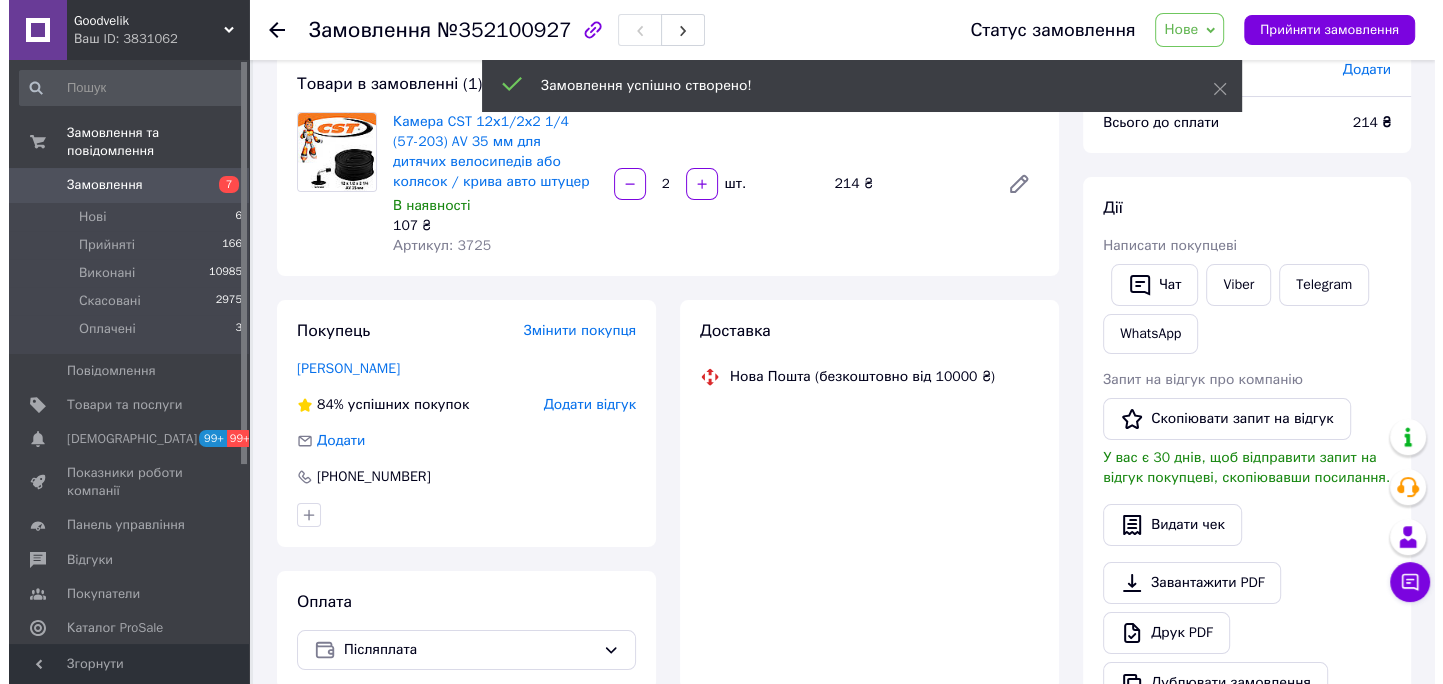 scroll, scrollTop: 120, scrollLeft: 0, axis: vertical 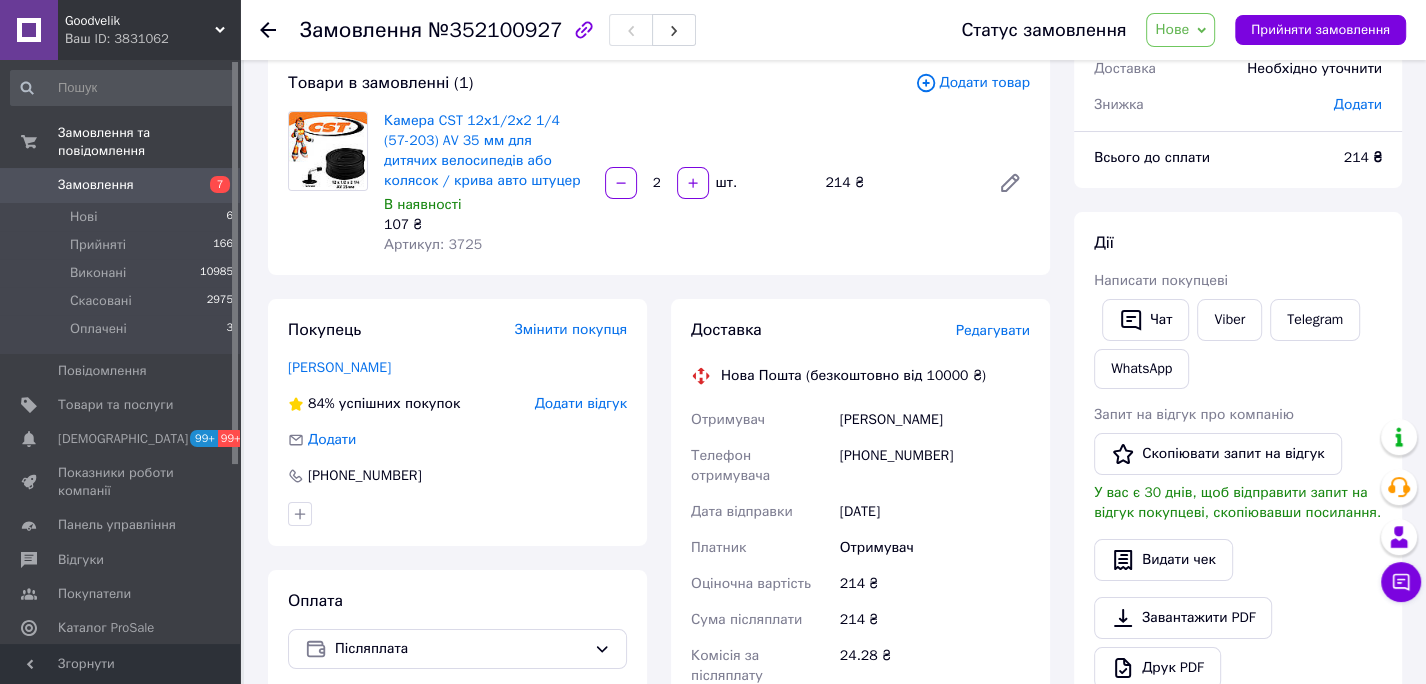 click on "Редагувати" at bounding box center [993, 330] 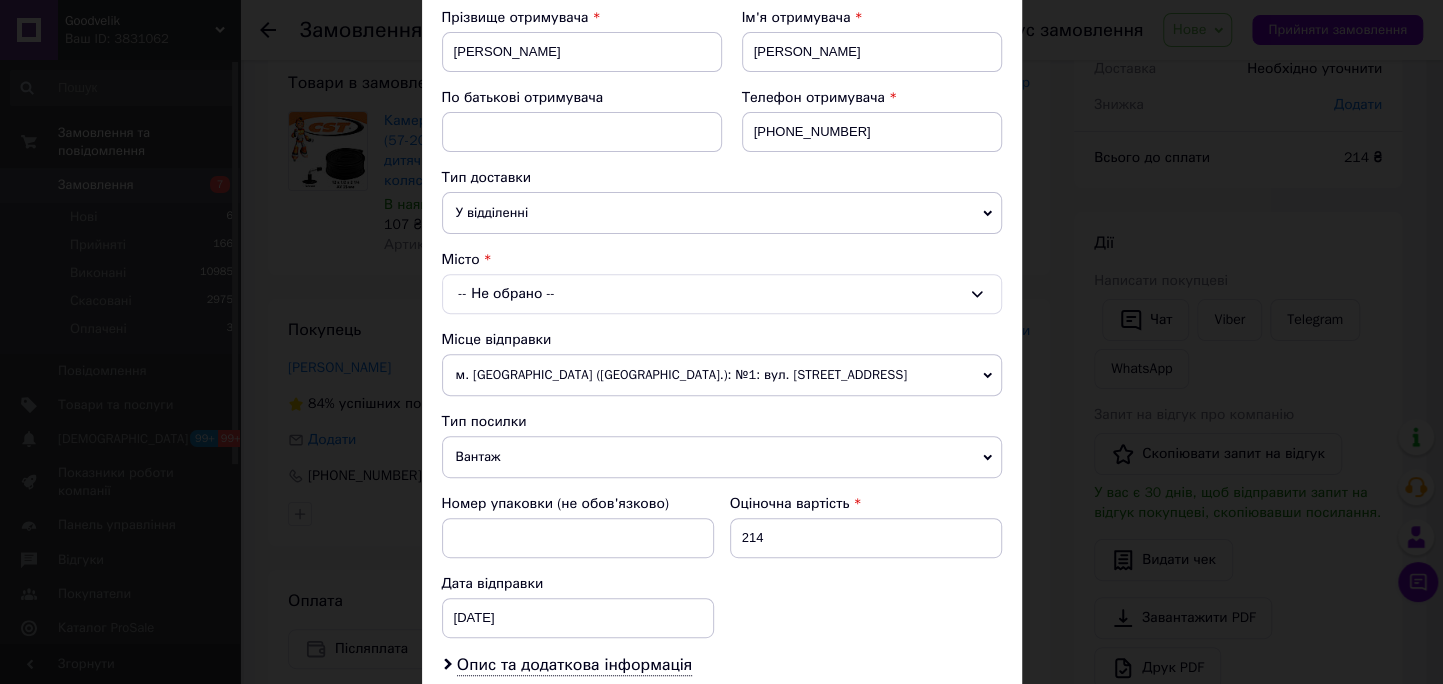 scroll, scrollTop: 306, scrollLeft: 0, axis: vertical 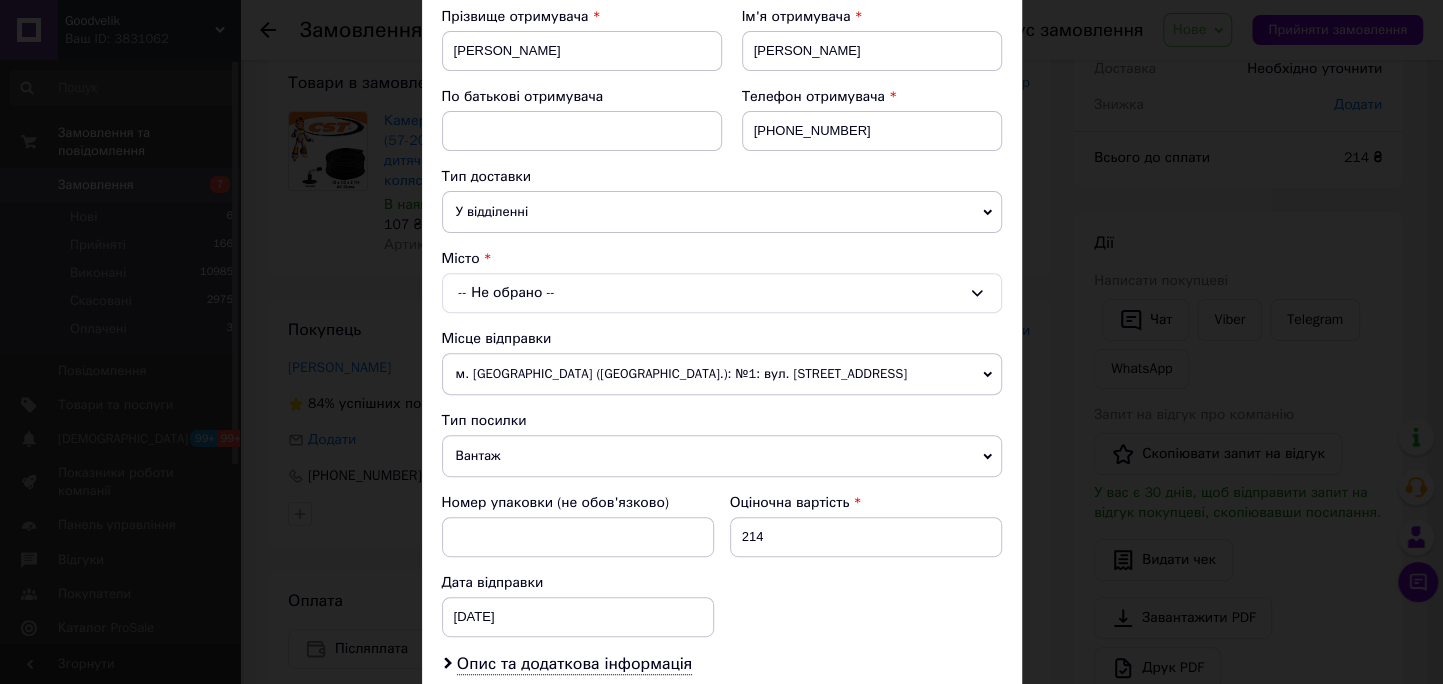 click on "-- Не обрано --" at bounding box center [722, 293] 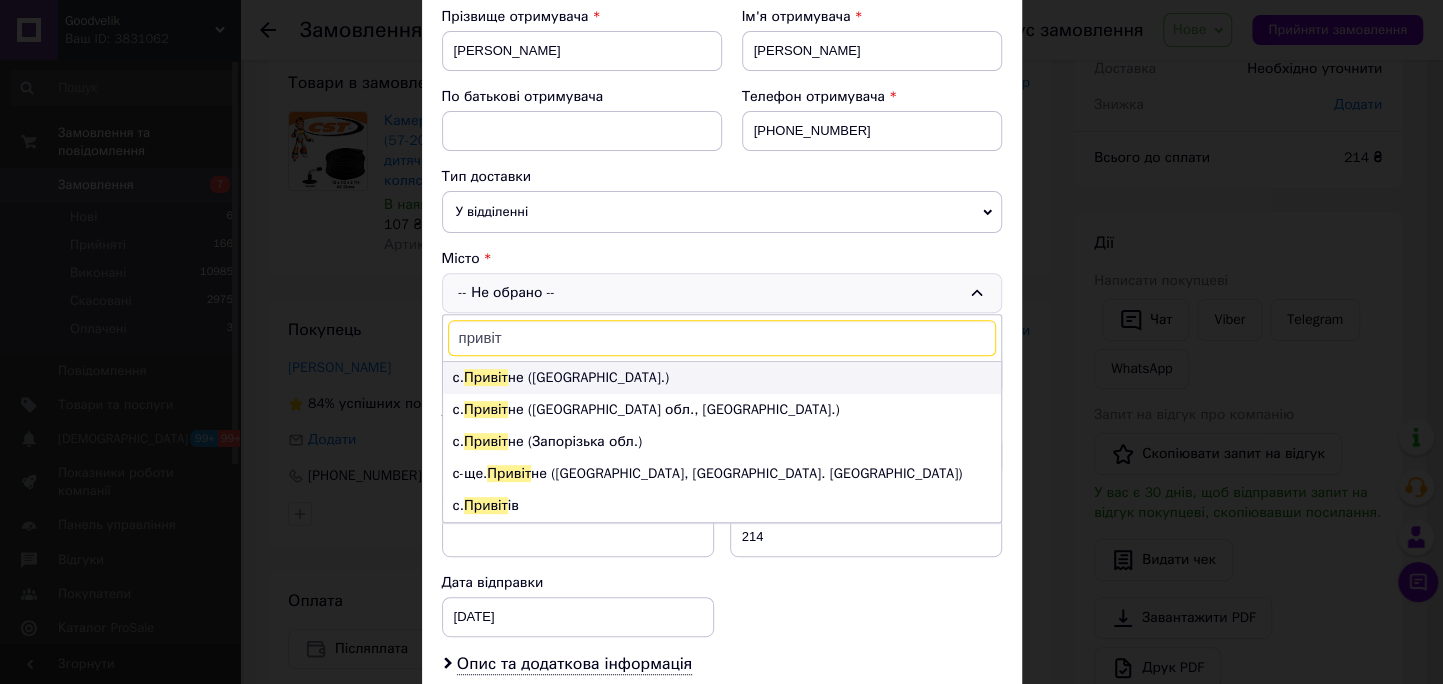 type on "привіт" 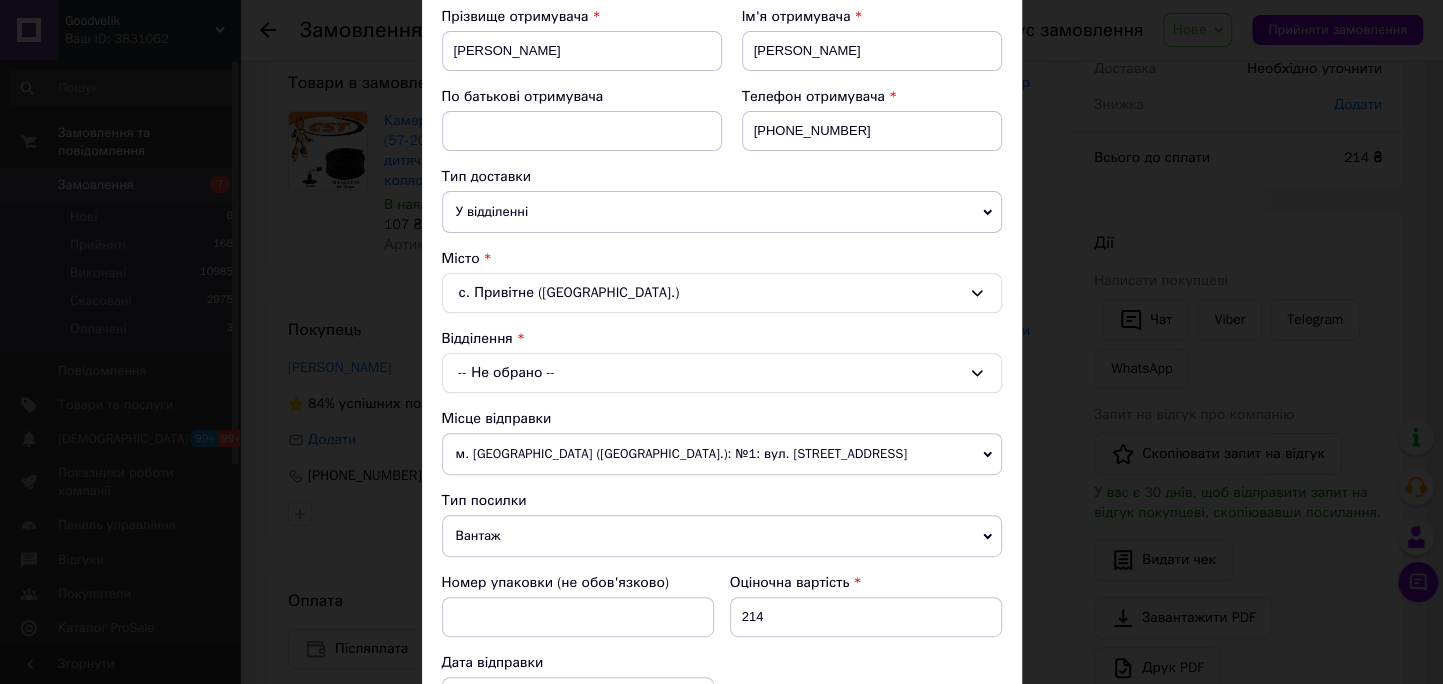 click on "-- Не обрано --" at bounding box center (722, 373) 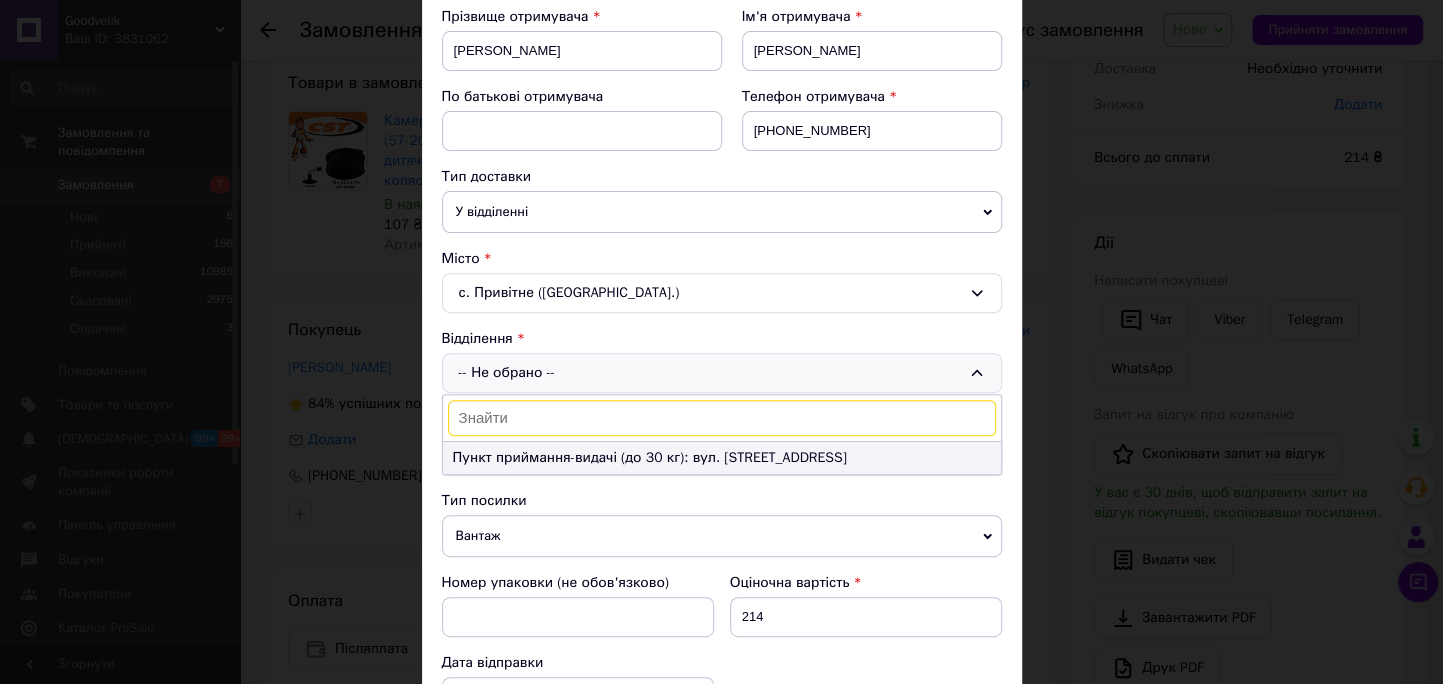 click on "Пункт приймання-видачі (до 30 кг): вул. Центральна, 85" at bounding box center [722, 458] 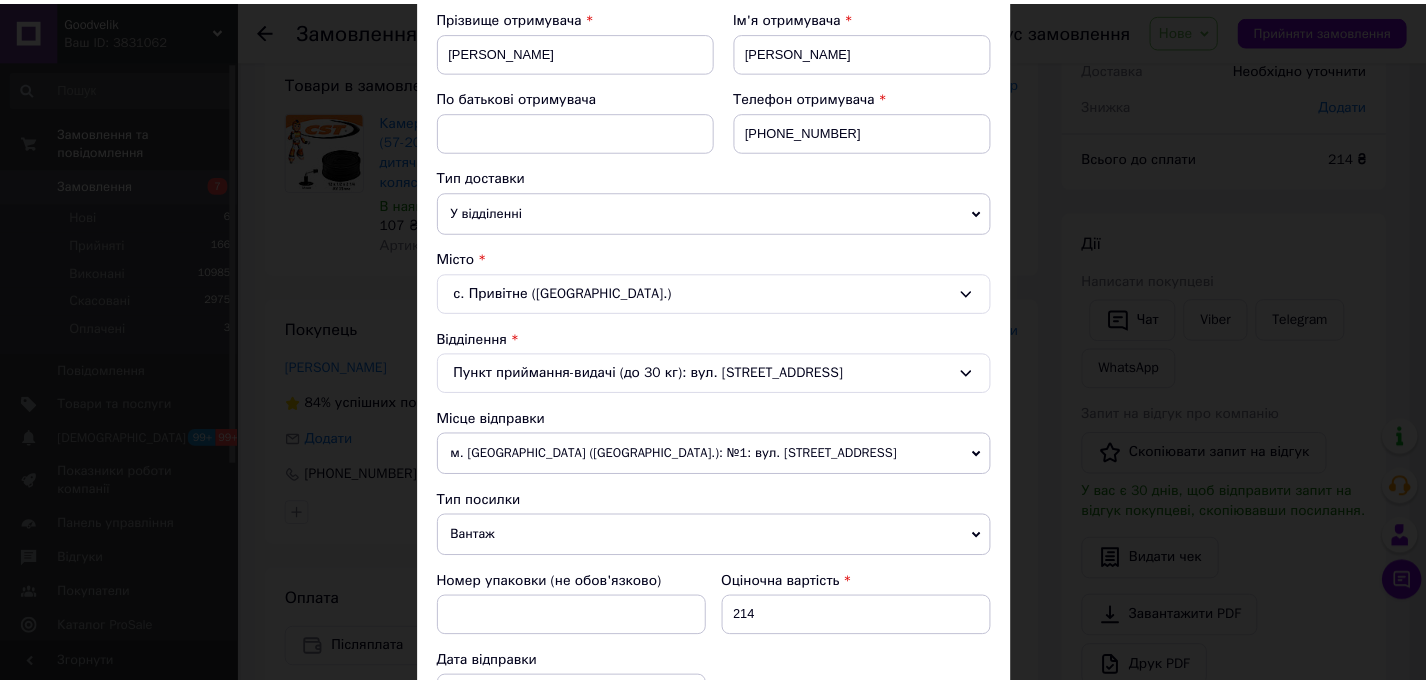 scroll, scrollTop: 839, scrollLeft: 0, axis: vertical 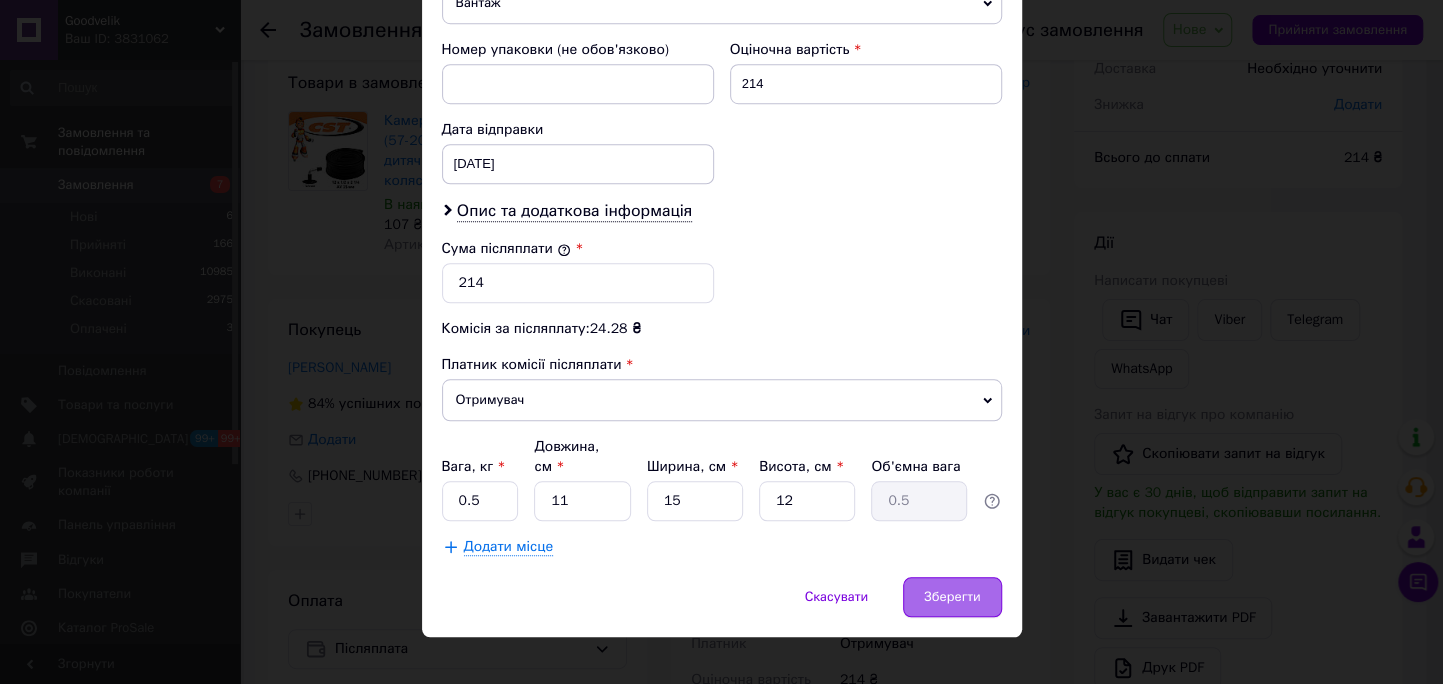click on "Зберегти" at bounding box center [952, 597] 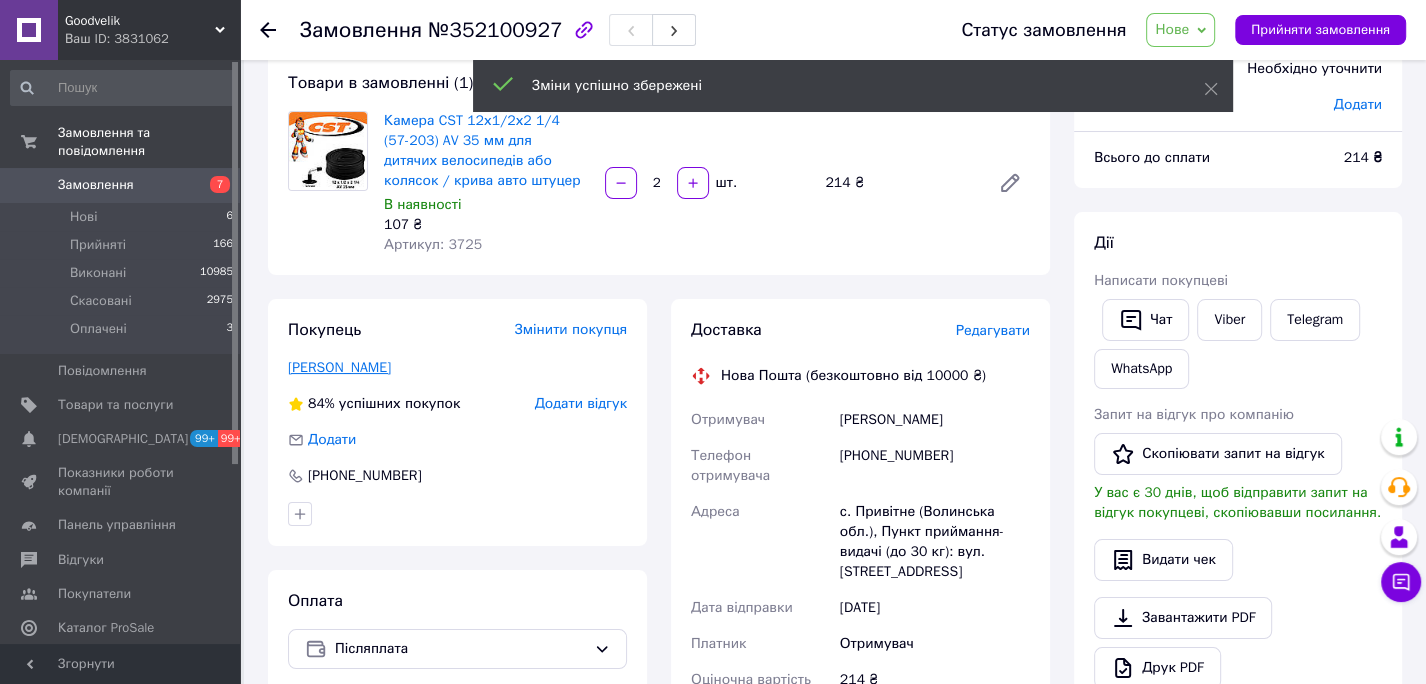click on "Шумік Ігор" at bounding box center (339, 367) 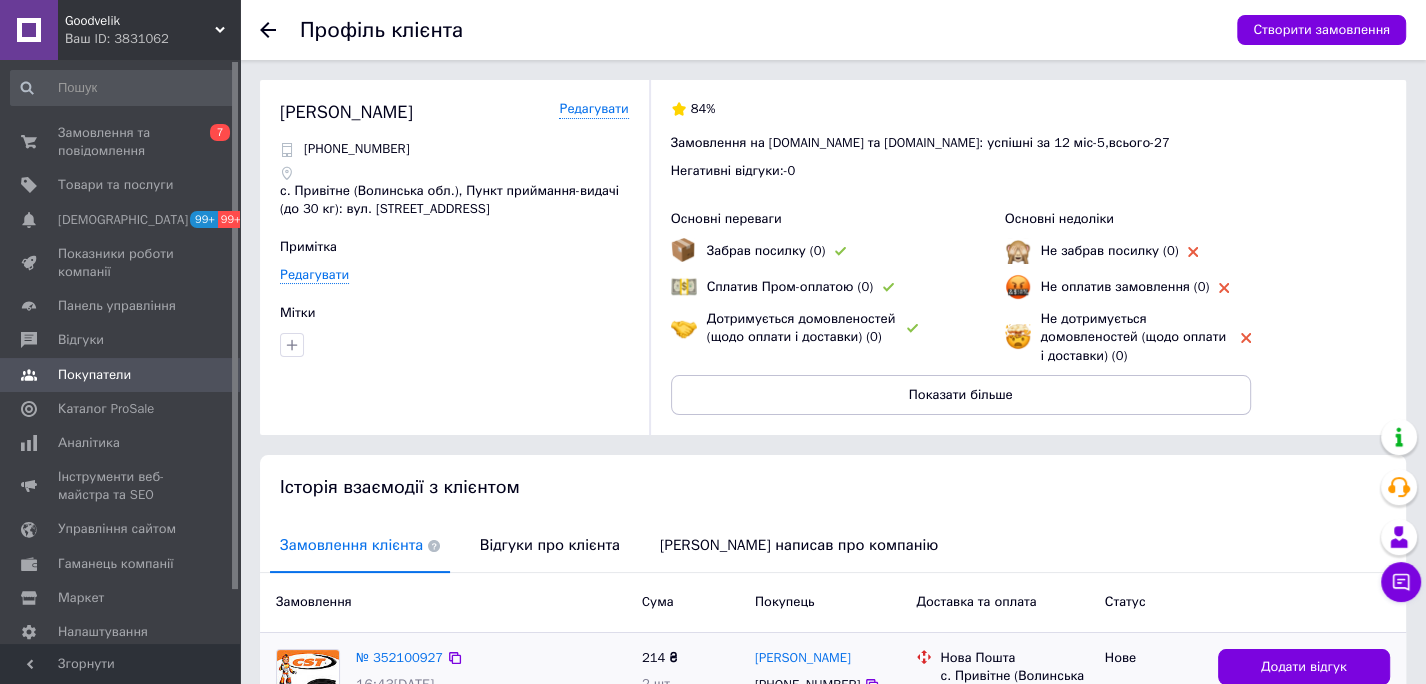scroll, scrollTop: 204, scrollLeft: 0, axis: vertical 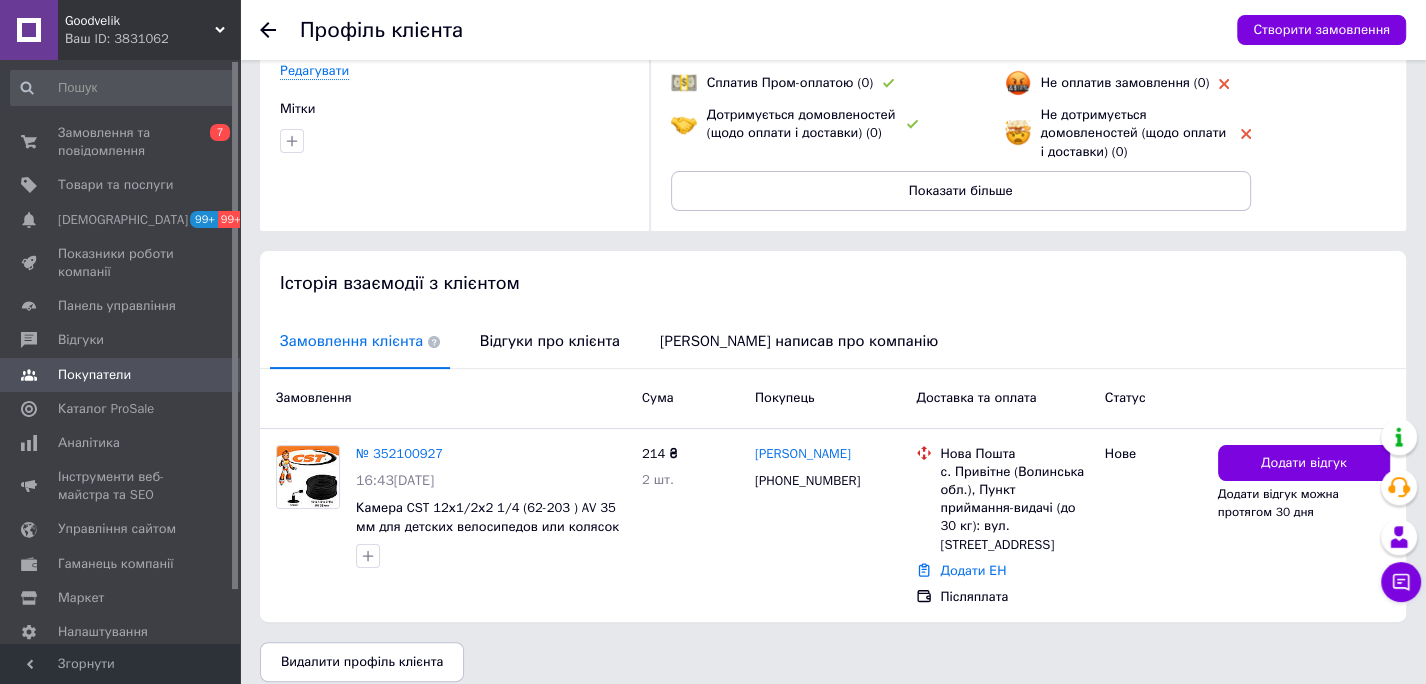 click 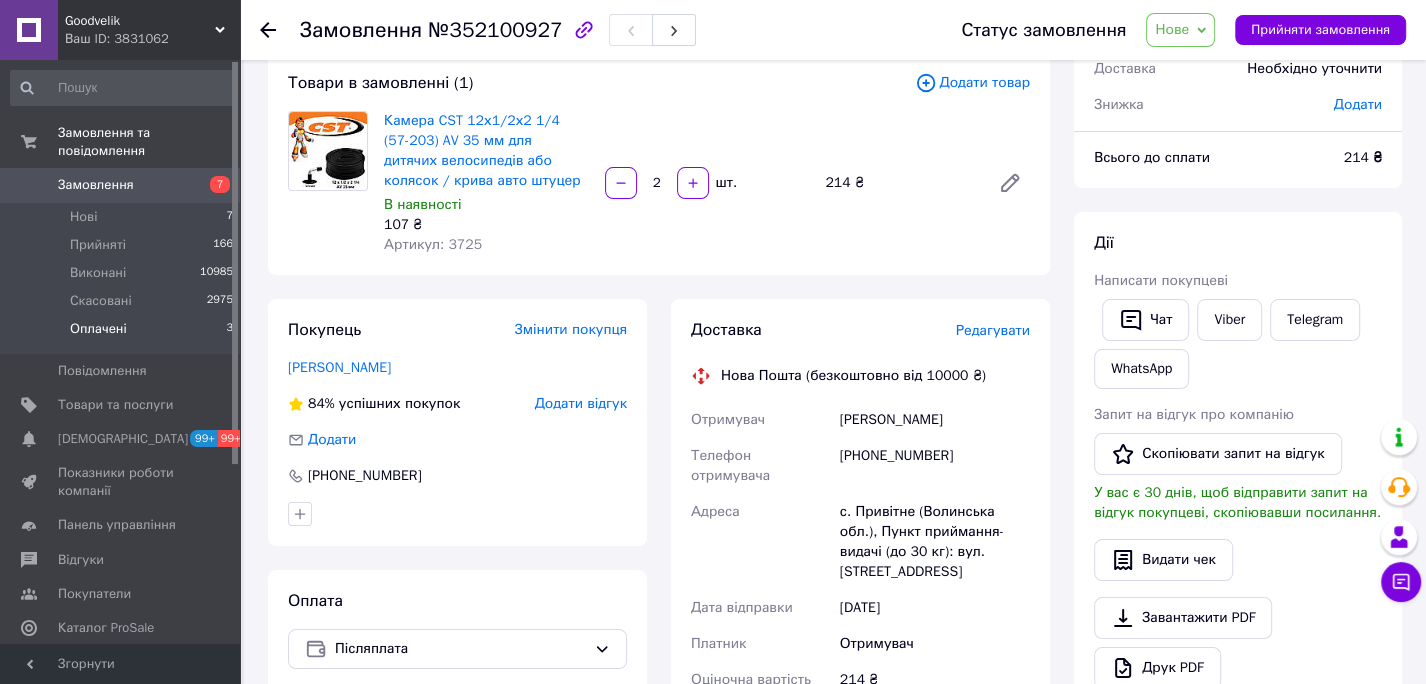 click on "Оплачені 3" at bounding box center [122, 334] 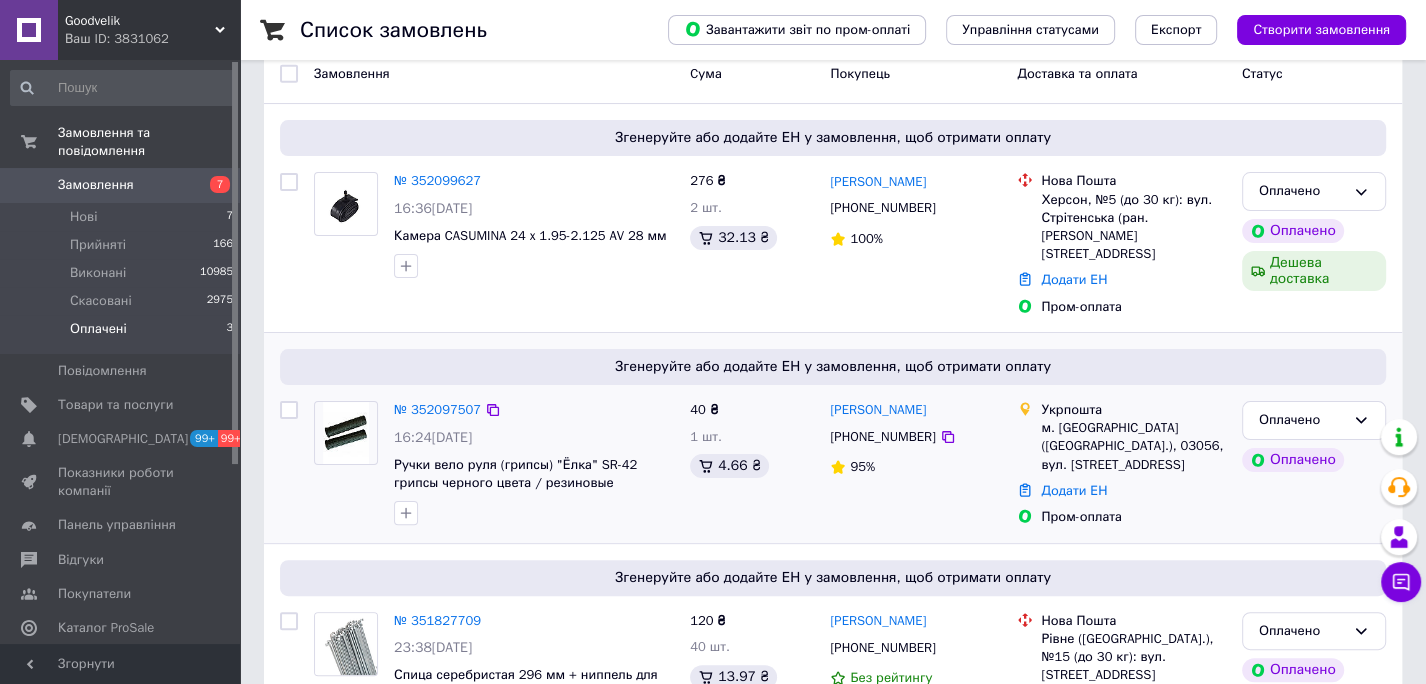 scroll, scrollTop: 322, scrollLeft: 0, axis: vertical 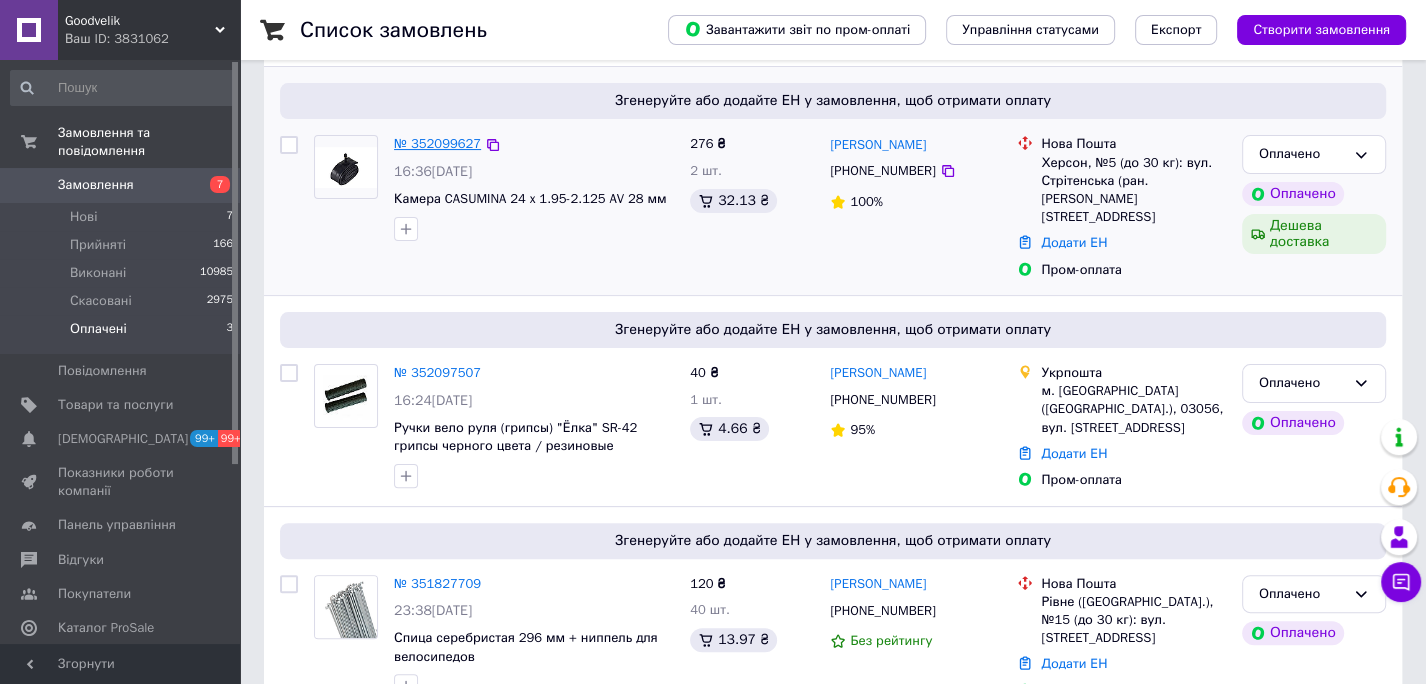 click on "№ 352099627" at bounding box center (437, 143) 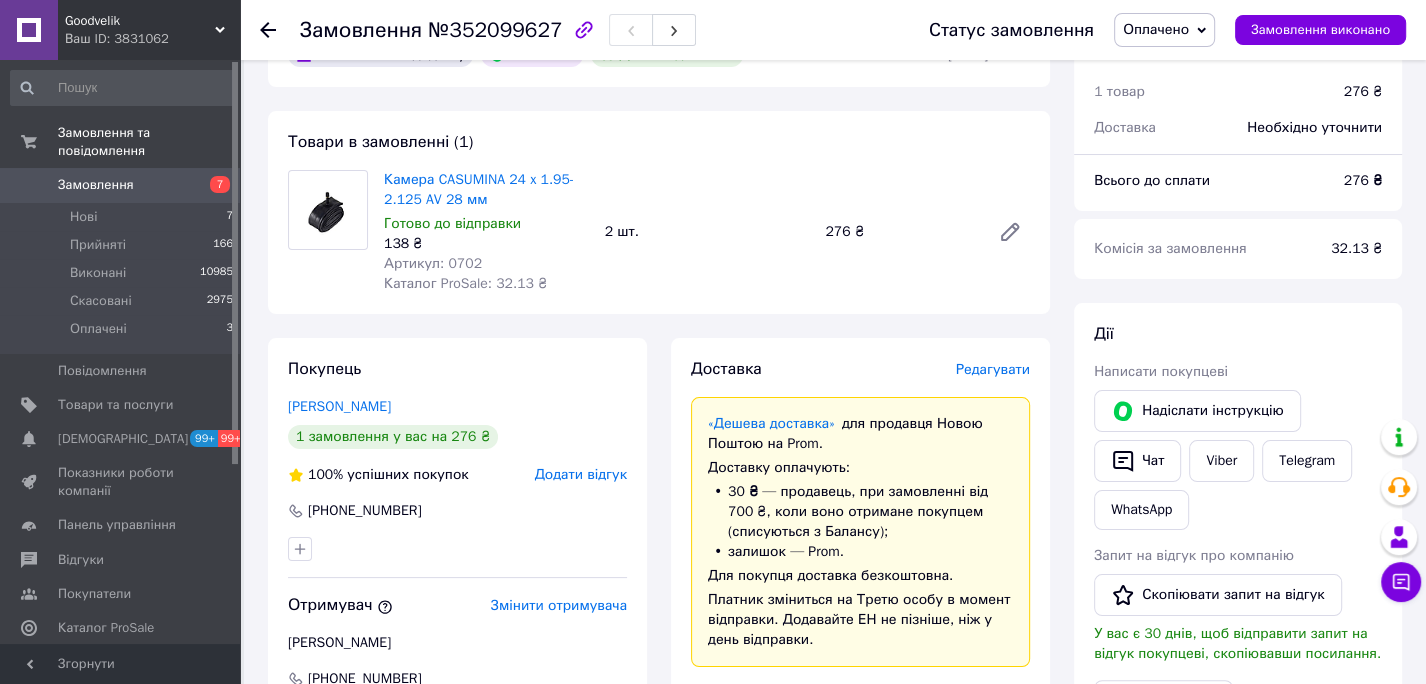 scroll, scrollTop: 124, scrollLeft: 0, axis: vertical 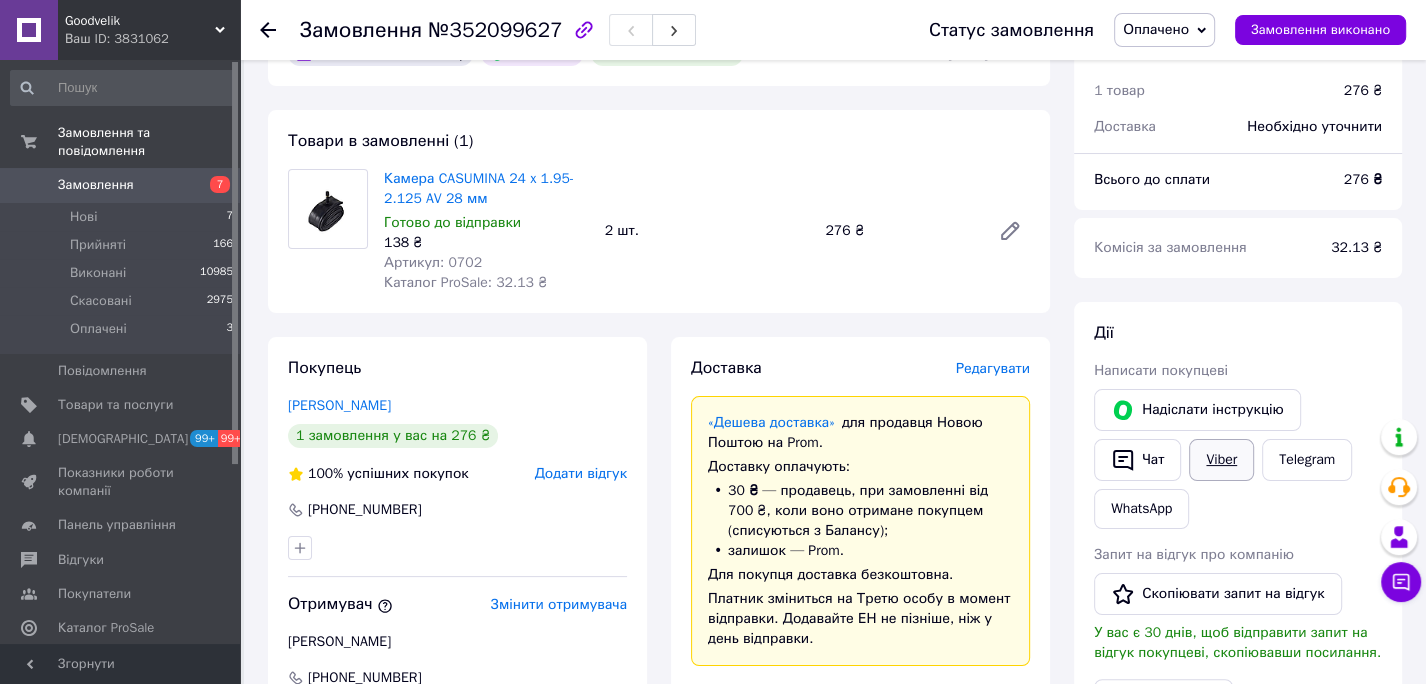 click on "Viber" at bounding box center (1221, 460) 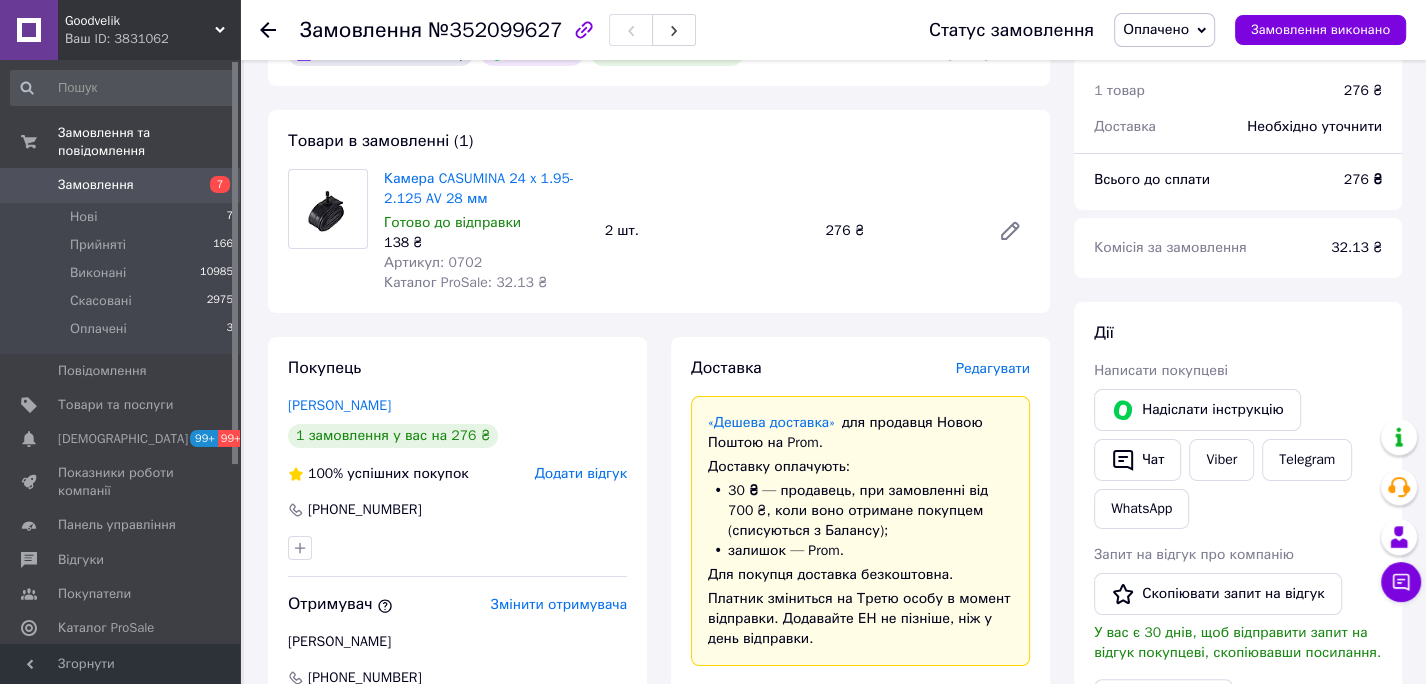 click on "Дії Написати покупцеві   Надіслати інструкцію   Чат Viber Telegram WhatsApp Запит на відгук про компанію   Скопіювати запит на відгук У вас є 30 днів, щоб відправити запит на відгук покупцеві, скопіювавши посилання.   Видати чек   Завантажити PDF   Друк PDF   Повернути гроші покупцеві" at bounding box center [1238, 604] 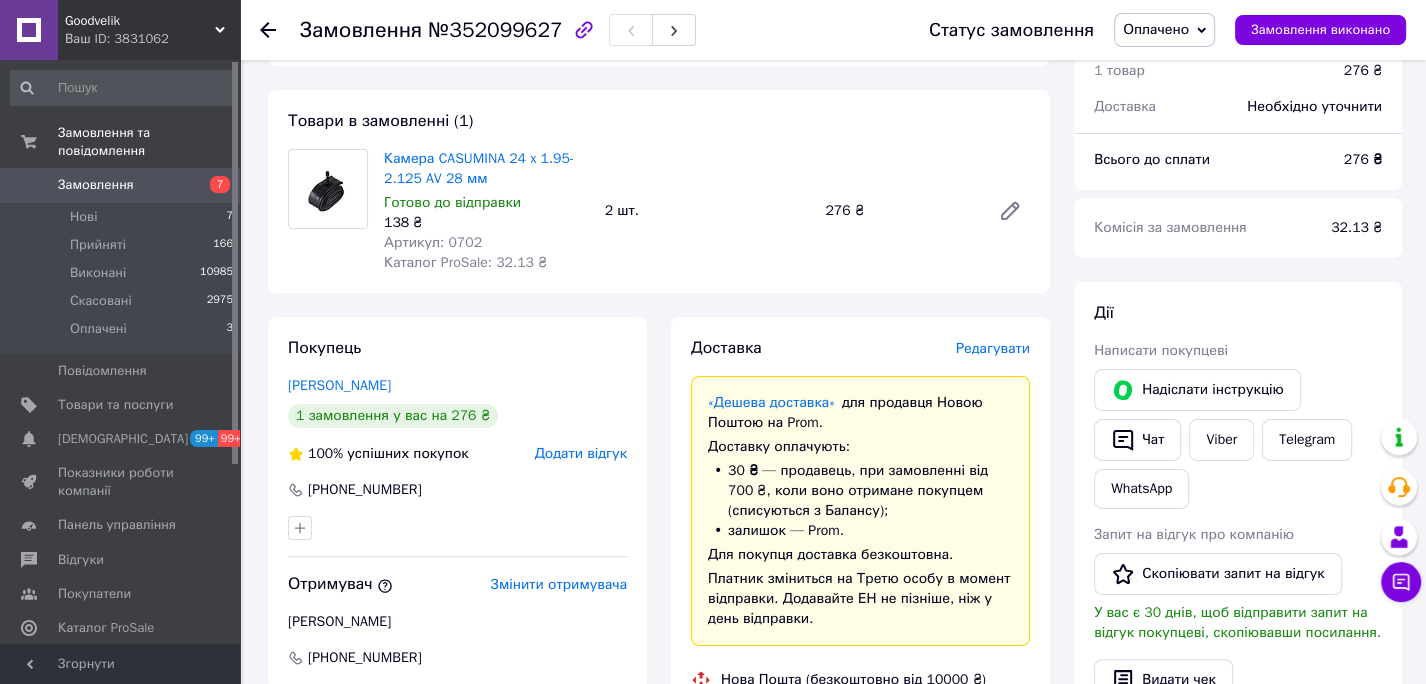 scroll, scrollTop: 142, scrollLeft: 0, axis: vertical 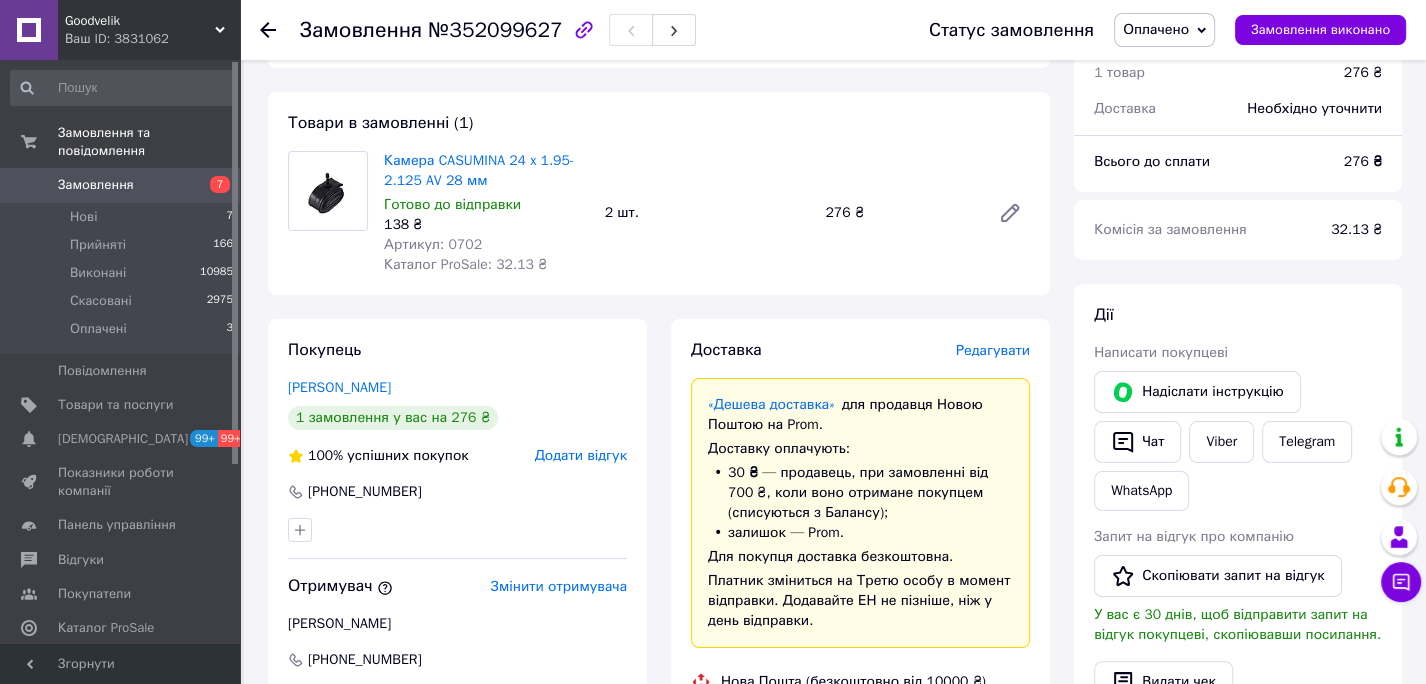 click on "Дії Написати покупцеві   Надіслати інструкцію   Чат Viber Telegram WhatsApp Запит на відгук про компанію   Скопіювати запит на відгук У вас є 30 днів, щоб відправити запит на відгук покупцеві, скопіювавши посилання.   Видати чек   Завантажити PDF   Друк PDF   Повернути гроші покупцеві" at bounding box center (1238, 586) 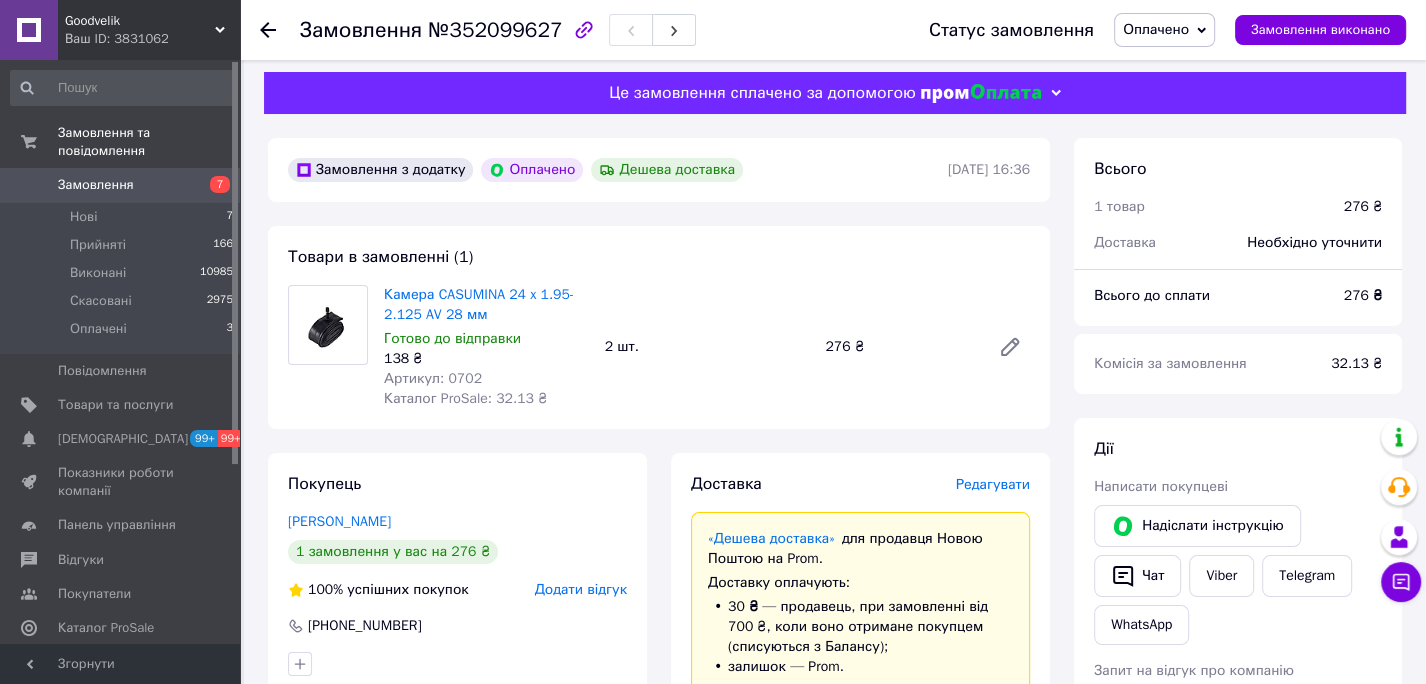 scroll, scrollTop: 0, scrollLeft: 0, axis: both 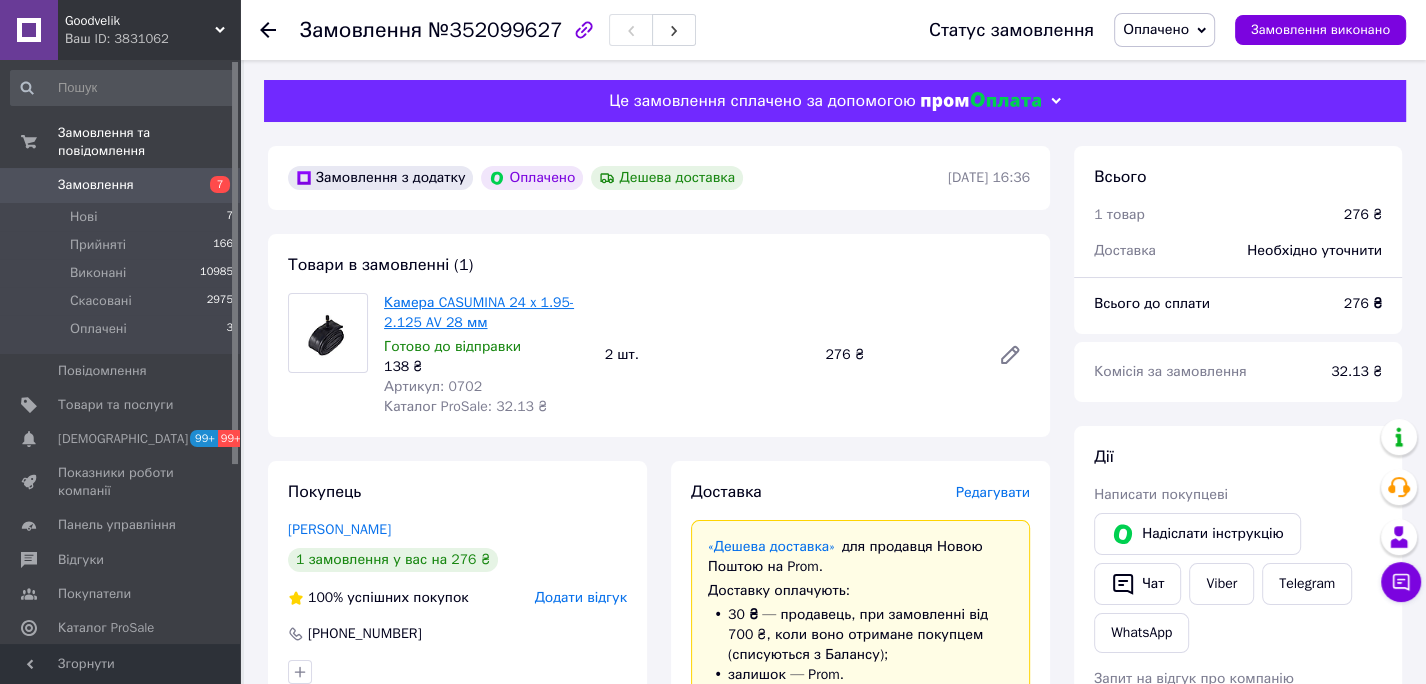 click on "Камера CASUMINA 24 x 1.95-2.125 AV 28 мм" at bounding box center [479, 312] 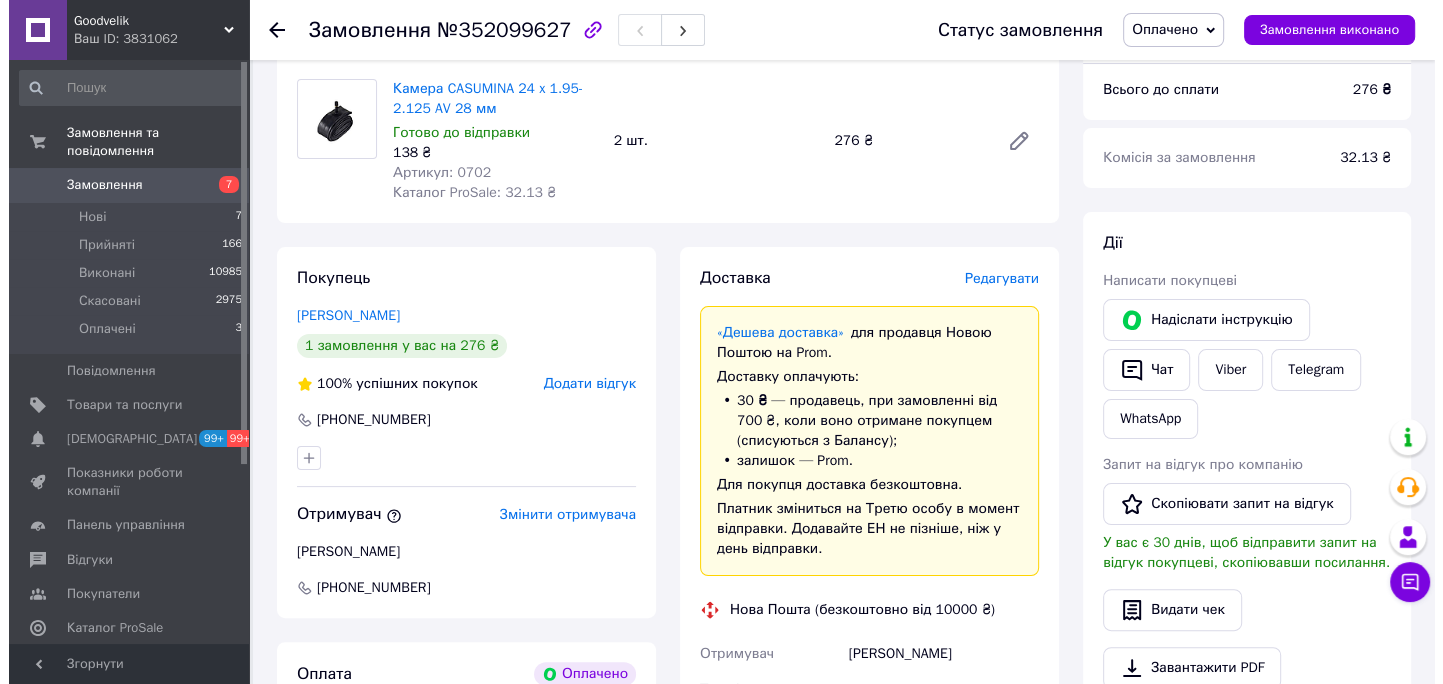 scroll, scrollTop: 216, scrollLeft: 0, axis: vertical 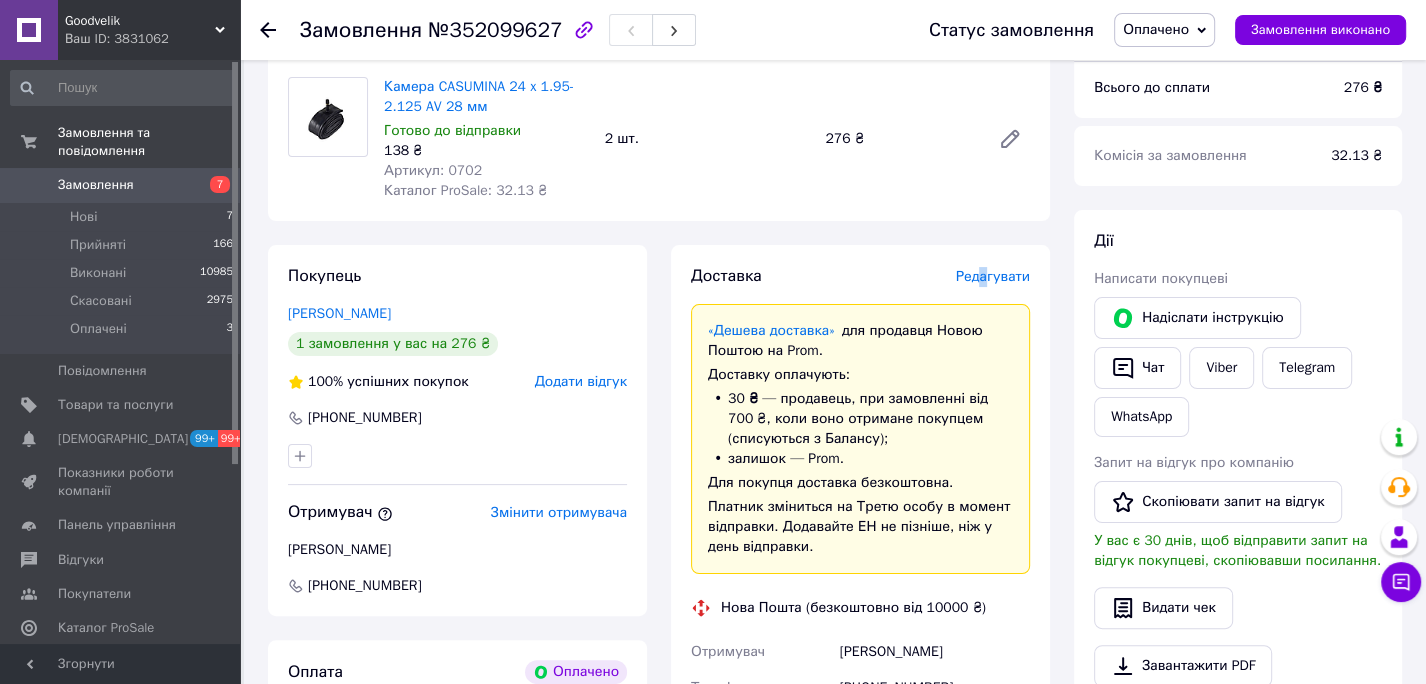click on "Редагувати" at bounding box center (993, 276) 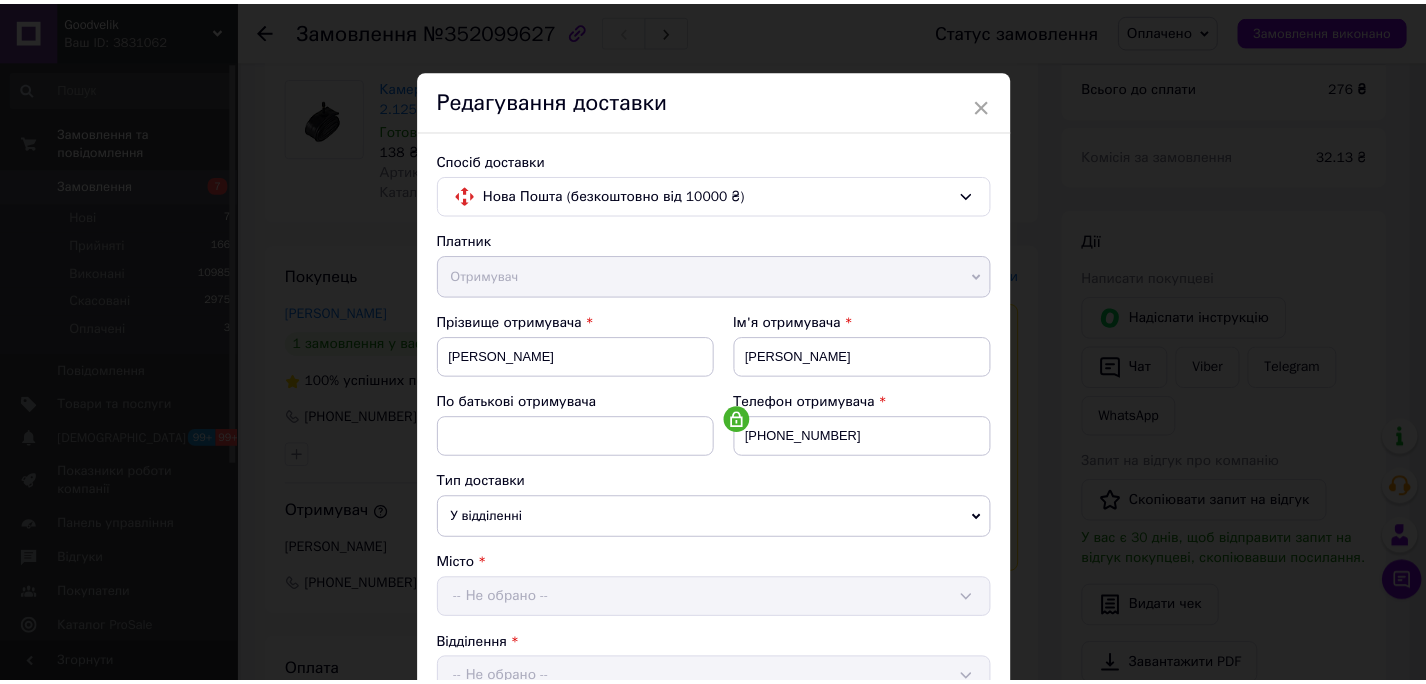 scroll, scrollTop: 640, scrollLeft: 0, axis: vertical 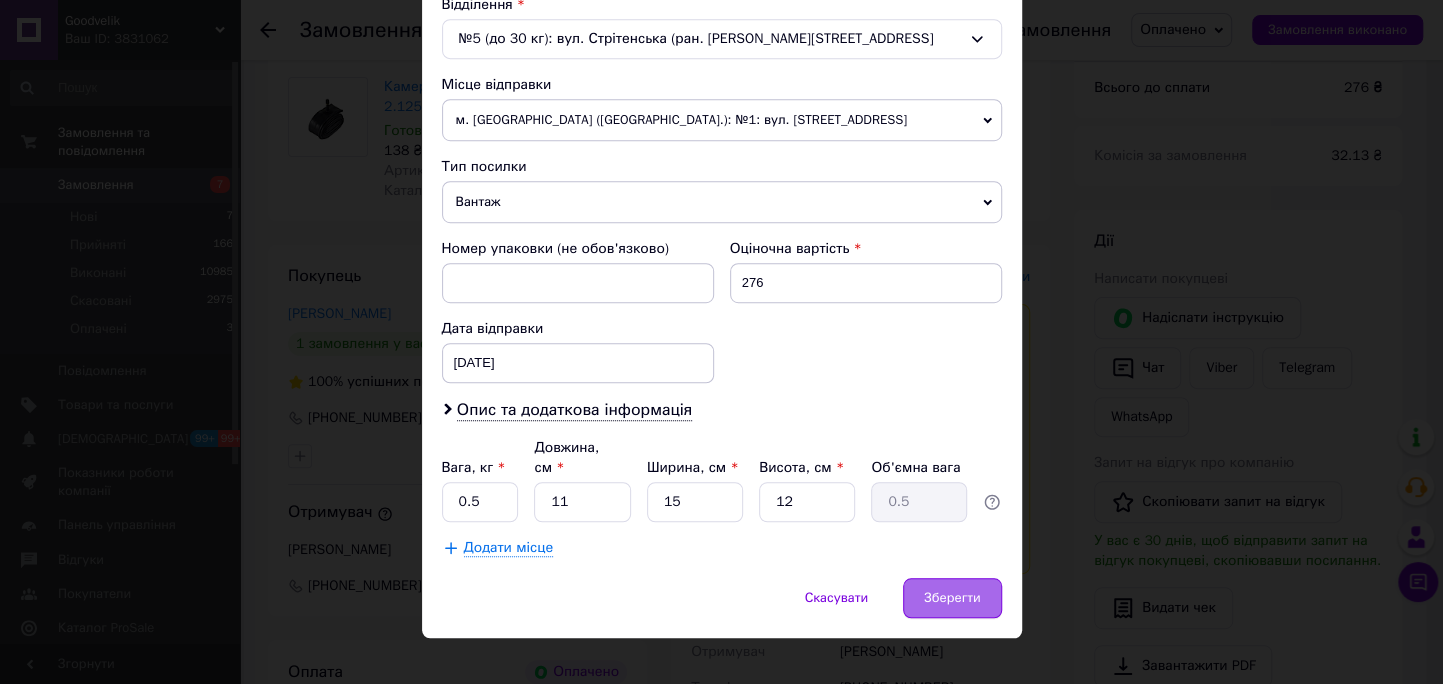 click on "Зберегти" at bounding box center (952, 598) 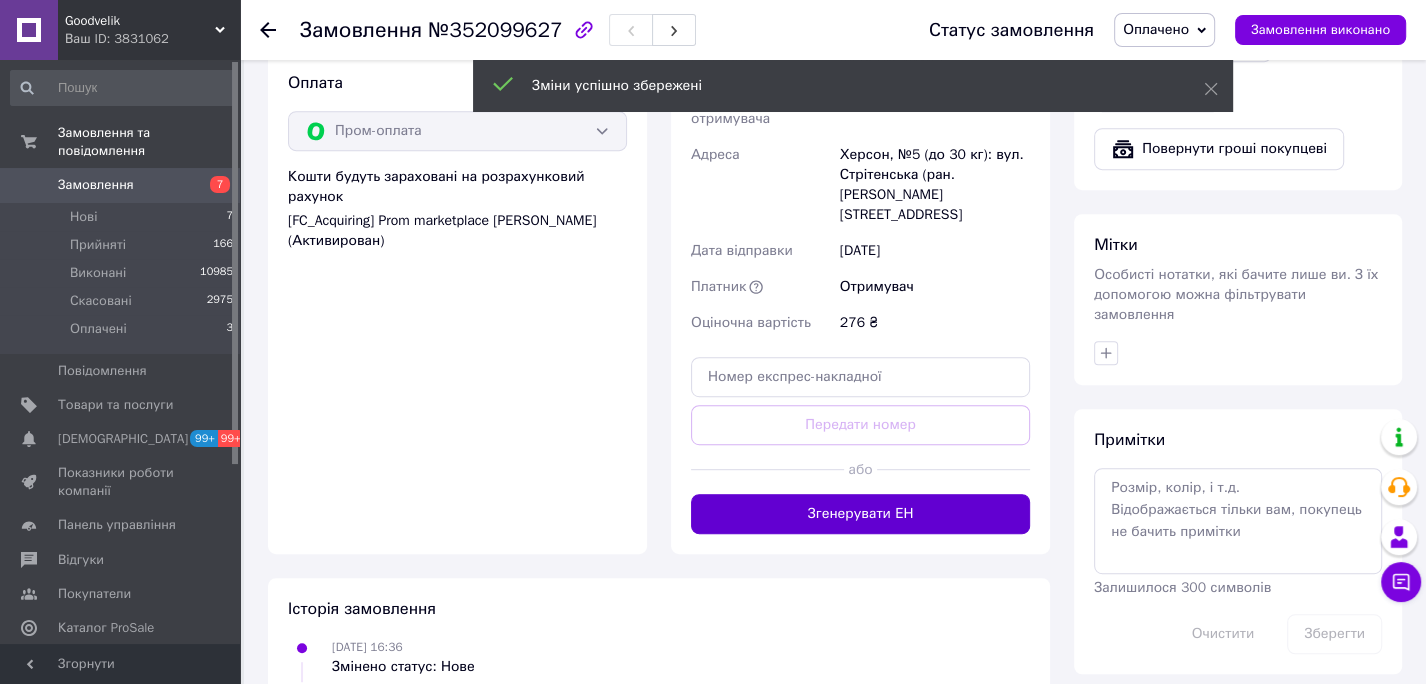 click on "Згенерувати ЕН" at bounding box center [860, 514] 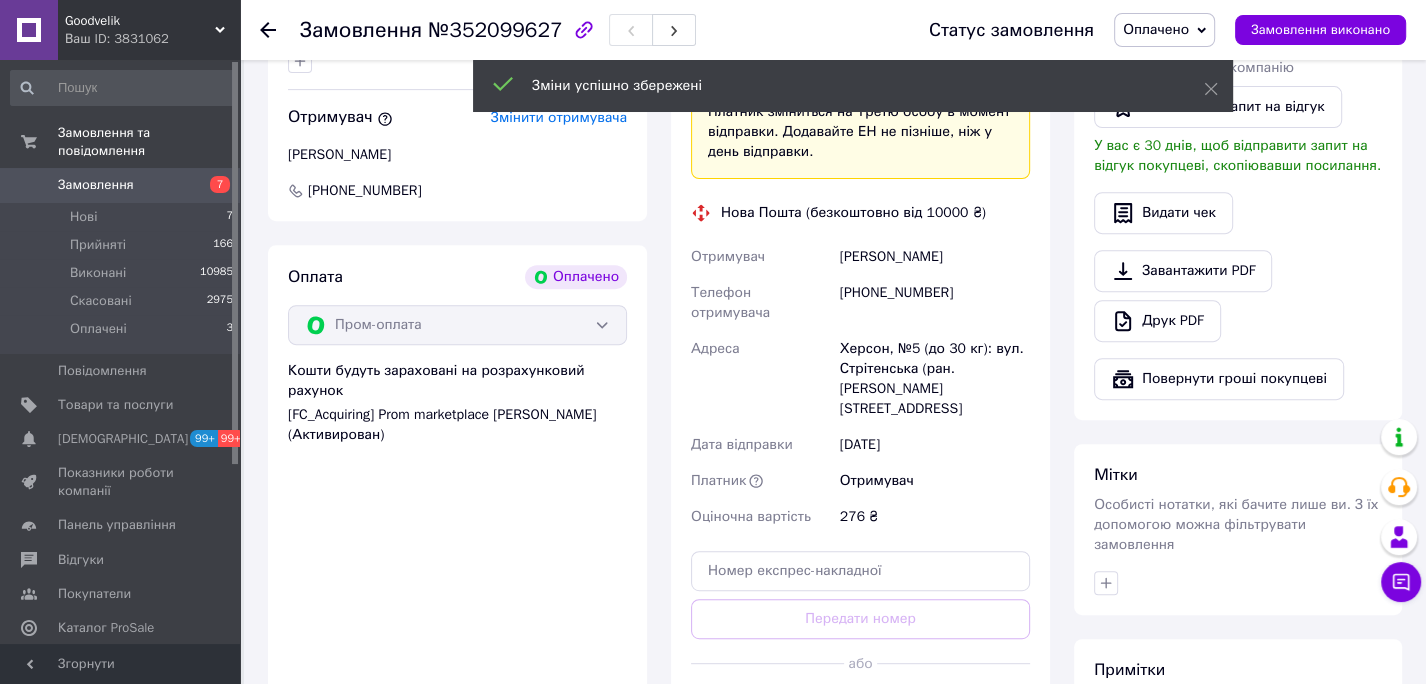 scroll, scrollTop: 609, scrollLeft: 0, axis: vertical 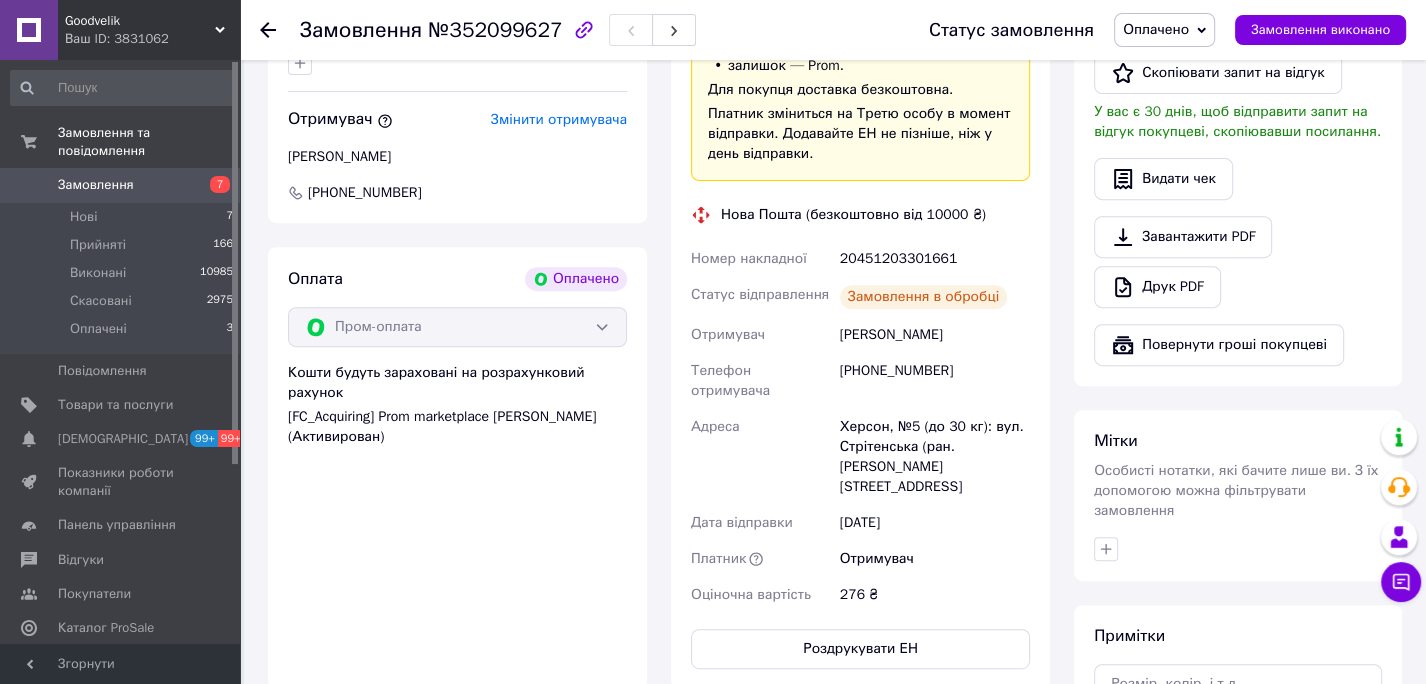 click on "20451203301661" at bounding box center (935, 259) 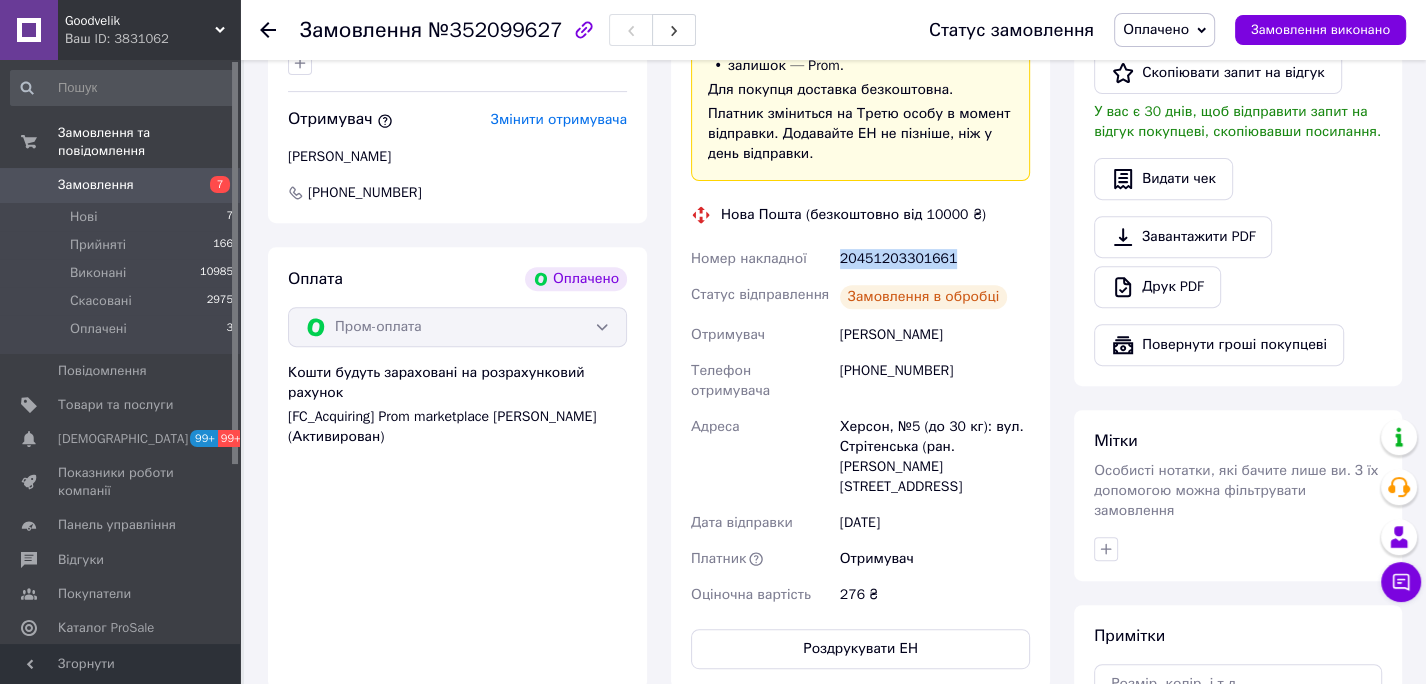 click on "20451203301661" at bounding box center (935, 259) 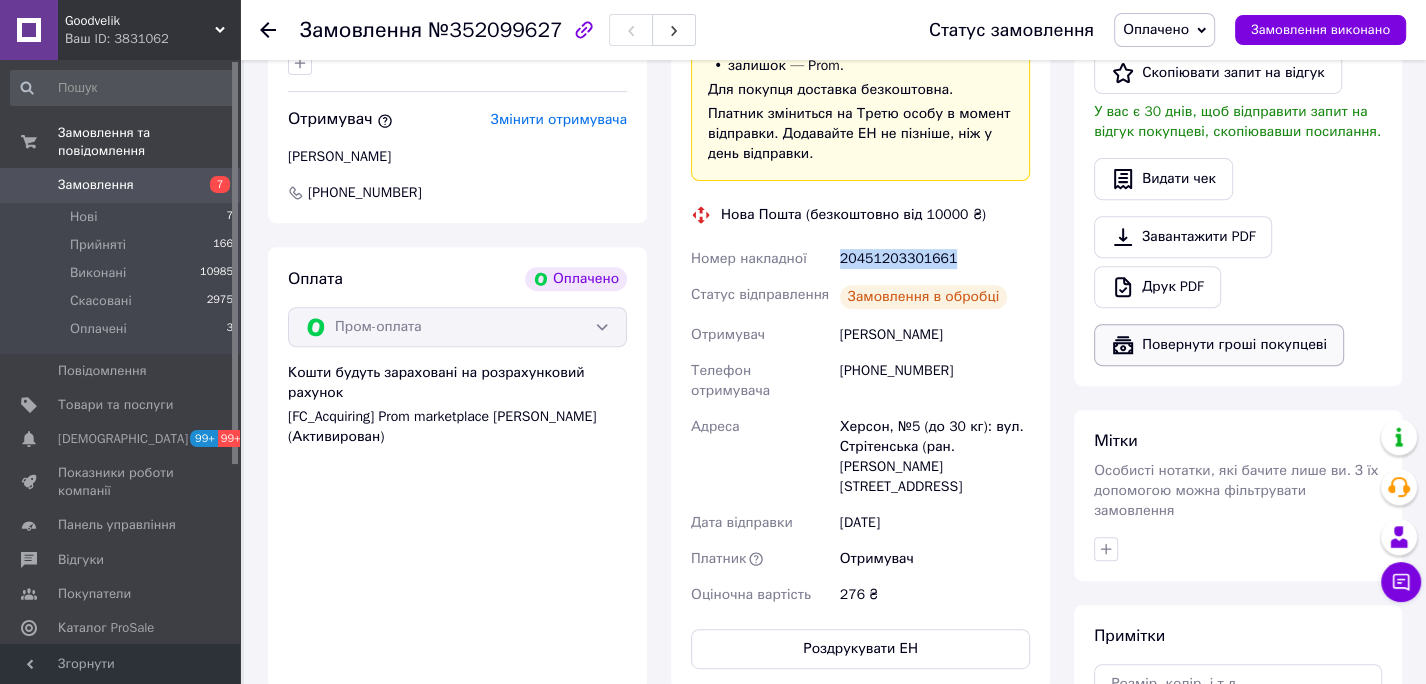 copy on "20451203301661" 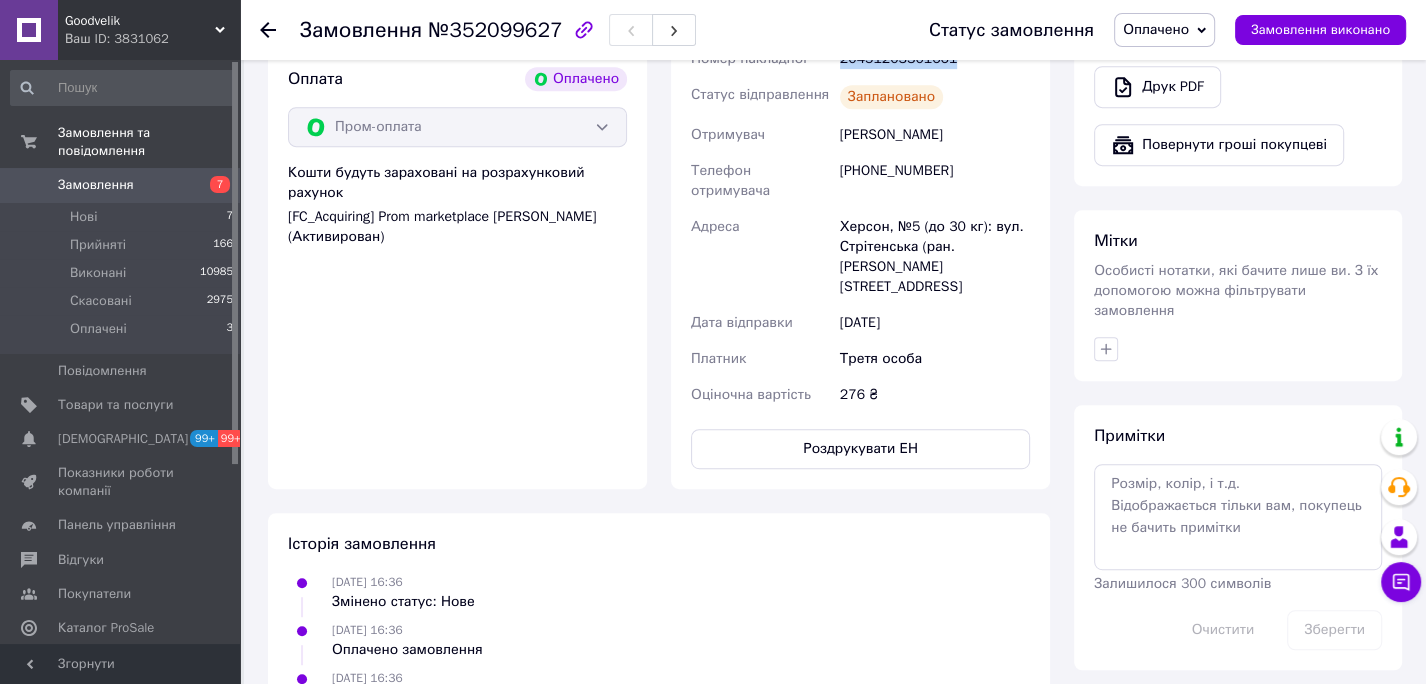 scroll, scrollTop: 813, scrollLeft: 0, axis: vertical 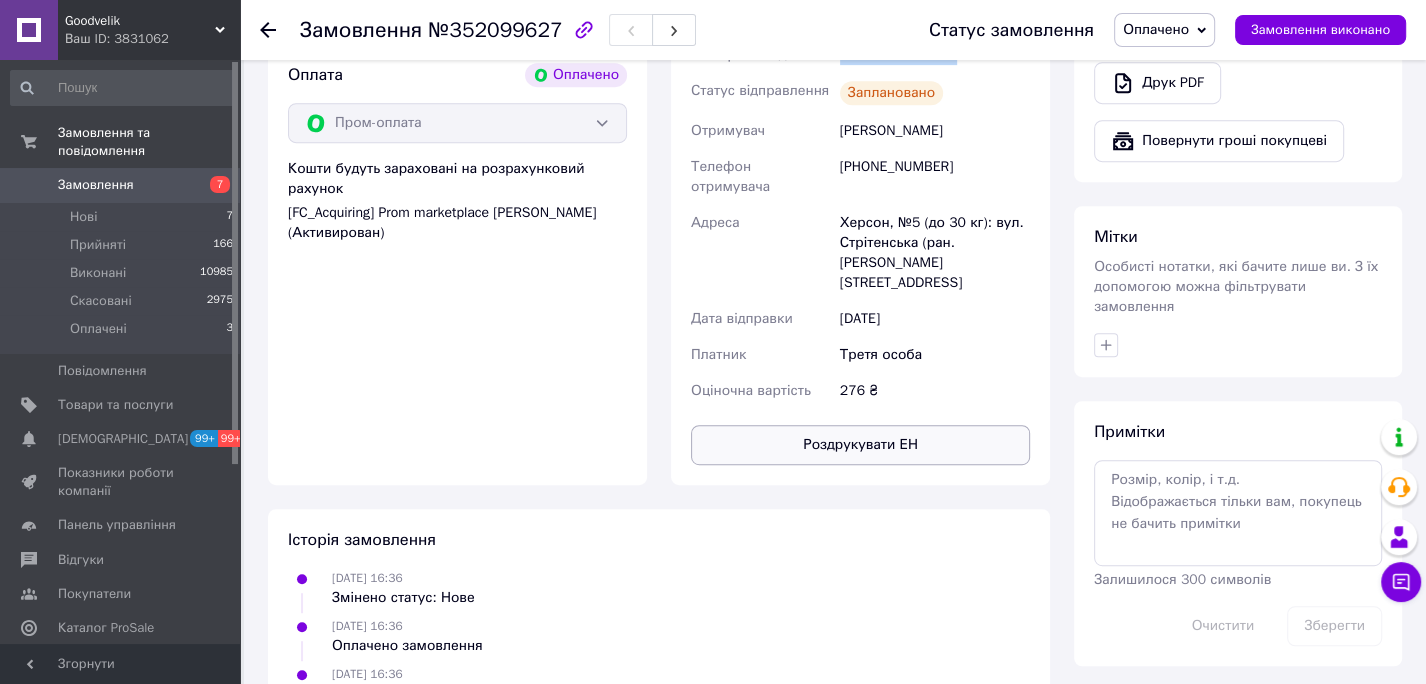 click on "Роздрукувати ЕН" at bounding box center [860, 445] 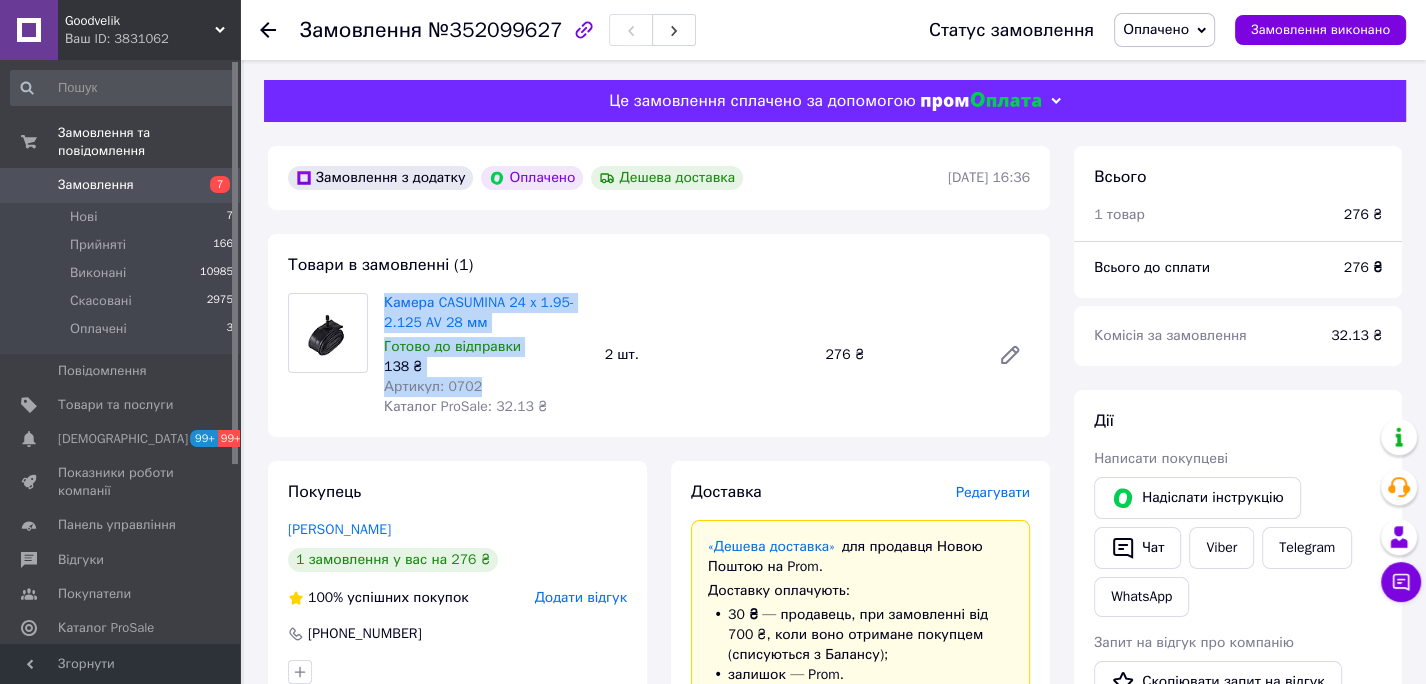 drag, startPoint x: 384, startPoint y: 296, endPoint x: 499, endPoint y: 379, distance: 141.82384 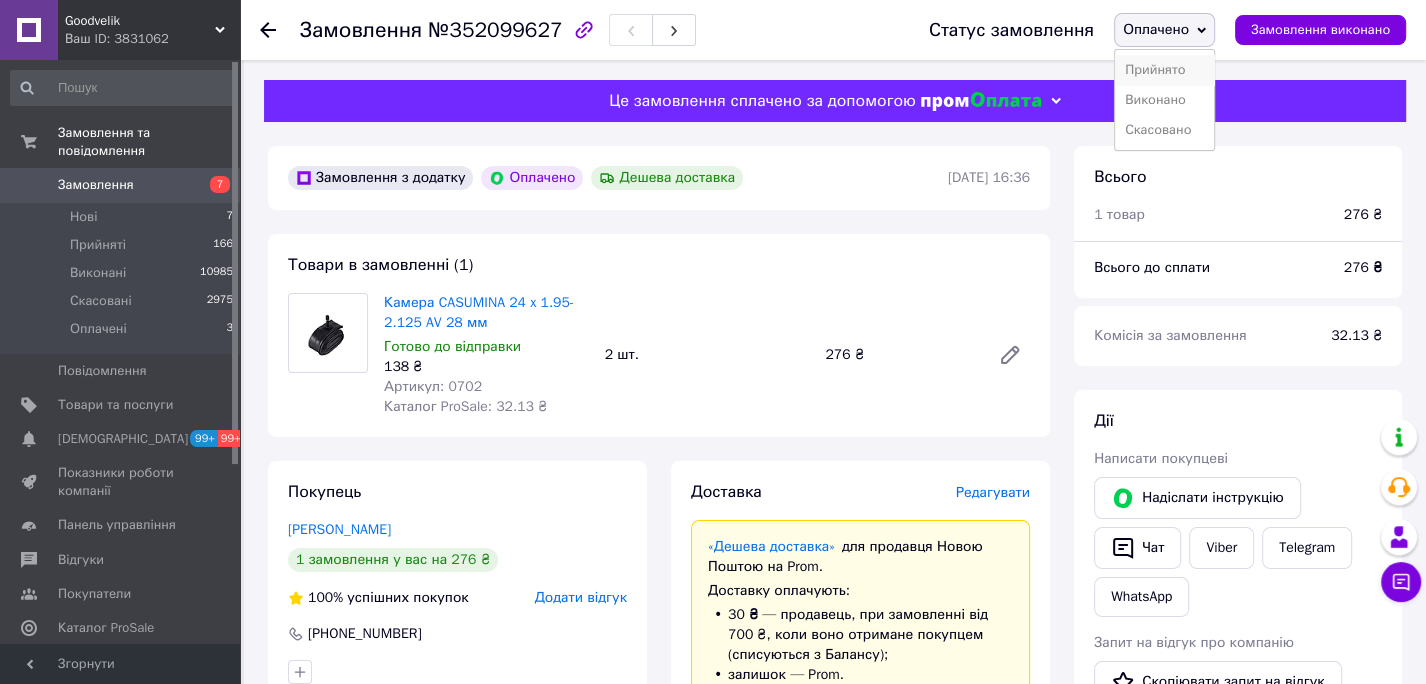 click on "Прийнято" at bounding box center (1164, 70) 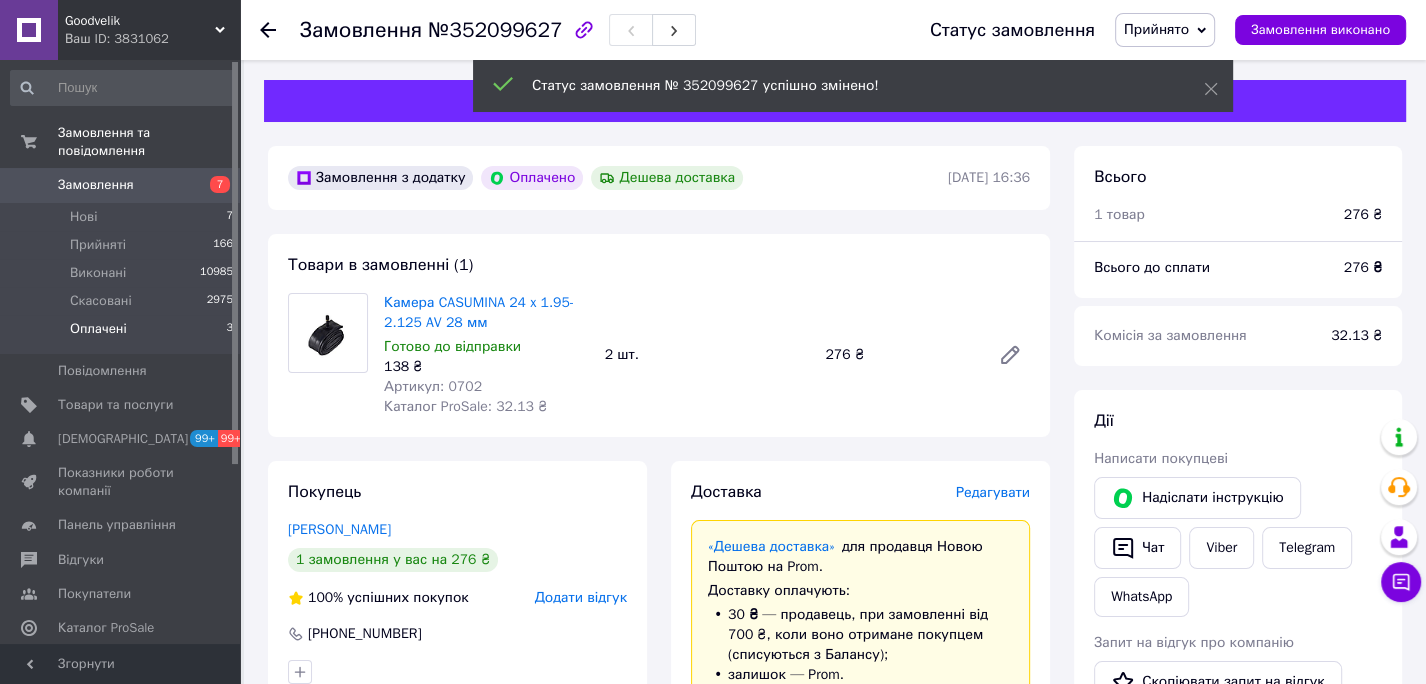 click on "Оплачені" at bounding box center (98, 329) 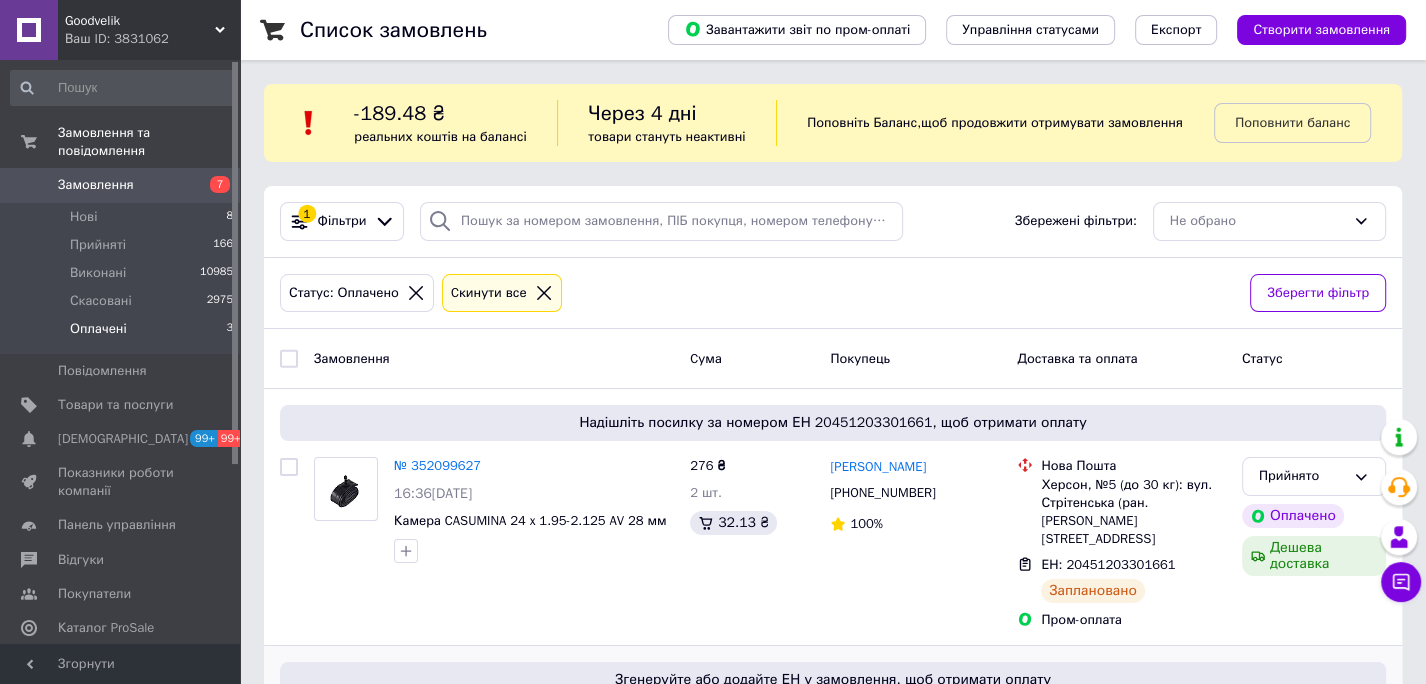 scroll, scrollTop: 222, scrollLeft: 0, axis: vertical 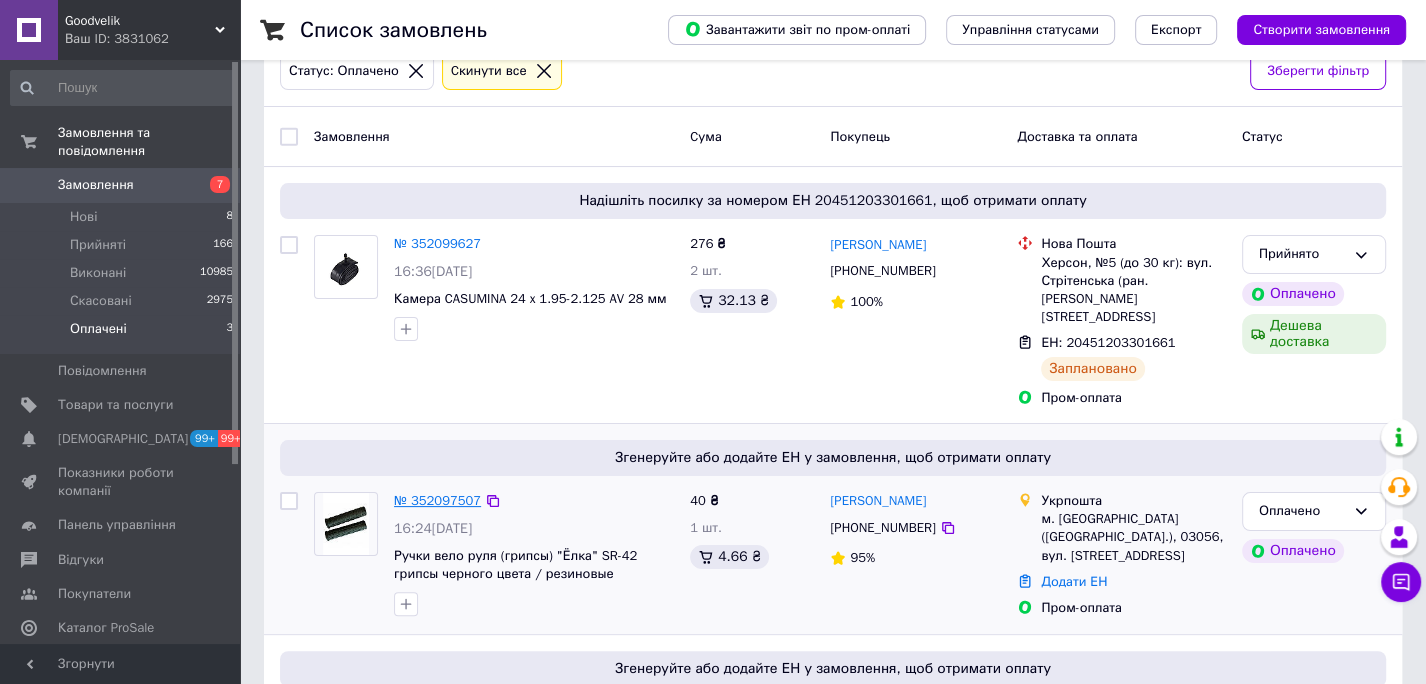 click on "№ 352097507" at bounding box center [437, 500] 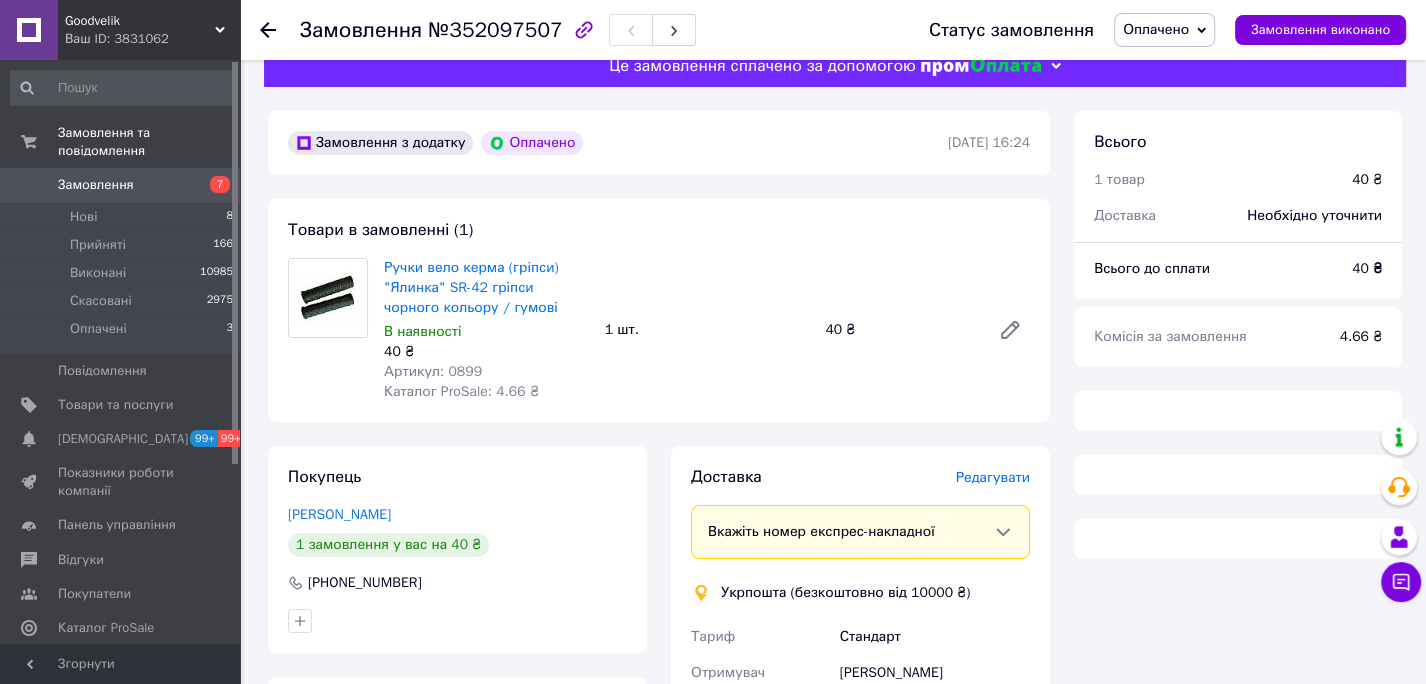 scroll, scrollTop: 0, scrollLeft: 0, axis: both 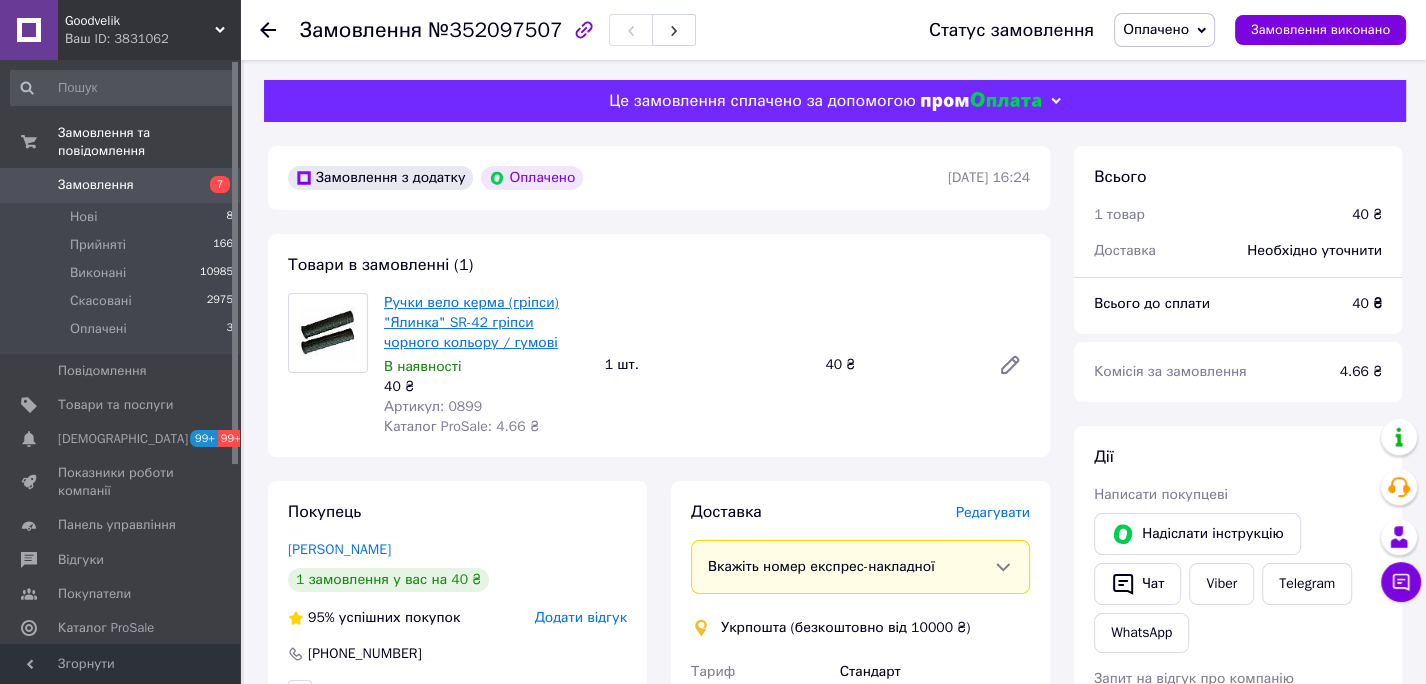 click on "Ручки вело керма (гріпси) "Ялинка" SR-42 гріпси чорного кольору / гумові" at bounding box center (471, 322) 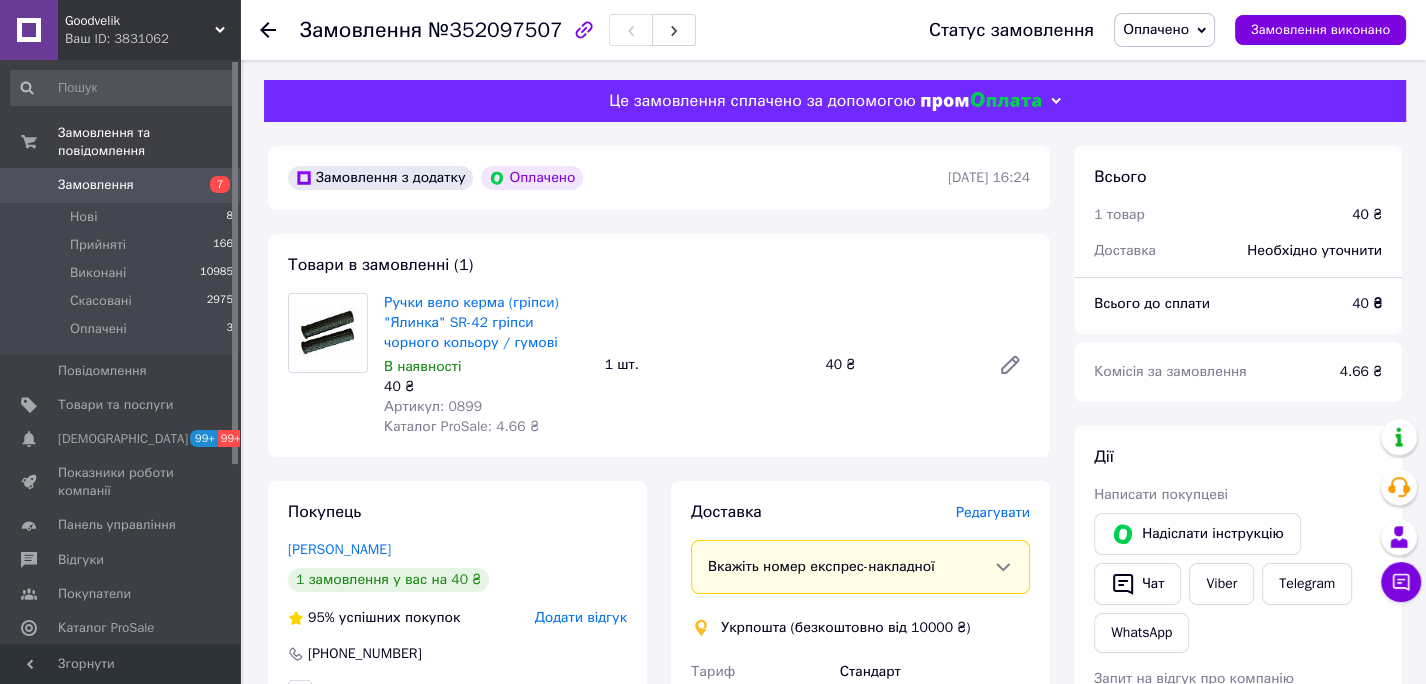 click on "Артикул: 0899" at bounding box center (433, 406) 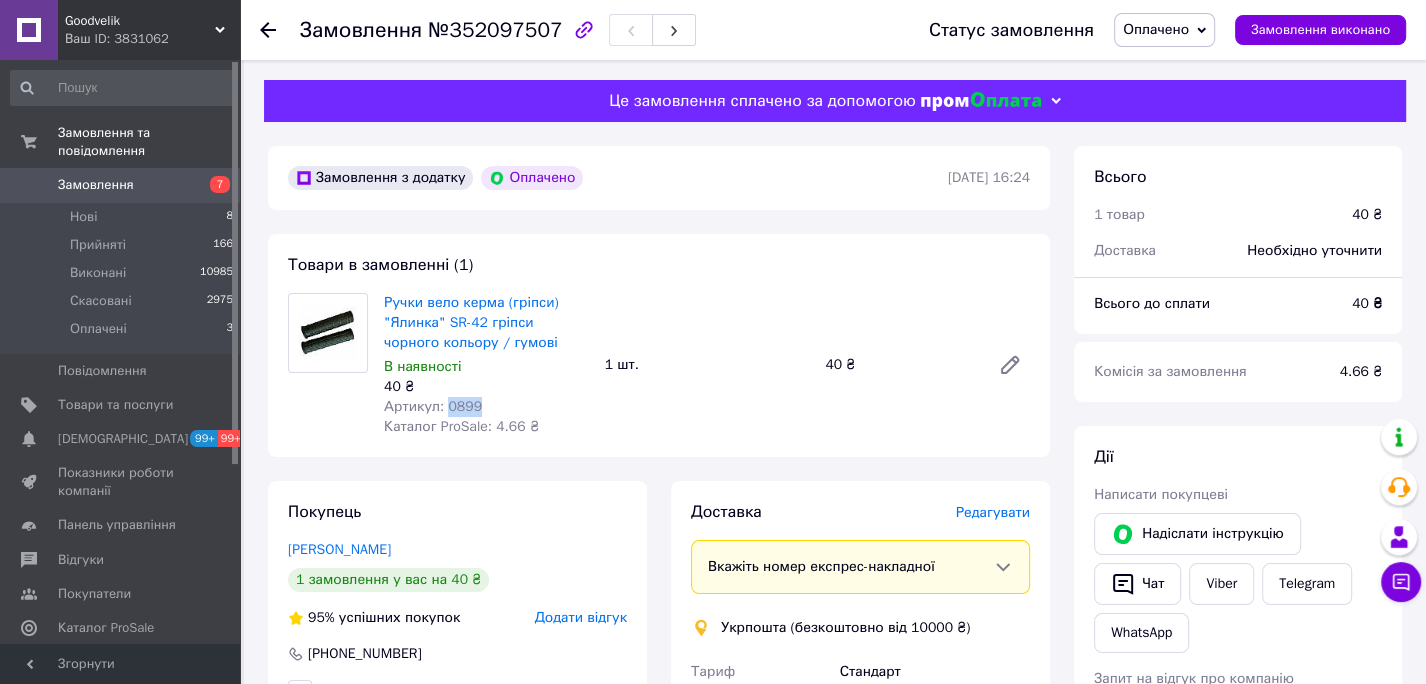 click on "Артикул: 0899" at bounding box center [433, 406] 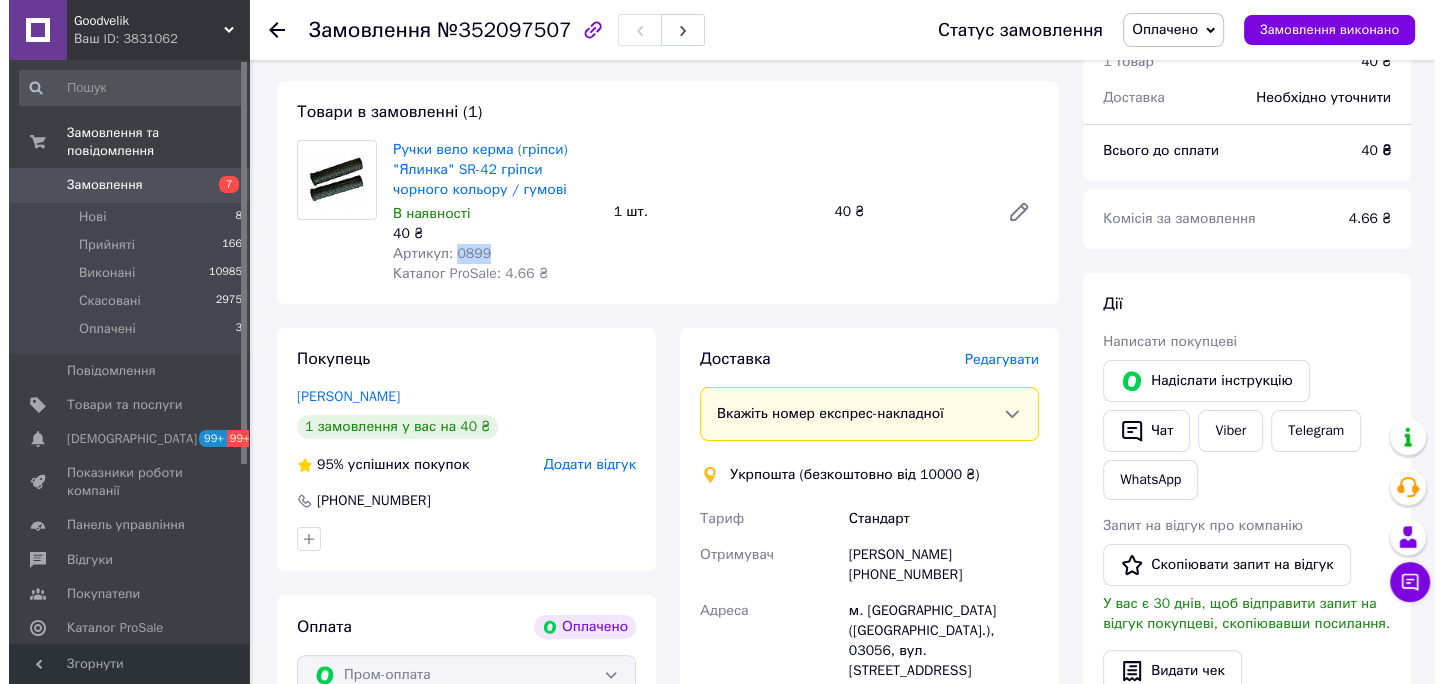 scroll, scrollTop: 155, scrollLeft: 0, axis: vertical 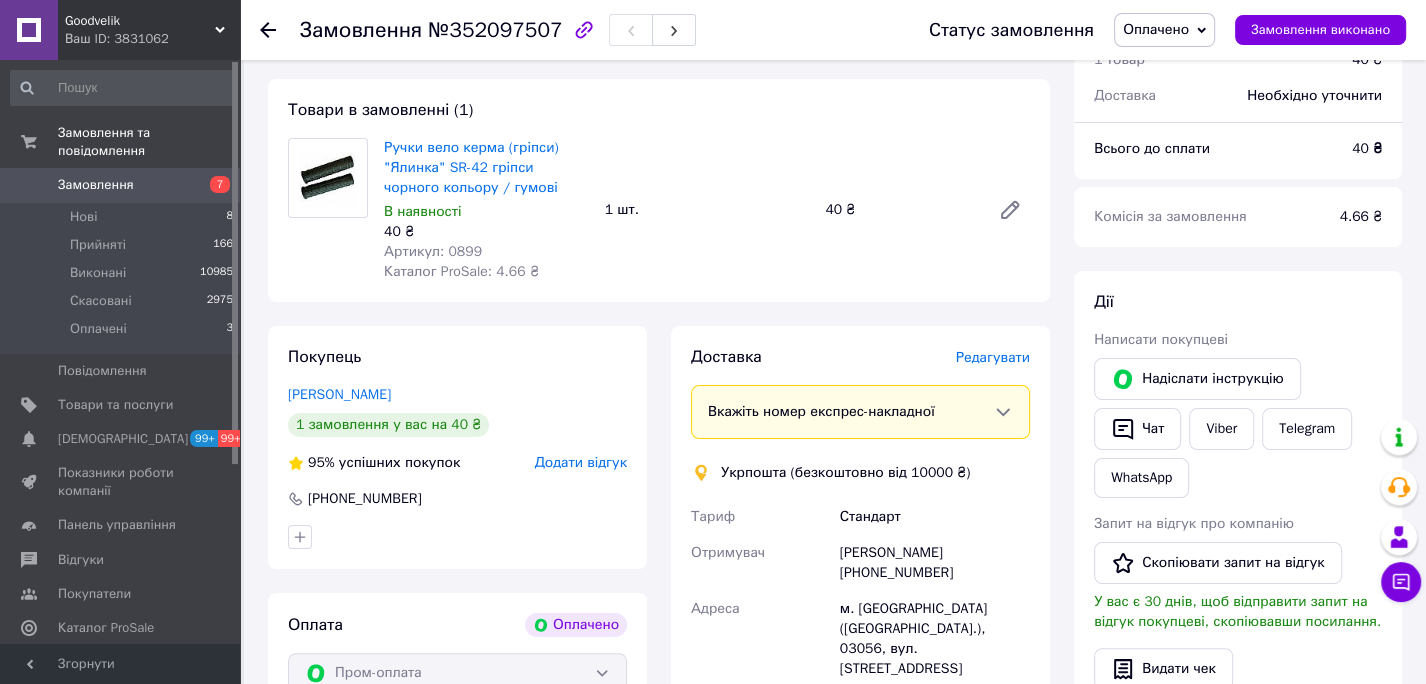 click on "Редагувати" at bounding box center [993, 357] 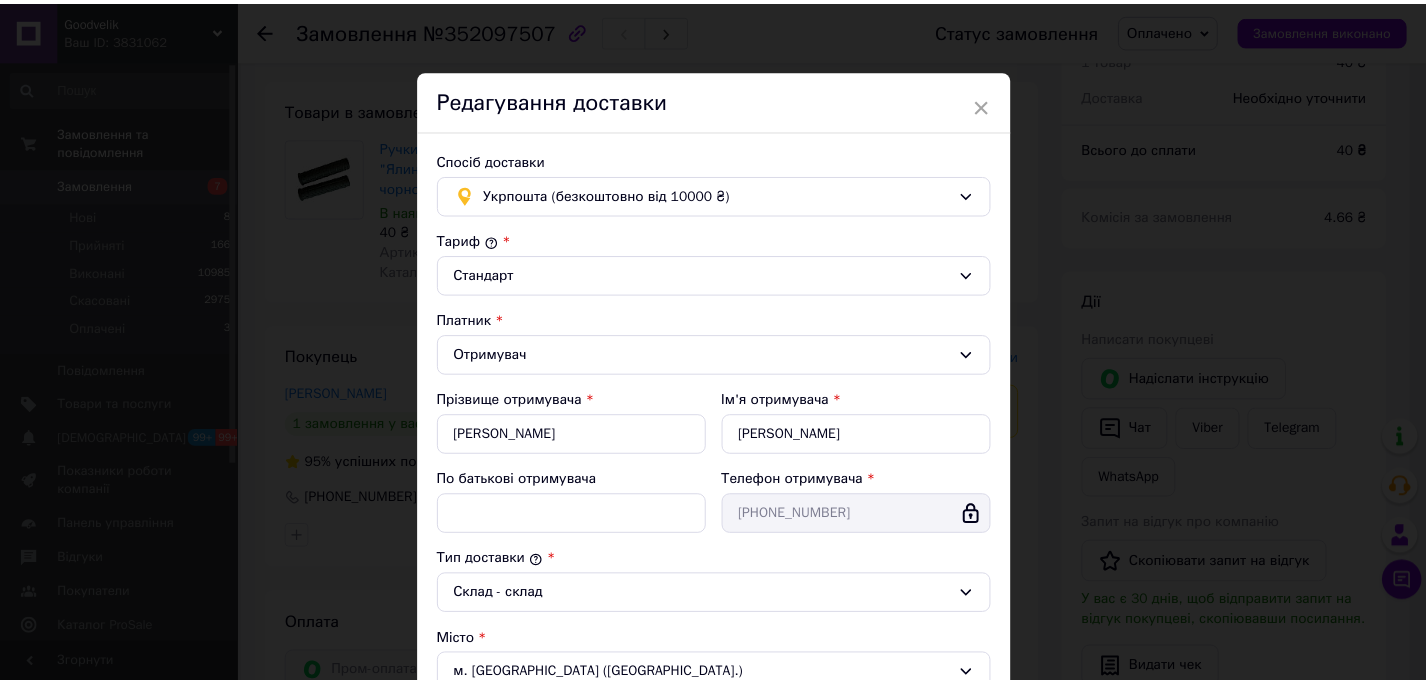 scroll, scrollTop: 564, scrollLeft: 0, axis: vertical 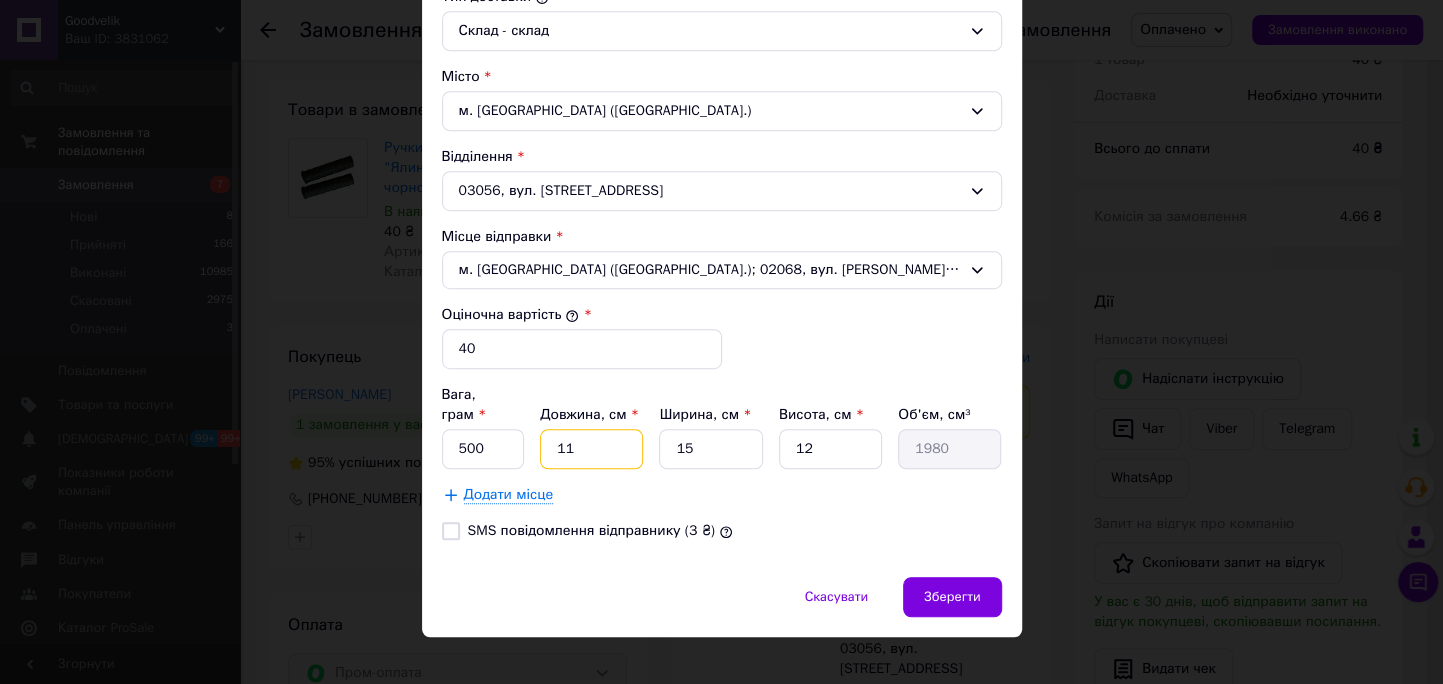 click on "11" at bounding box center [591, 449] 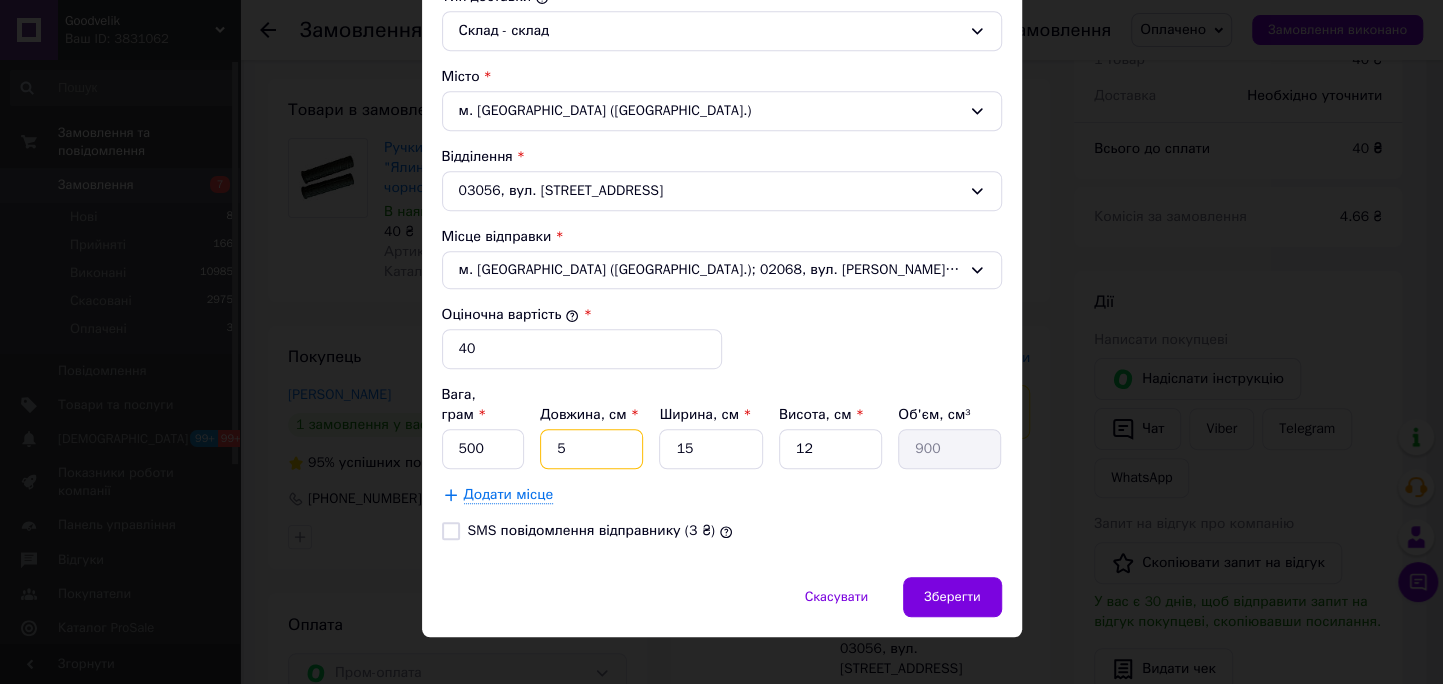 type on "5" 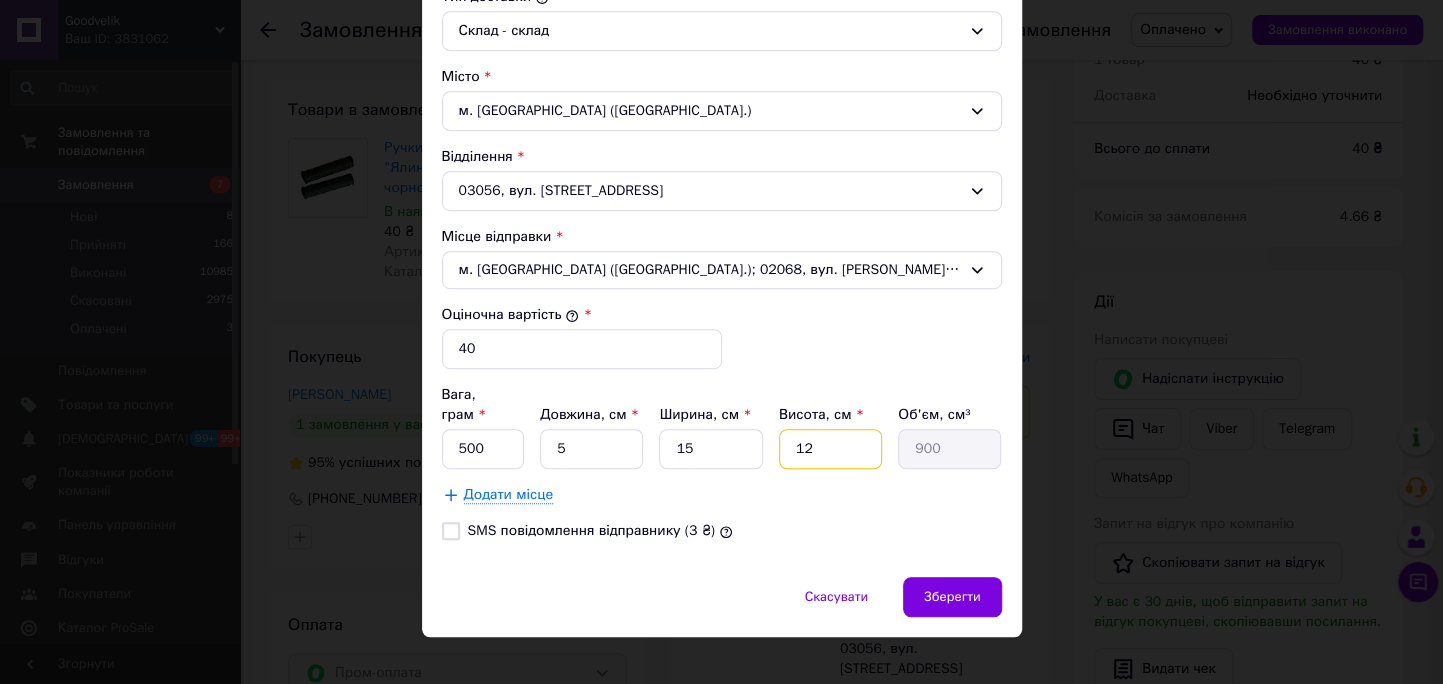 click on "12" at bounding box center [830, 449] 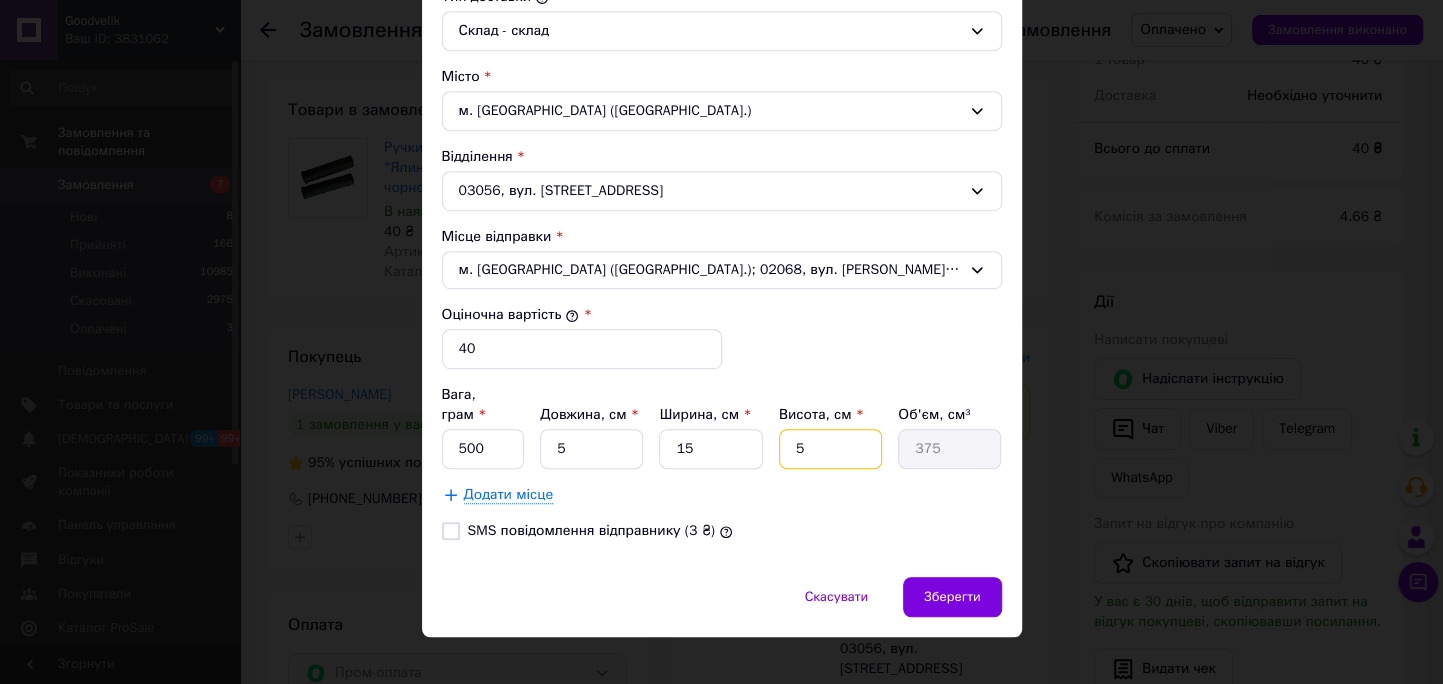 type on "5" 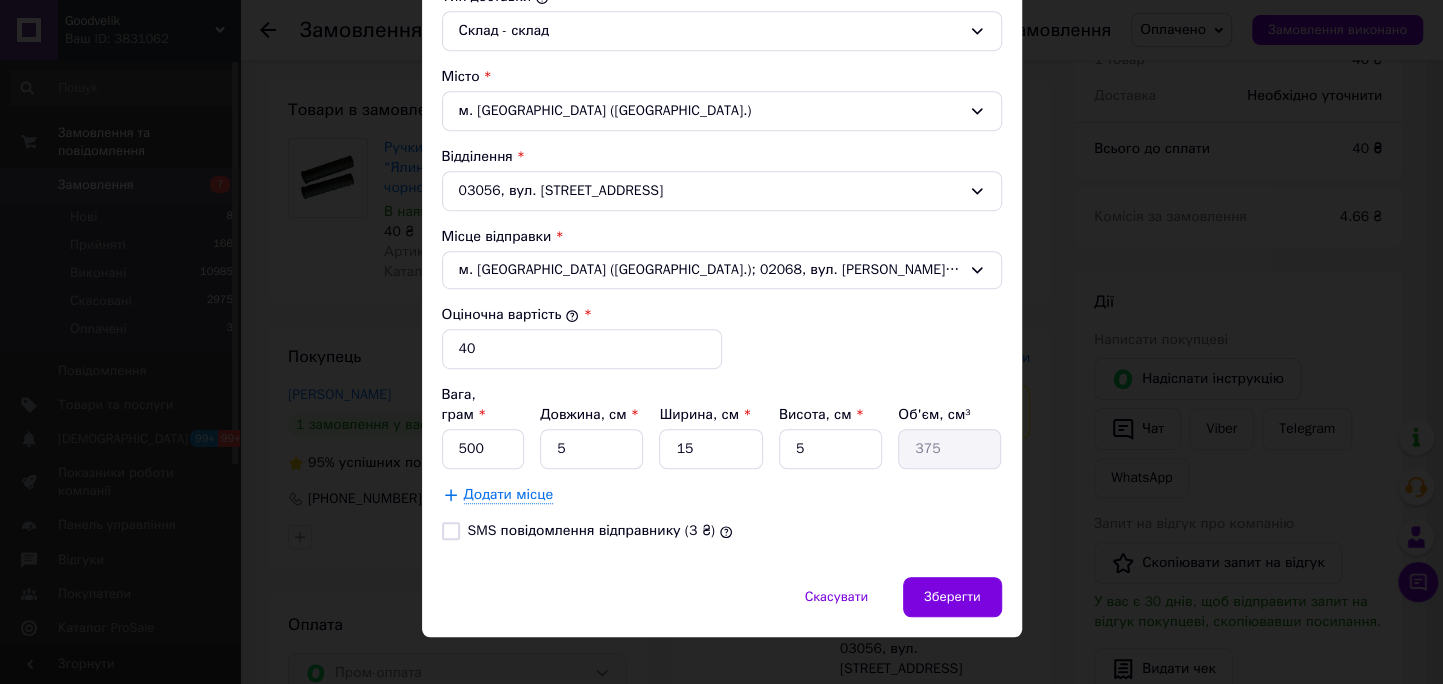 click on "Тариф     * Стандарт Платник   * Отримувач Прізвище отримувача   * Кулик Ім'я отримувача   * Дмитрий По батькові отримувача Телефон отримувача   * +380679878865 Тип доставки     * Склад - склад Місто м. Київ (Київська обл.) Відділення 03056, вул. Борщагівська, 146 Місце відправки   * м. Київ (Київська обл.); 02068, вул. Ревуцького, 16А Оціночна вартість     * 40 Вага, грам   * 500 Довжина, см   * 5 Ширина, см   * 15 Висота, см   * 5 Об'єм, см³ 375 Додати місце SMS повідомлення відправнику (3 ₴)" at bounding box center (722, 112) 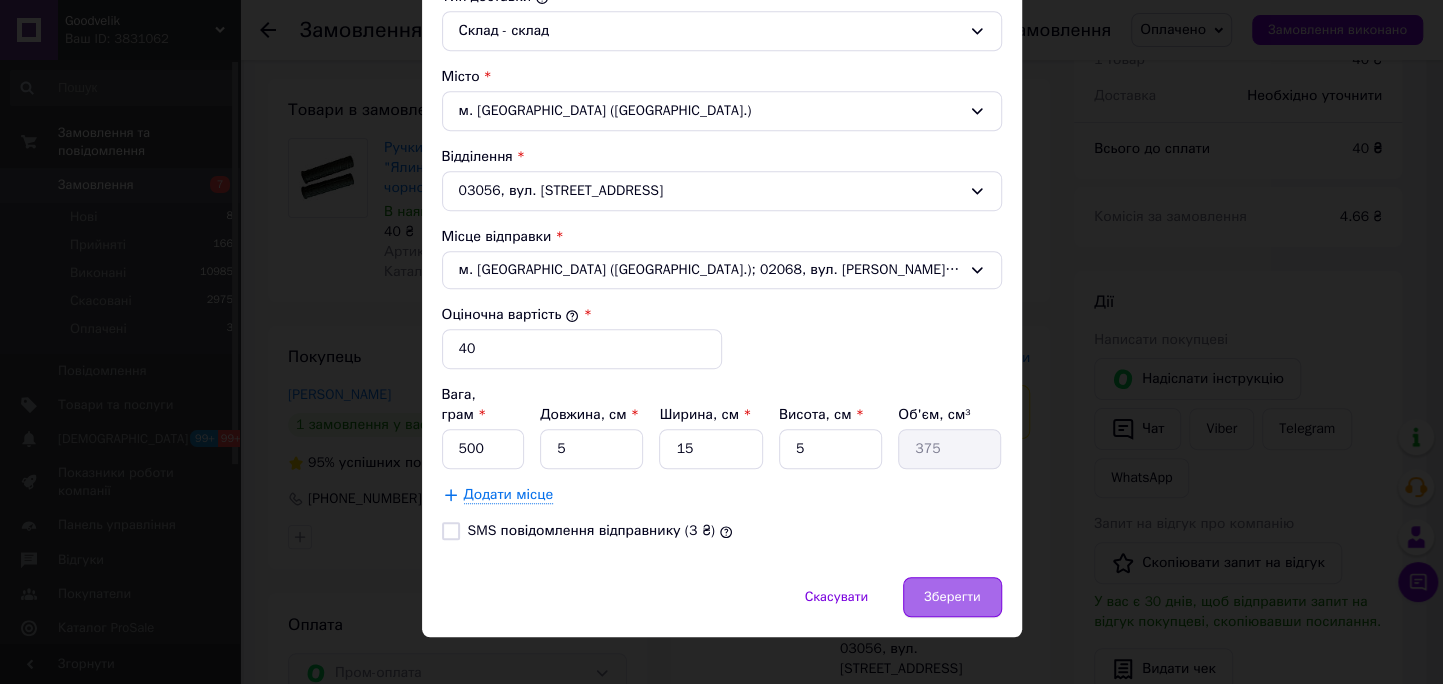 click on "Зберегти" at bounding box center [952, 597] 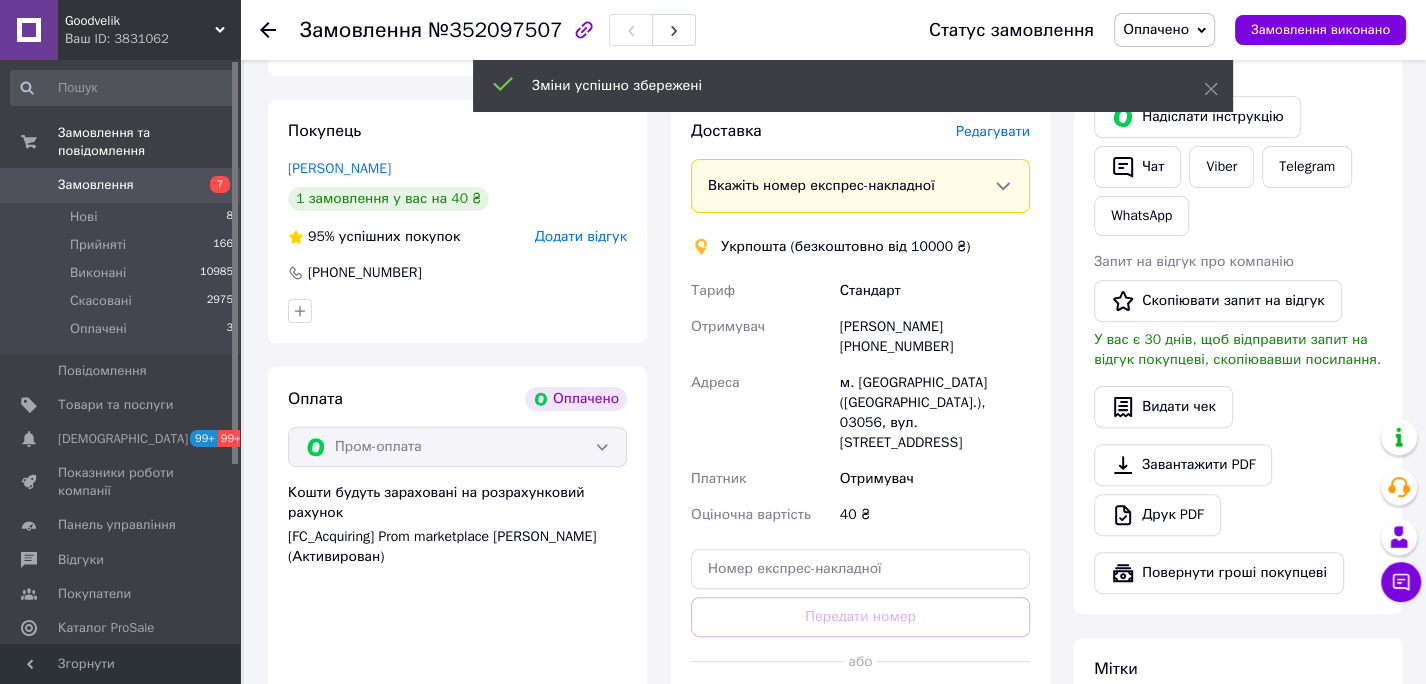 scroll, scrollTop: 382, scrollLeft: 0, axis: vertical 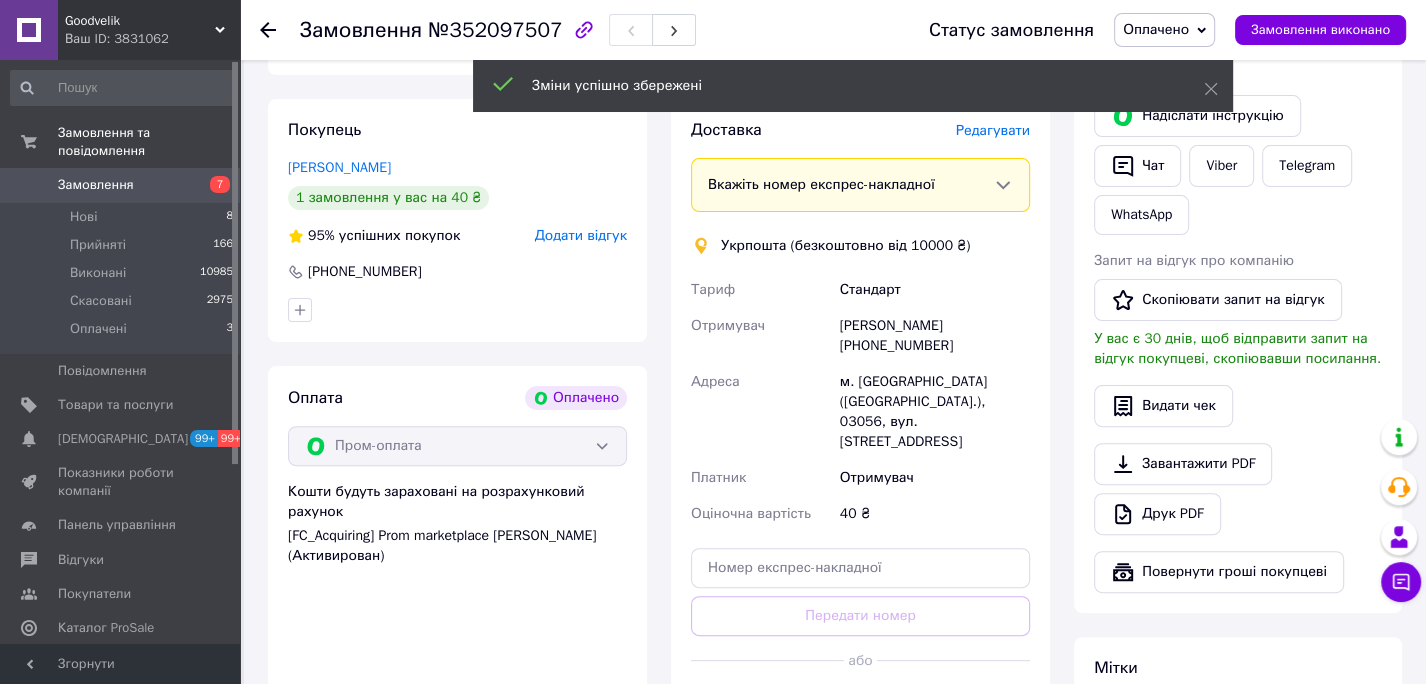 click on "Створити ярлик" at bounding box center (860, 705) 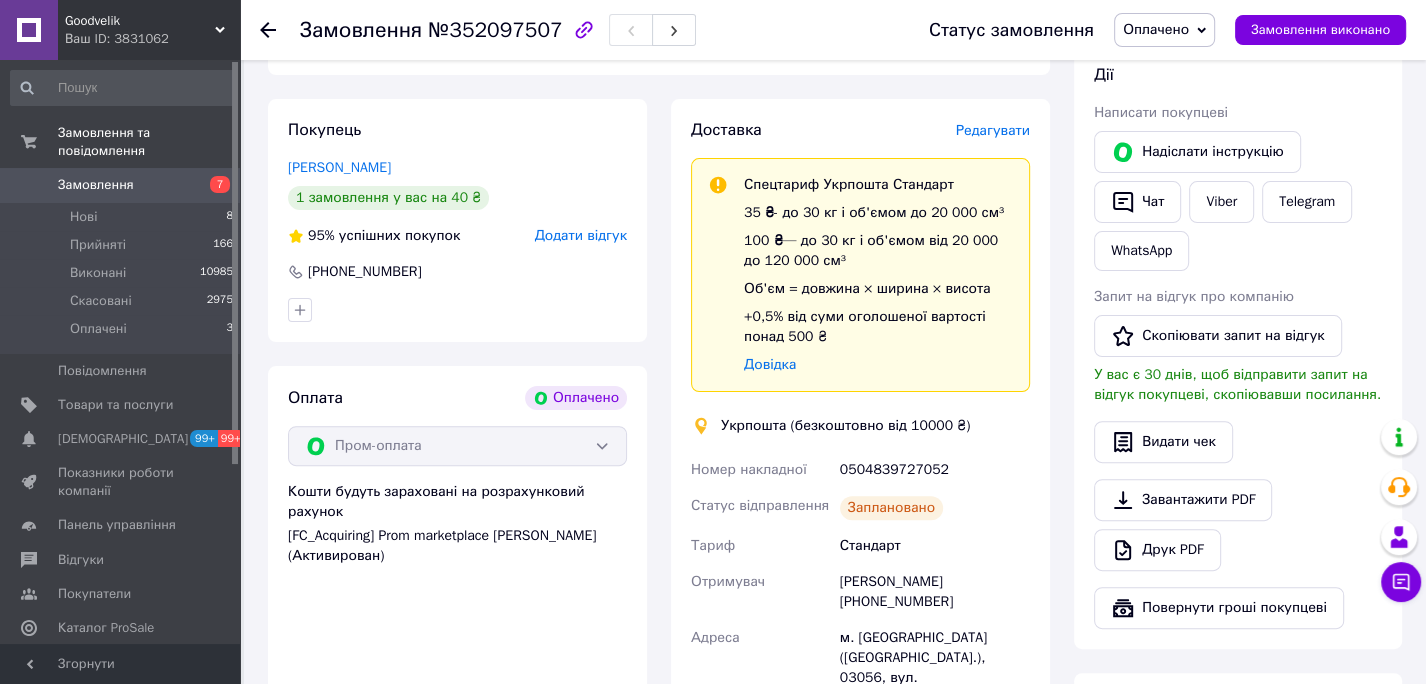 click on "0504839727052" at bounding box center (935, 470) 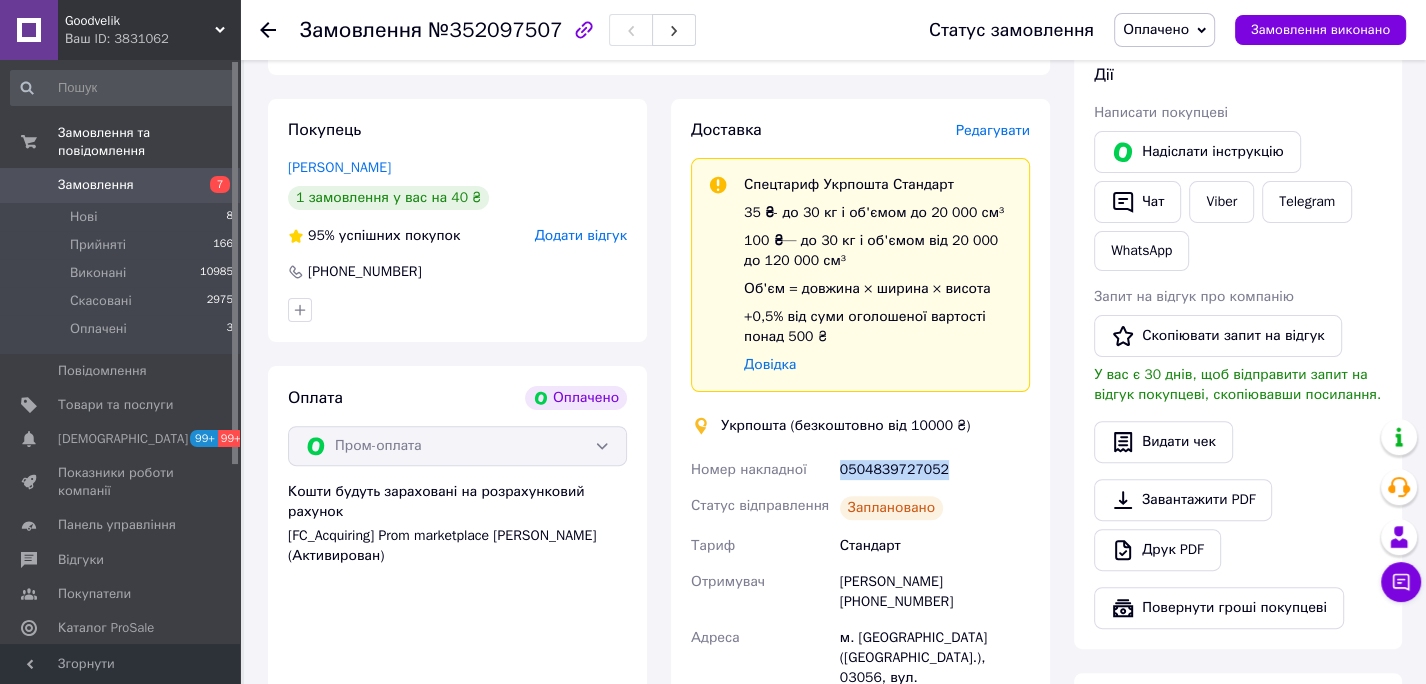 click on "0504839727052" at bounding box center [935, 470] 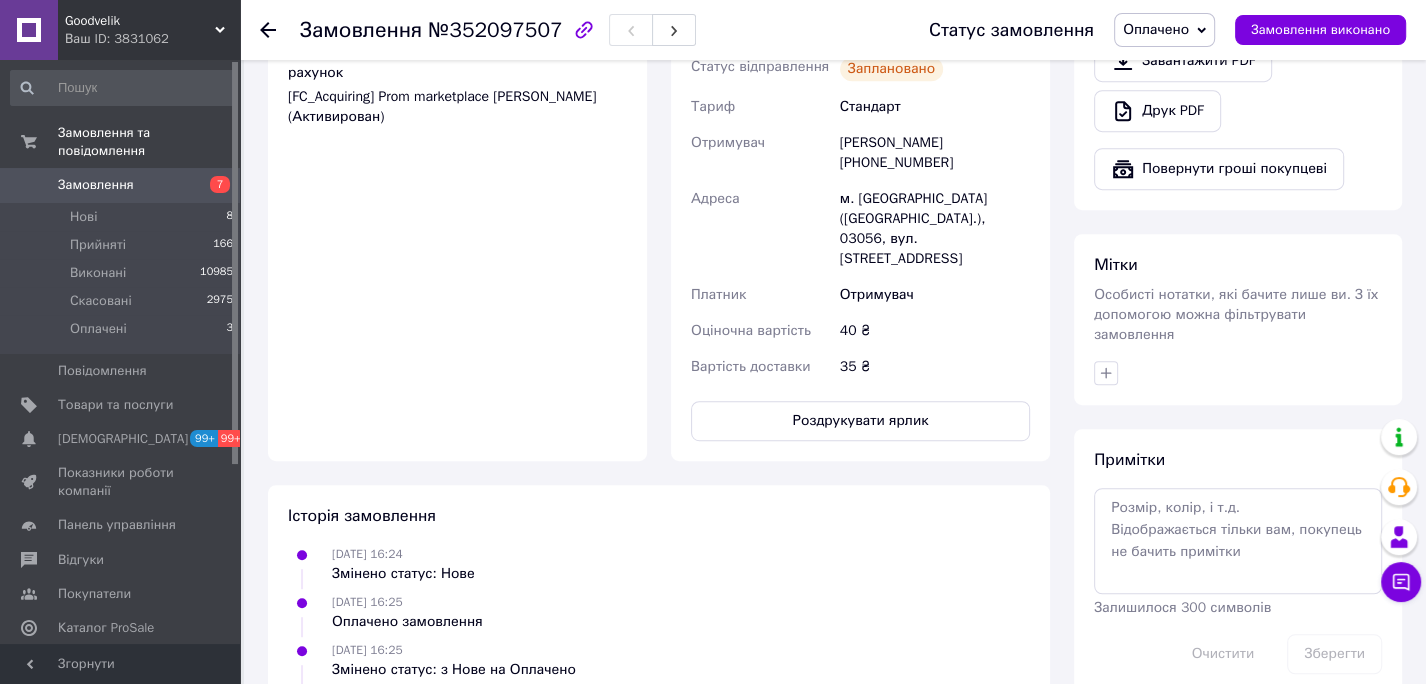 scroll, scrollTop: 822, scrollLeft: 0, axis: vertical 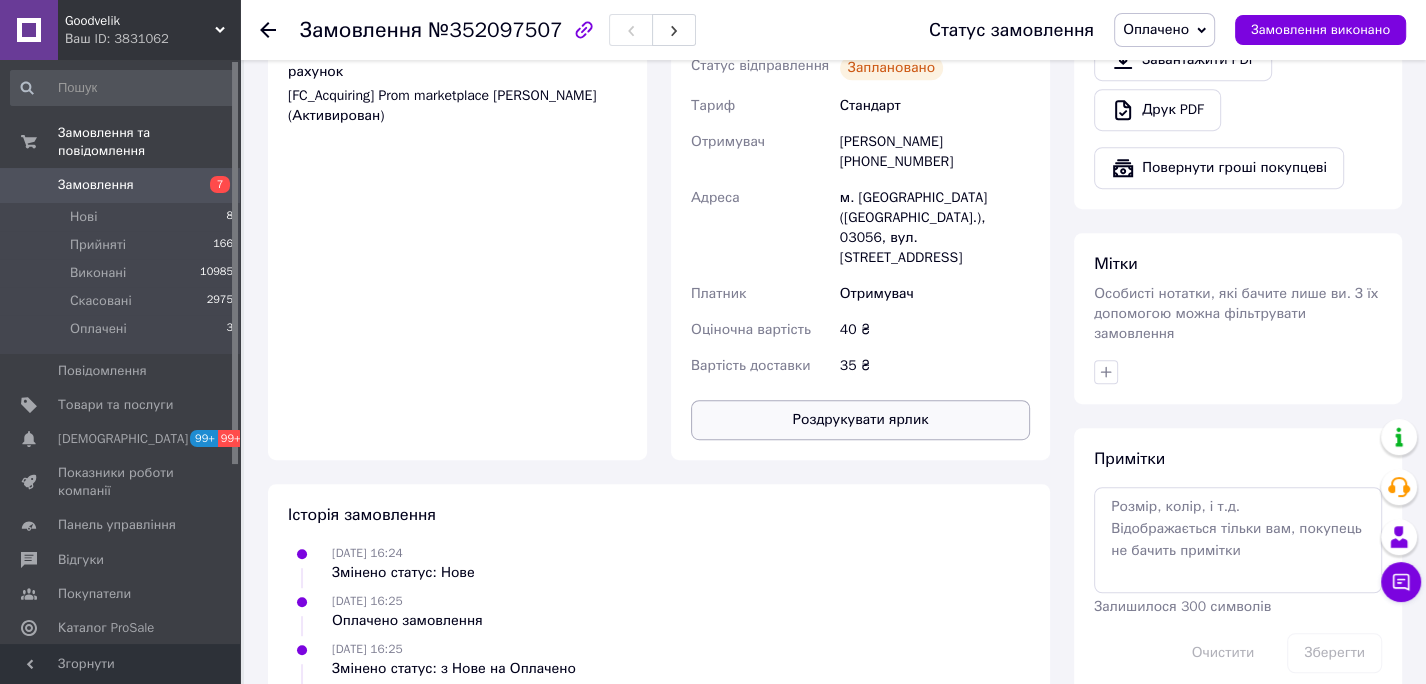 click on "Роздрукувати ярлик" at bounding box center [860, 420] 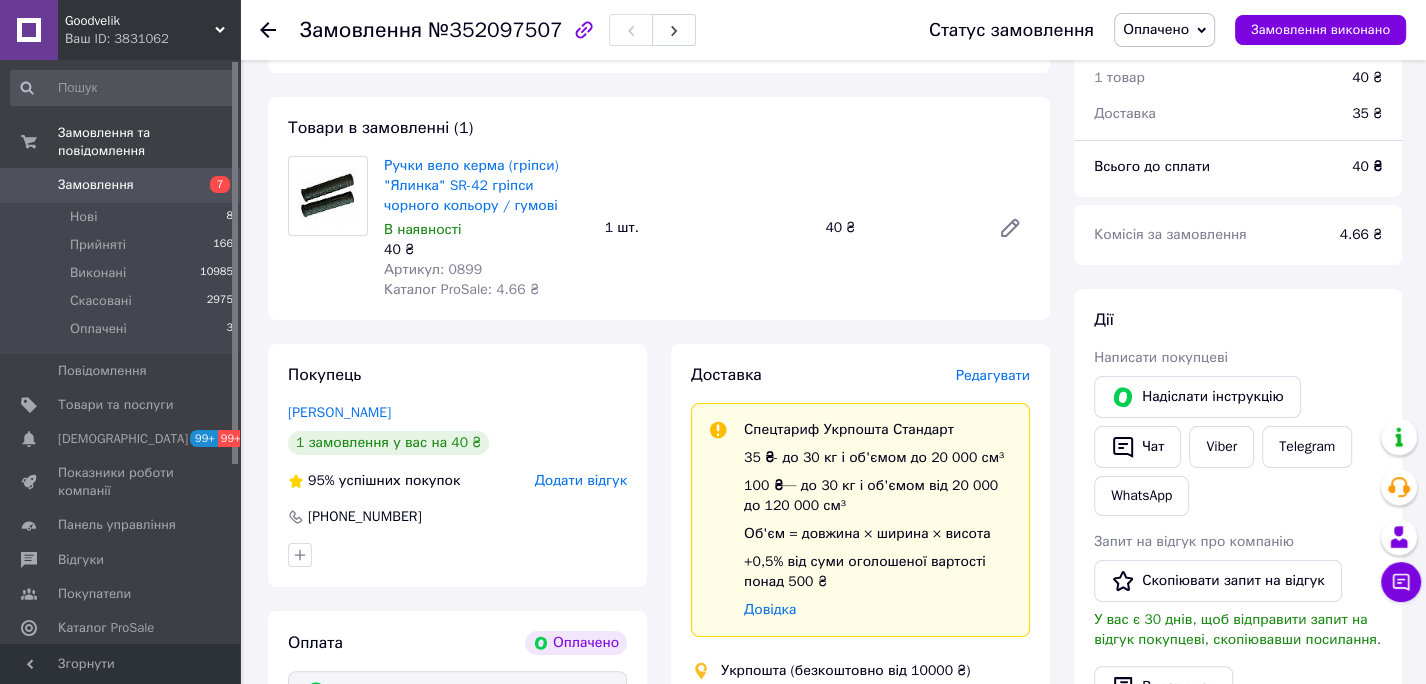 scroll, scrollTop: 62, scrollLeft: 0, axis: vertical 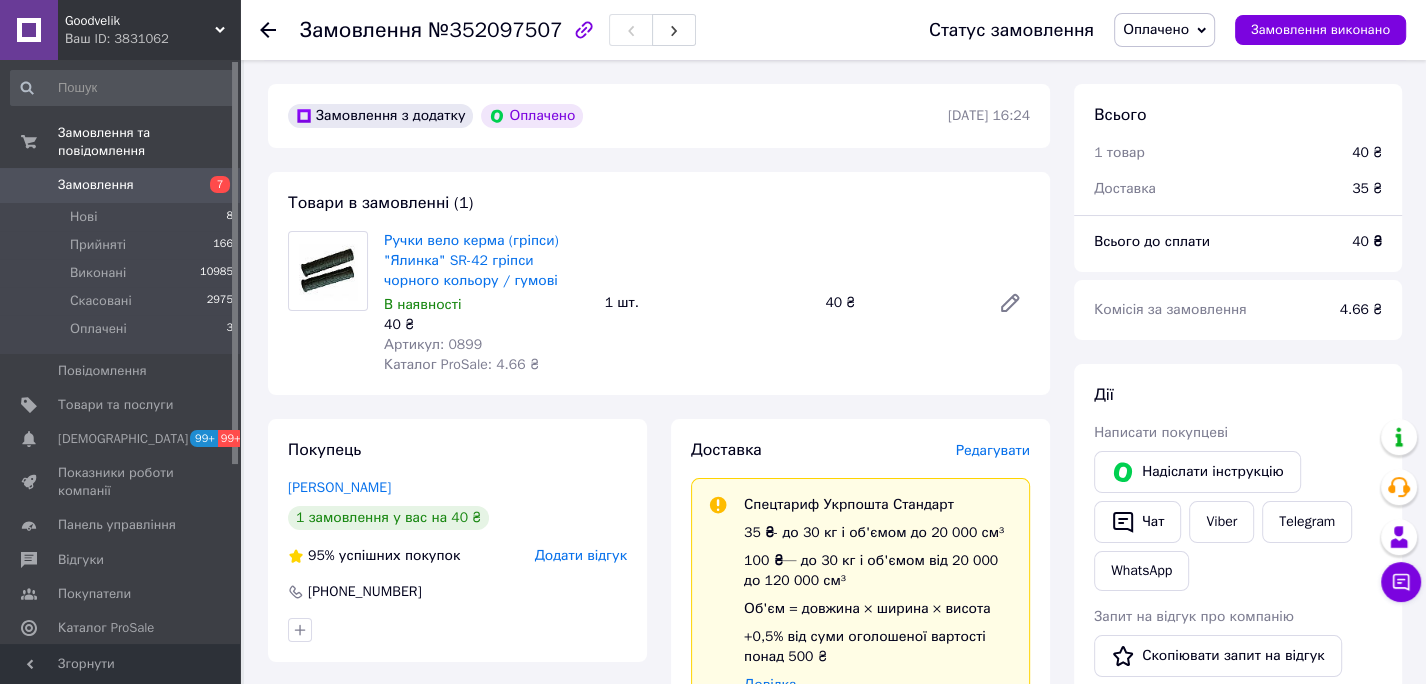 drag, startPoint x: 1280, startPoint y: 176, endPoint x: 1264, endPoint y: 180, distance: 16.492422 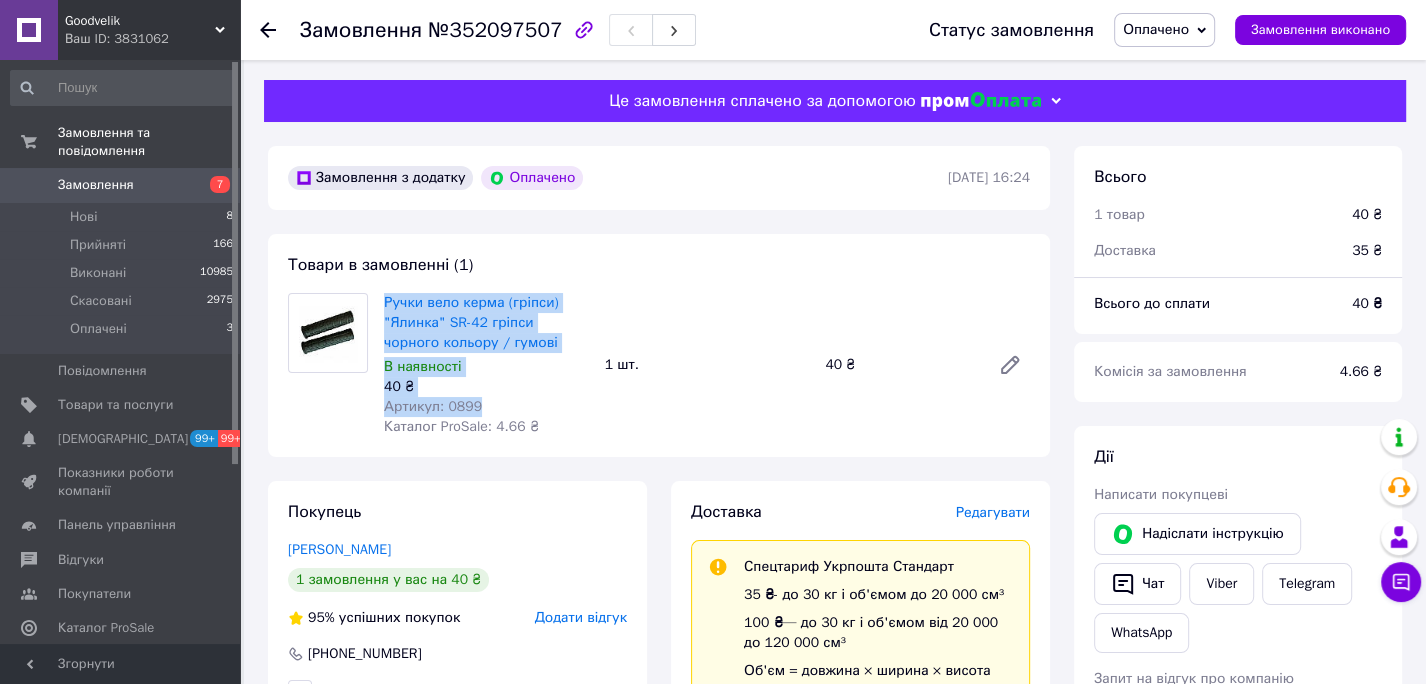 drag, startPoint x: 380, startPoint y: 289, endPoint x: 506, endPoint y: 398, distance: 166.60432 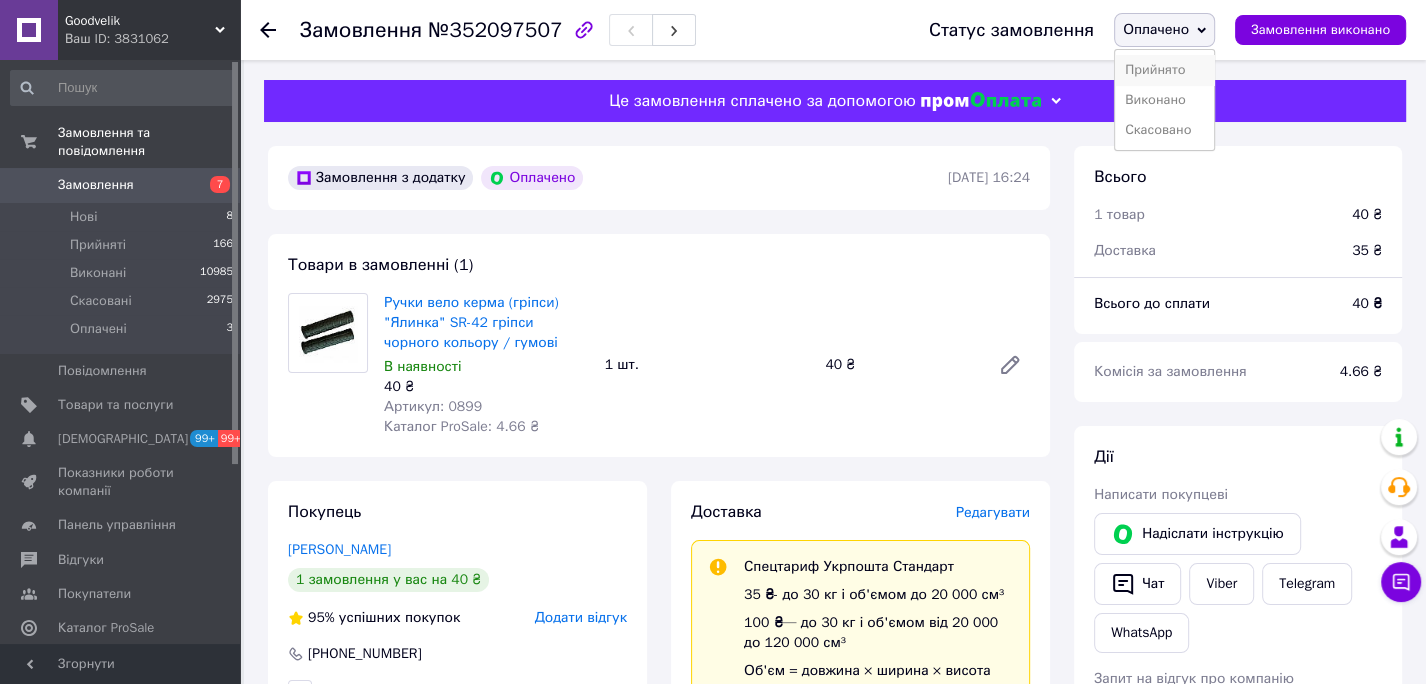 click on "Прийнято" at bounding box center (1164, 70) 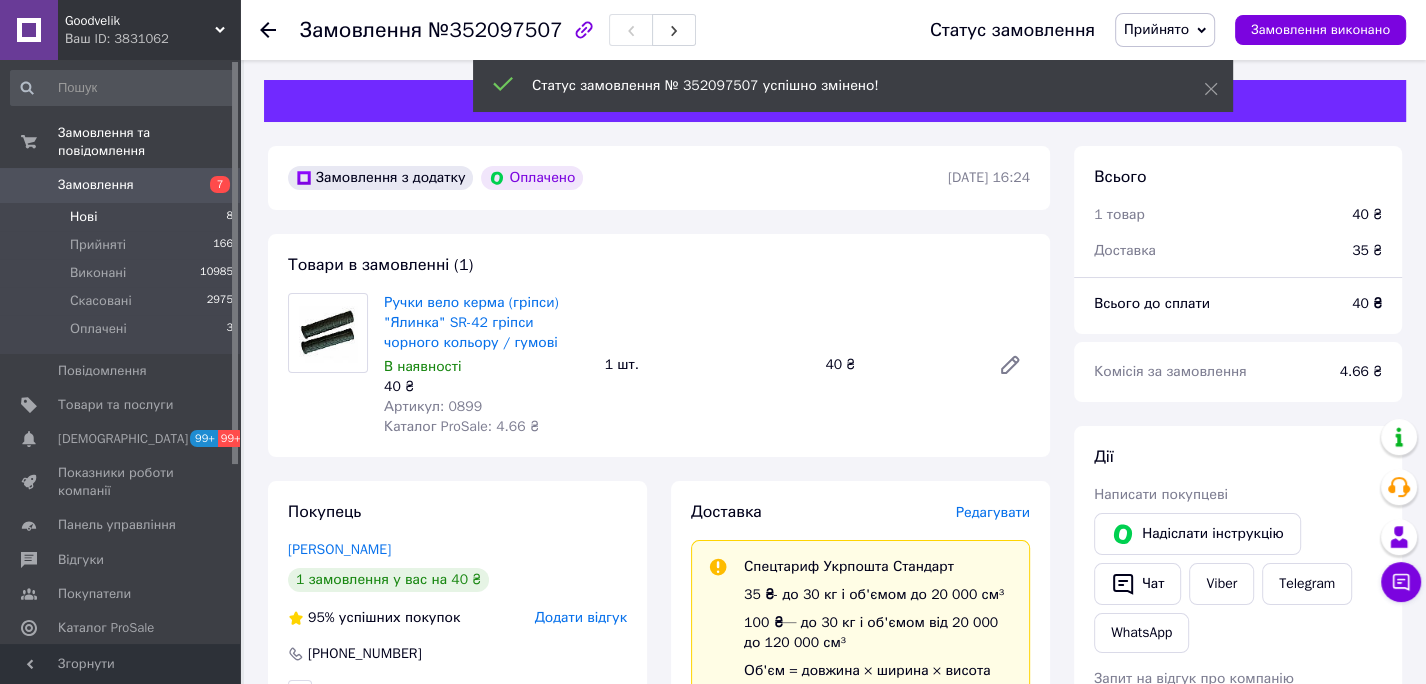 click on "Нові" at bounding box center [83, 217] 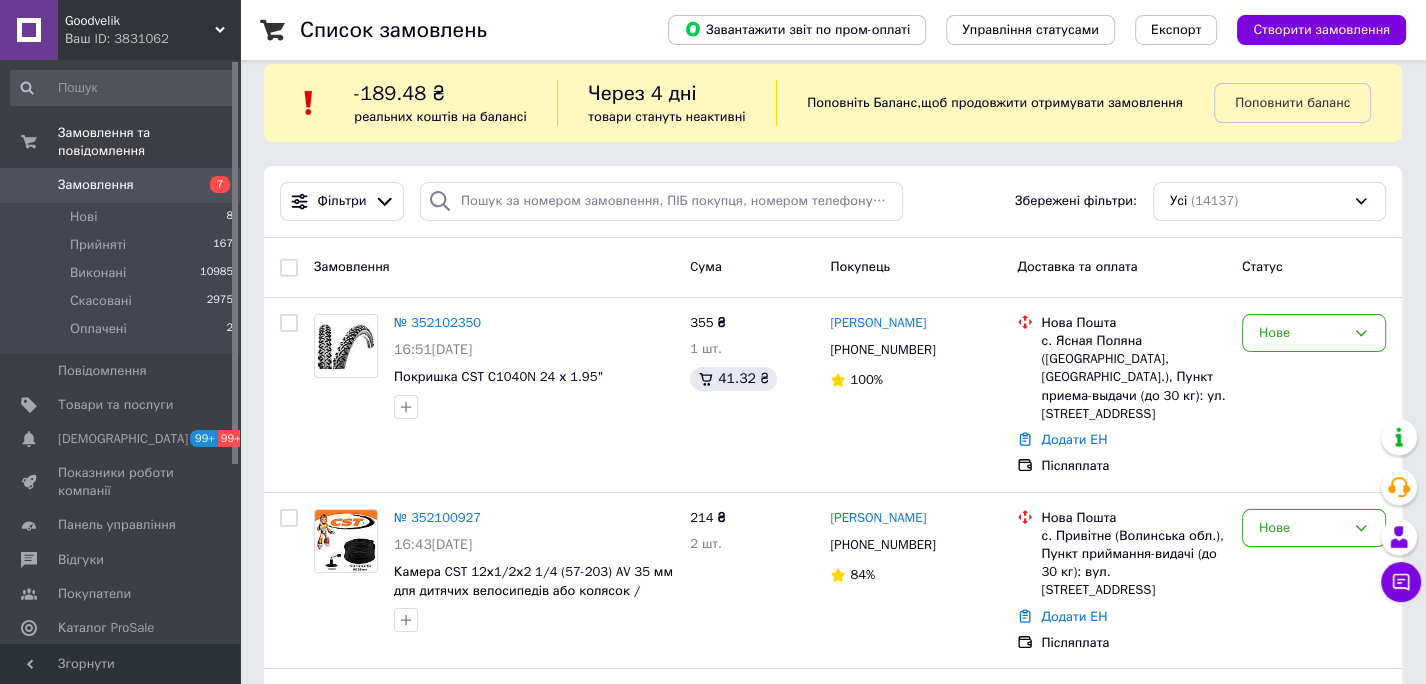 scroll, scrollTop: 222, scrollLeft: 0, axis: vertical 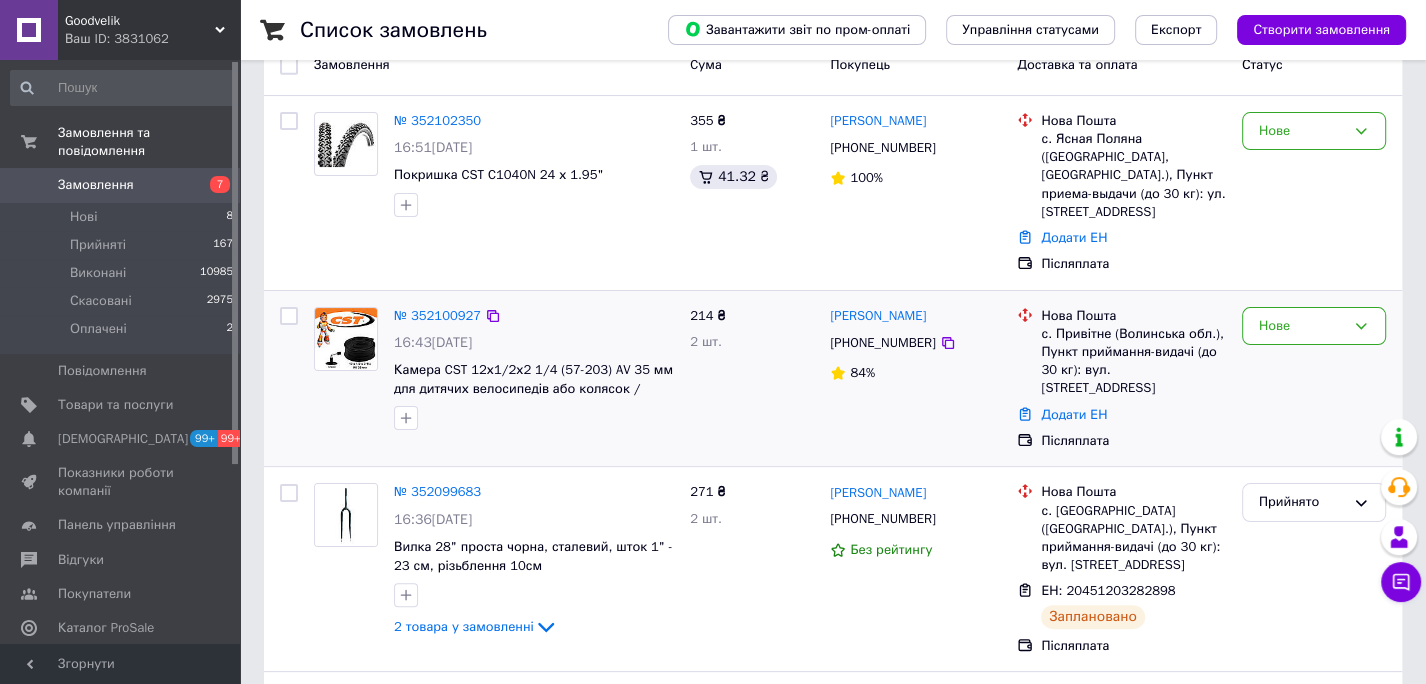 click on "№ 352100927" at bounding box center (437, 316) 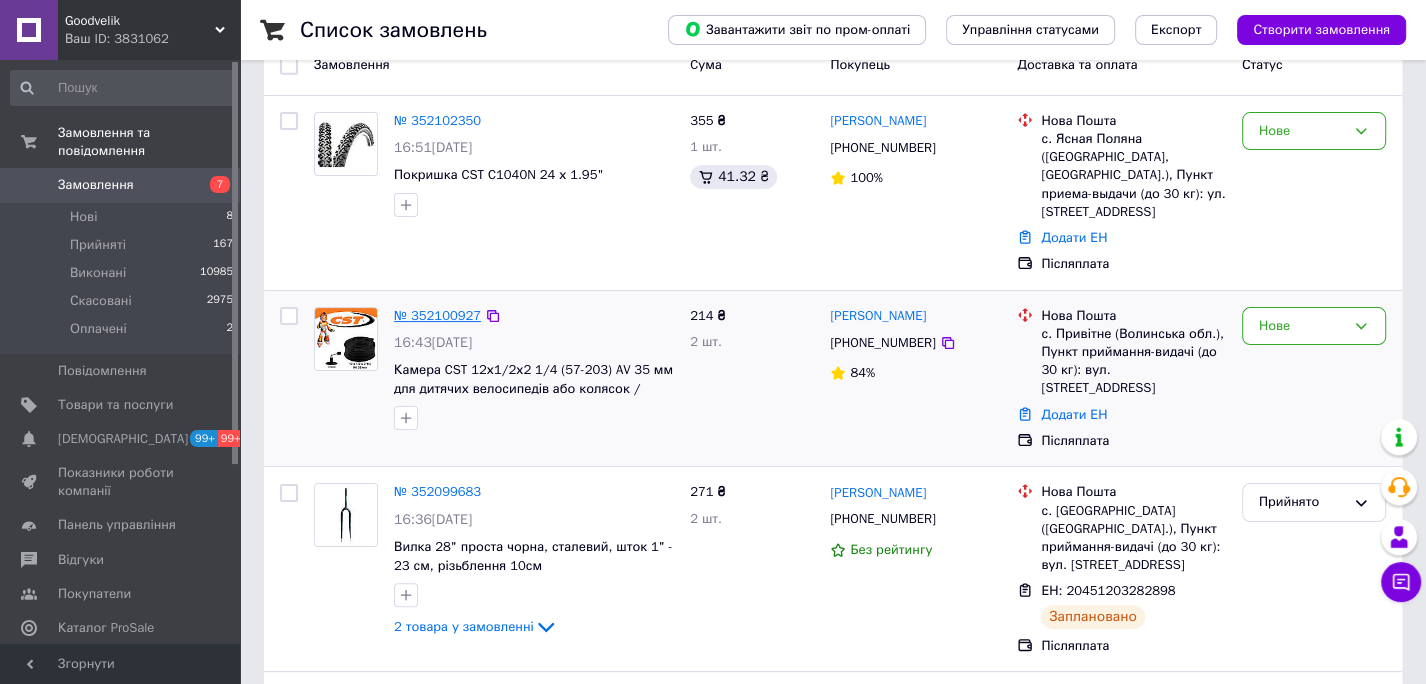 click on "№ 352100927" at bounding box center [437, 315] 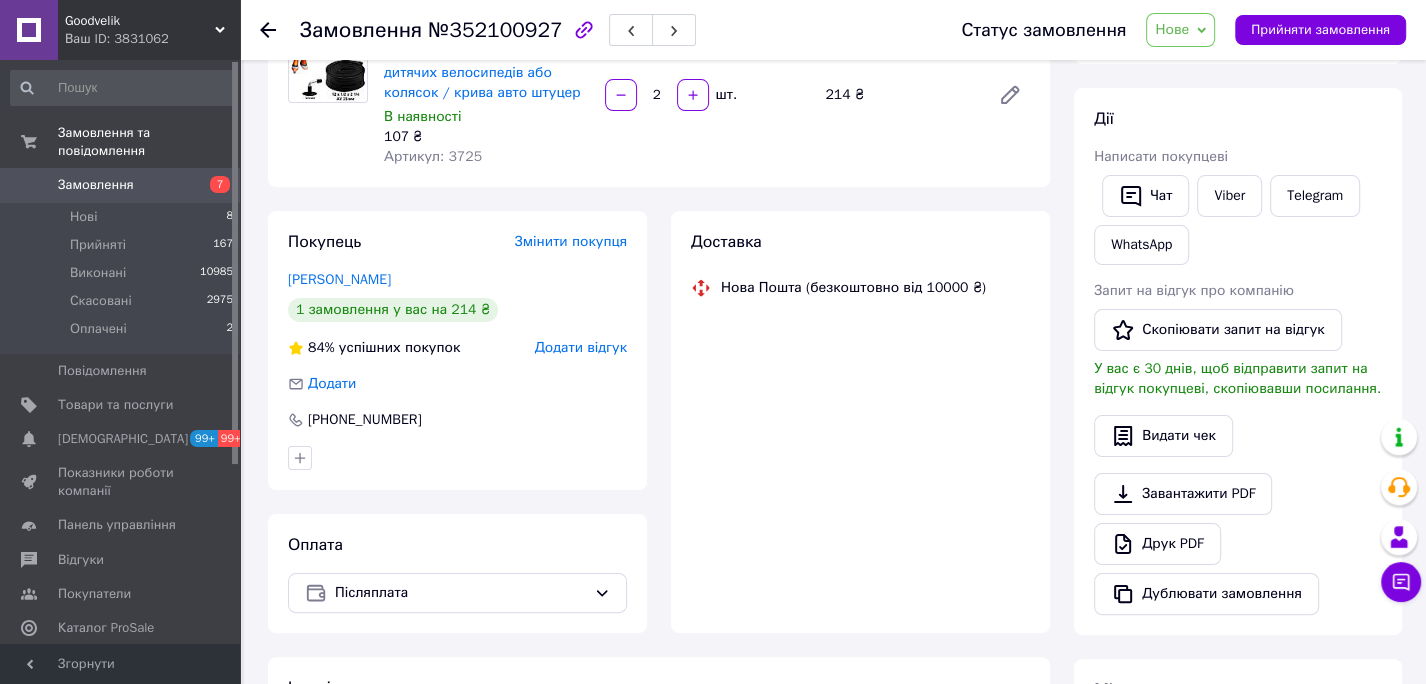 scroll, scrollTop: 0, scrollLeft: 0, axis: both 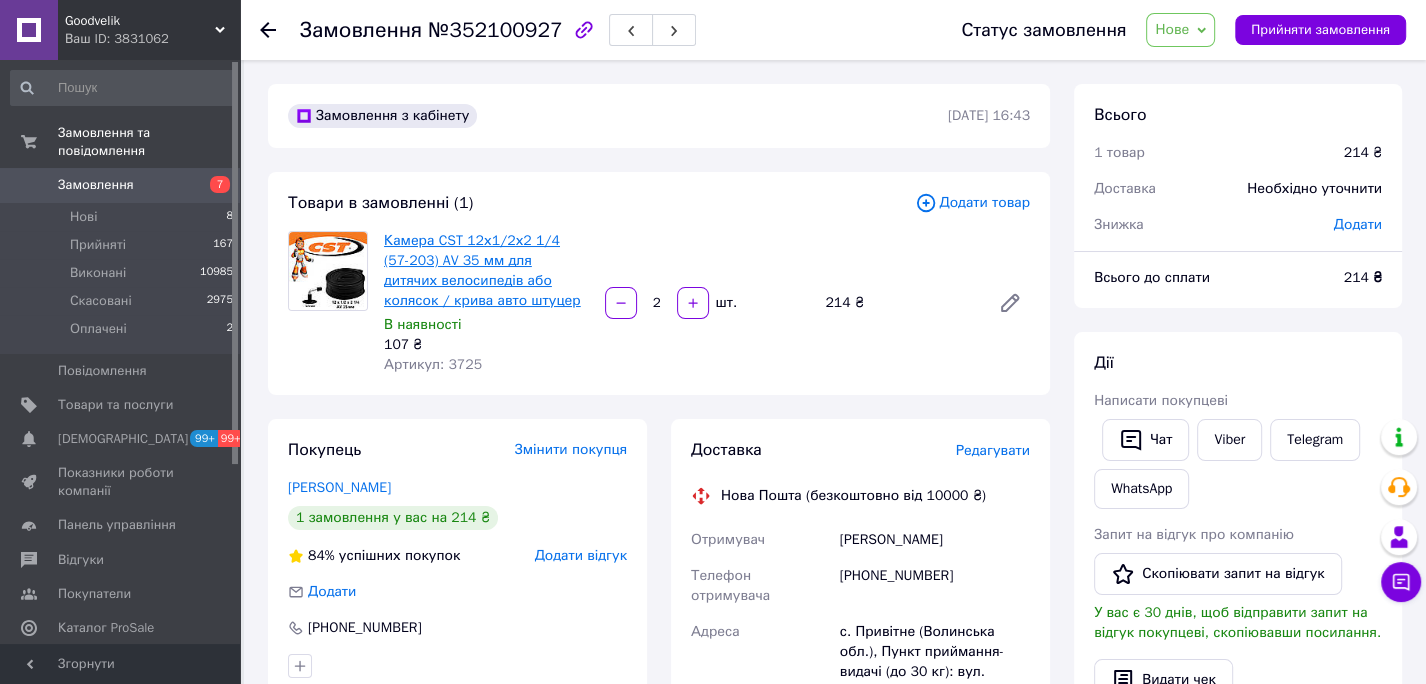 click on "Камера CST 12х1/2х2 1/4 (57-203) AV 35 мм для дитячих велосипедів або колясок / крива авто штуцер" at bounding box center [482, 270] 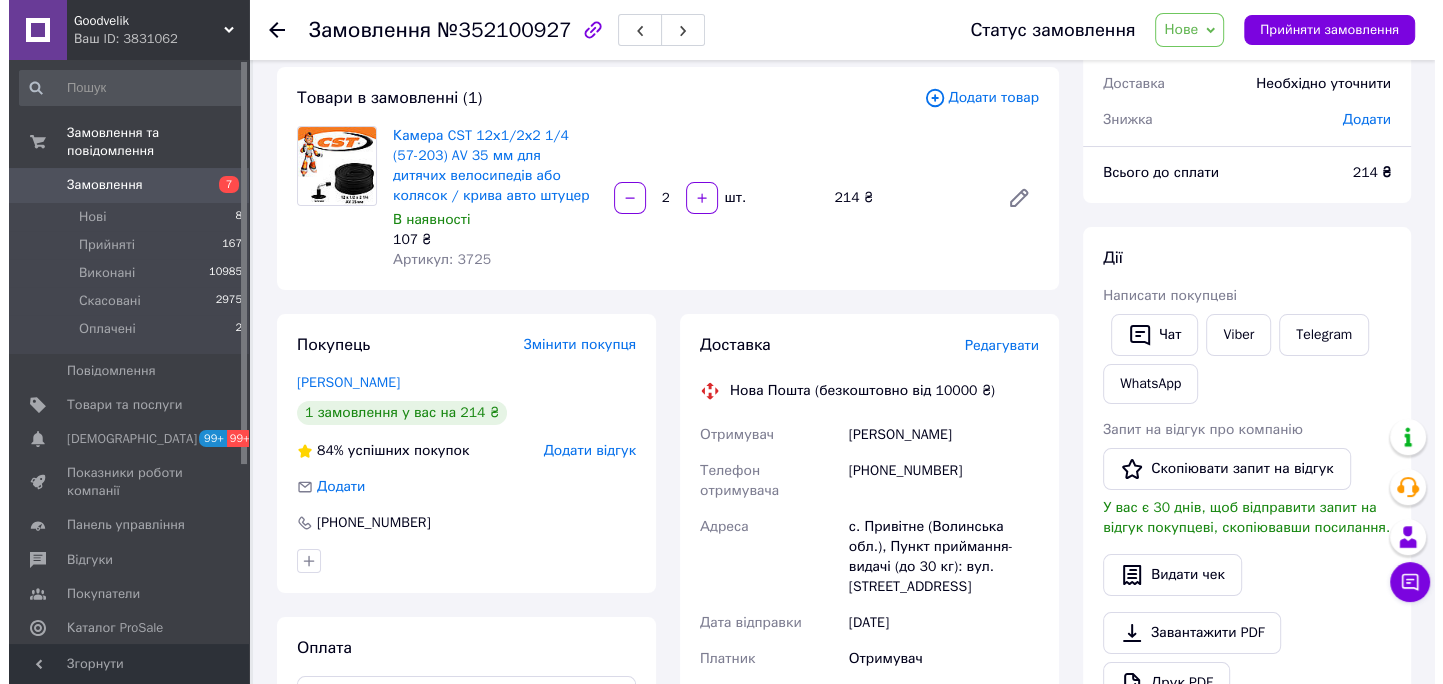scroll, scrollTop: 114, scrollLeft: 0, axis: vertical 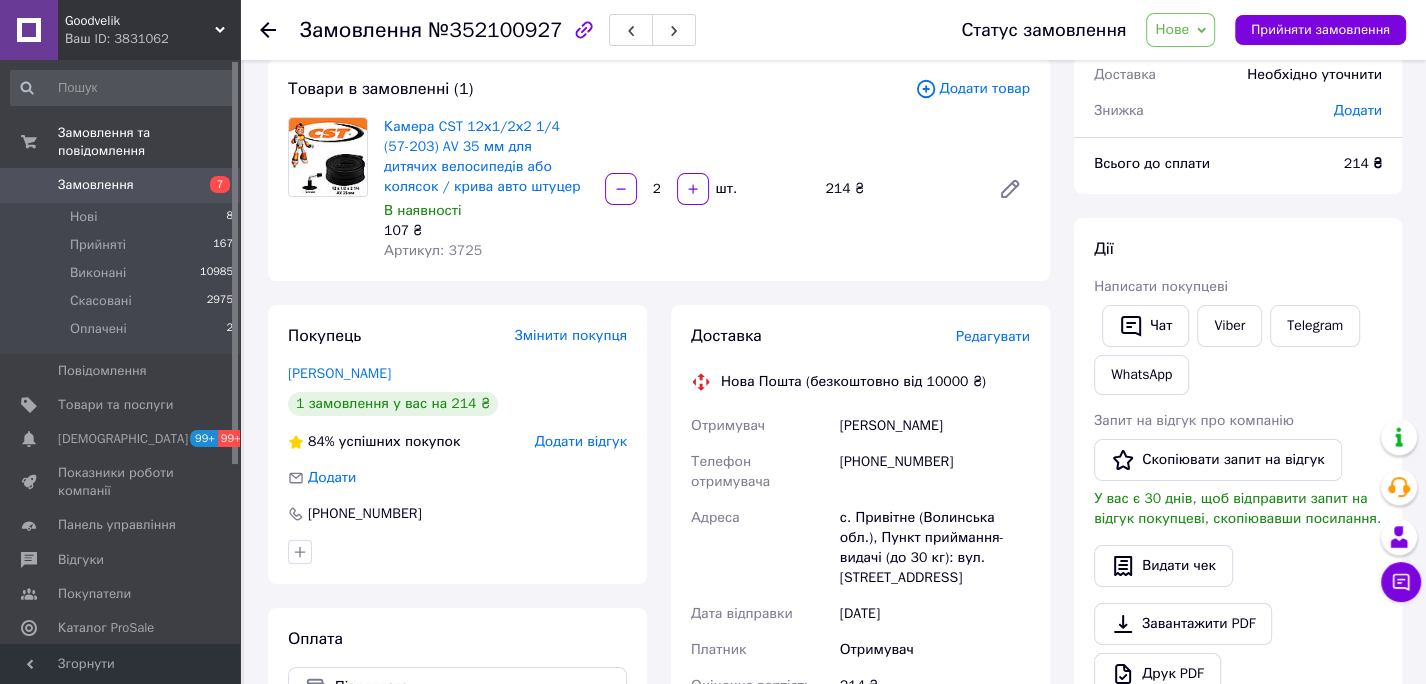 click on "Редагувати" at bounding box center (993, 336) 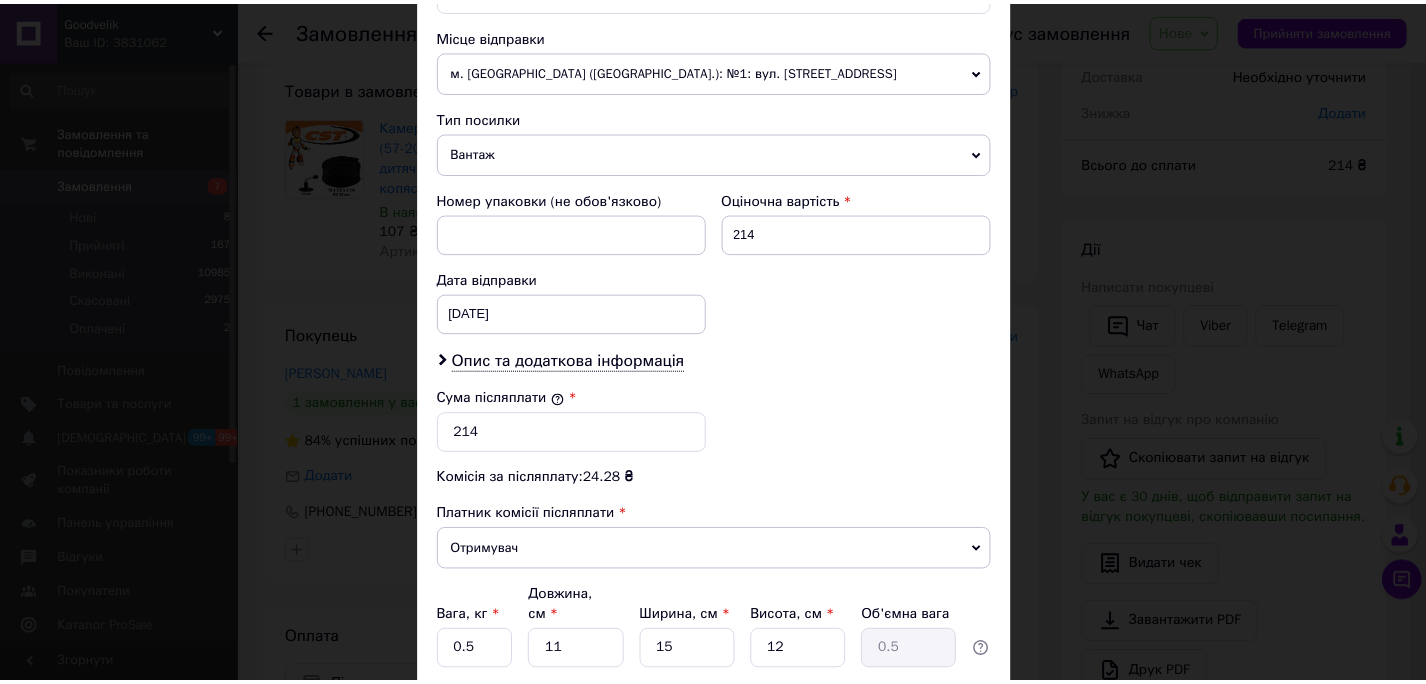 scroll, scrollTop: 839, scrollLeft: 0, axis: vertical 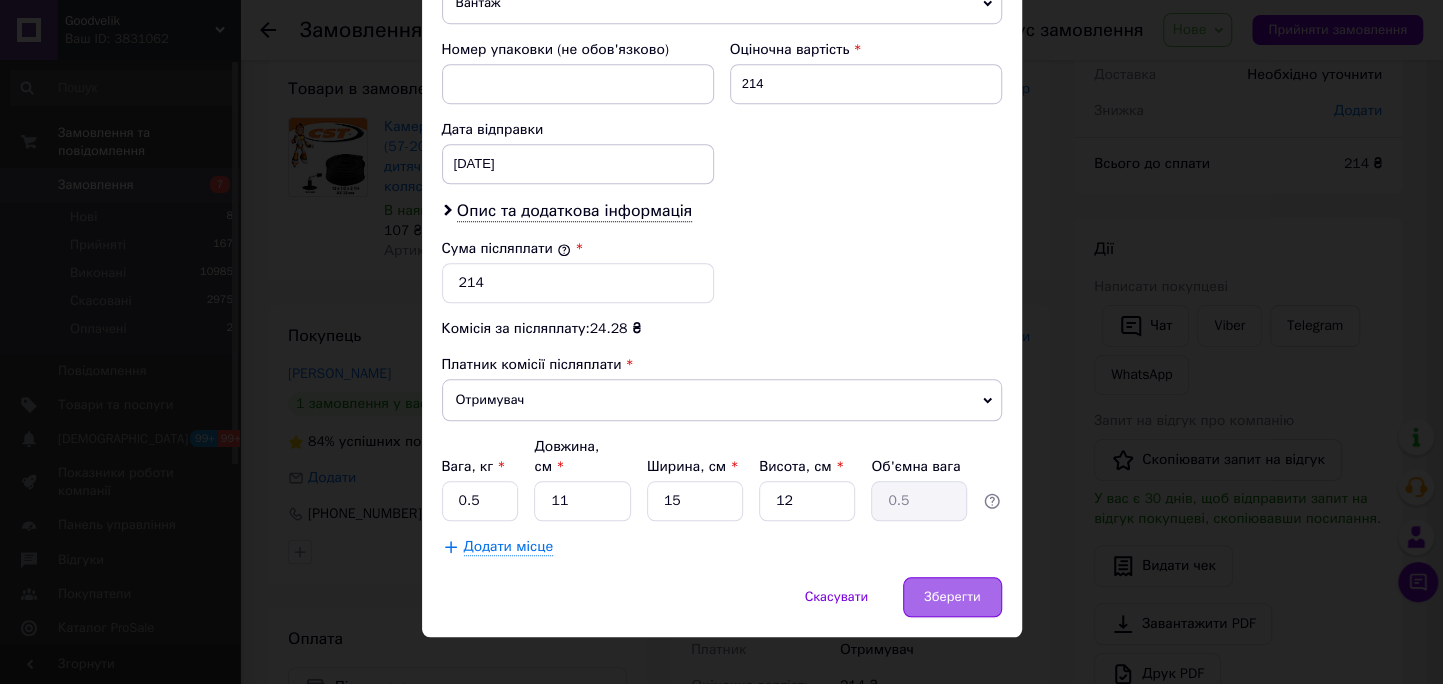 click on "Зберегти" at bounding box center [952, 597] 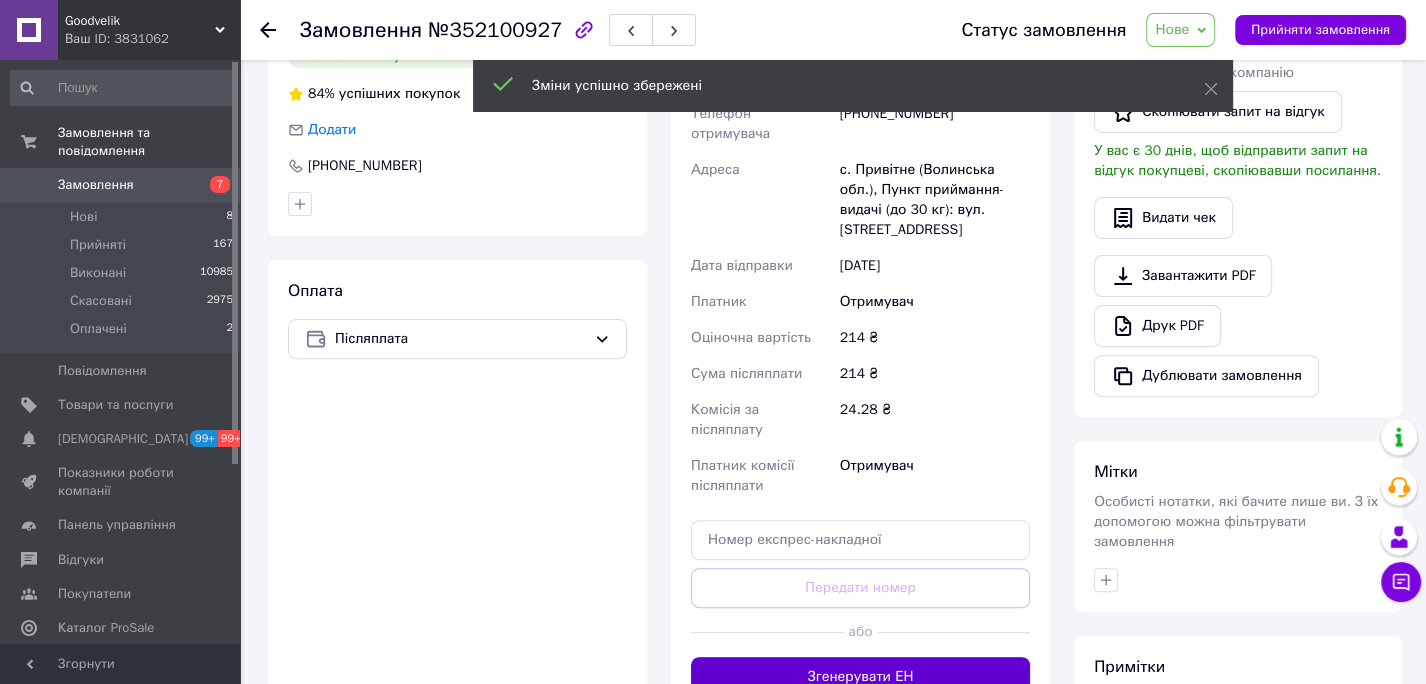 click on "Згенерувати ЕН" at bounding box center [860, 677] 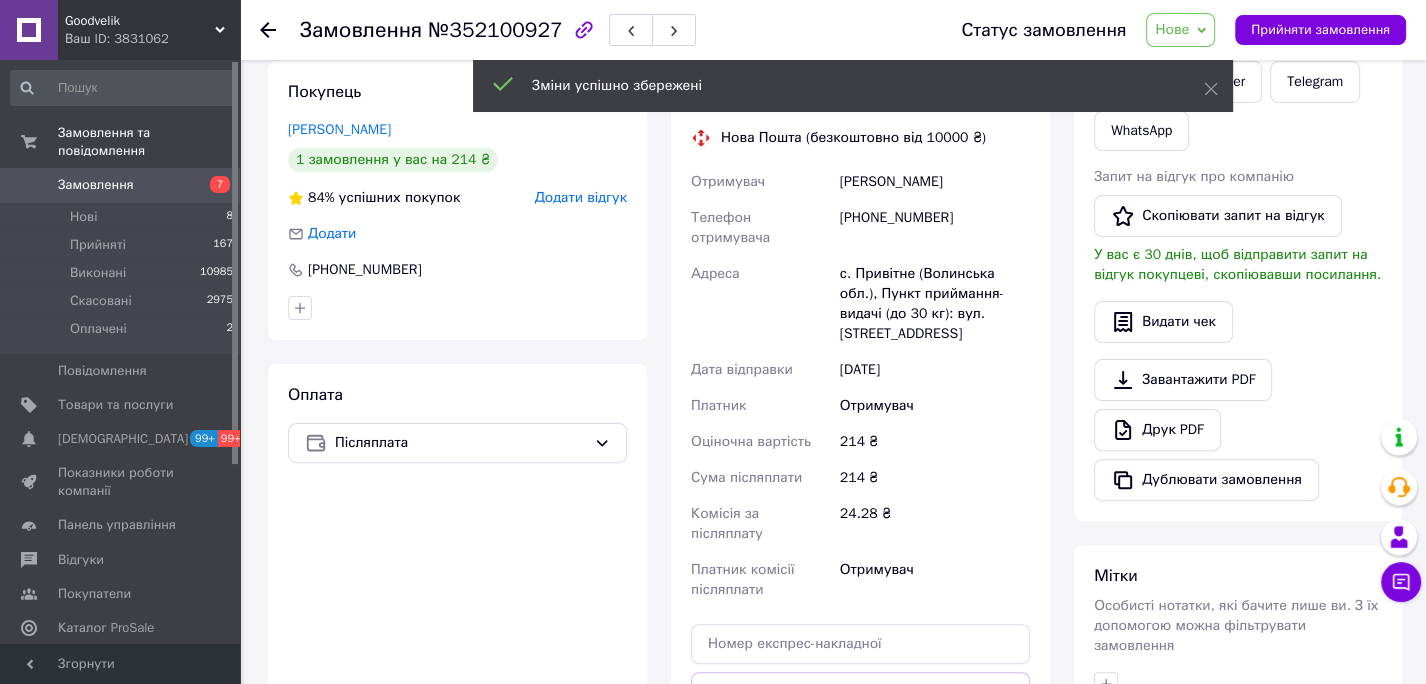 scroll, scrollTop: 340, scrollLeft: 0, axis: vertical 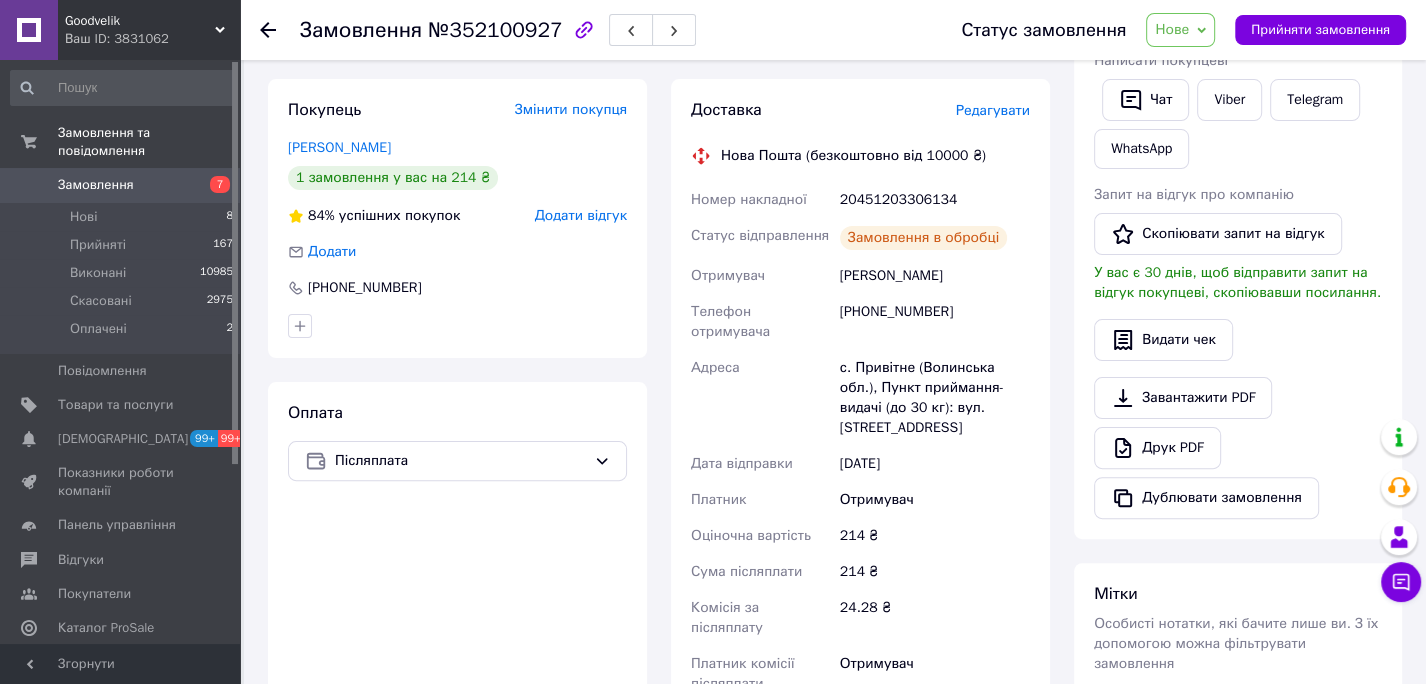 click on "20451203306134" at bounding box center [935, 200] 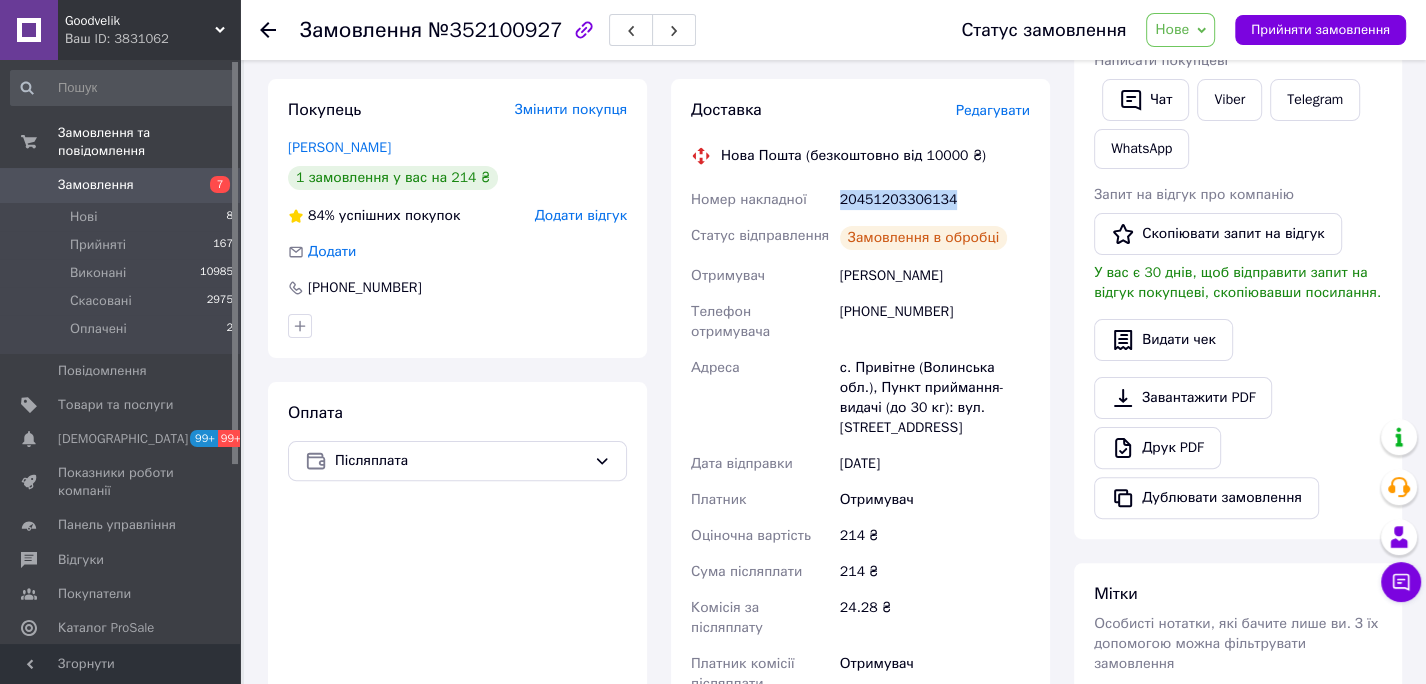 click on "20451203306134" at bounding box center (935, 200) 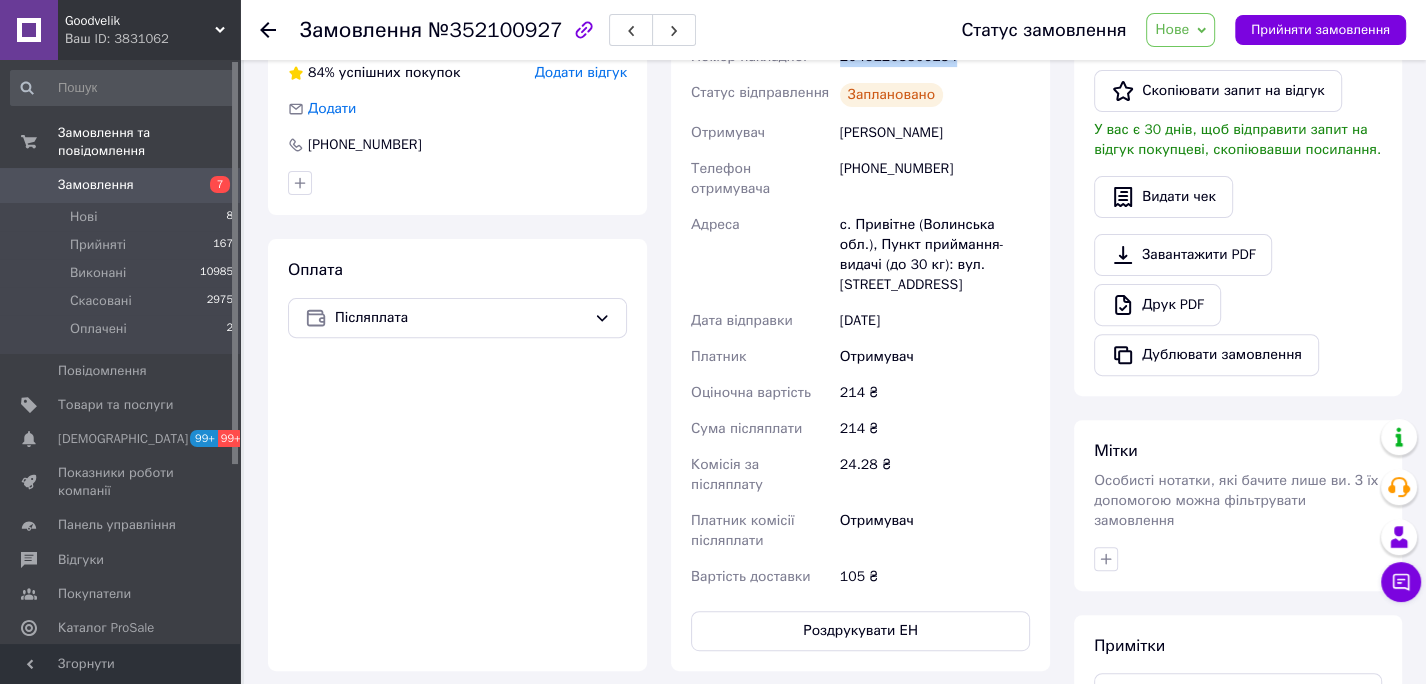 scroll, scrollTop: 485, scrollLeft: 0, axis: vertical 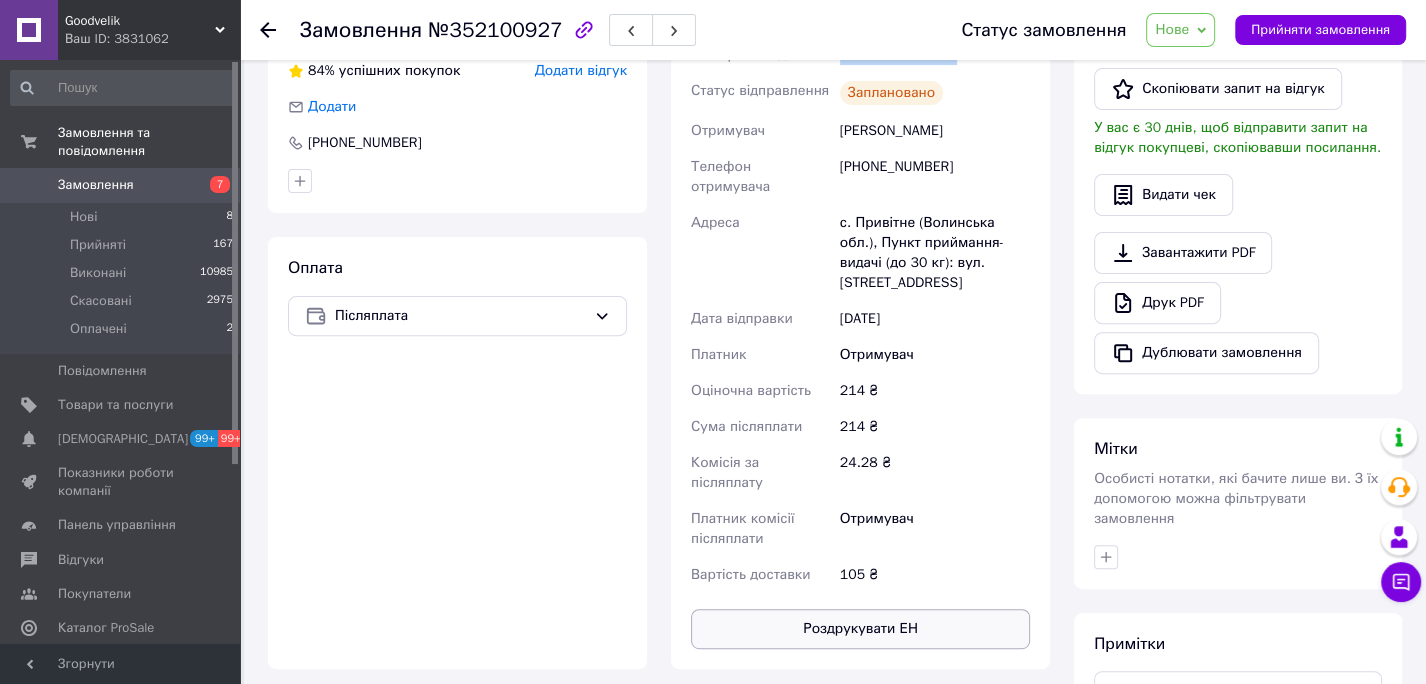 click on "Роздрукувати ЕН" at bounding box center [860, 629] 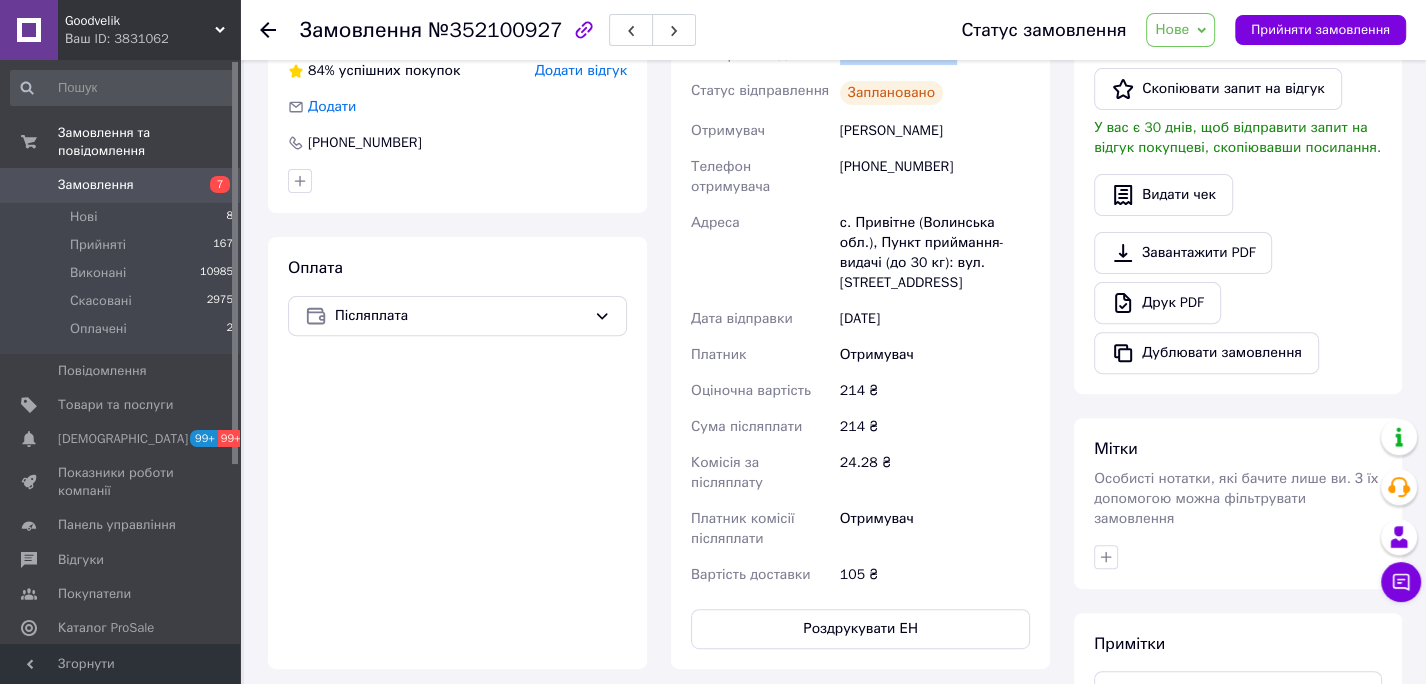 drag, startPoint x: 1295, startPoint y: 206, endPoint x: 1055, endPoint y: 212, distance: 240.07498 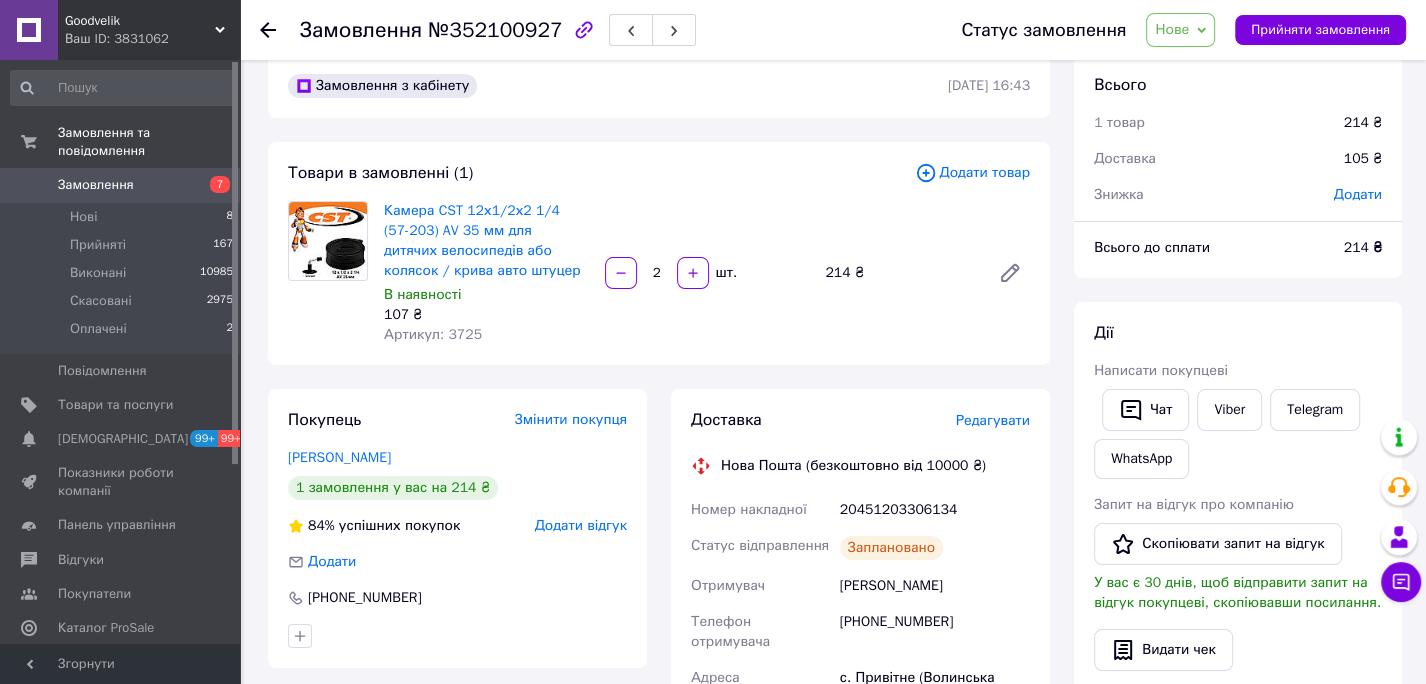 scroll, scrollTop: 0, scrollLeft: 0, axis: both 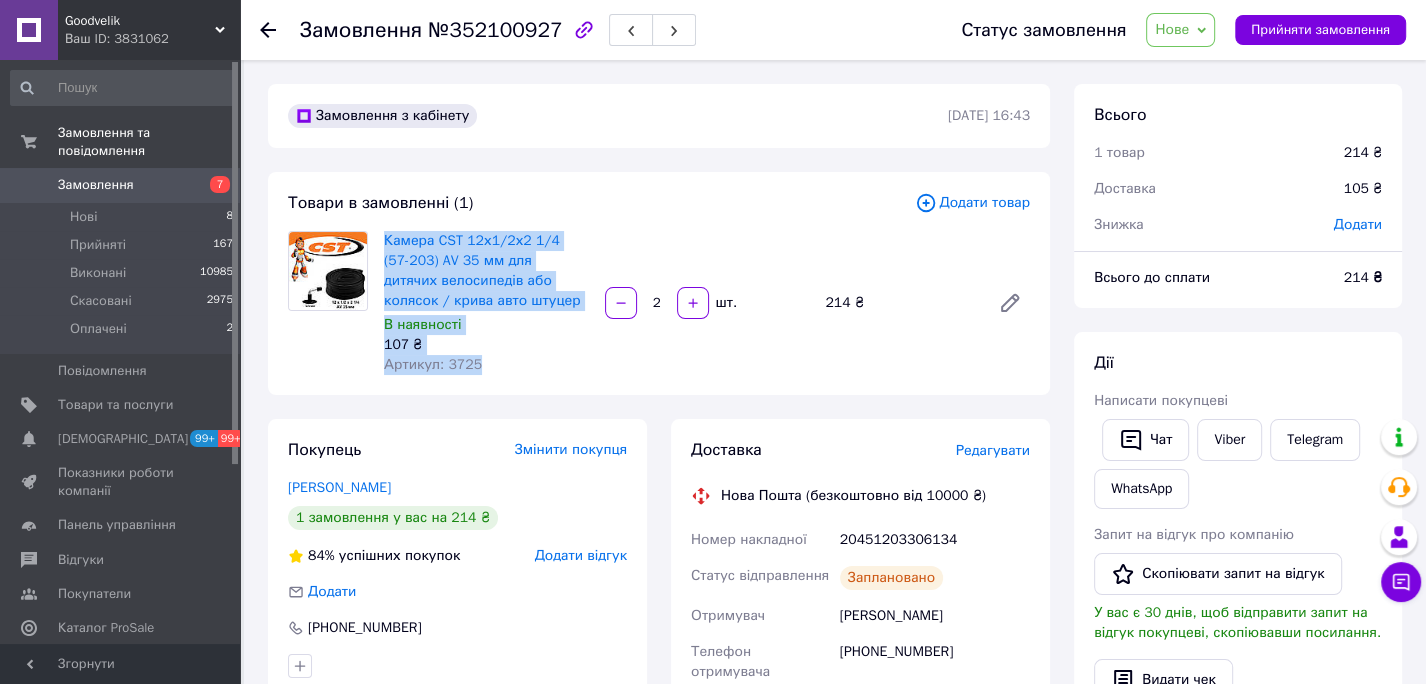 drag, startPoint x: 395, startPoint y: 245, endPoint x: 508, endPoint y: 356, distance: 158.39824 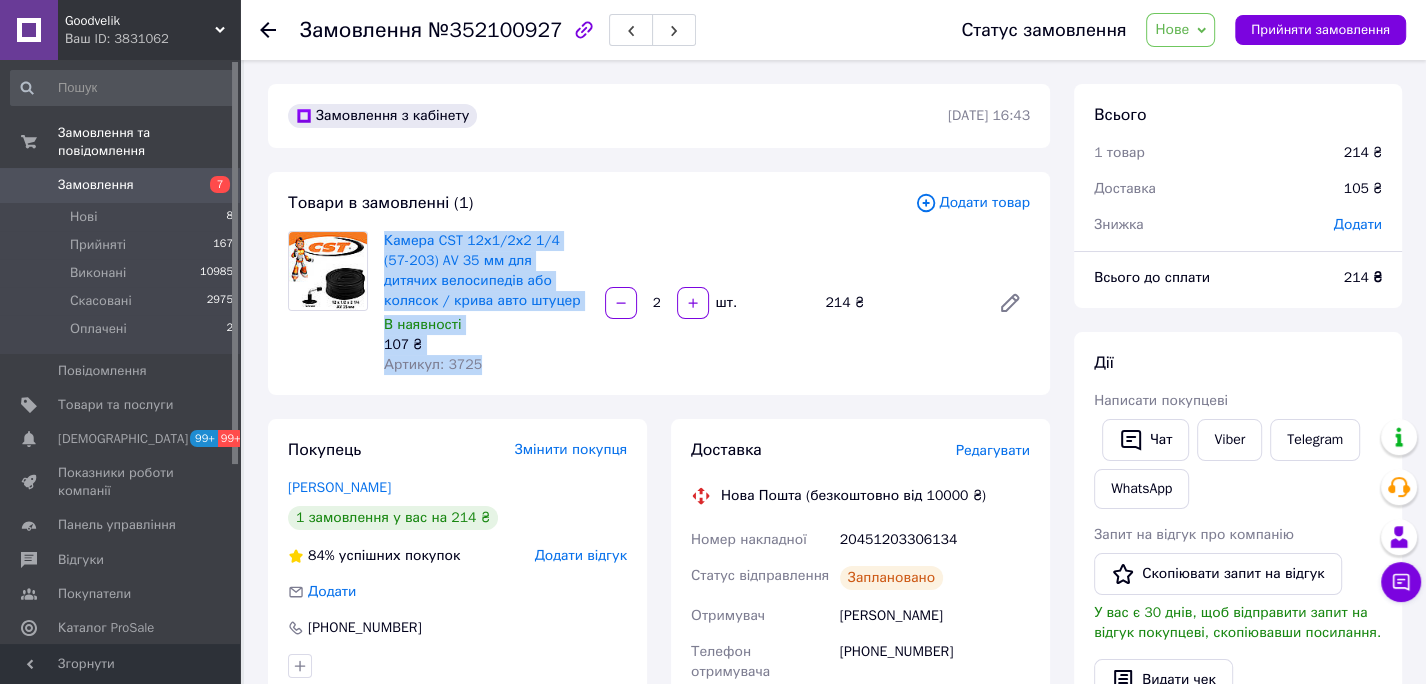 click on "Нове" at bounding box center (1180, 30) 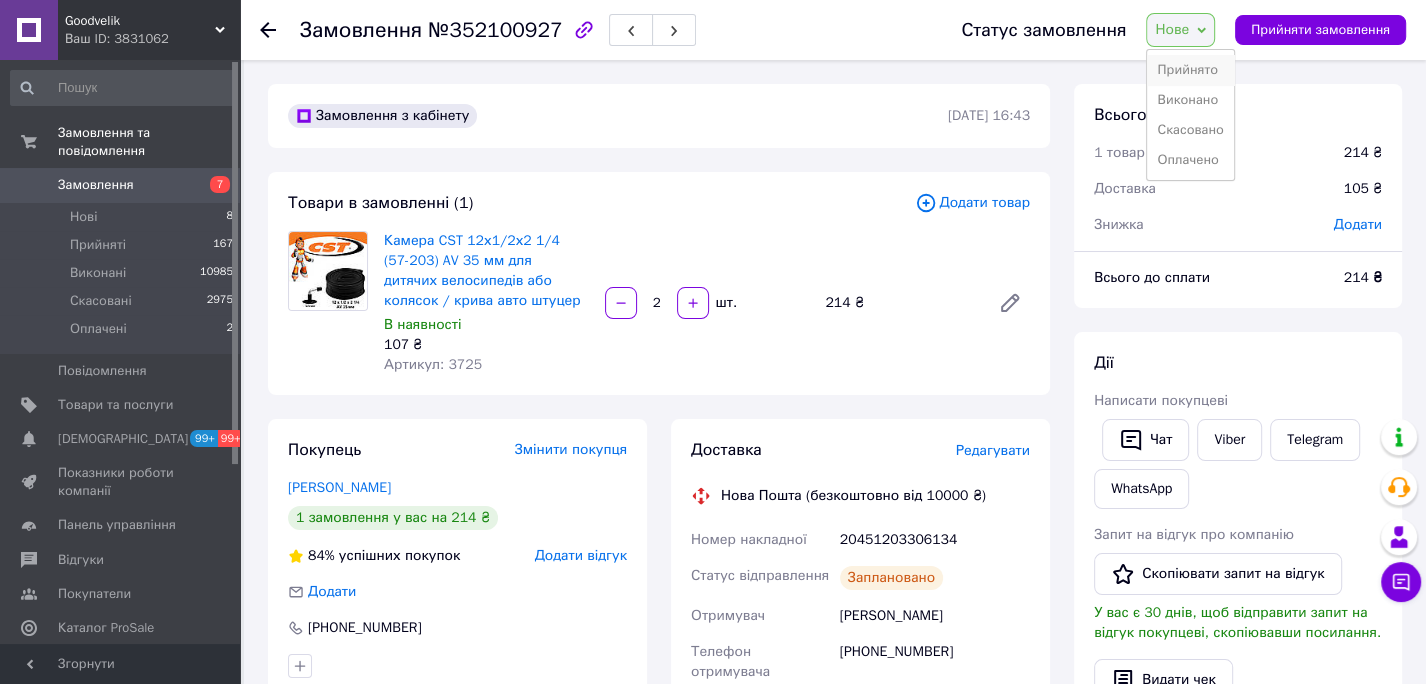 click on "Прийнято" at bounding box center [1190, 70] 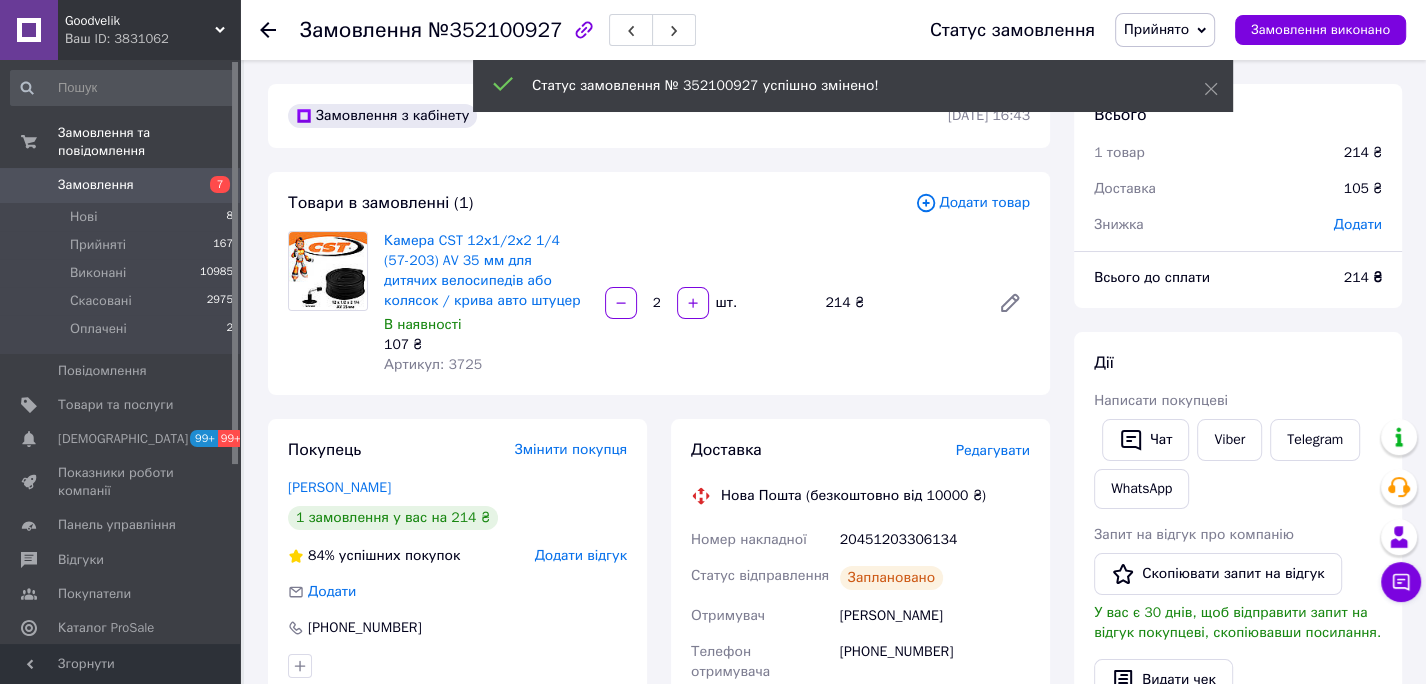 click on "Замовлення 7" at bounding box center (122, 185) 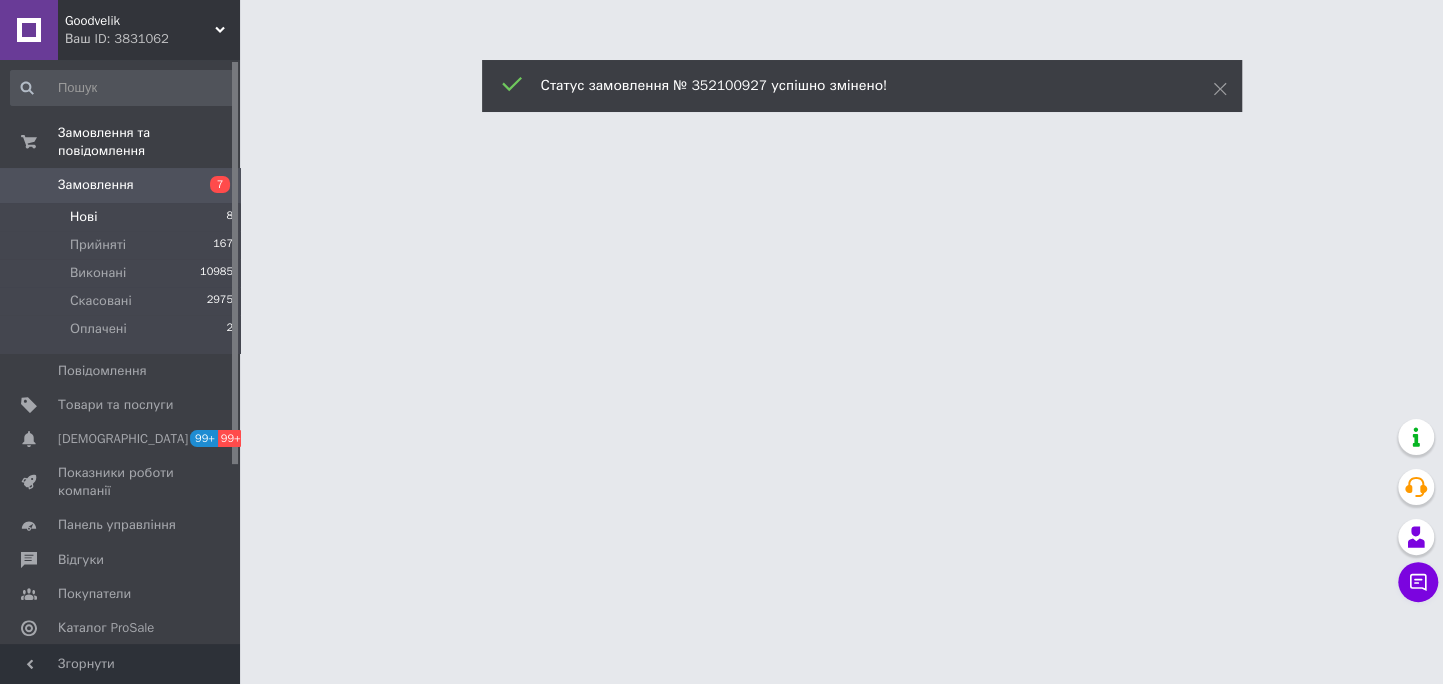click on "Нові 8" at bounding box center [122, 217] 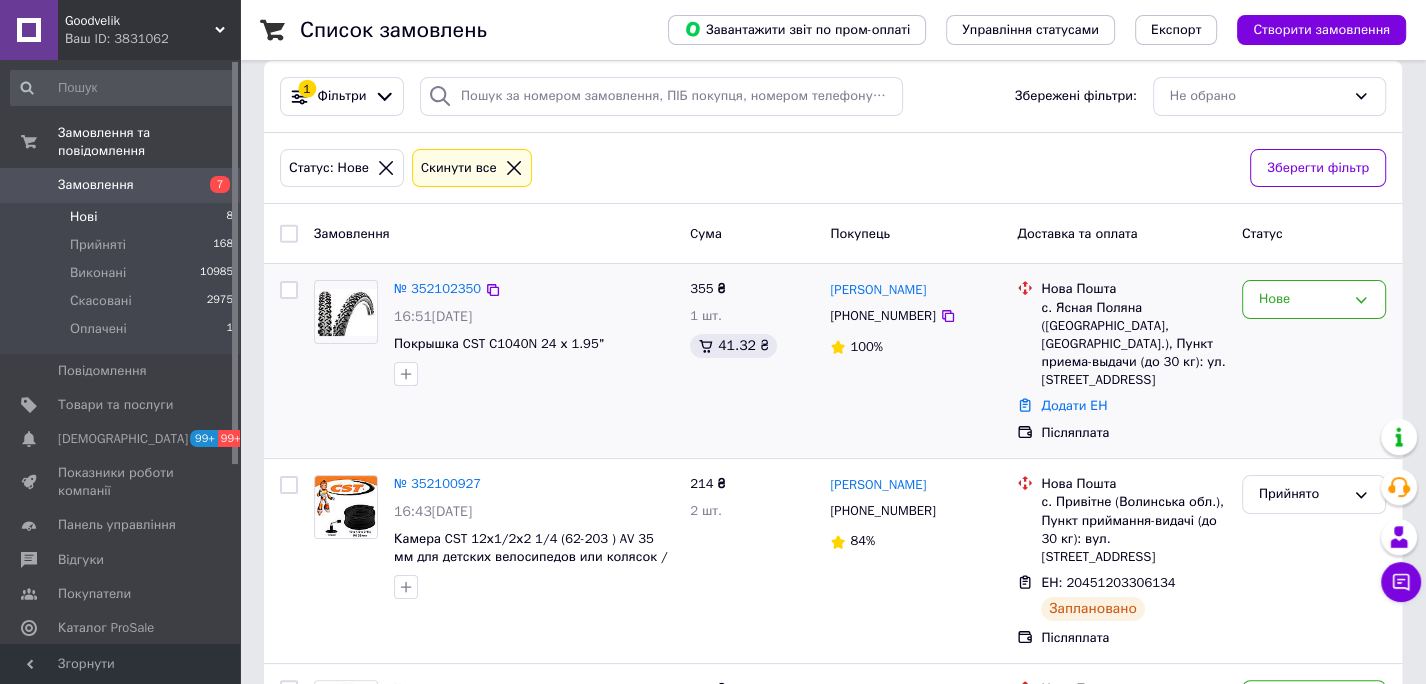 scroll, scrollTop: 127, scrollLeft: 0, axis: vertical 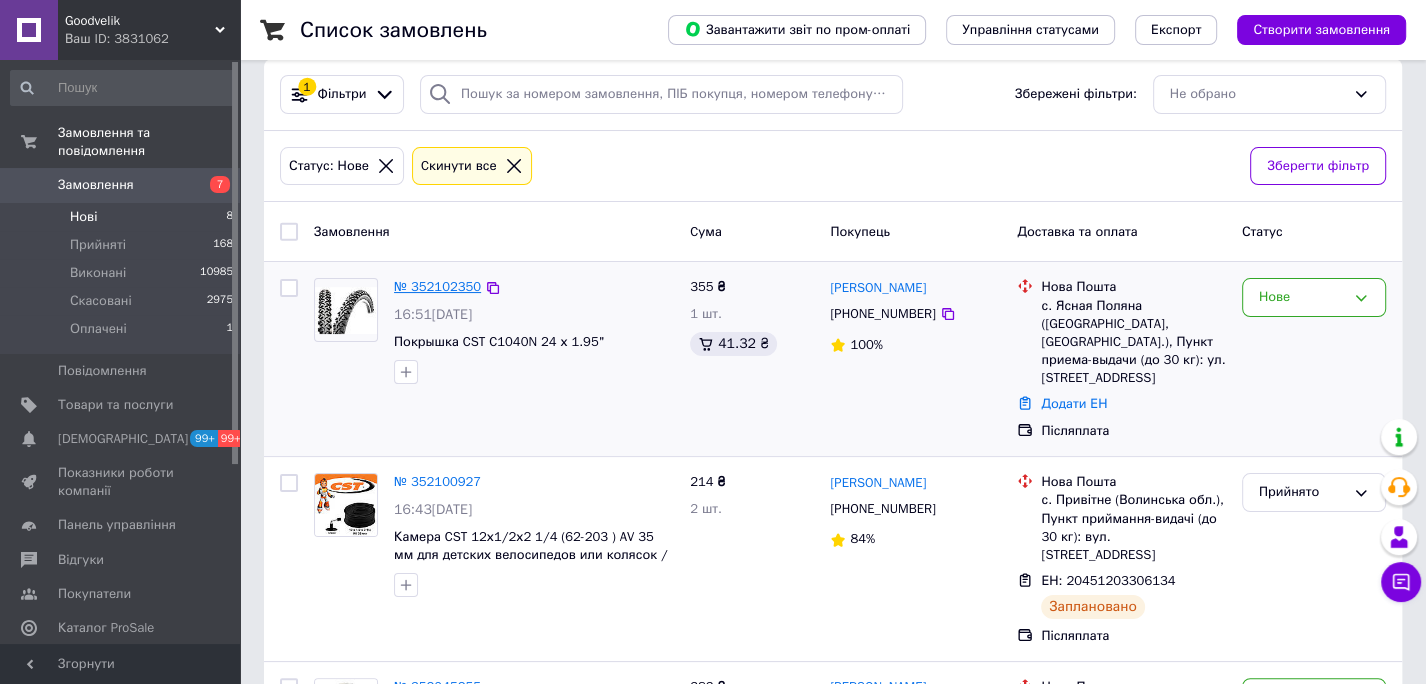 click on "№ 352102350" at bounding box center [437, 286] 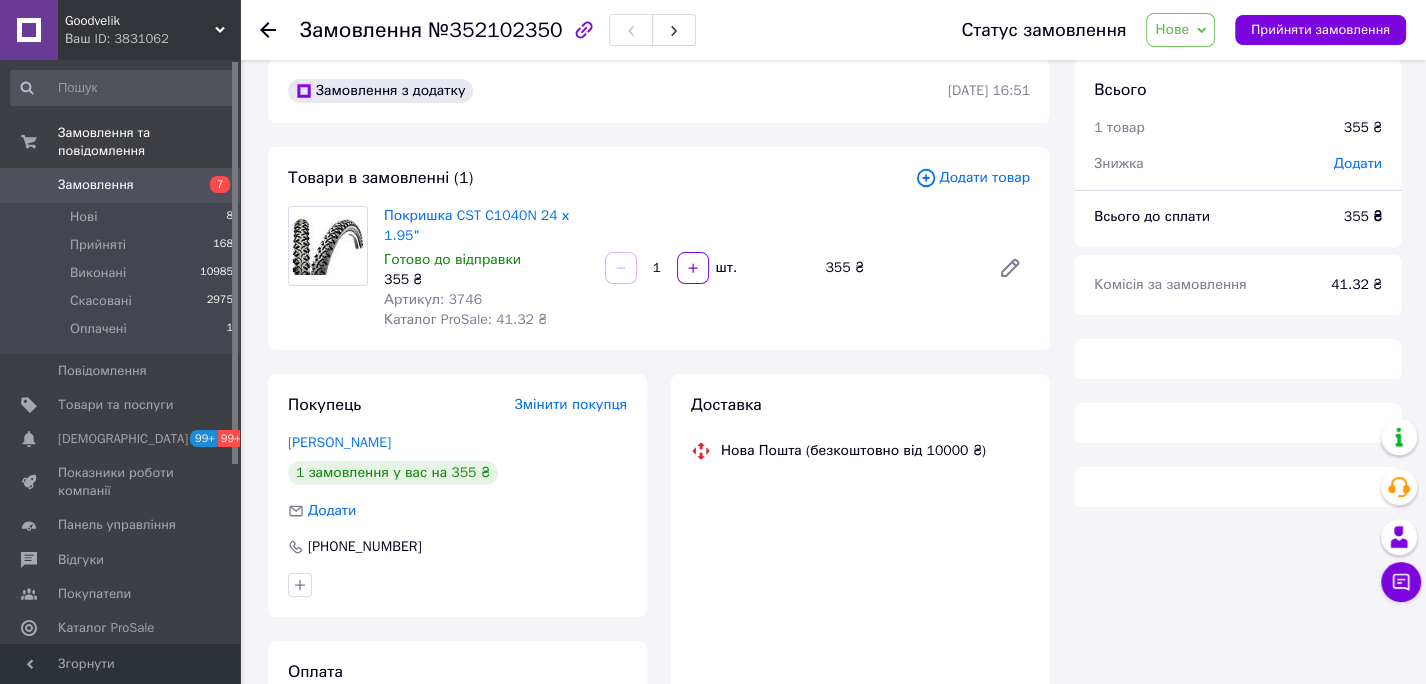 scroll, scrollTop: 24, scrollLeft: 0, axis: vertical 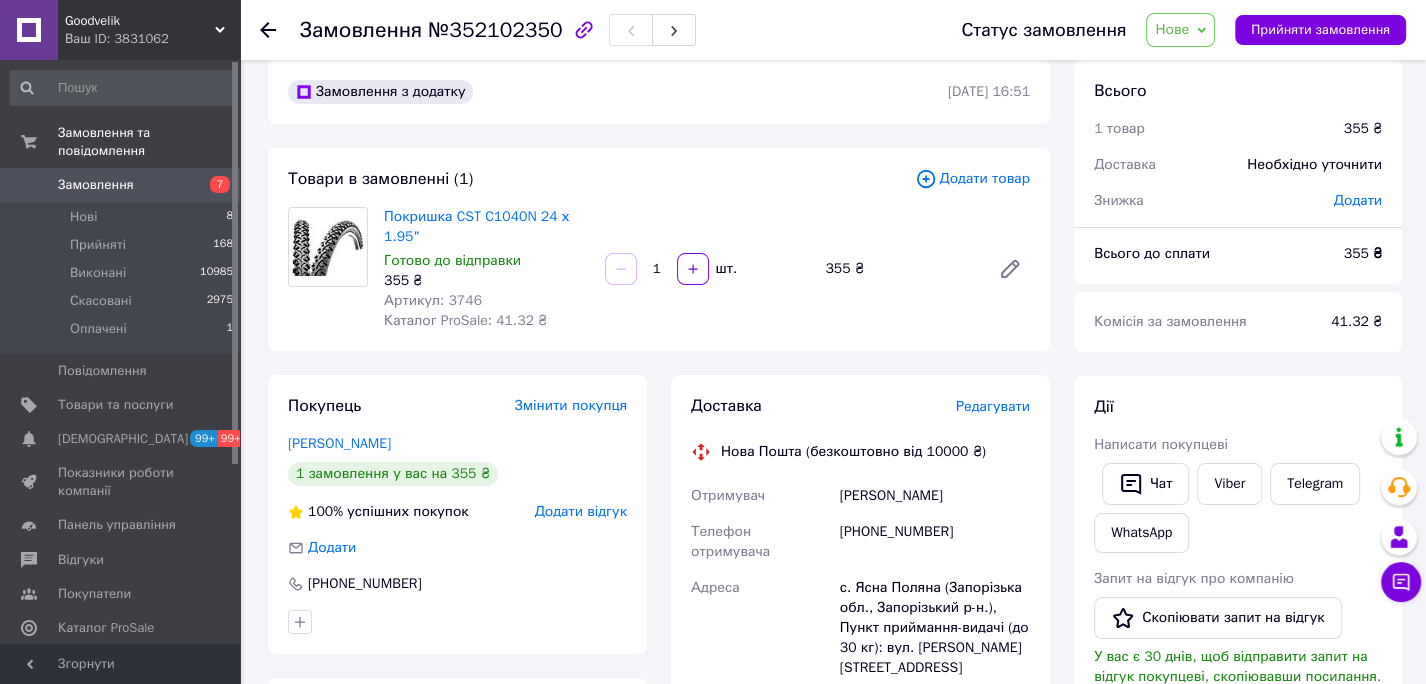 click on "Артикул: 3746" at bounding box center [433, 300] 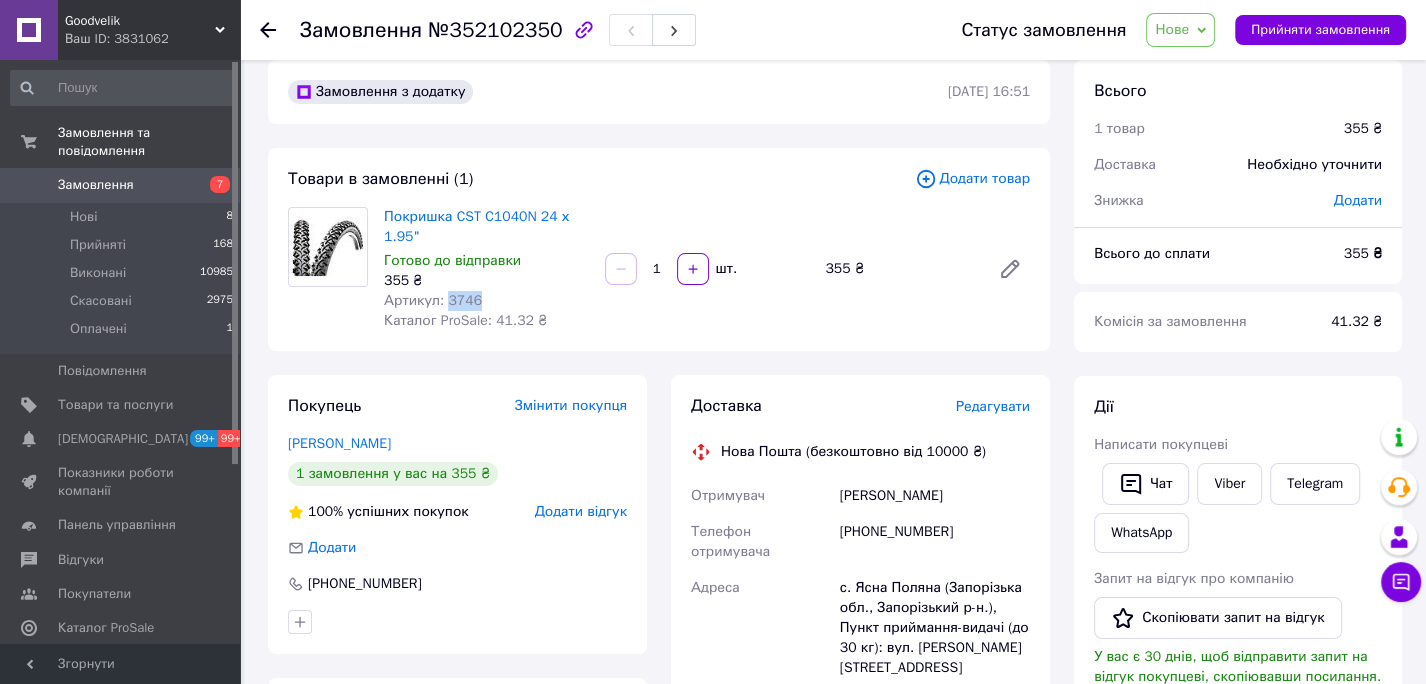 click on "Артикул: 3746" at bounding box center (433, 300) 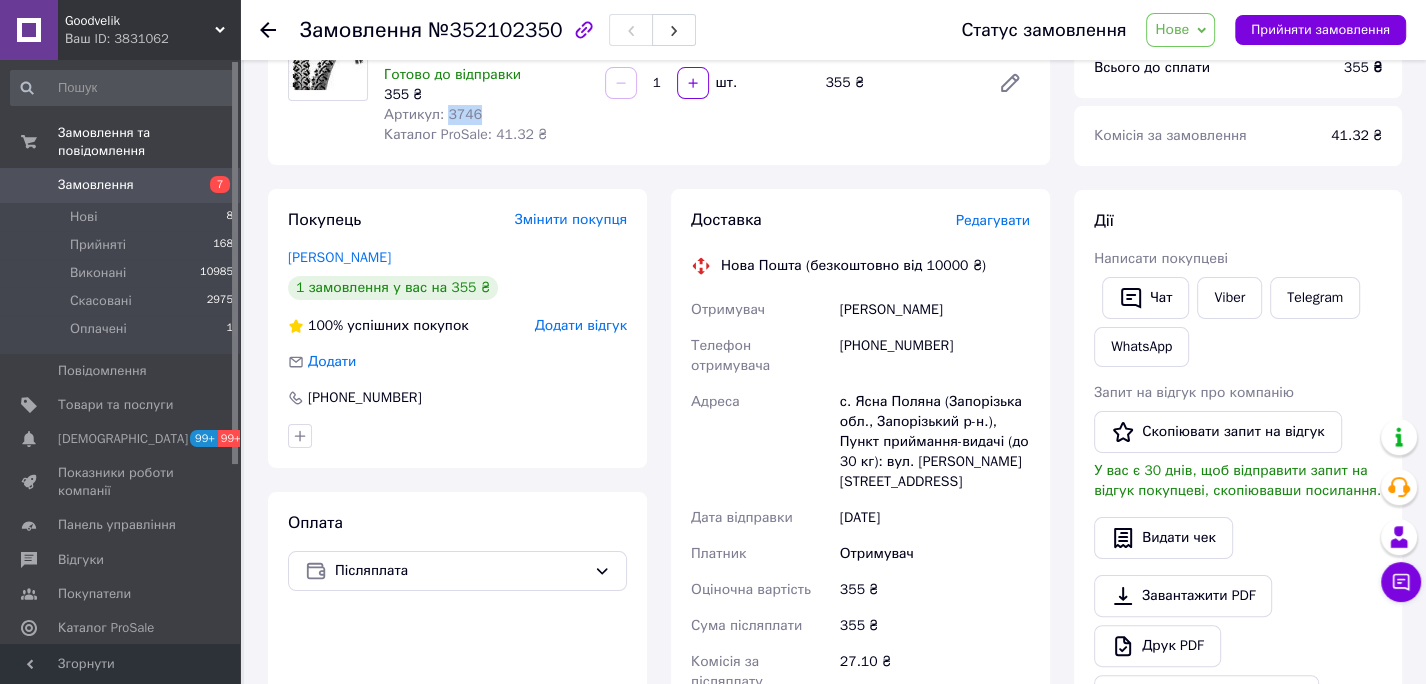scroll, scrollTop: 247, scrollLeft: 0, axis: vertical 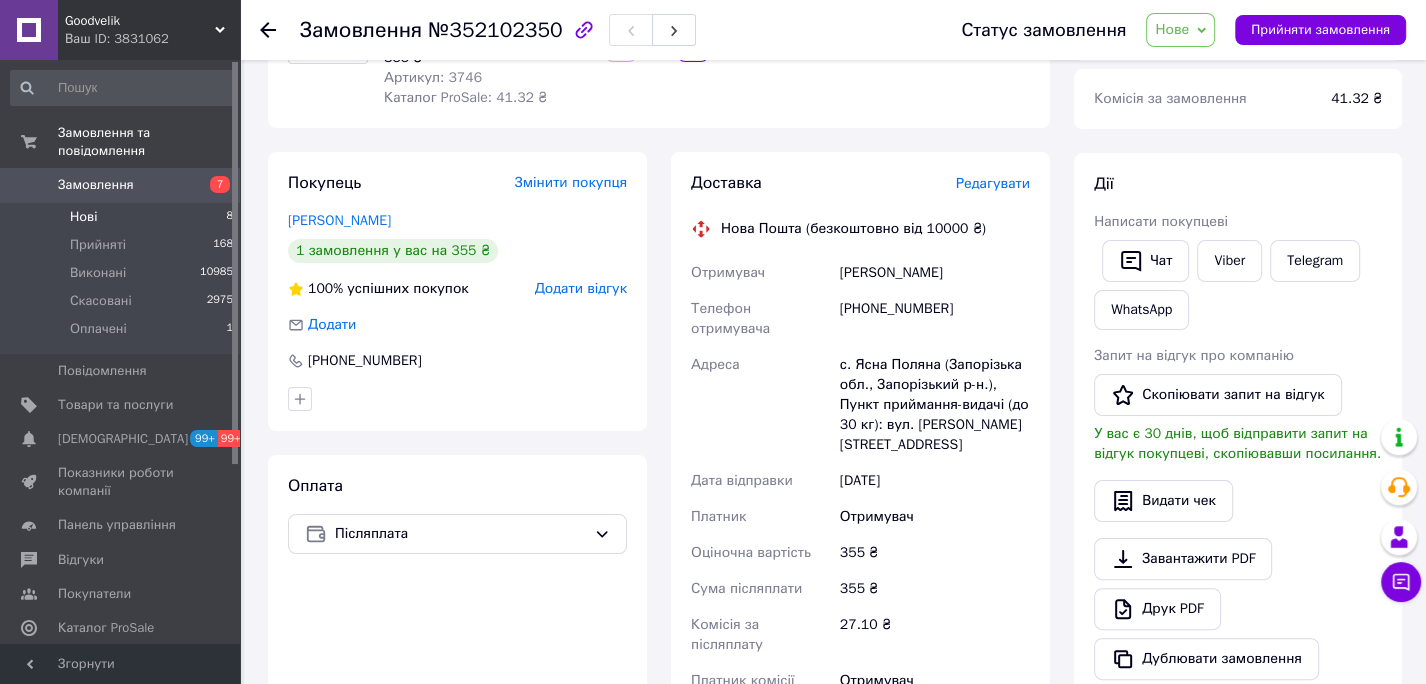 click on "Нові 8" at bounding box center (122, 217) 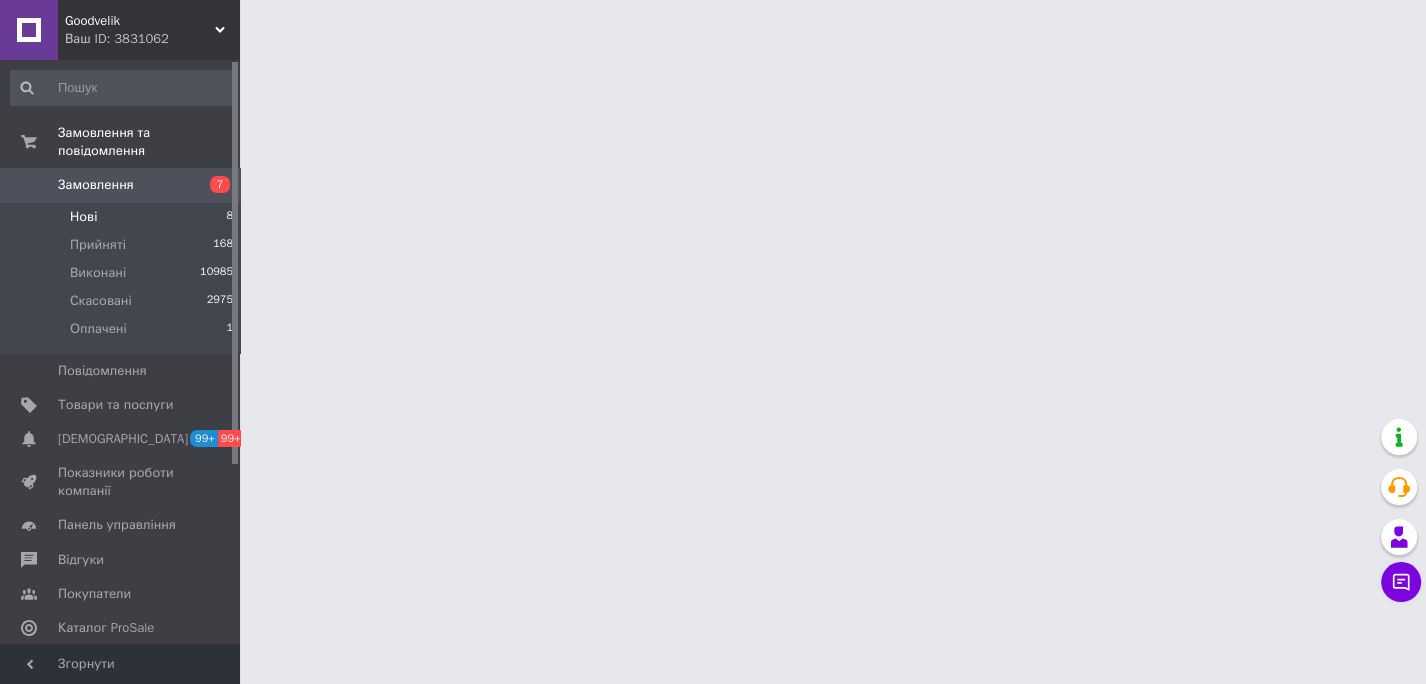 scroll, scrollTop: 0, scrollLeft: 0, axis: both 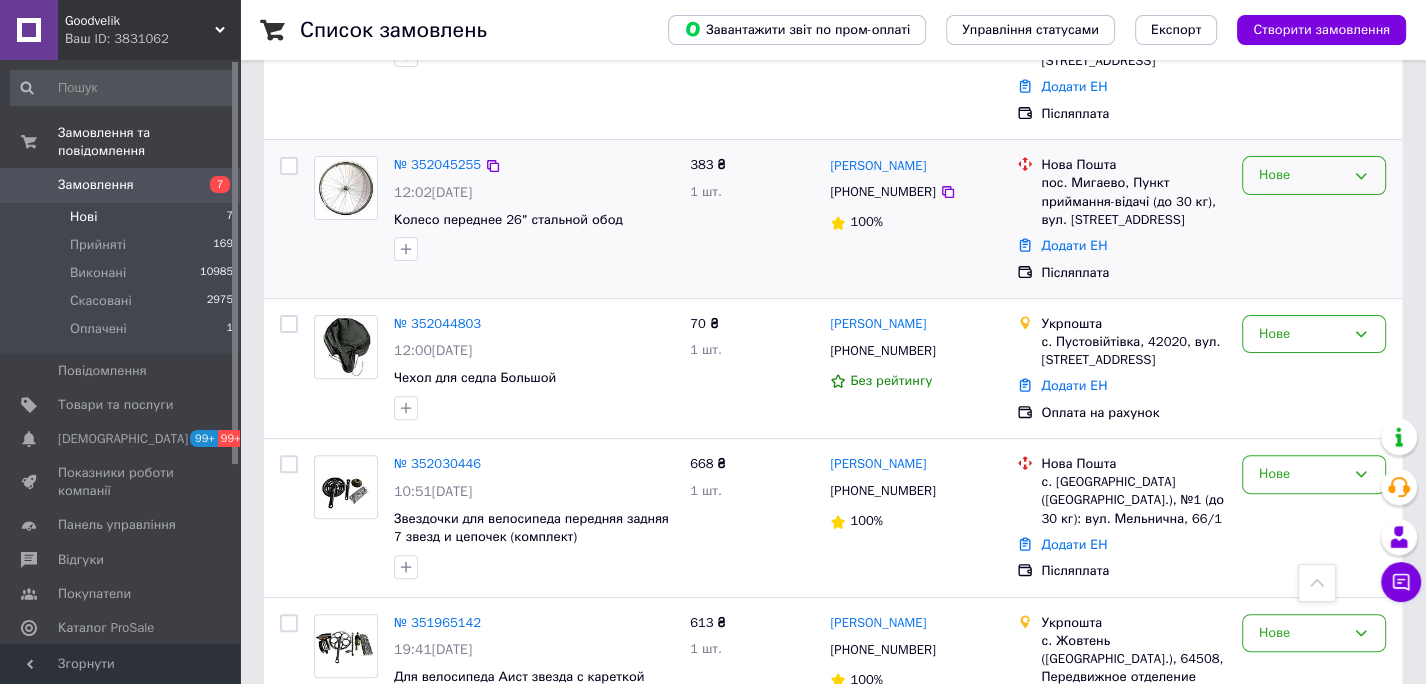 click on "Нове" at bounding box center (1302, 175) 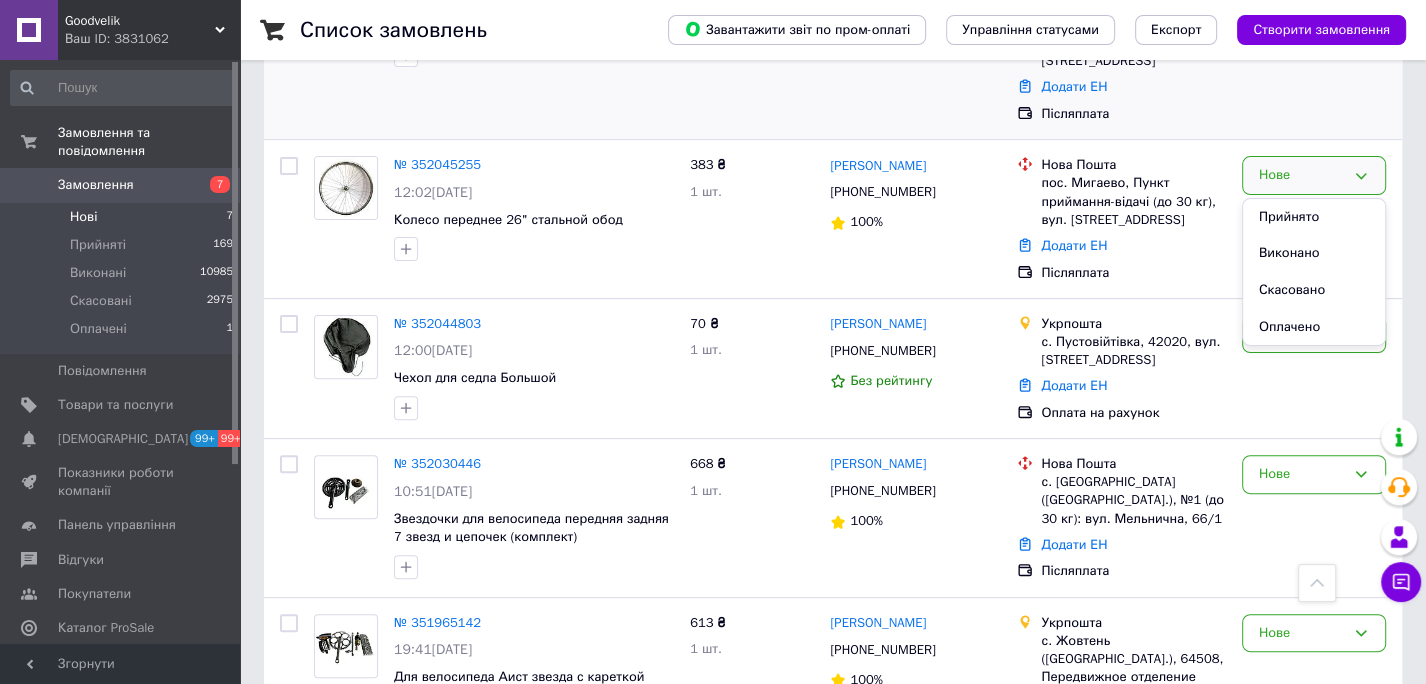 click on "Післяплата" at bounding box center [1133, 114] 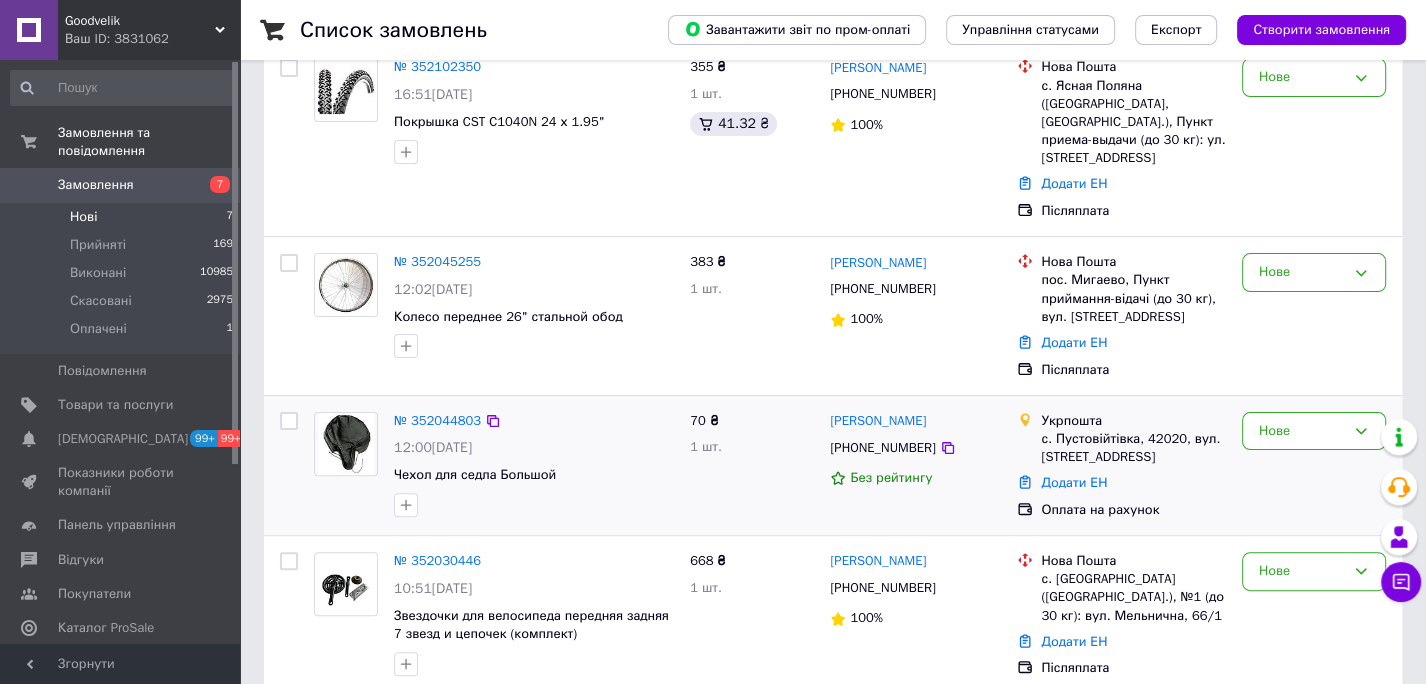 scroll, scrollTop: 444, scrollLeft: 0, axis: vertical 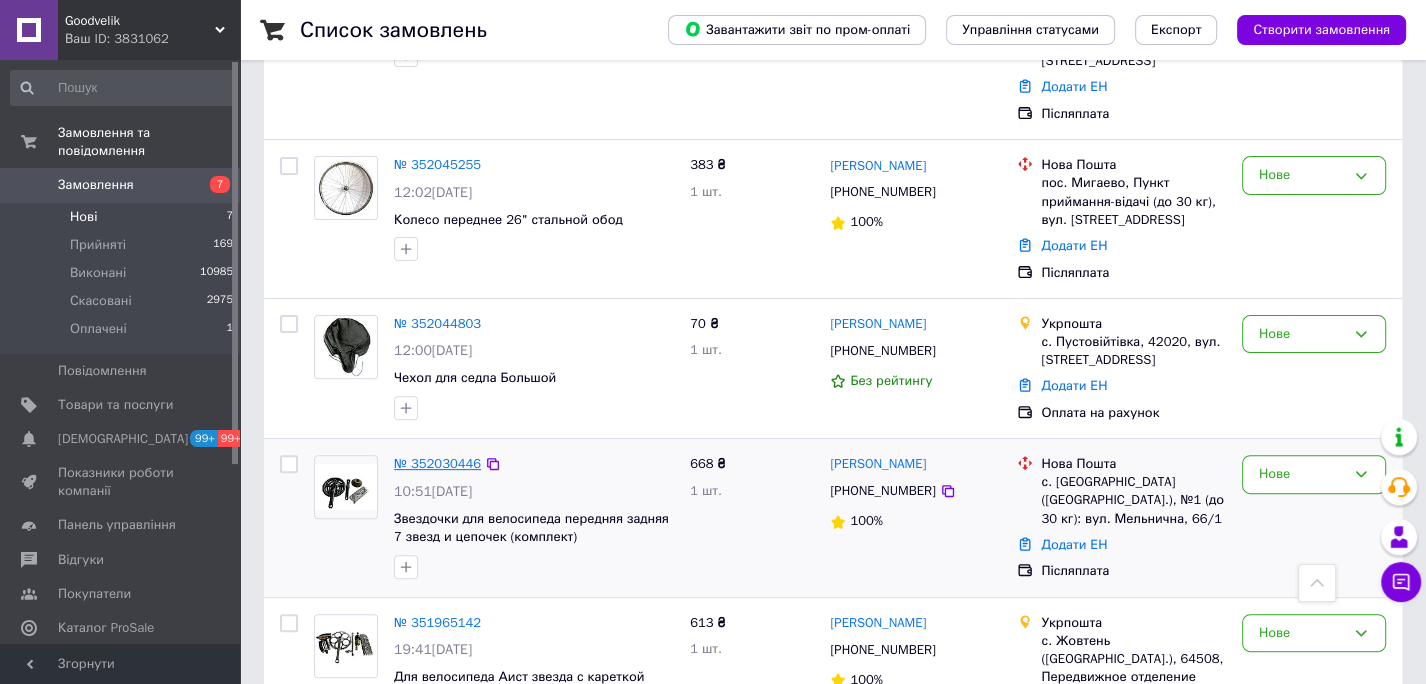 click on "№ 352030446" at bounding box center [437, 463] 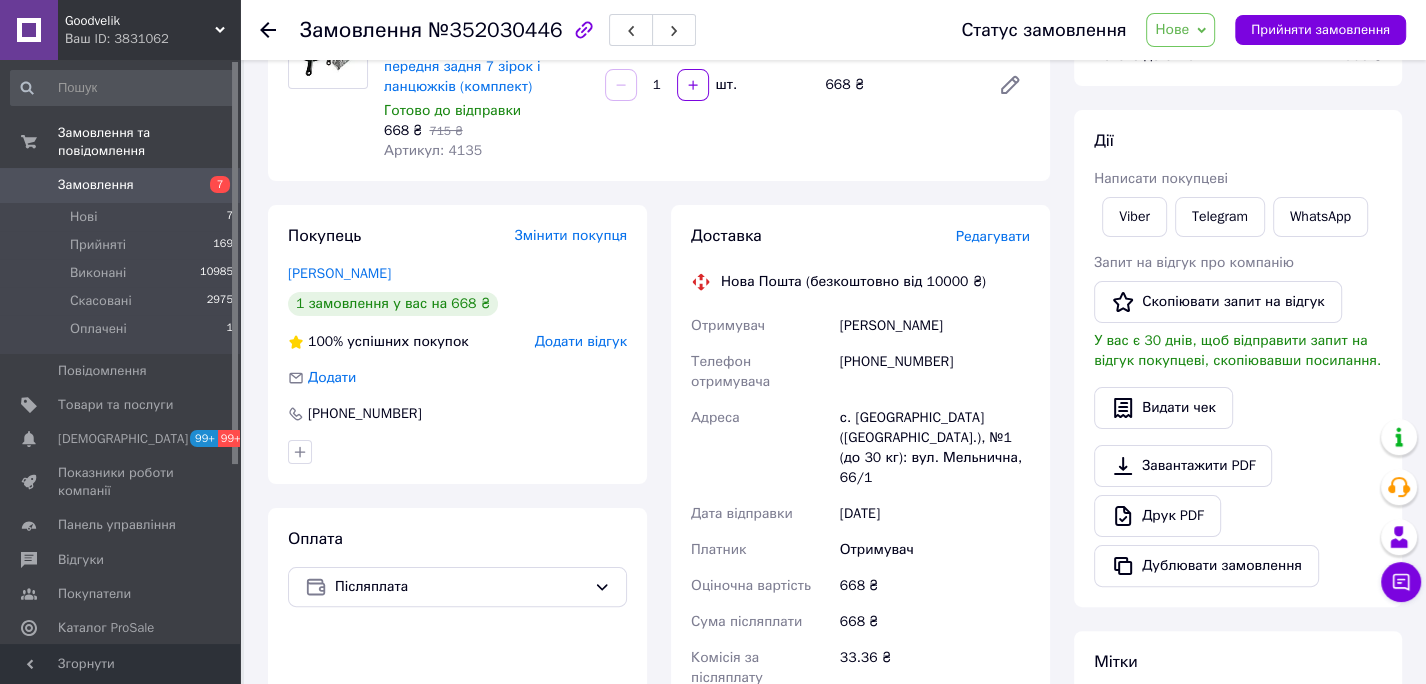 scroll, scrollTop: 0, scrollLeft: 0, axis: both 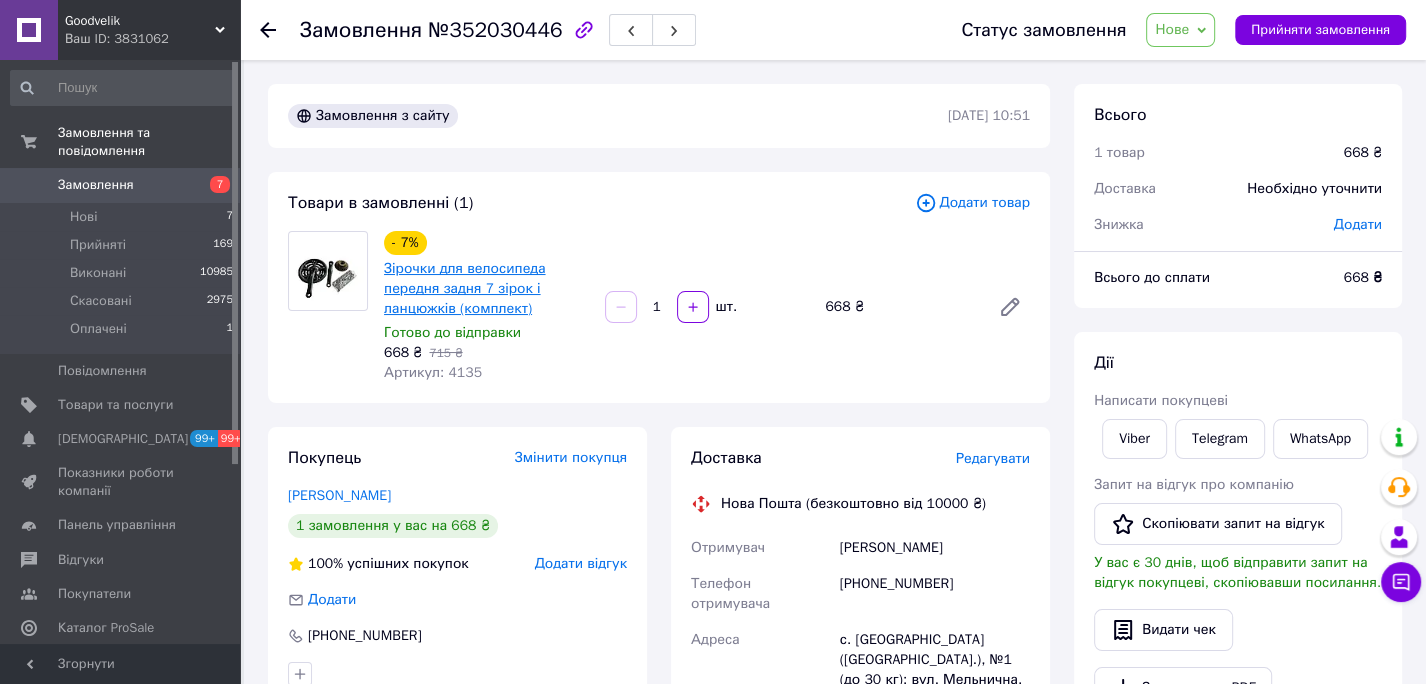 click on "Зірочки для велосипеда передня задня 7 зірок і ланцюжків (комплект)" at bounding box center (464, 288) 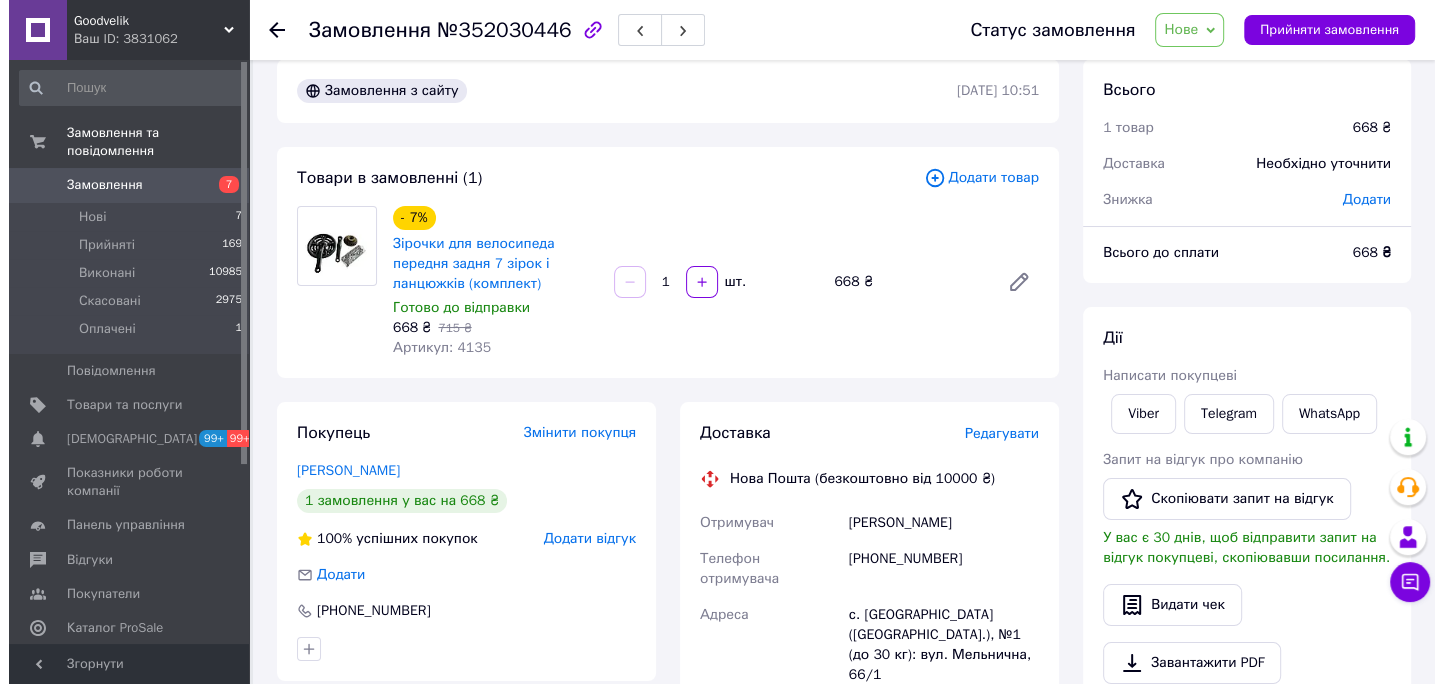 scroll, scrollTop: 93, scrollLeft: 0, axis: vertical 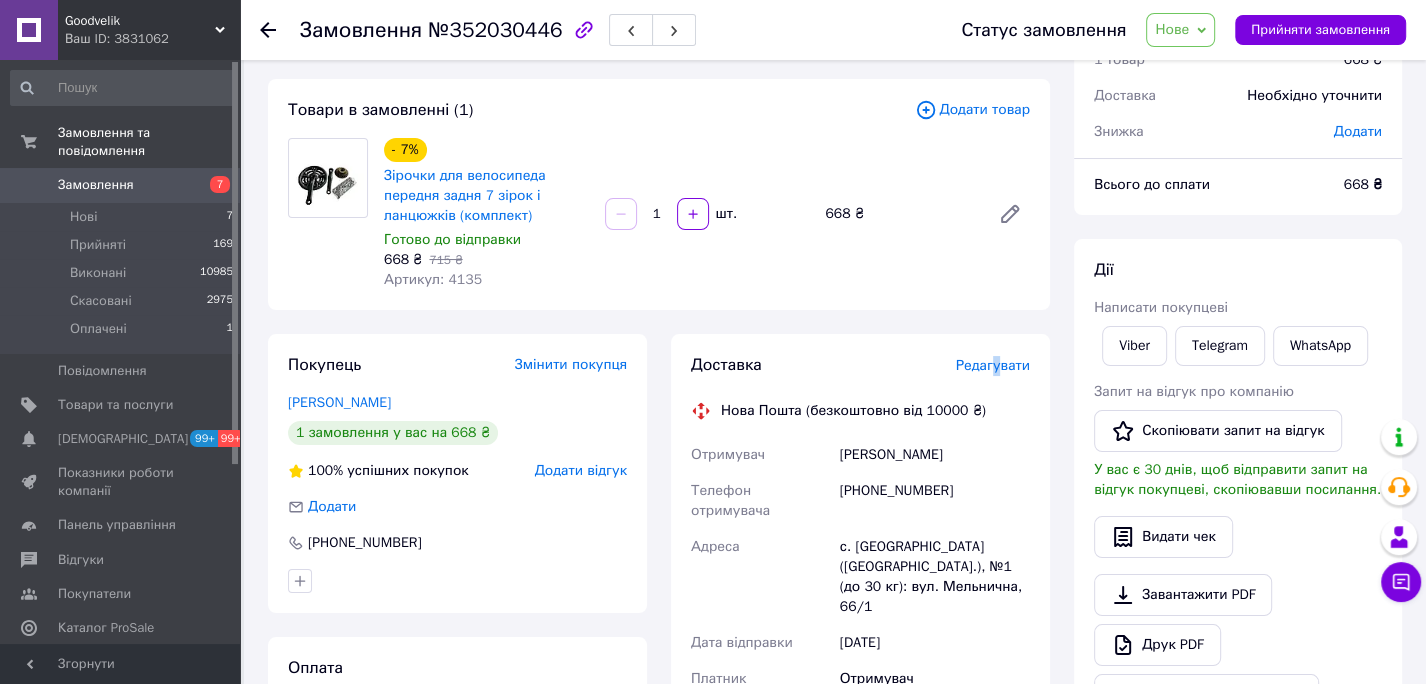 click on "Редагувати" at bounding box center (993, 365) 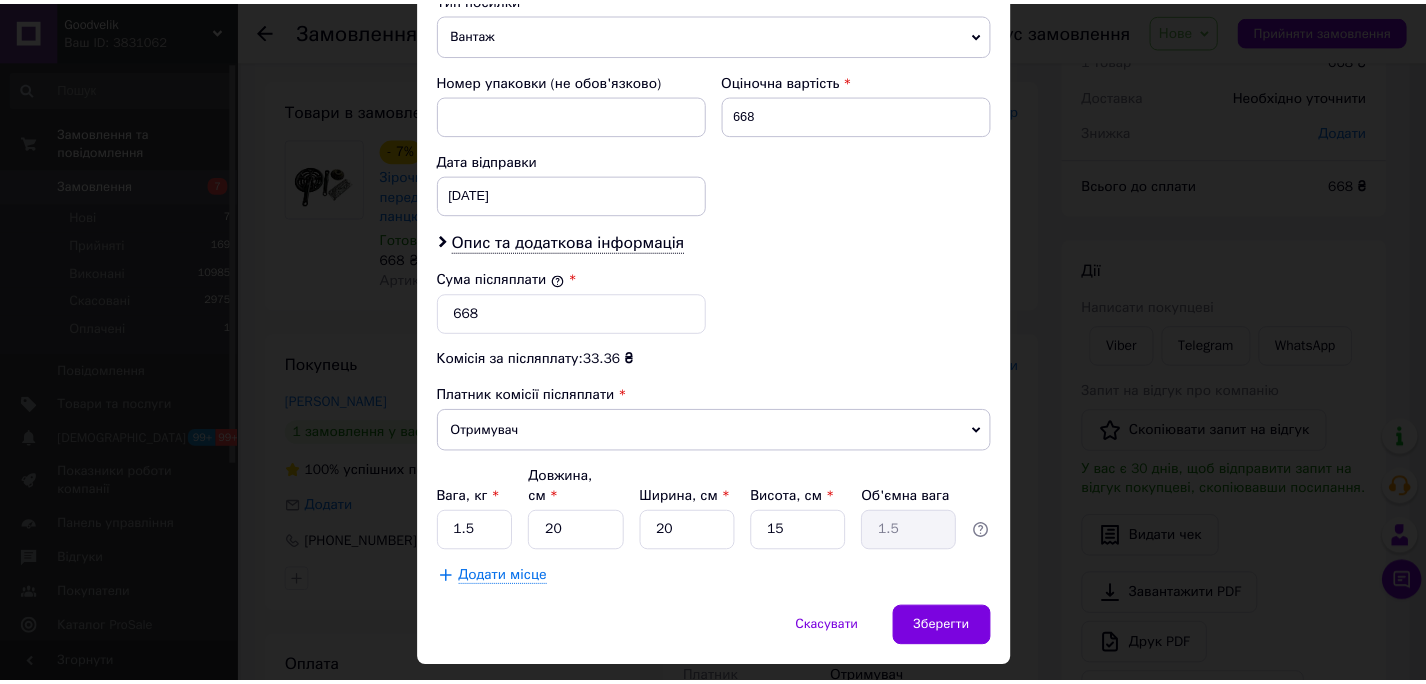 scroll, scrollTop: 839, scrollLeft: 0, axis: vertical 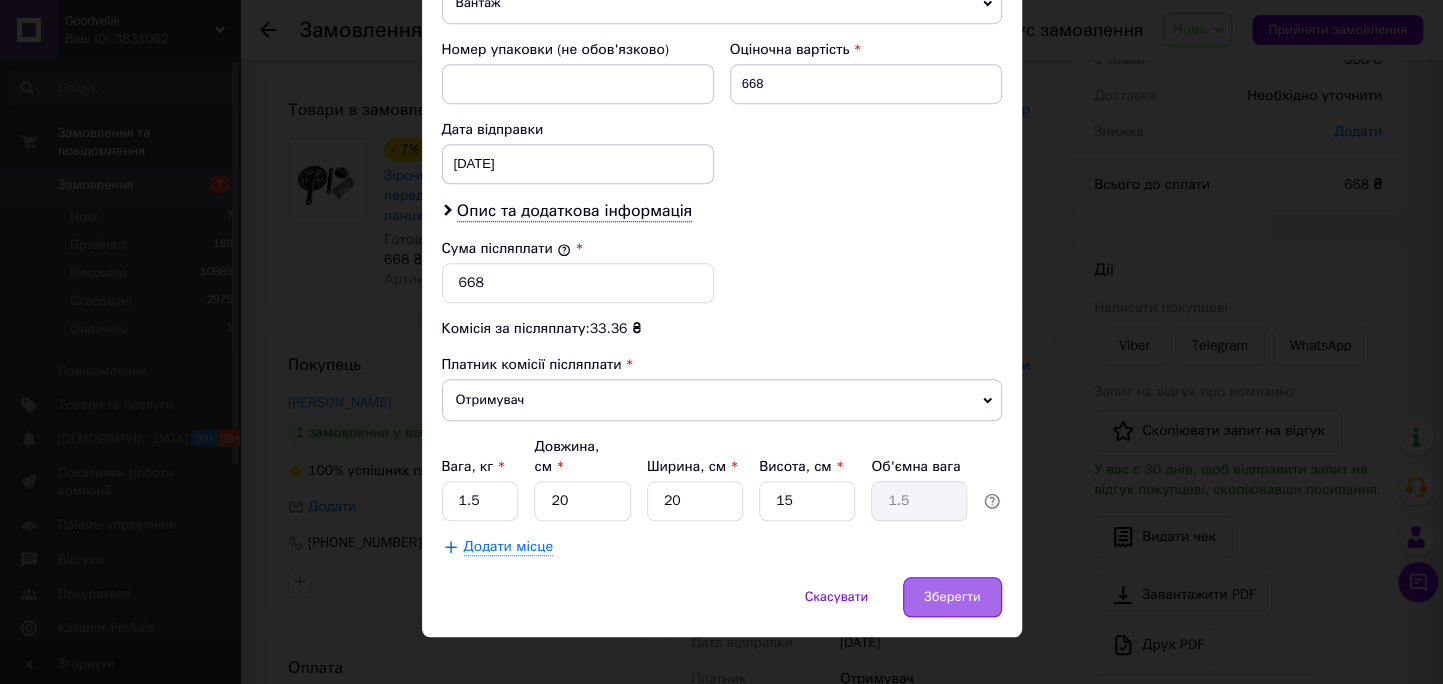 click on "Зберегти" at bounding box center (952, 597) 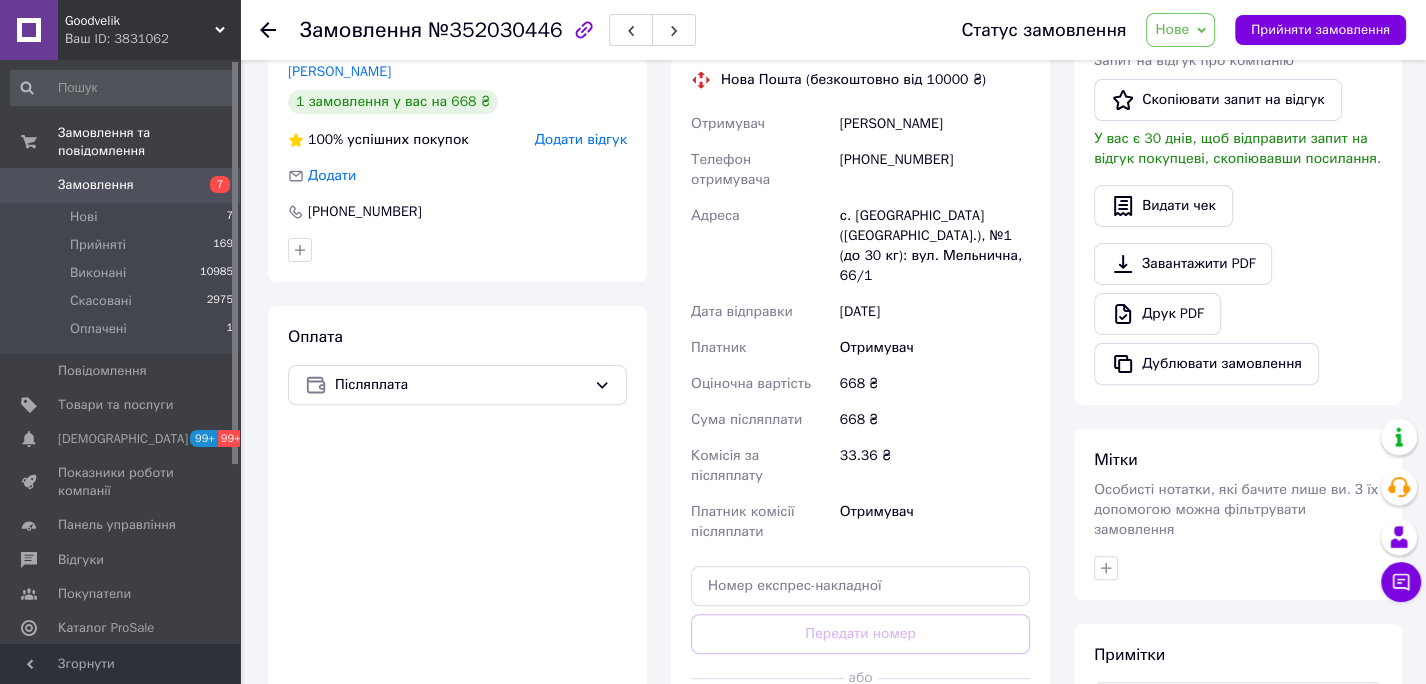 click on "Згенерувати ЕН" at bounding box center [860, 723] 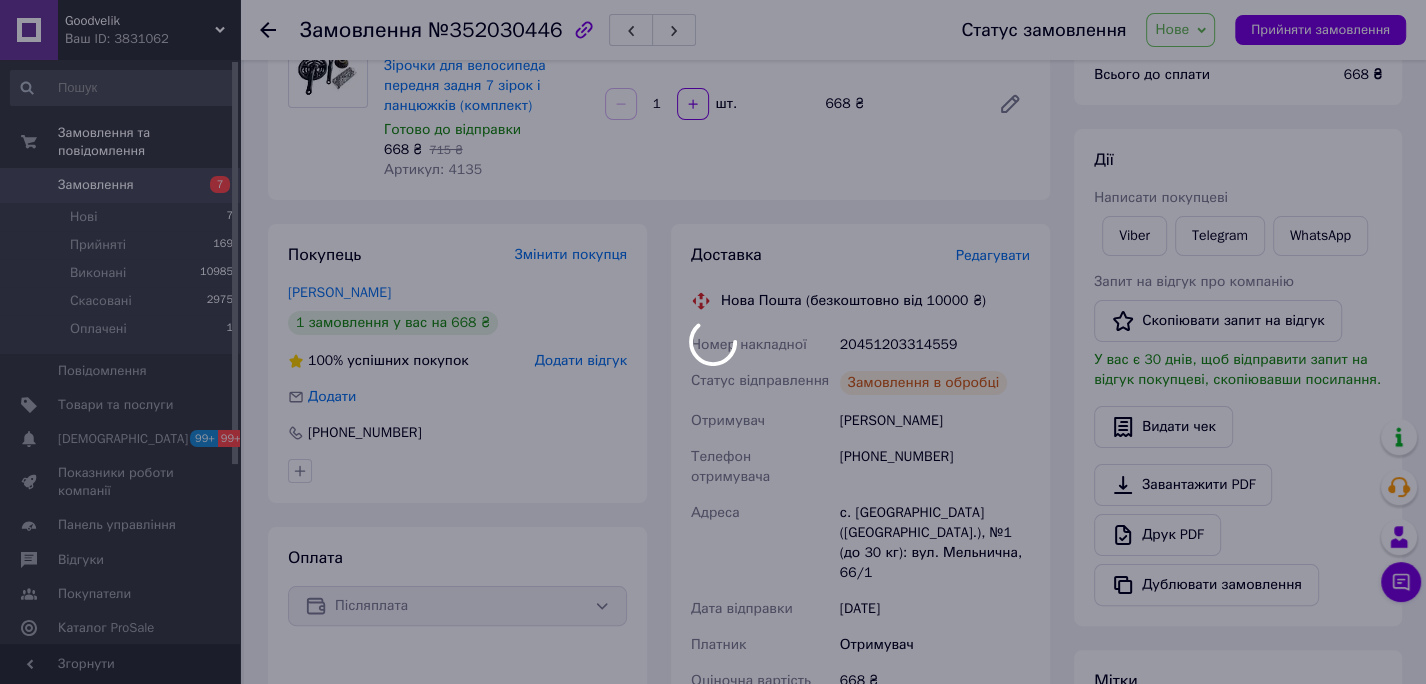 scroll, scrollTop: 204, scrollLeft: 0, axis: vertical 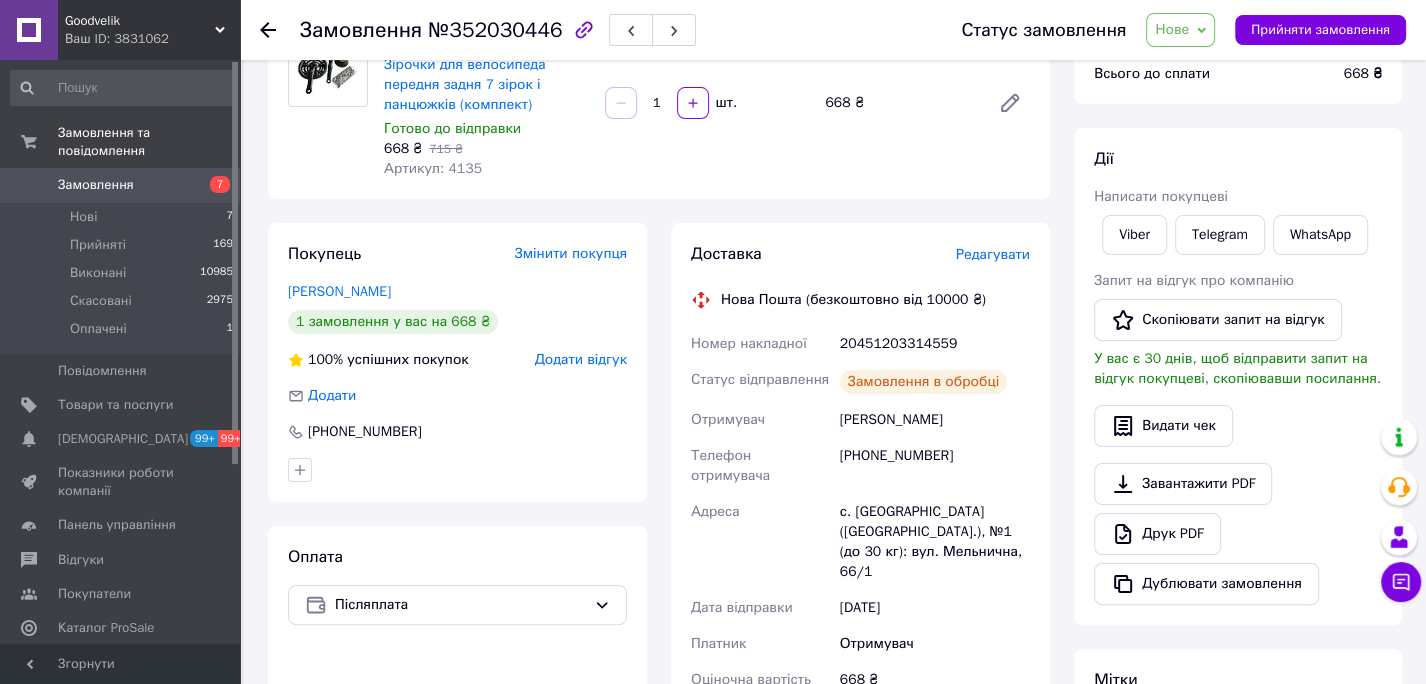 click on "20451203314559" at bounding box center (935, 344) 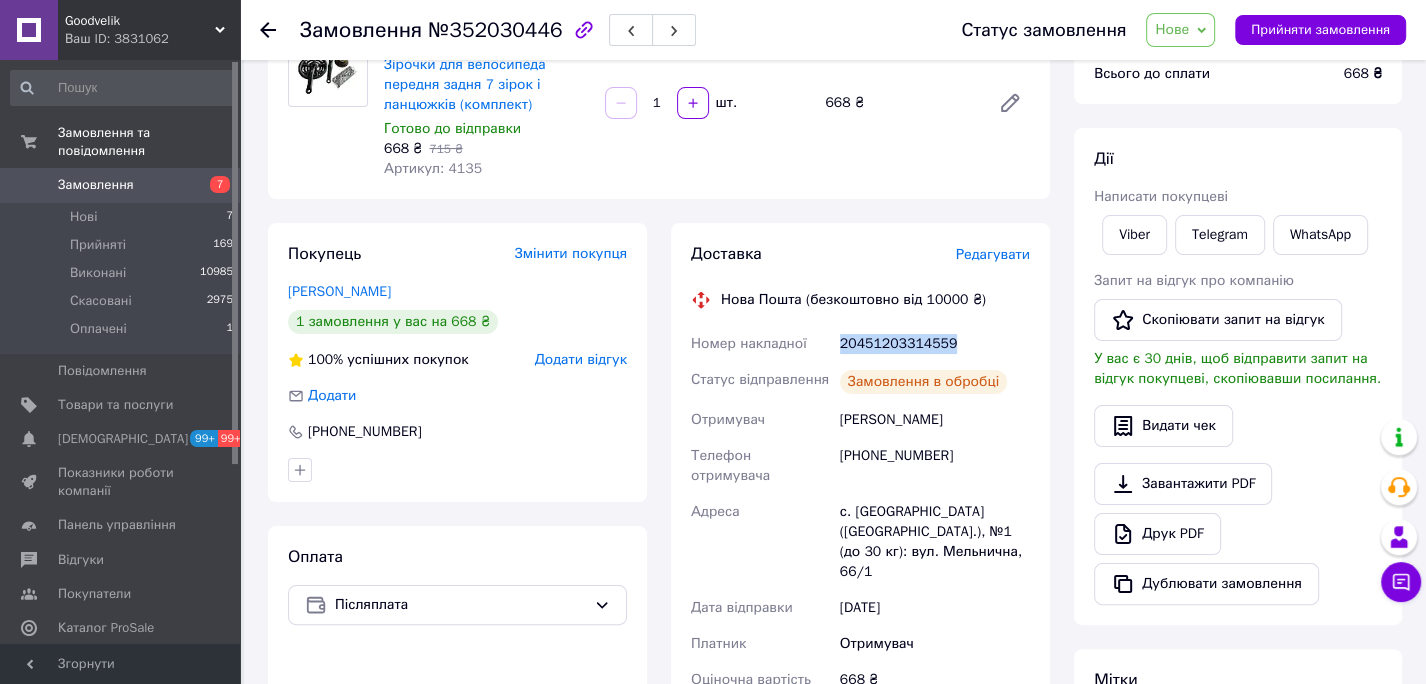 click on "20451203314559" at bounding box center (935, 344) 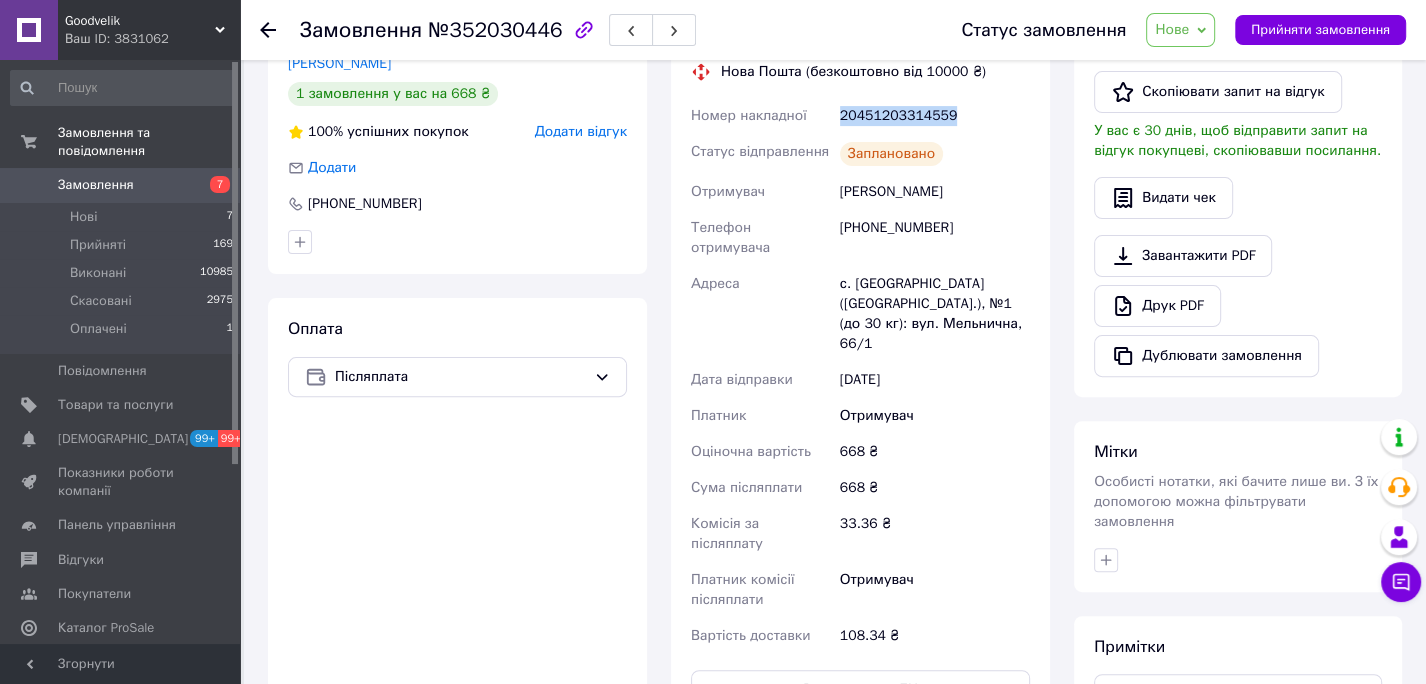 scroll, scrollTop: 453, scrollLeft: 0, axis: vertical 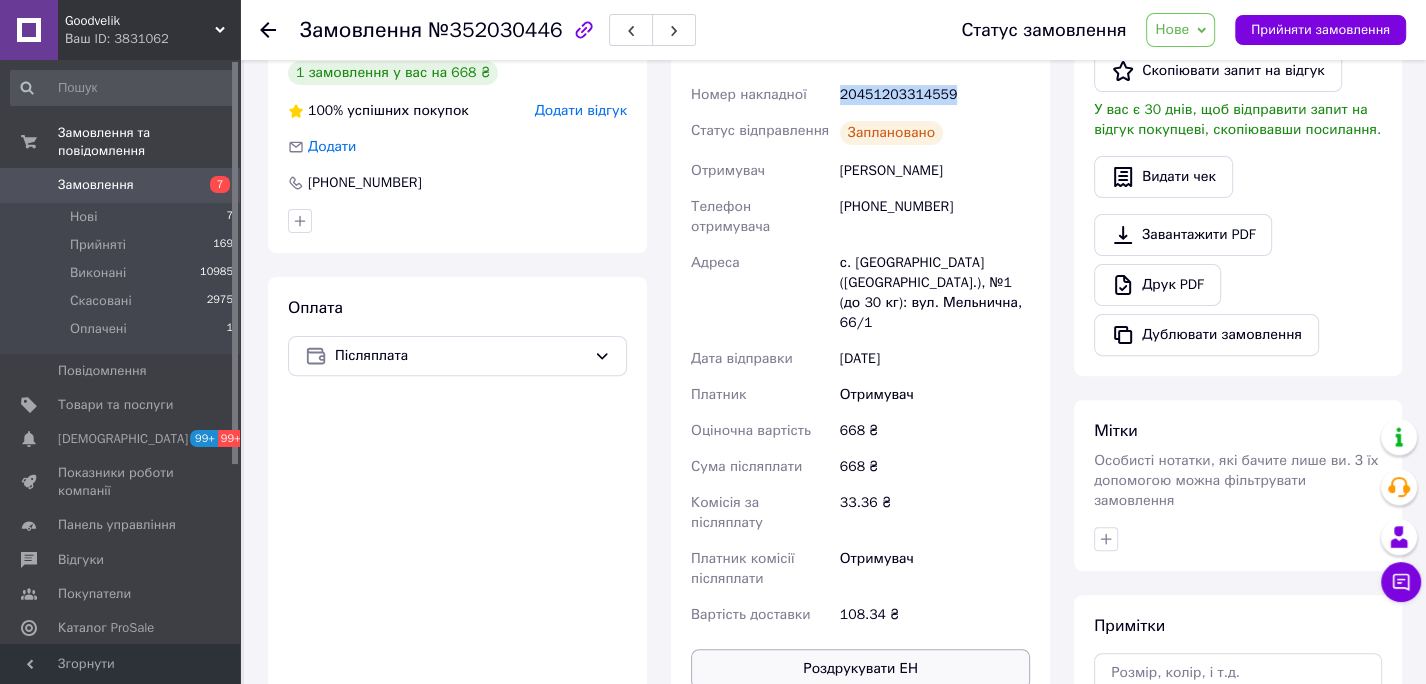 click on "Роздрукувати ЕН" at bounding box center (860, 669) 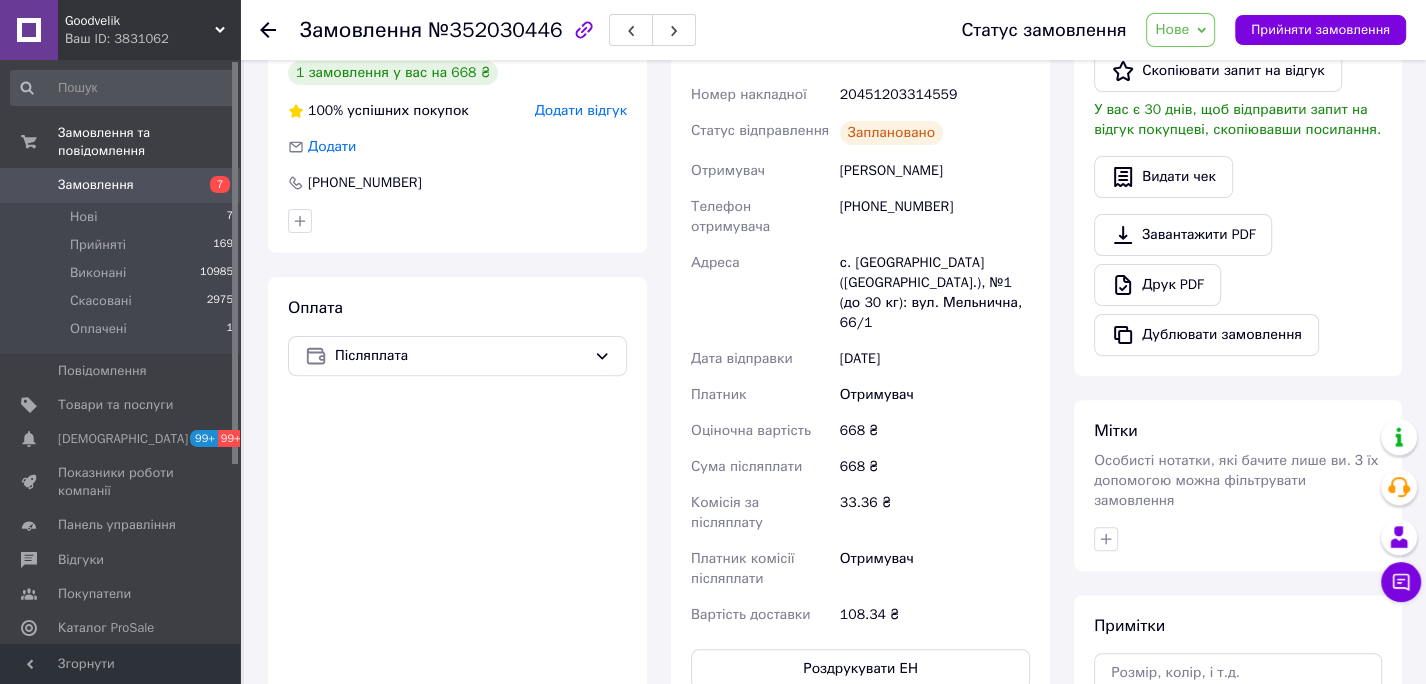 click on "Видати чек" at bounding box center (1238, 177) 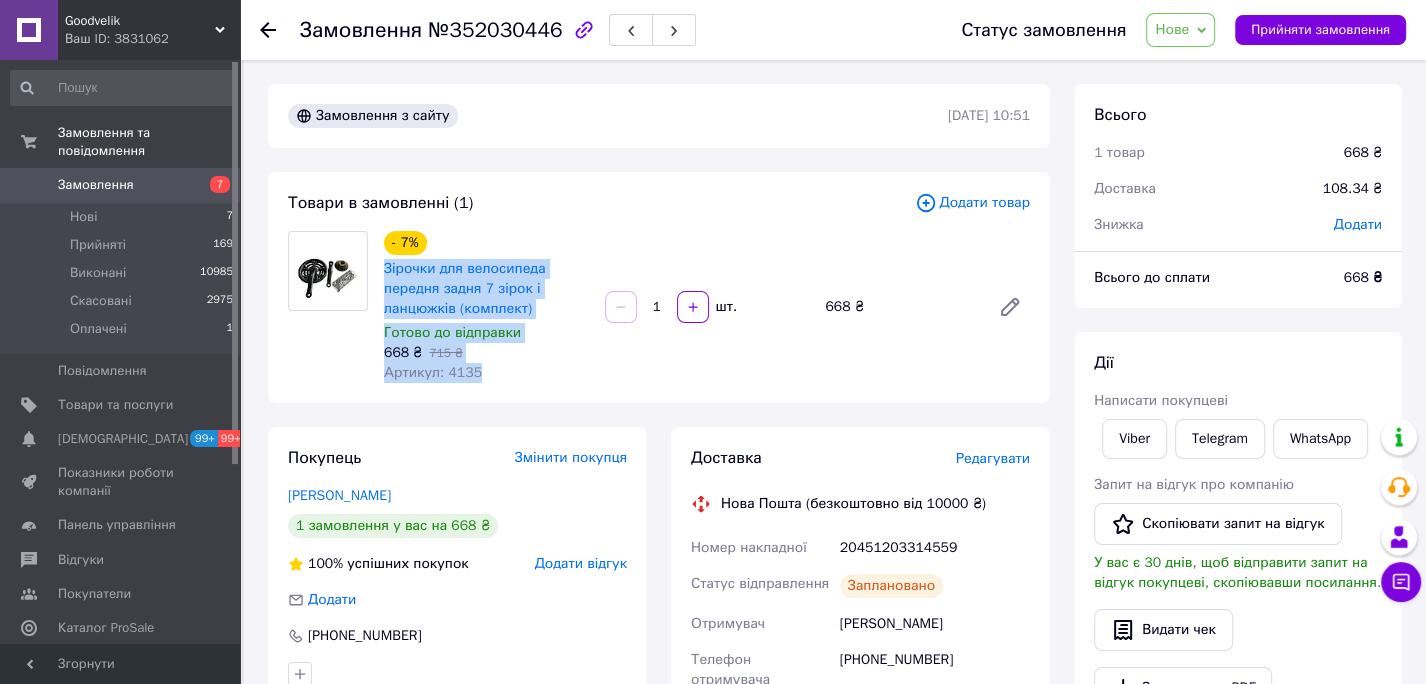 drag, startPoint x: 379, startPoint y: 262, endPoint x: 424, endPoint y: 198, distance: 78.23682 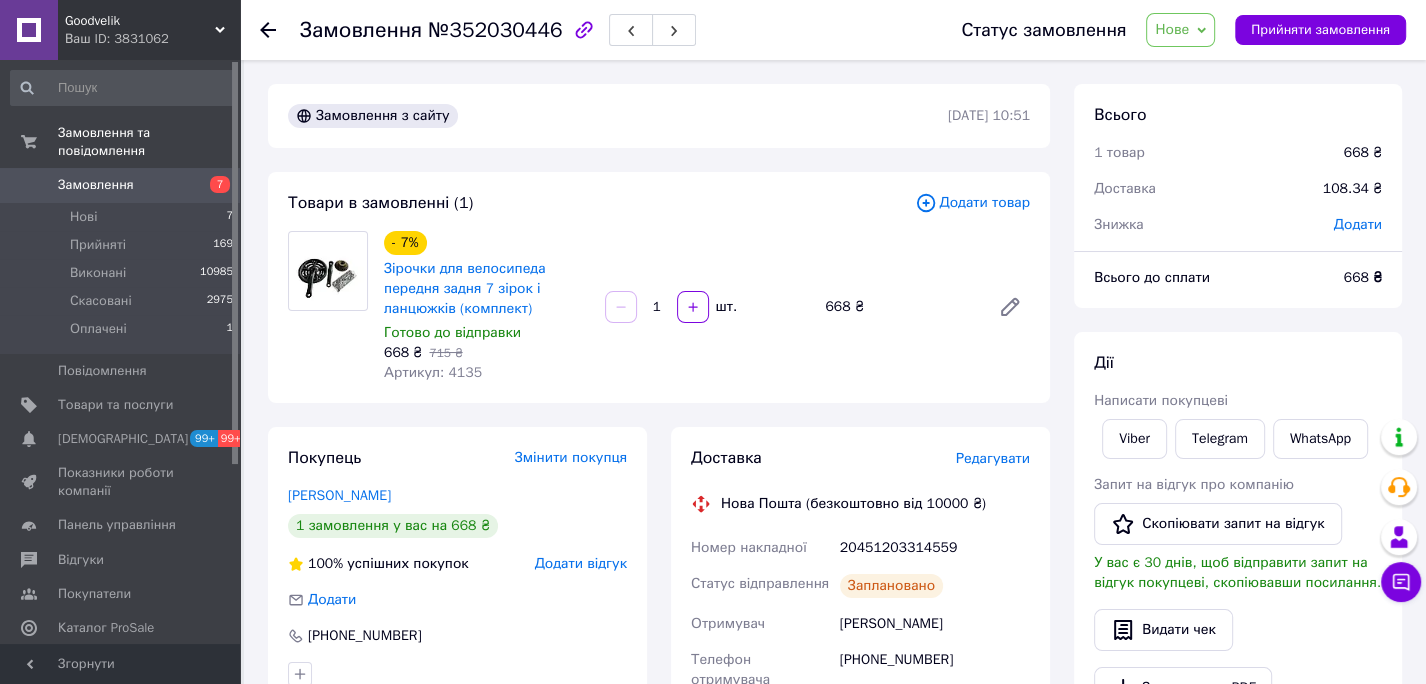 click 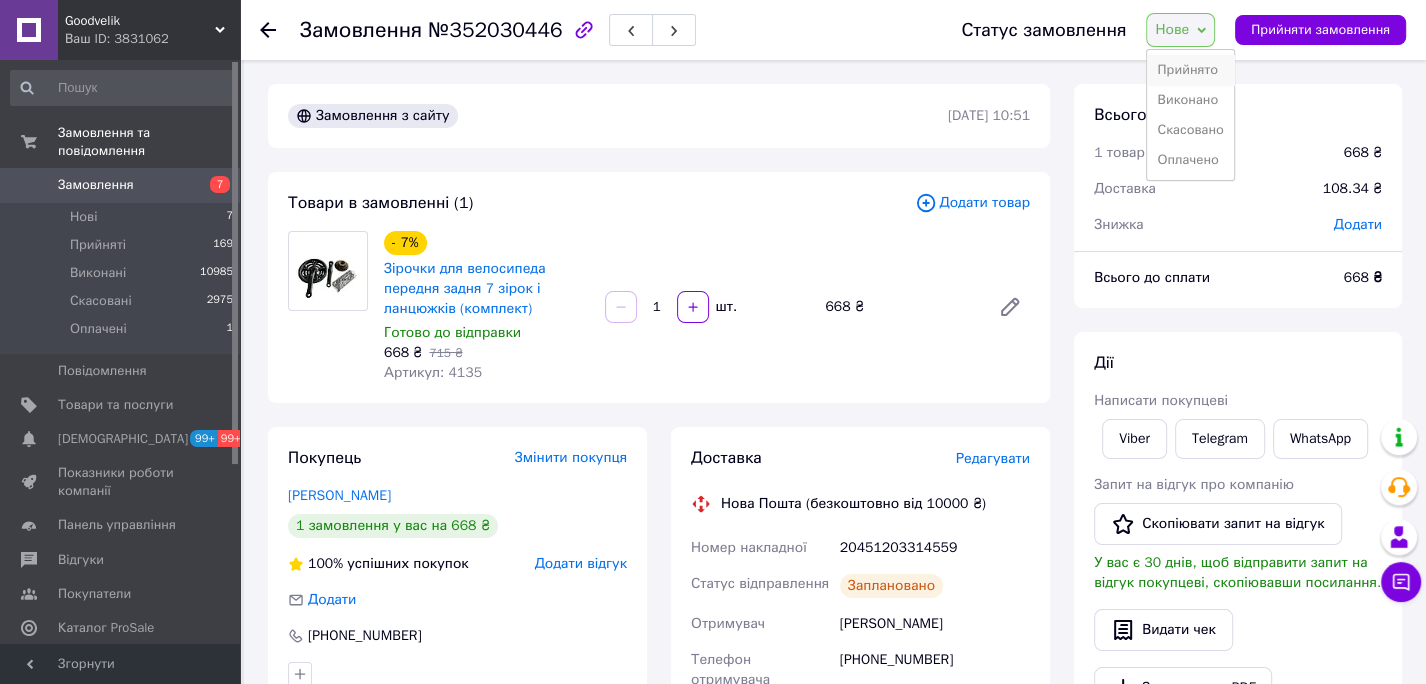 click on "Прийнято" at bounding box center (1190, 70) 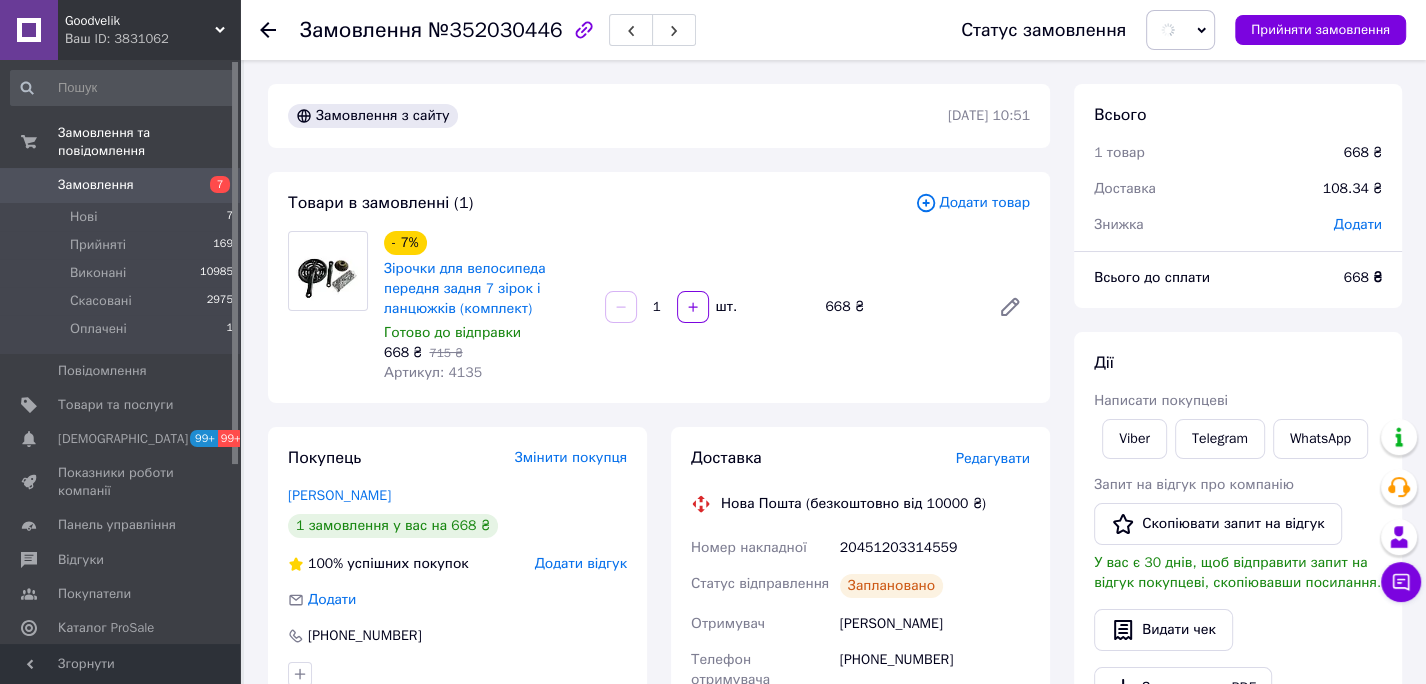 click on "Артикул: 4135" at bounding box center (433, 372) 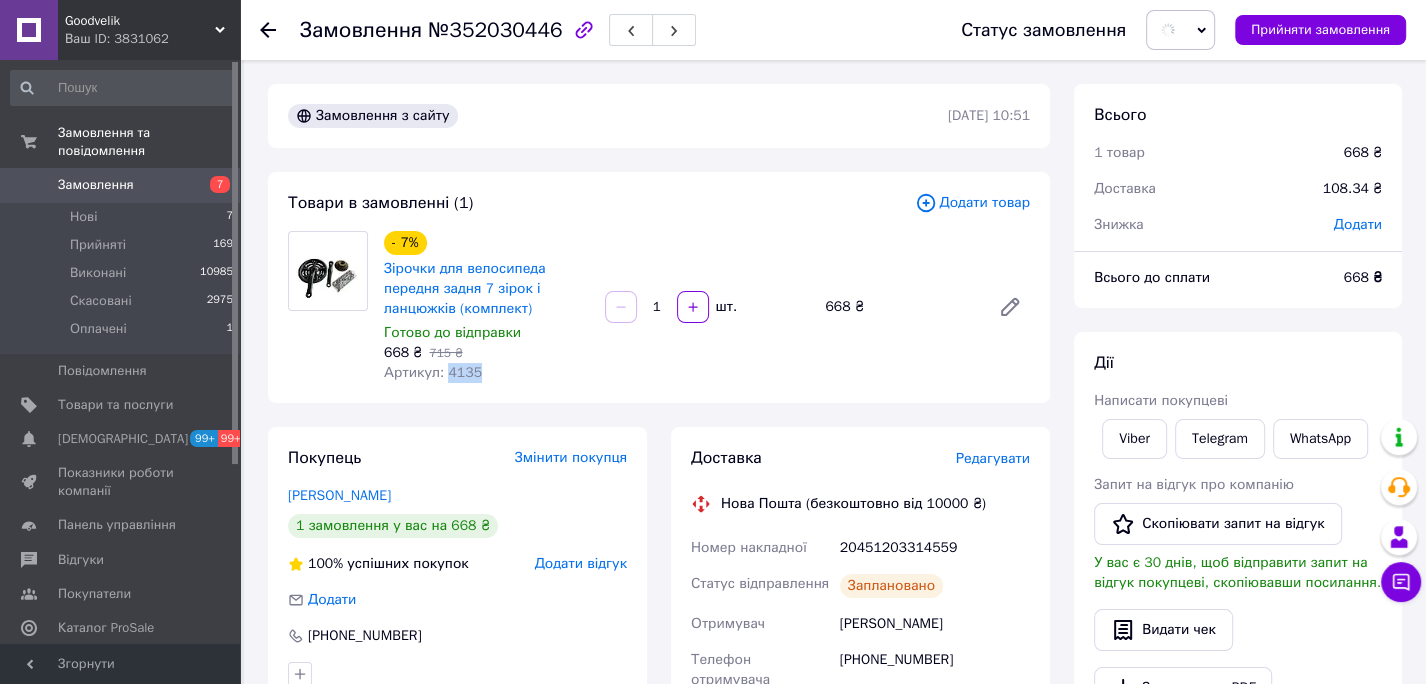click on "Артикул: 4135" at bounding box center (433, 372) 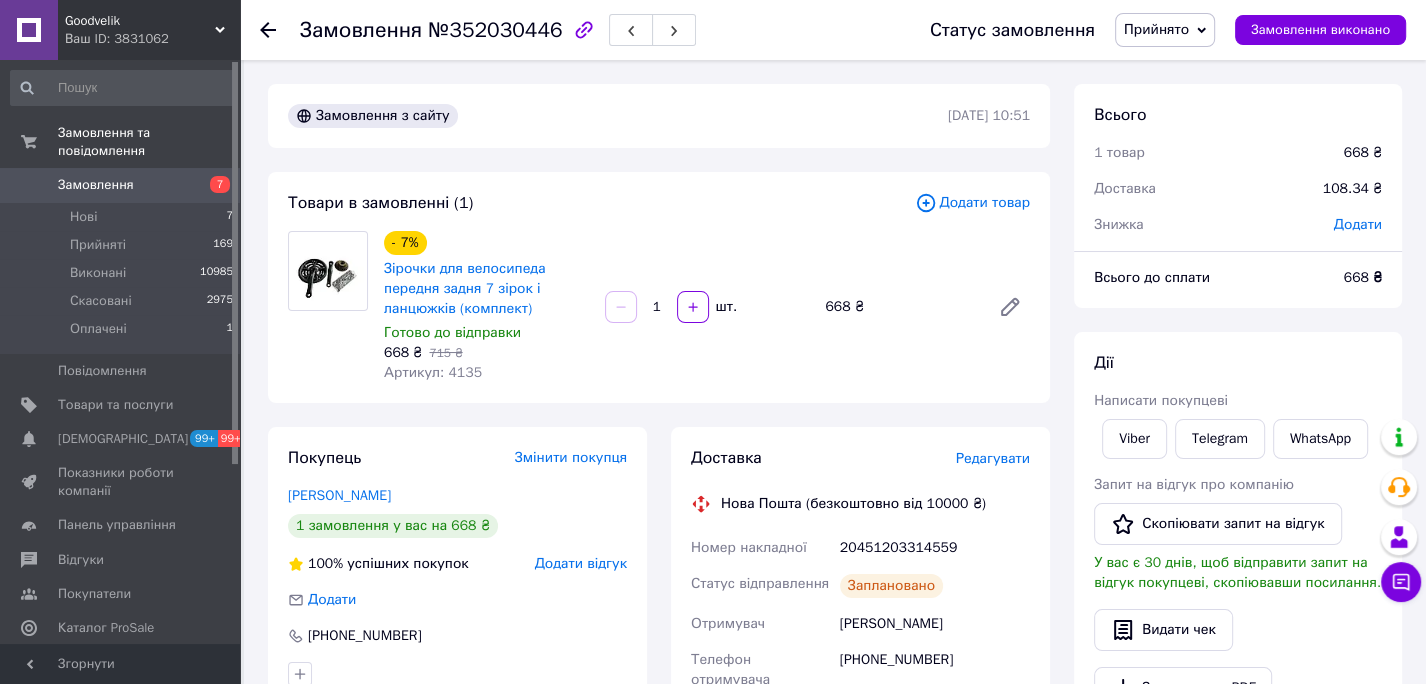 click on "Ваш ID: 3831062" at bounding box center (152, 39) 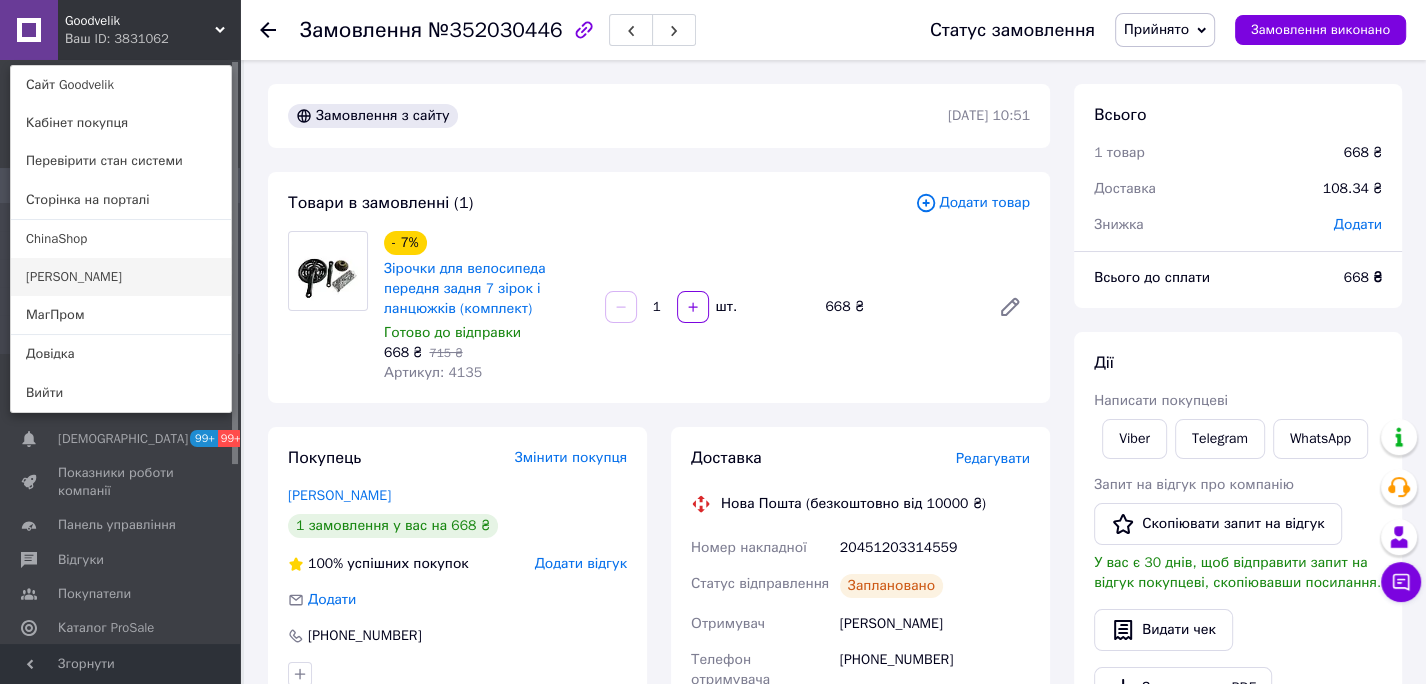 click on "Juliet-ka" at bounding box center [121, 277] 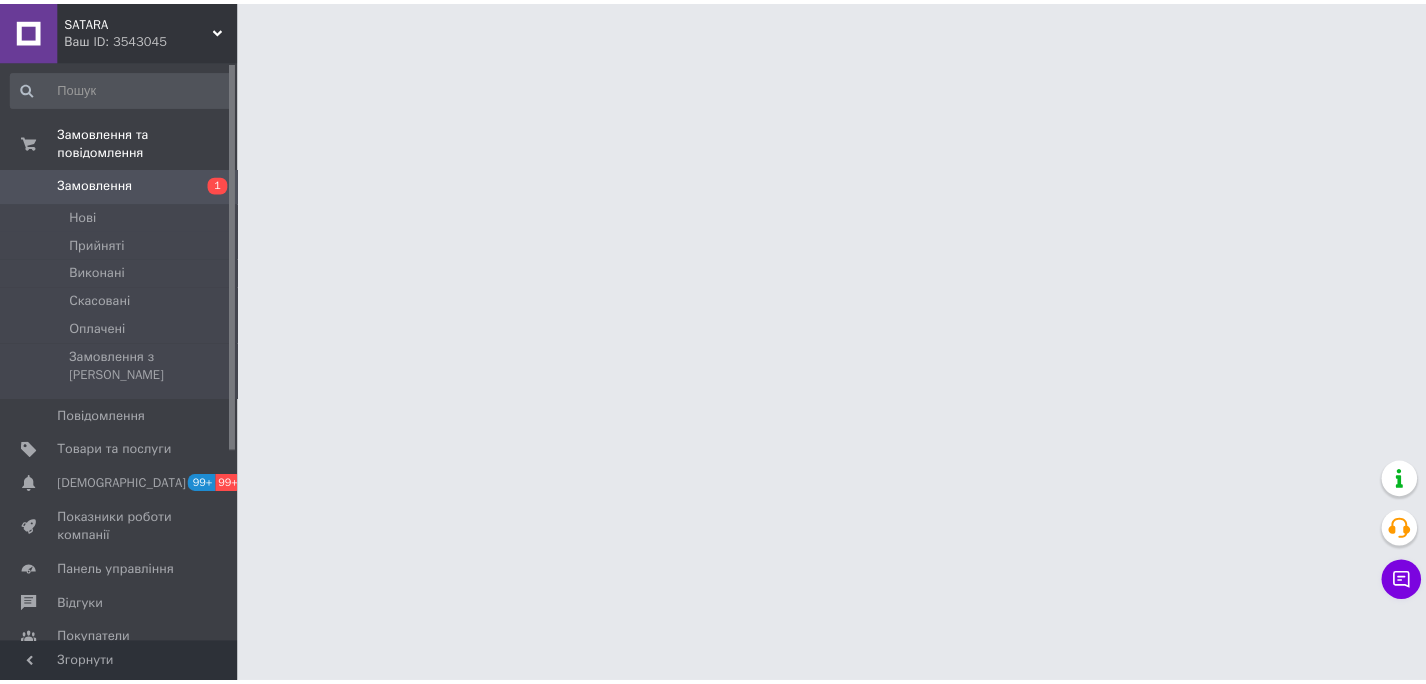 scroll, scrollTop: 0, scrollLeft: 0, axis: both 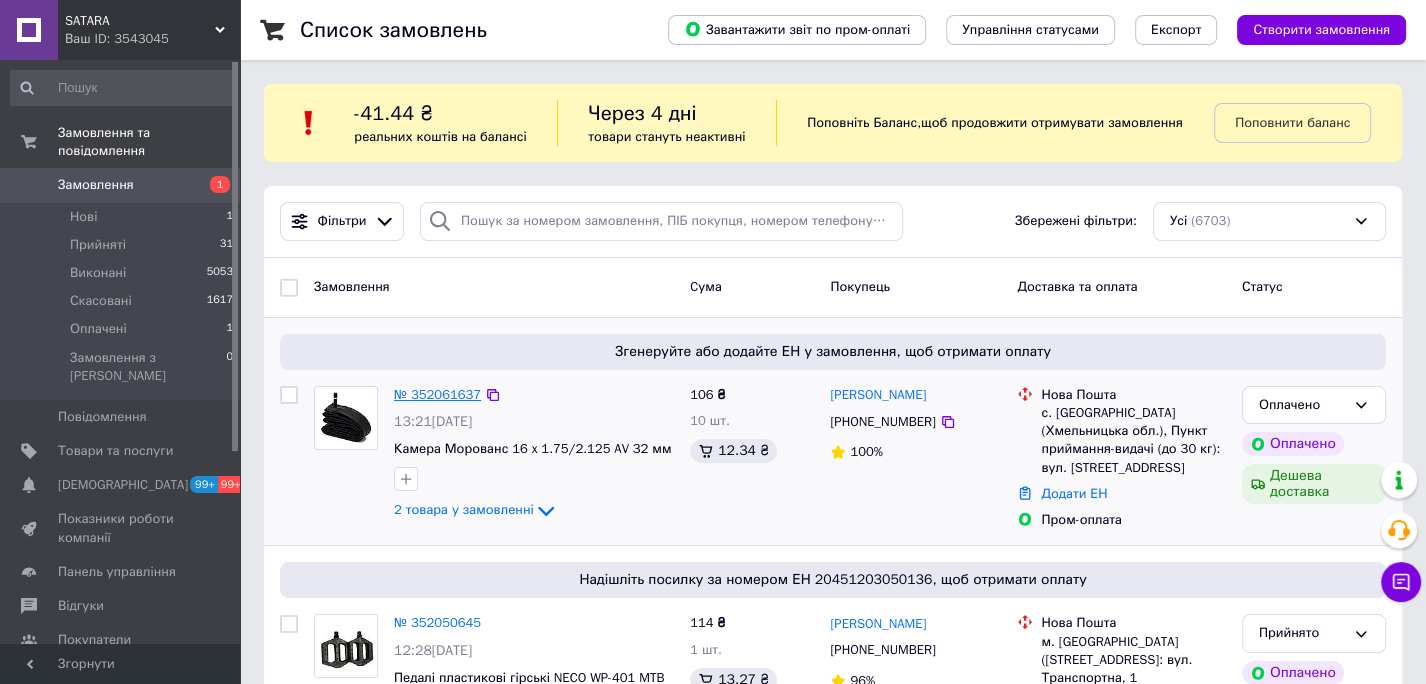 click on "№ 352061637" at bounding box center [437, 394] 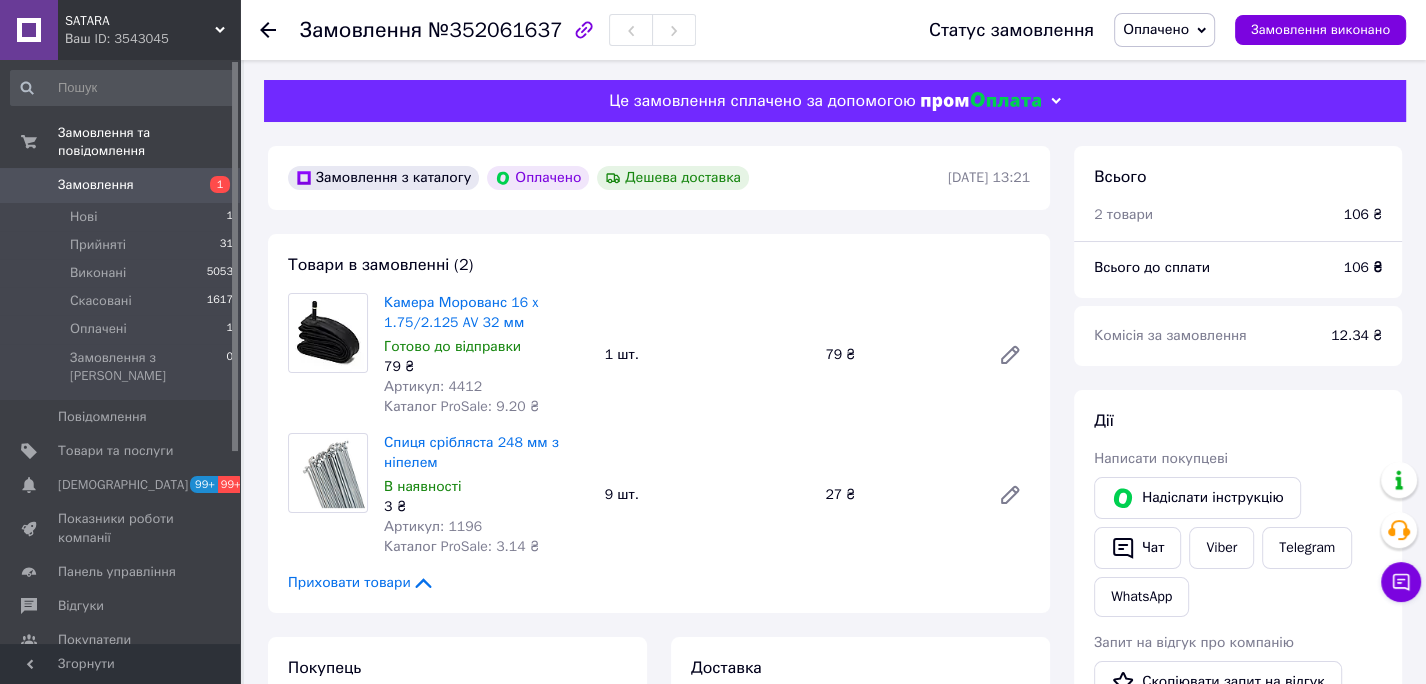 click on "Артикул: 4412" at bounding box center [433, 386] 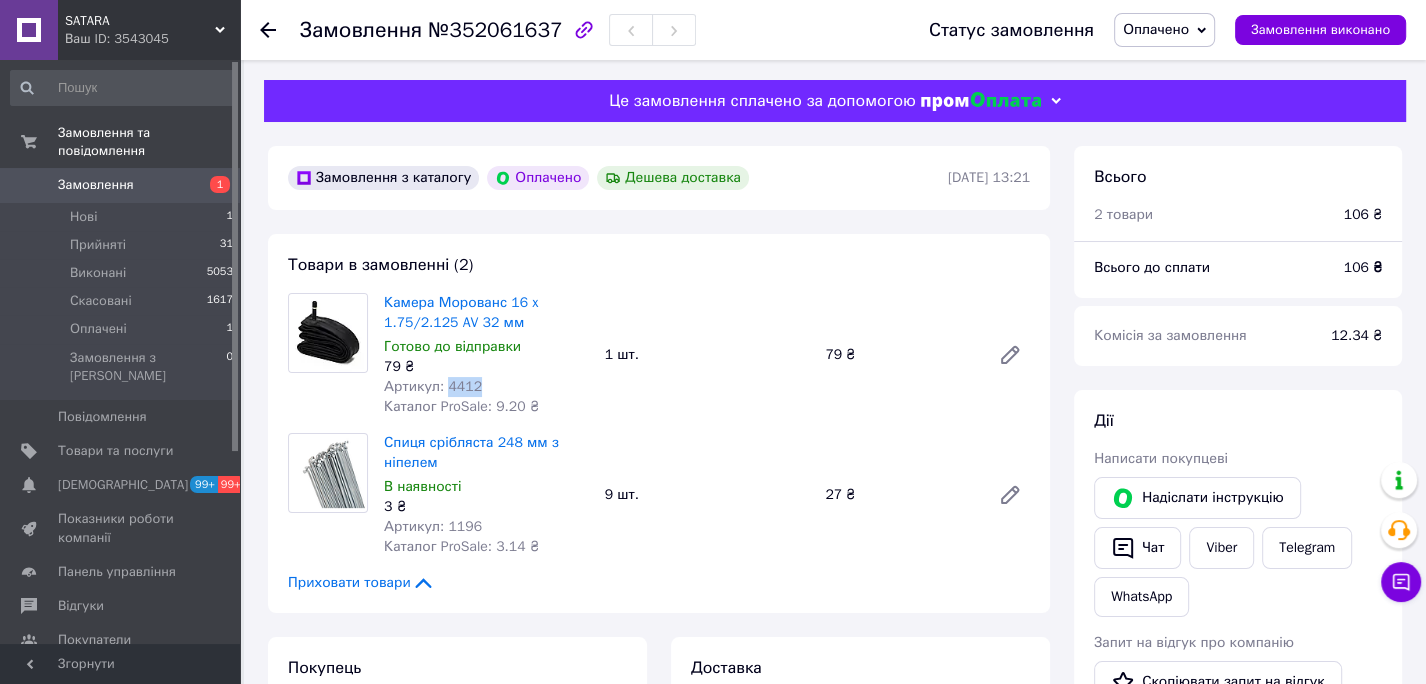 click on "Артикул: 4412" at bounding box center (433, 386) 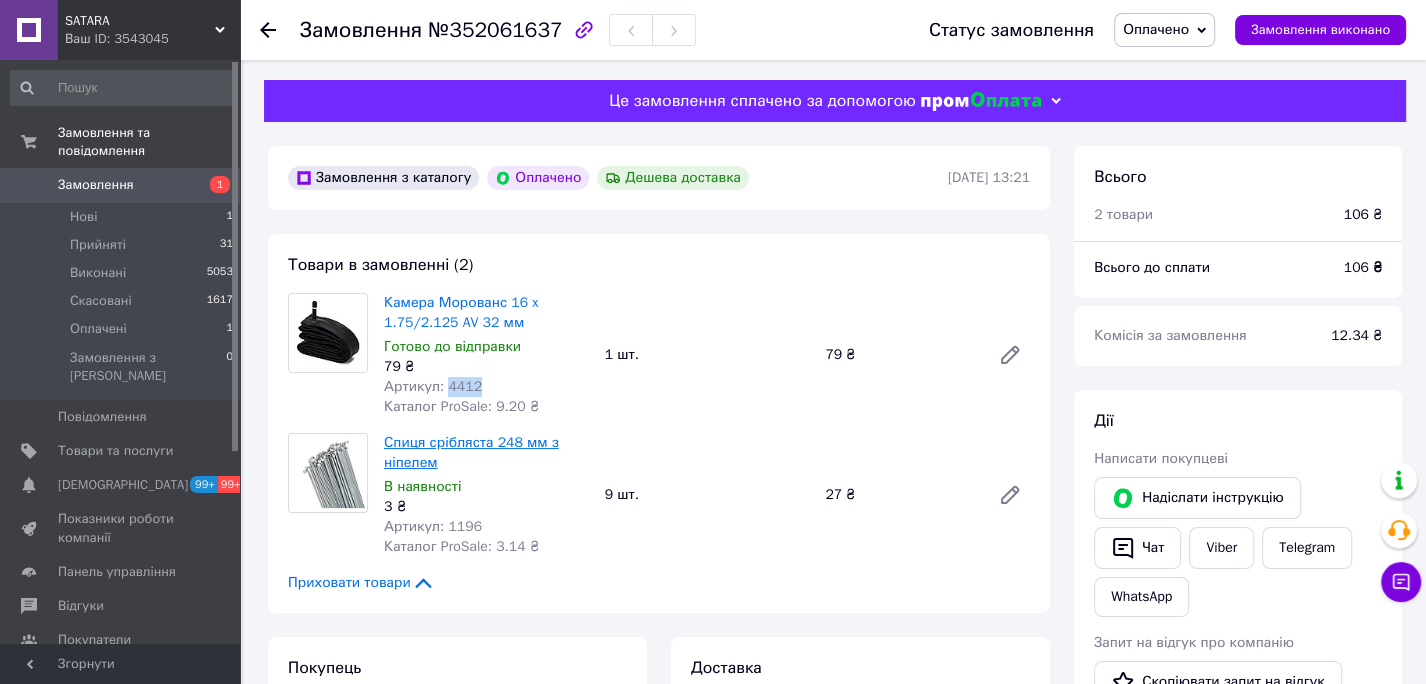 copy on "4412" 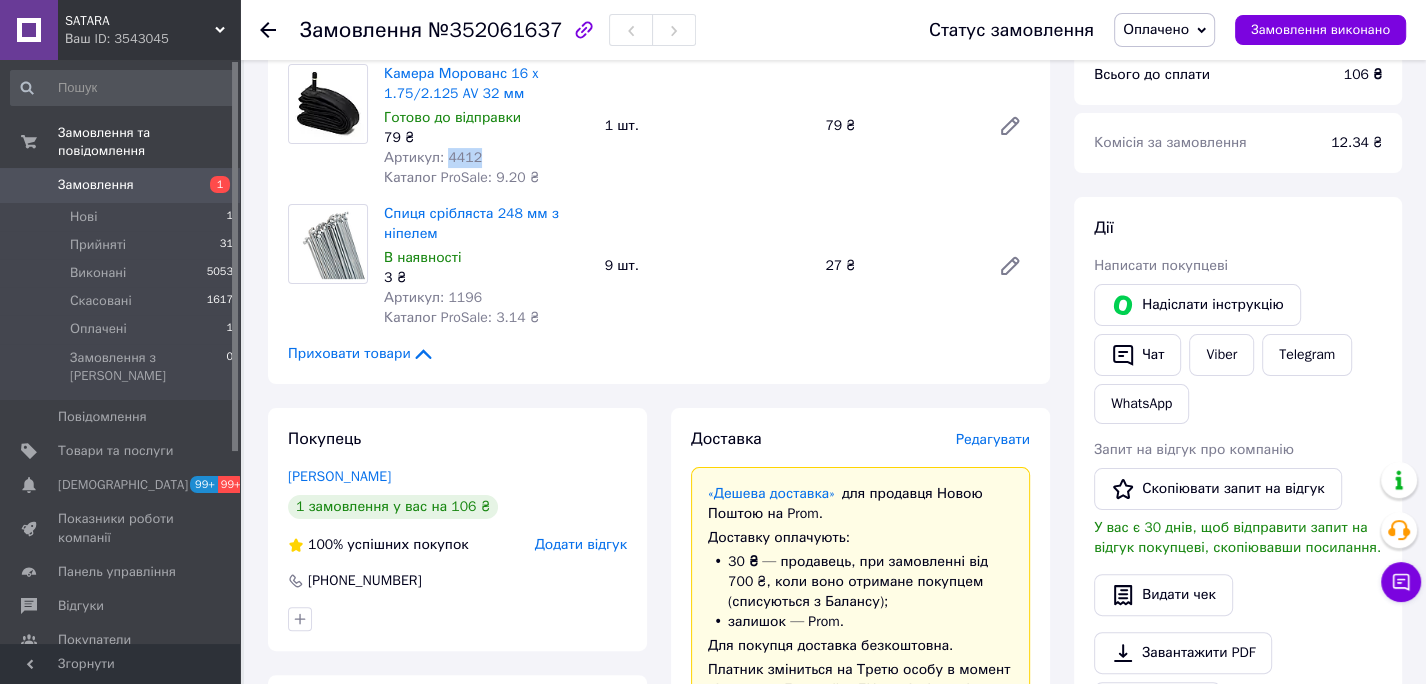 scroll, scrollTop: 194, scrollLeft: 0, axis: vertical 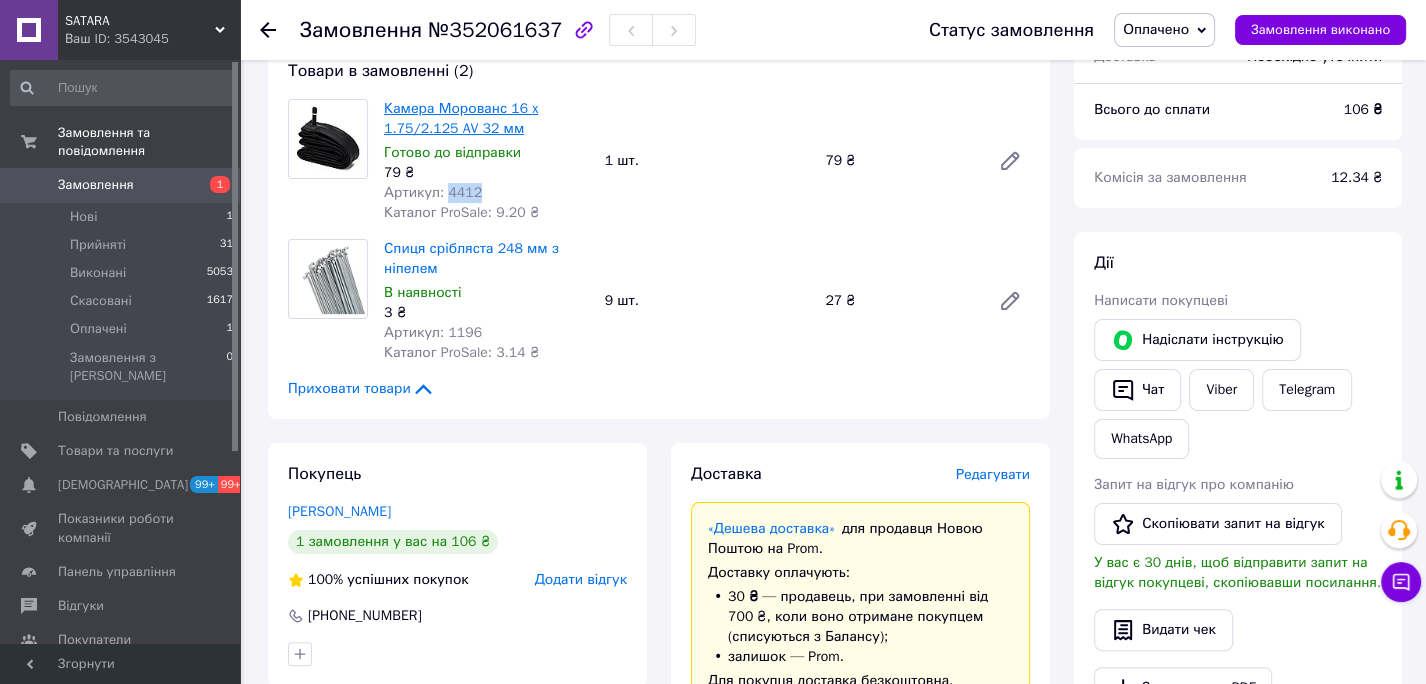 click on "Камера Морованс 16 x 1.75/2.125 AV 32 мм" at bounding box center (461, 118) 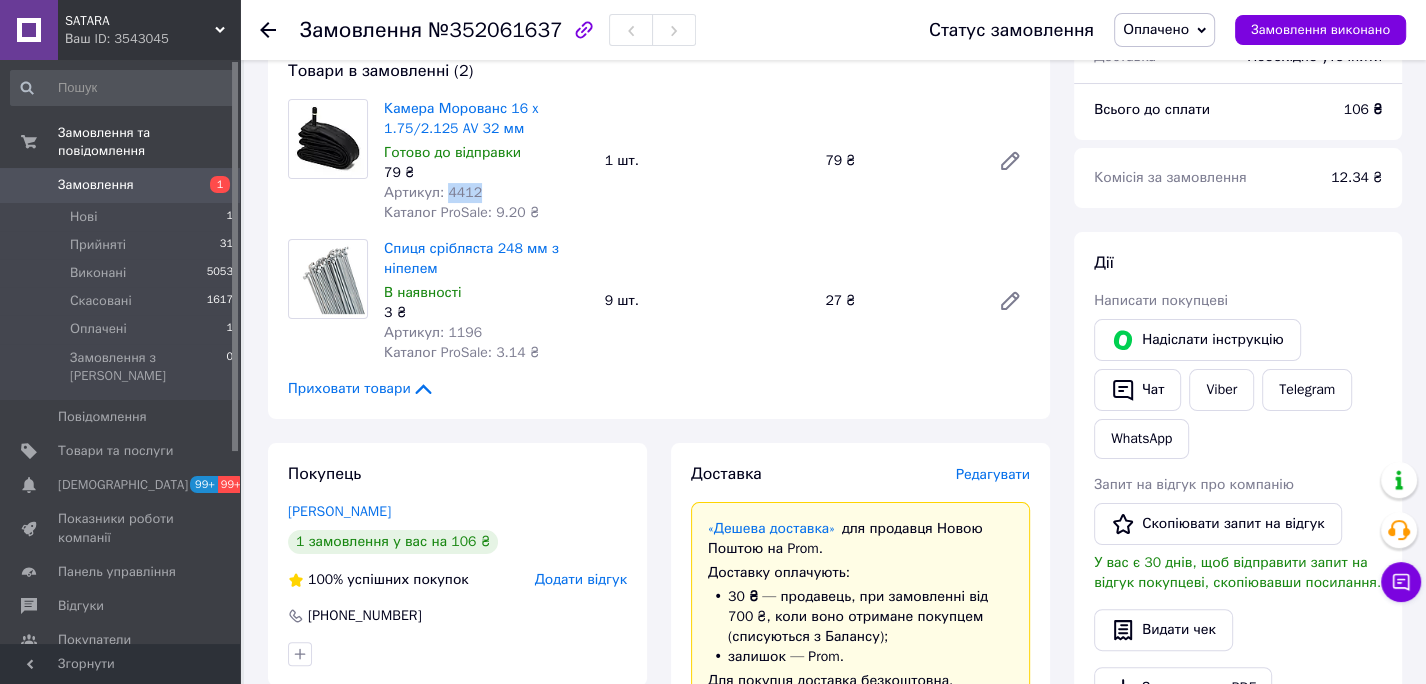 copy on "4412" 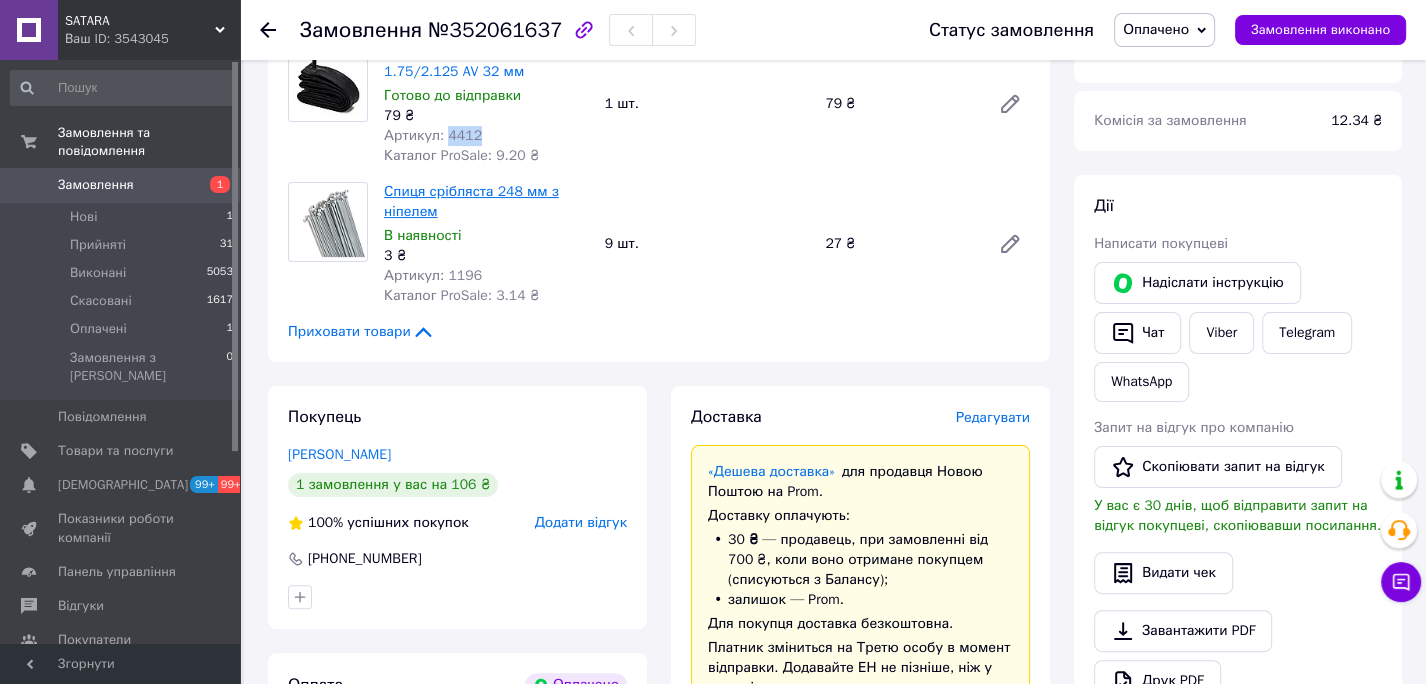 scroll, scrollTop: 252, scrollLeft: 0, axis: vertical 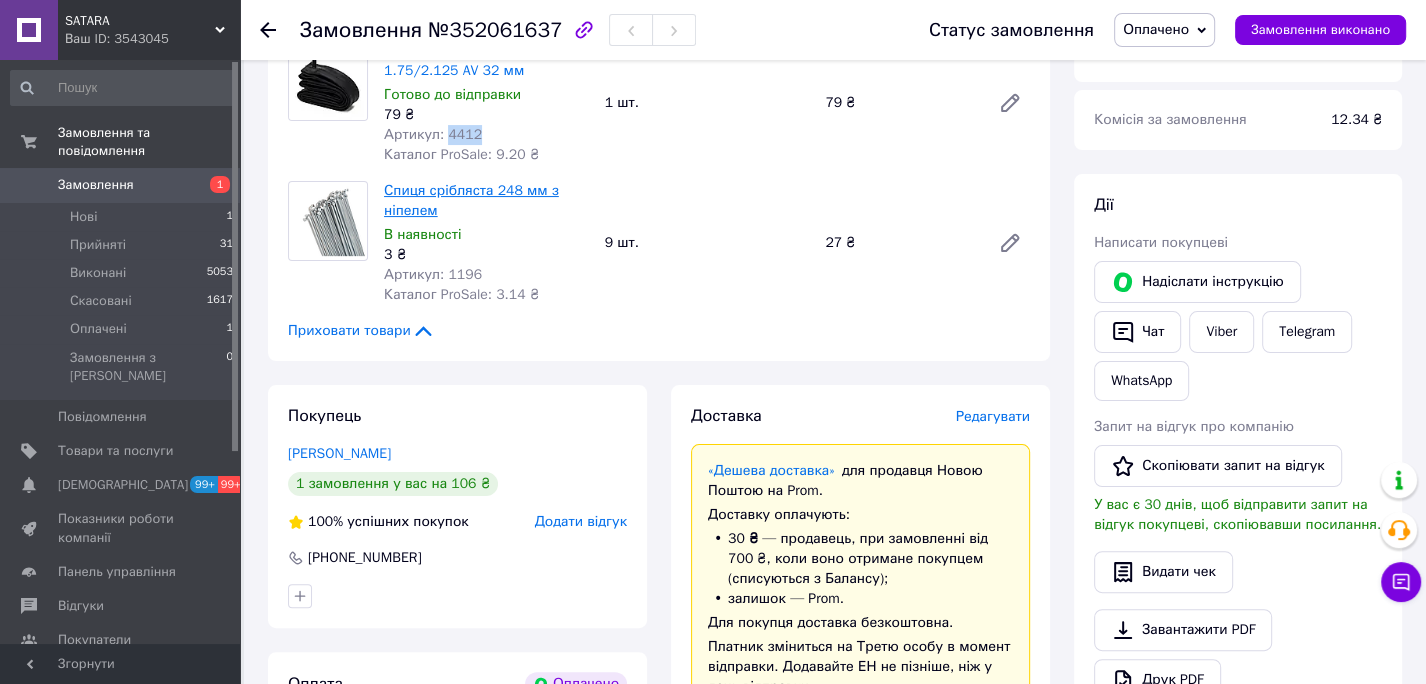 click on "Спиця срібляста 248 мм з ніпелем" at bounding box center [471, 200] 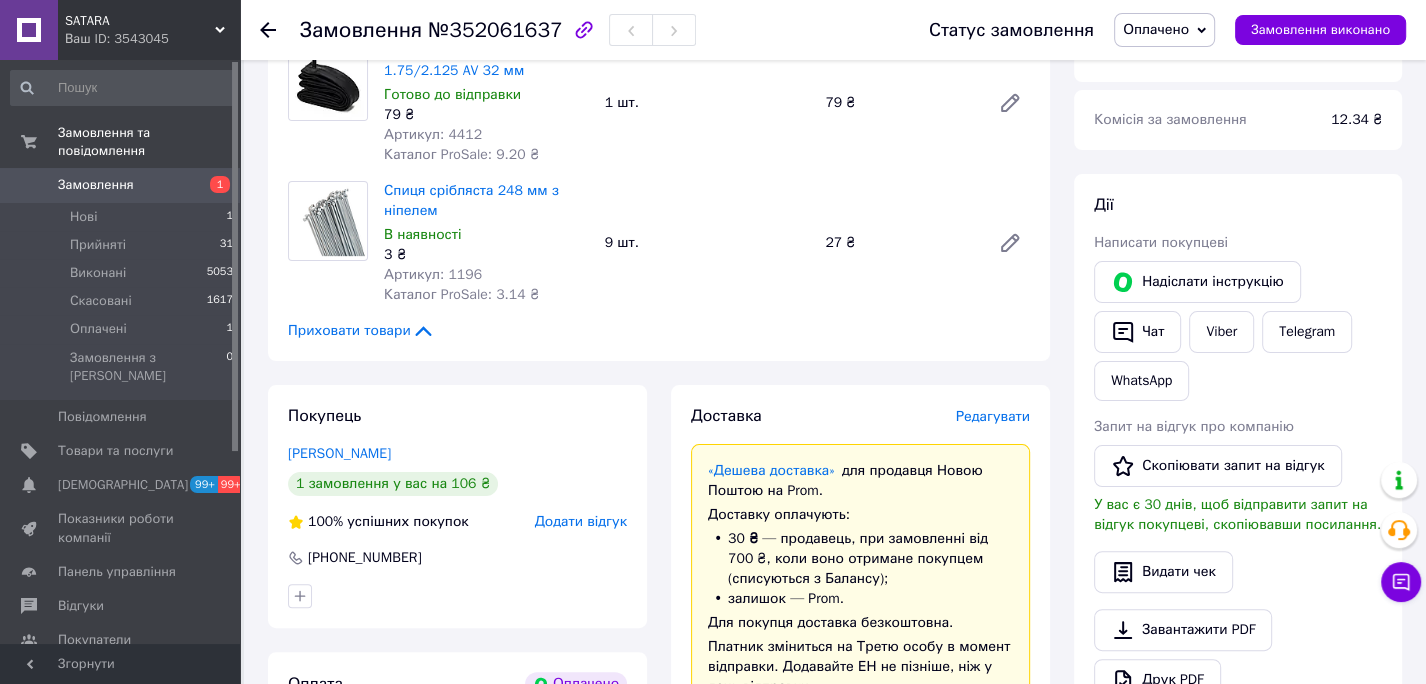 click on "Артикул: 1196" at bounding box center [433, 274] 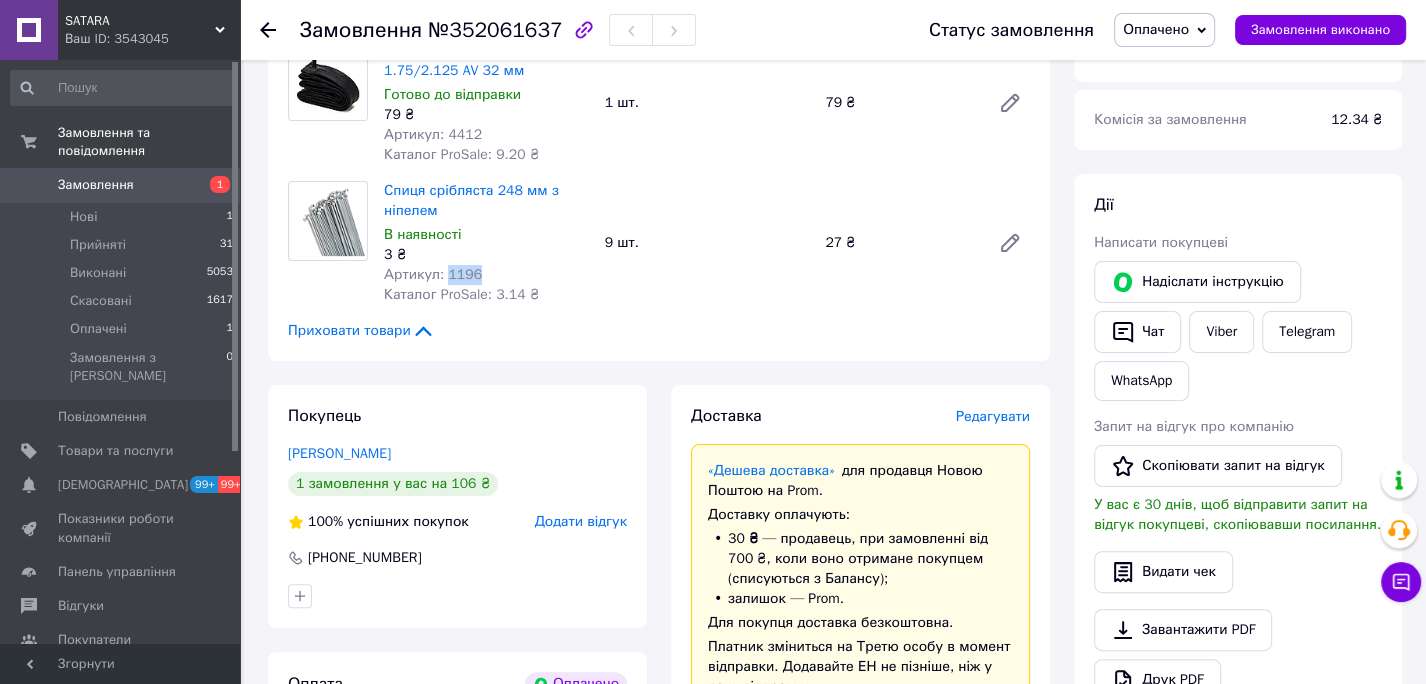 click on "Артикул: 1196" at bounding box center (433, 274) 